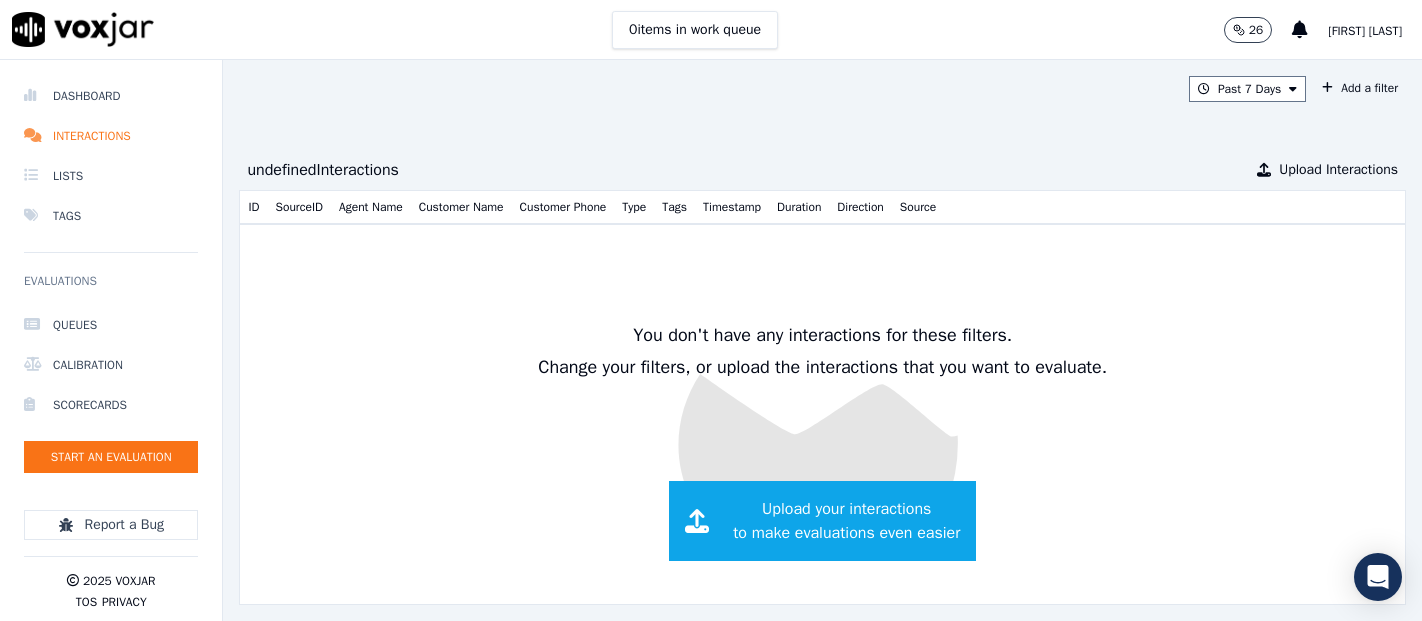 scroll, scrollTop: 0, scrollLeft: 0, axis: both 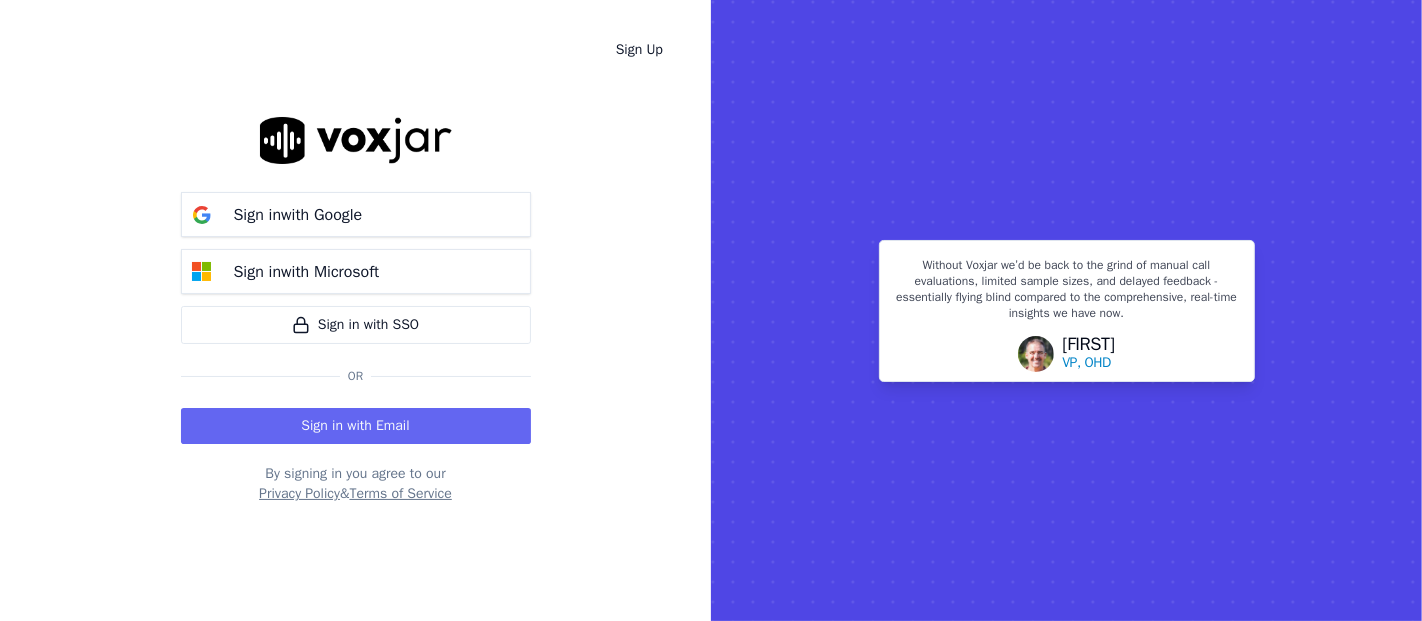 click on "Sign in with Email" at bounding box center [356, 426] 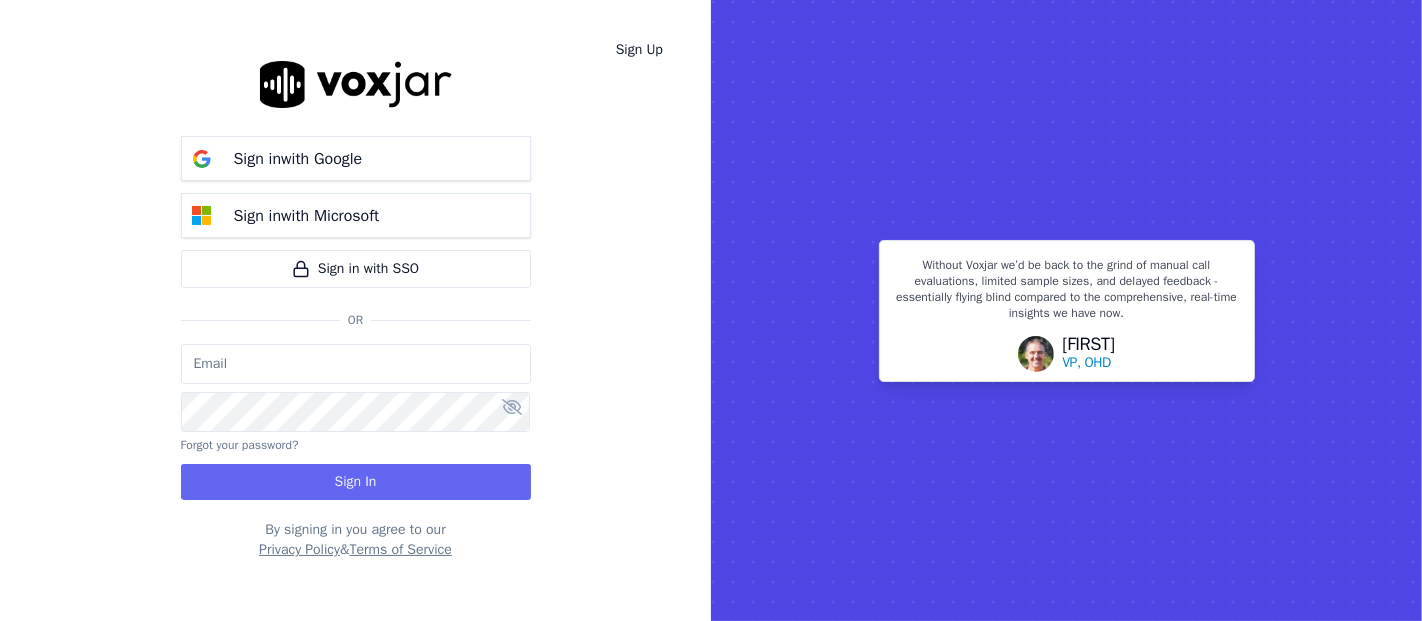 type on "[EMAIL]" 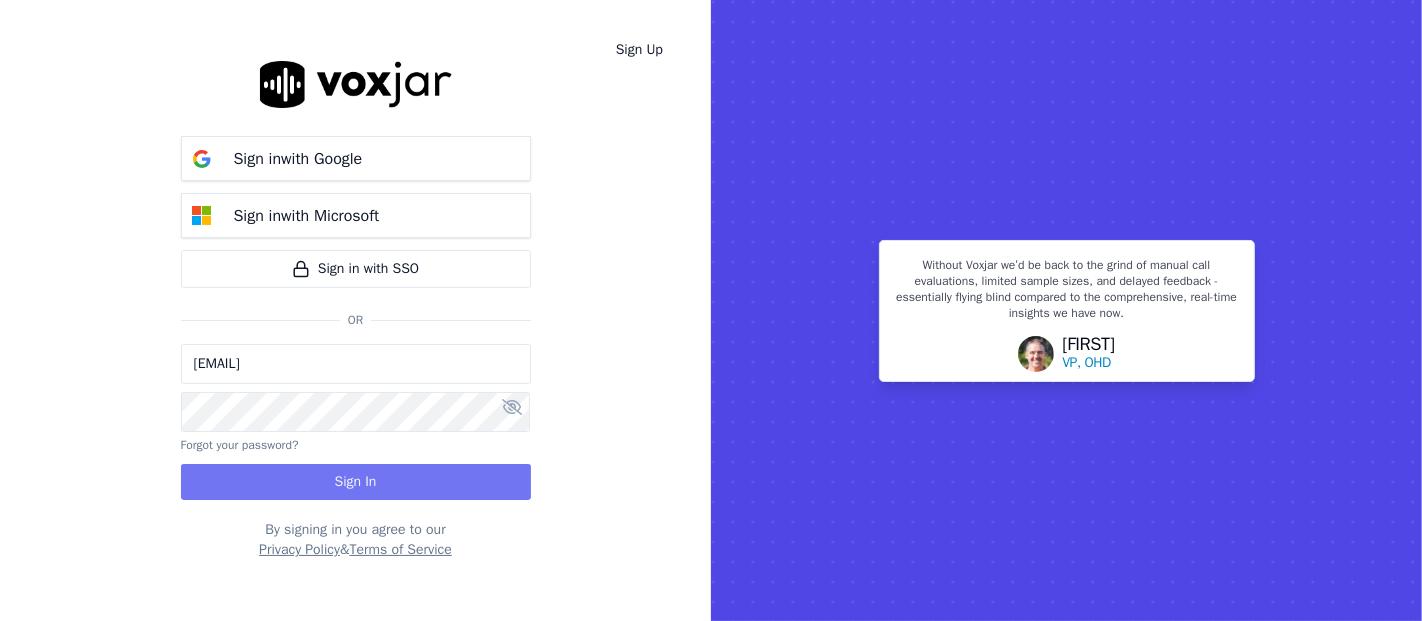 click on "Sign In" at bounding box center [356, 482] 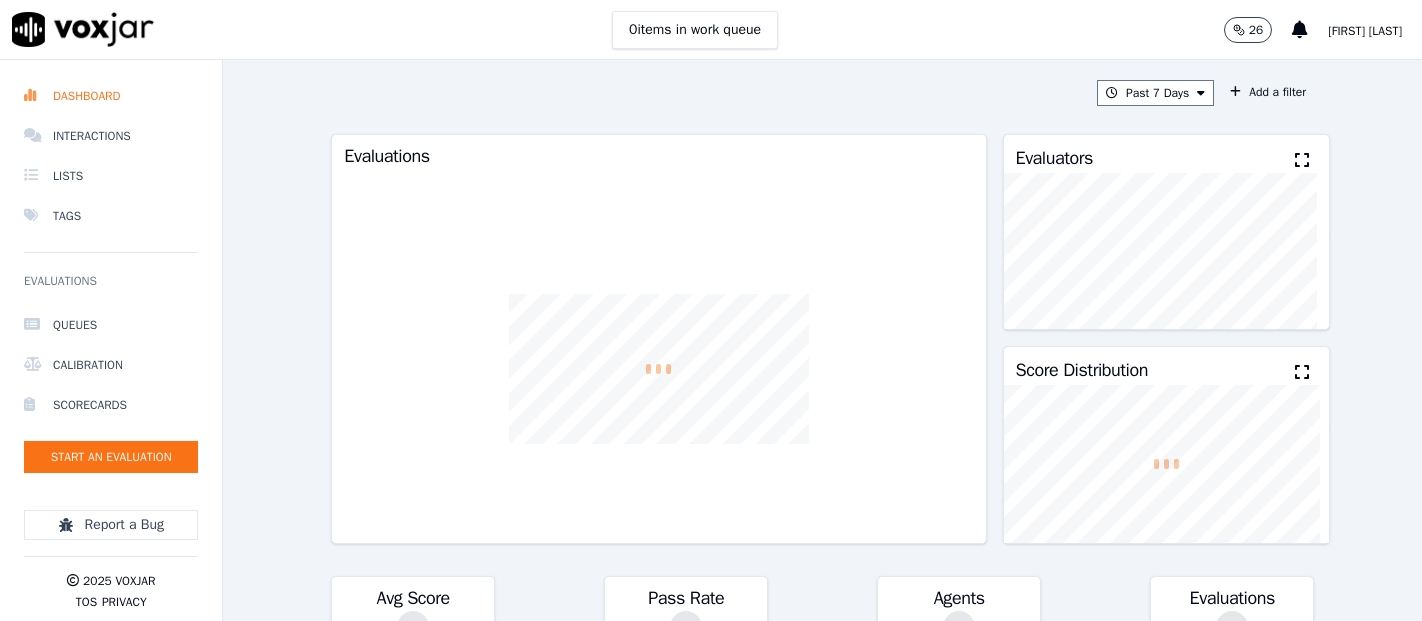 scroll, scrollTop: 0, scrollLeft: 0, axis: both 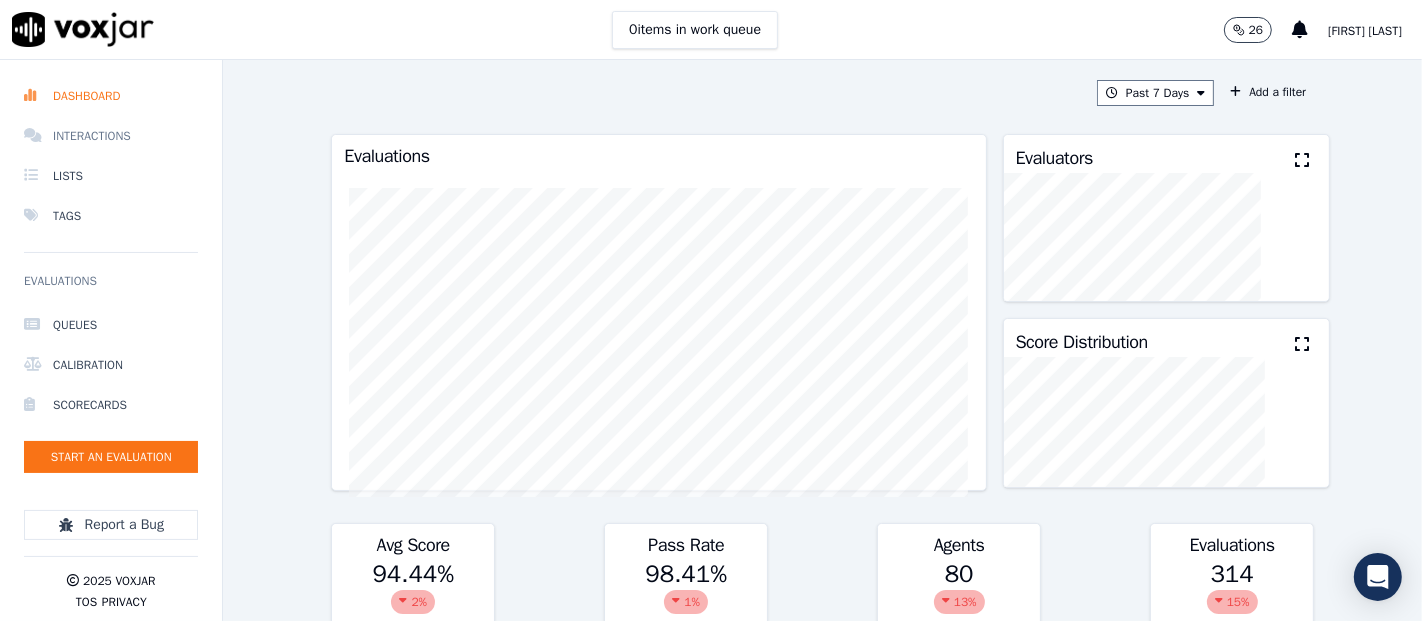 click on "Interactions" at bounding box center (111, 136) 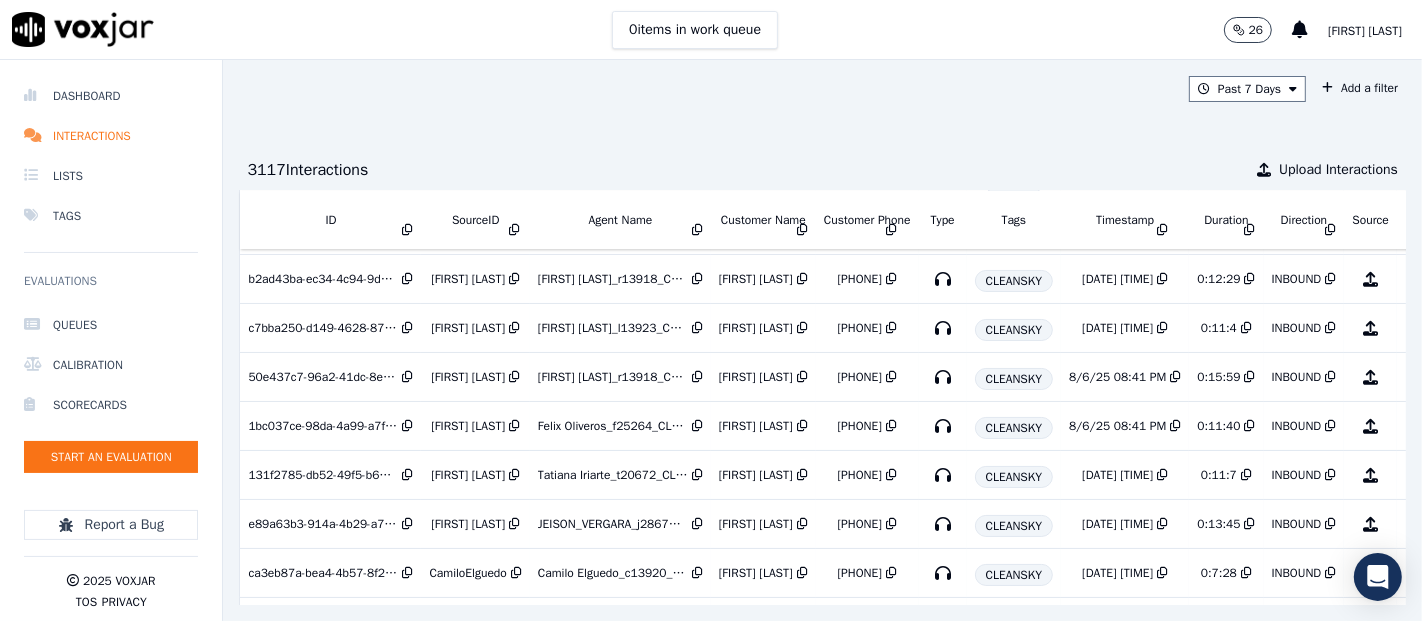 scroll, scrollTop: 0, scrollLeft: 0, axis: both 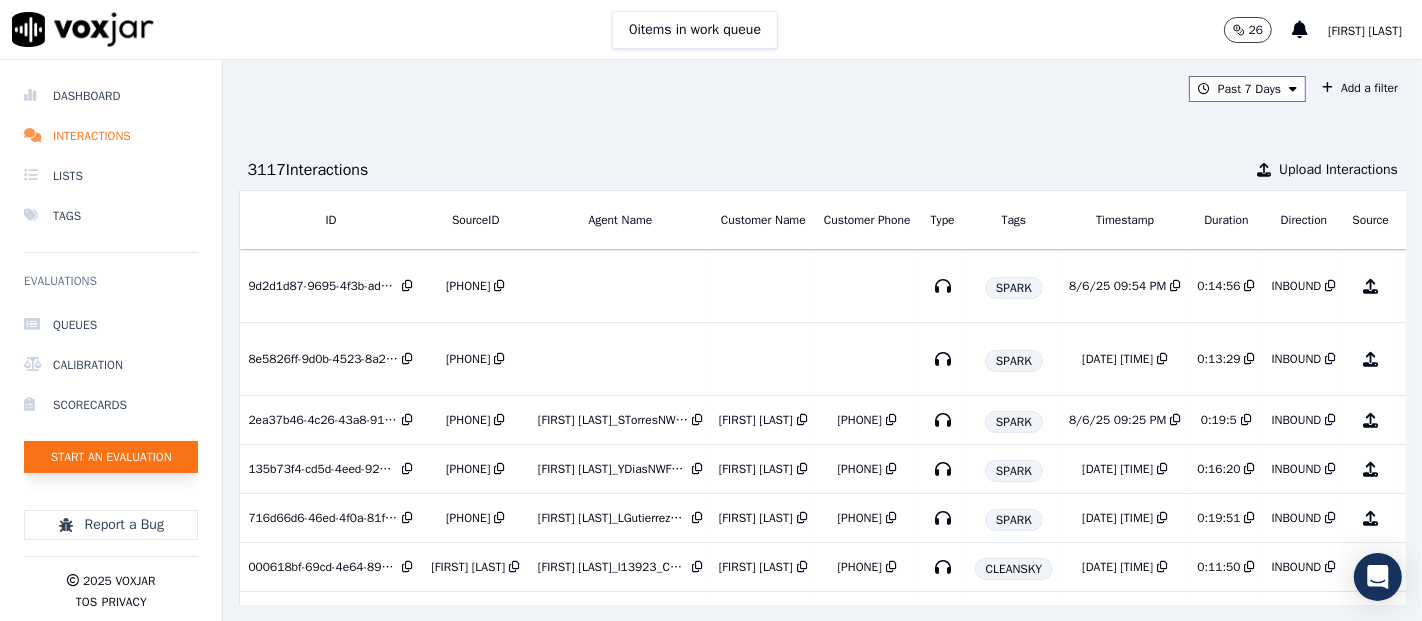 click on "Start an Evaluation" 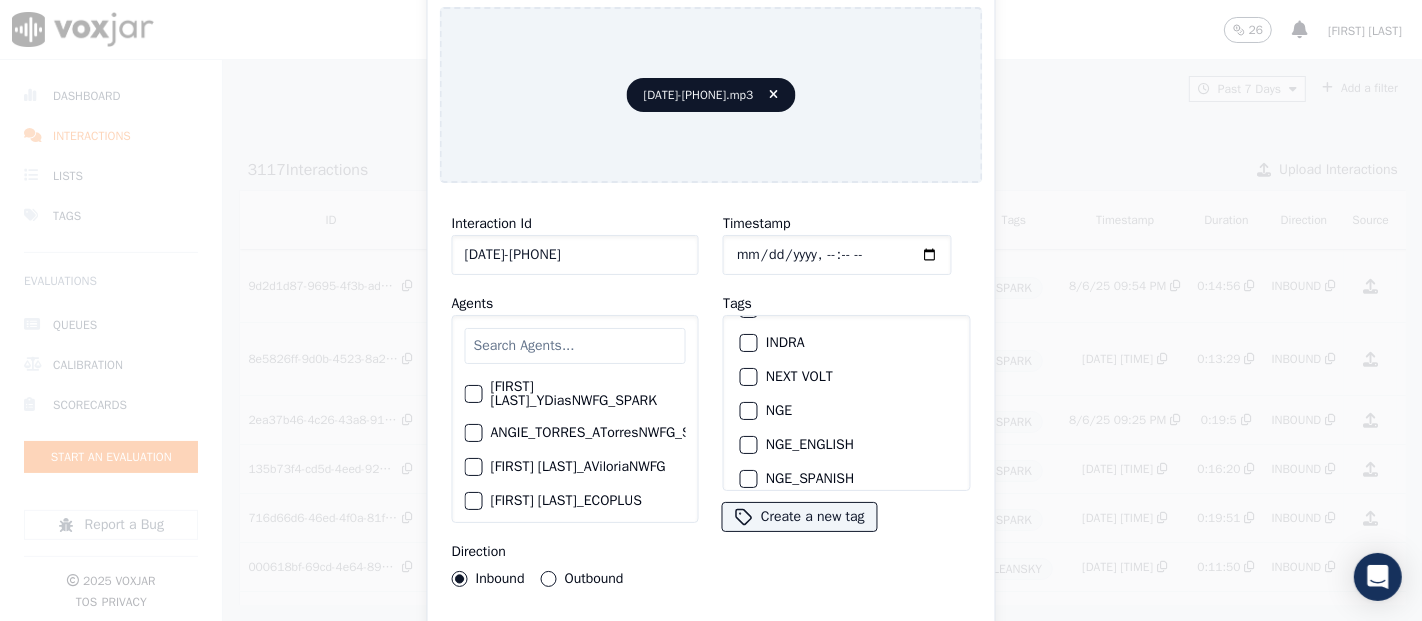 scroll, scrollTop: 222, scrollLeft: 0, axis: vertical 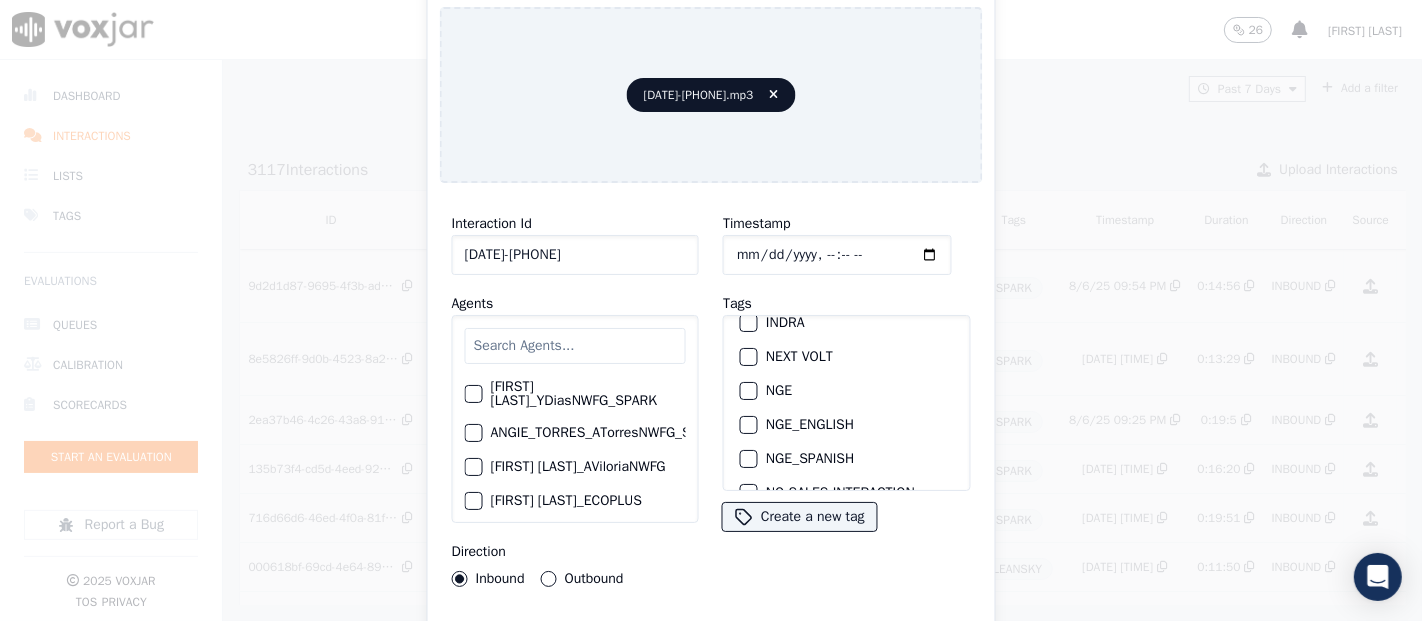 type on "[DATE]-[PHONE]" 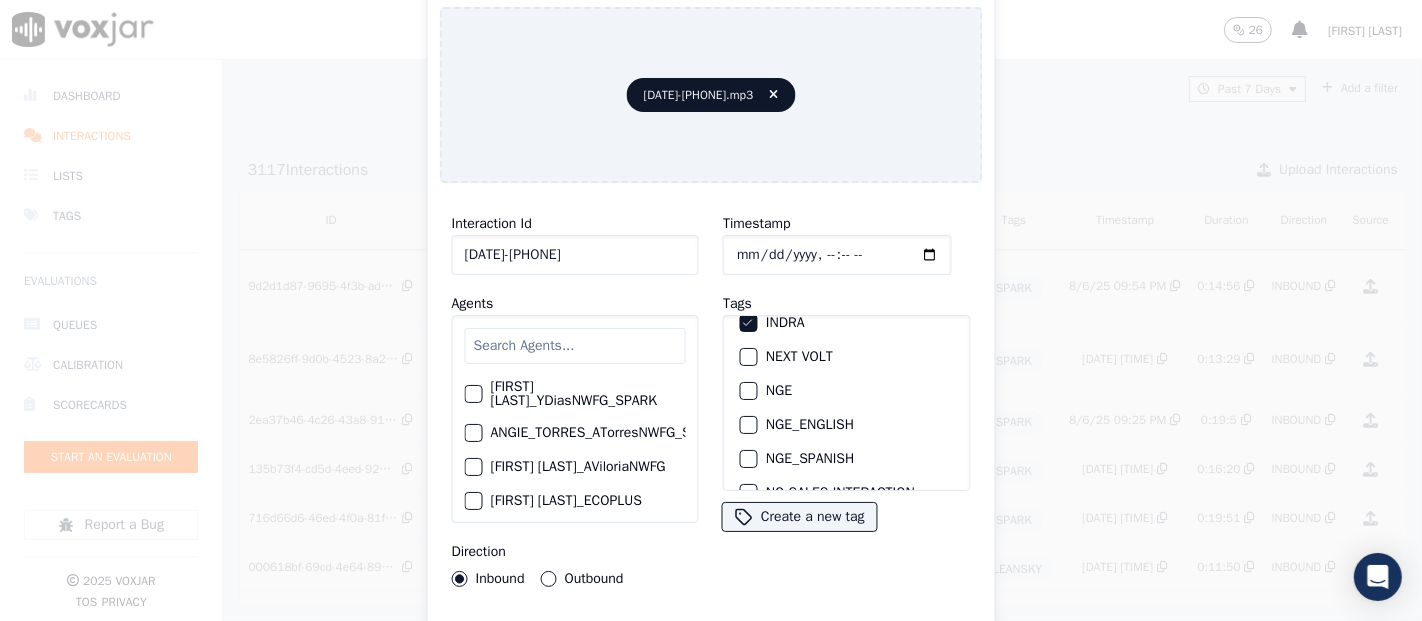 click on "Upload interaction to start evaluation" at bounding box center [711, 641] 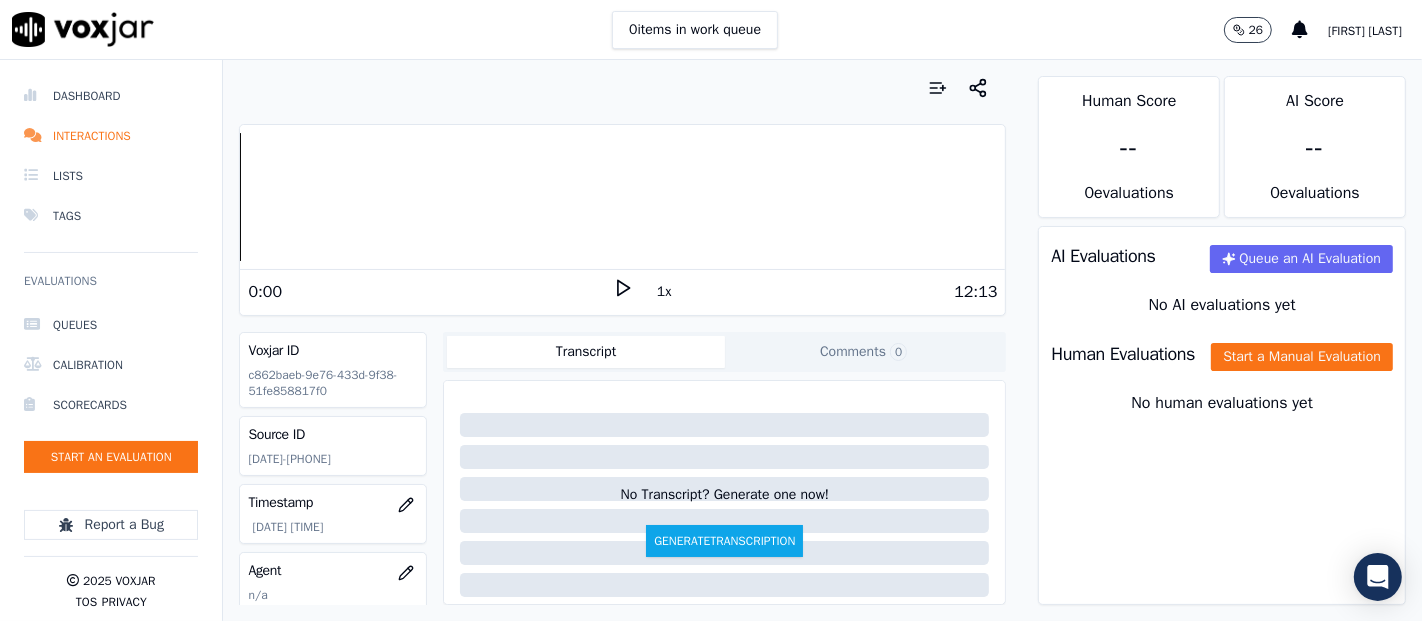 click 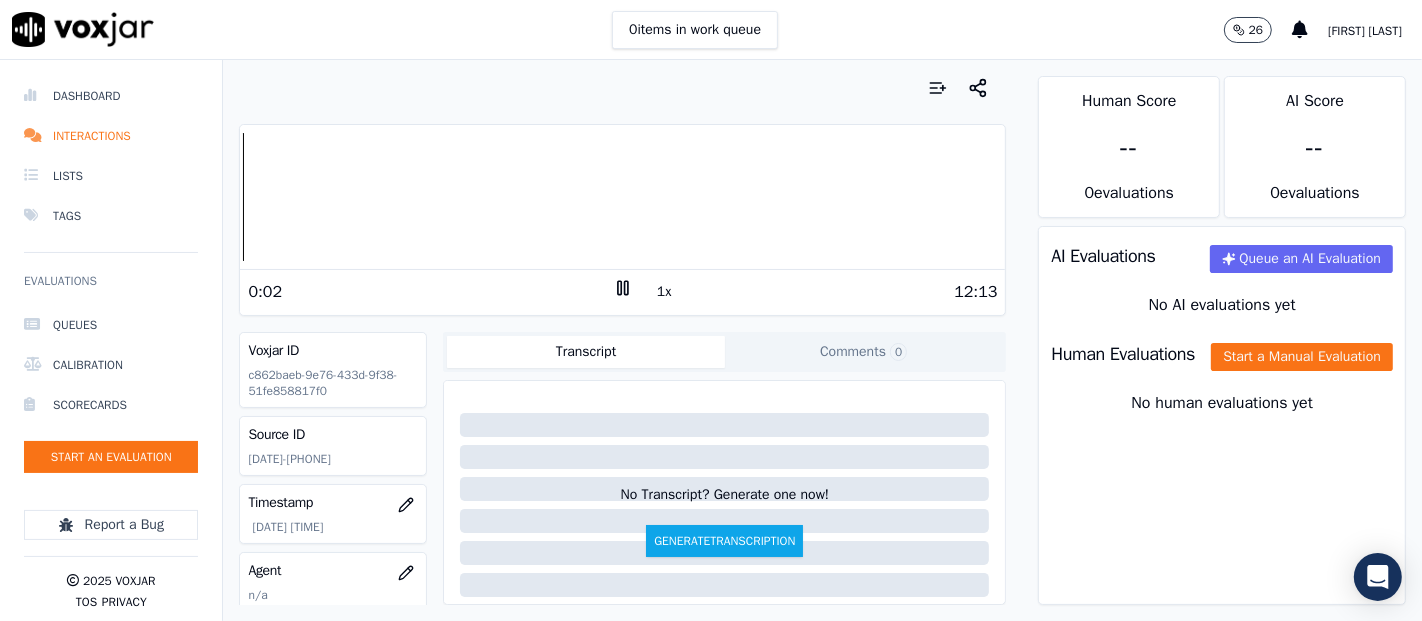 click 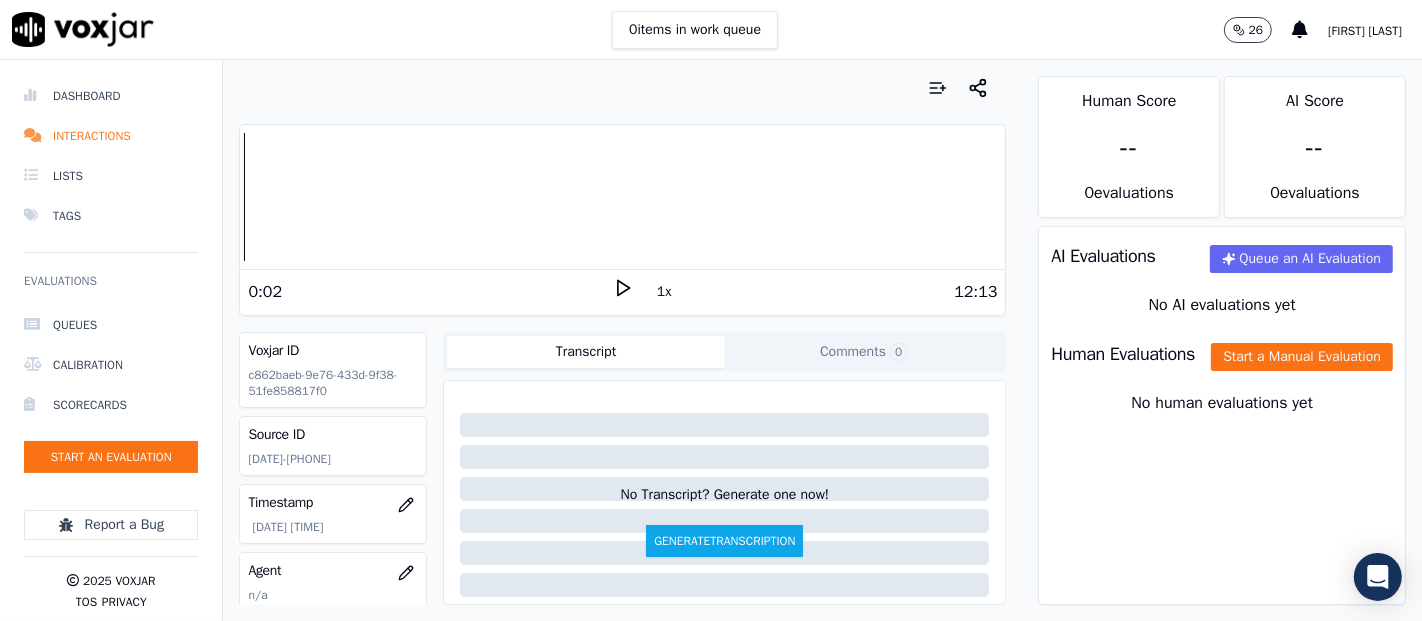 click on "[DATE]-[PHONE]" 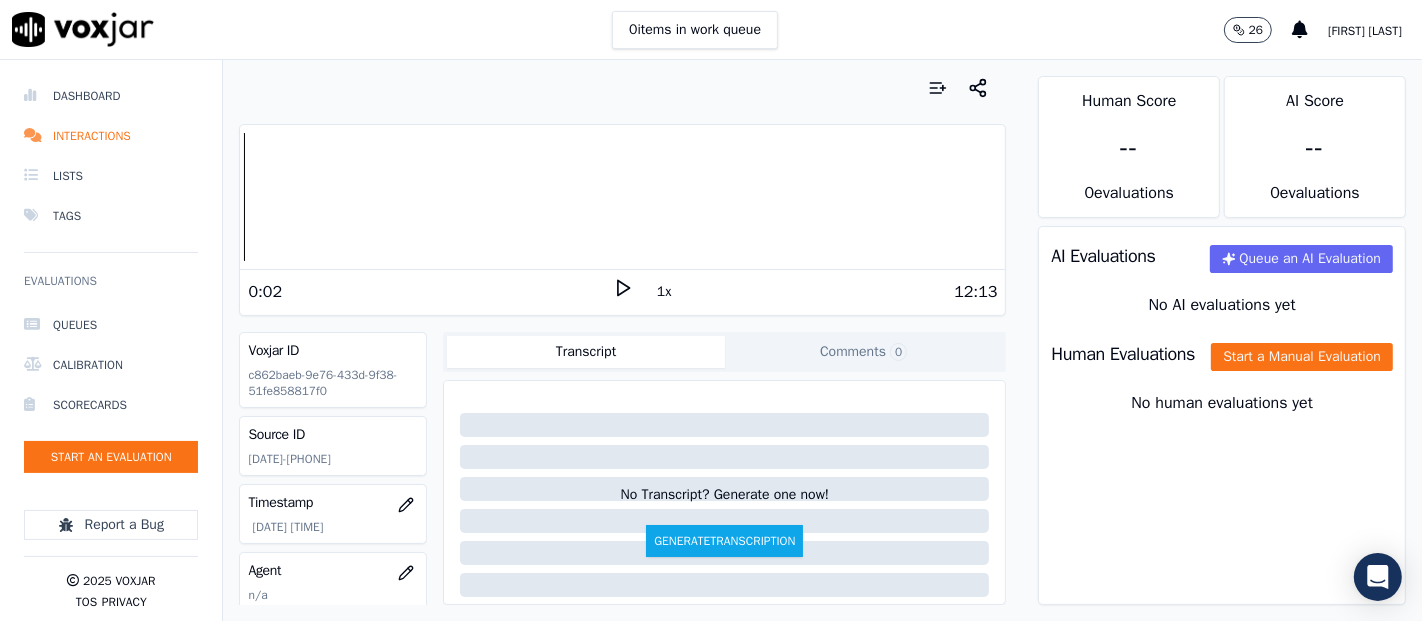 click on "1x" at bounding box center (623, 291) 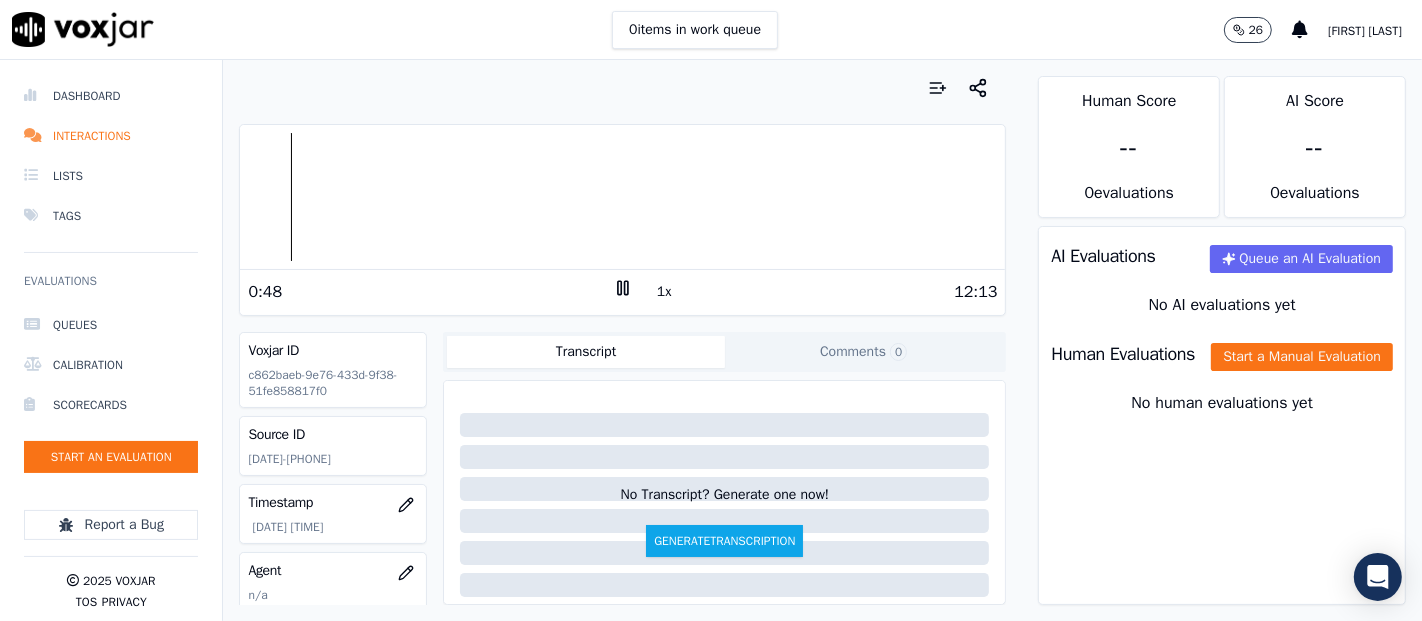 click at bounding box center [622, 197] 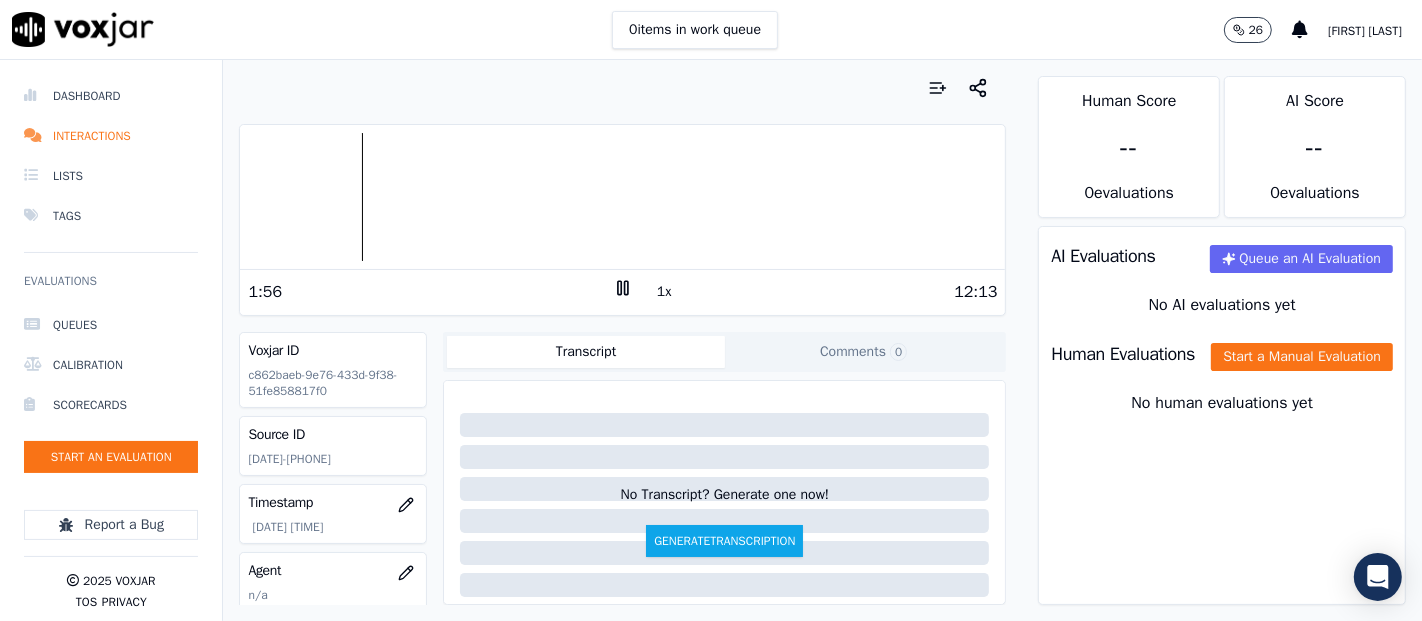 click at bounding box center (622, 197) 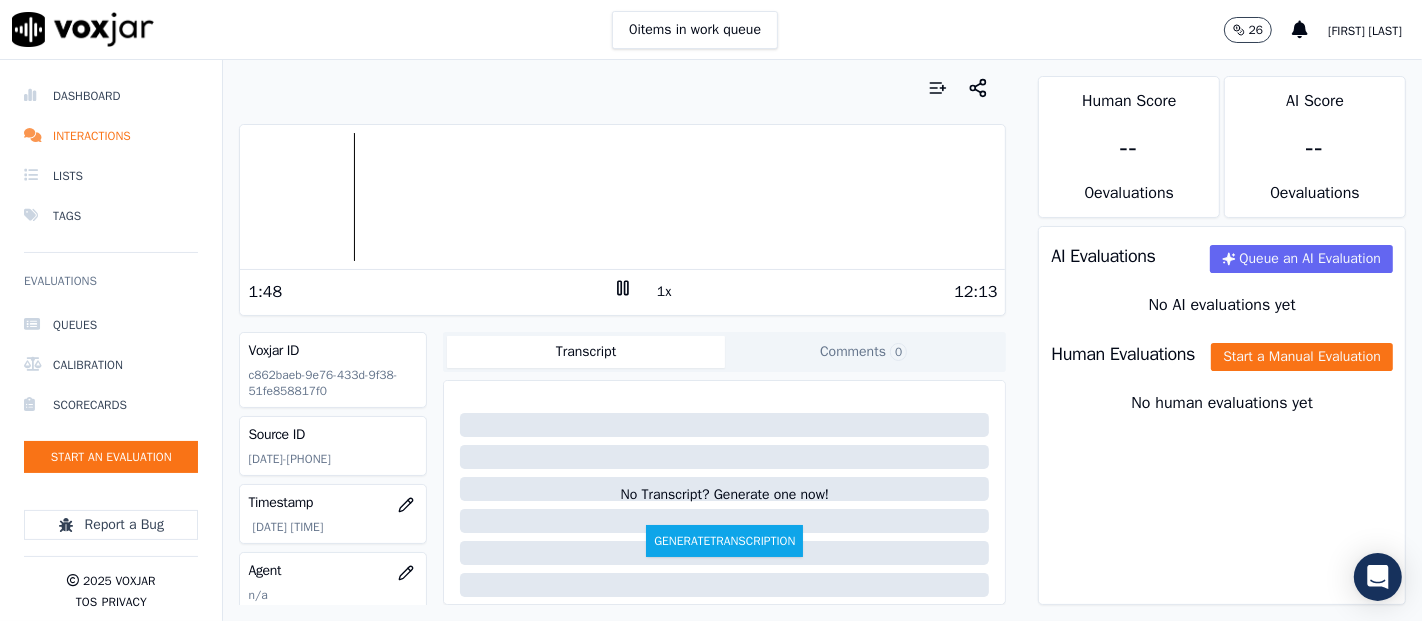 click at bounding box center (622, 197) 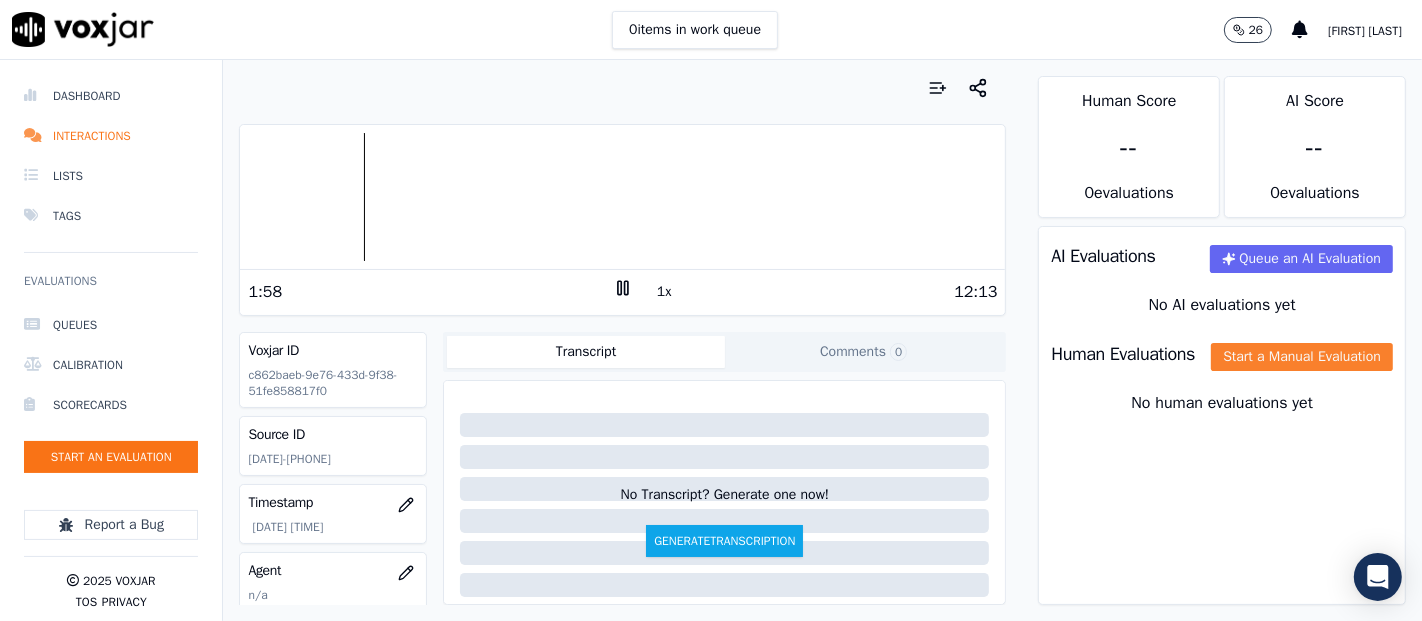 click on "Start a Manual Evaluation" 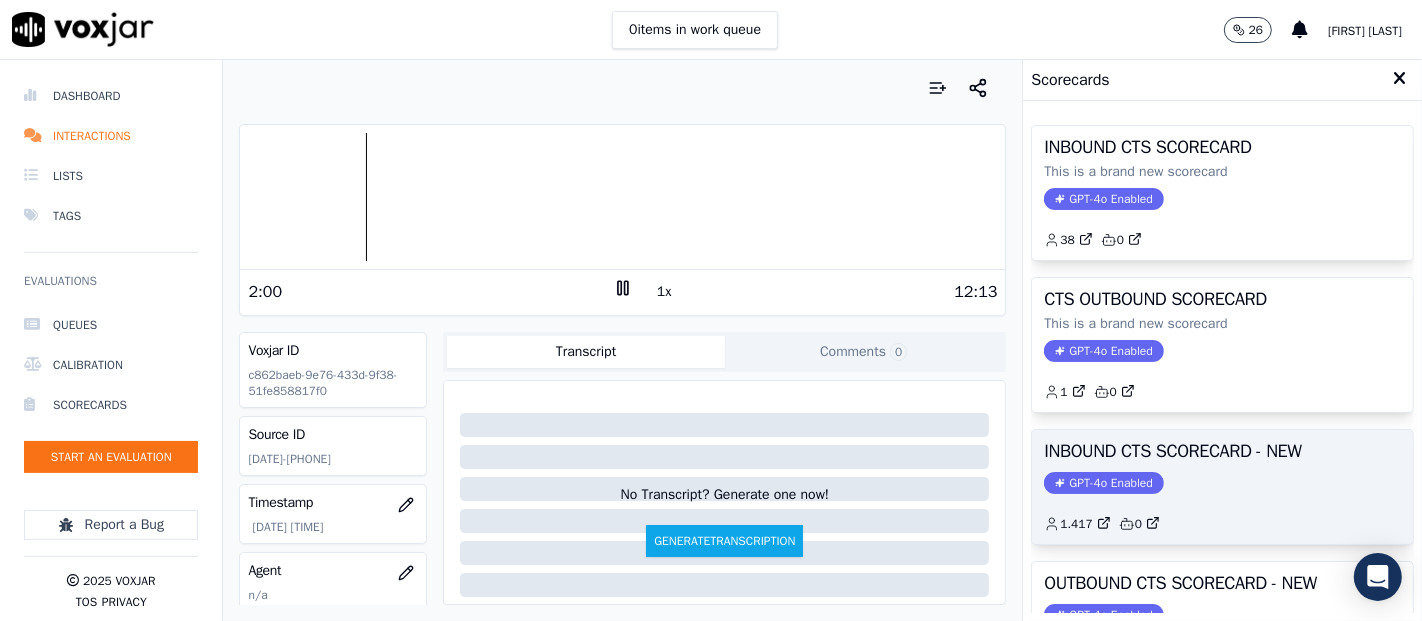 click on "GPT-4o Enabled" 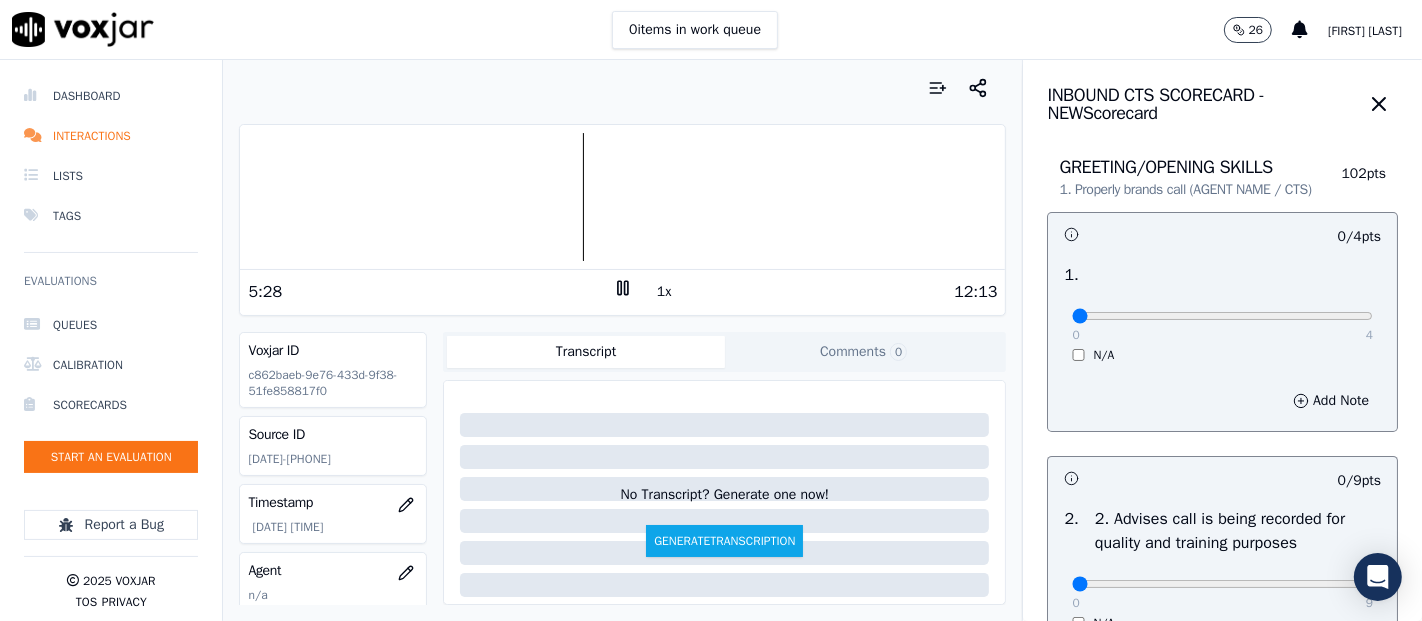 click on "1x" at bounding box center (664, 292) 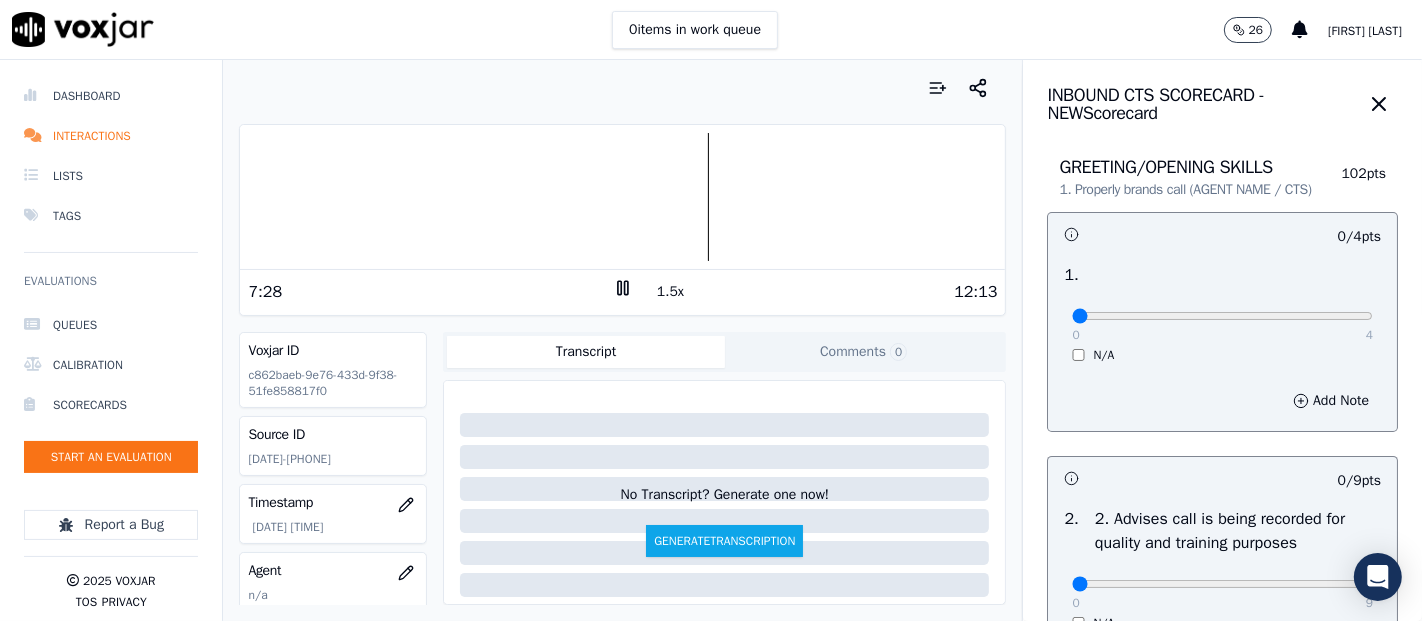 click 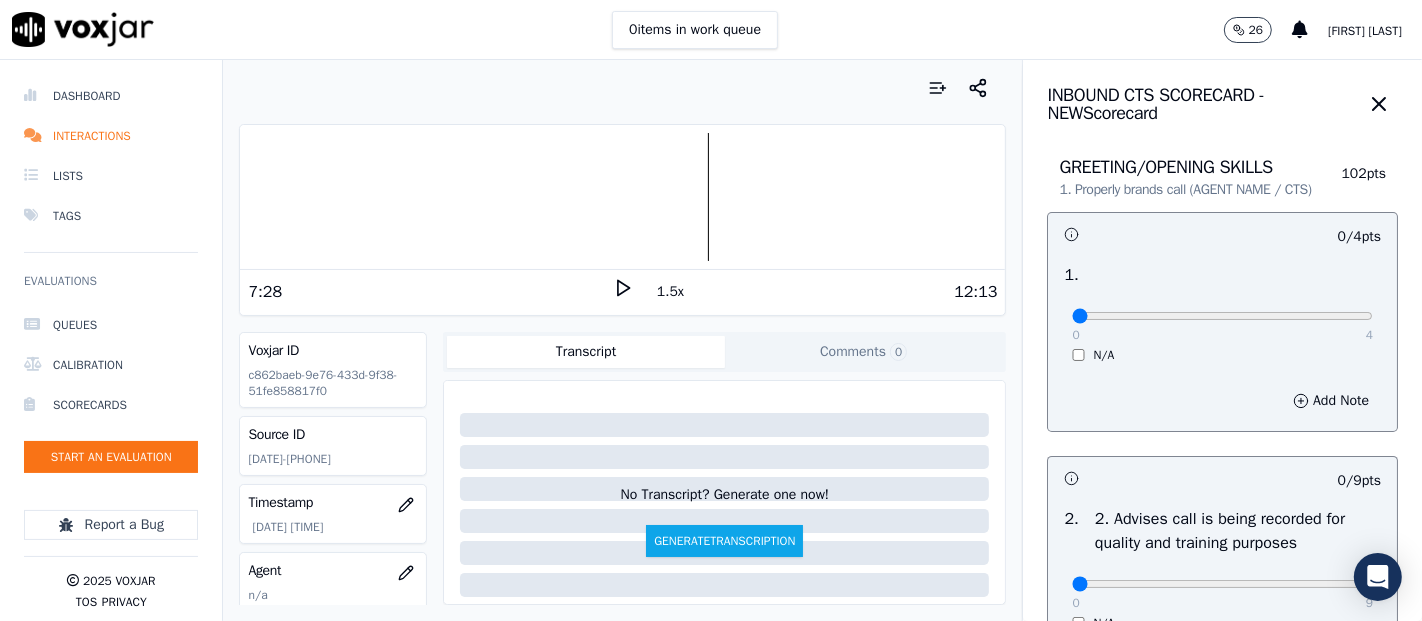 click on "0   4     N/A" at bounding box center [1222, 325] 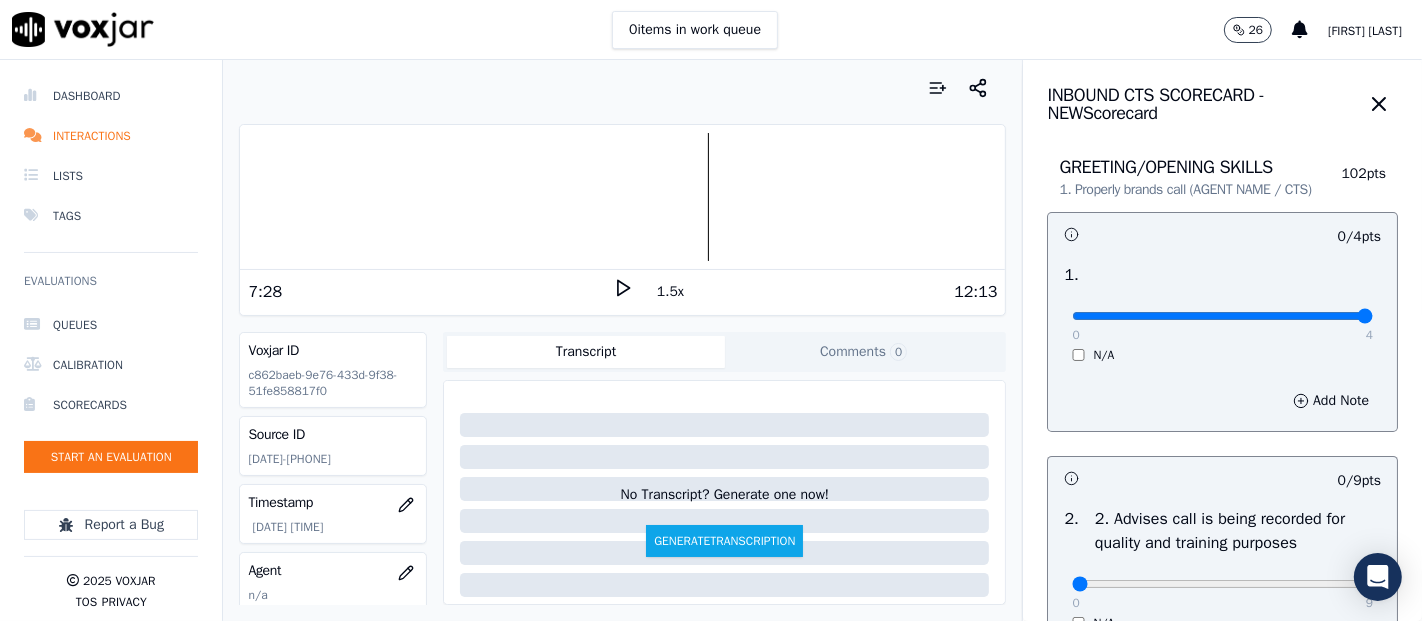 type on "4" 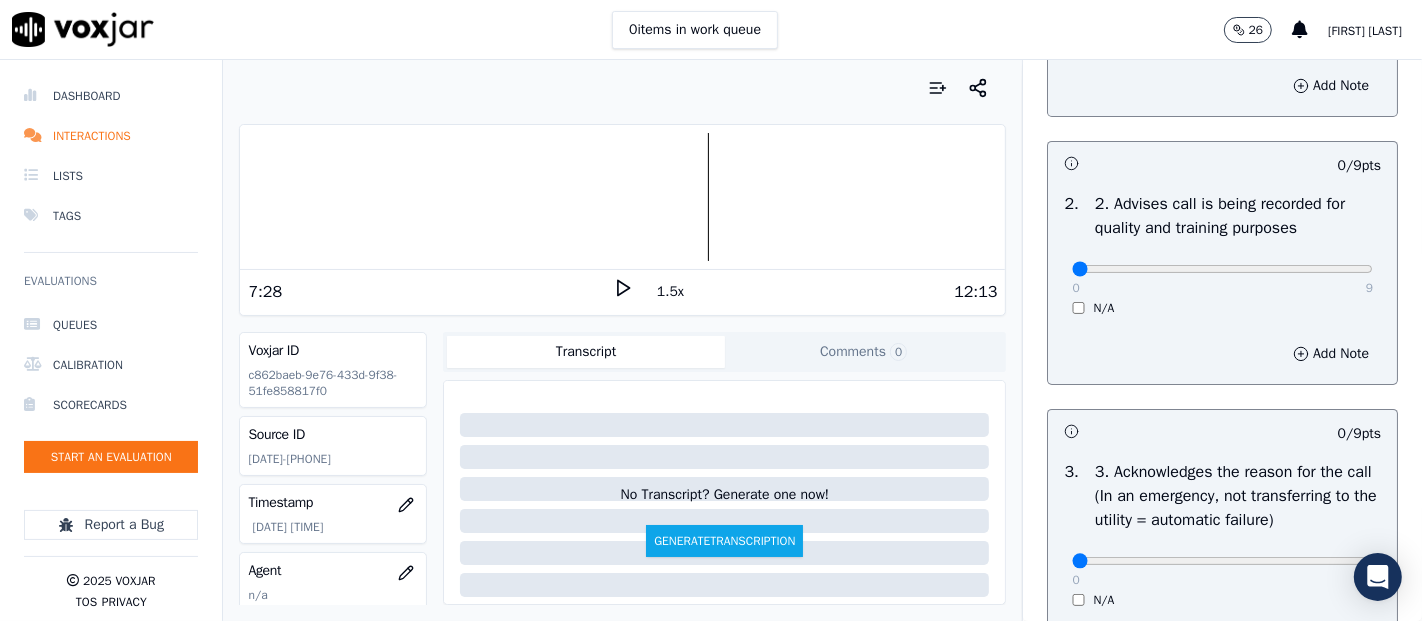 scroll, scrollTop: 333, scrollLeft: 0, axis: vertical 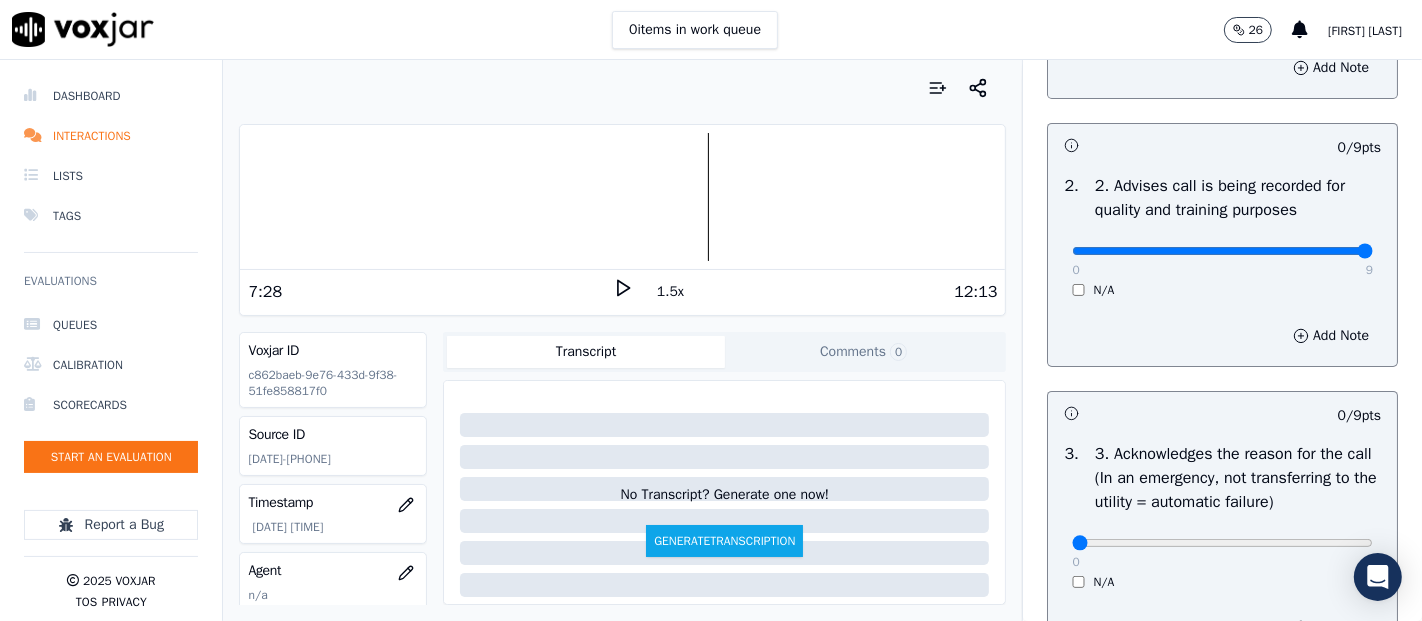 type on "9" 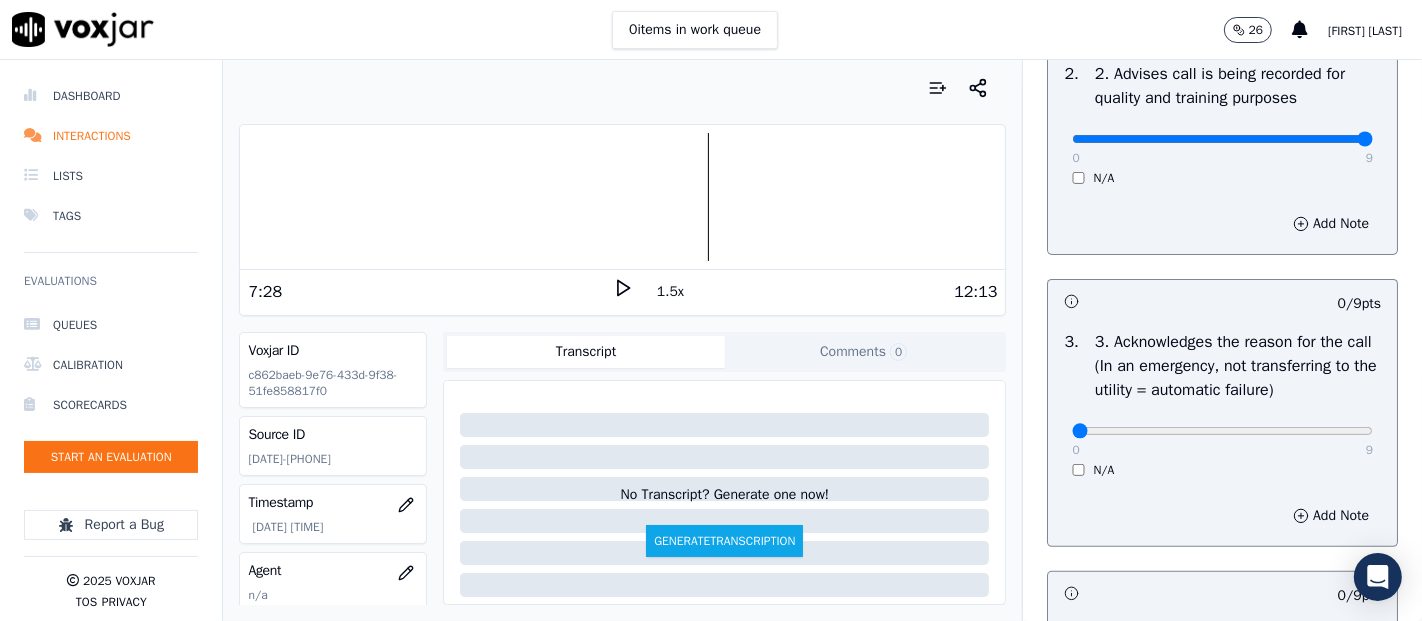scroll, scrollTop: 555, scrollLeft: 0, axis: vertical 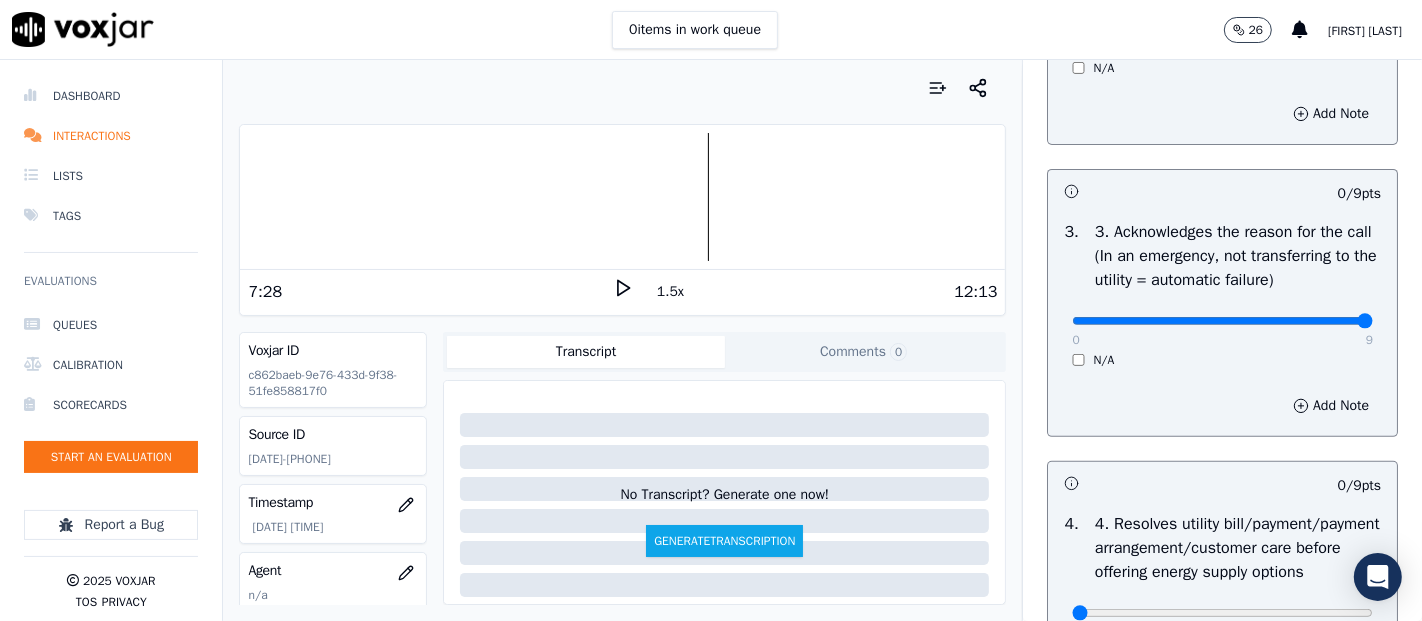 type on "9" 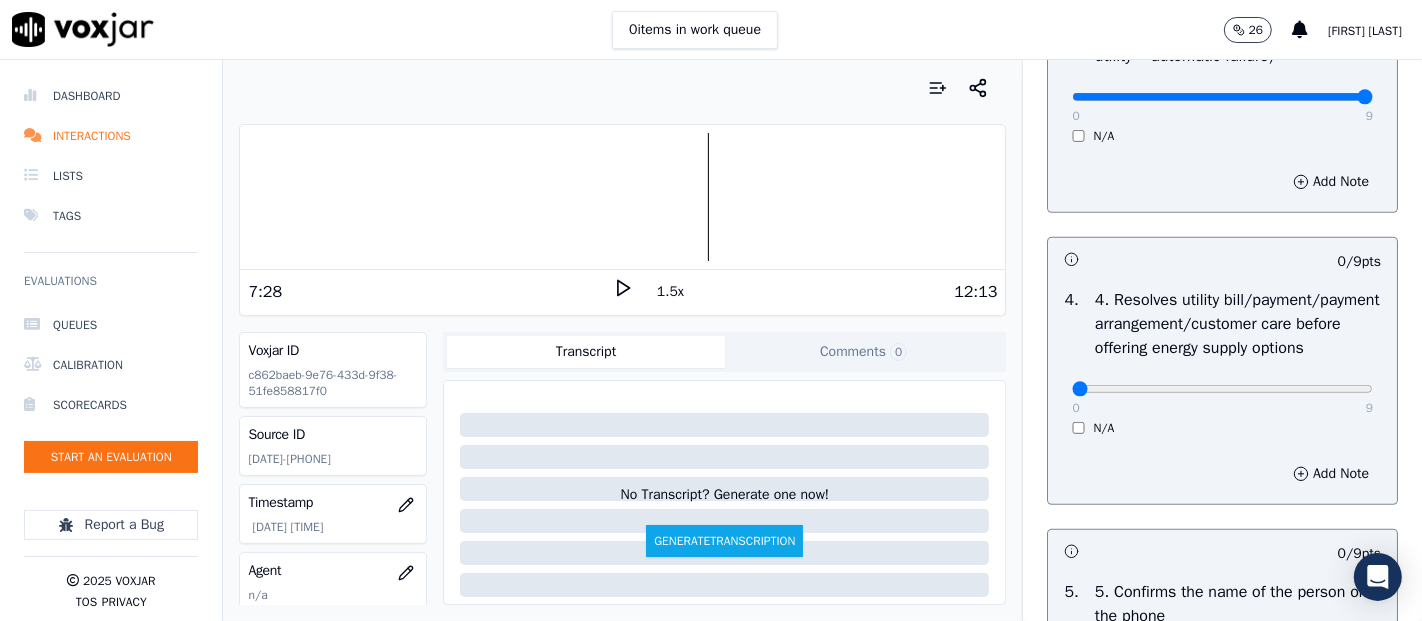 scroll, scrollTop: 888, scrollLeft: 0, axis: vertical 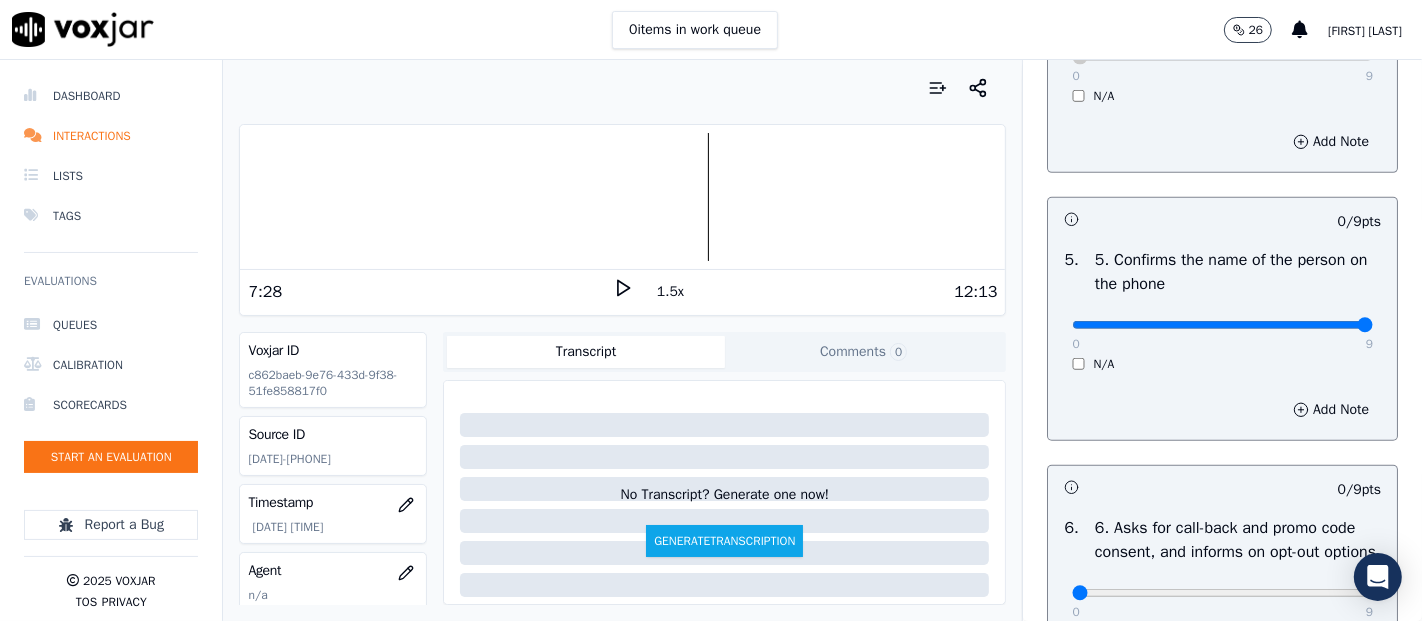 type on "9" 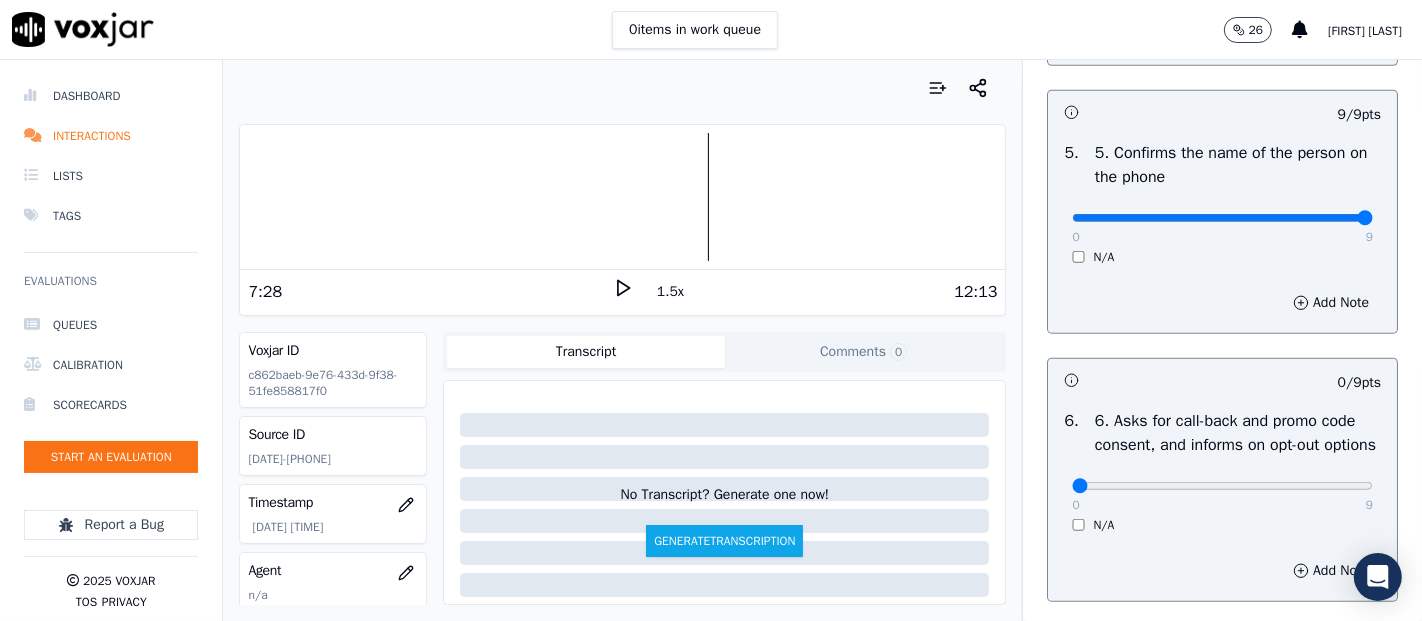 scroll, scrollTop: 1444, scrollLeft: 0, axis: vertical 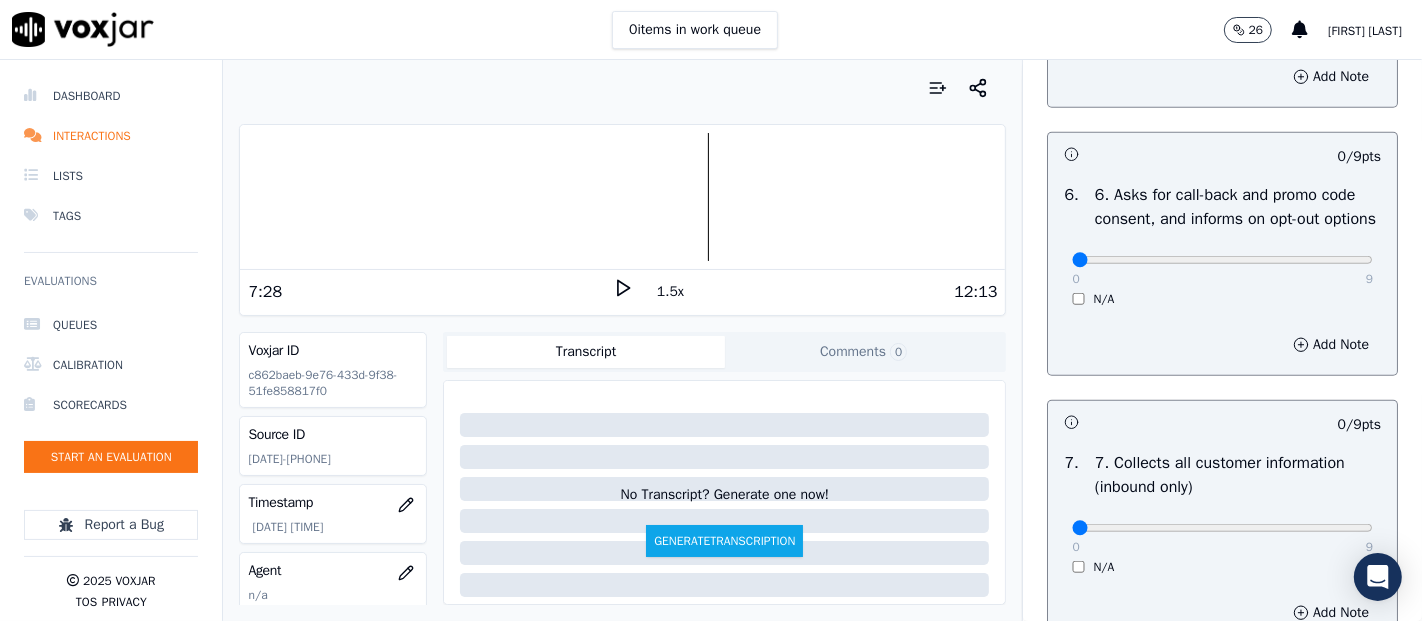 click on "0   9     N/A" at bounding box center (1222, 269) 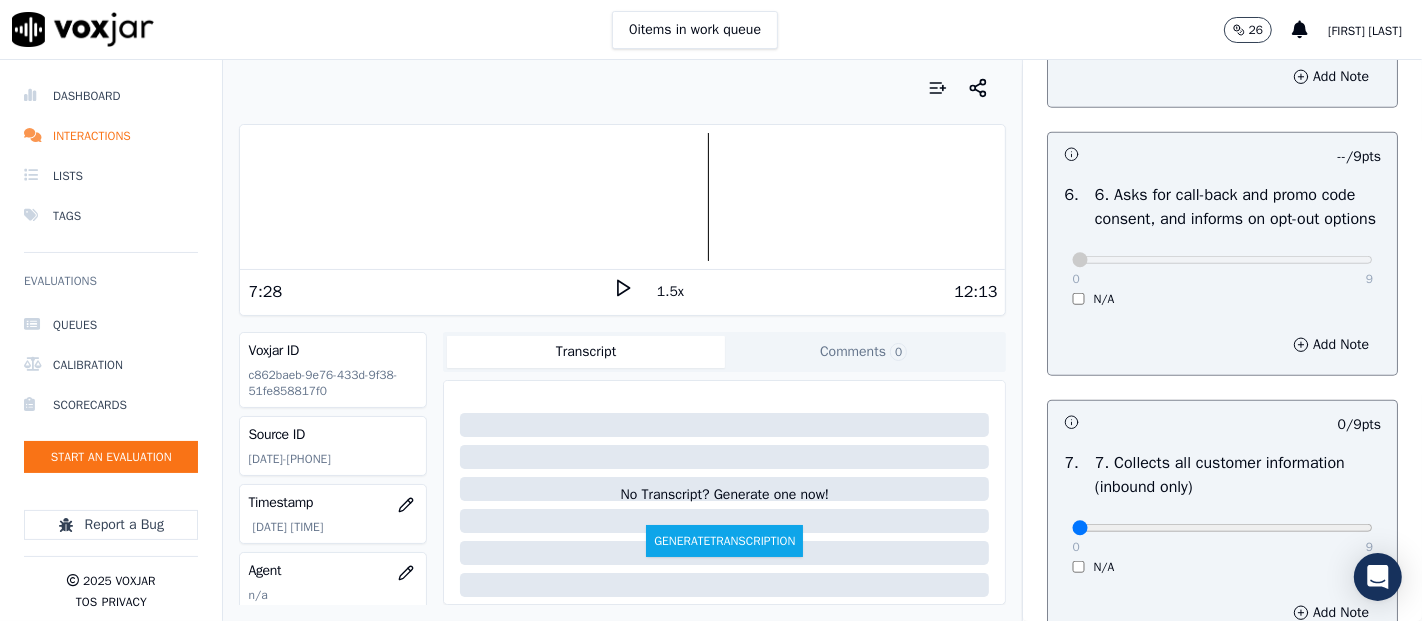 scroll, scrollTop: 1777, scrollLeft: 0, axis: vertical 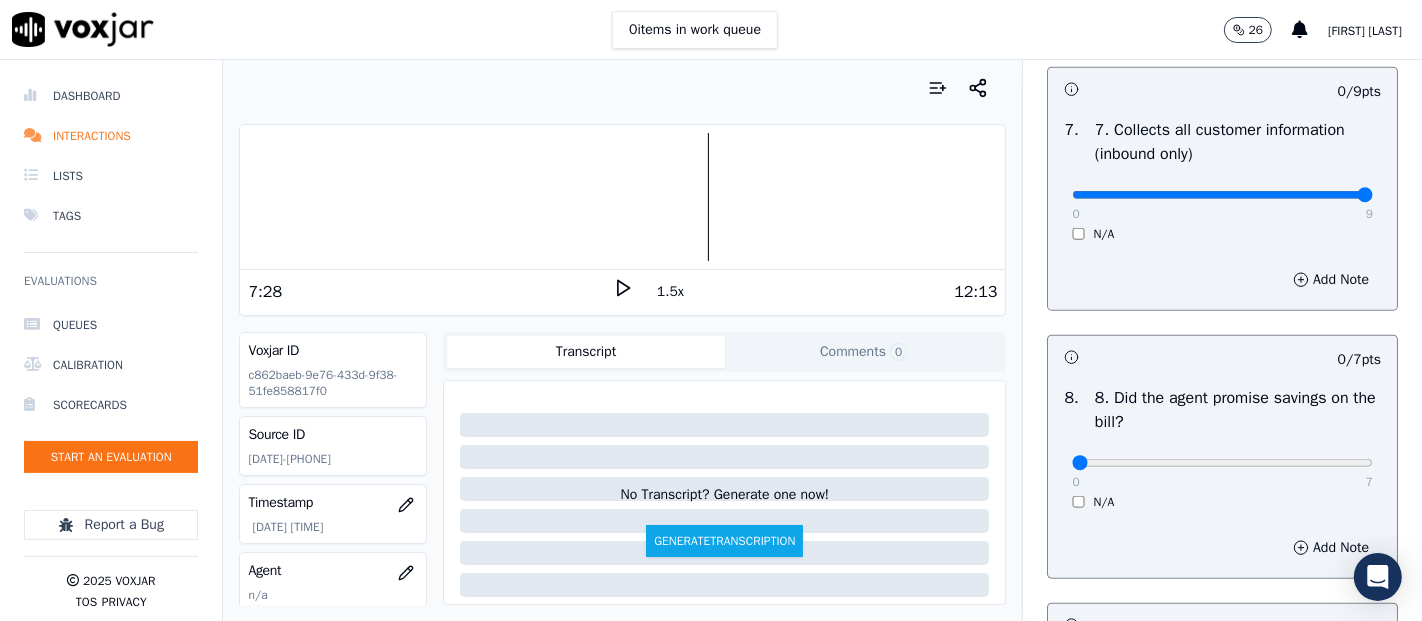 type on "9" 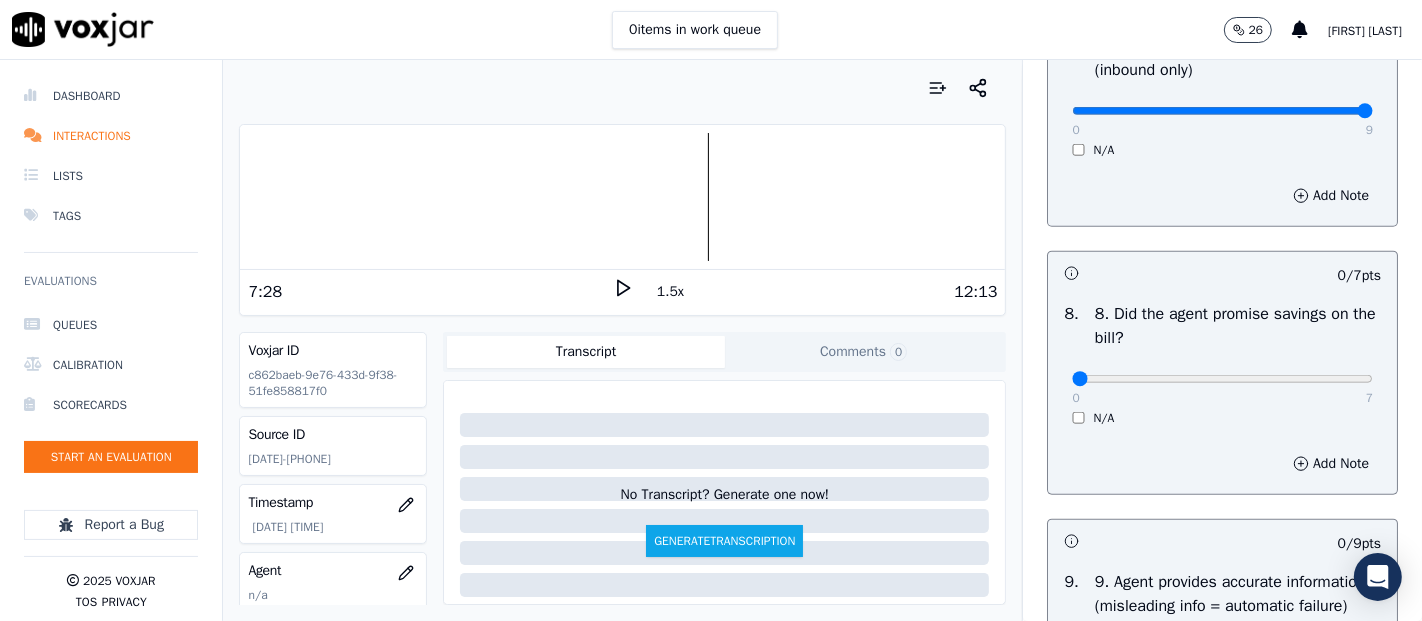 scroll, scrollTop: 2000, scrollLeft: 0, axis: vertical 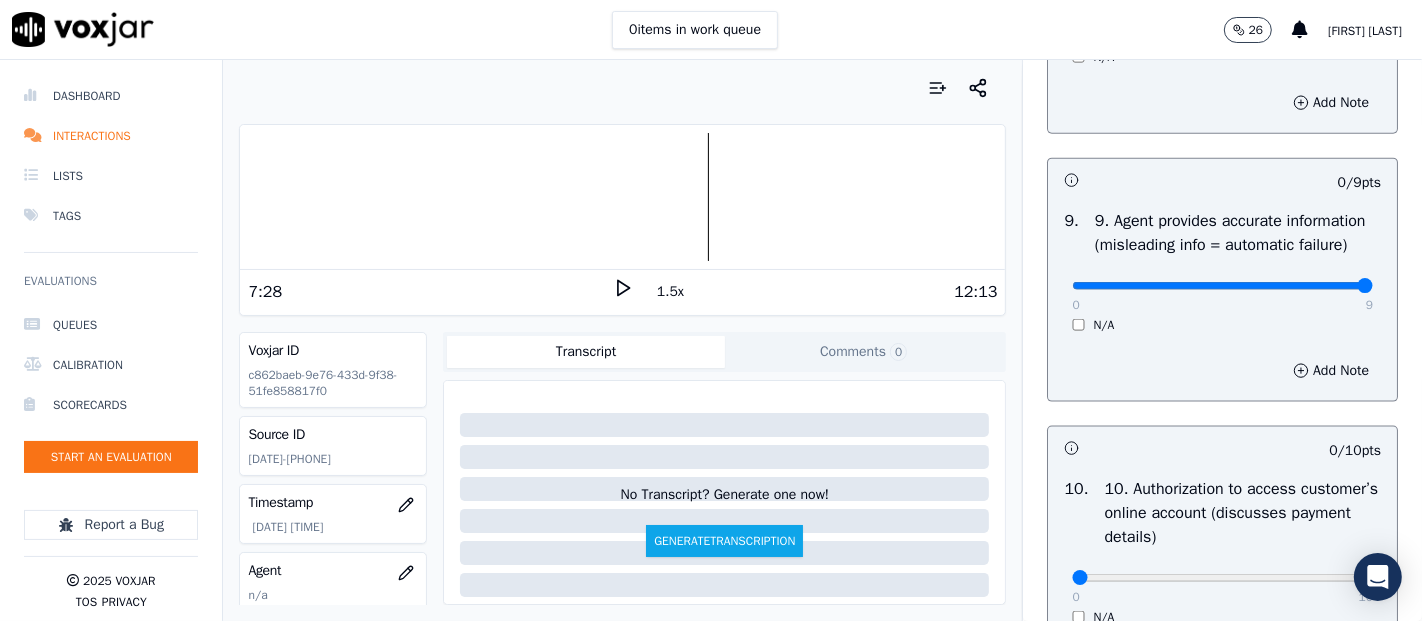 type on "9" 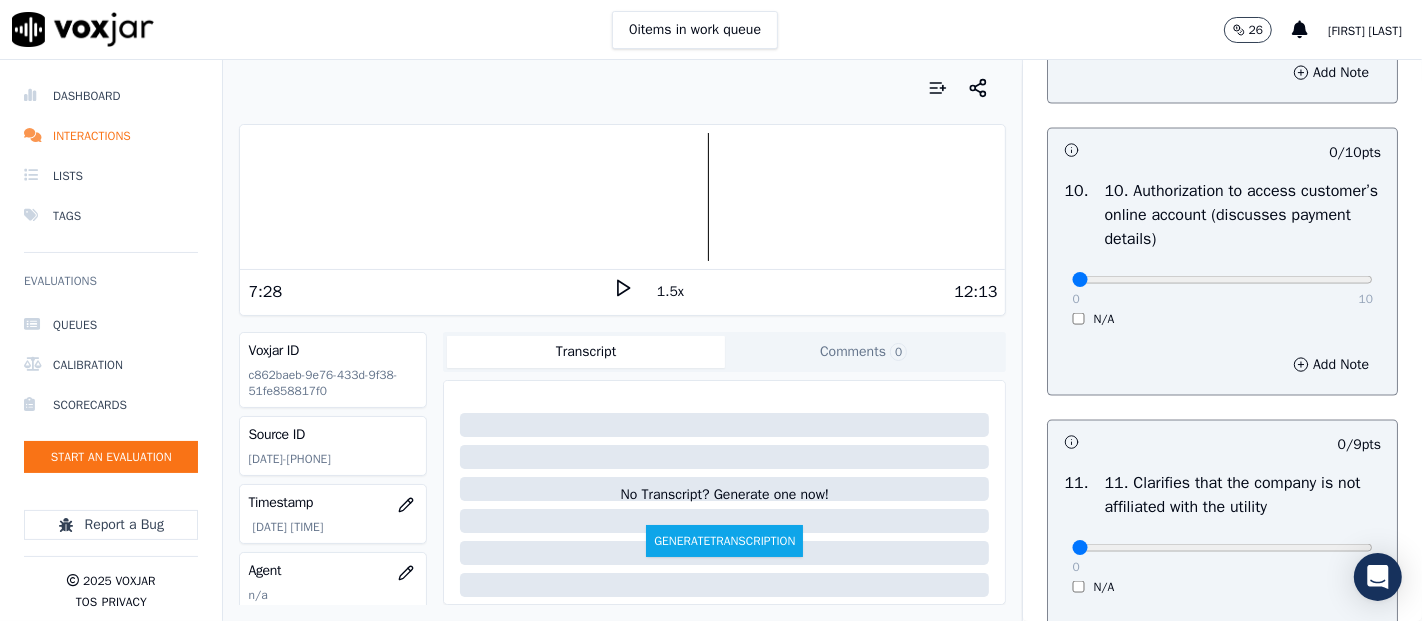 scroll, scrollTop: 2555, scrollLeft: 0, axis: vertical 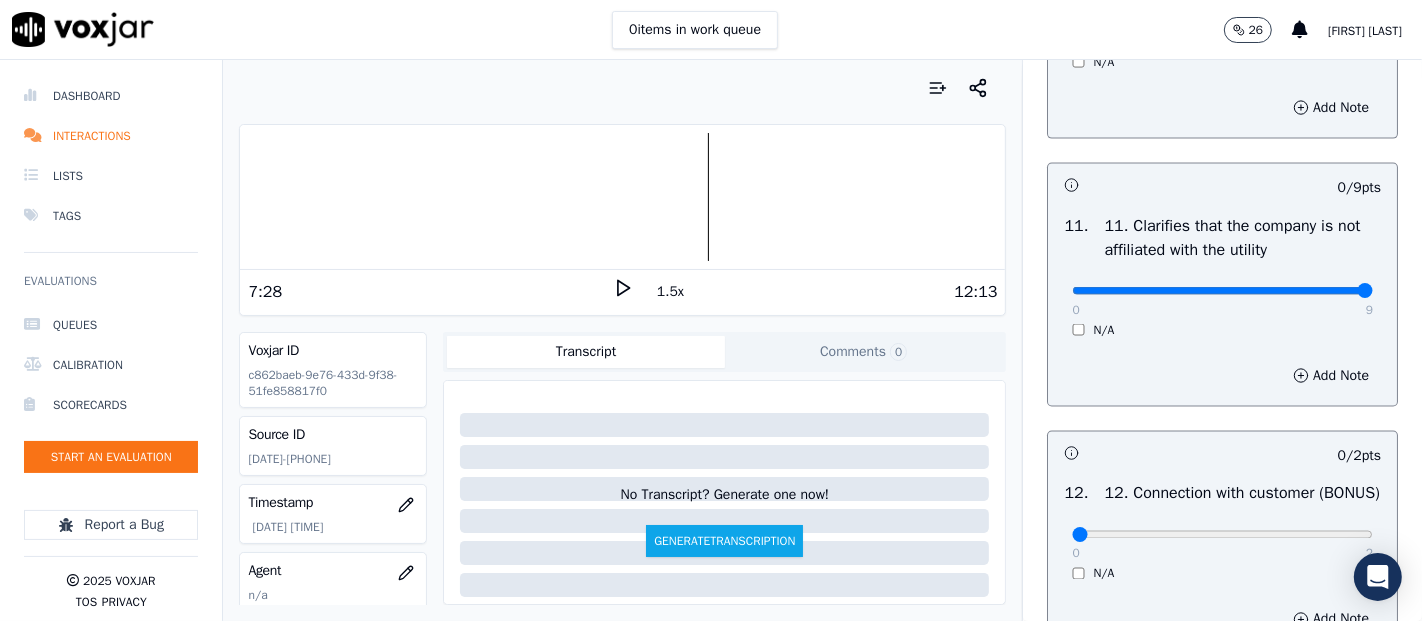type on "9" 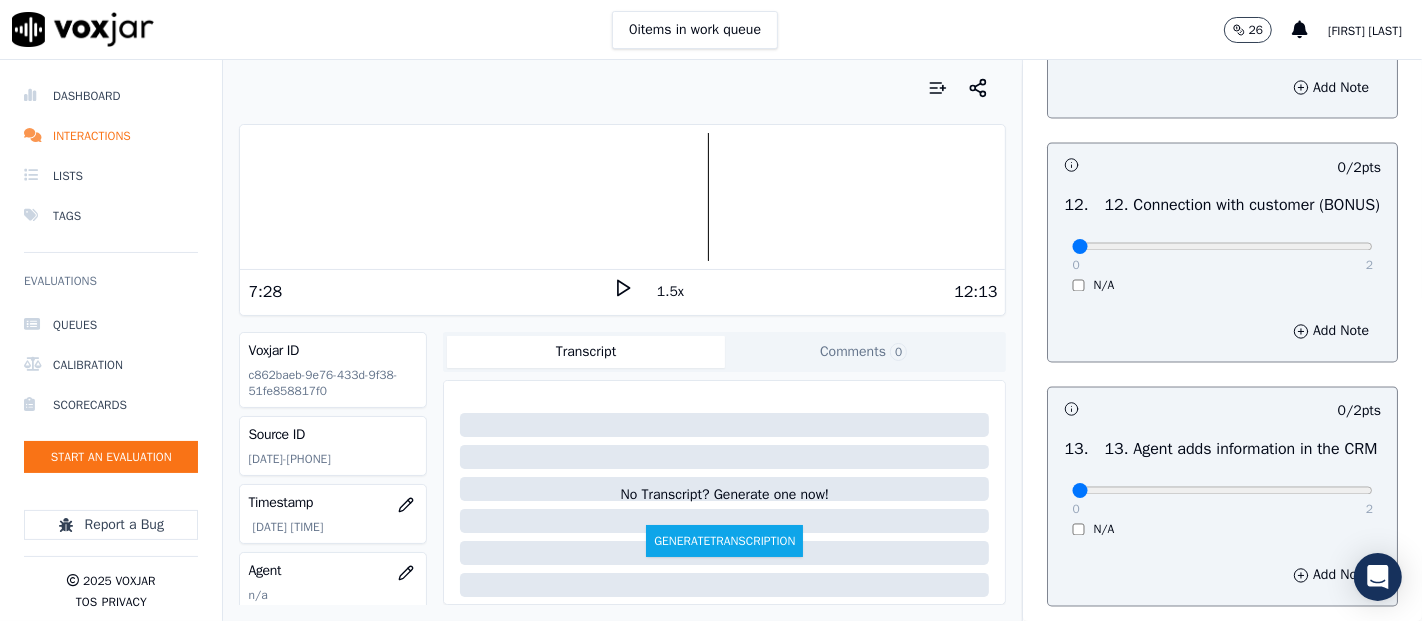 scroll, scrollTop: 3111, scrollLeft: 0, axis: vertical 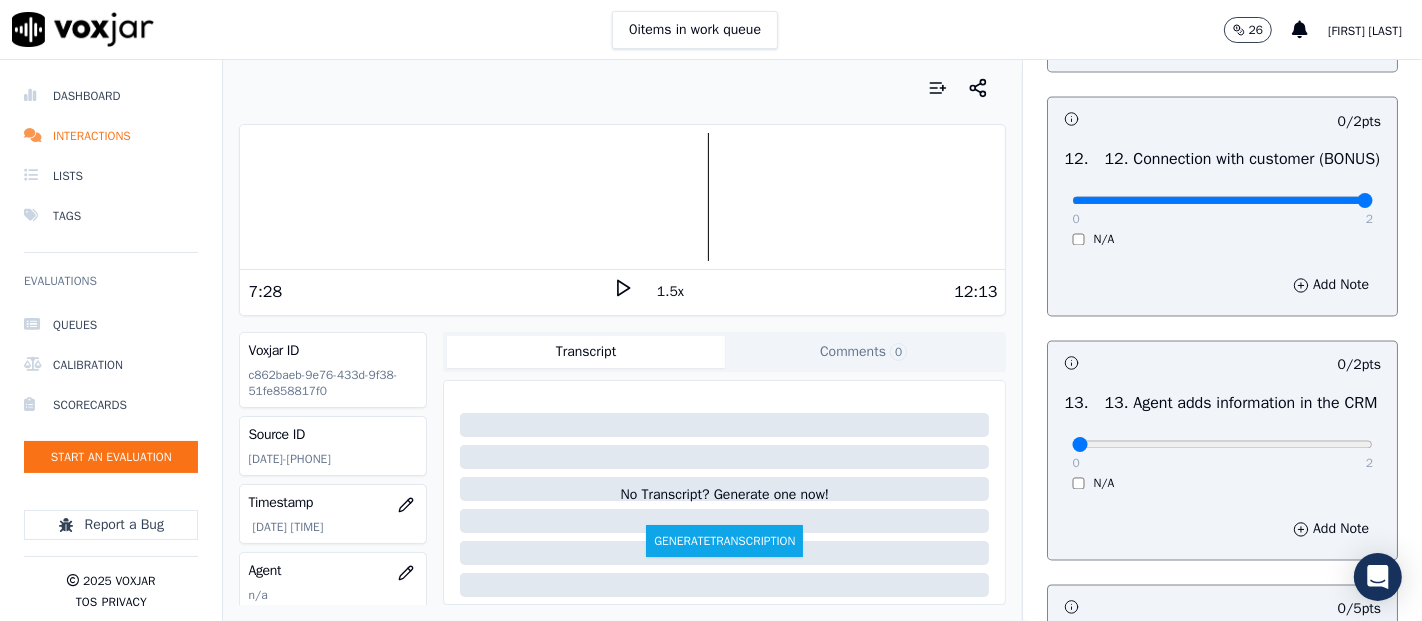 type on "2" 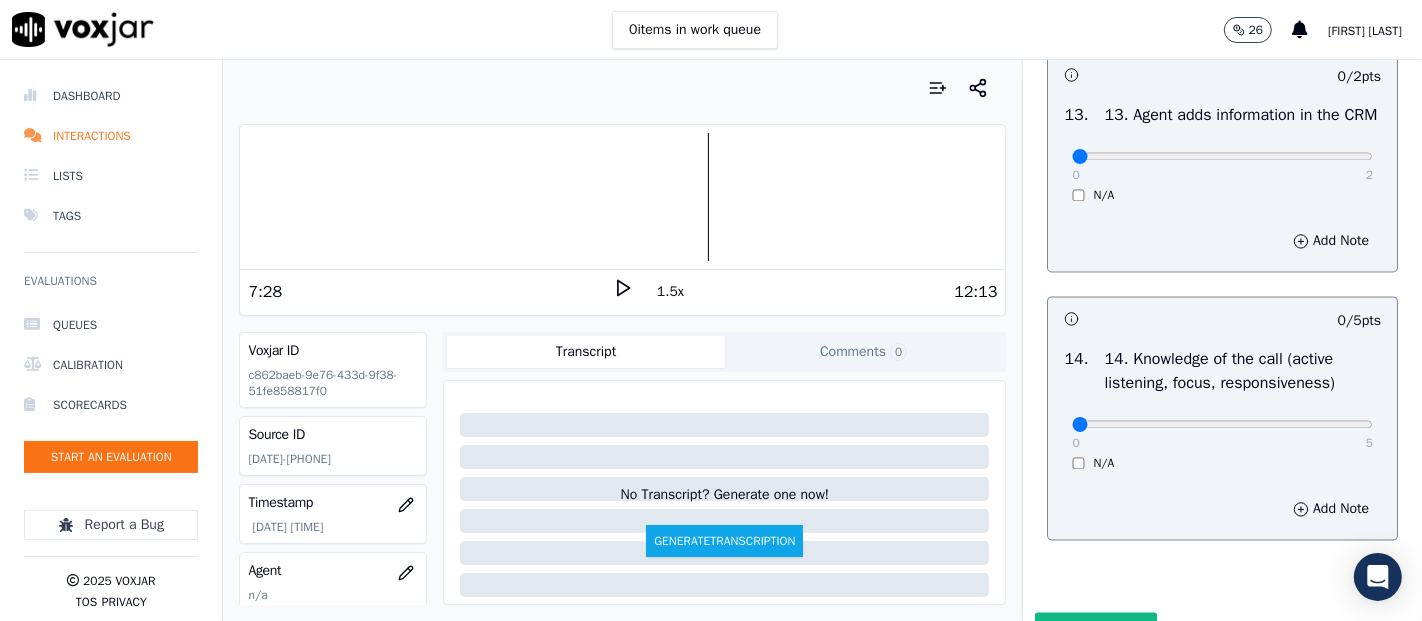 scroll, scrollTop: 3444, scrollLeft: 0, axis: vertical 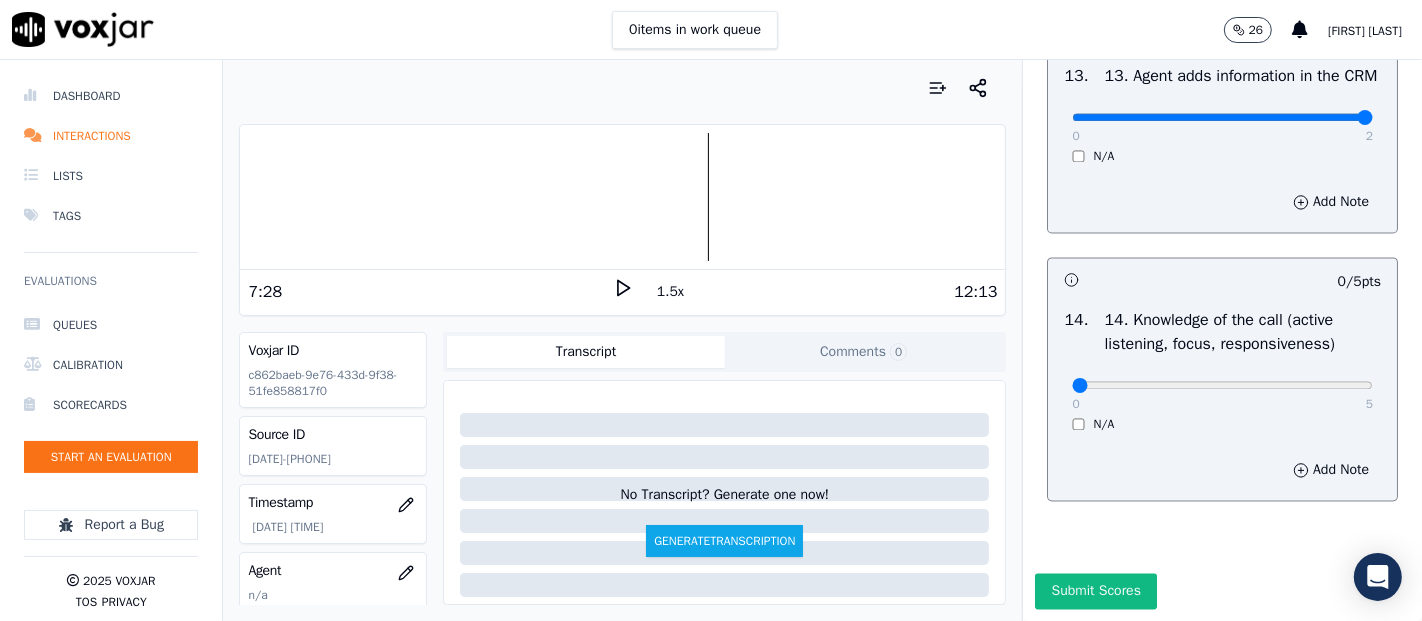 type on "2" 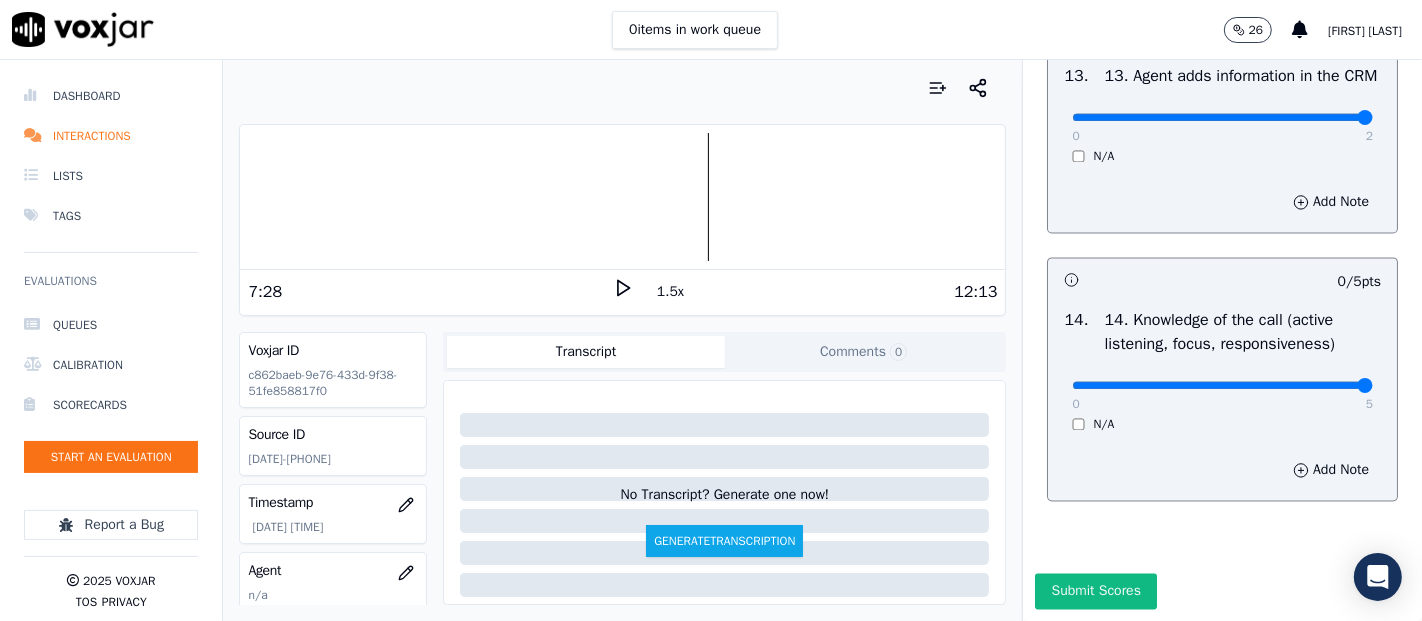 type on "5" 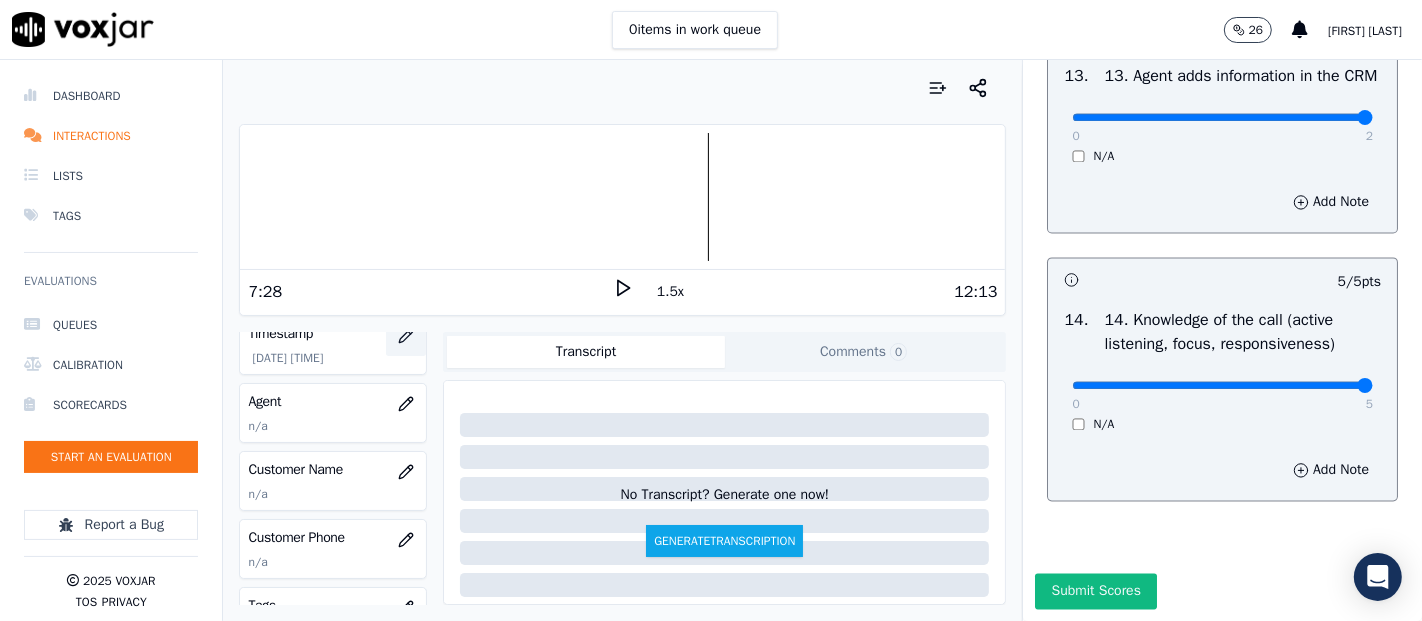 scroll, scrollTop: 222, scrollLeft: 0, axis: vertical 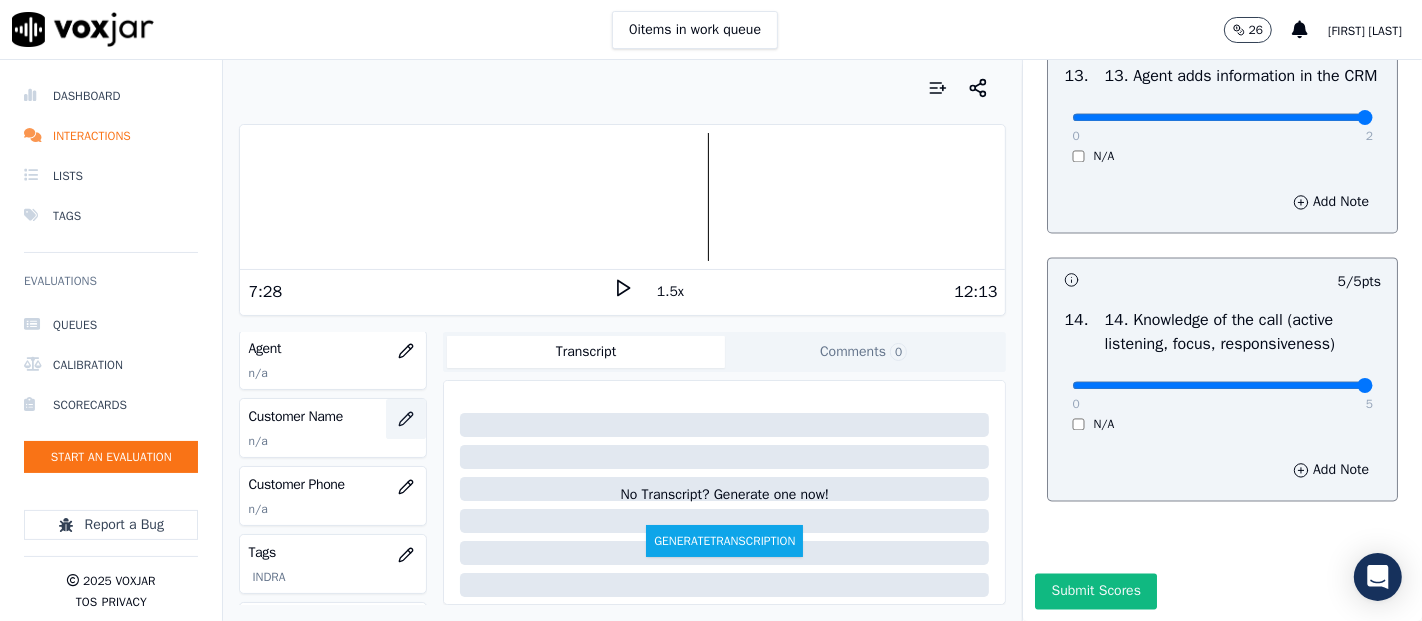 click 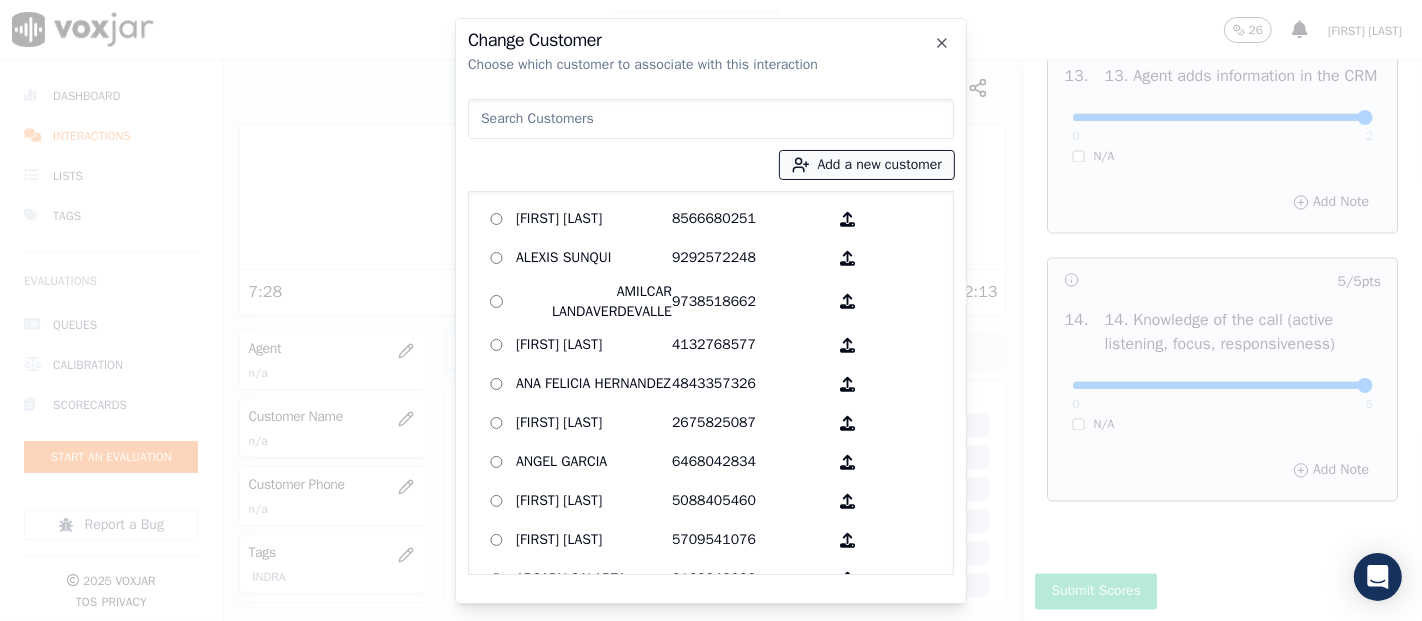 click on "Add a new customer" at bounding box center (867, 165) 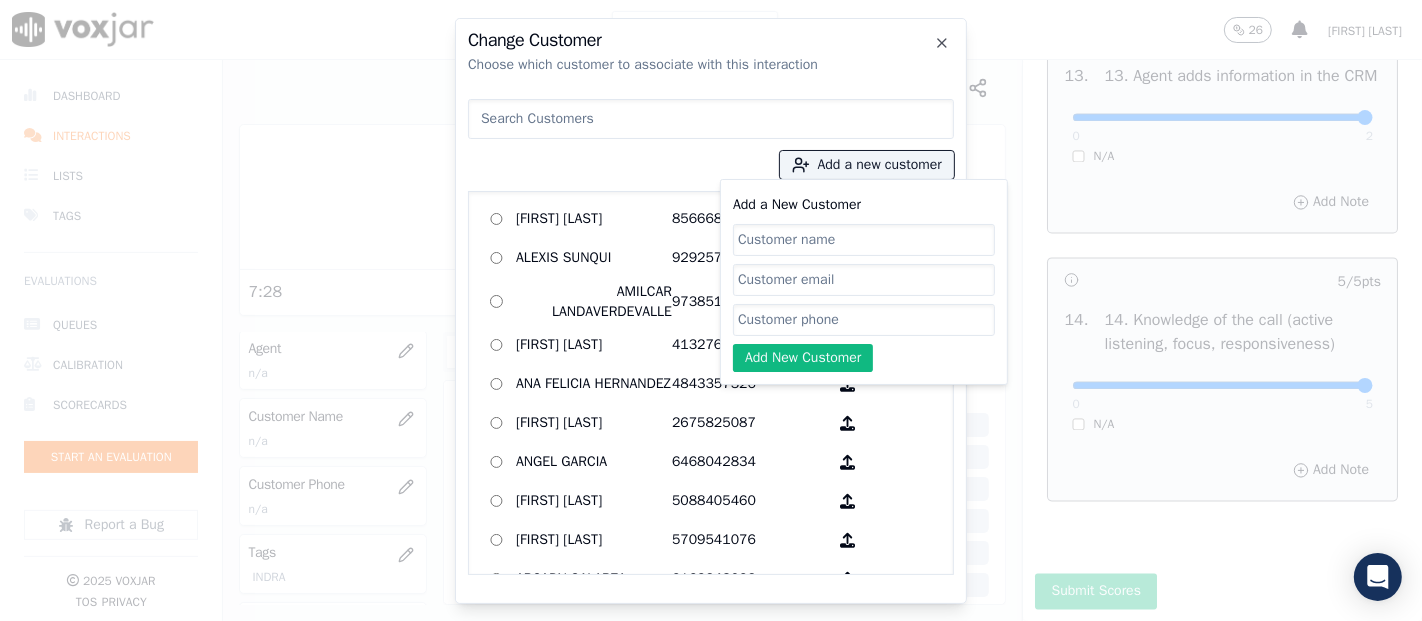 paste on "DUANE REID" 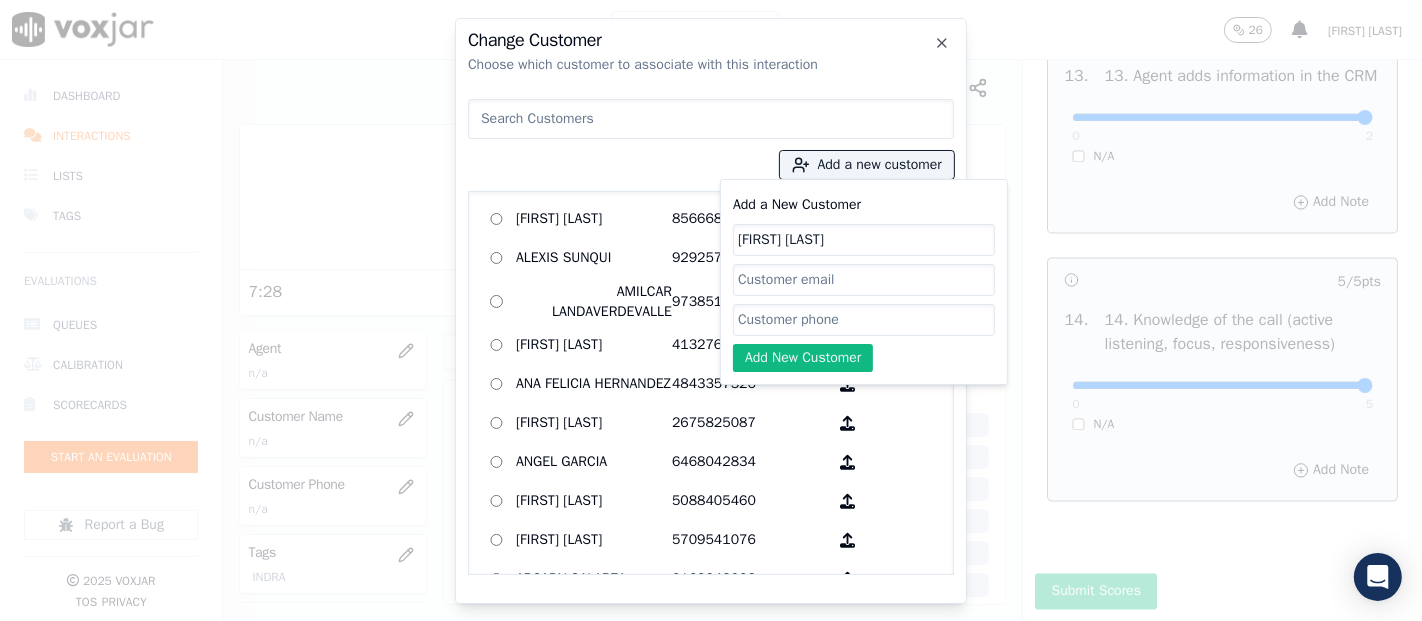 type on "DUANE REID" 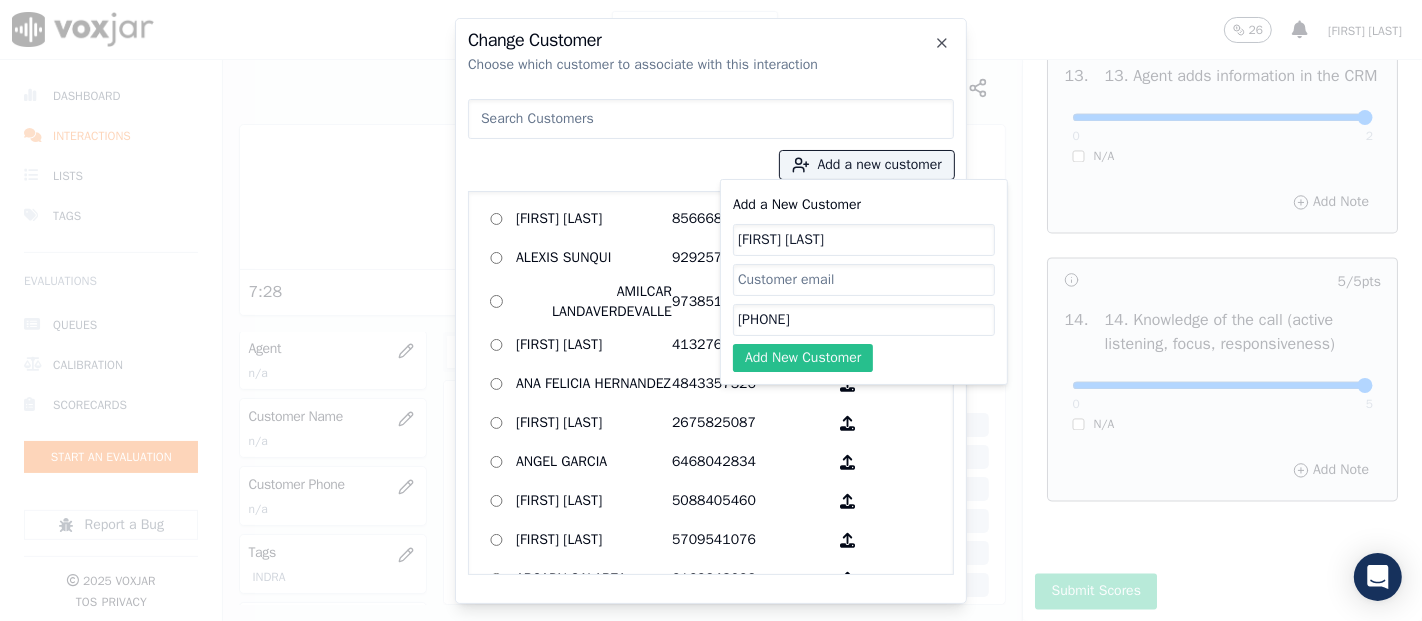 type on "5512213715" 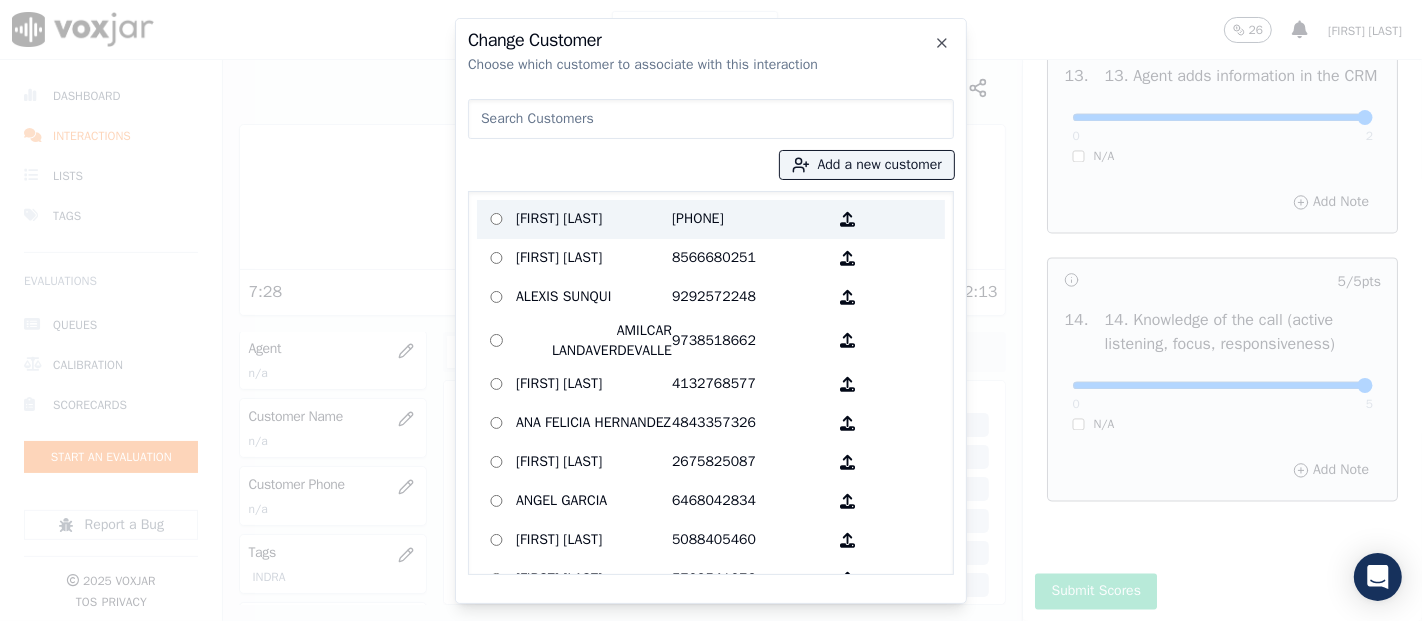 click on "DUANE REID" at bounding box center (594, 219) 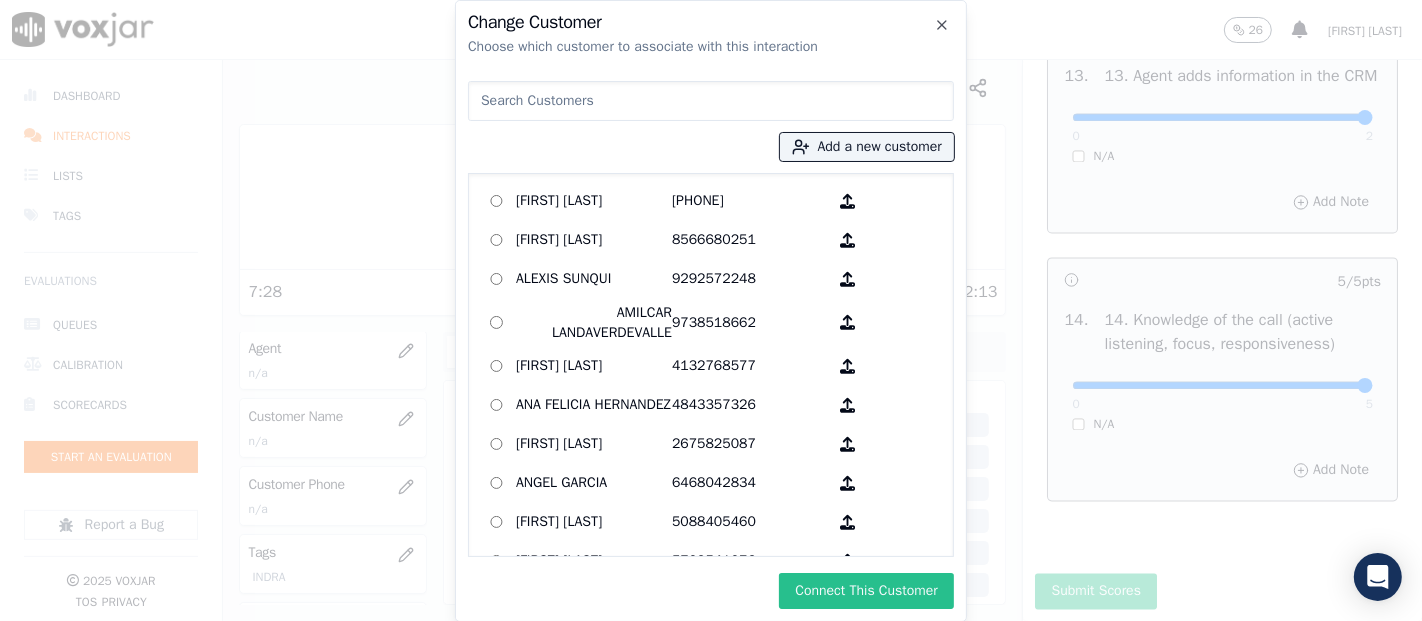 click on "Connect This Customer" at bounding box center (866, 591) 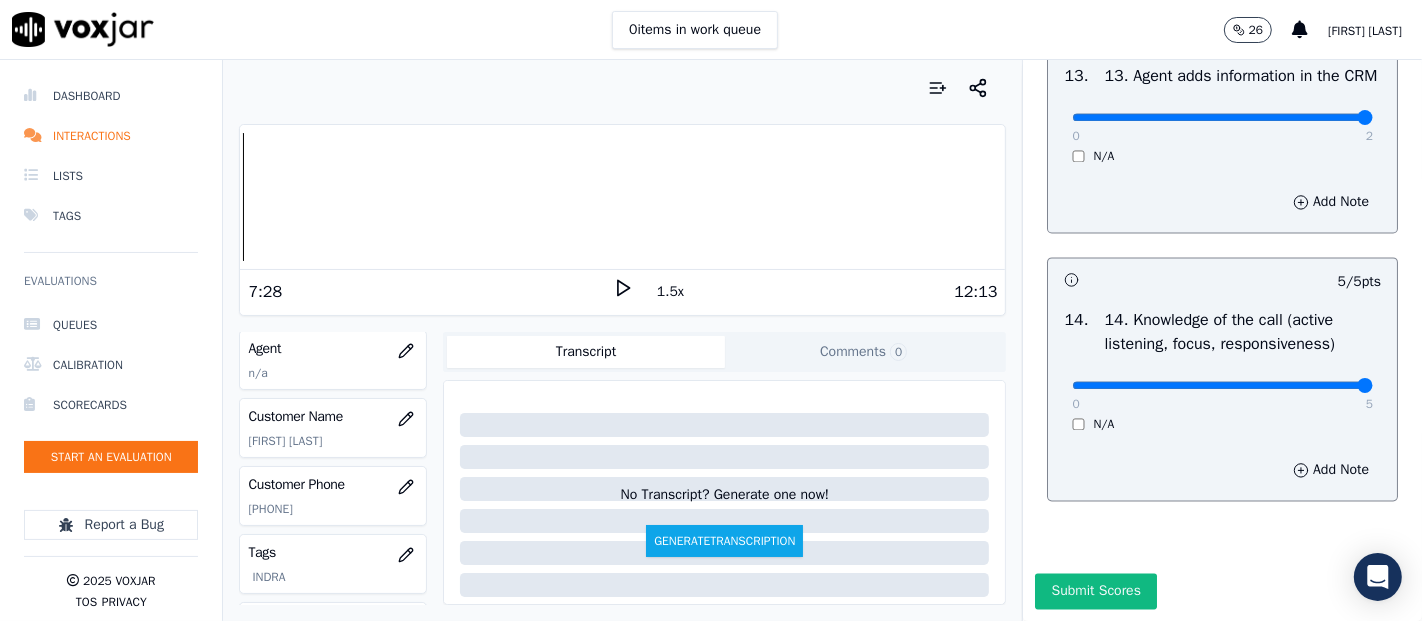 click on "Your browser does not support the audio element.   7:28     1.5x   12:13" at bounding box center (622, 220) 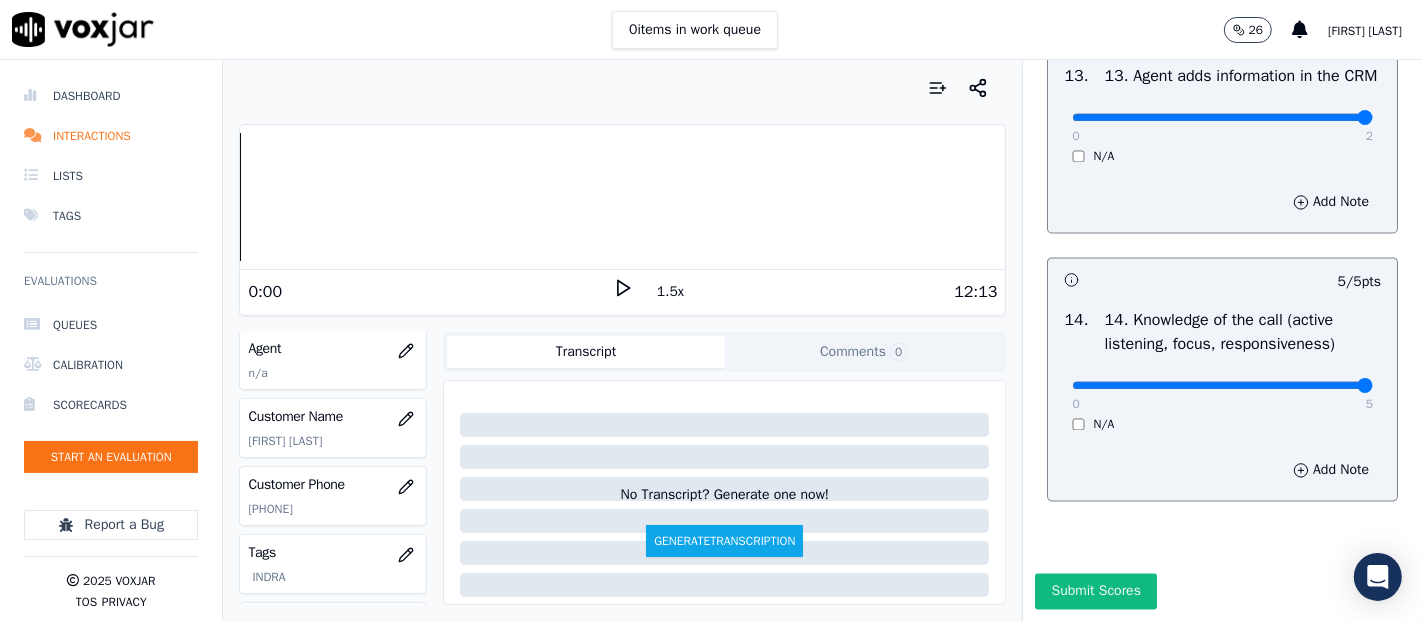 click 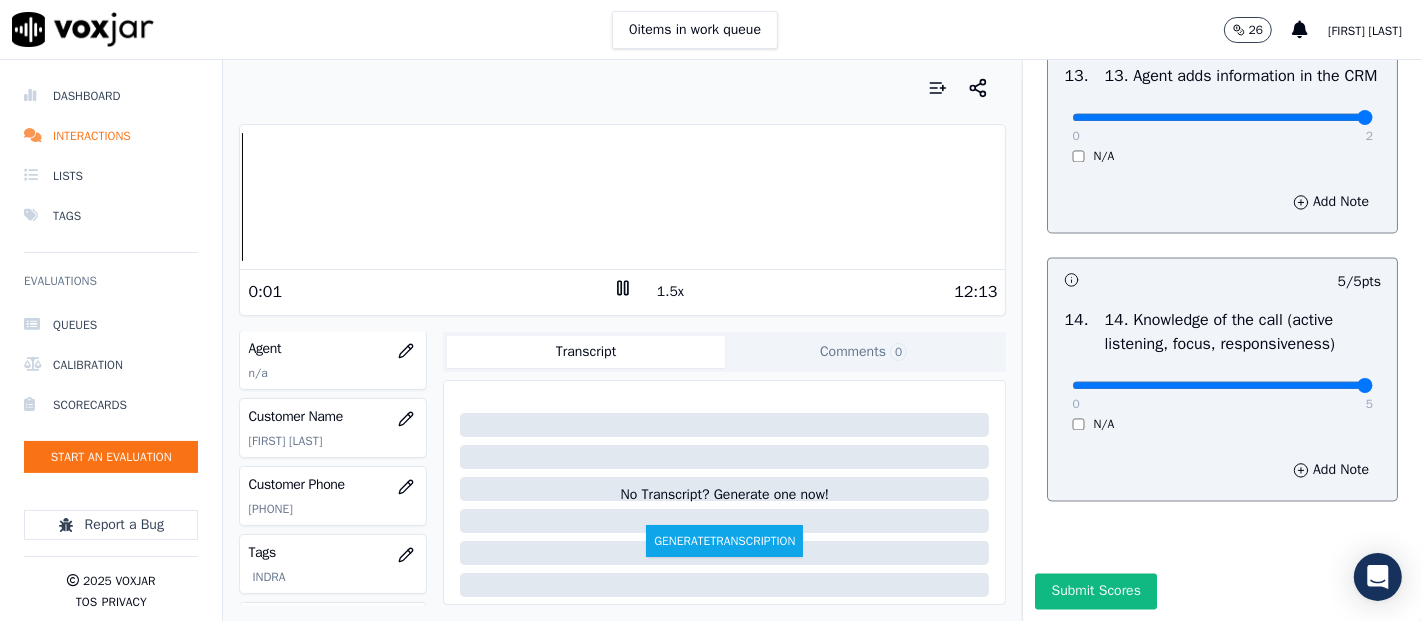 click 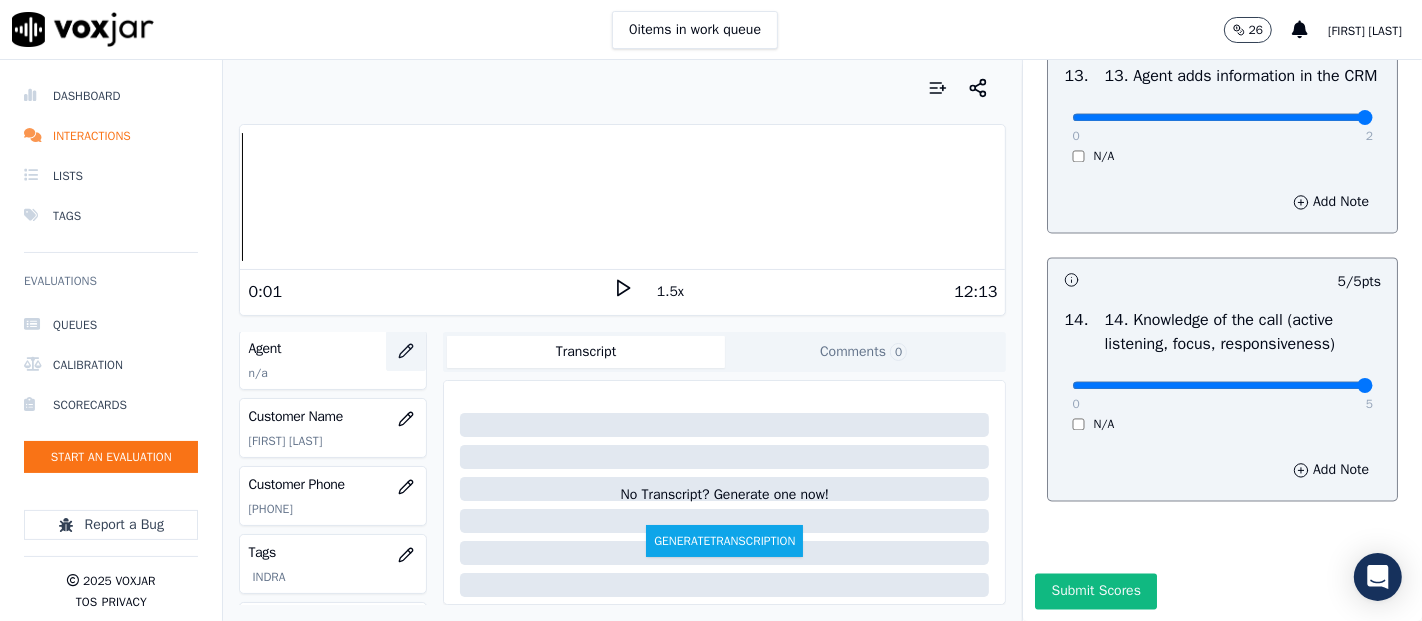 click 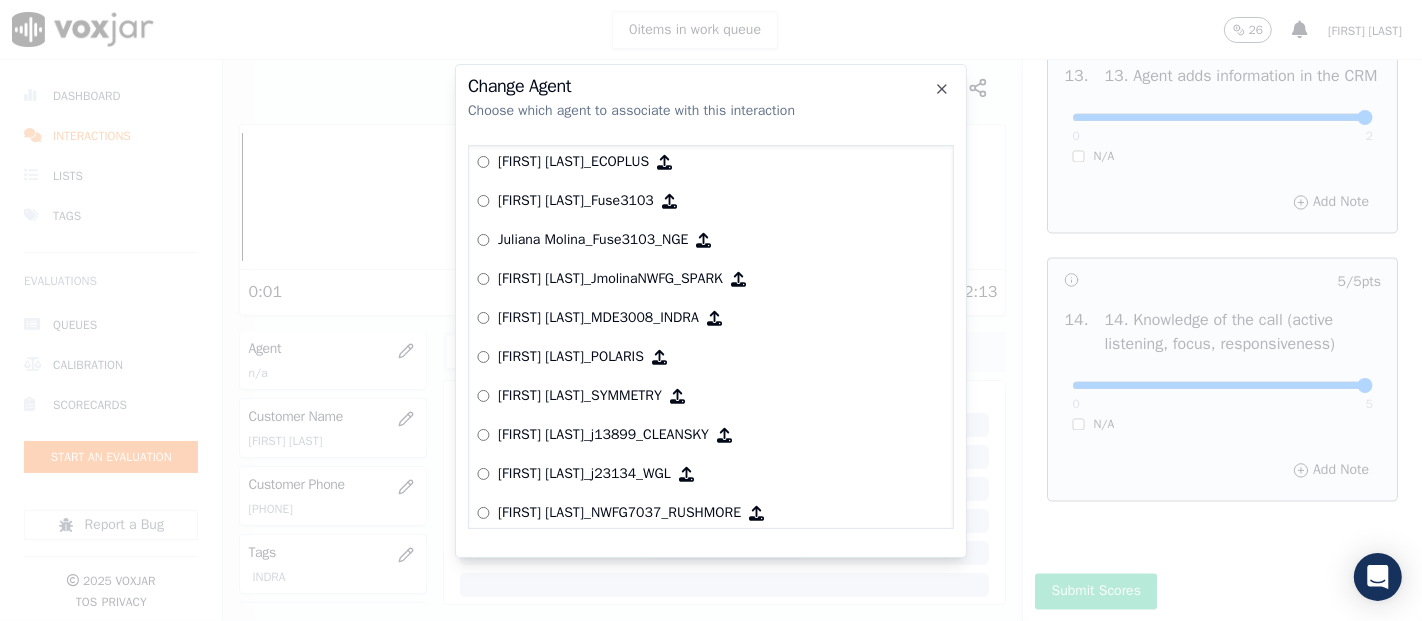 scroll, scrollTop: 5831, scrollLeft: 0, axis: vertical 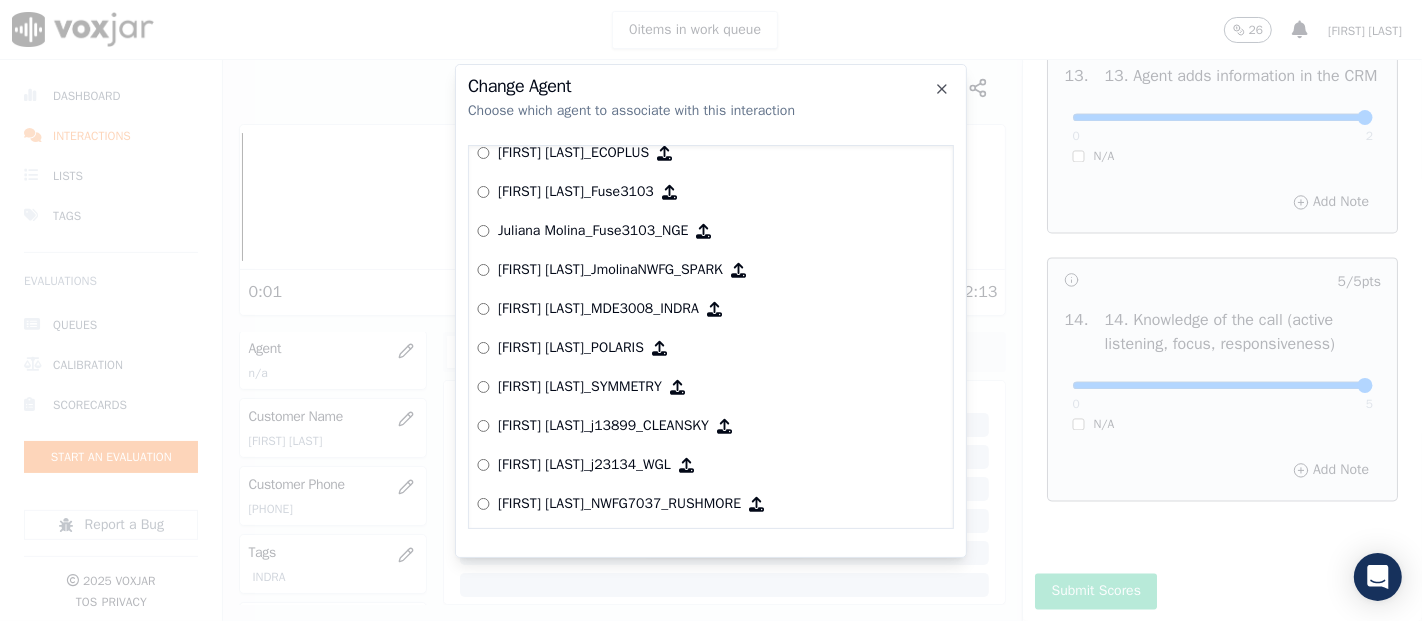 click on "[FIRST] [LAST]_MDE3008_INDRA" at bounding box center (598, 309) 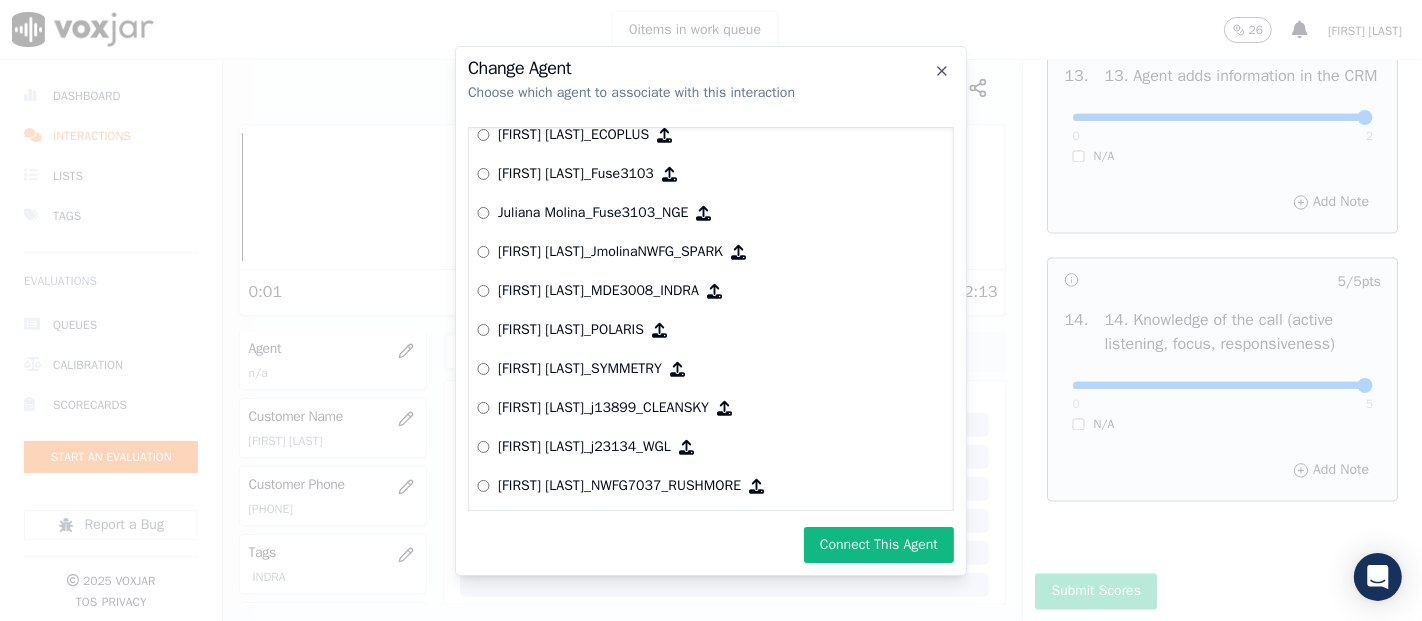 click on "Connect This Agent" at bounding box center [879, 545] 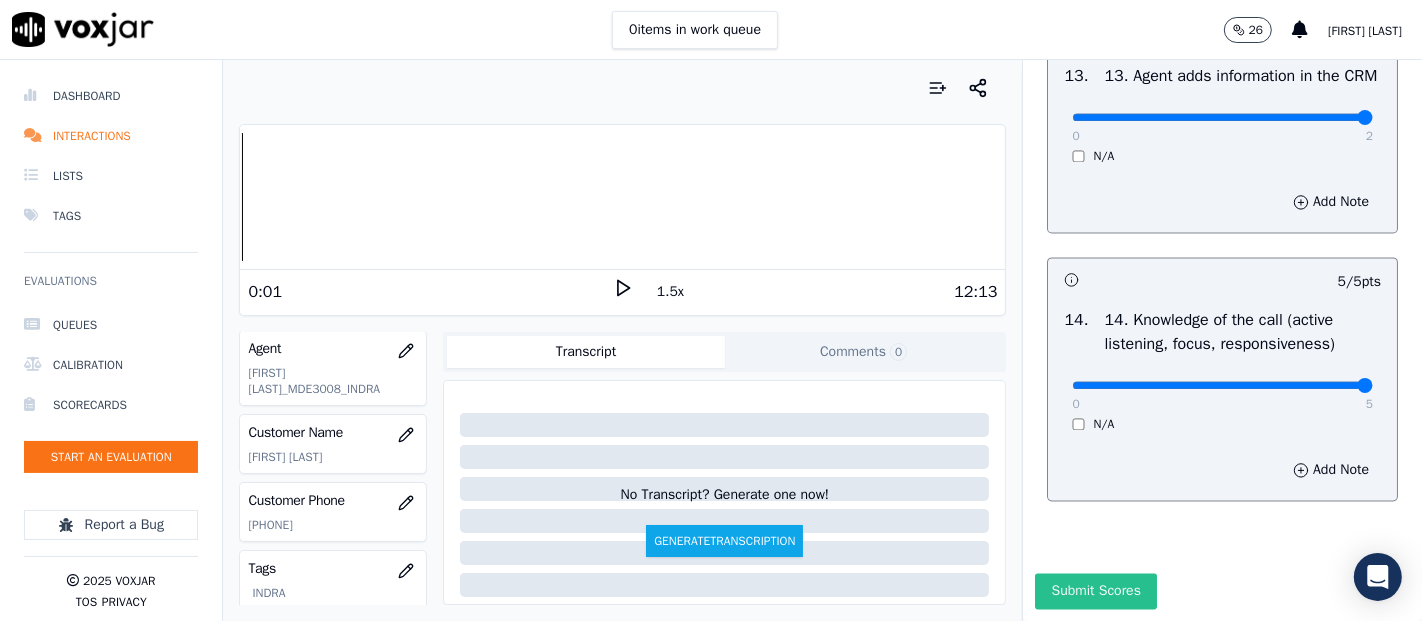 click on "Submit Scores" at bounding box center [1095, 591] 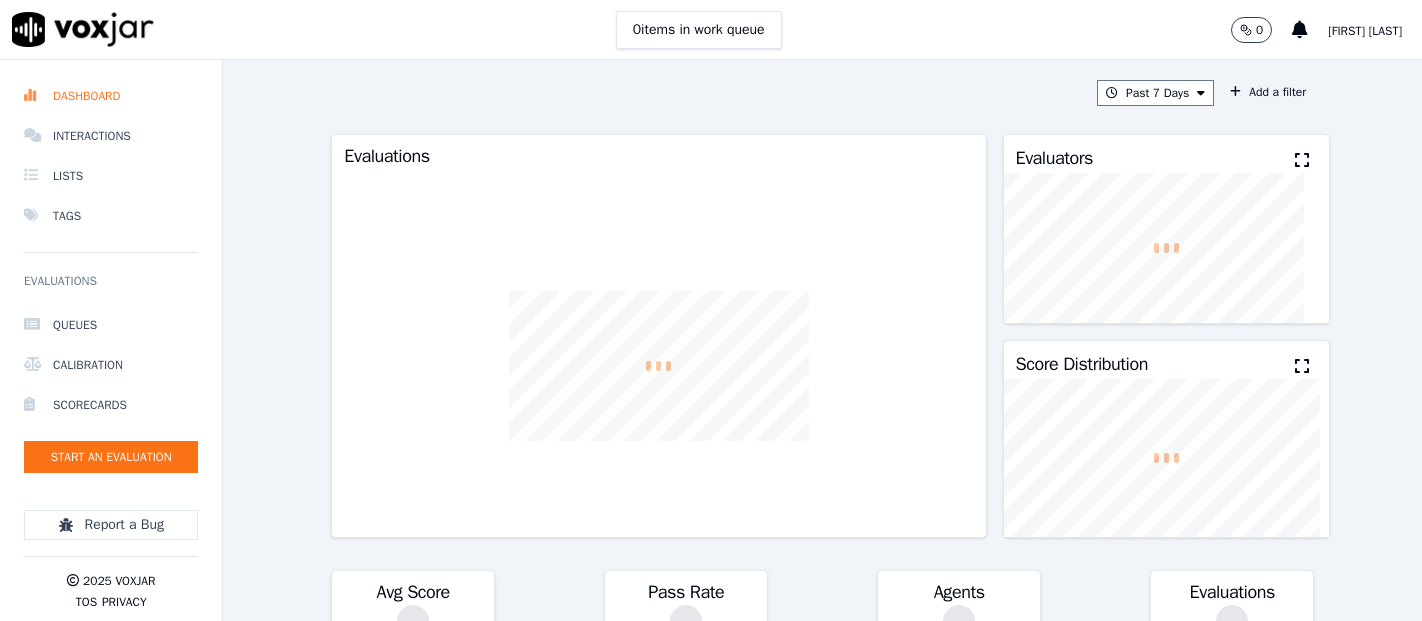 scroll, scrollTop: 0, scrollLeft: 0, axis: both 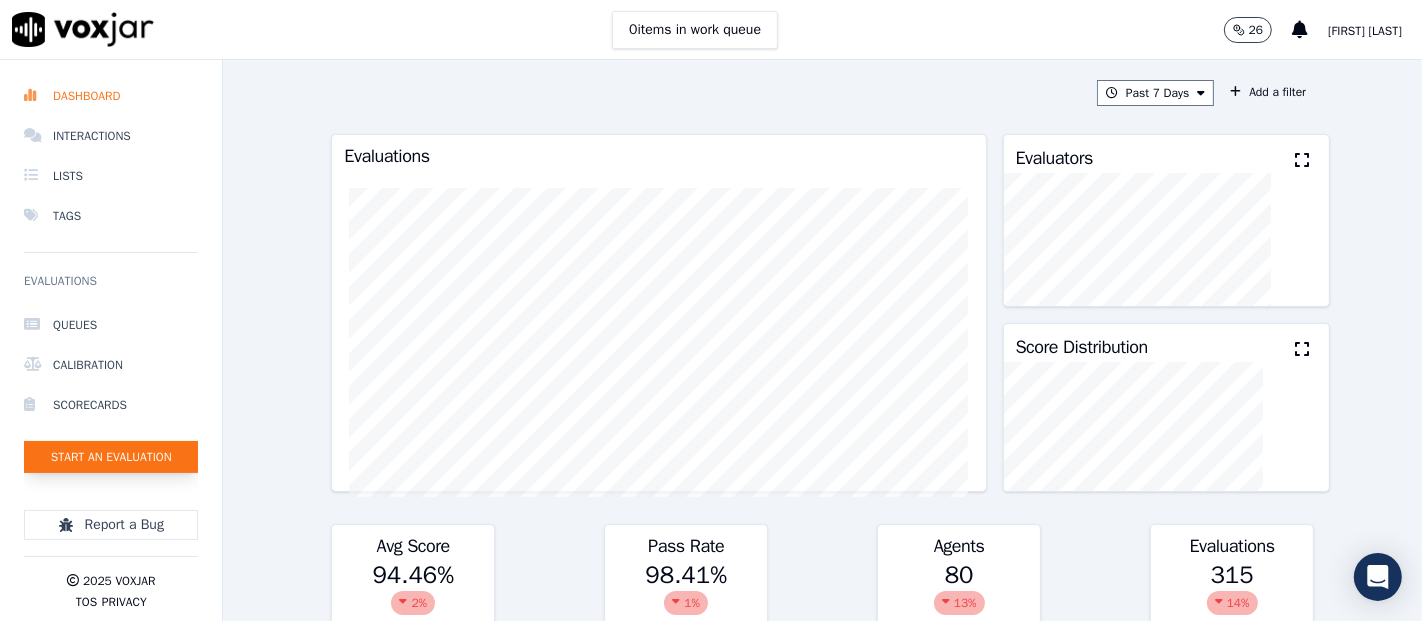 click on "Start an Evaluation" 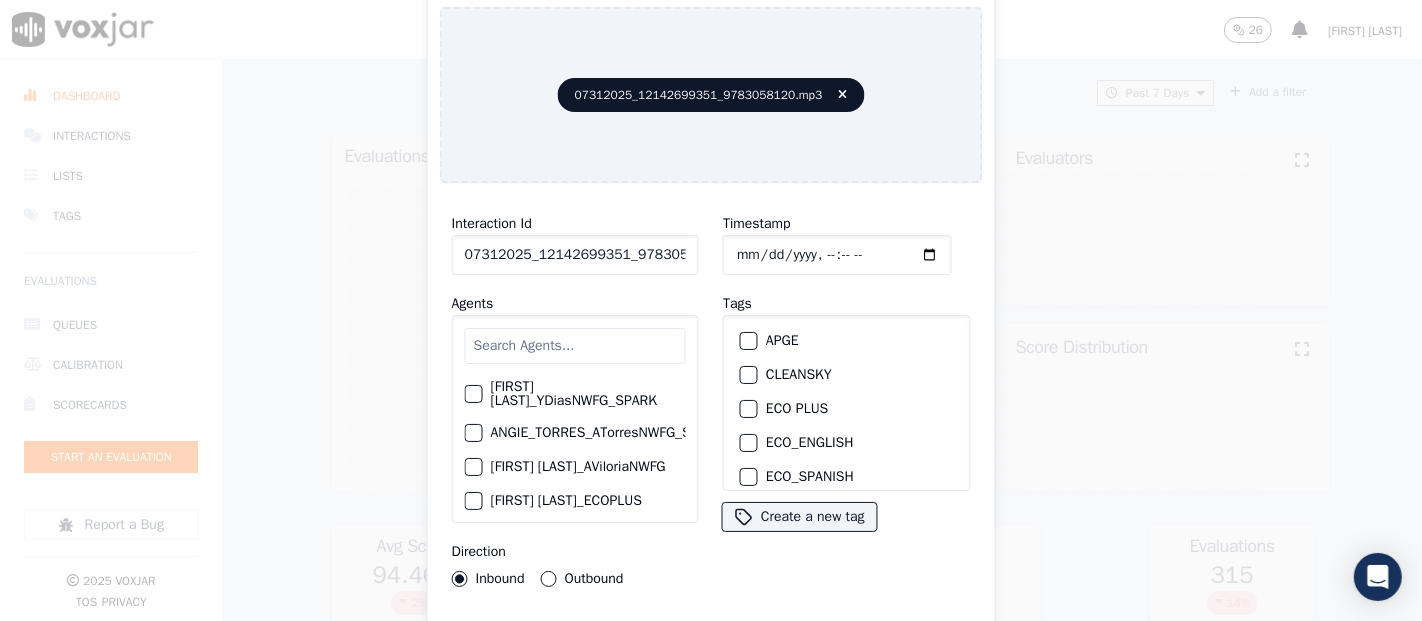 drag, startPoint x: 622, startPoint y: 251, endPoint x: 600, endPoint y: 243, distance: 23.409399 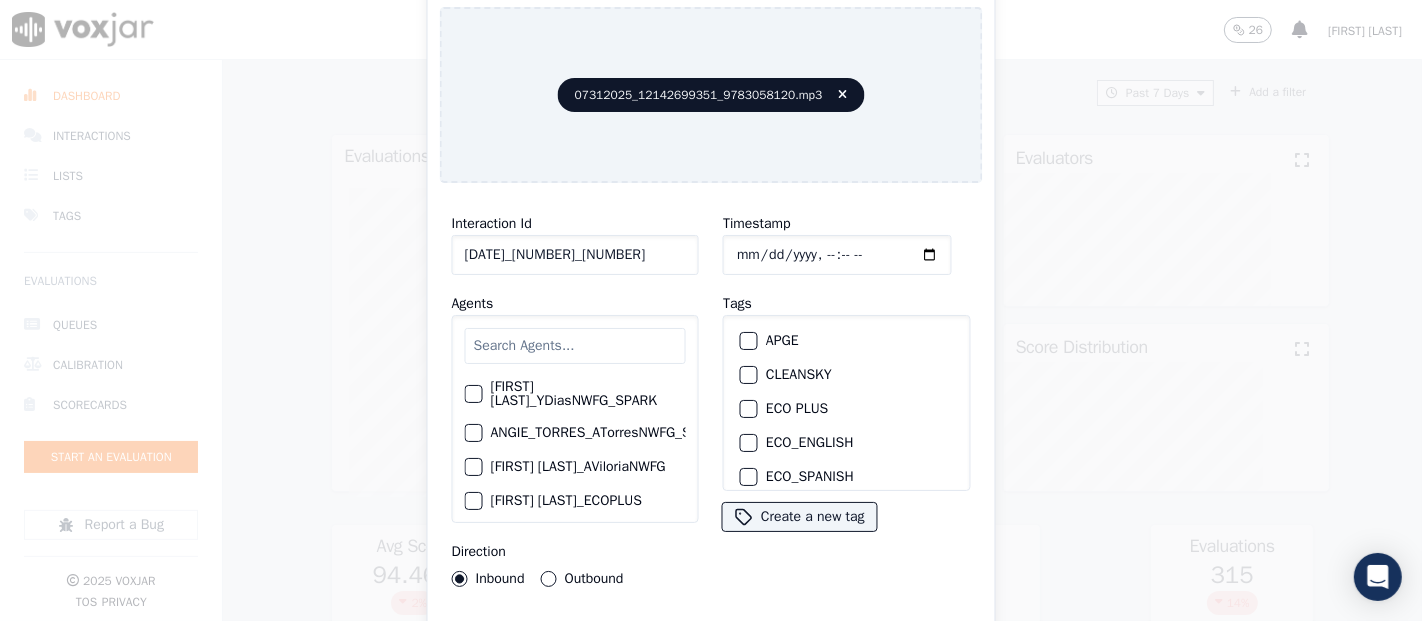 scroll, scrollTop: 0, scrollLeft: 16, axis: horizontal 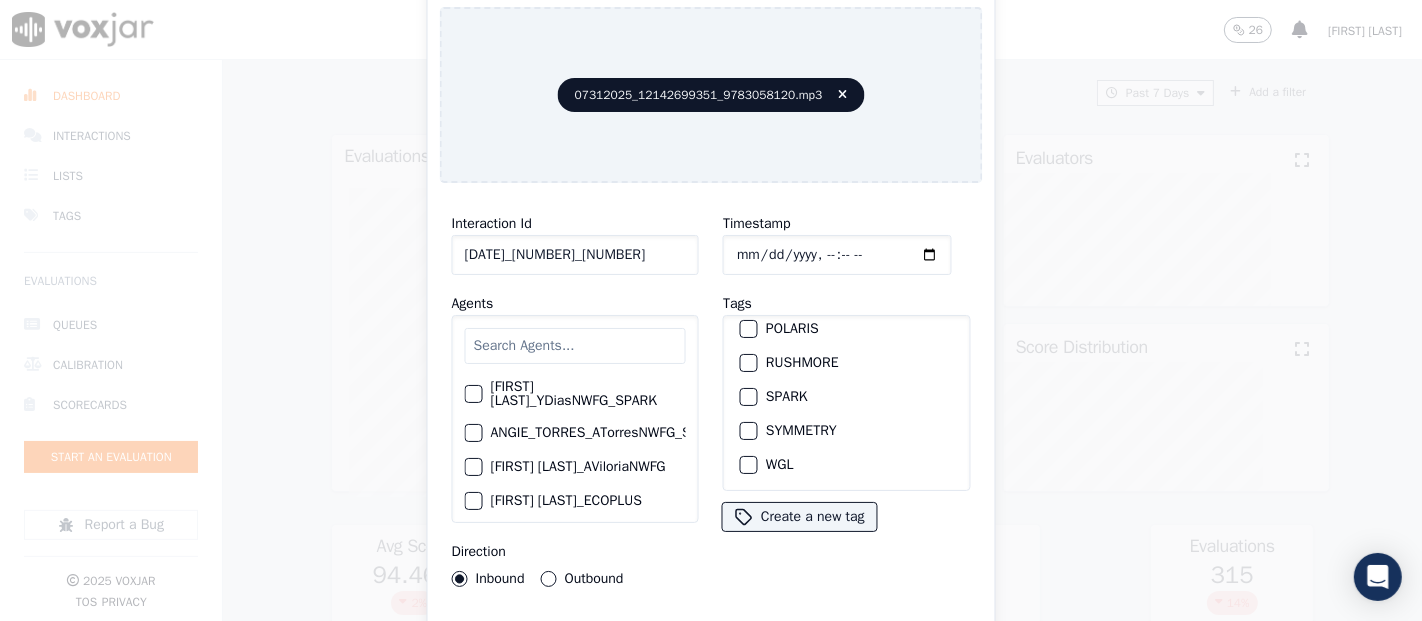 type on "07312025_12142699351_9783058120" 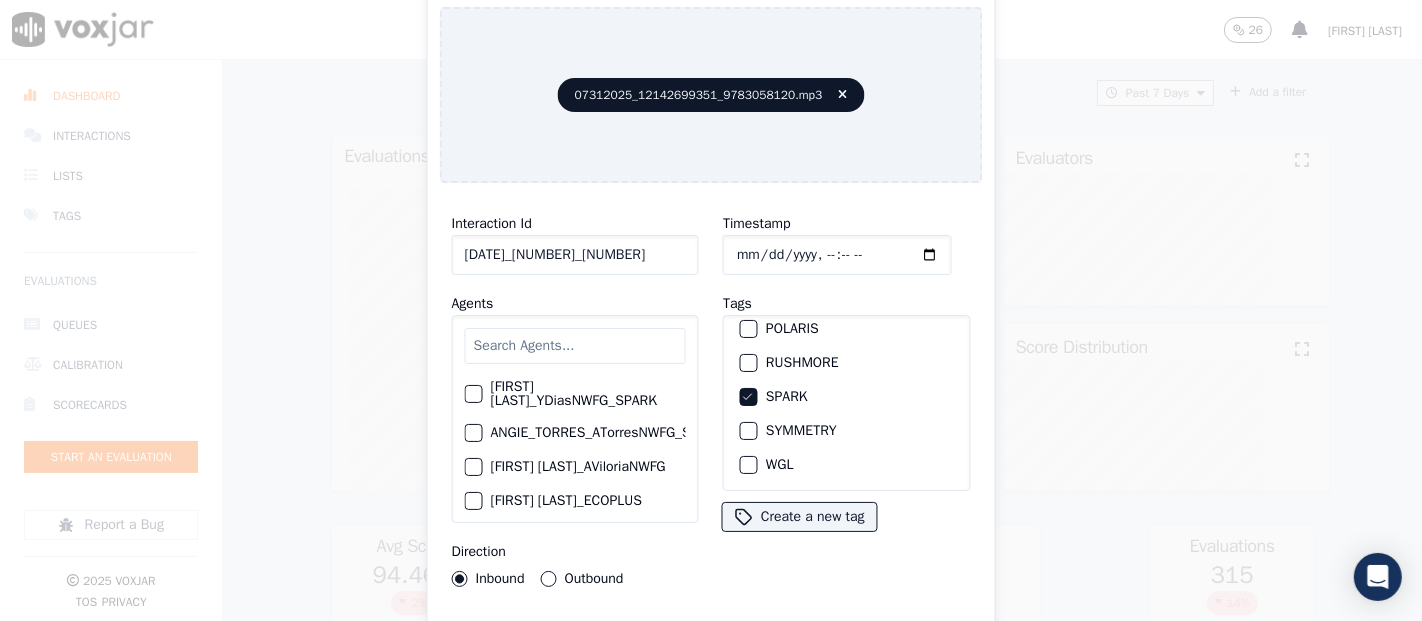 click on "Interaction Id   07312025_12142699351_9783058120     Agents        Yeraldin Dias_YDiasNWFG_SPARK     ANGIE_TORRES_ATorresNWFG_SPARK     Adrian Viloria_AViloriaNWFG     Adrian Viloria_ECOPLUS     Adrian Viloria_a25003_CLEANSKY     Adrian Viloria_a25016_WGL     Adrian Viloria_a25046_INDRA     Adrian Viloria_fuse1164_NGE     Alan Marruaga_a26181_WGL     Alejandra Chavarro_SYMMETRY     Alejandra Chavarro_a26184_WGL     Alejandro Vizcaino_a13916_CLEANSKY     Alejandro Vizcaino­_NW2906_CLEANSKY     Andres Higuita_AHiguitaNWFG_SPARK     Andres Higuita_Fuse3185_NGE     Andres Higuita_No Sales      Andres Higuita_a27435_CLEANSKY     Andres Higuita_a27490_INDRA     Andres Prias_APriasNWFG     Andres Prias_SYMMETRY     Andres Prias_a27400_CLEANSKY     Andres Prias_a27447_INDRA     Andres Prias_fuse1184_NGE     Angie Torres_ATorresNWFG     Angie Torres_SYMMETRY     Angie Torres_WANN1185_NGE     Angie Torres_a27399_CLEANSKY     Angie Torres_a27445_INDRA     BRYAN_LHEINEKER_WANN1211_NGE     Brandon Camacho_BAQ2083_INDRA" at bounding box center [711, 429] 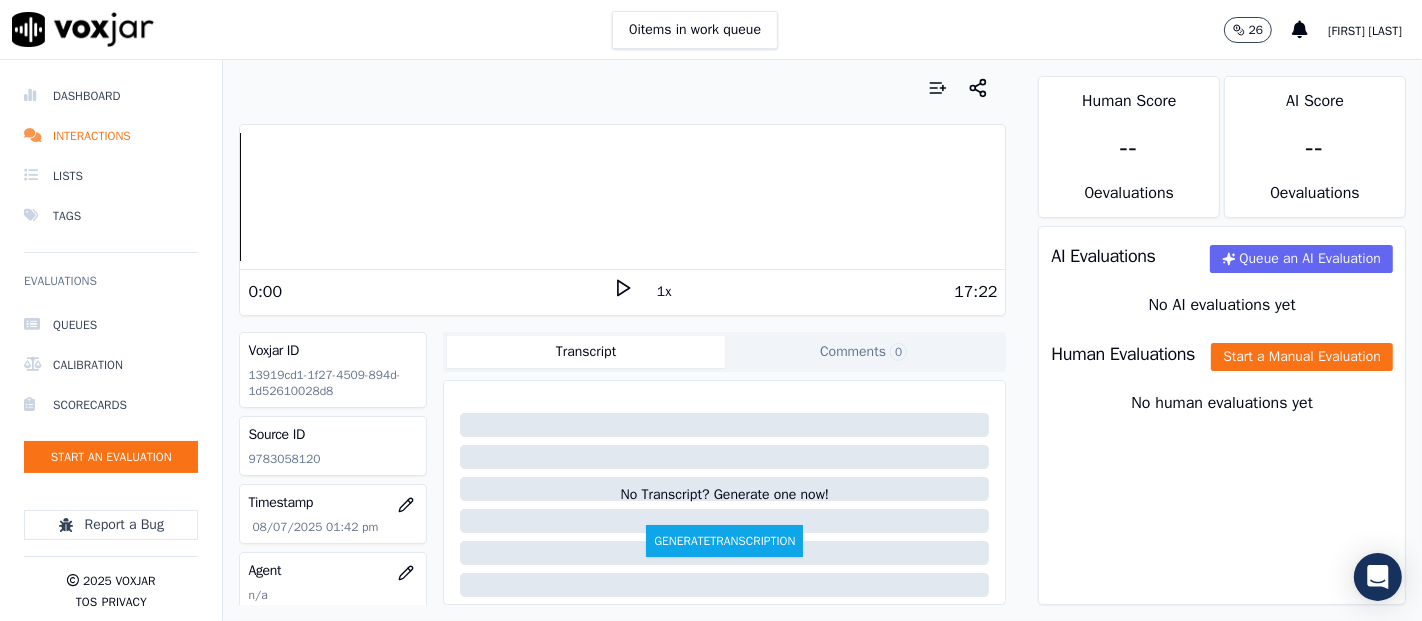 click 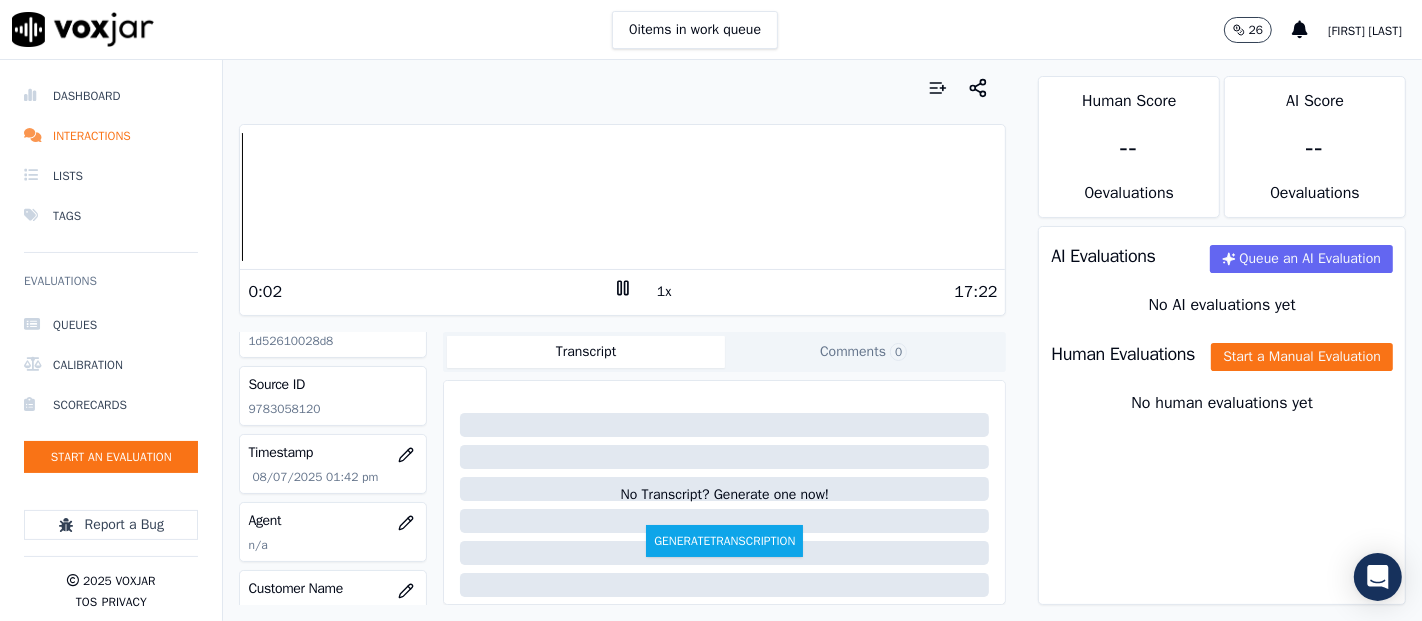 scroll, scrollTop: 0, scrollLeft: 0, axis: both 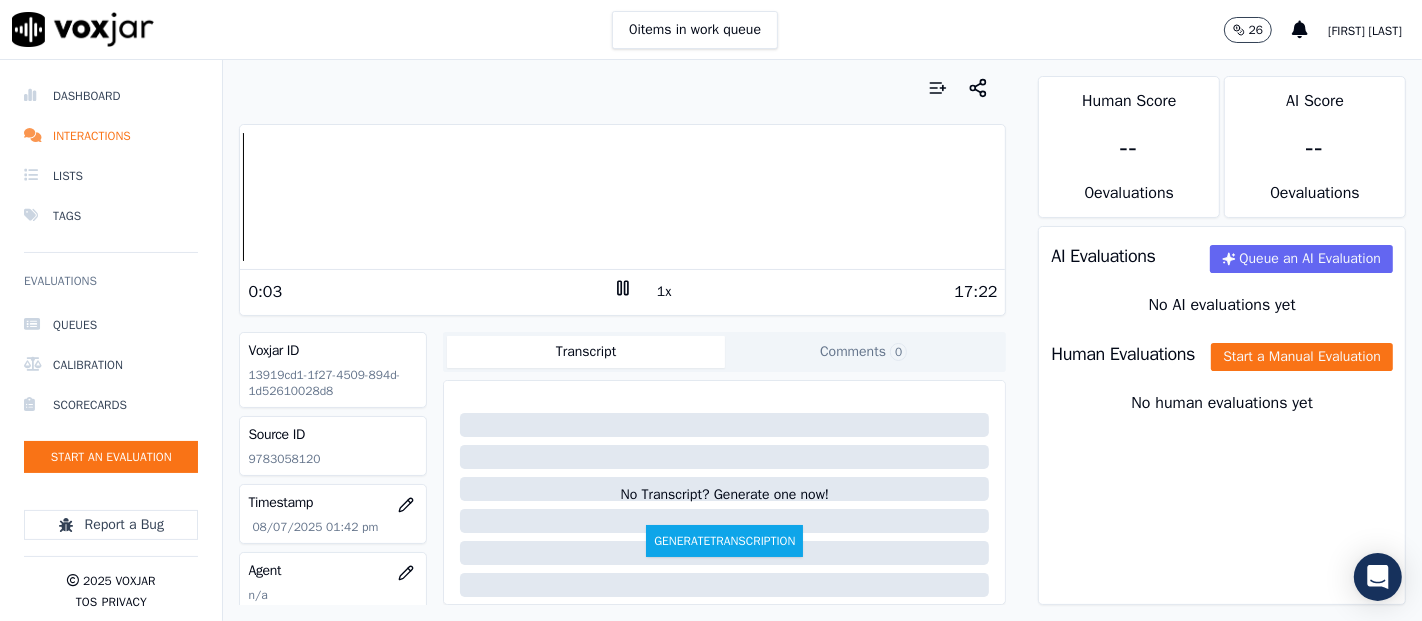 click on "9783058120" 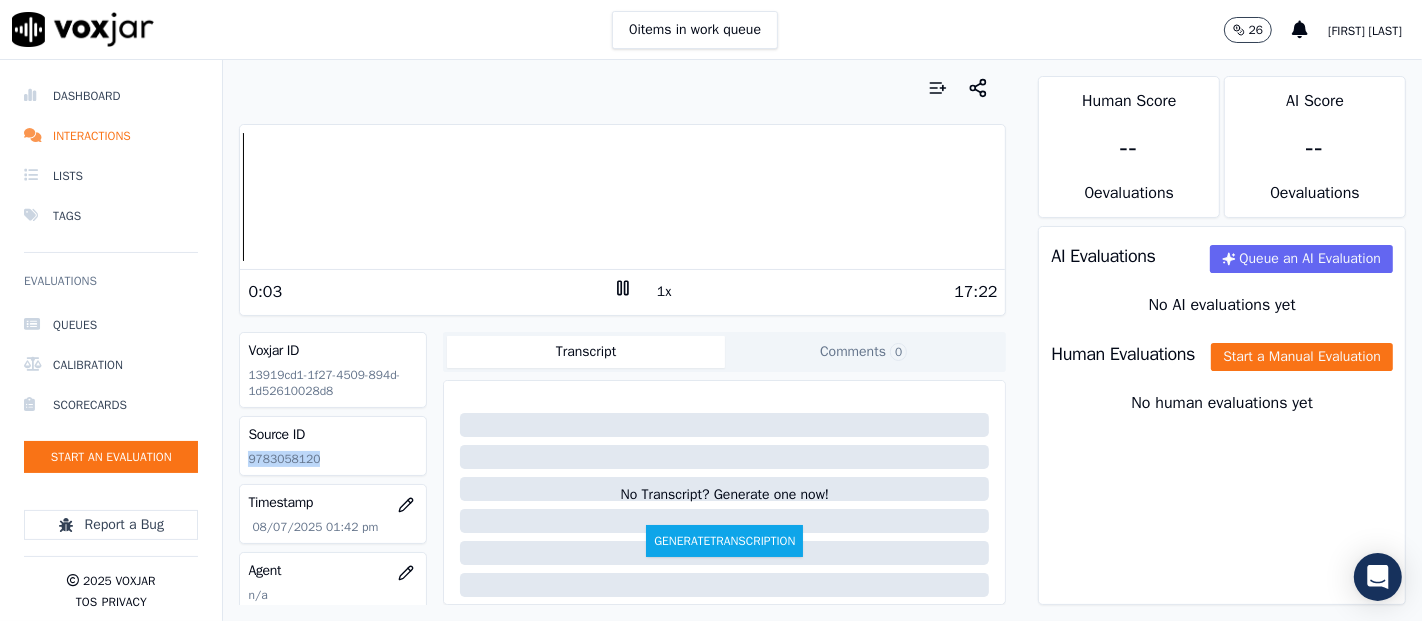 click on "9783058120" 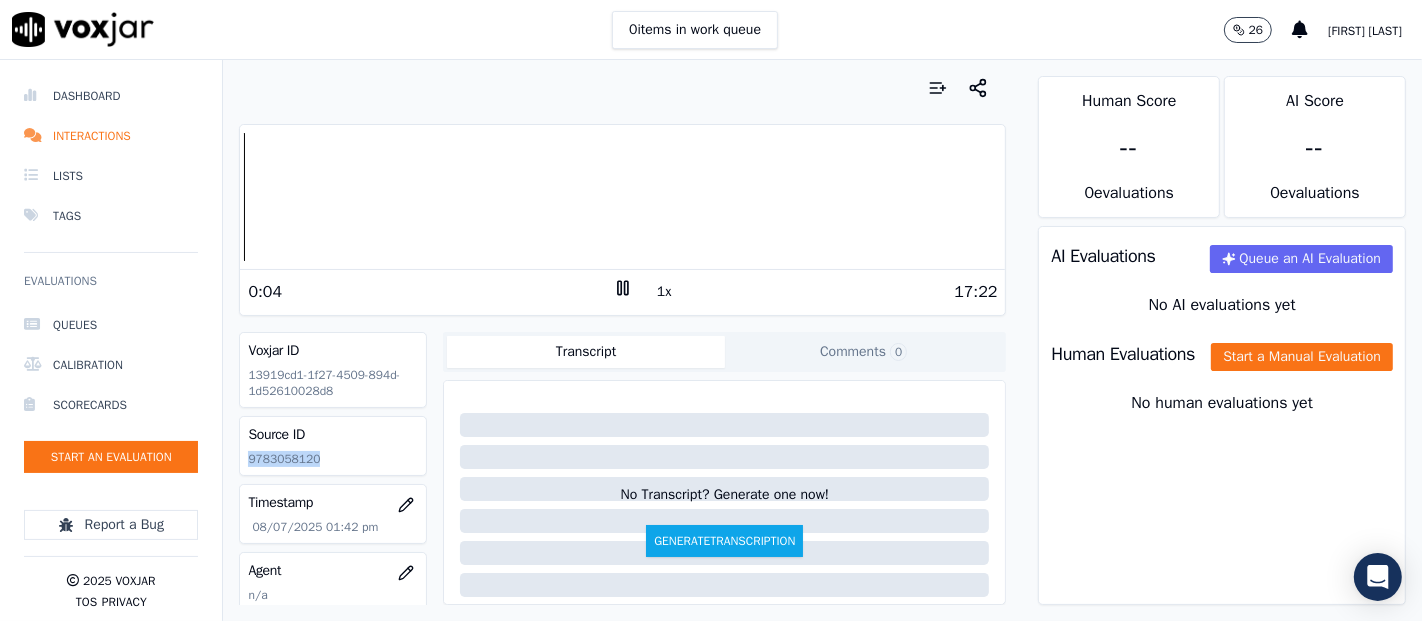 copy on "9783058120" 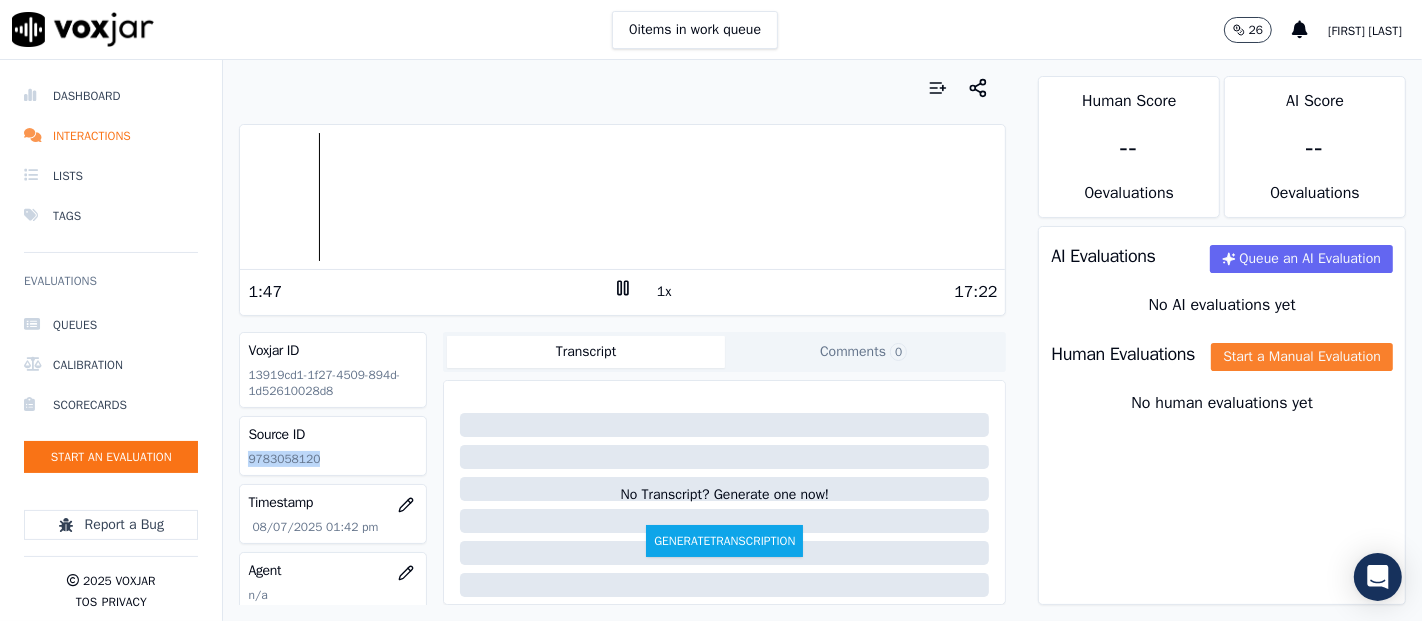 click on "Start a Manual Evaluation" 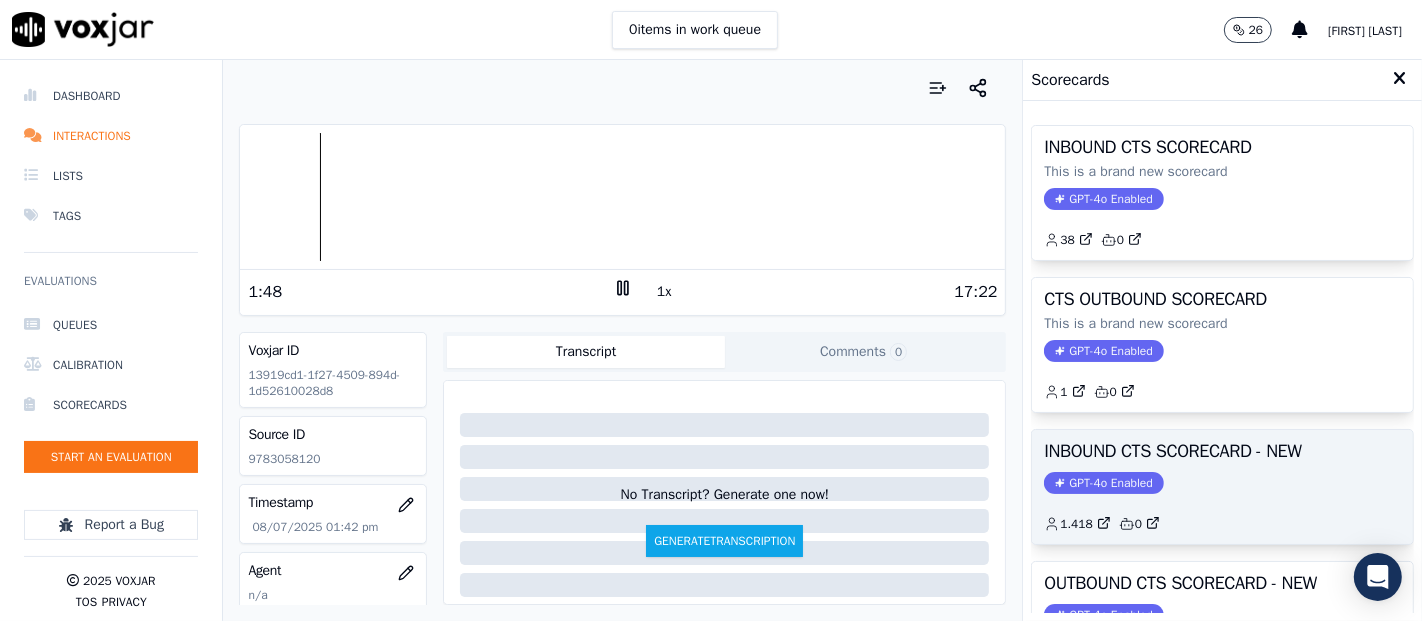 click on "GPT-4o Enabled" 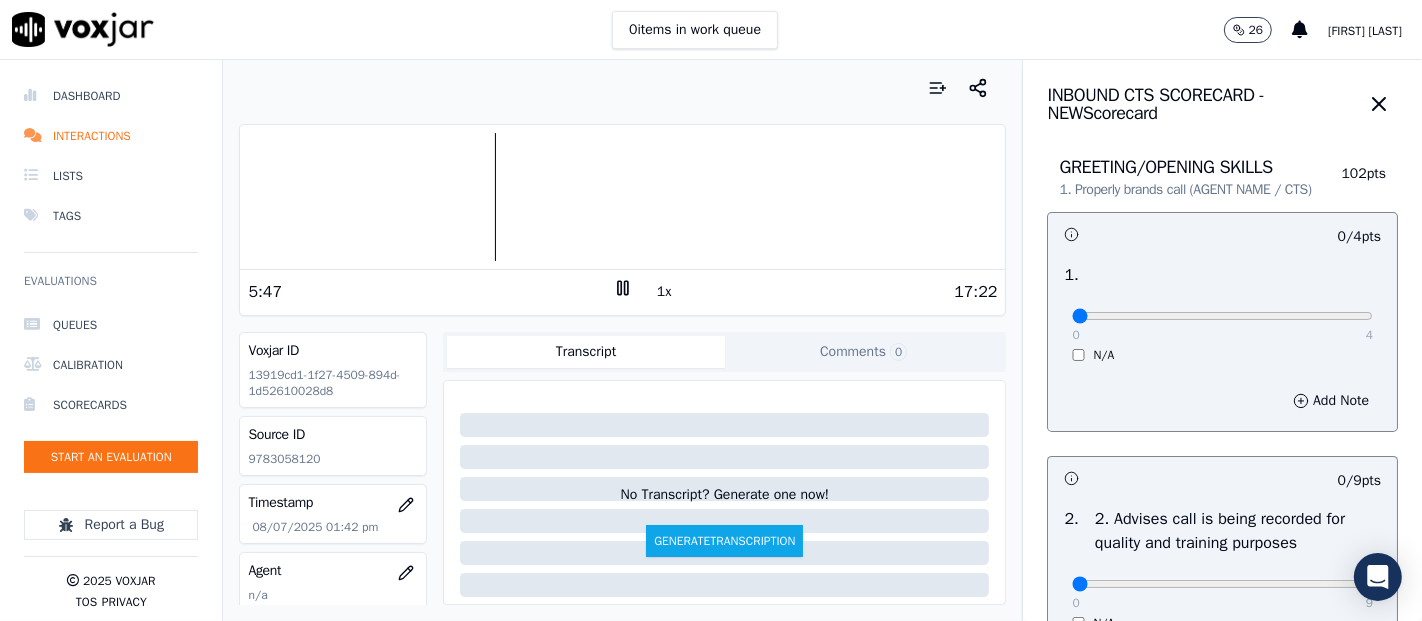 click 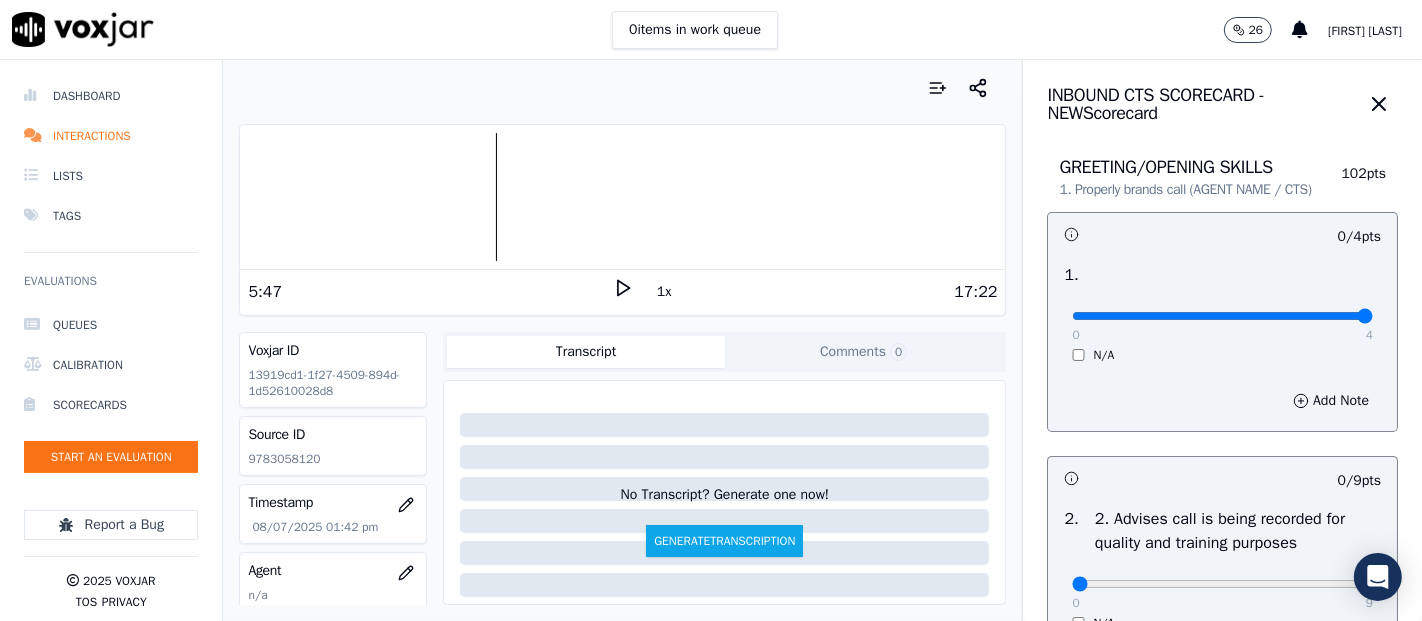 type on "4" 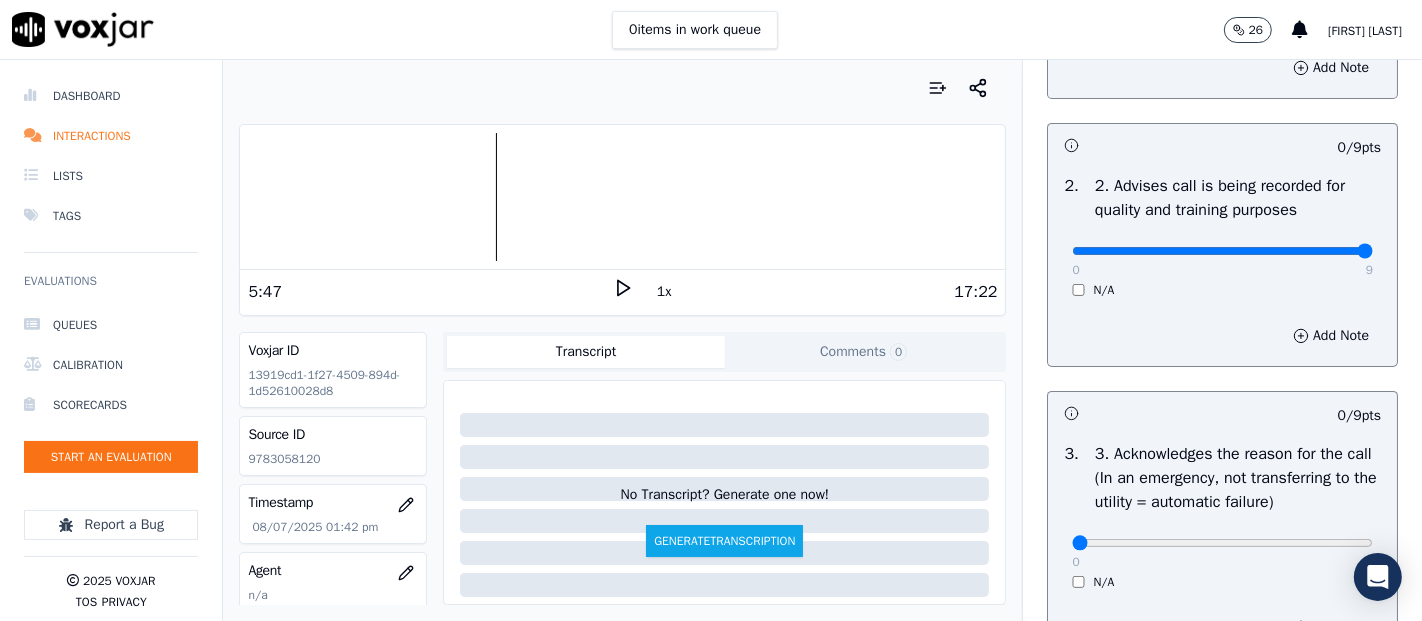 type on "9" 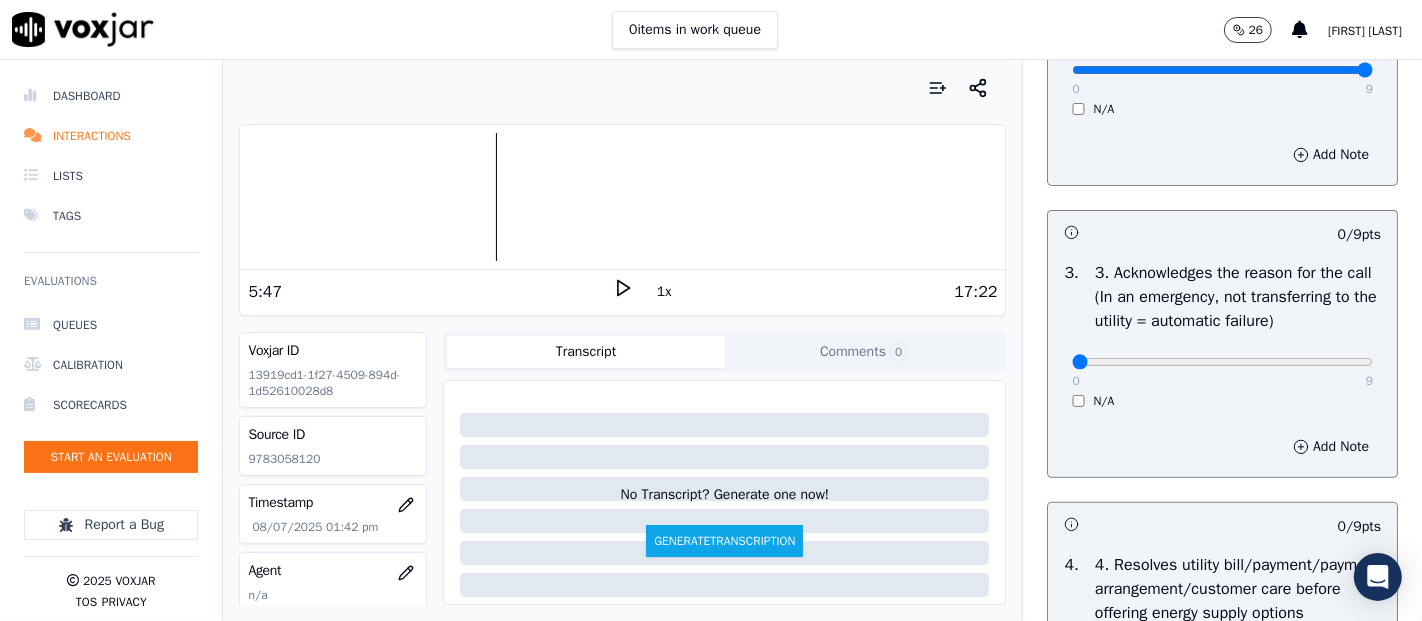 scroll, scrollTop: 666, scrollLeft: 0, axis: vertical 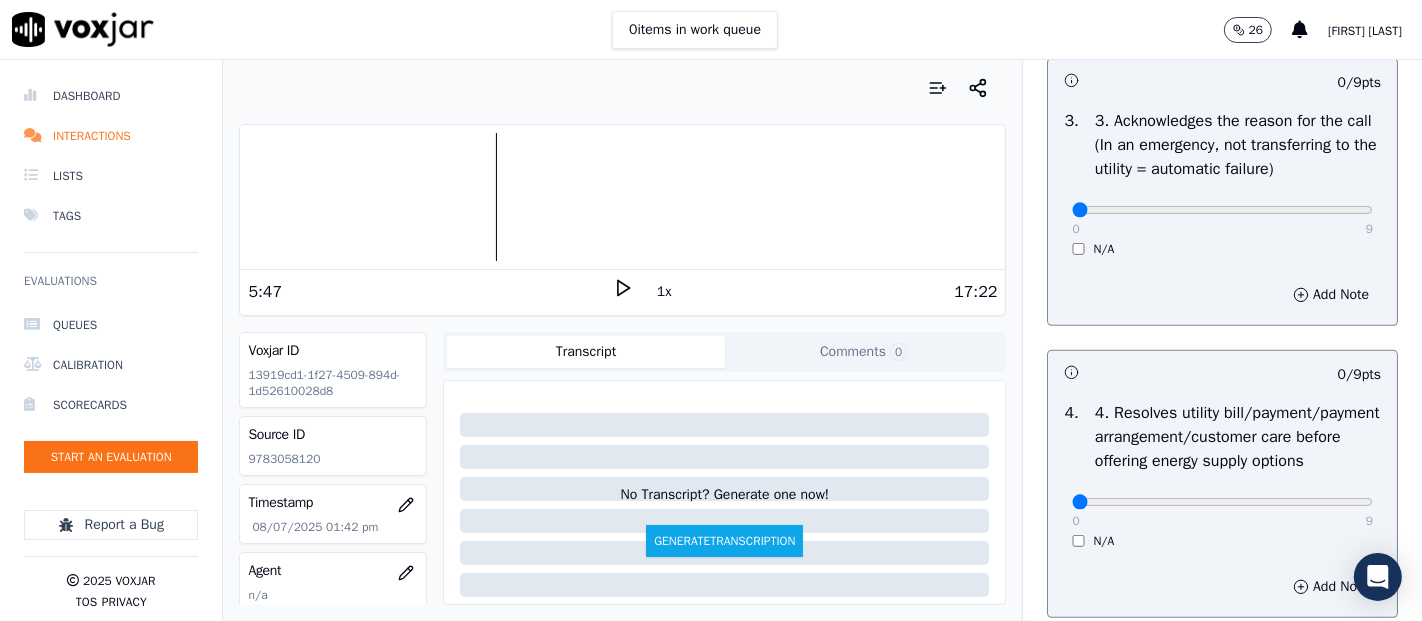 click on "0   9" at bounding box center [1222, 209] 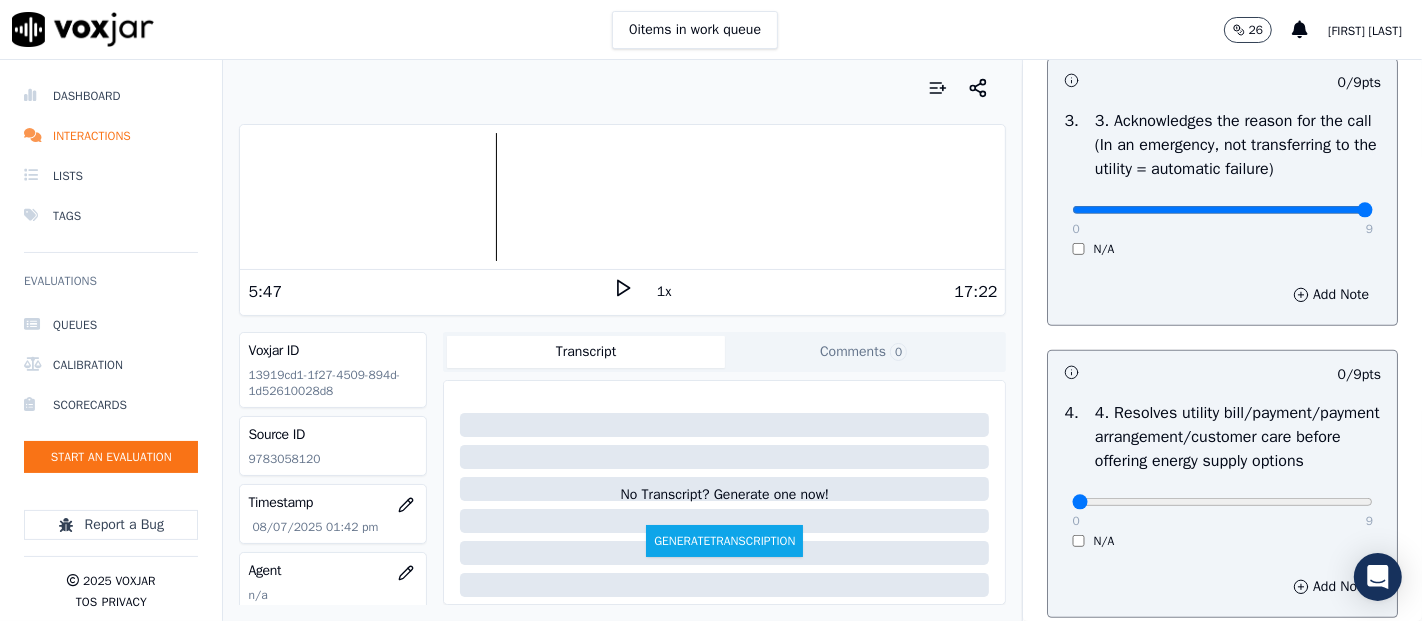 type on "9" 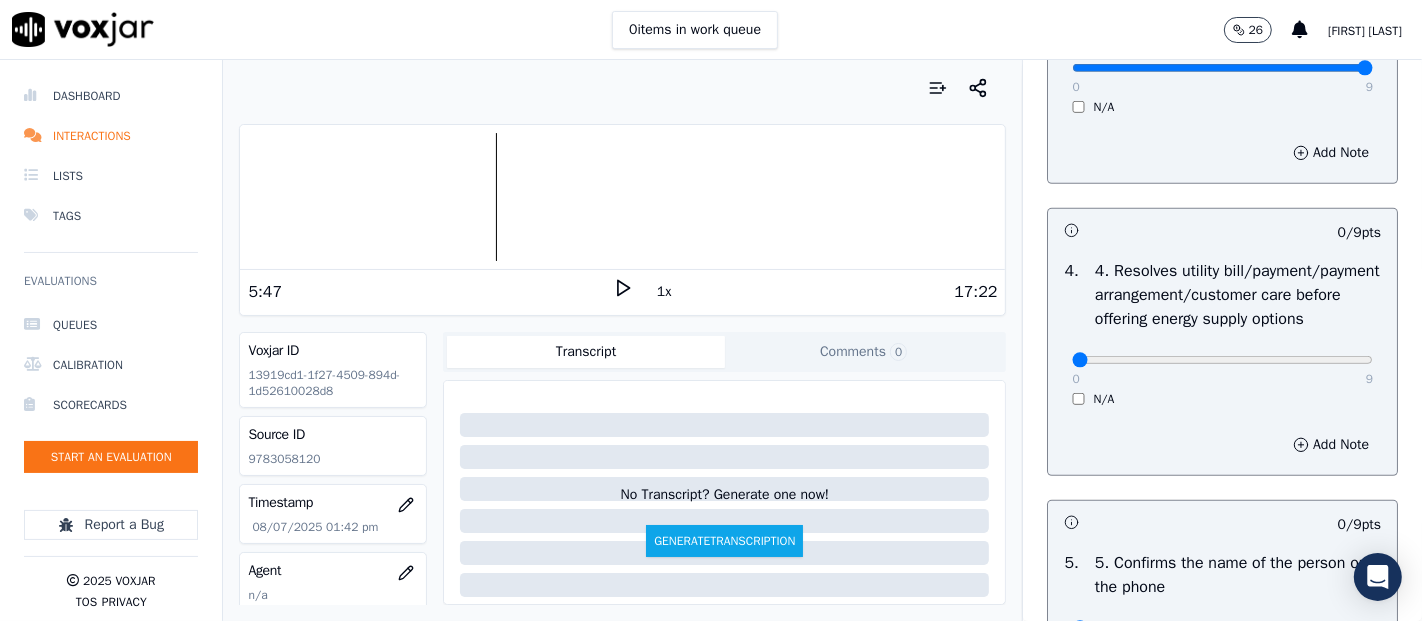 scroll, scrollTop: 888, scrollLeft: 0, axis: vertical 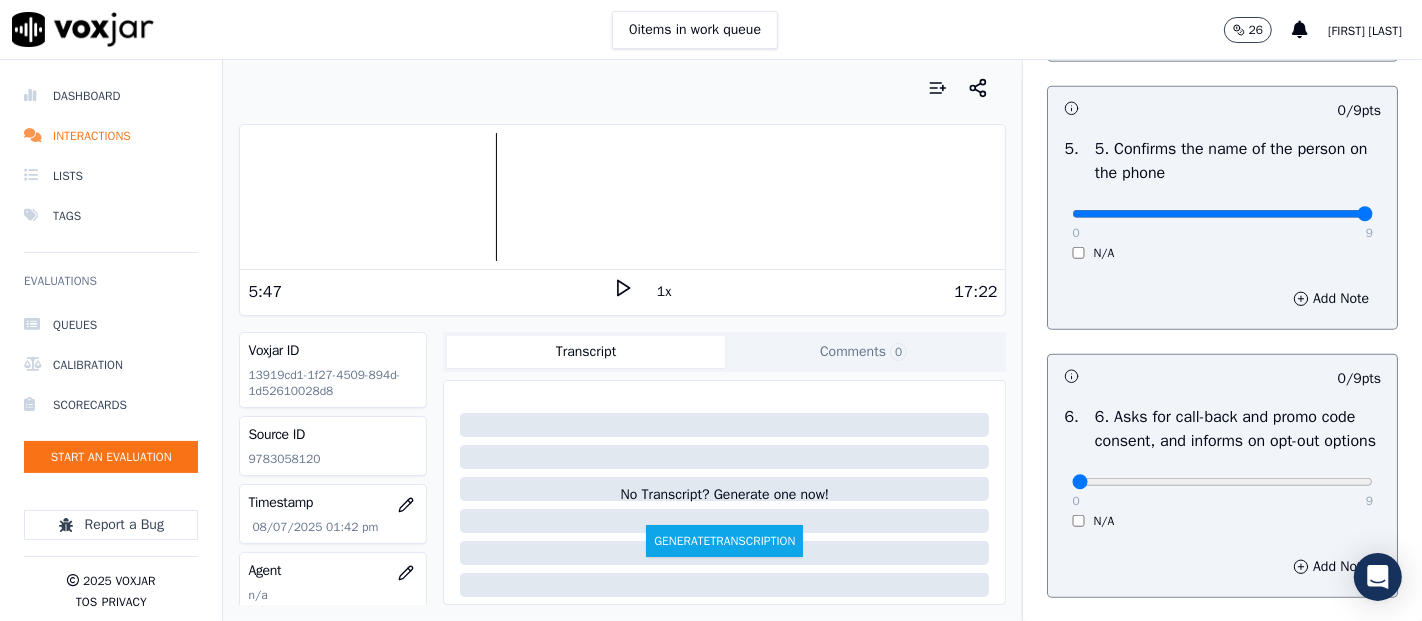 type on "9" 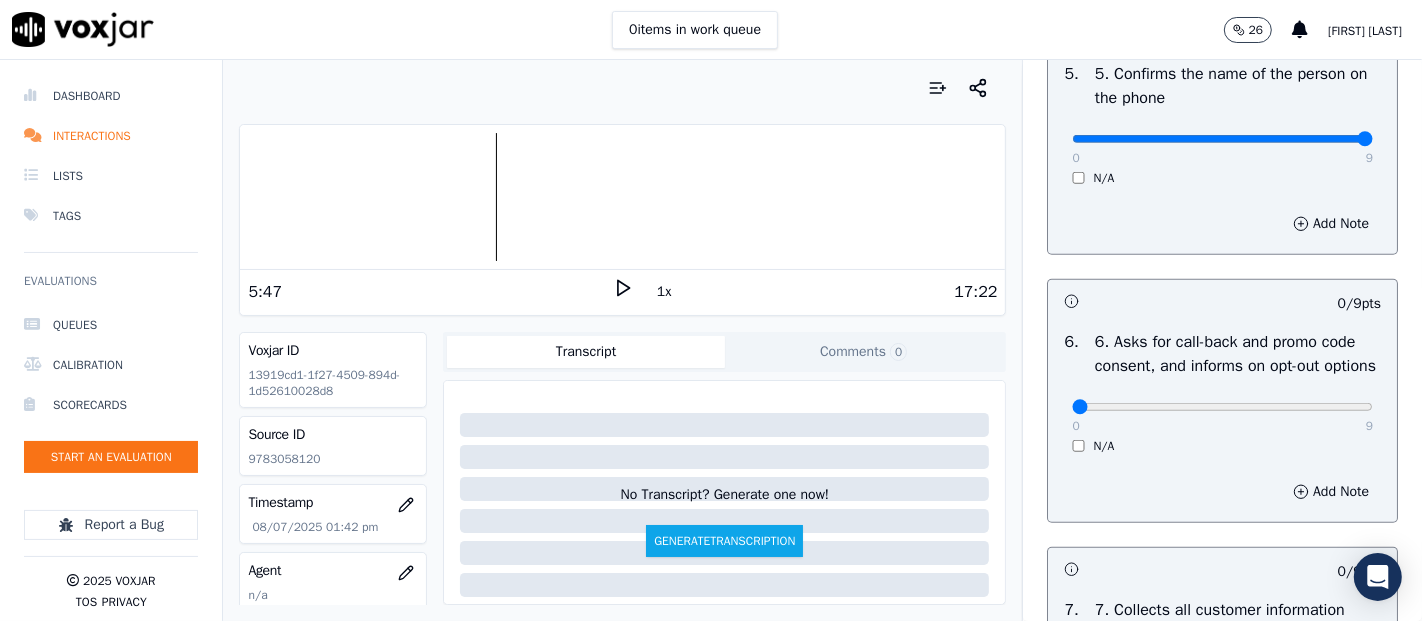 scroll, scrollTop: 1444, scrollLeft: 0, axis: vertical 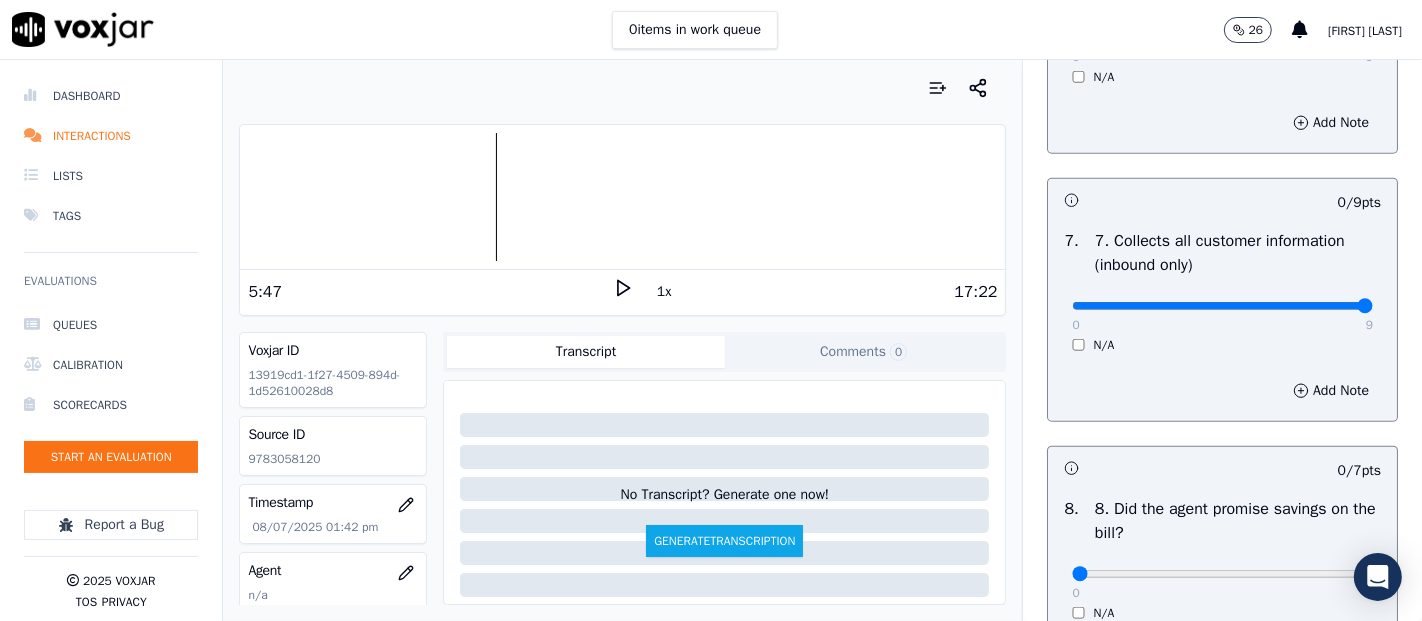 type on "9" 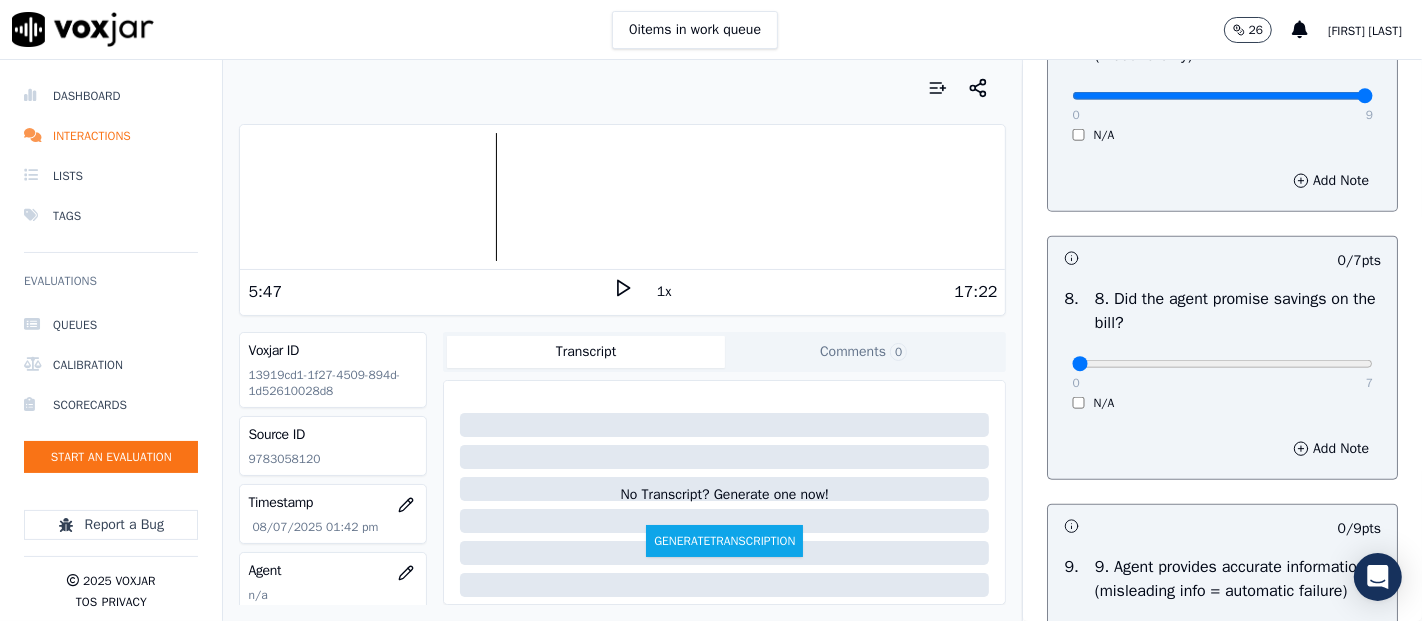 scroll, scrollTop: 1888, scrollLeft: 0, axis: vertical 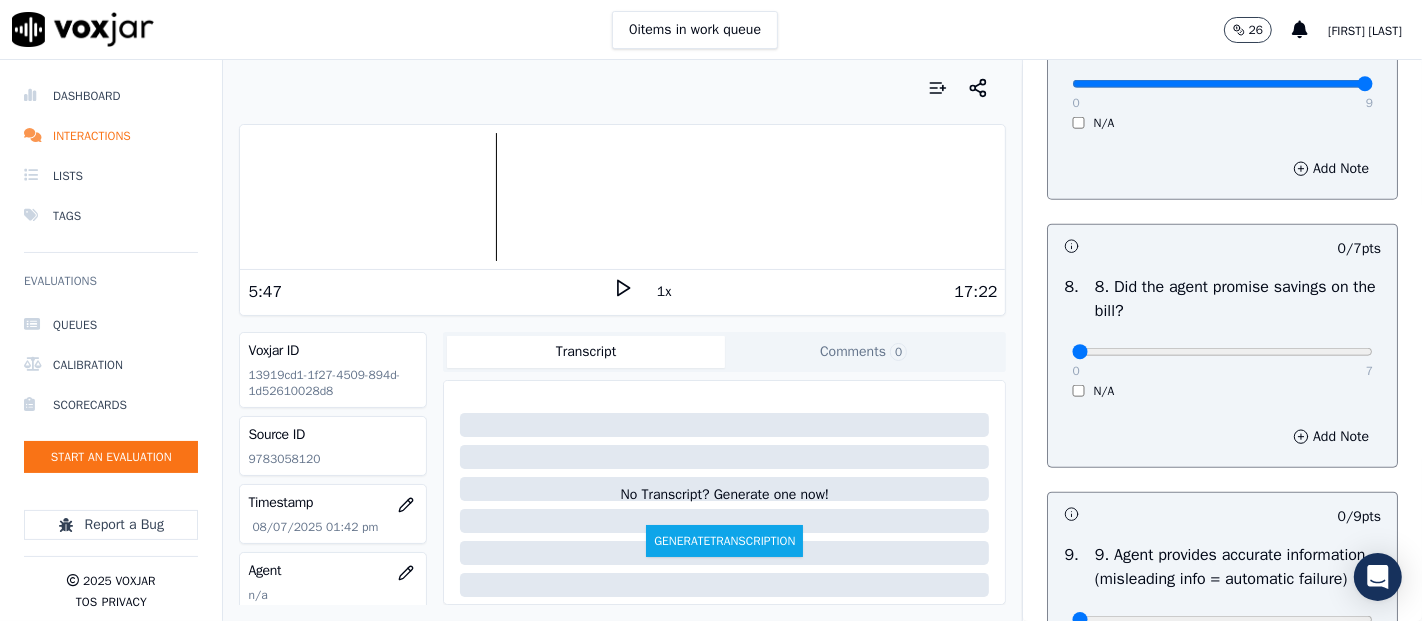 drag, startPoint x: 1321, startPoint y: 430, endPoint x: 1314, endPoint y: 438, distance: 10.630146 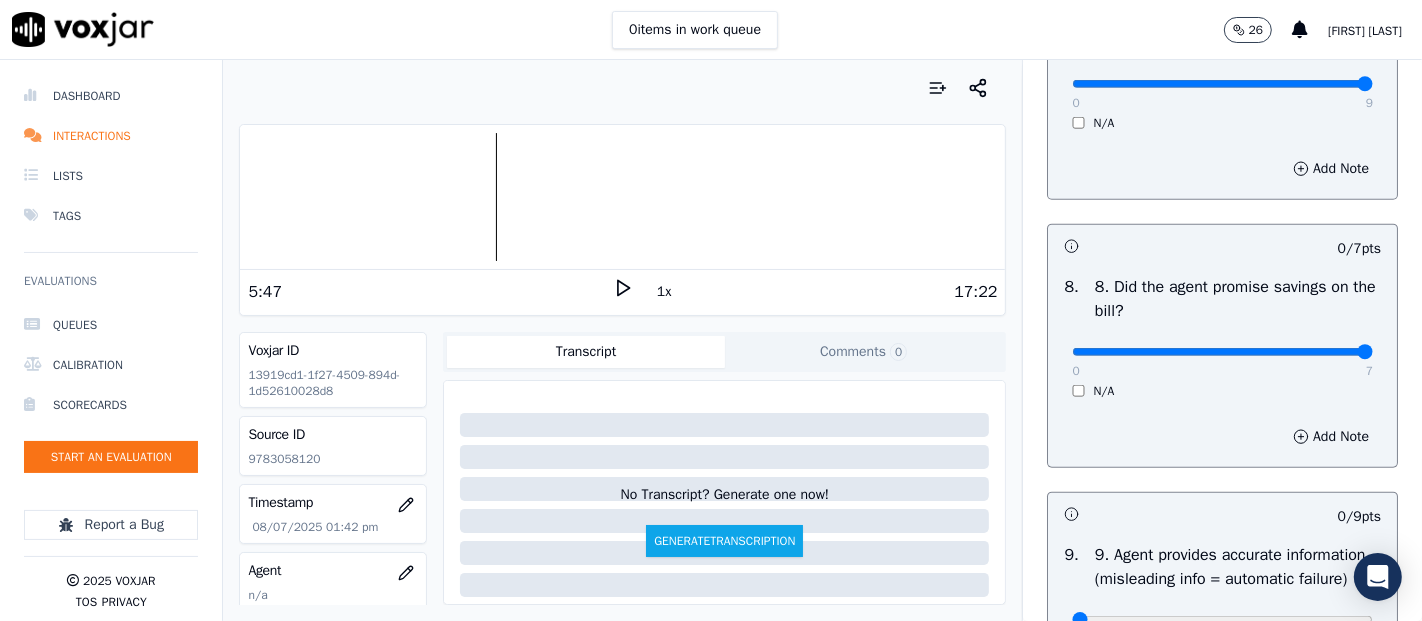 click at bounding box center [1222, -1572] 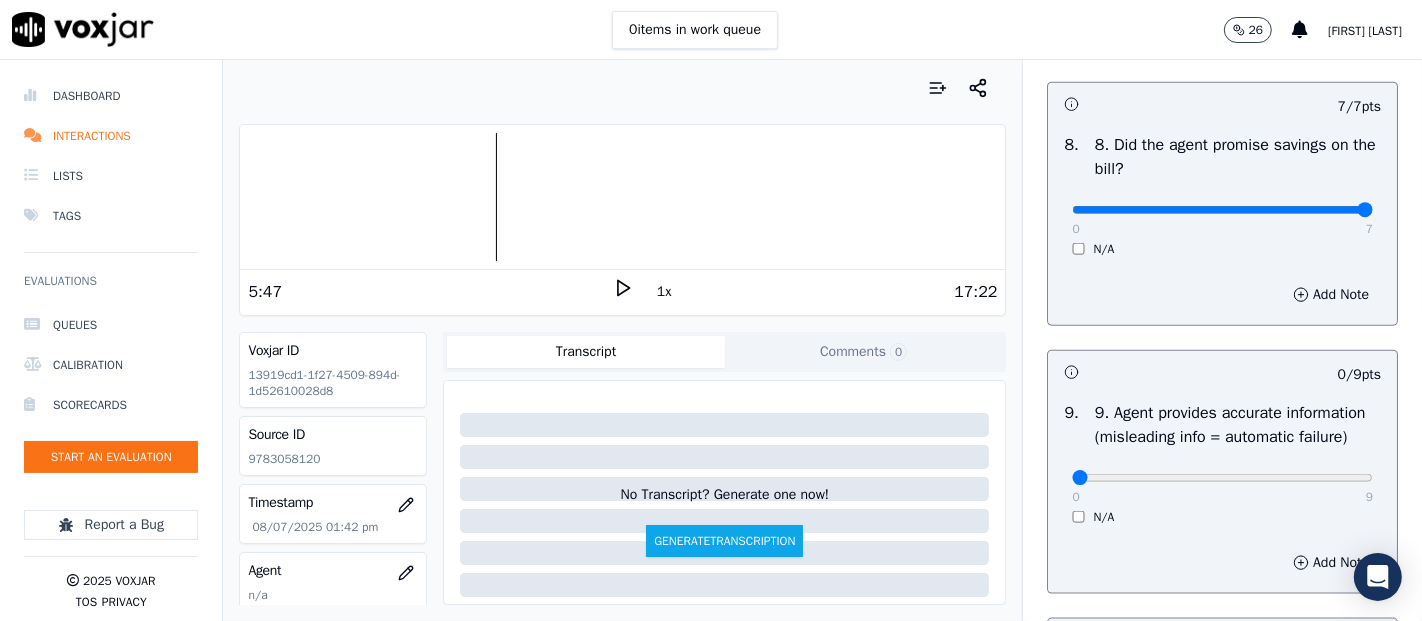 scroll, scrollTop: 2111, scrollLeft: 0, axis: vertical 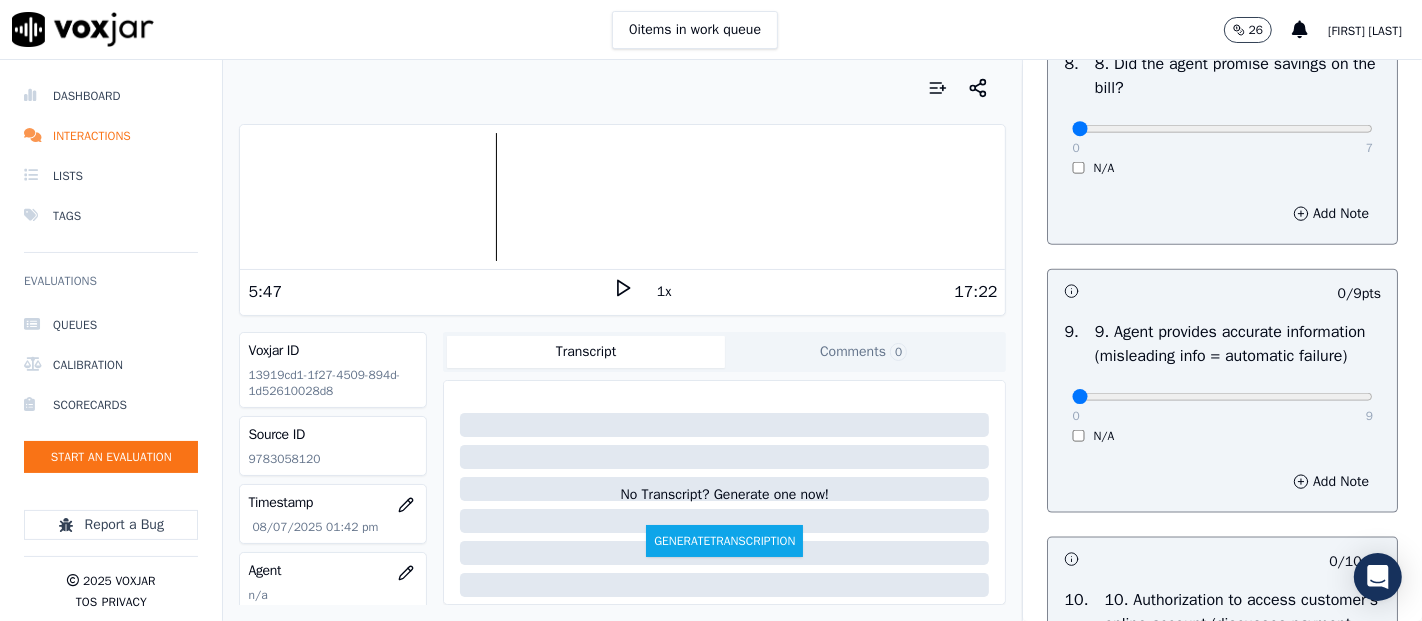 type on "0" 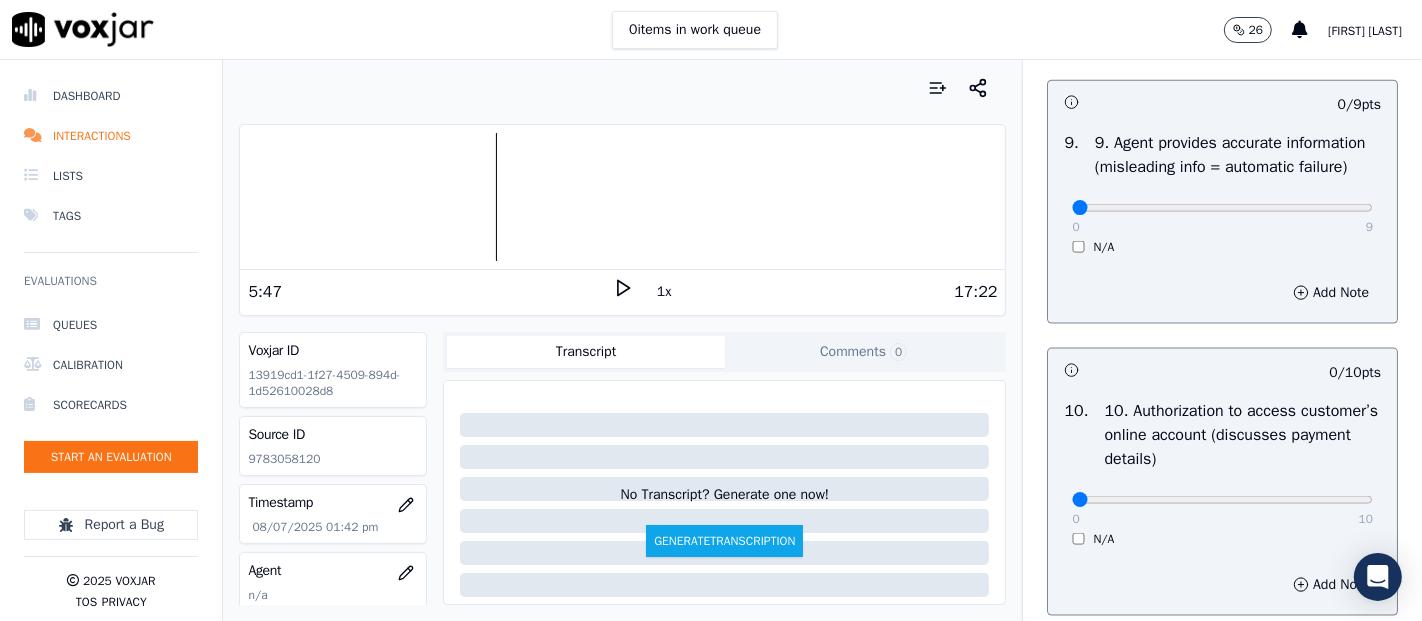 scroll, scrollTop: 2333, scrollLeft: 0, axis: vertical 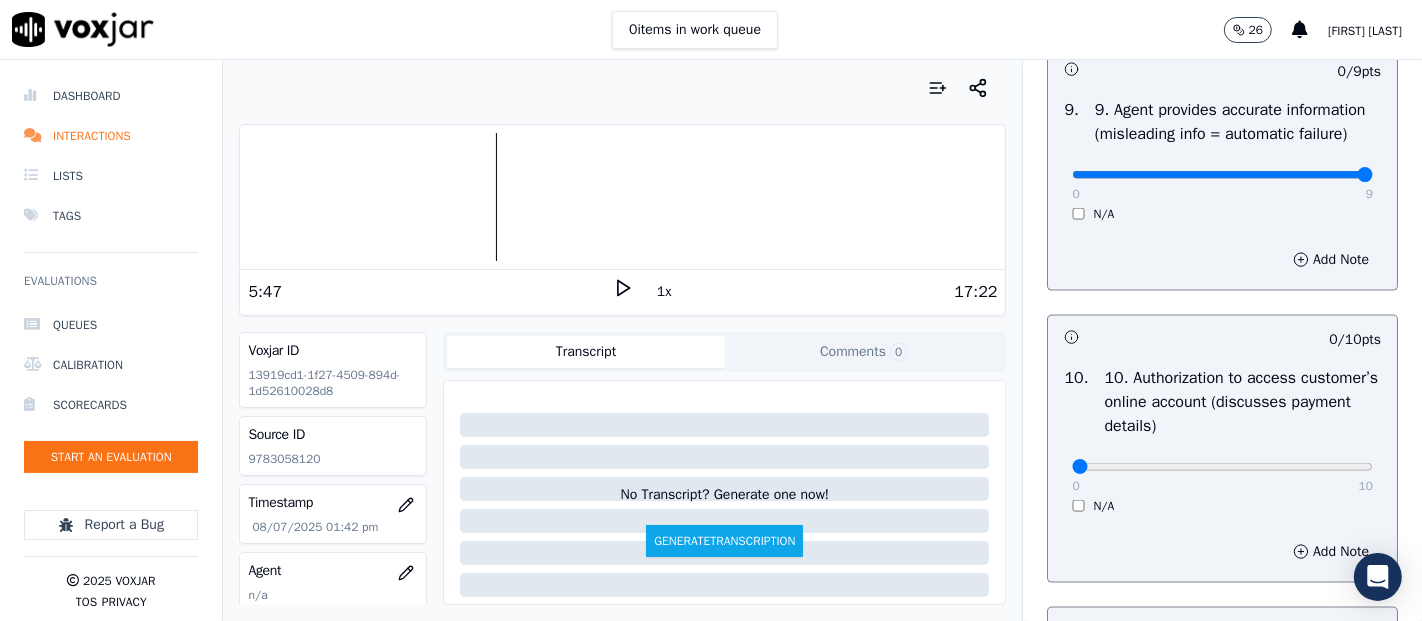 type on "9" 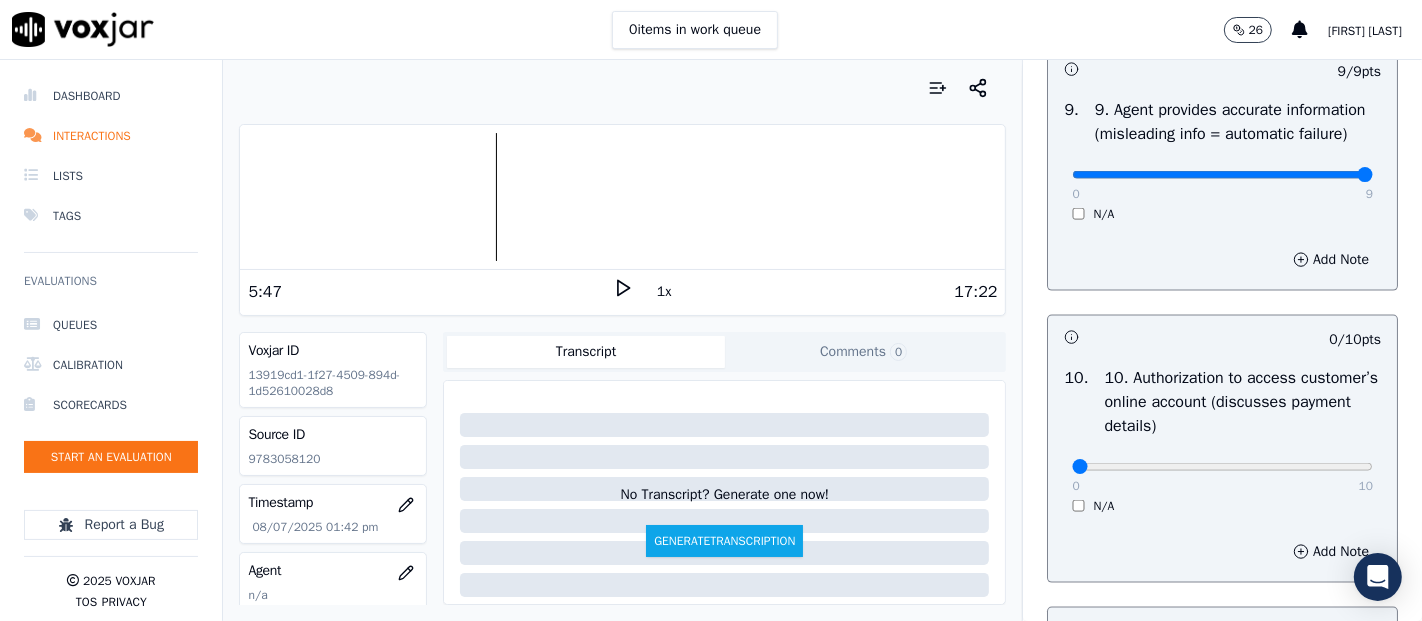 scroll, scrollTop: 2555, scrollLeft: 0, axis: vertical 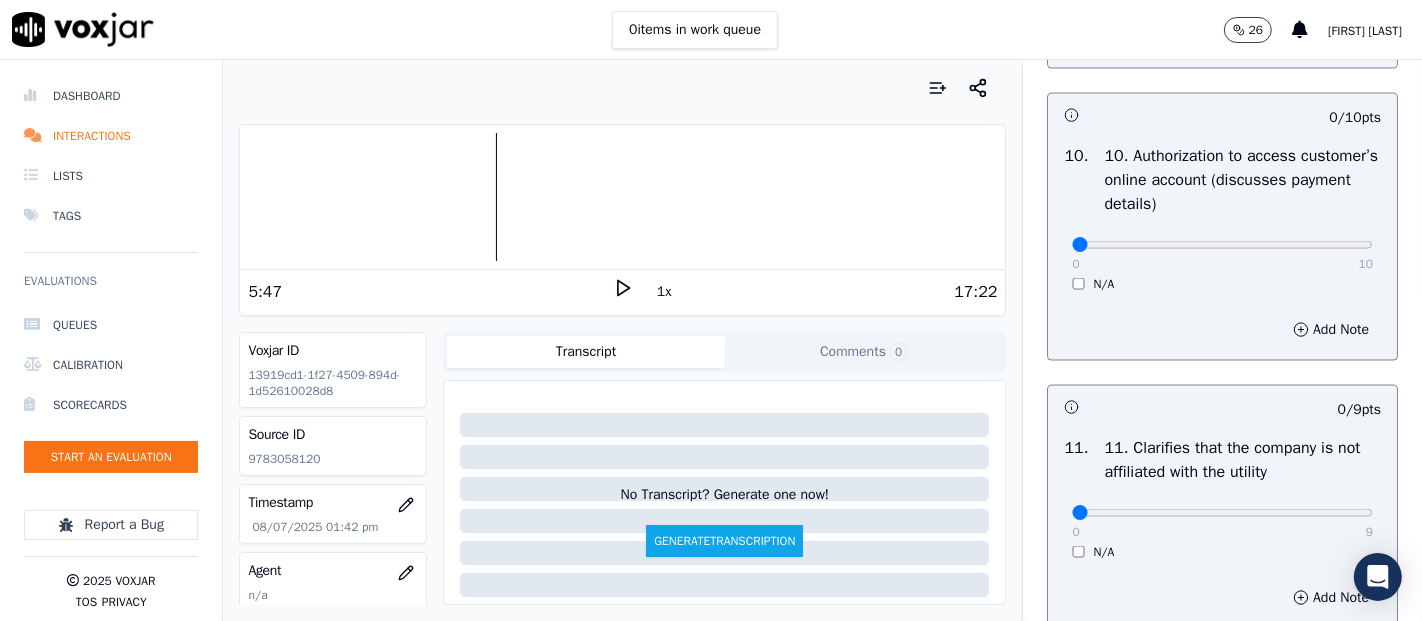 click on "0   10     N/A" at bounding box center [1222, 254] 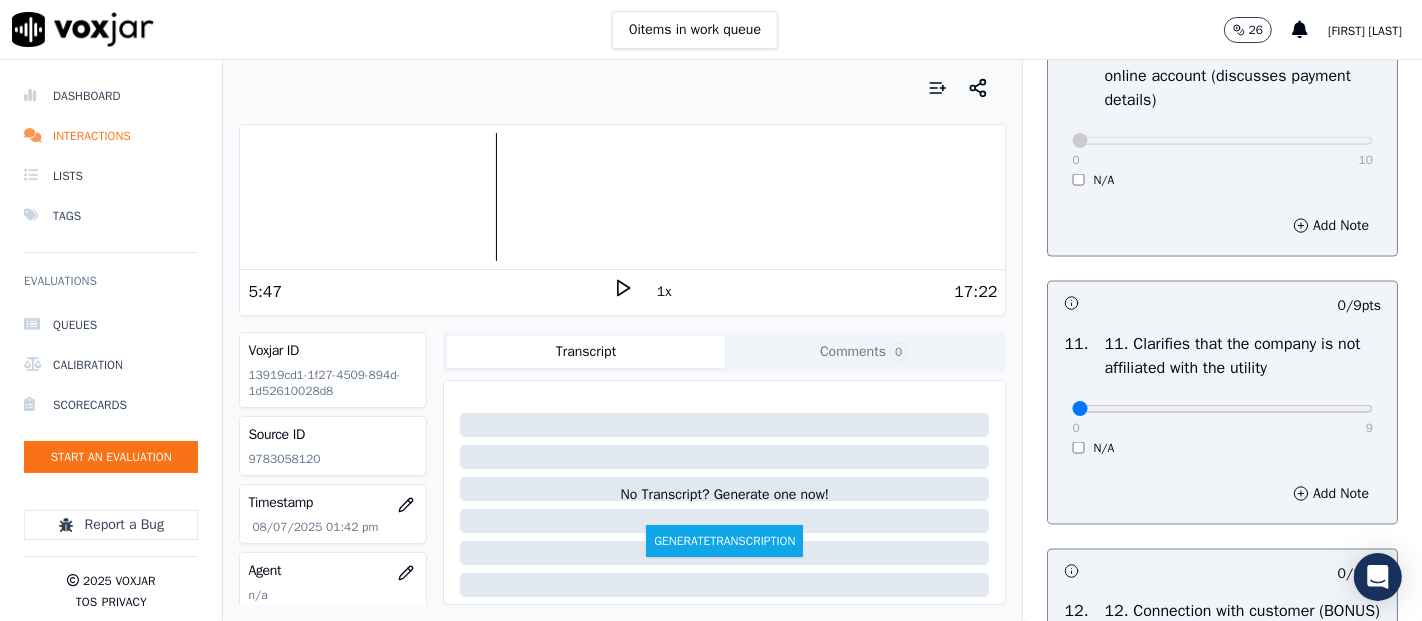 scroll, scrollTop: 2777, scrollLeft: 0, axis: vertical 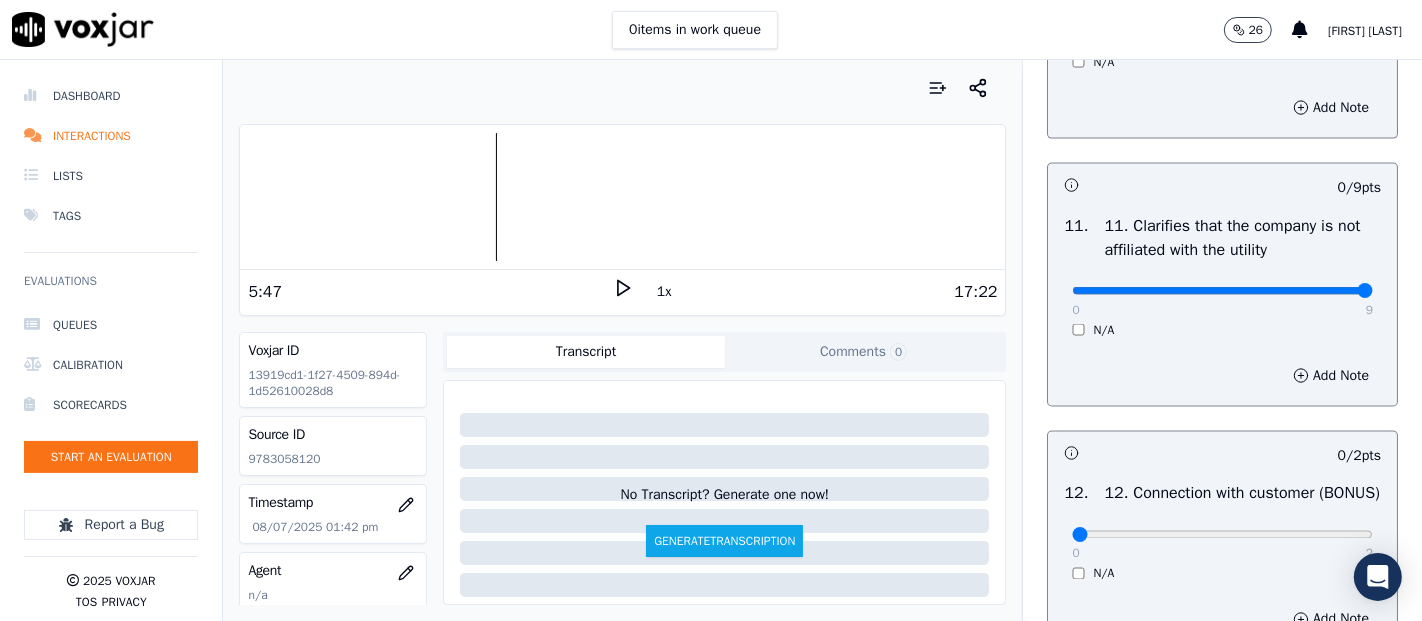 type on "9" 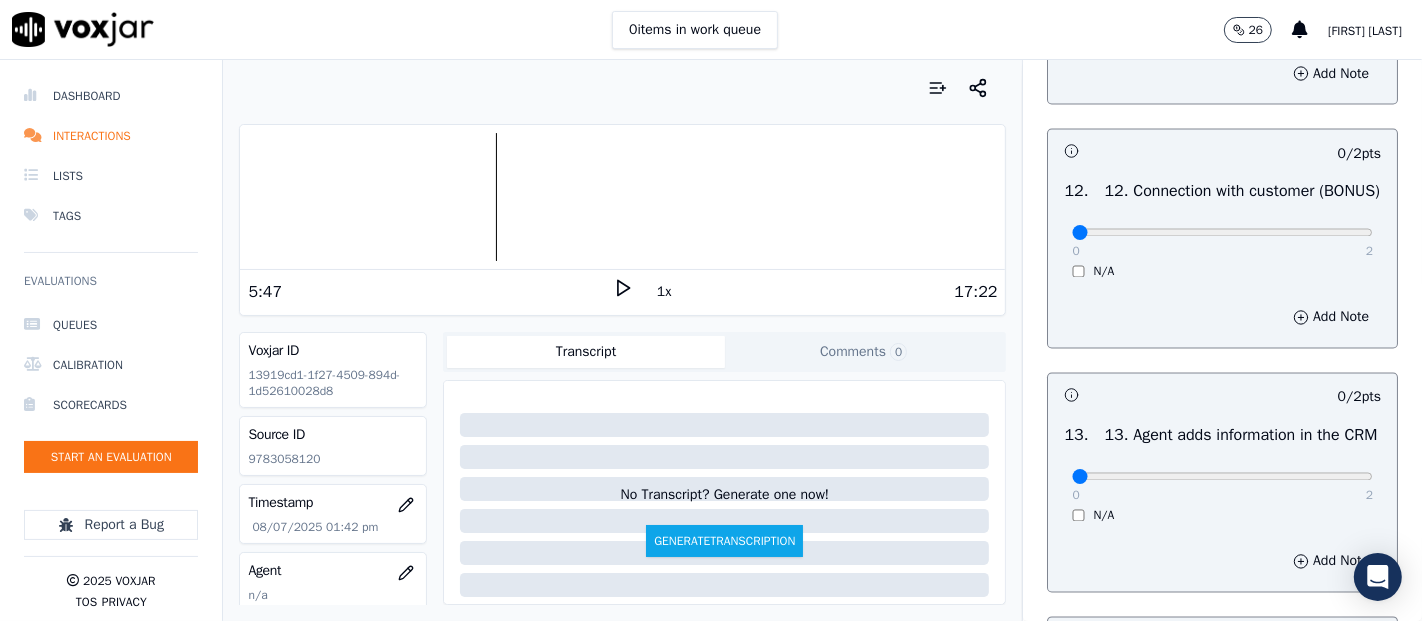 scroll, scrollTop: 3111, scrollLeft: 0, axis: vertical 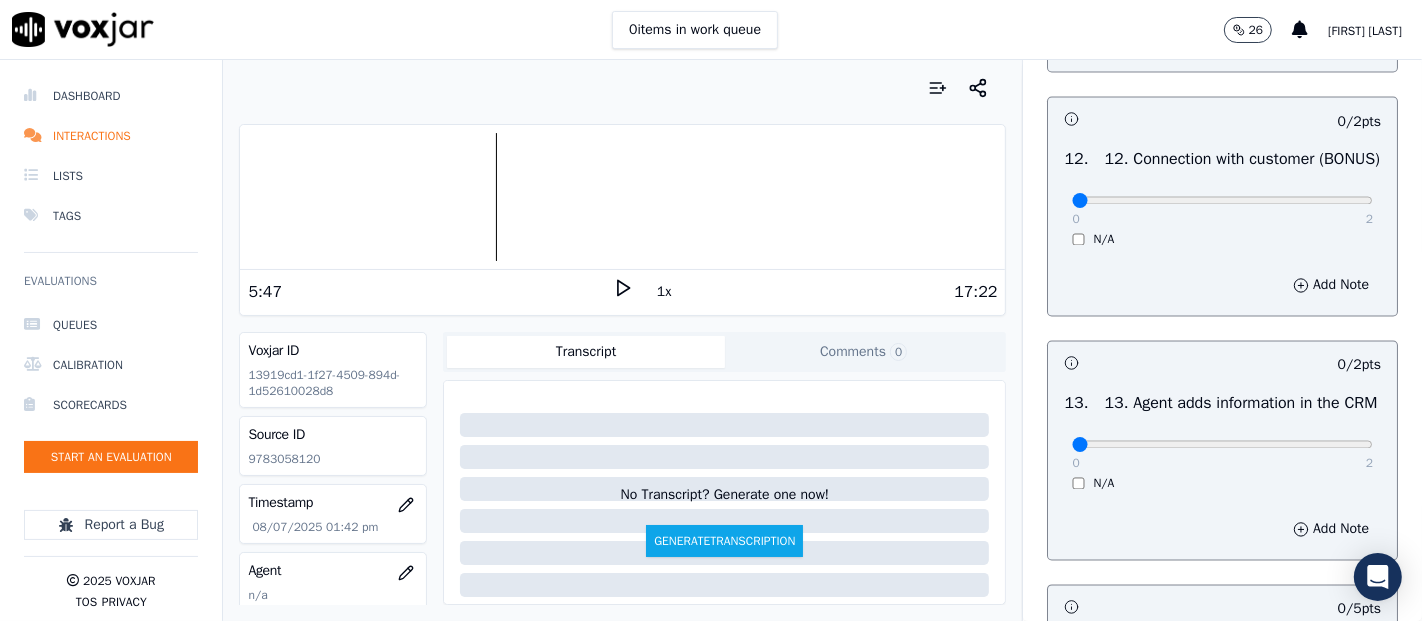 click on "2" at bounding box center [1369, 220] 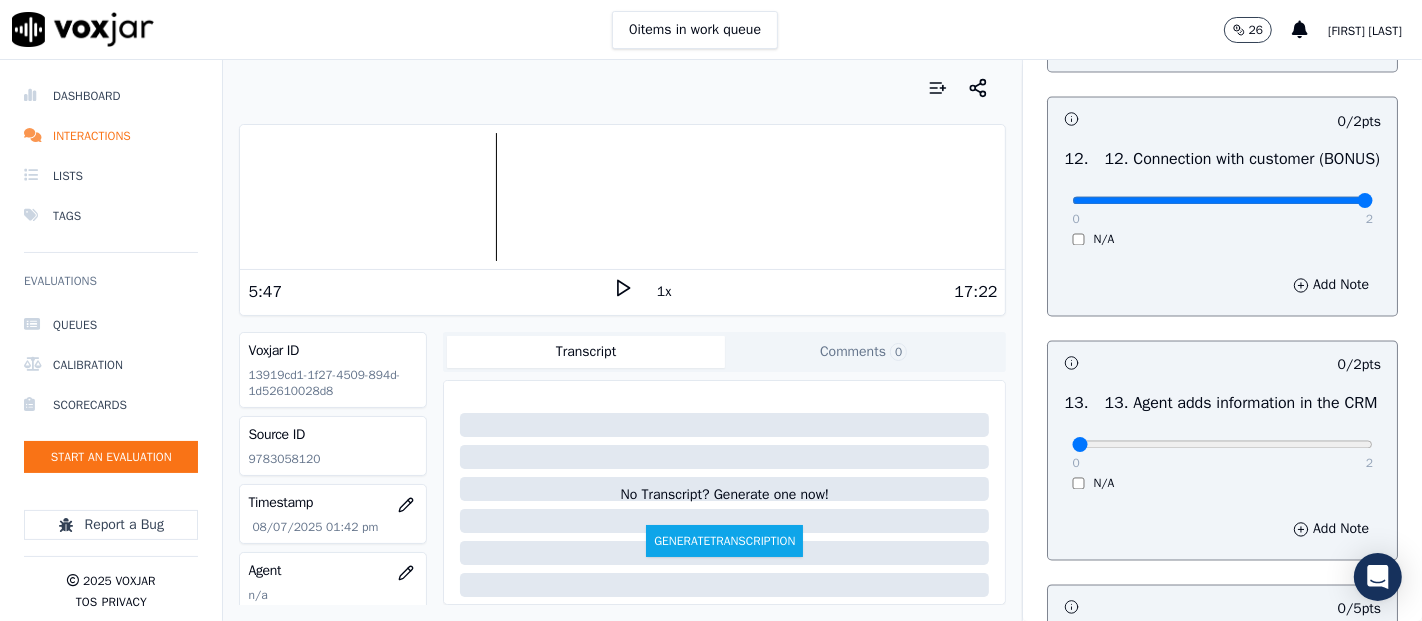 type on "2" 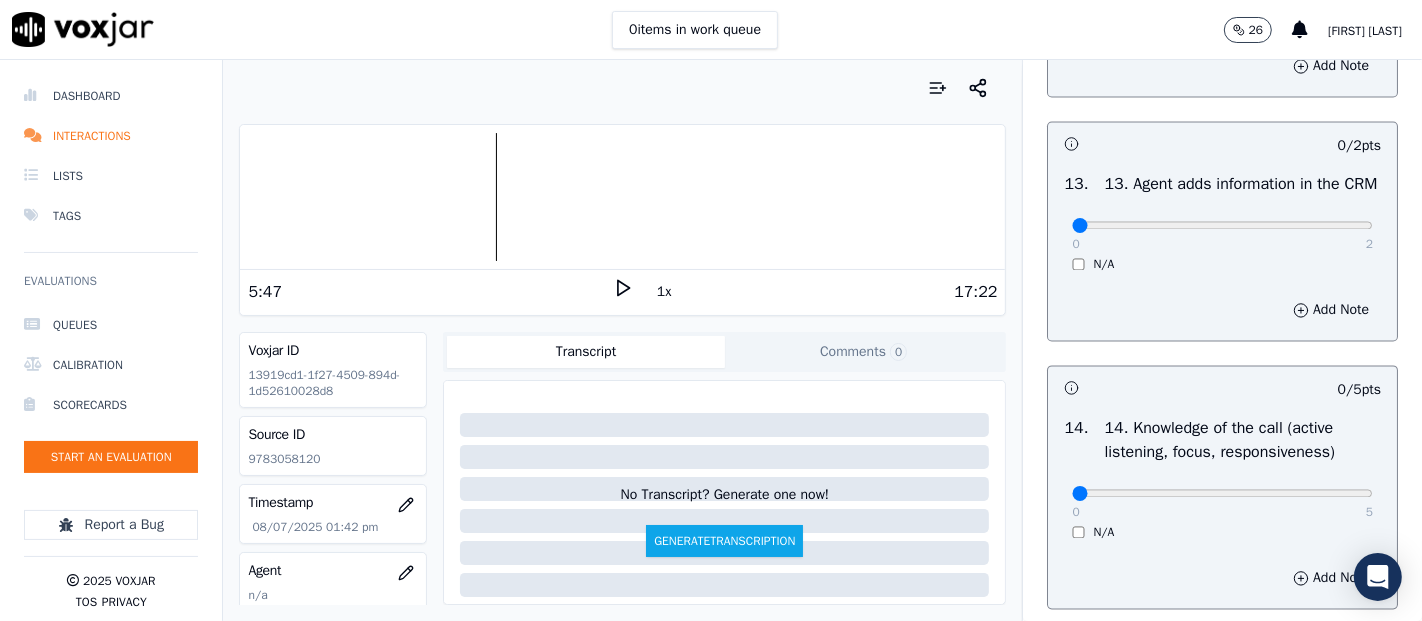 scroll, scrollTop: 3333, scrollLeft: 0, axis: vertical 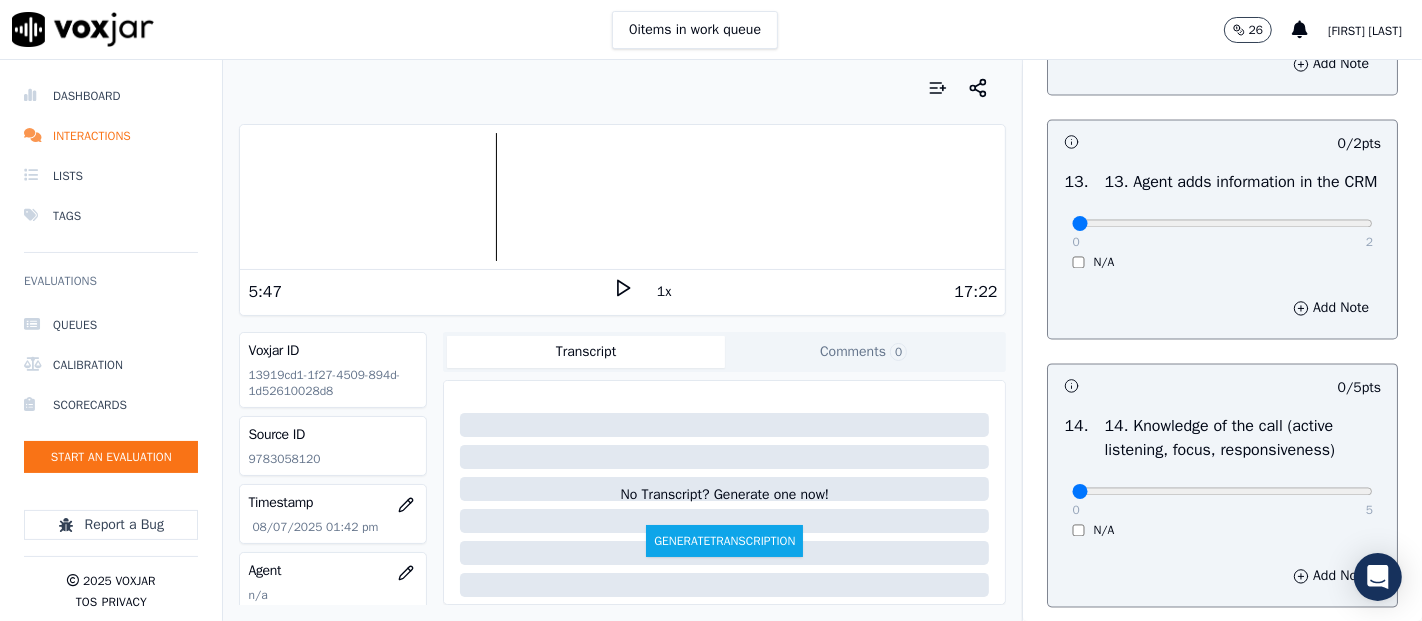 drag, startPoint x: 1326, startPoint y: 365, endPoint x: 1324, endPoint y: 386, distance: 21.095022 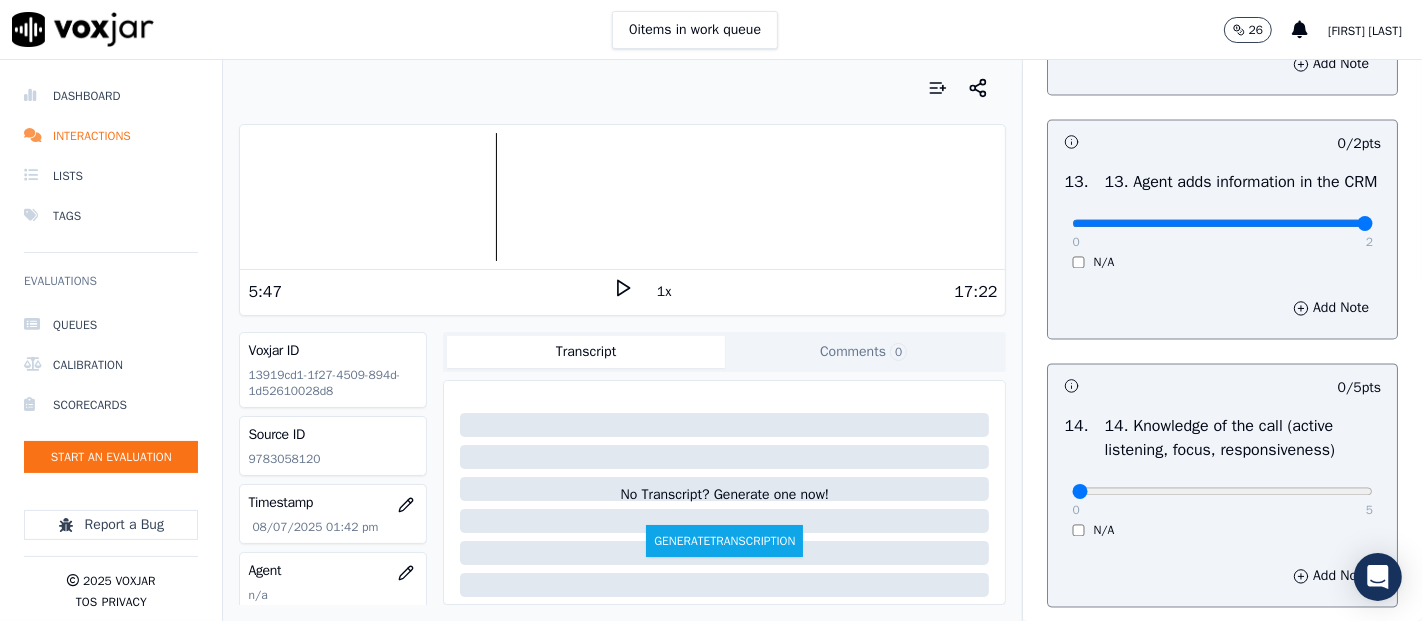 type on "2" 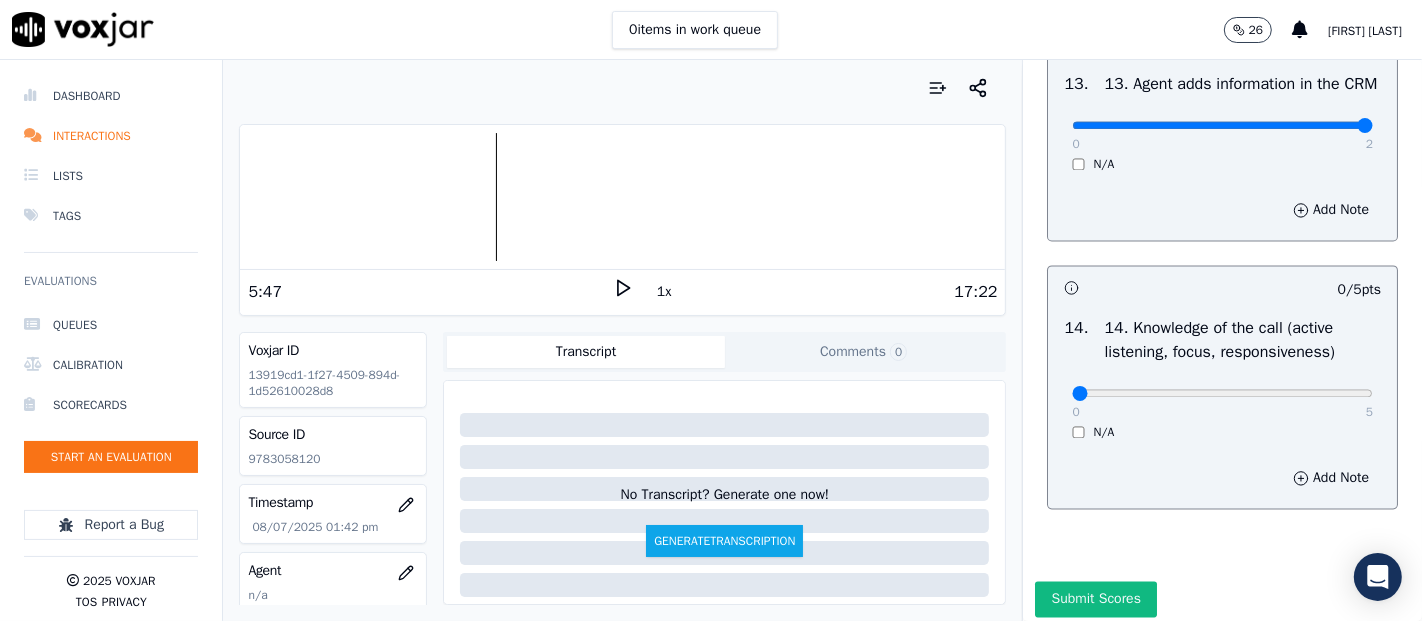 scroll, scrollTop: 3555, scrollLeft: 0, axis: vertical 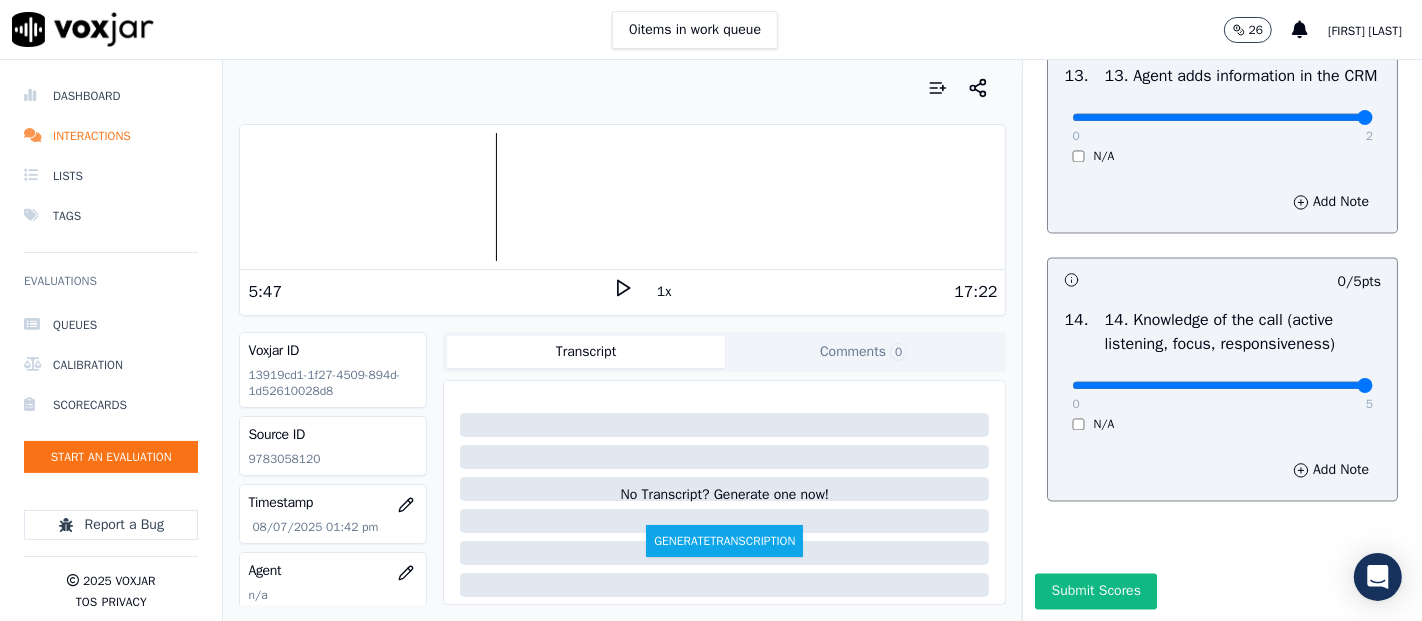 type on "5" 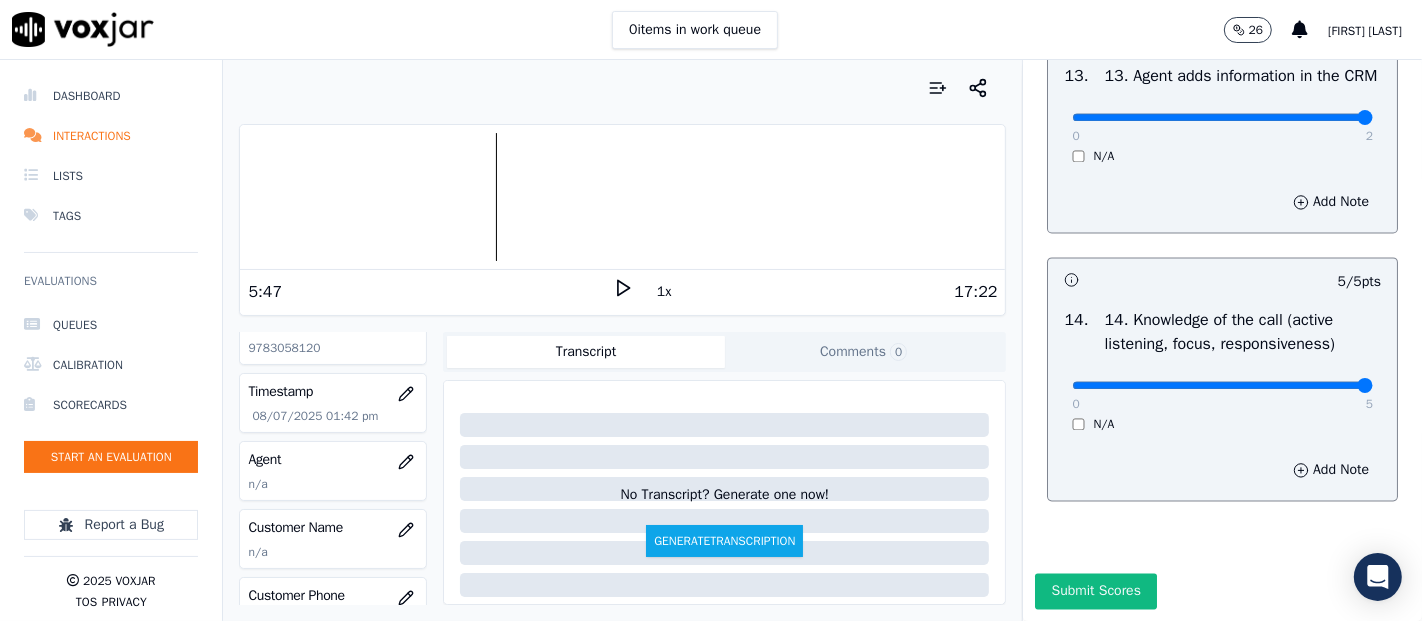 scroll, scrollTop: 222, scrollLeft: 0, axis: vertical 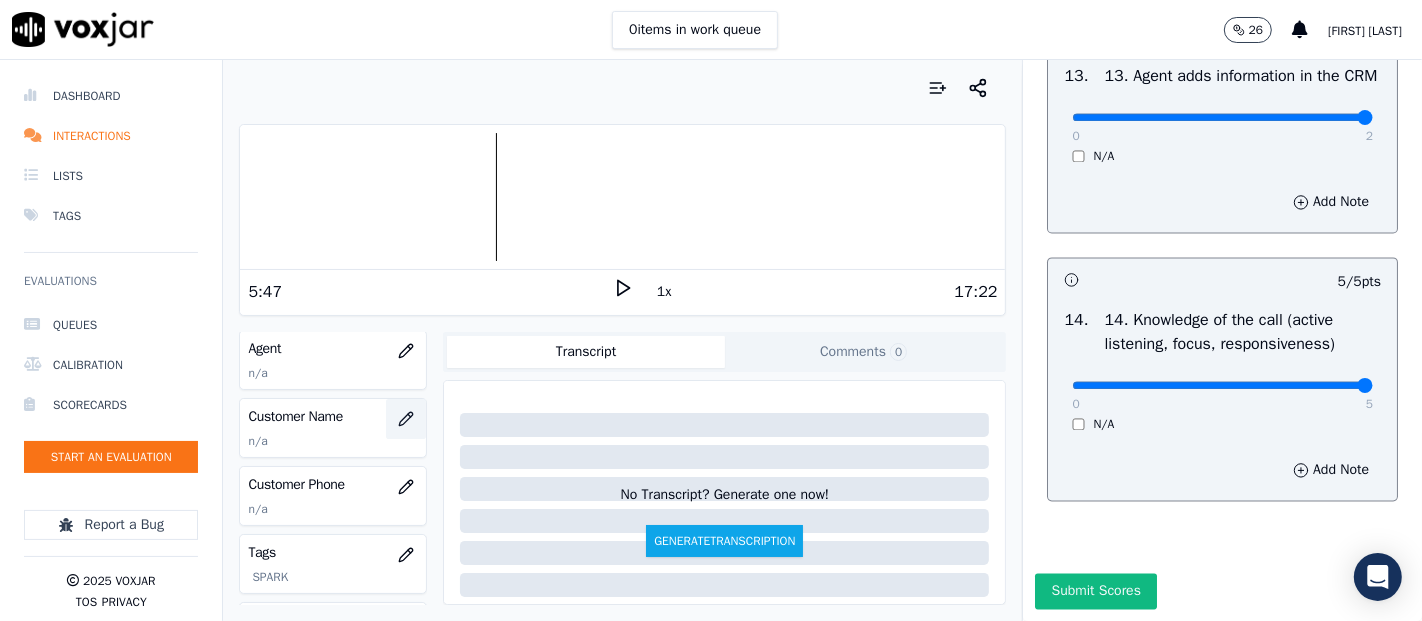 click at bounding box center [406, 419] 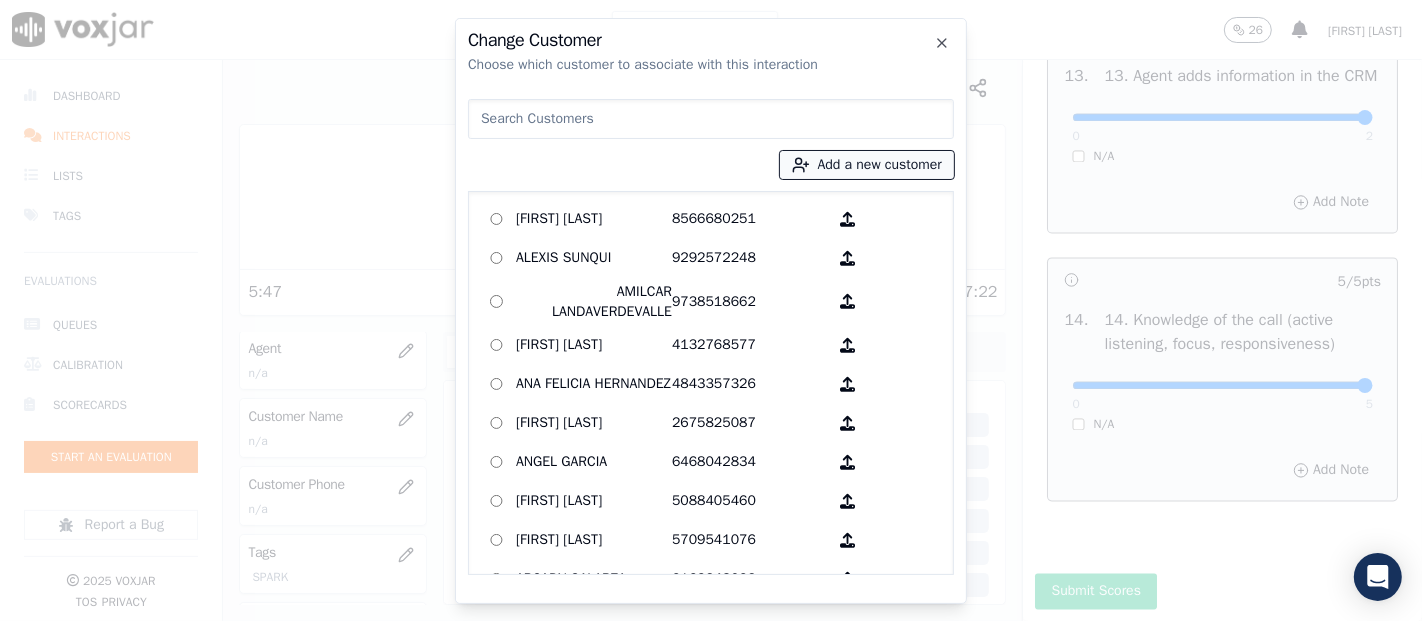 click on "Add a new customer" at bounding box center (867, 165) 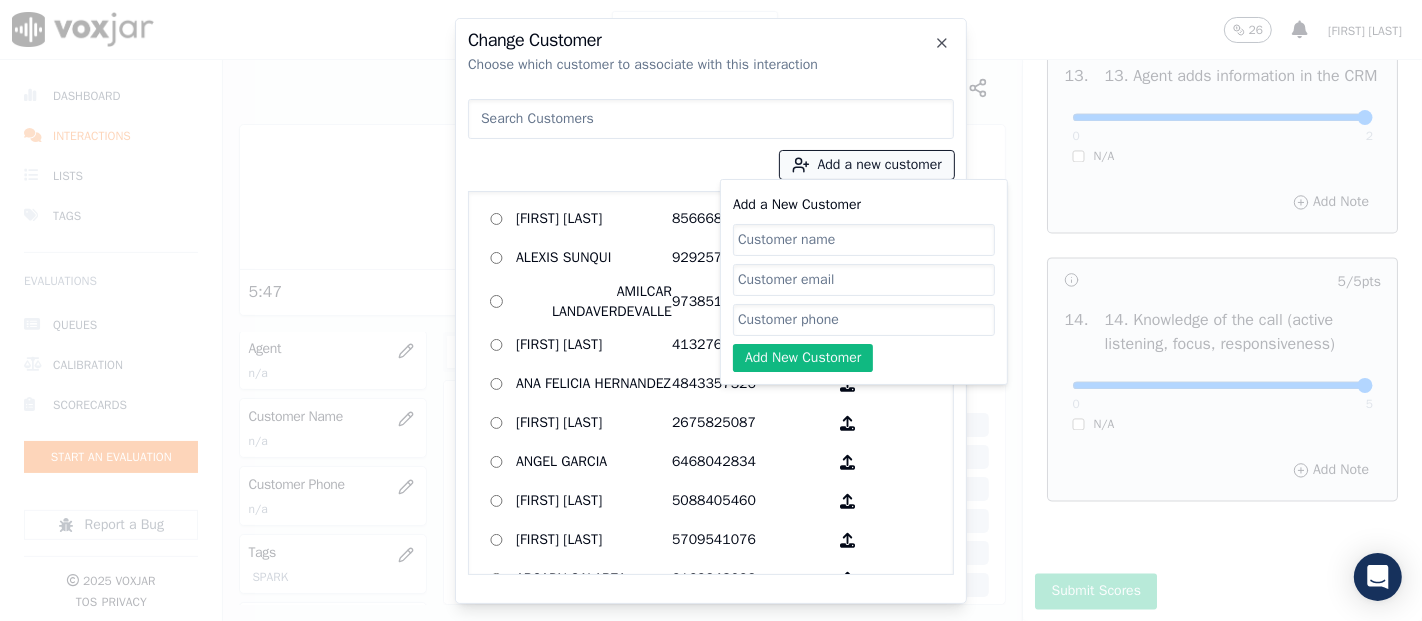 paste on "ANGEL D TOAQUIZA" 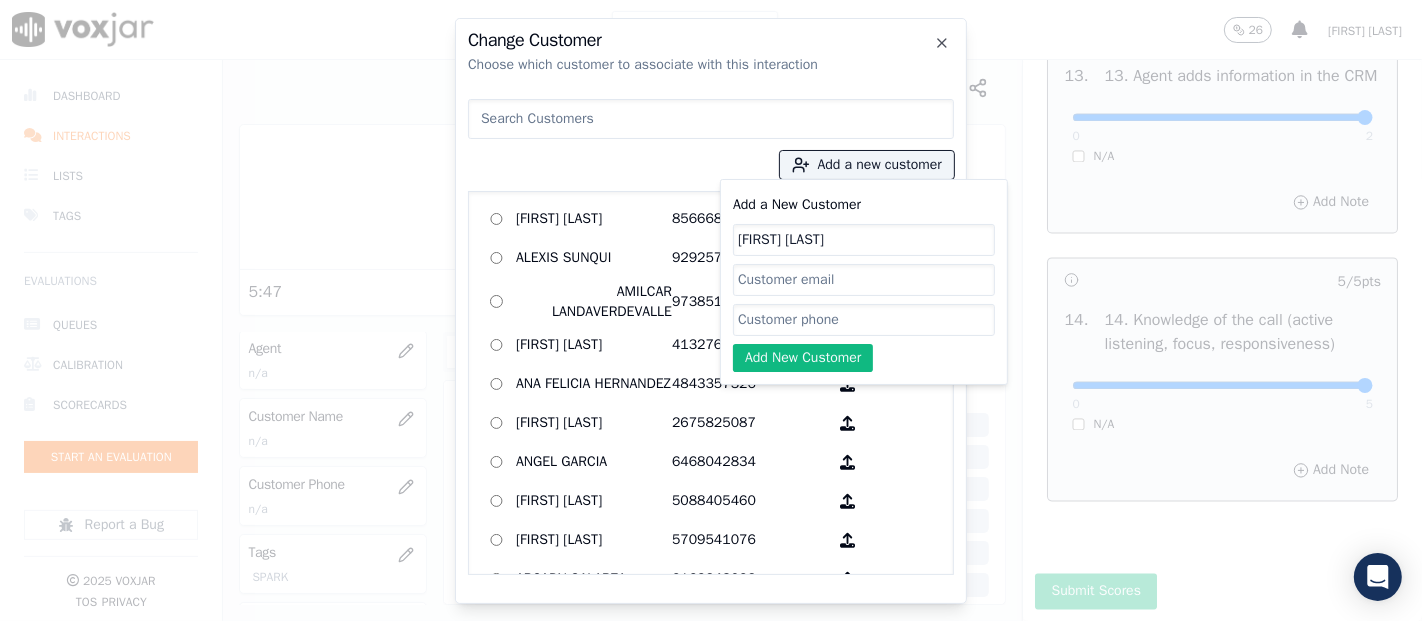 type on "ANGEL D TOAQUIZA" 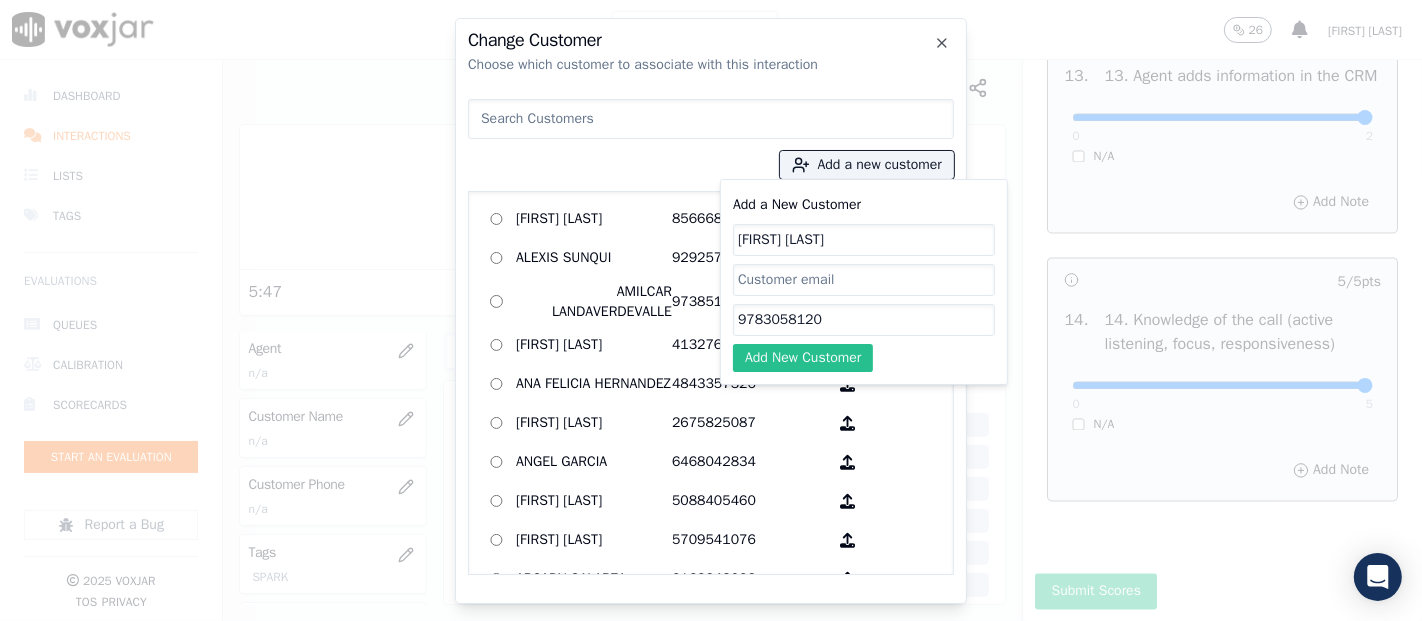 type on "9783058120" 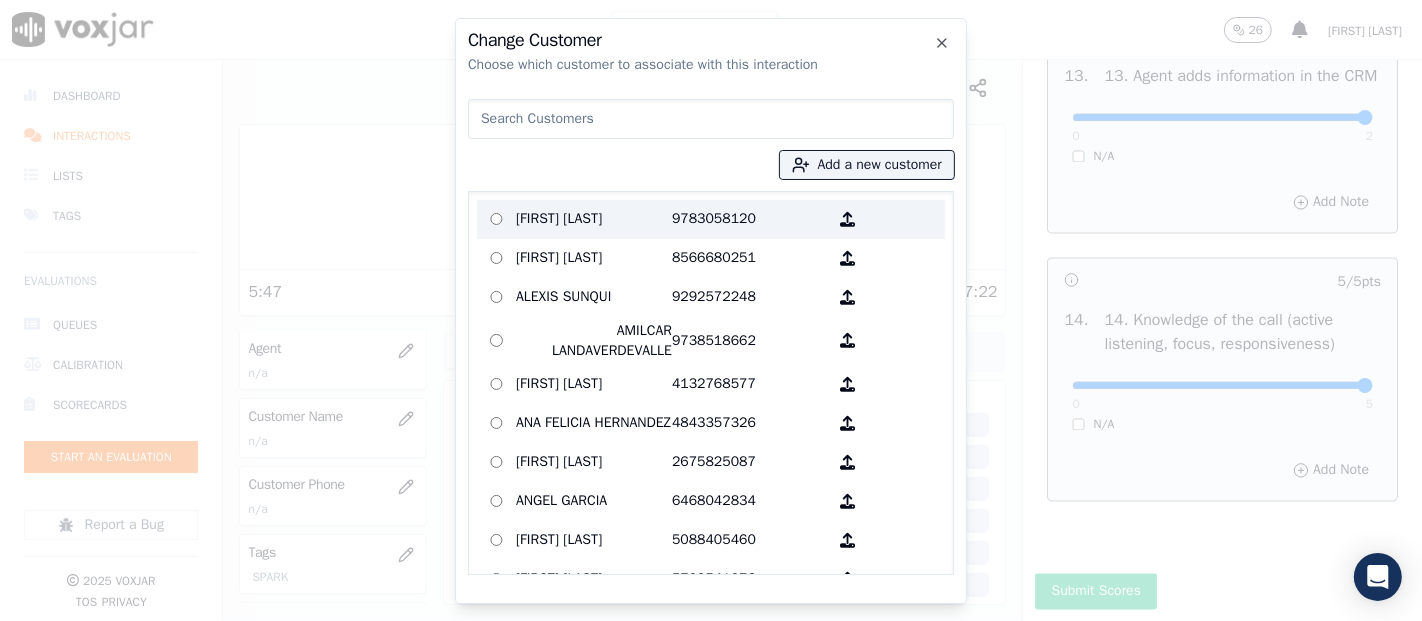 click on "9783058120" at bounding box center (750, 219) 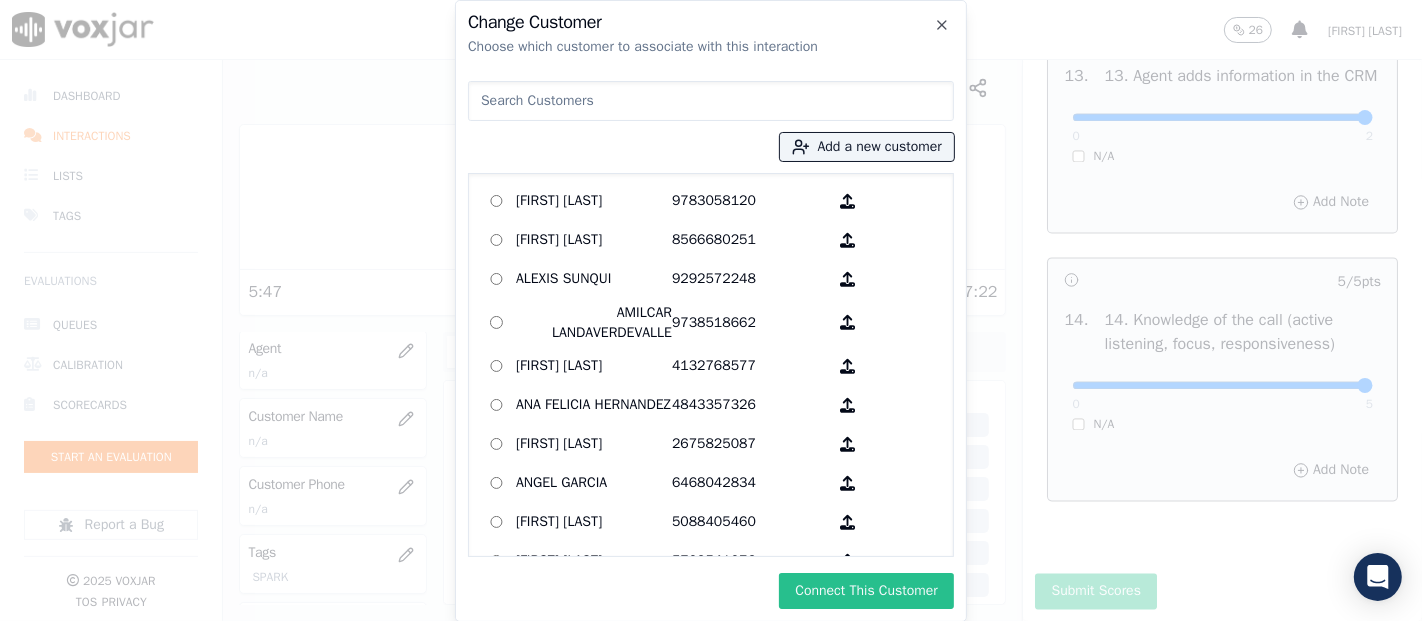 click on "Connect This Customer" at bounding box center (866, 591) 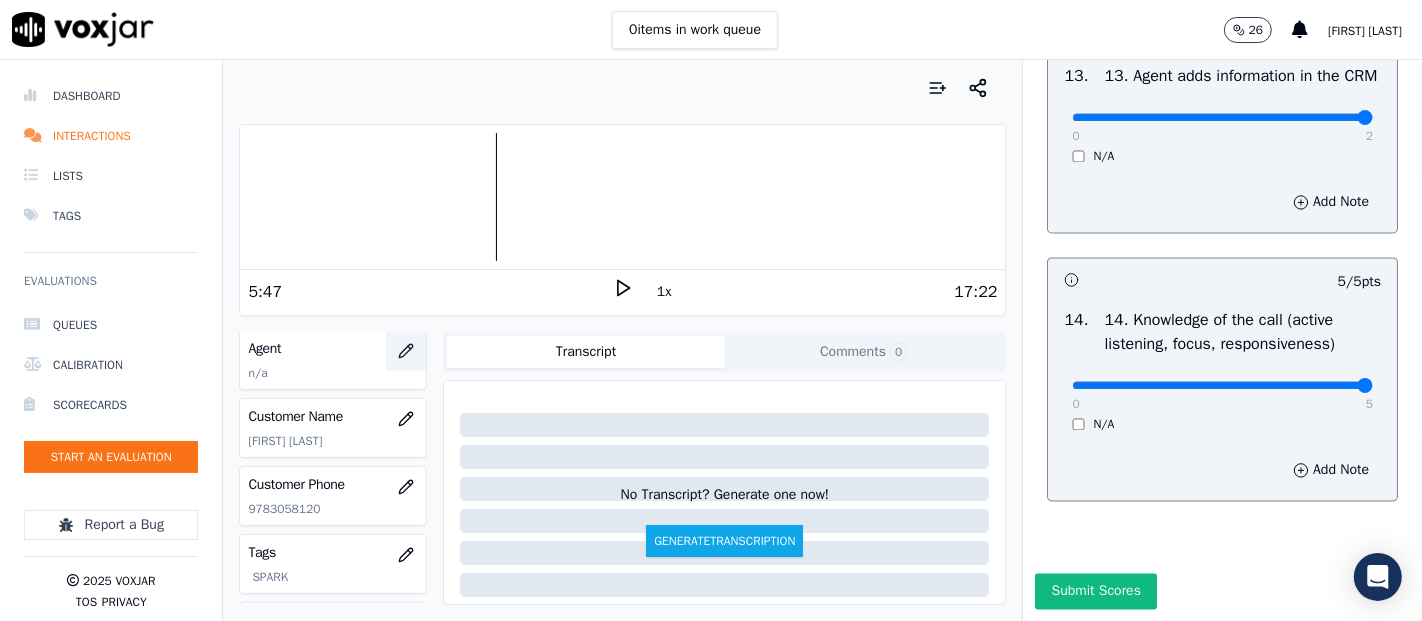 click at bounding box center [406, 351] 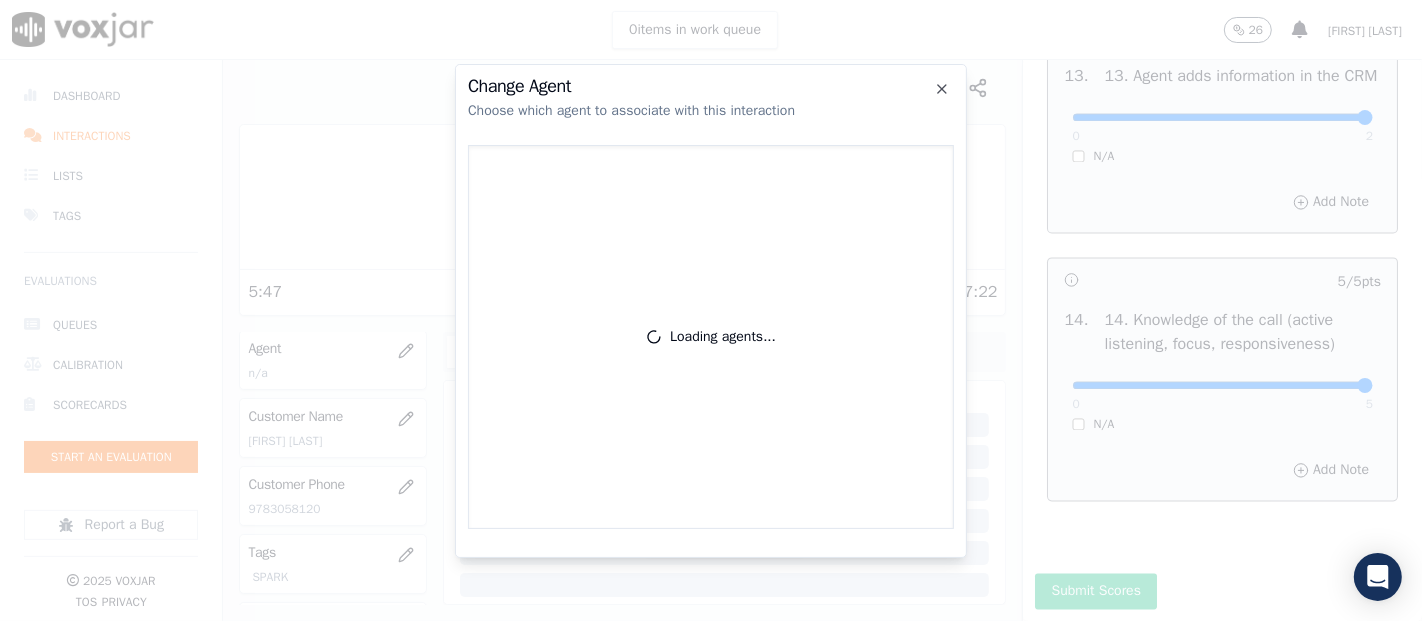 click on "Change Agent" at bounding box center (711, 86) 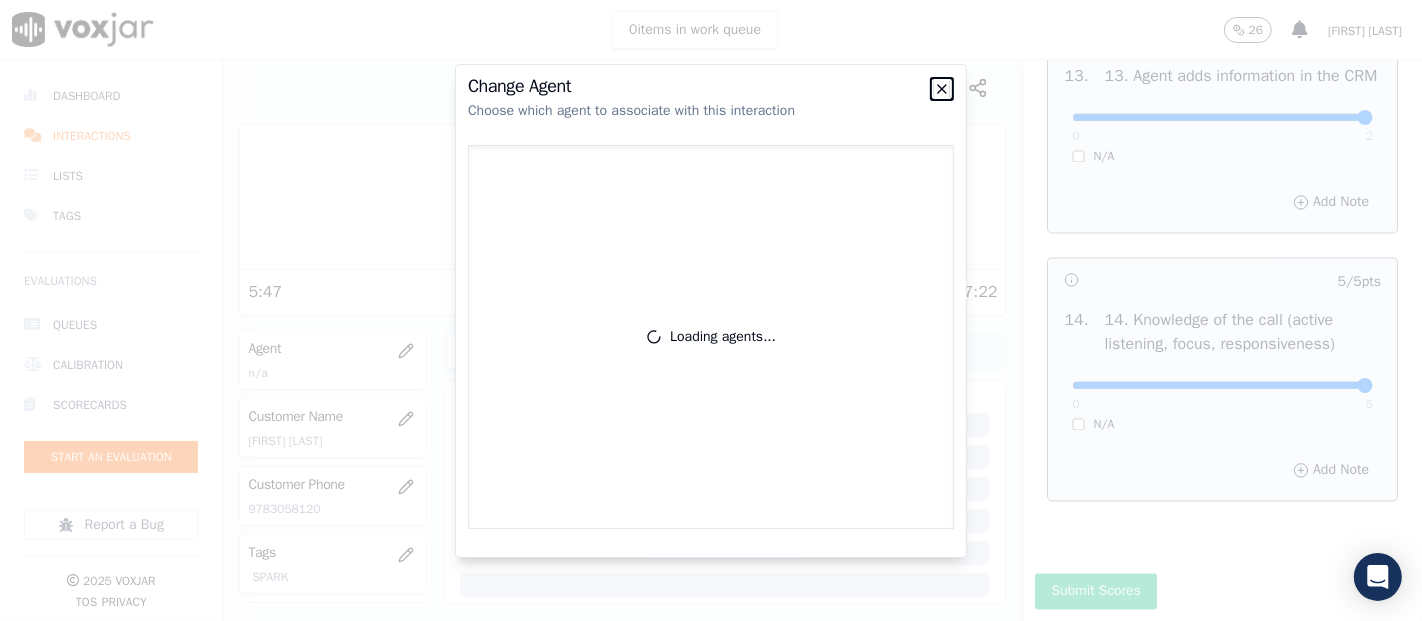 click 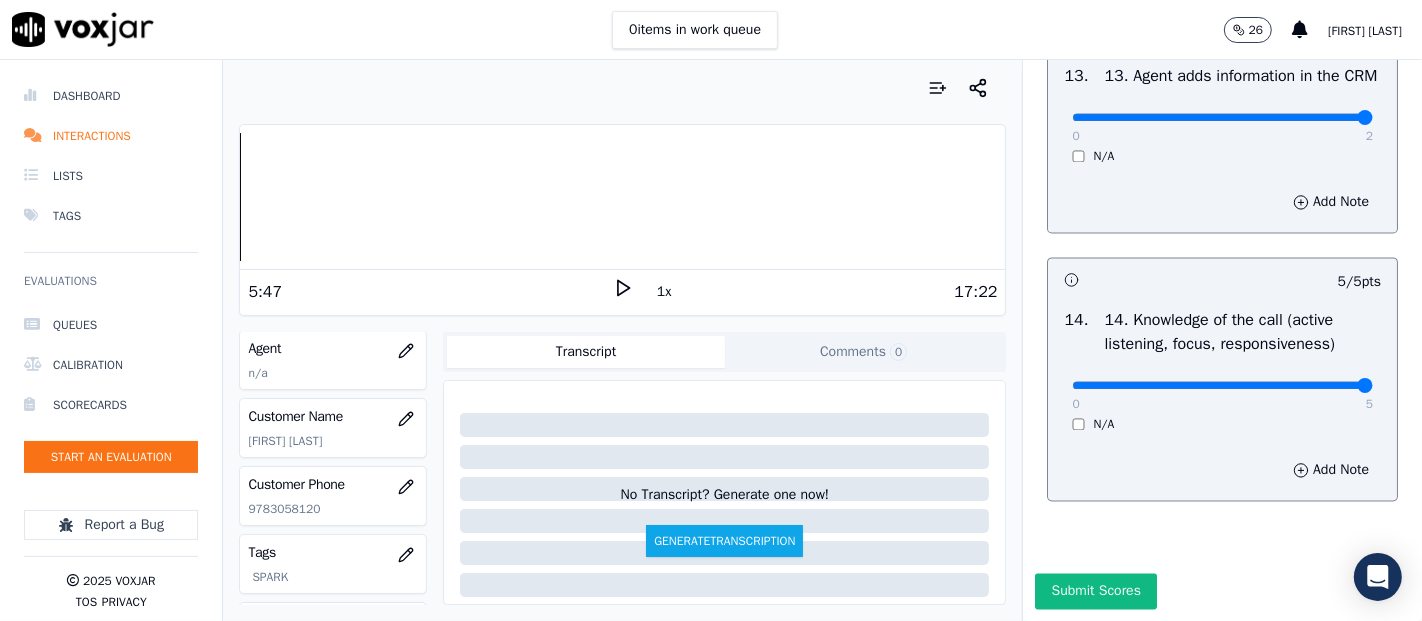 click on "Dashboard   Interactions   Lists   Tags       Evaluations     Queues   Calibration   Scorecards   Start an Evaluation
Report a Bug       2025   Voxjar   TOS   Privacy             Your browser does not support the audio element.   5:47     1x   17:22   Voxjar ID   13919cd1-1f27-4509-894d-1d52610028d8   Source ID   9783058120   Timestamp
08/07/2025 01:42 pm     Agent
n/a     Customer Name     ANGEL D TOAQUIZA     Customer Phone     9783058120     Tags
SPARK     Source     manualUpload   Type     AUDIO       Transcript   Comments  0   No Transcript? Generate one now!   Generate  Transcription         Add Comment   Scores   Transcript   Metadata   Comments         Human Score   --   0  evaluation s   AI Score   --   0  evaluation s     AI Evaluations
Queue an AI Evaluation   No AI evaluations yet   Human Evaluations   Start a Manual Evaluation   No human evaluations yet       INBOUND CTS SCORECARD - NEW   Scorecard       GREETING/OPENING SKILLS     102  pts" at bounding box center (711, 340) 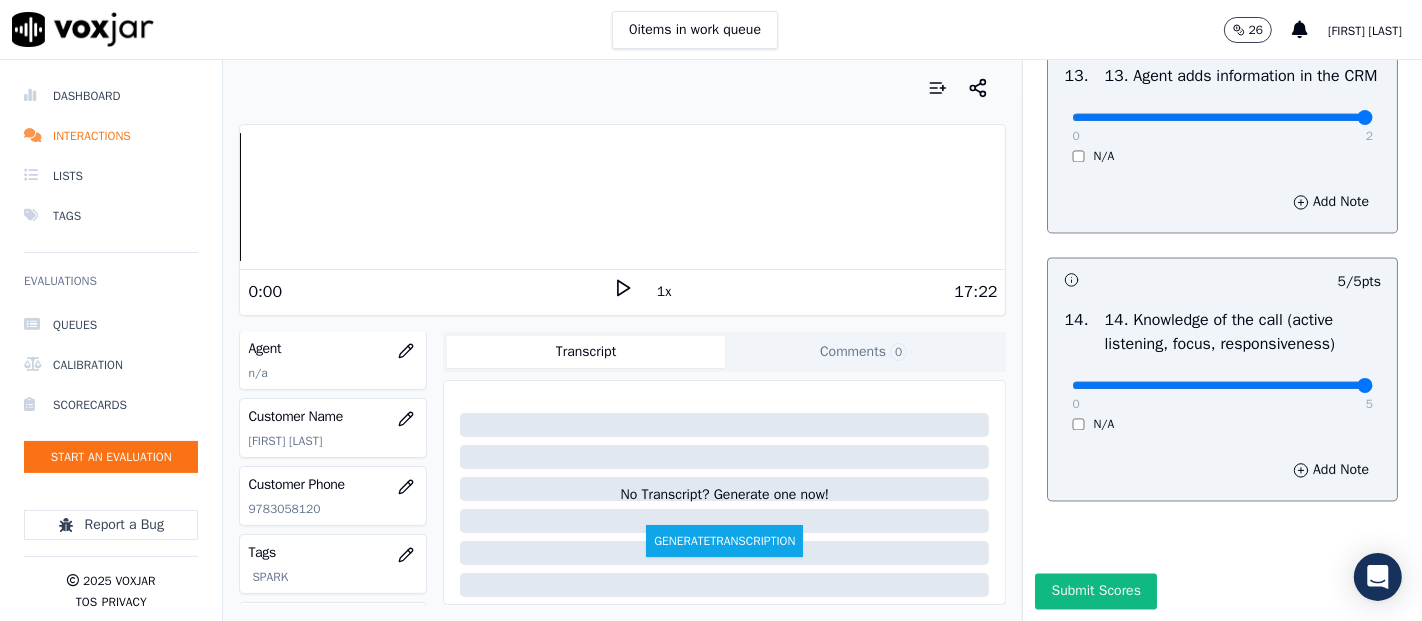 click on "0:00" at bounding box center (430, 292) 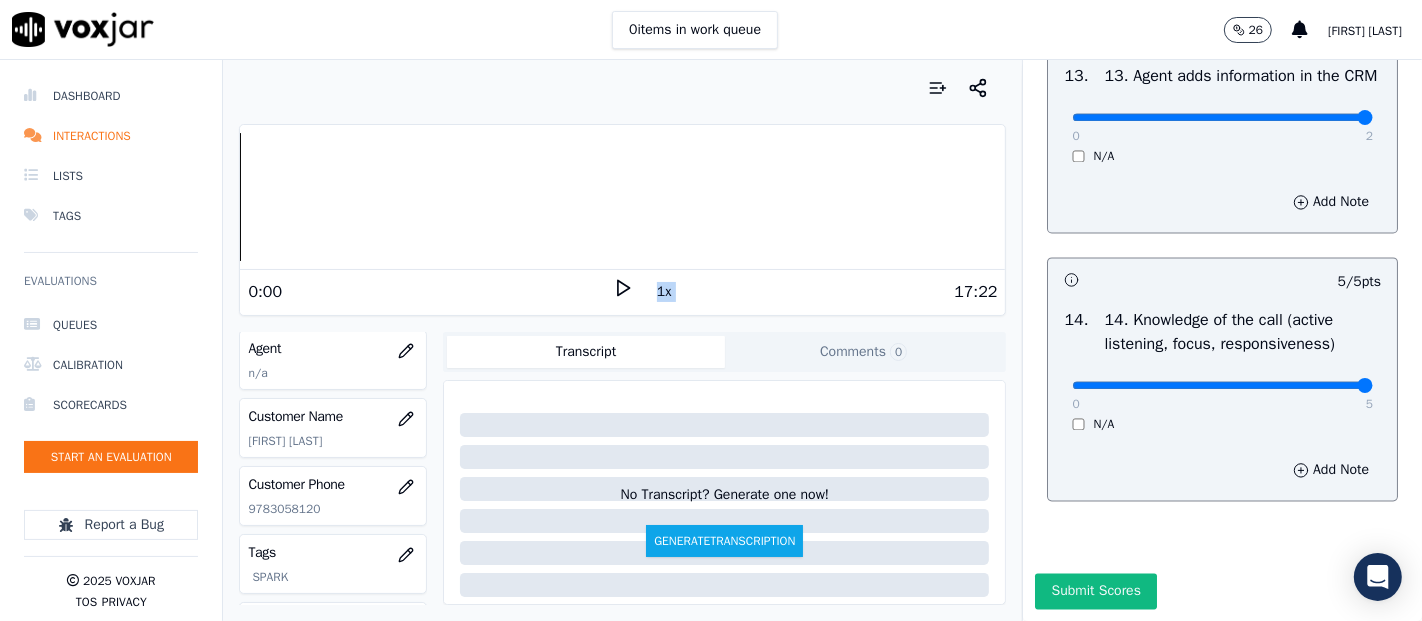 click 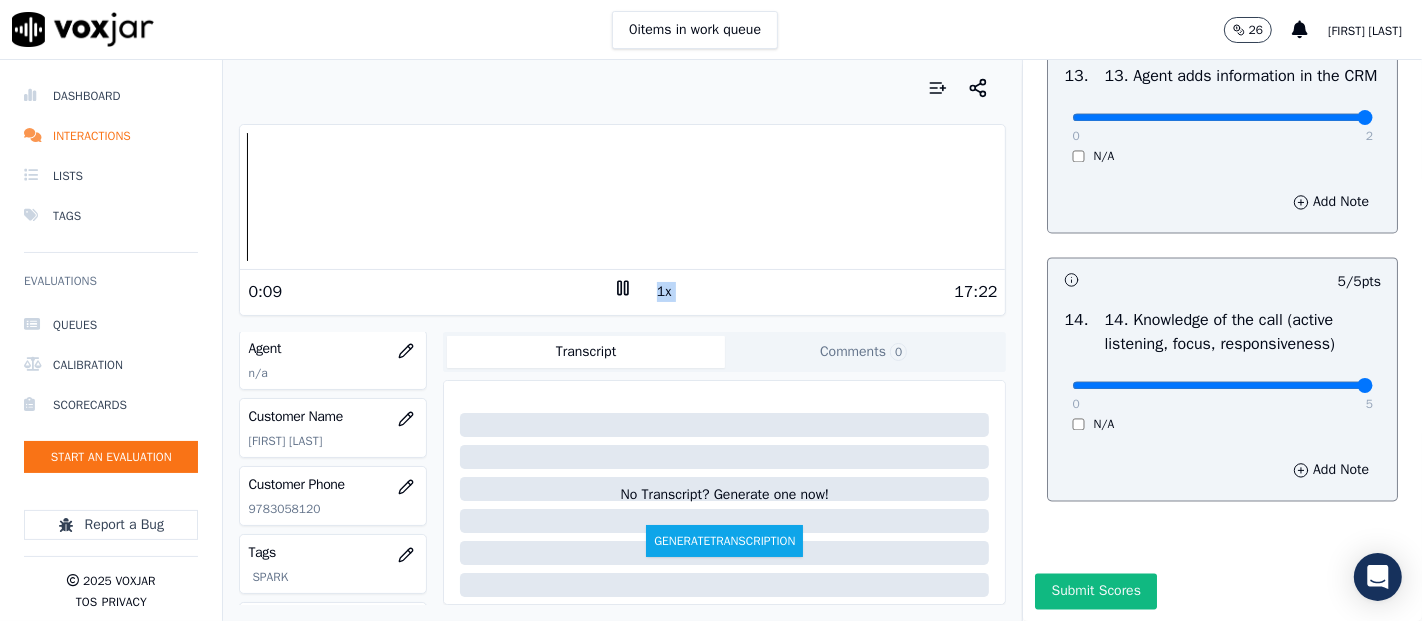 click 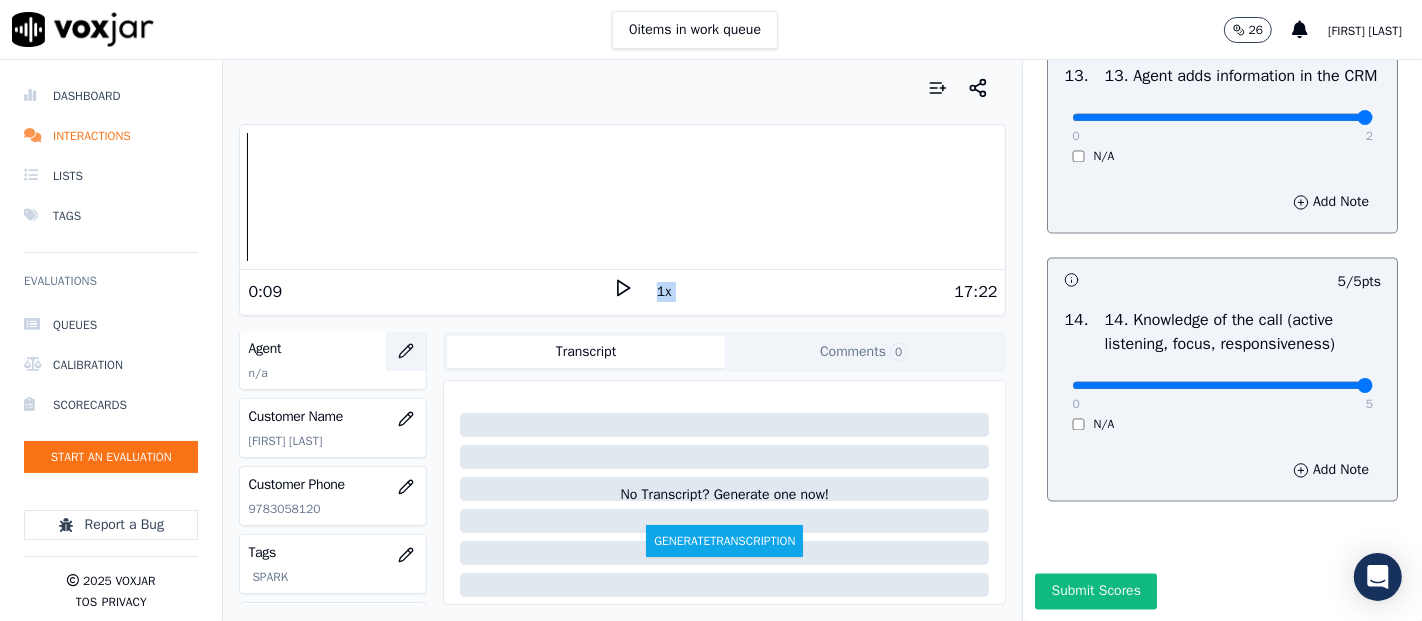 click 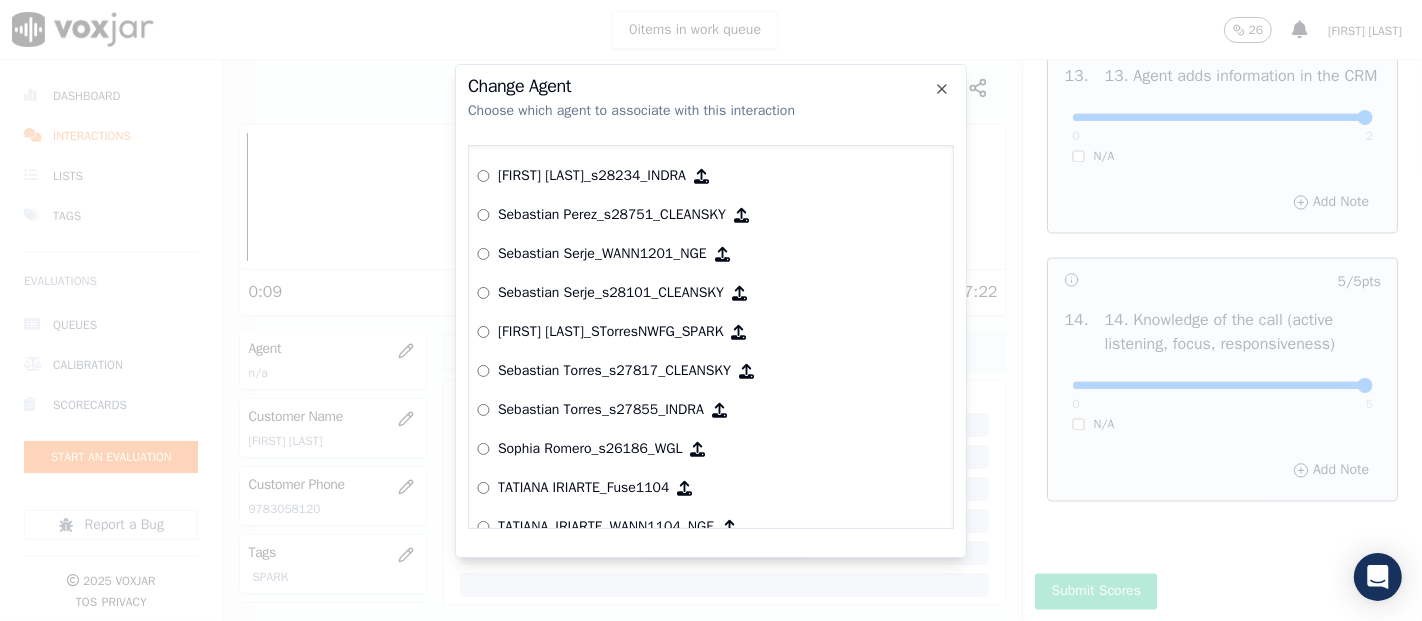scroll, scrollTop: 8310, scrollLeft: 0, axis: vertical 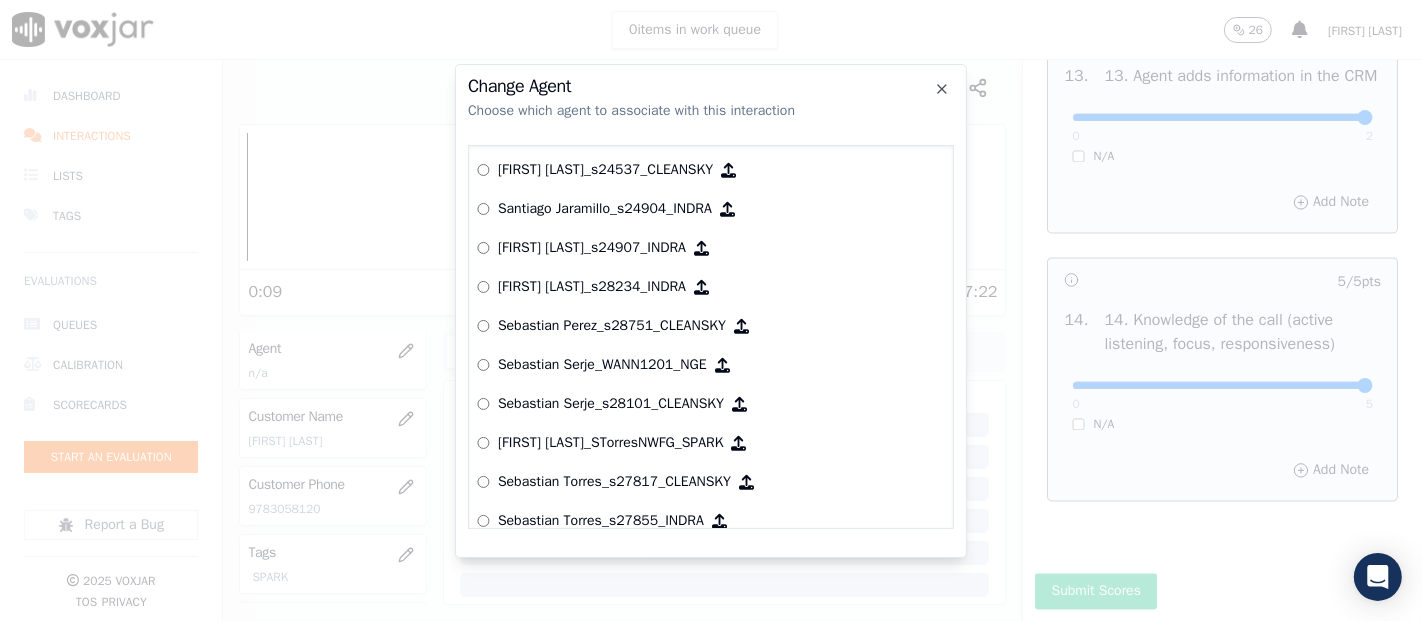 click on "Change Agent" at bounding box center [711, 86] 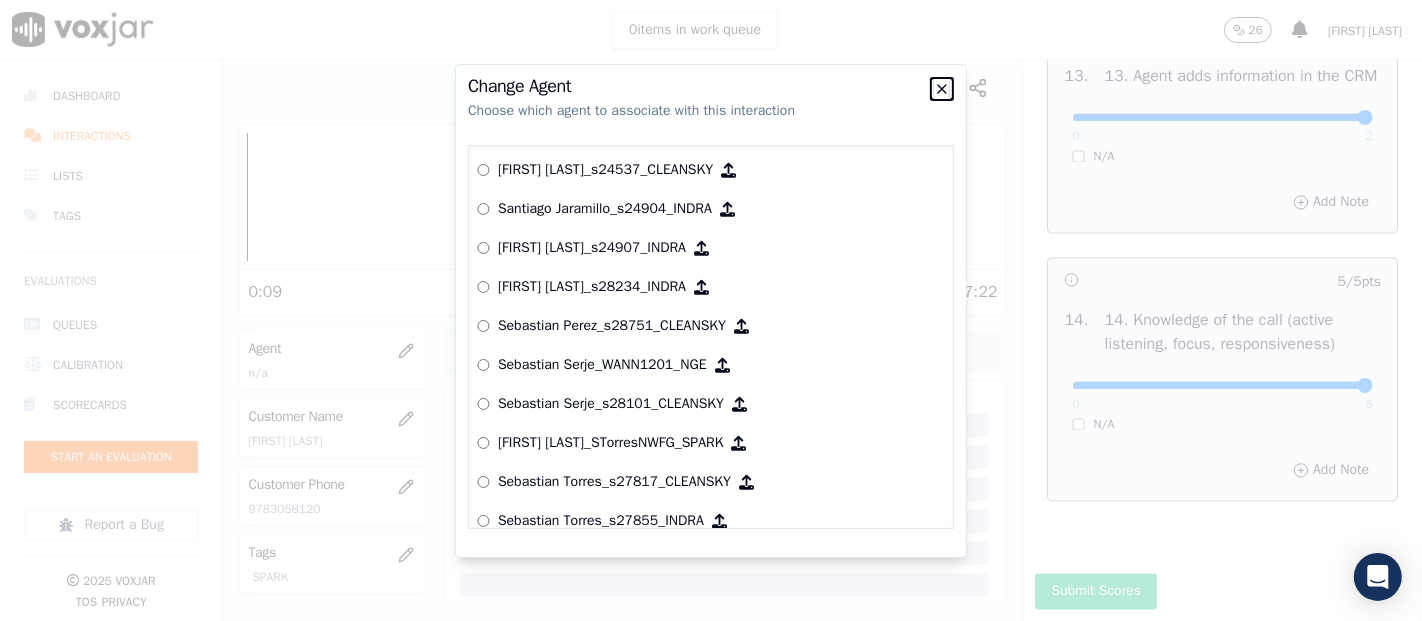 click 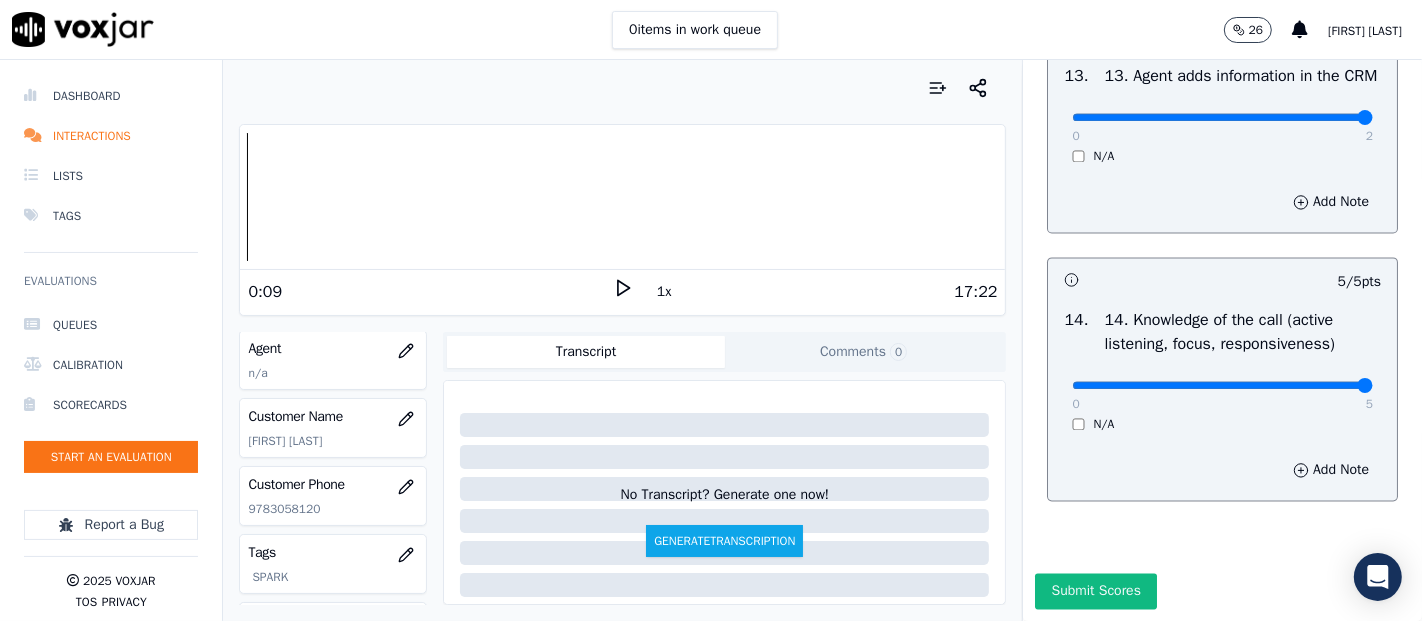 scroll, scrollTop: 3644, scrollLeft: 0, axis: vertical 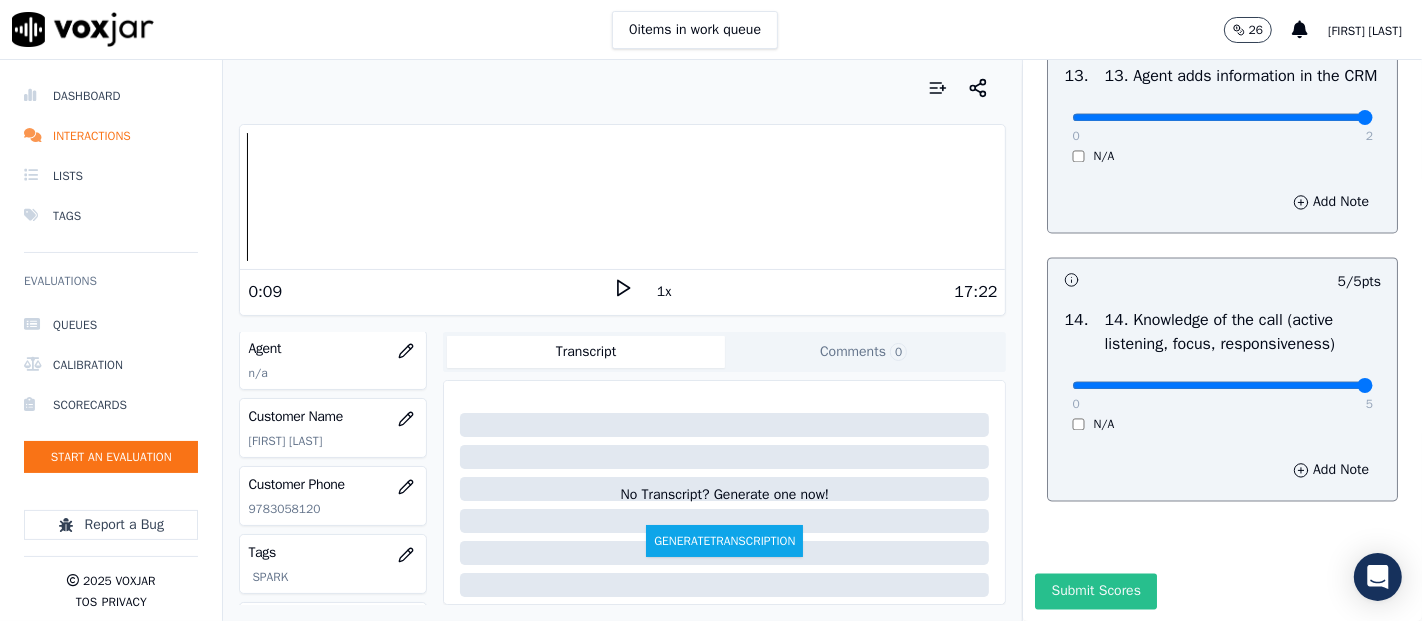 click on "Submit Scores" at bounding box center (1095, 591) 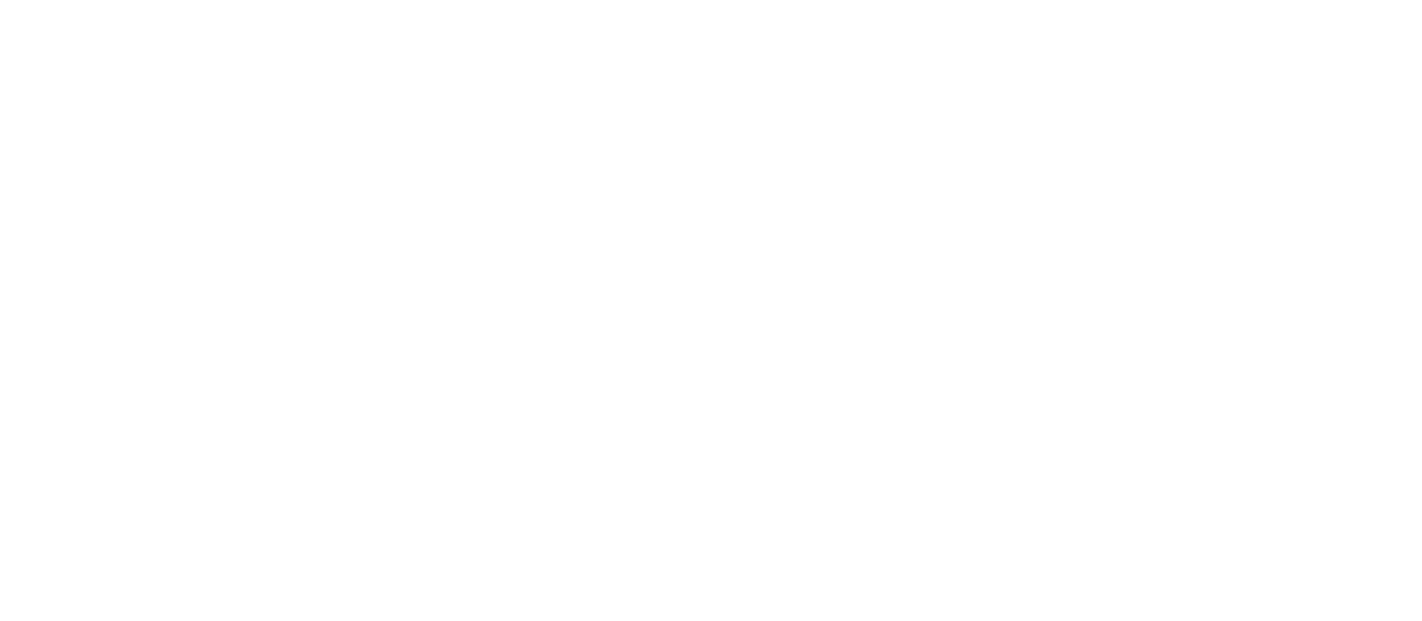 scroll, scrollTop: 0, scrollLeft: 0, axis: both 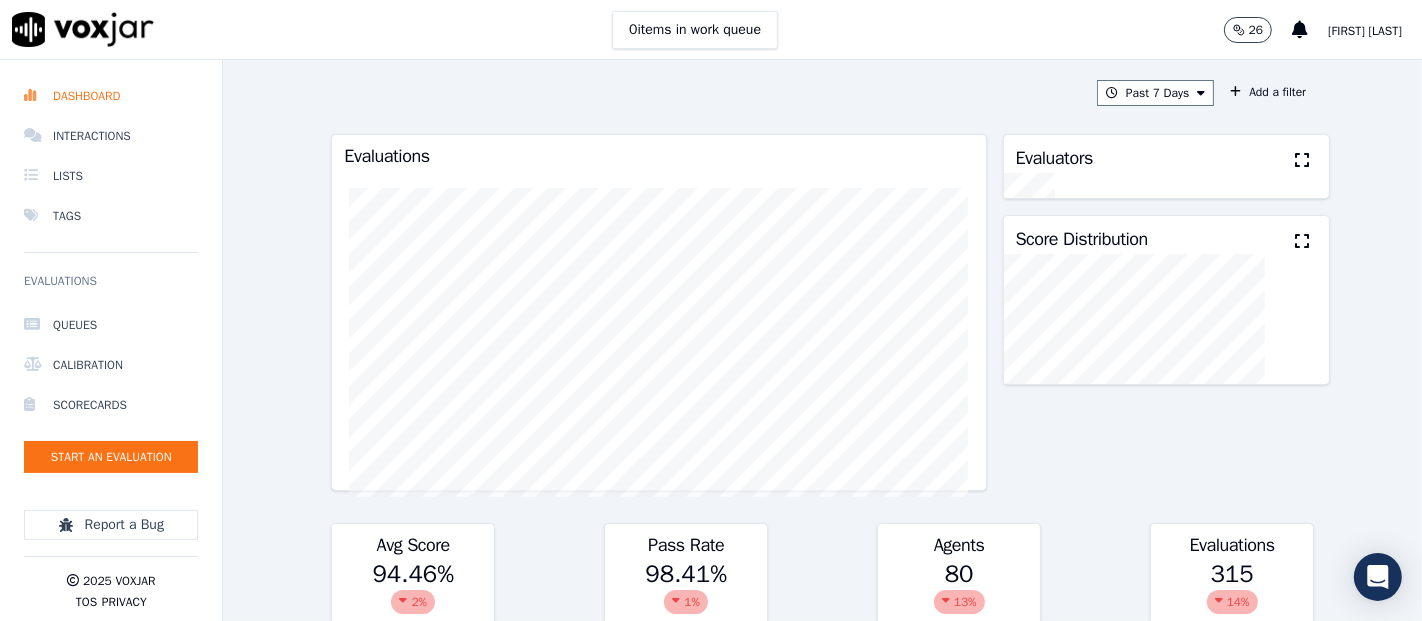 click on "[FIRST] [LAST]" 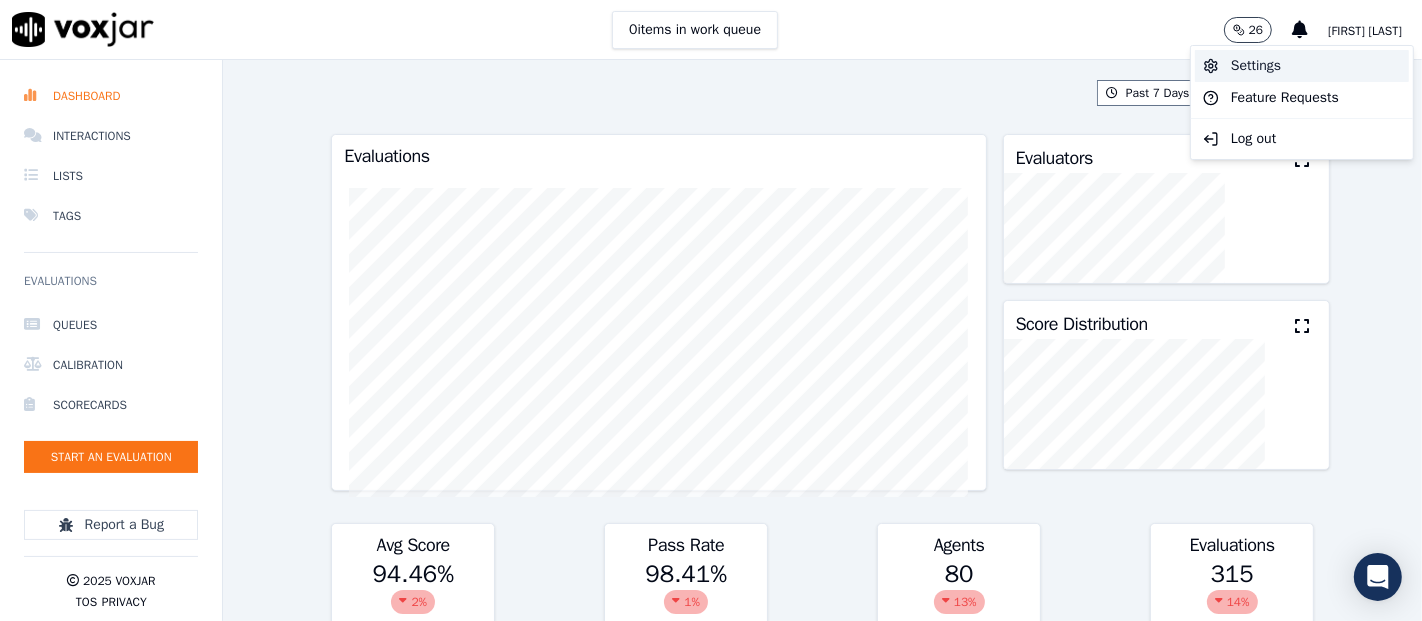 click on "Settings" at bounding box center [1302, 66] 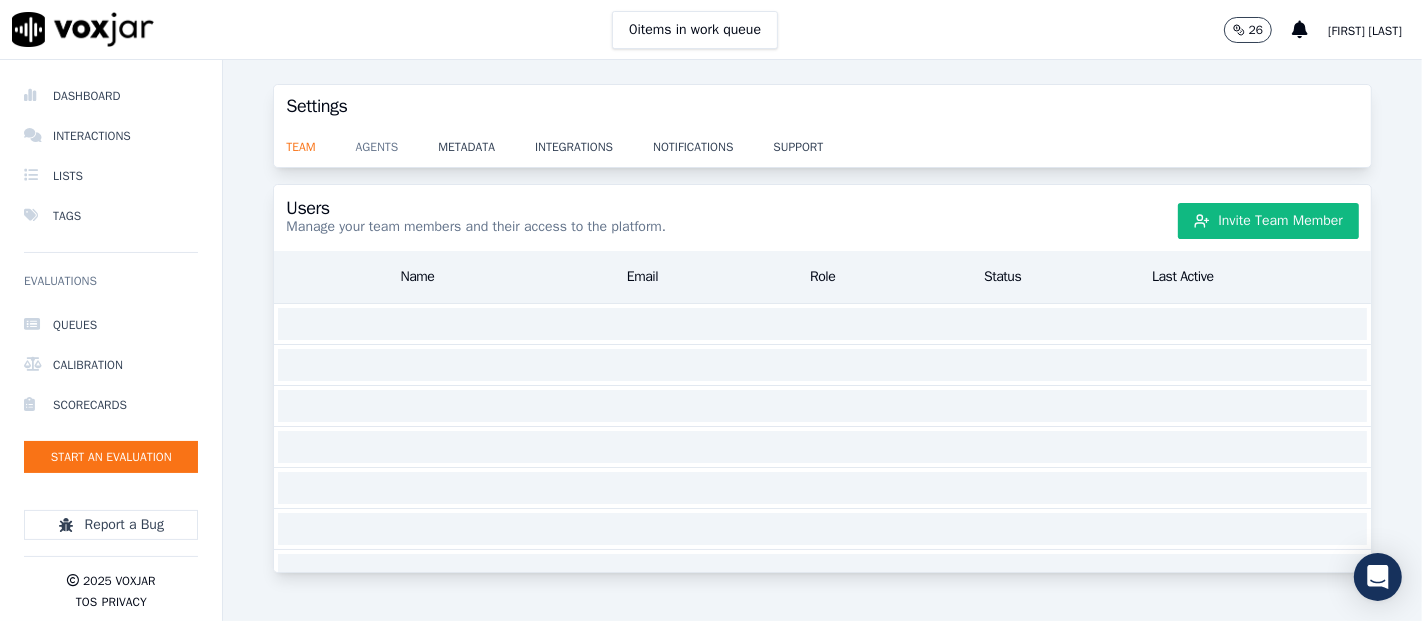 click on "agents" at bounding box center (397, 141) 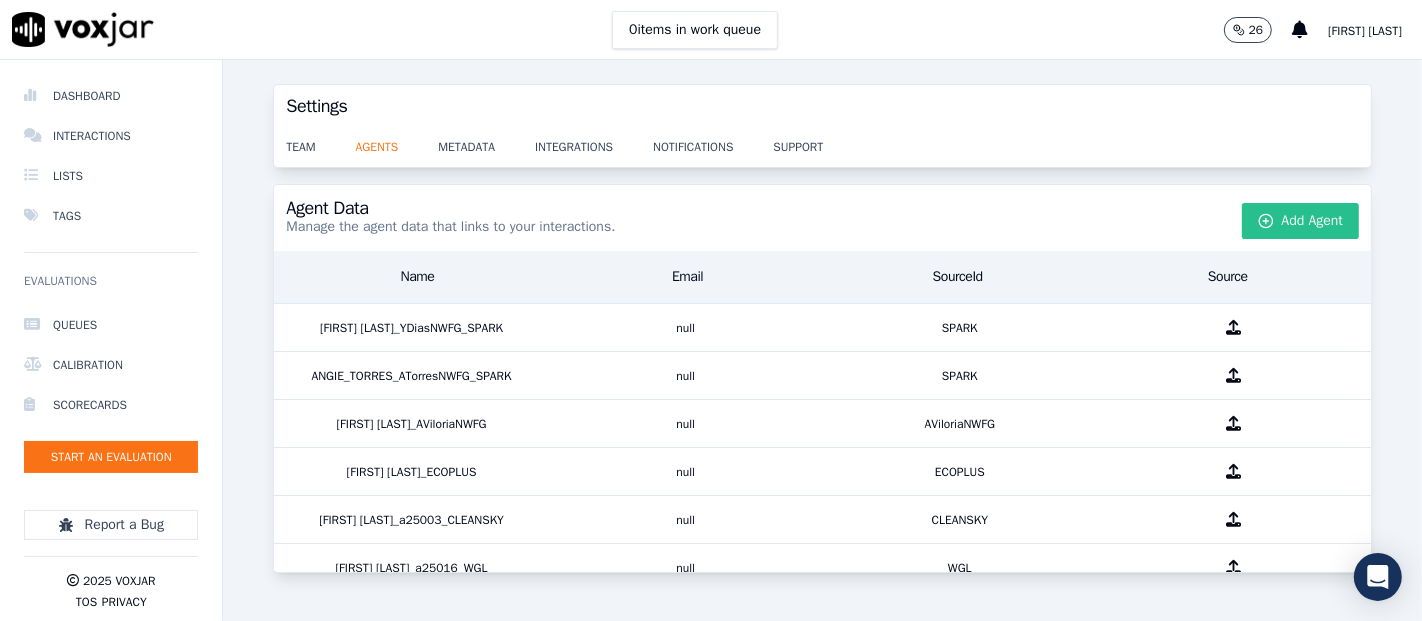 click 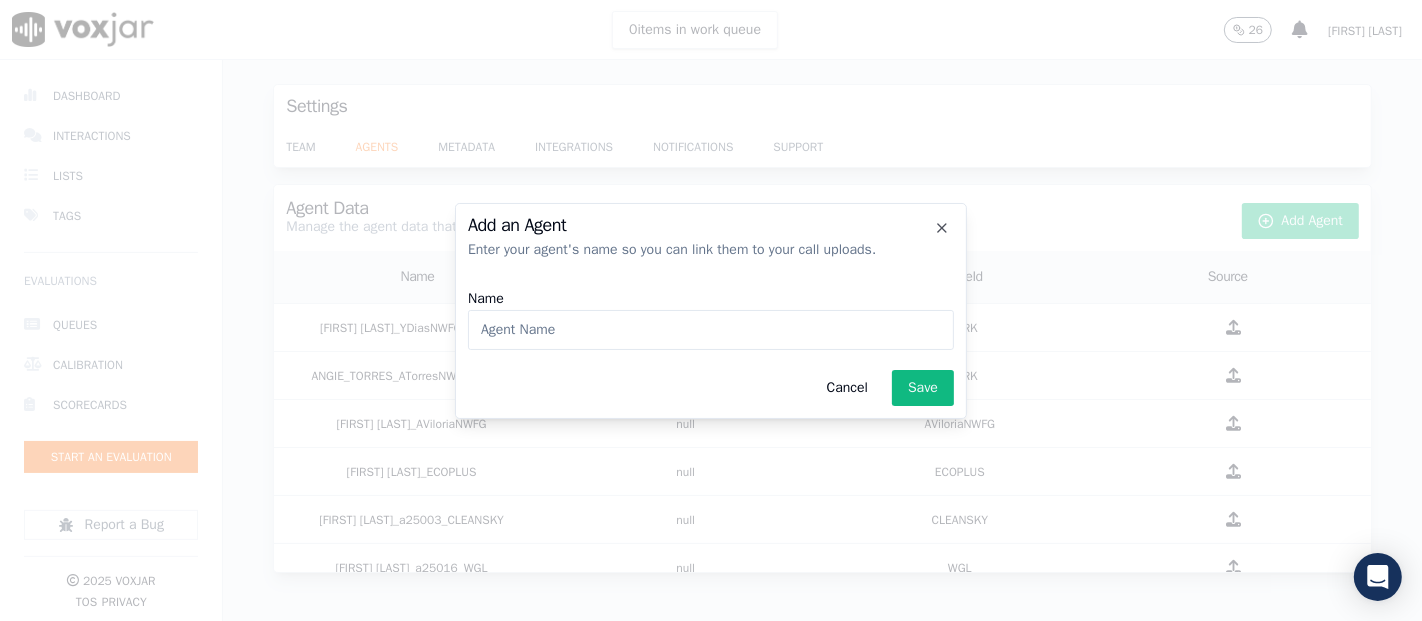 paste on "SPerezNWFG" 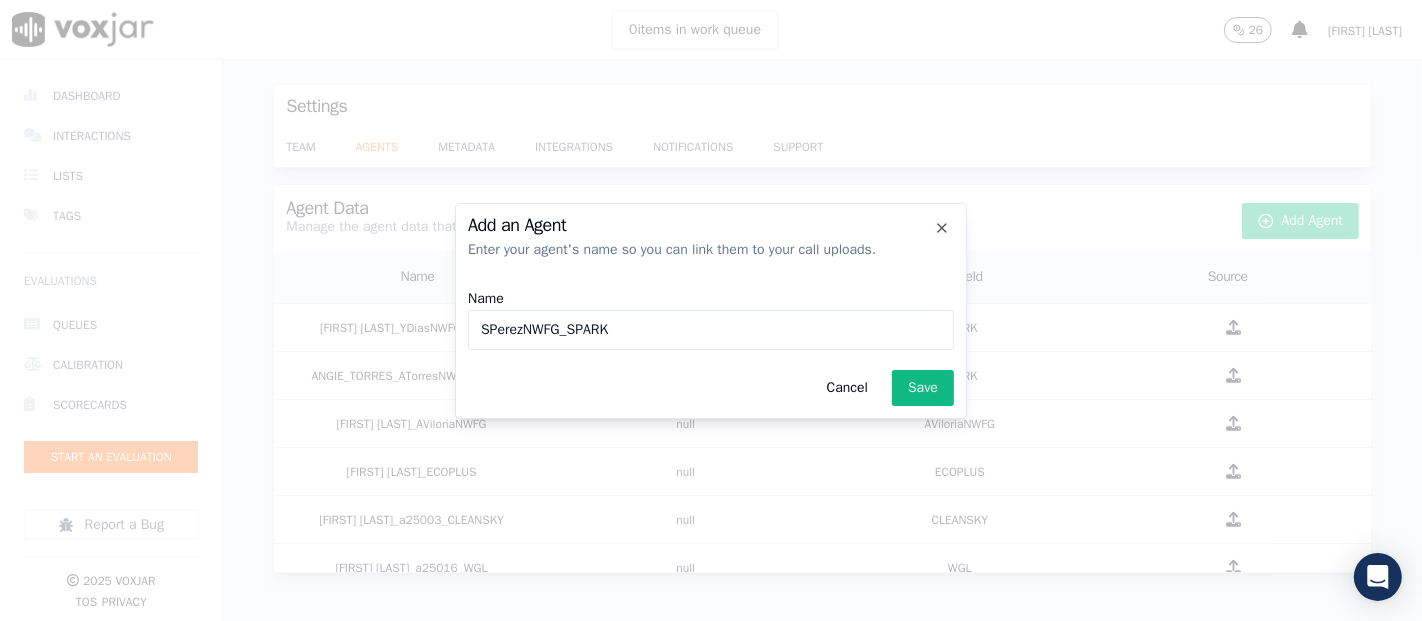 type on "SPerezNWFG_SPARK" 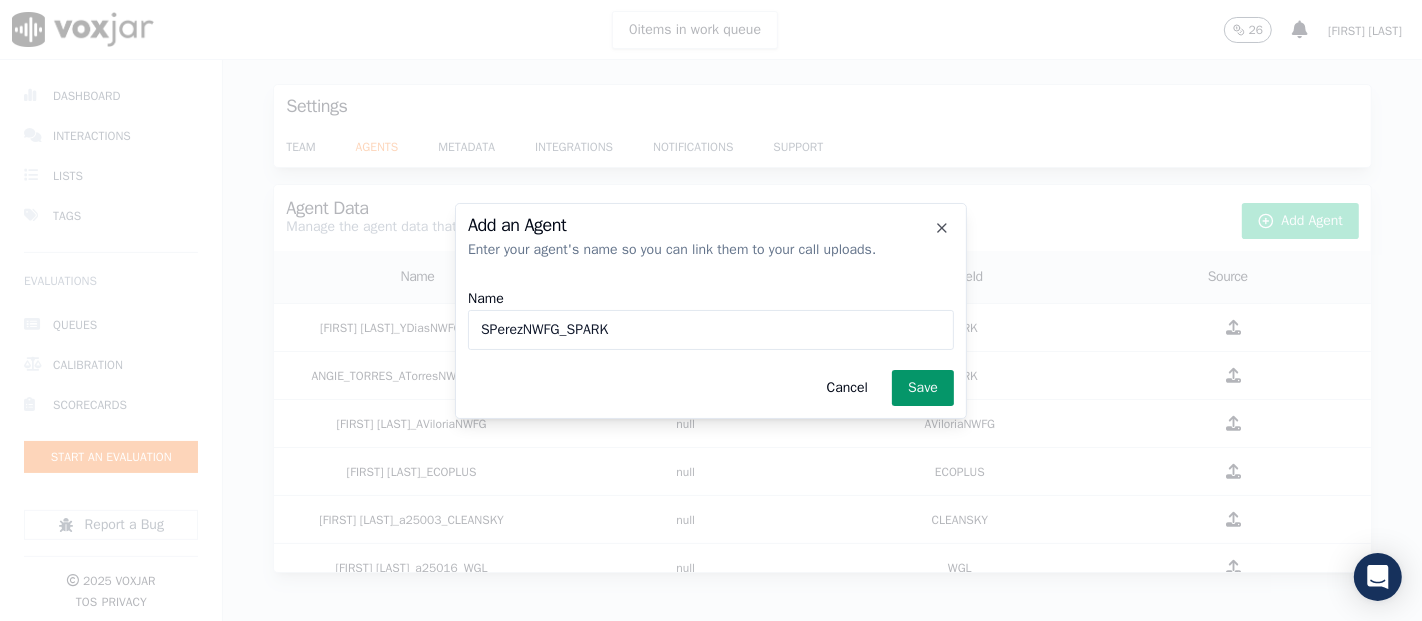 click on "Save" 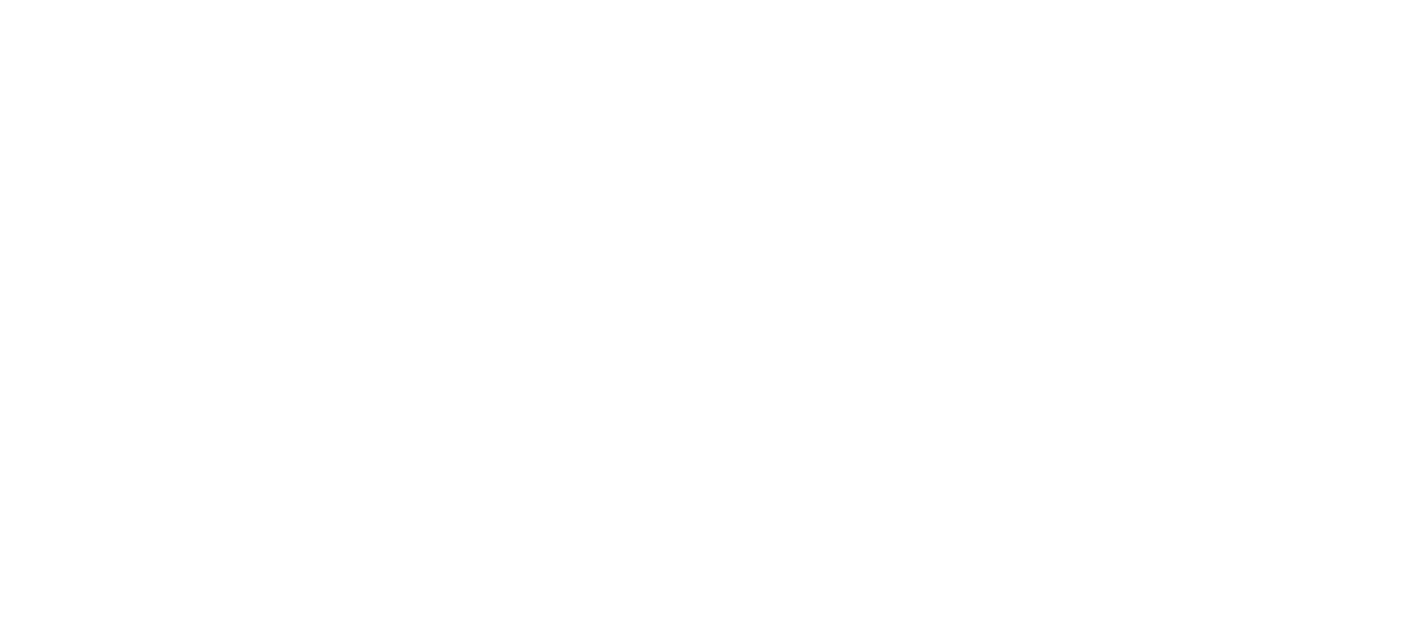 scroll, scrollTop: 0, scrollLeft: 0, axis: both 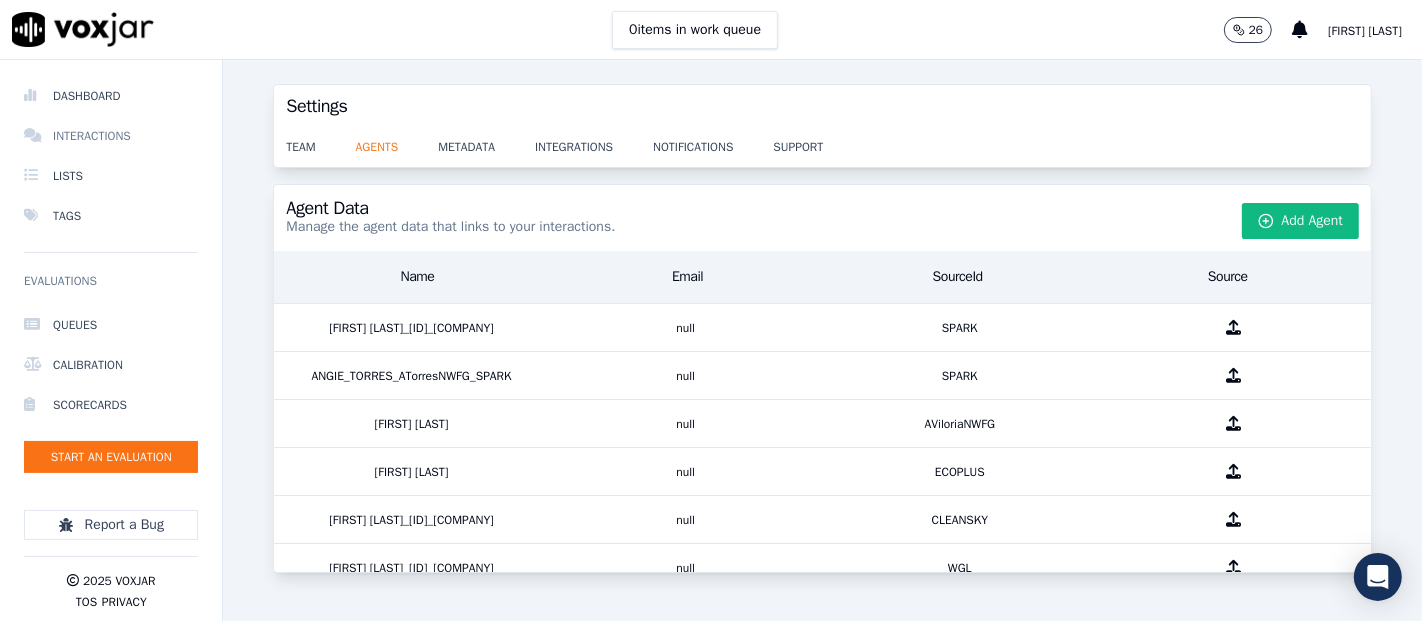 click on "Interactions" at bounding box center (111, 136) 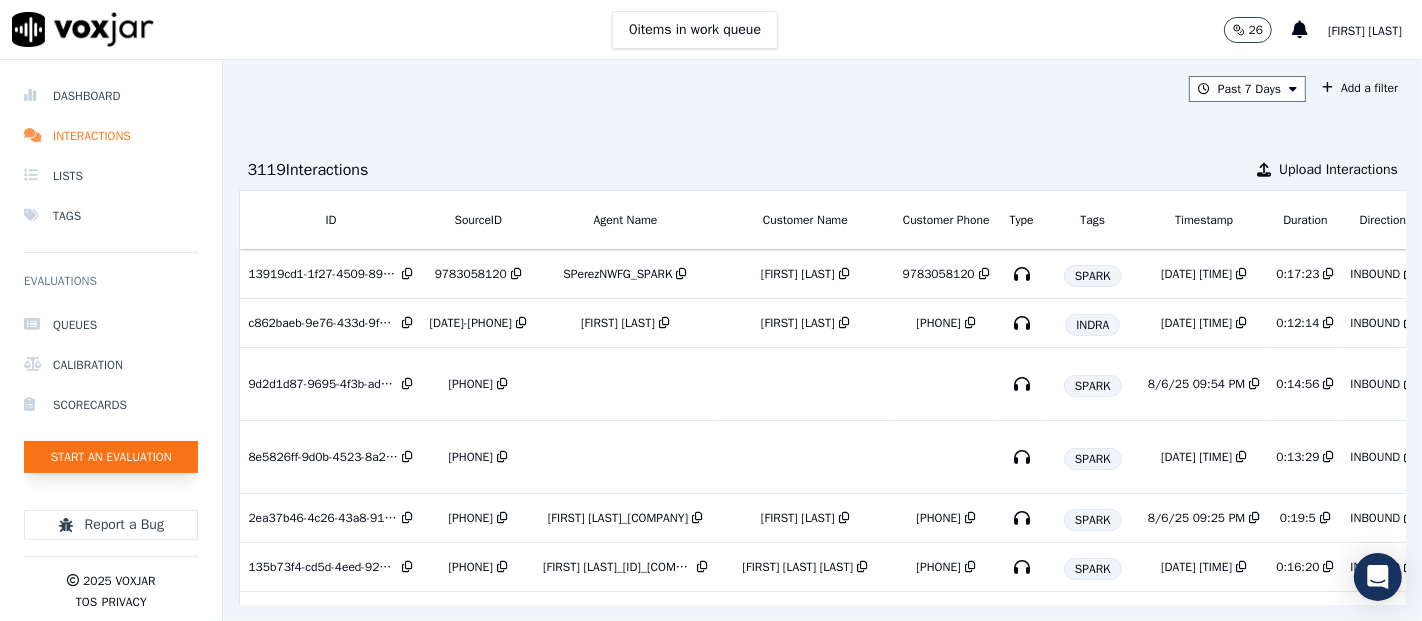 click on "Start an Evaluation" 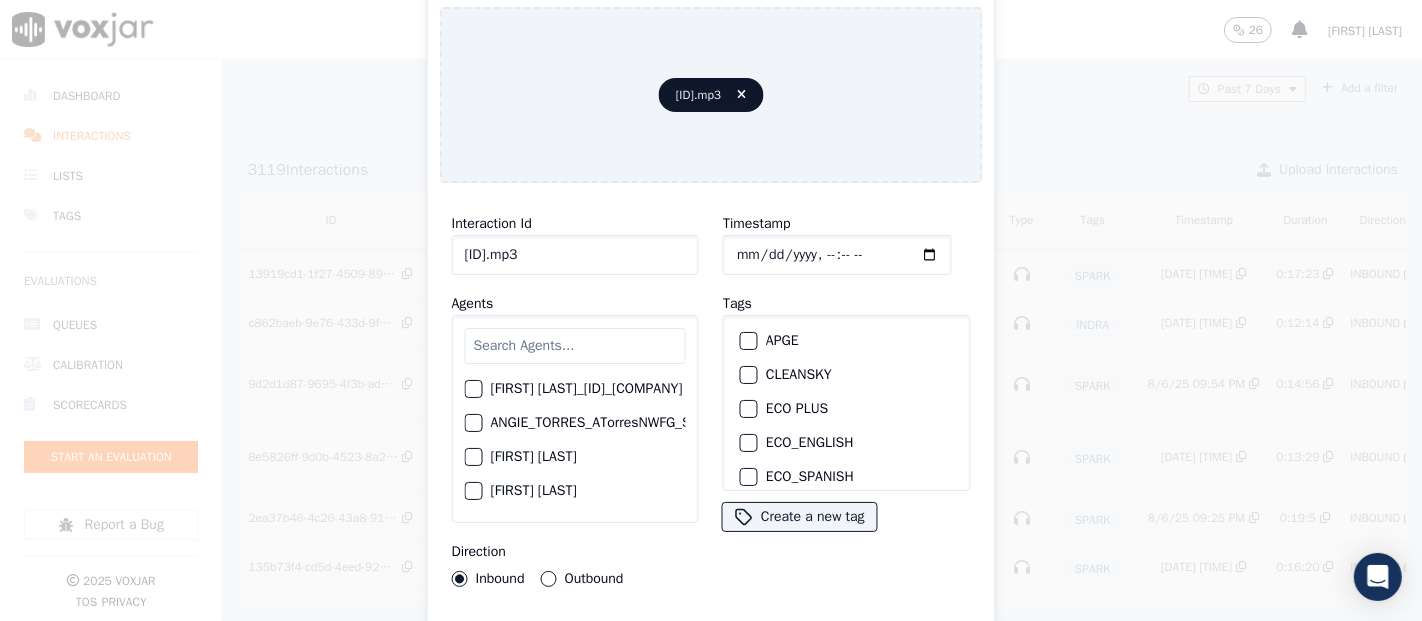 click on "[ID].mp3" 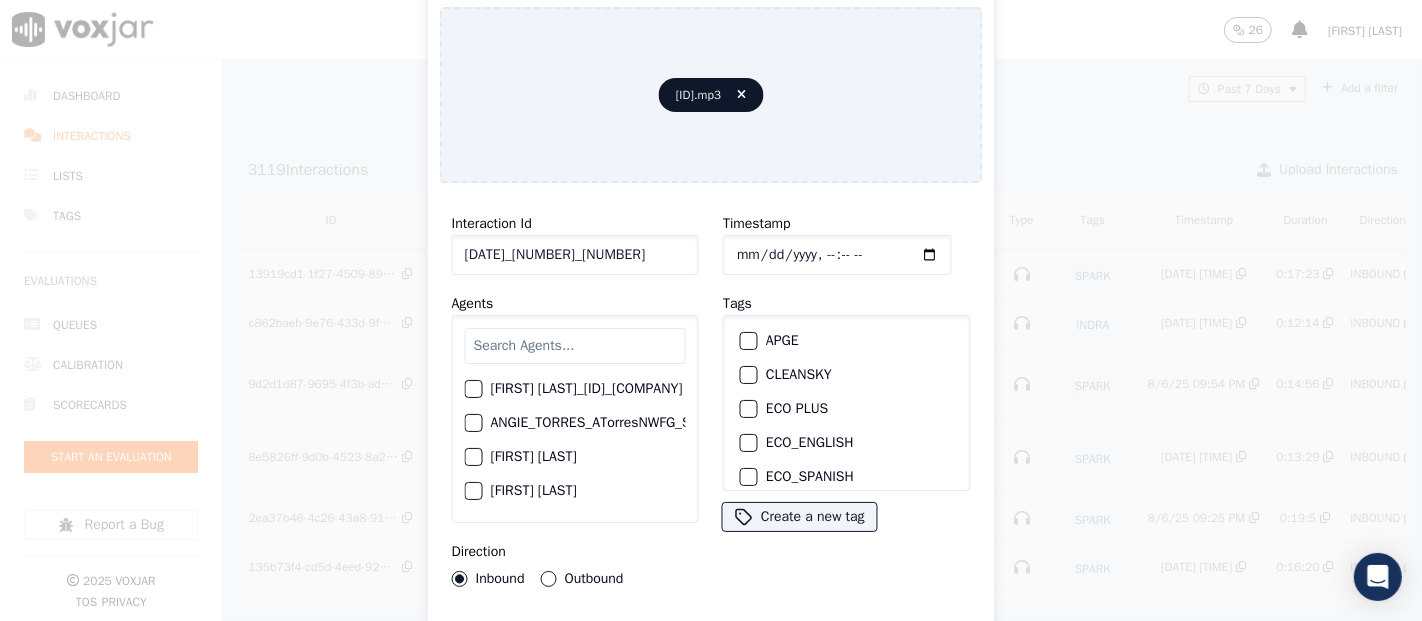 scroll, scrollTop: 0, scrollLeft: 23, axis: horizontal 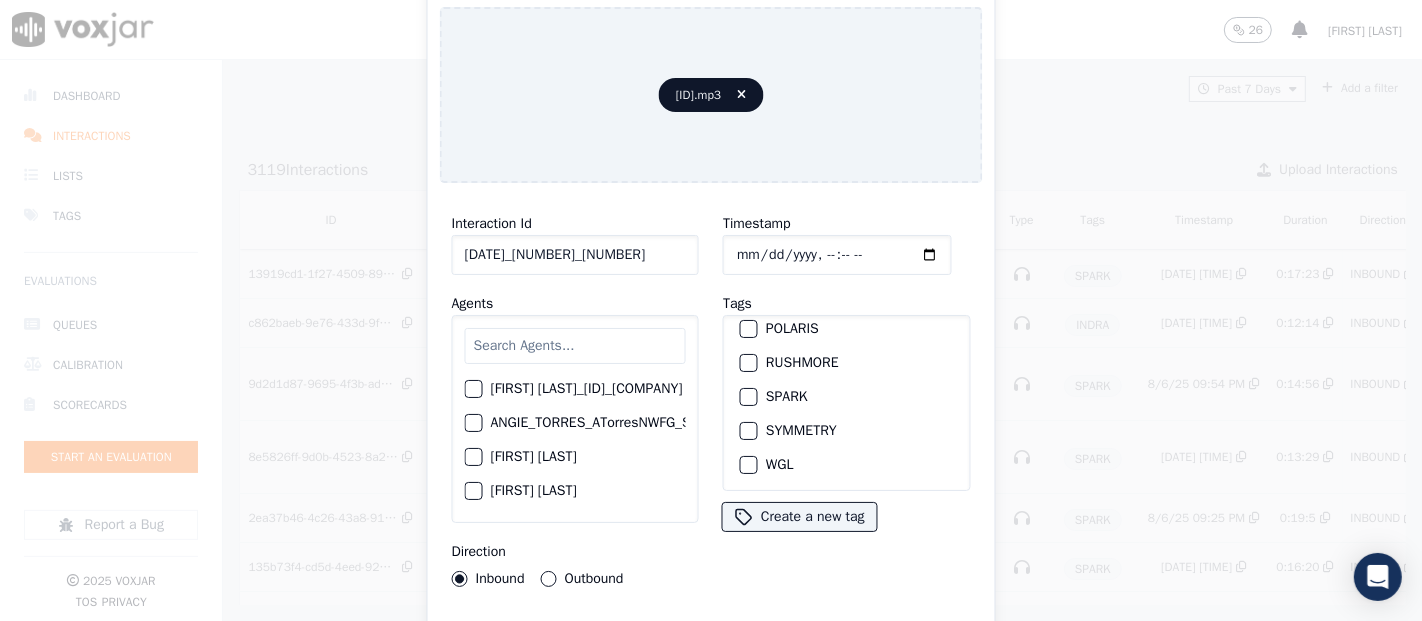 type on "07312025_121142699351_9296769773" 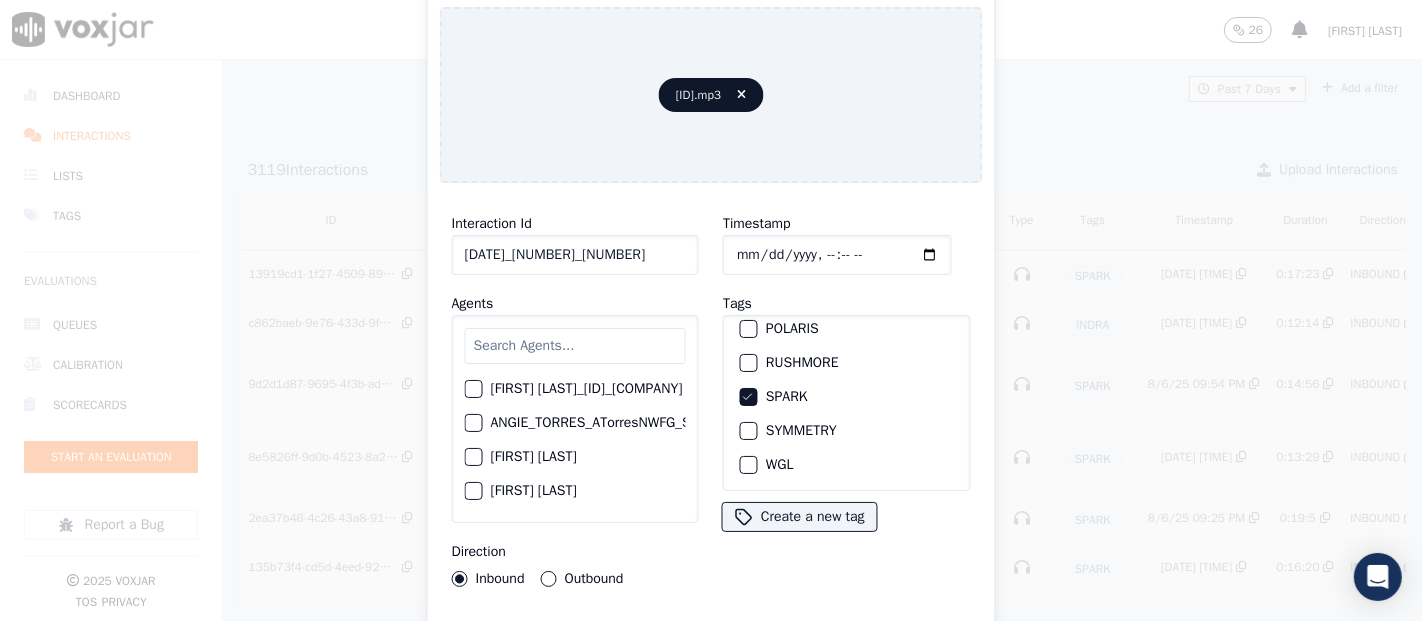 click on "Interaction Id   07312025_121142699351_9296769773     Agents        Yeraldin Dias_YDiasNWFG_SPARK     ANGIE_TORRES_ATorresNWFG_SPARK     Adrian Viloria_AViloriaNWFG     Adrian Viloria_ECOPLUS     Adrian Viloria_a25003_CLEANSKY     Adrian Viloria_a25016_WGL     Adrian Viloria_a25046_INDRA     Adrian Viloria_fuse1164_NGE     Alan Marruaga_a26181_WGL     Alejandra Chavarro_SYMMETRY     Alejandra Chavarro_a26184_WGL     Alejandro Vizcaino_a13916_CLEANSKY     Alejandro Vizcaino­_NW2906_CLEANSKY     Andres Higuita_AHiguitaNWFG_SPARK     Andres Higuita_Fuse3185_NGE     Andres Higuita_No Sales      Andres Higuita_a27435_CLEANSKY     Andres Higuita_a27490_INDRA     Andres Prias_APriasNWFG     Andres Prias_SYMMETRY     Andres Prias_a27400_CLEANSKY     Andres Prias_a27447_INDRA     Andres Prias_fuse1184_NGE     Angie Torres_ATorresNWFG     Angie Torres_SYMMETRY     Angie Torres_WANN1185_NGE     Angie Torres_a27399_CLEANSKY     Angie Torres_a27445_INDRA     BRYAN_LHEINEKER_WANN1211_NGE     Brandon Camacho_BAQ2083_INDRA" at bounding box center [711, 429] 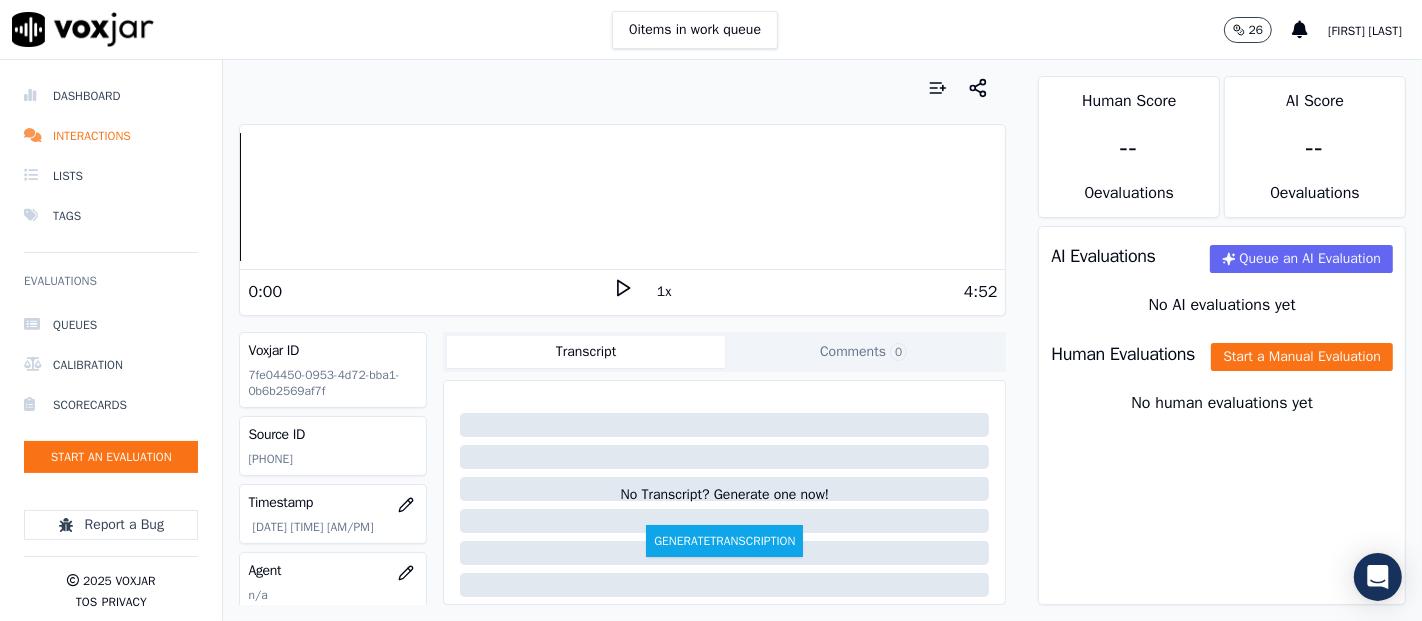 click on "9296769773" 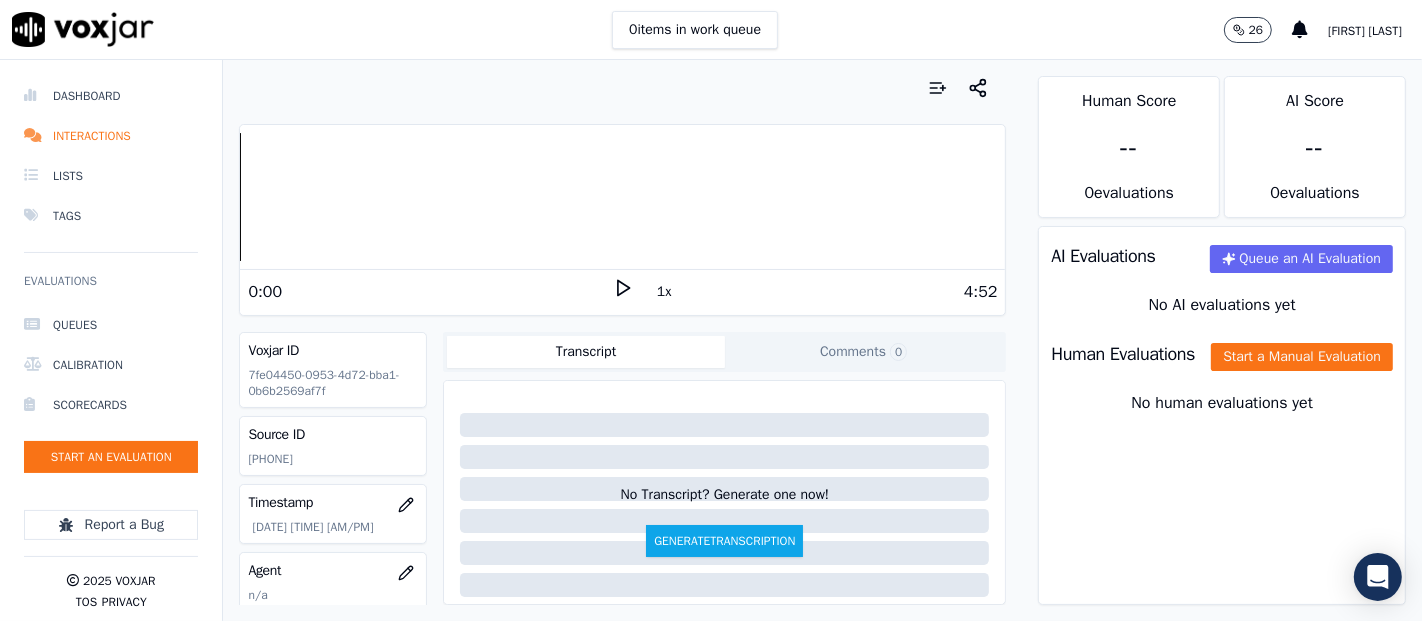 click 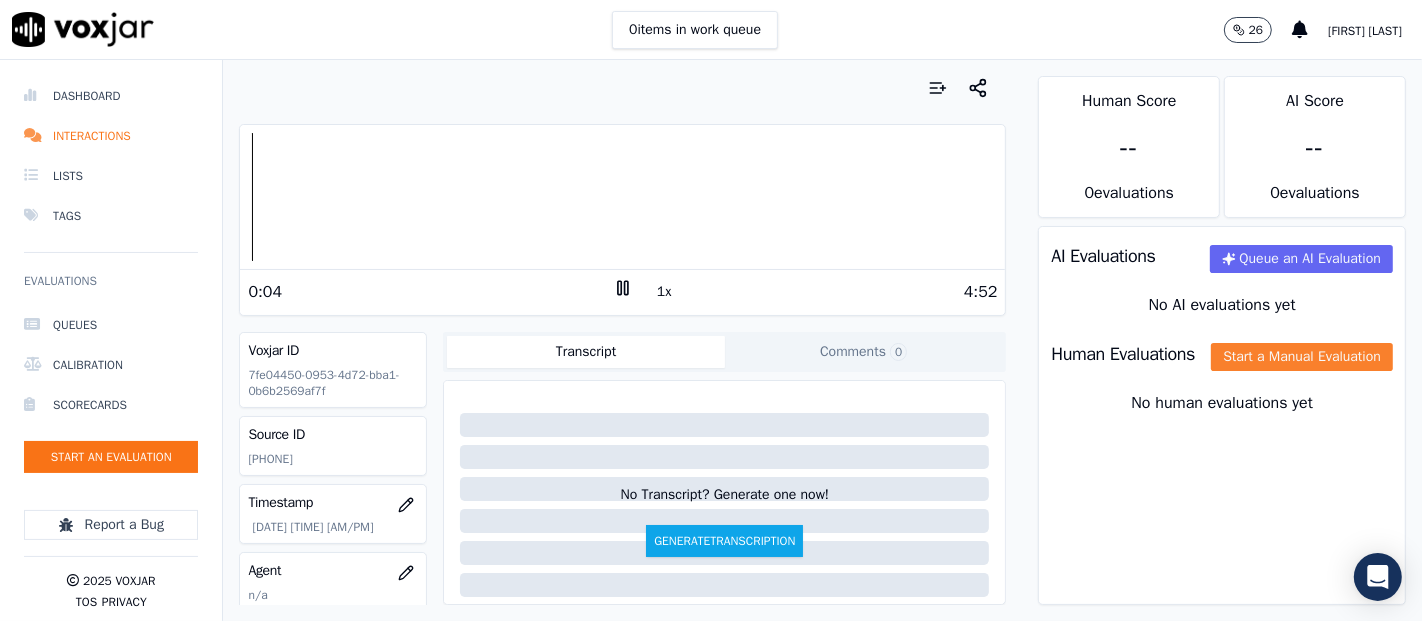 click on "Start a Manual Evaluation" 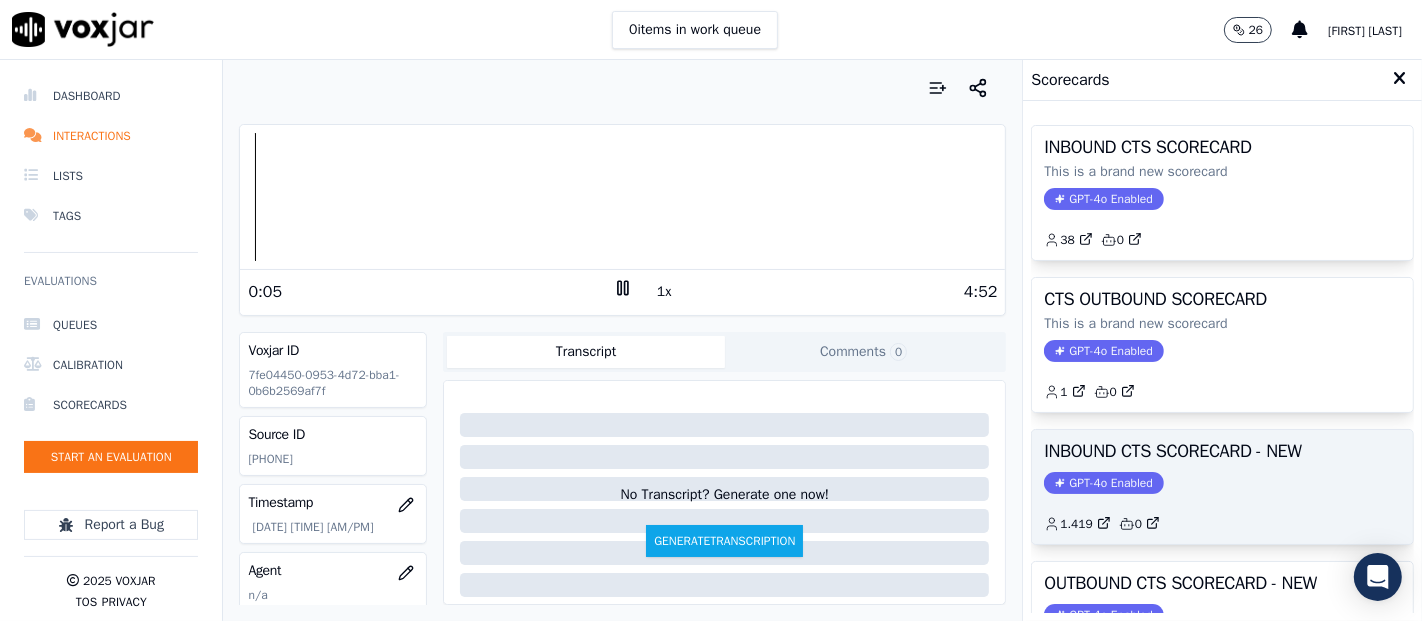 click on "GPT-4o Enabled" at bounding box center [1103, 483] 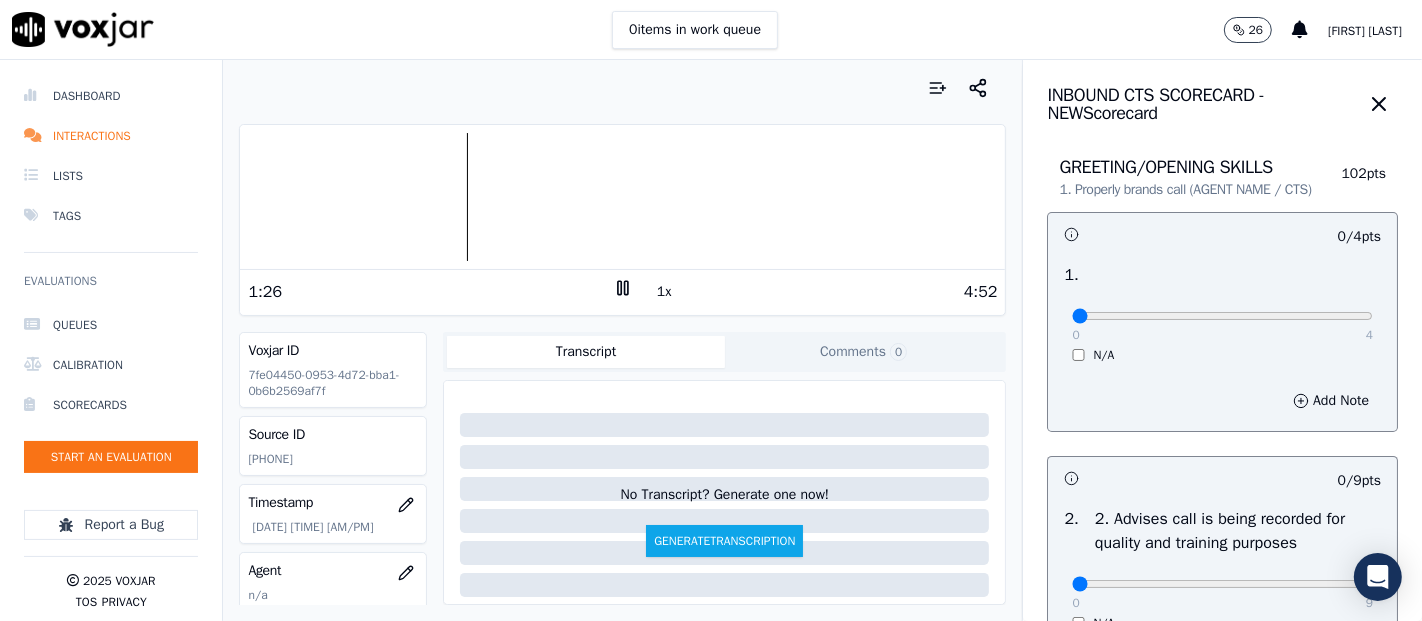 click at bounding box center (622, 197) 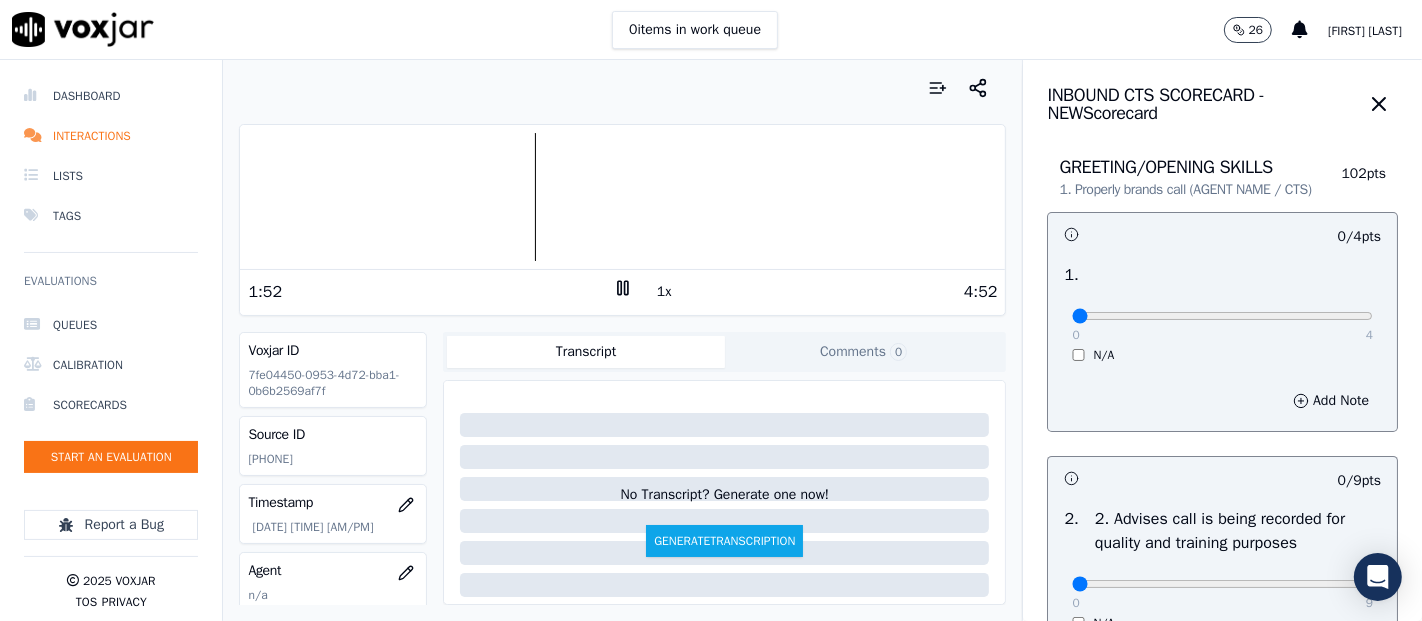 click at bounding box center (622, 197) 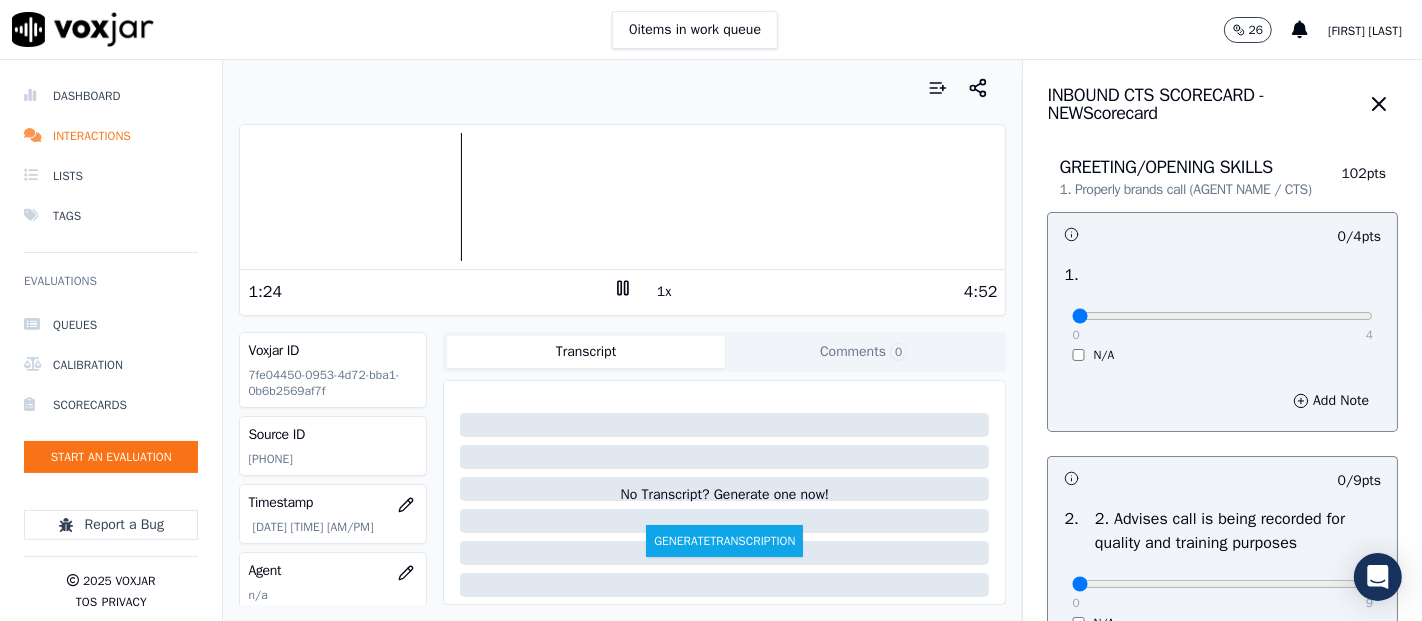 click at bounding box center [622, 197] 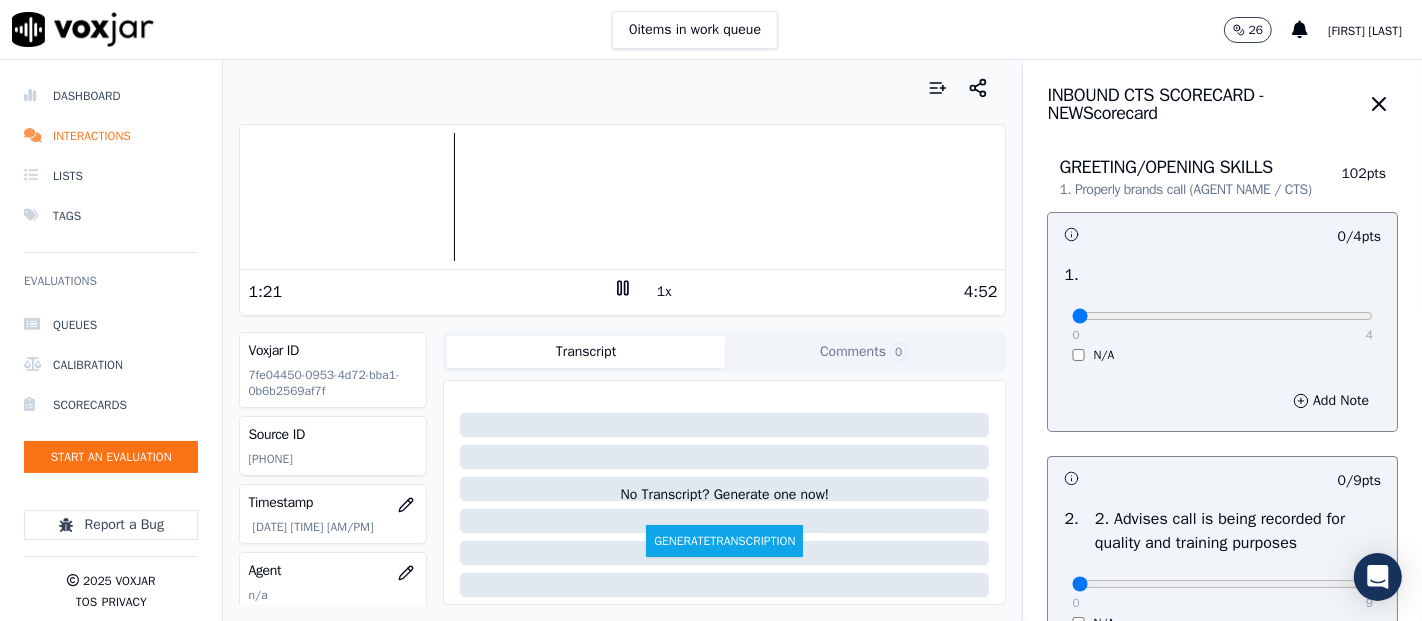 click at bounding box center [622, 197] 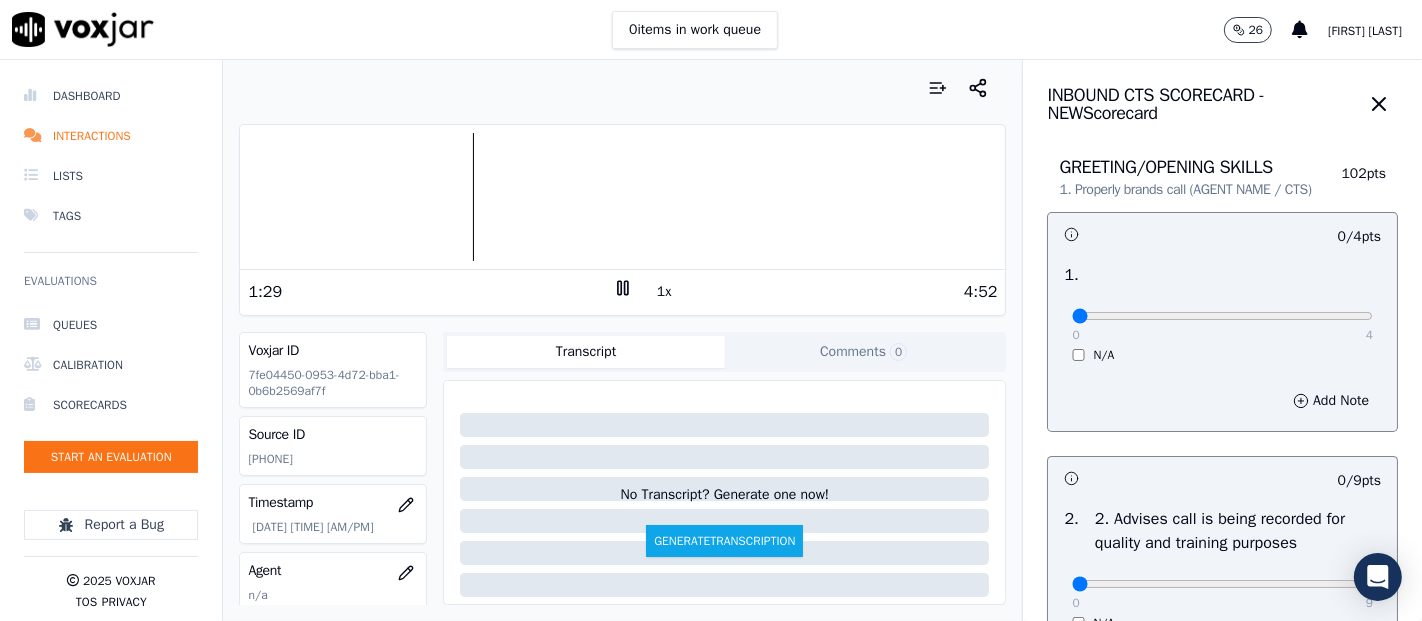 click at bounding box center (622, 197) 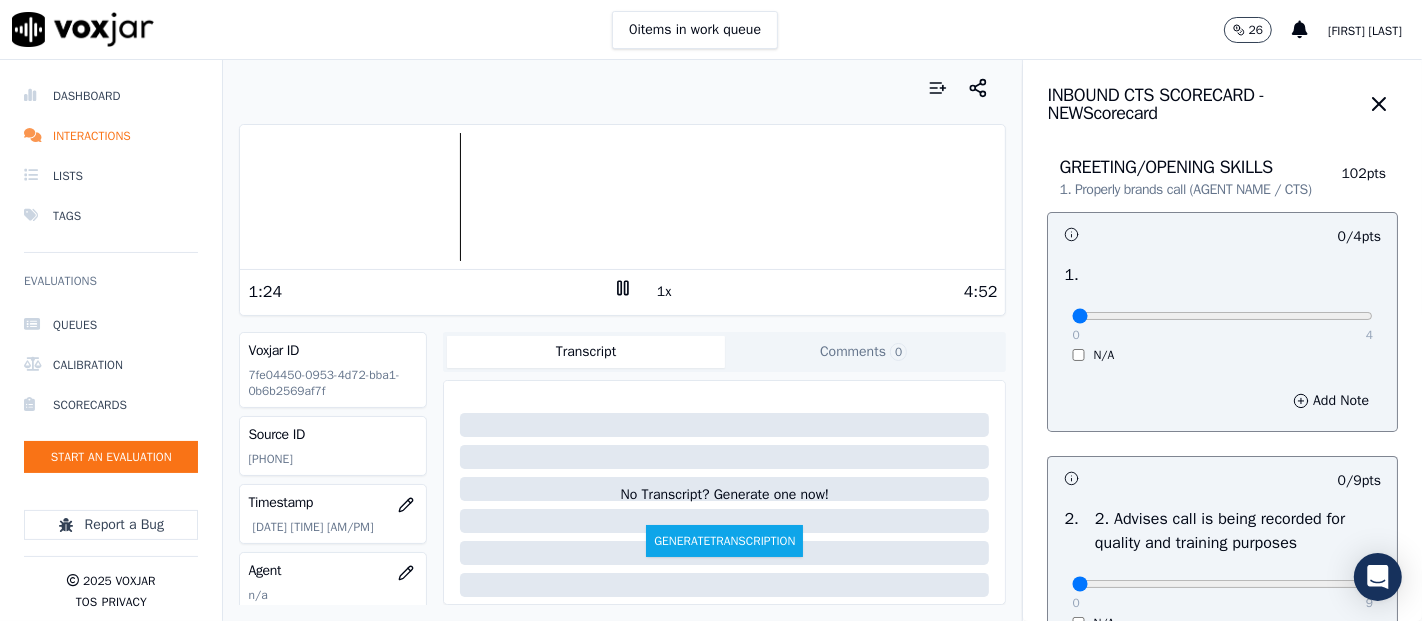 click at bounding box center [622, 197] 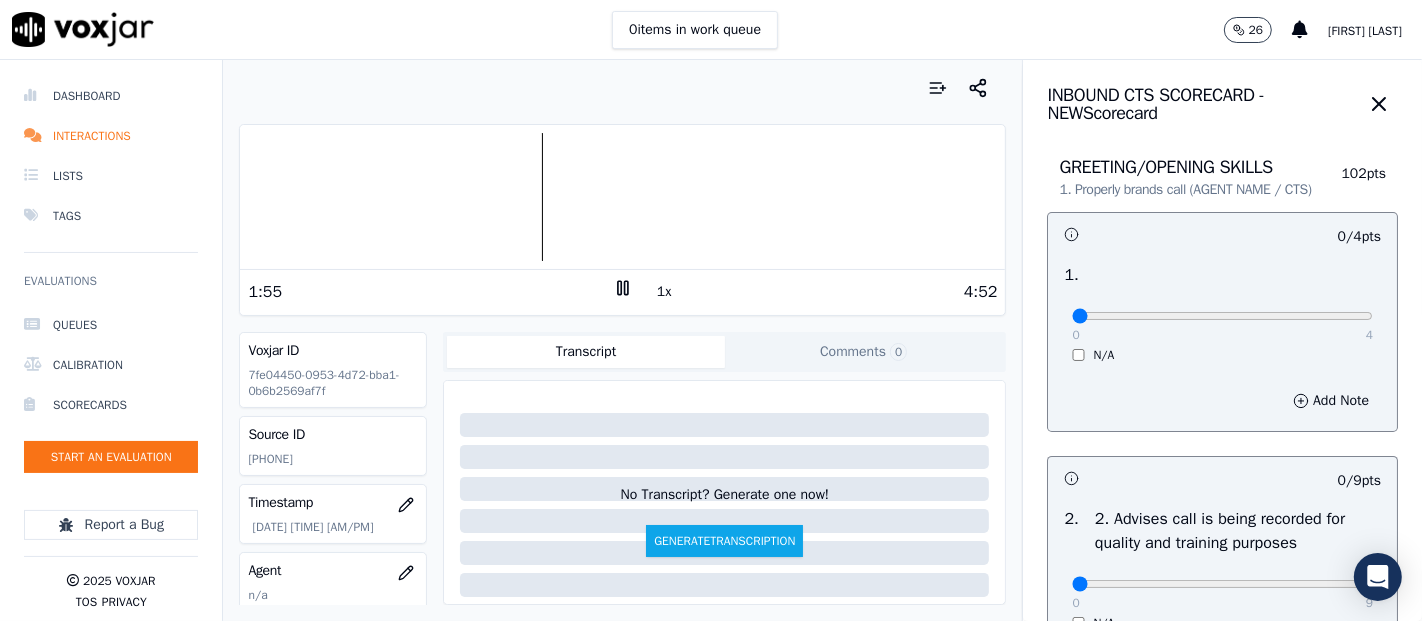 click at bounding box center (622, 197) 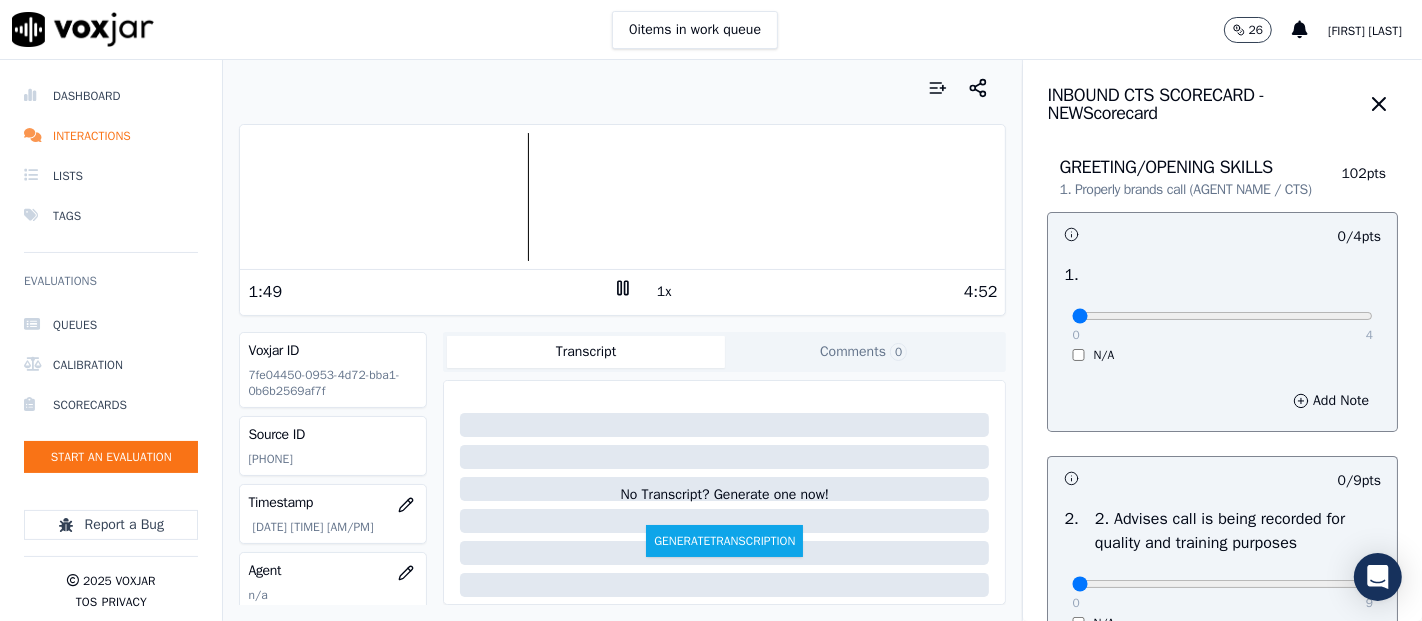 click at bounding box center [622, 197] 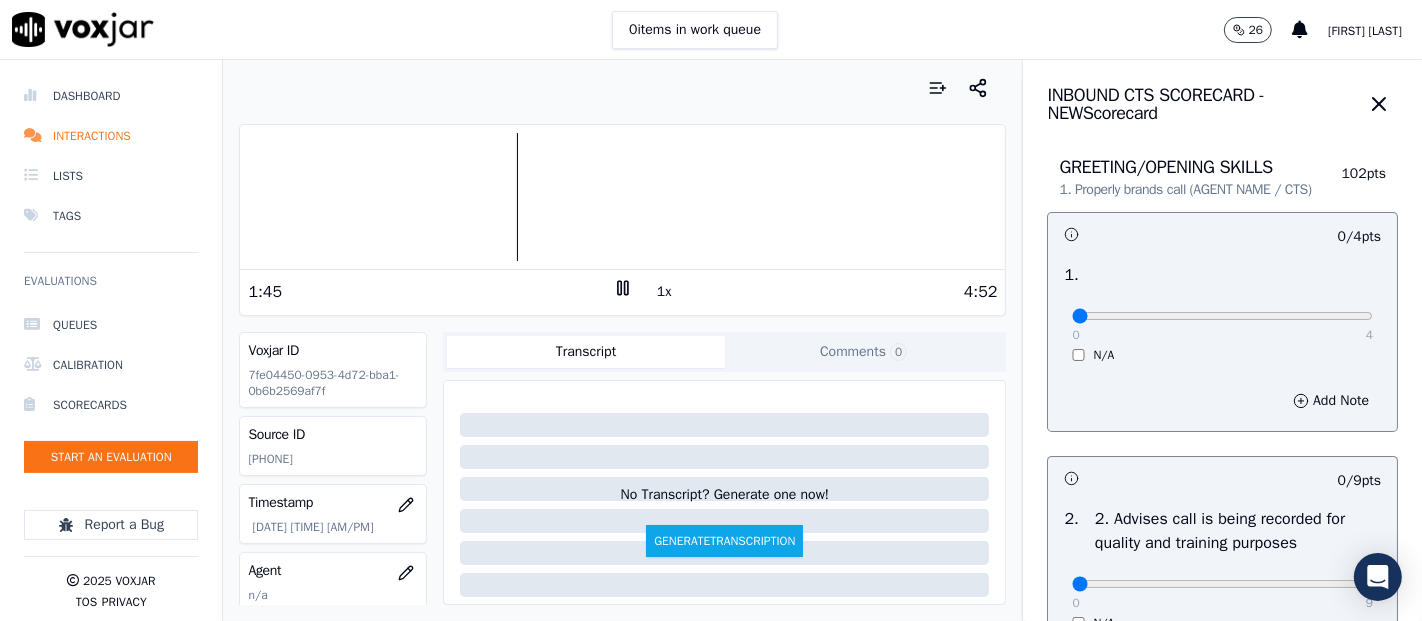 click at bounding box center (622, 197) 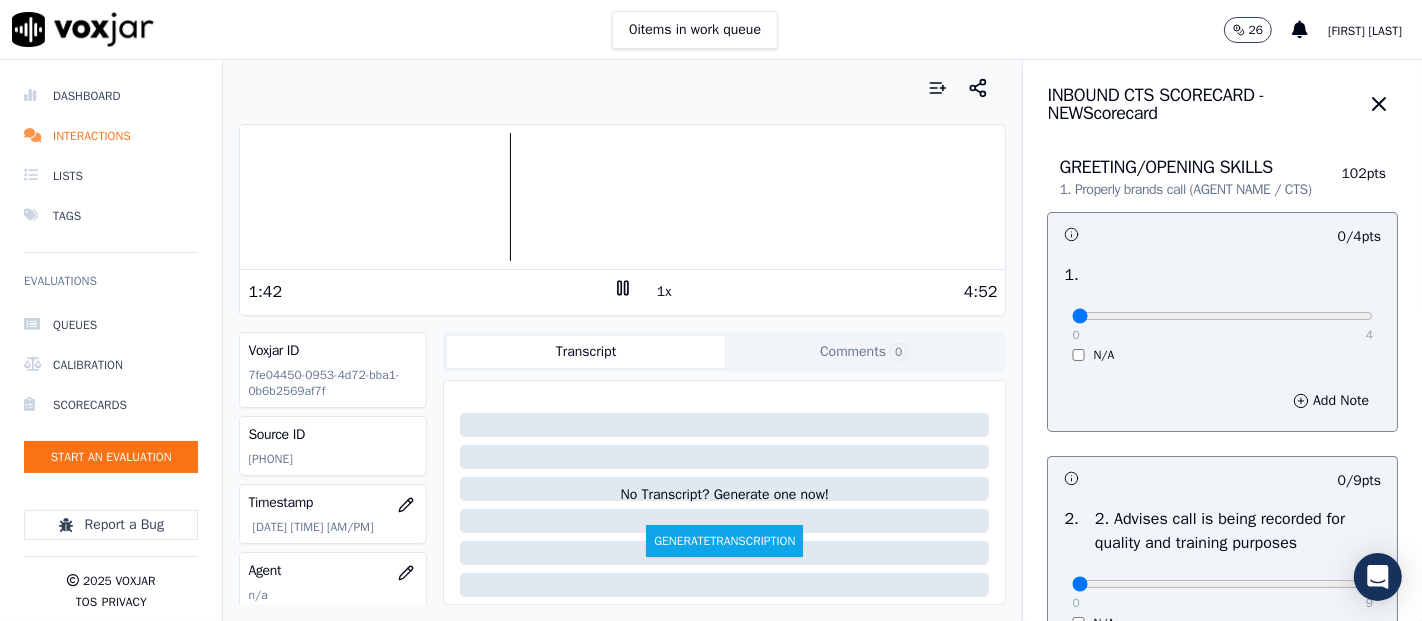 click at bounding box center (622, 197) 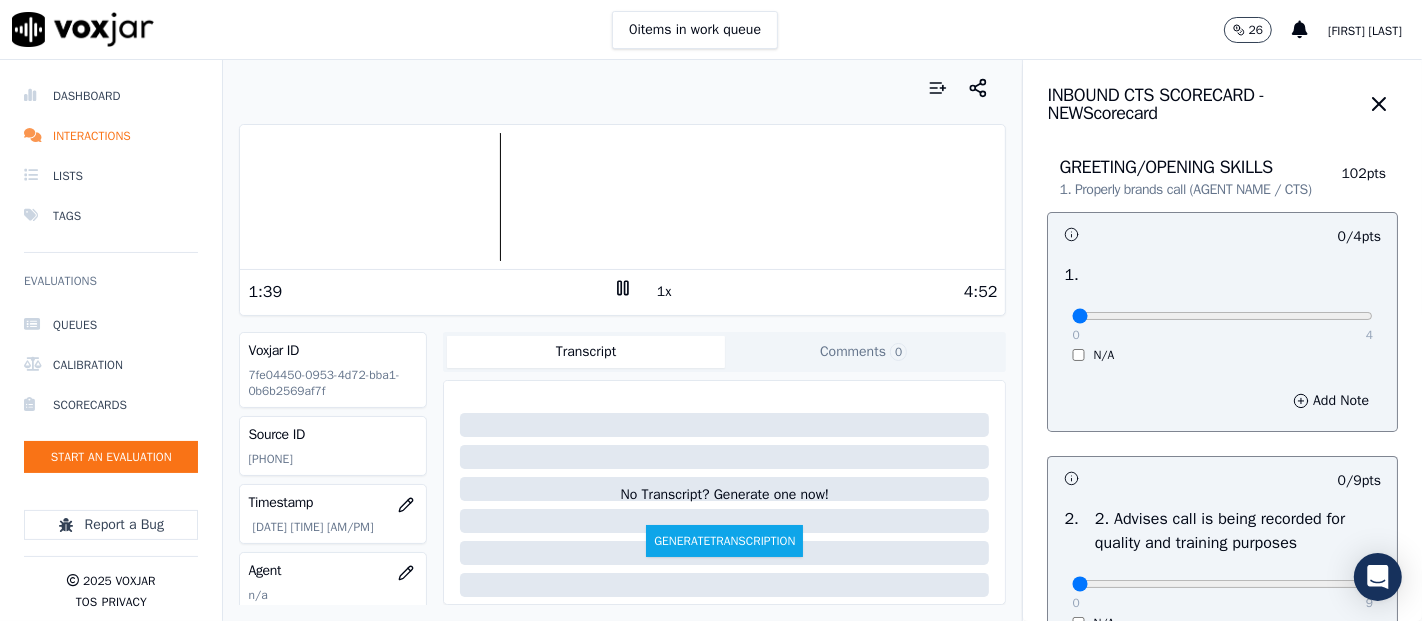 click at bounding box center (622, 197) 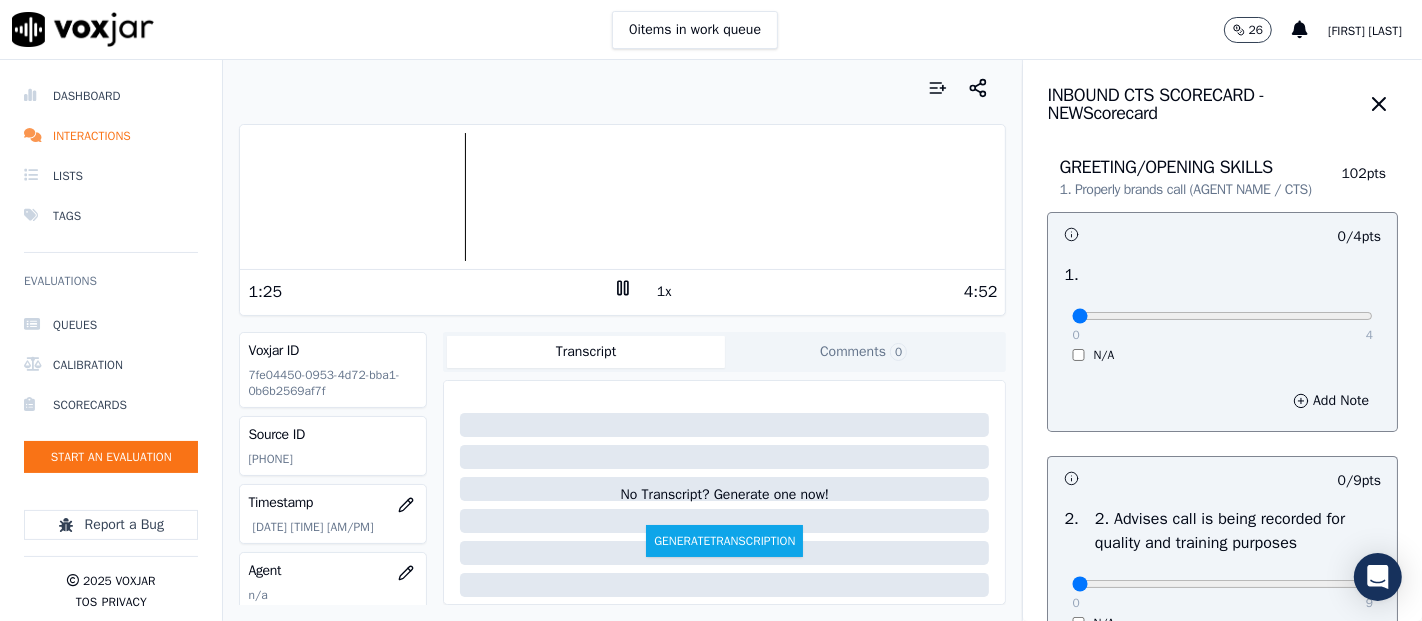 click at bounding box center [622, 197] 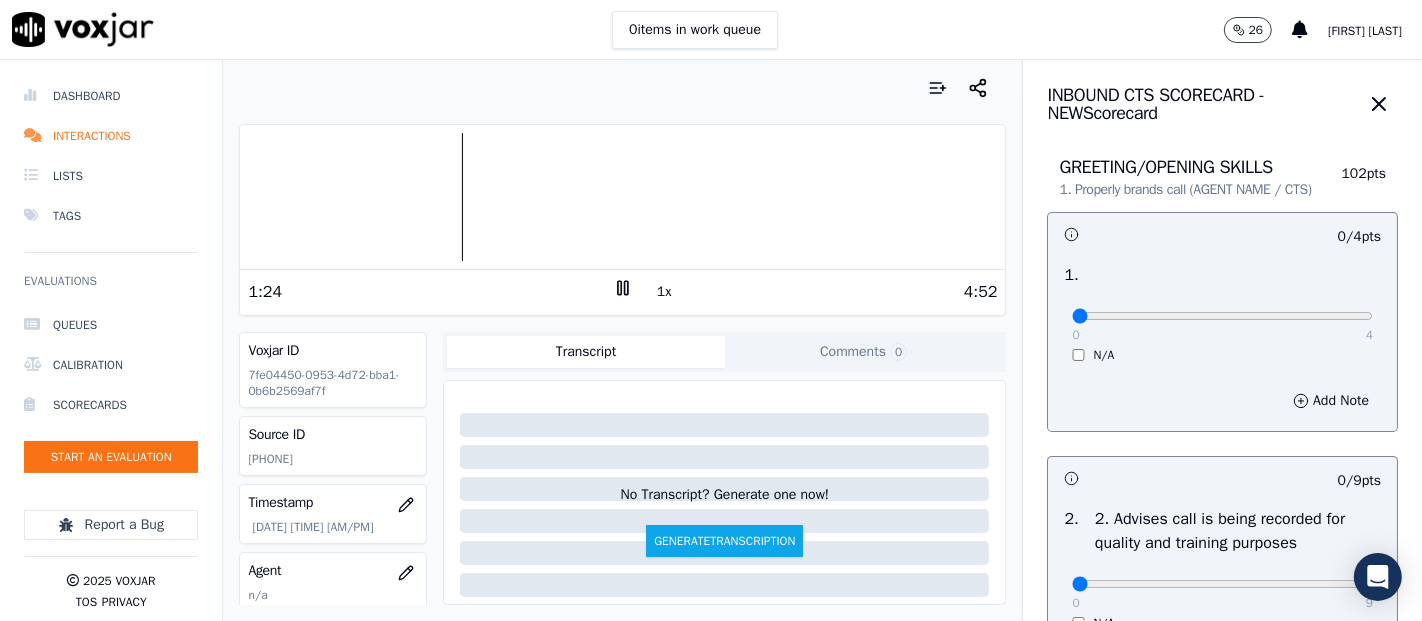 click at bounding box center (622, 197) 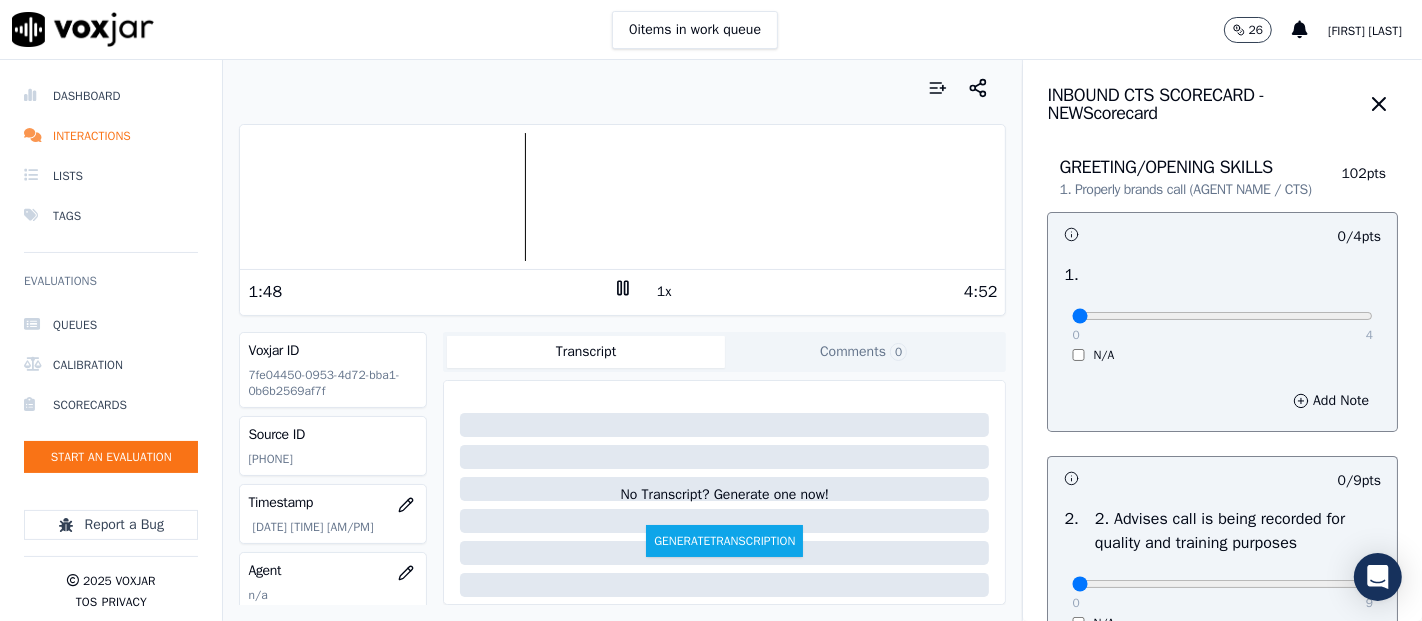 click at bounding box center [622, 197] 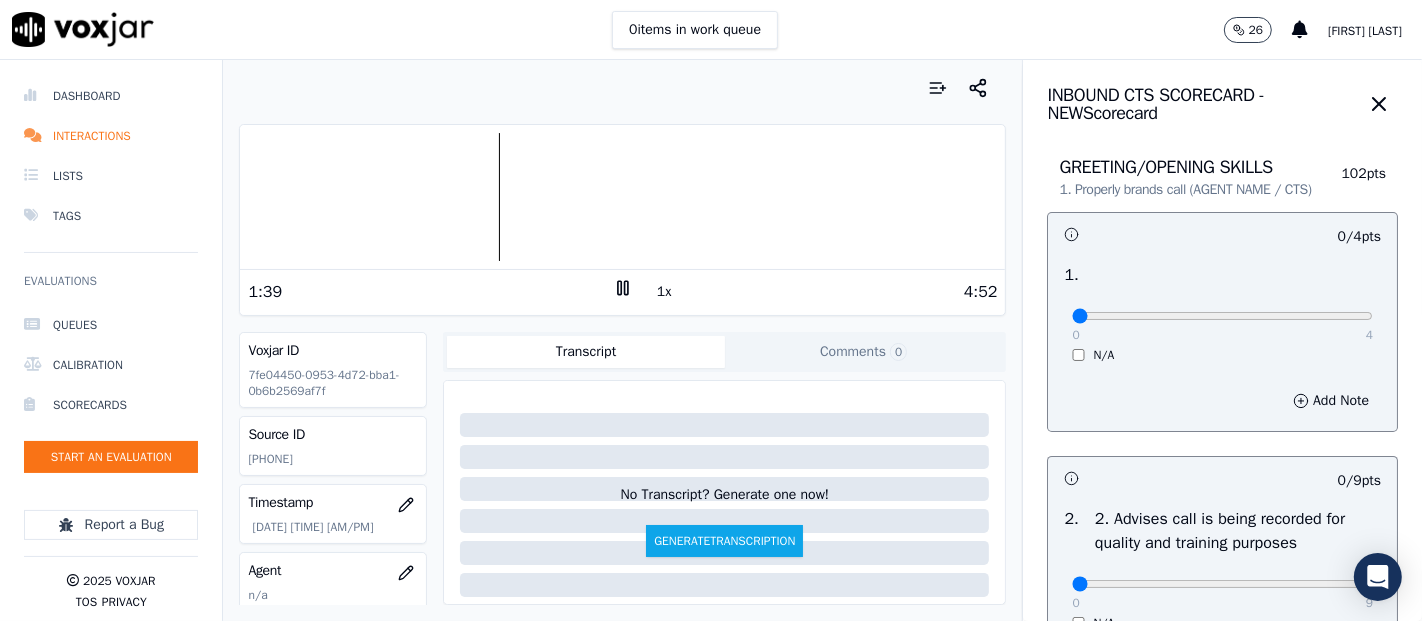 click at bounding box center (622, 197) 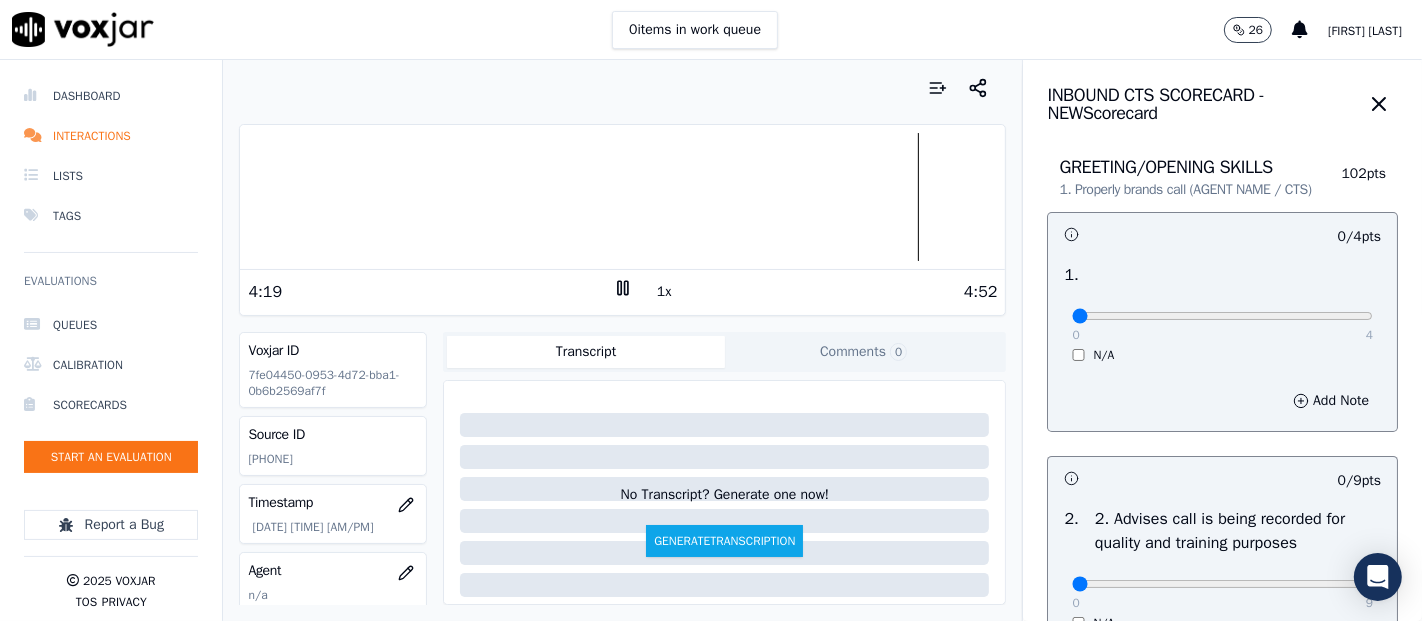 click at bounding box center [622, 197] 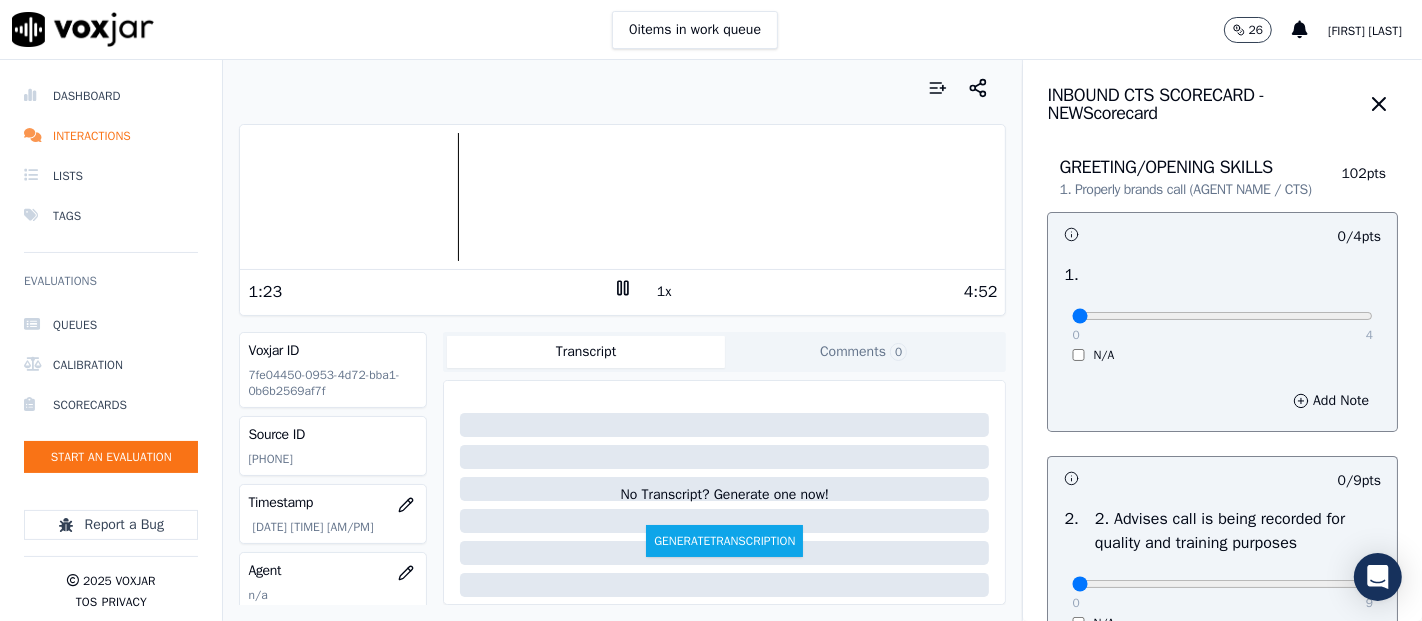 click at bounding box center [622, 197] 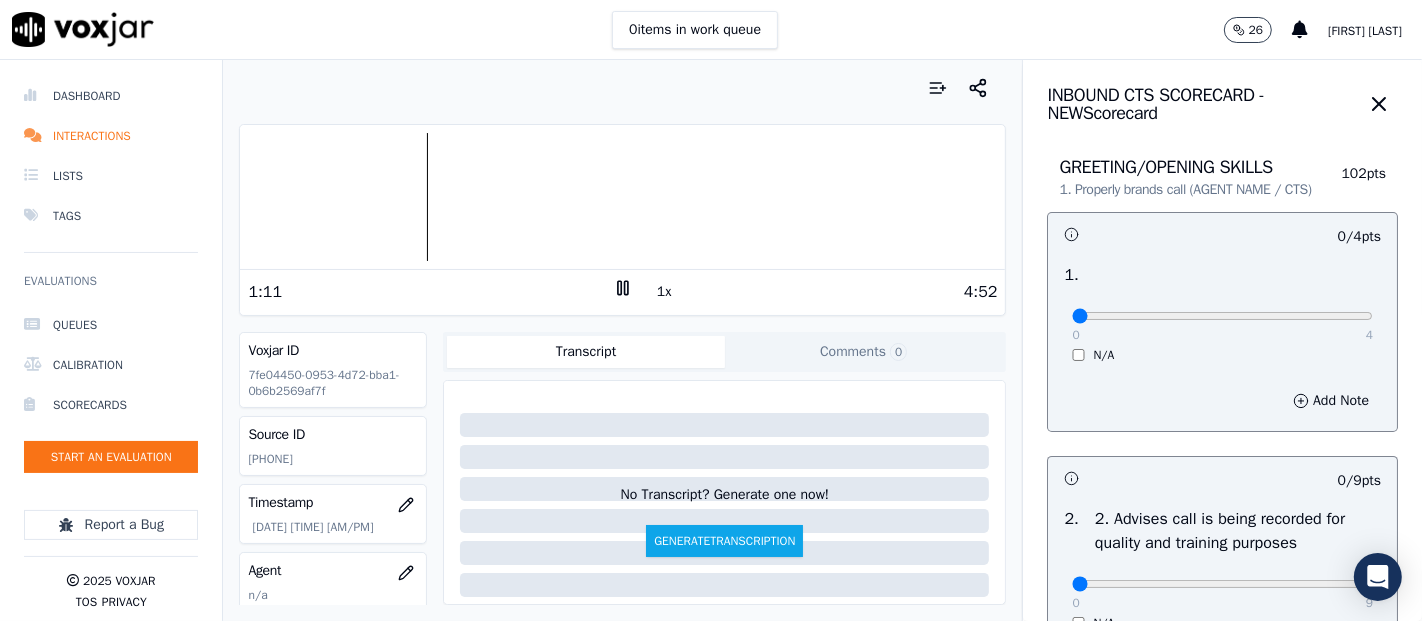 click at bounding box center [622, 197] 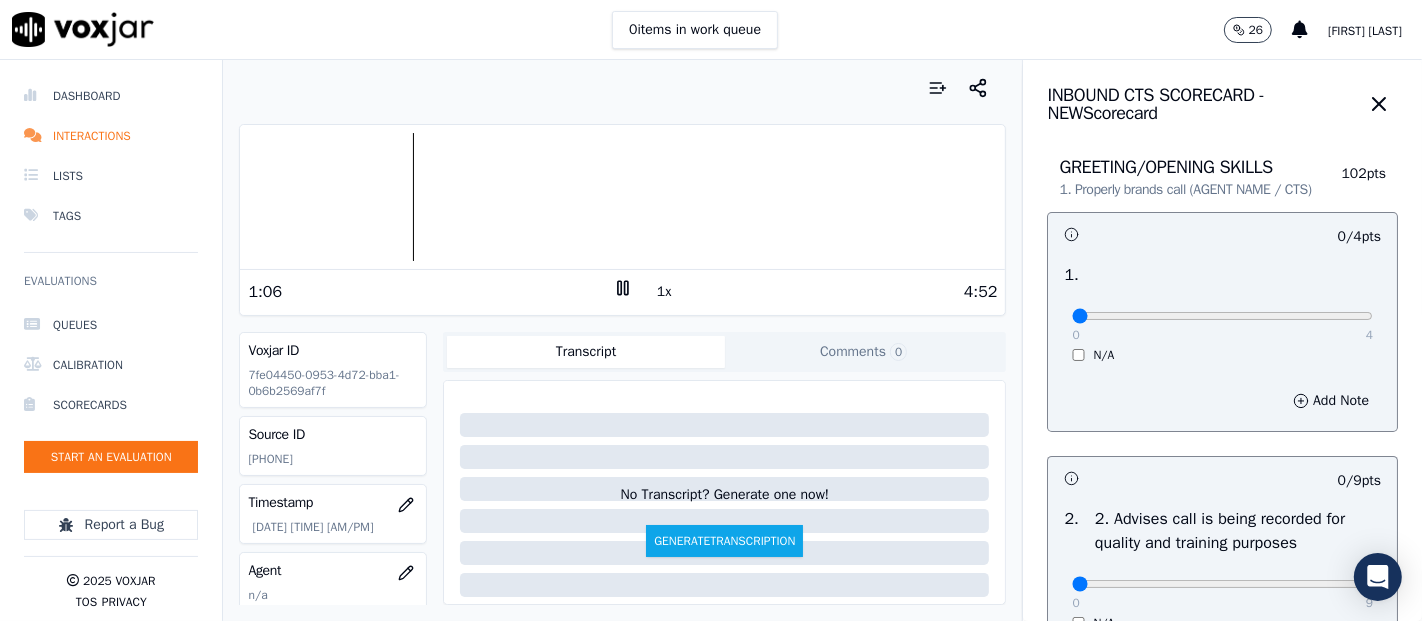 click 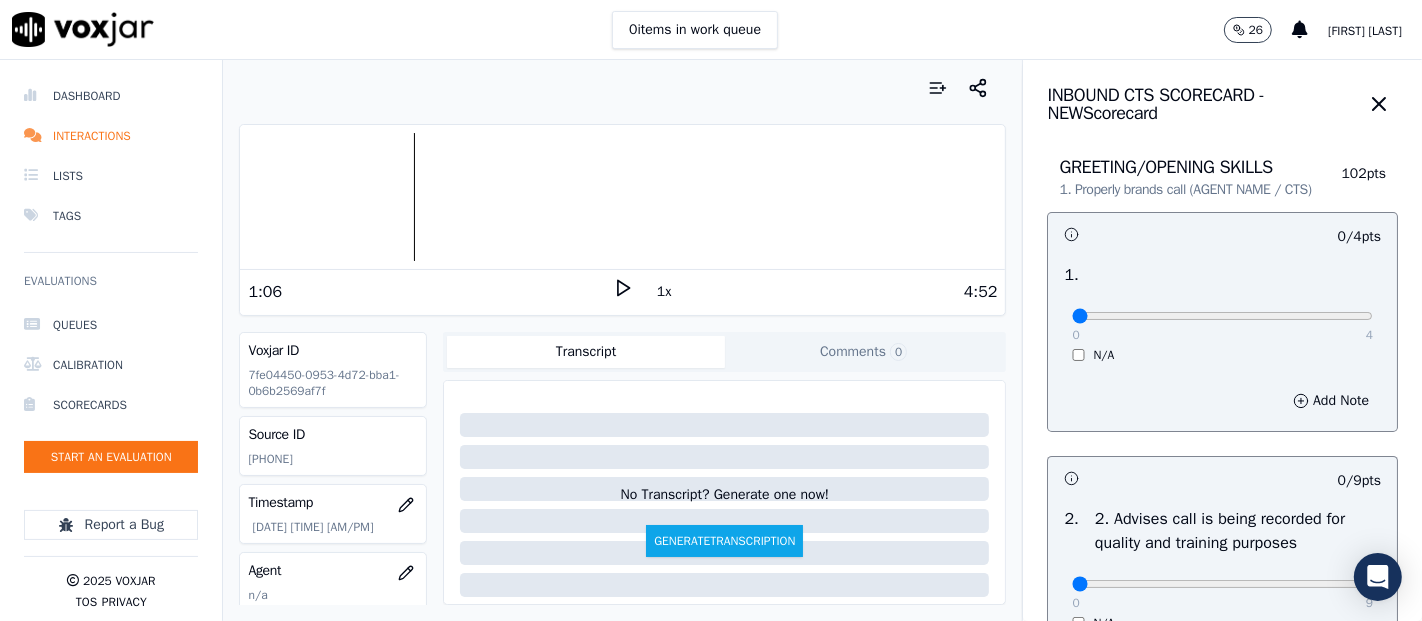 click at bounding box center (622, 197) 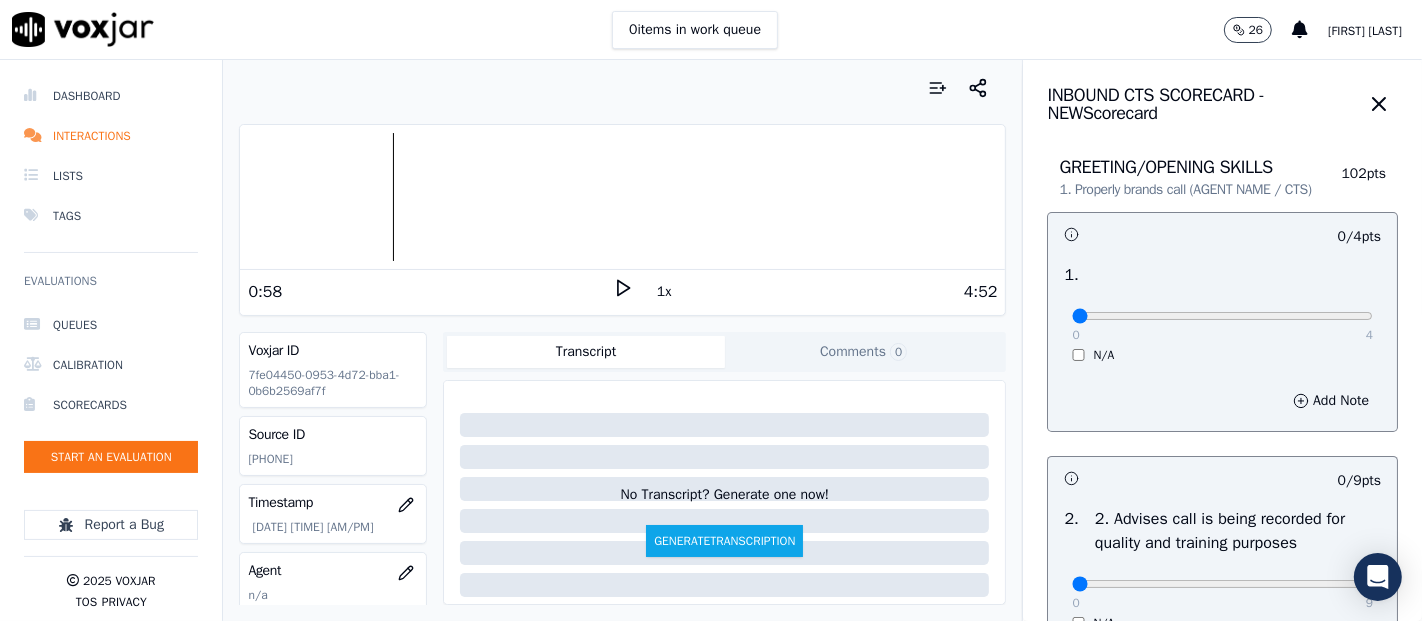 click 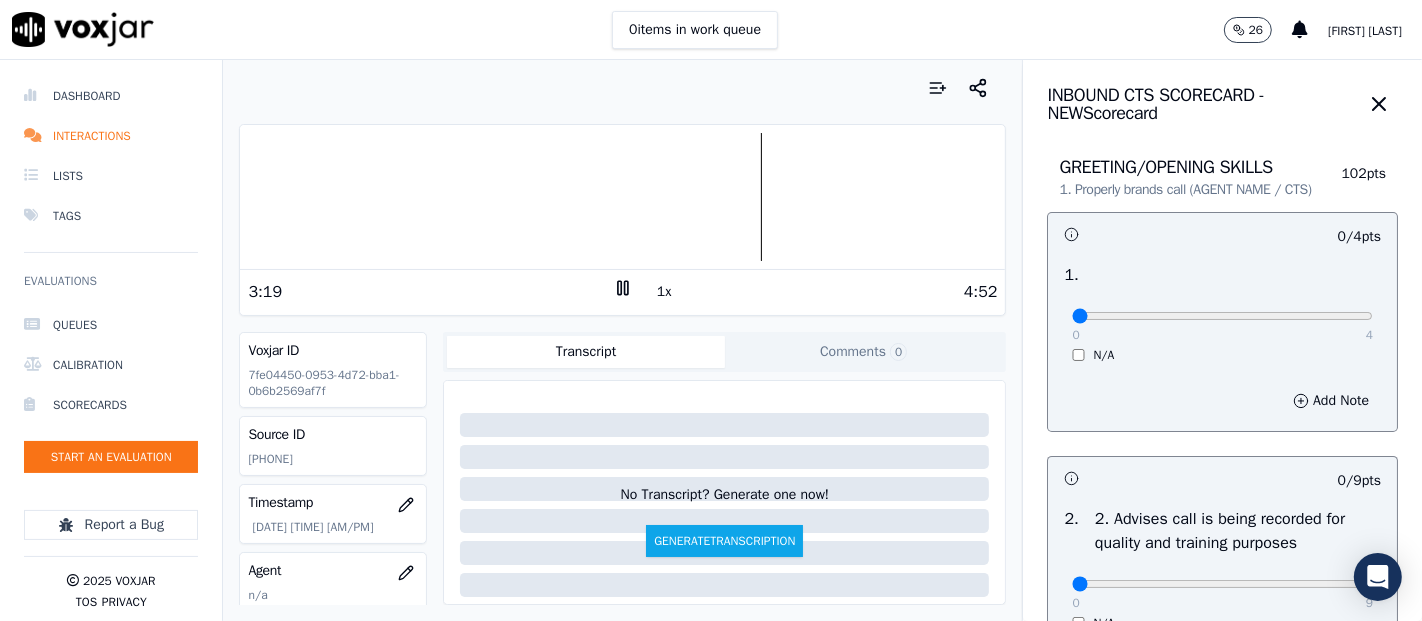 click at bounding box center [622, 197] 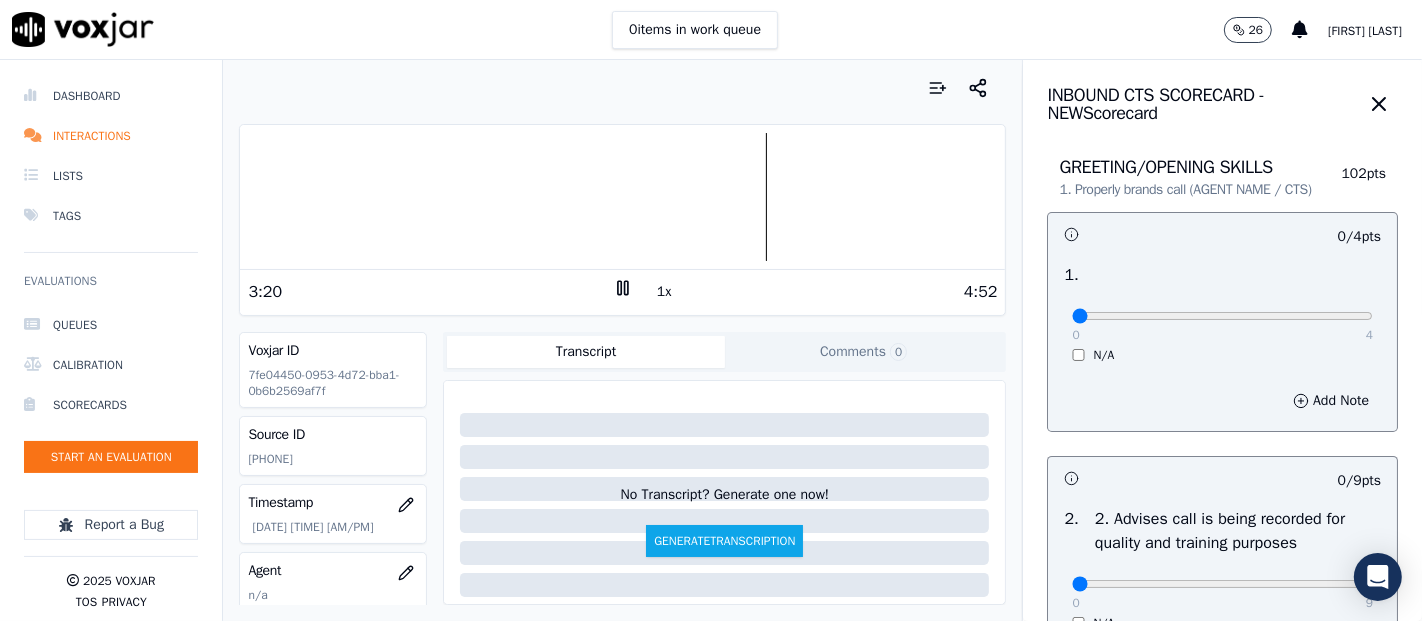 click at bounding box center (622, 197) 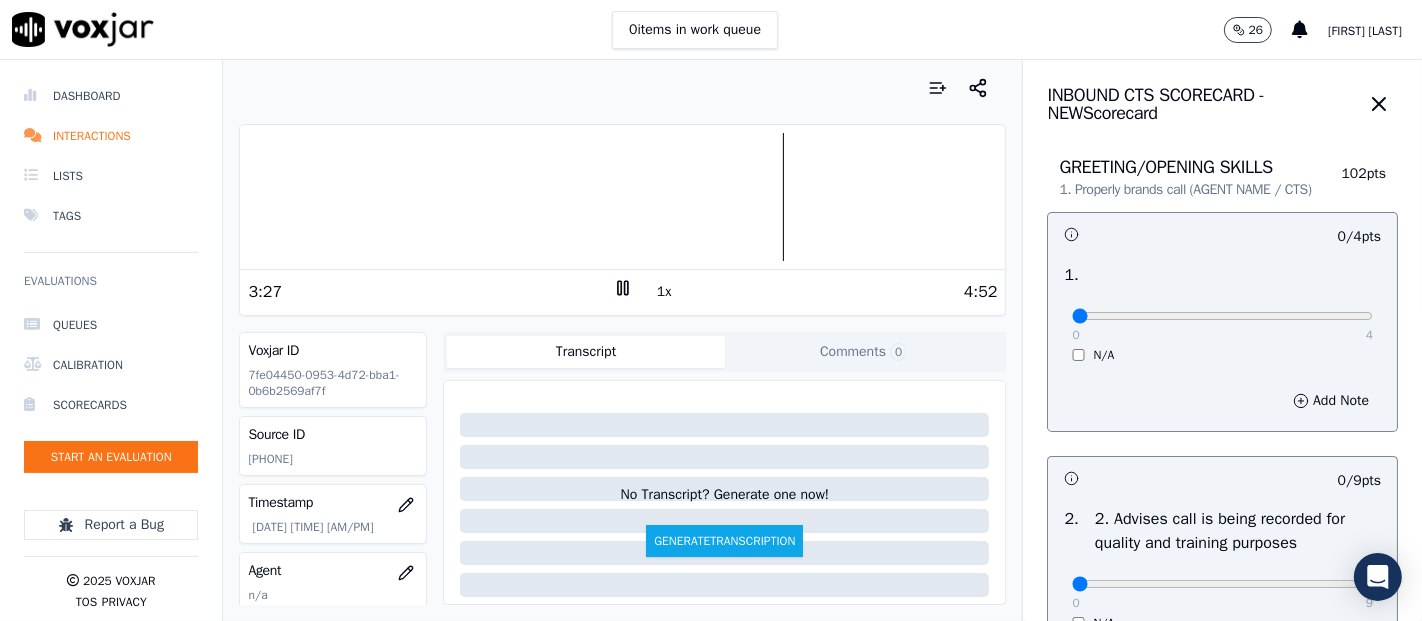 click 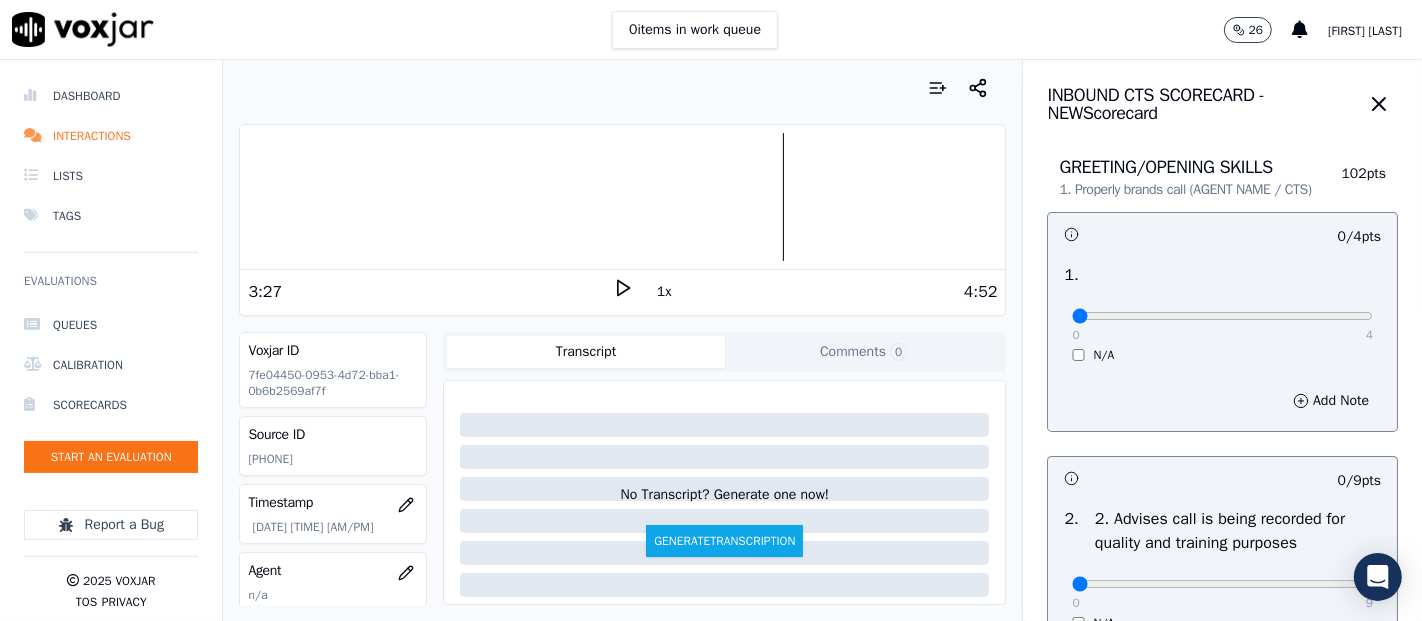 click at bounding box center (622, 197) 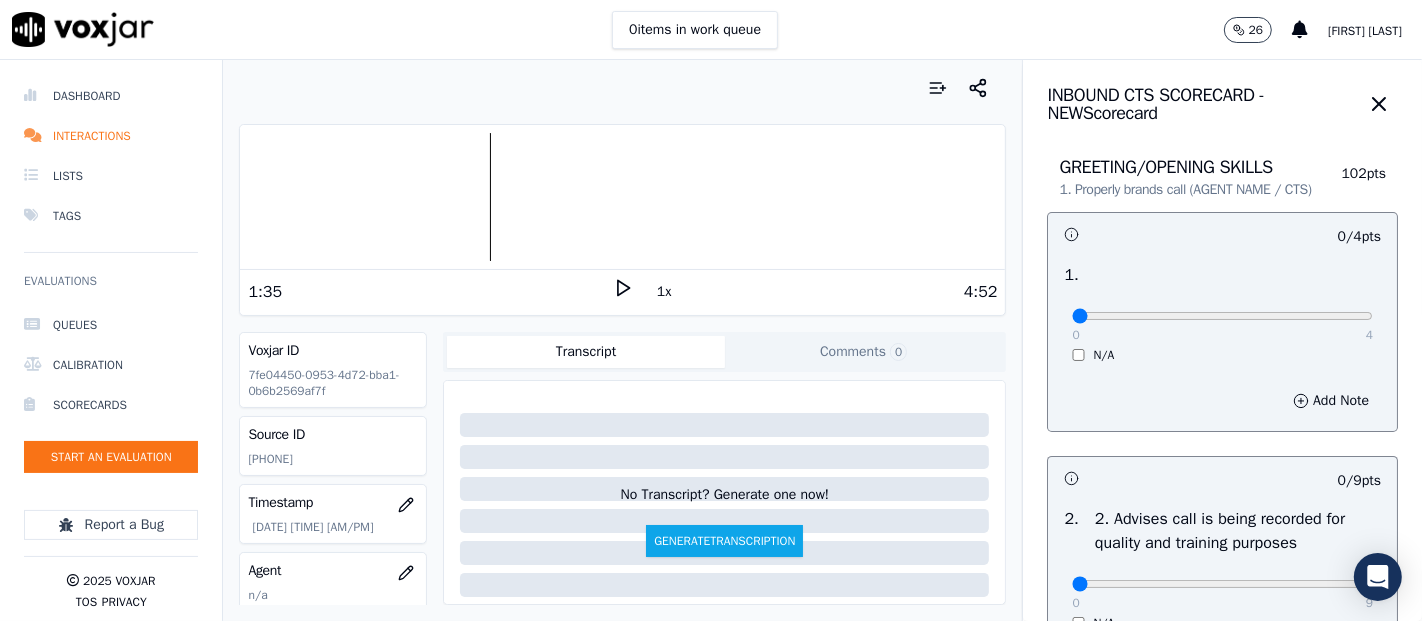 click 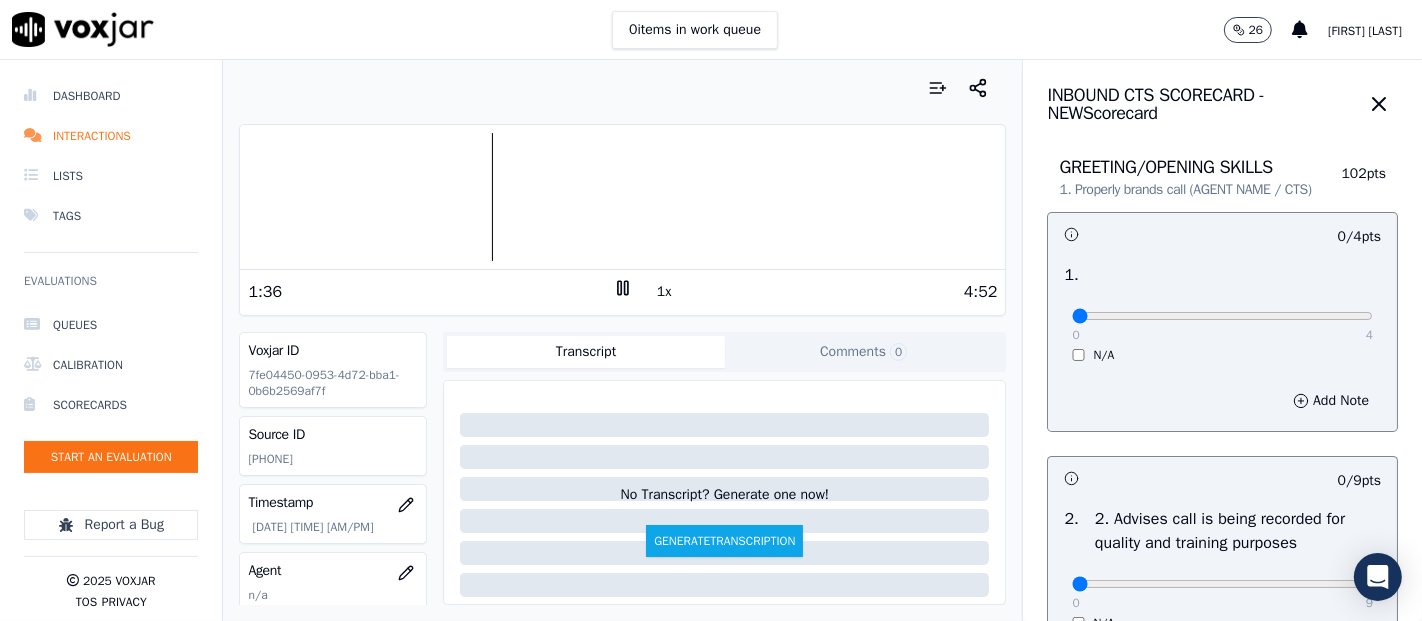 click at bounding box center [622, 197] 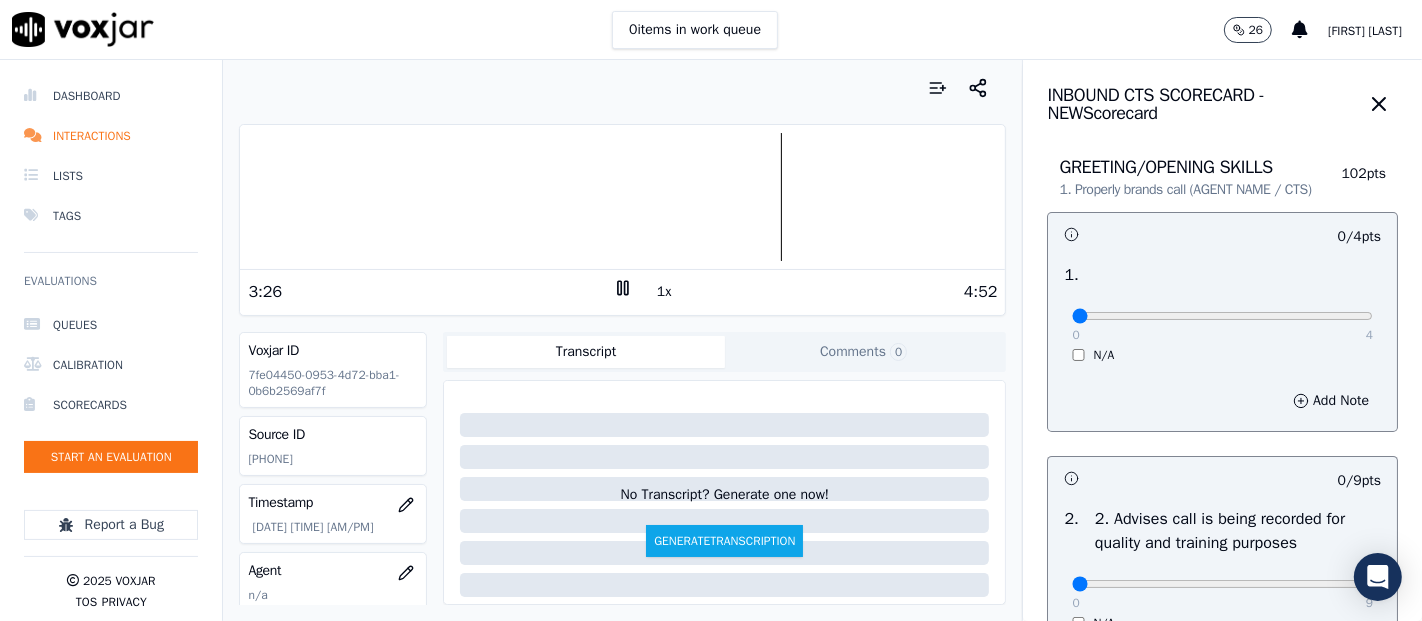 click at bounding box center (622, 197) 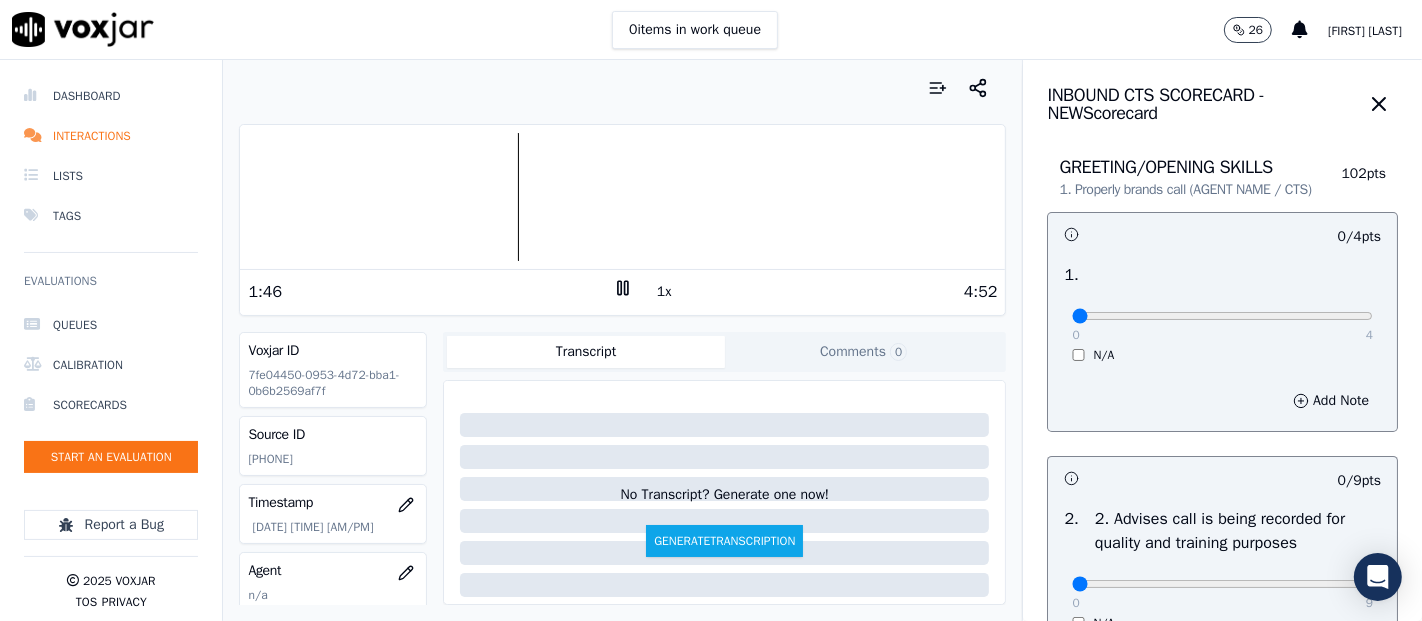 click at bounding box center [622, 197] 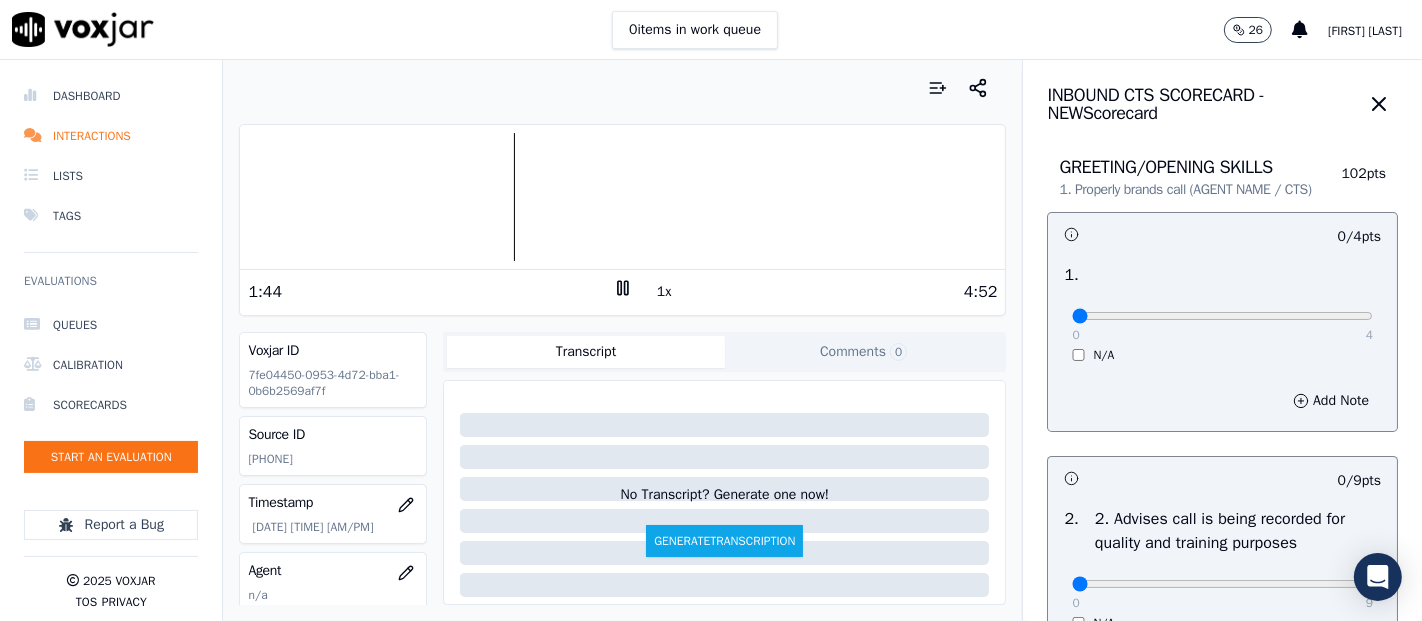 click at bounding box center (622, 197) 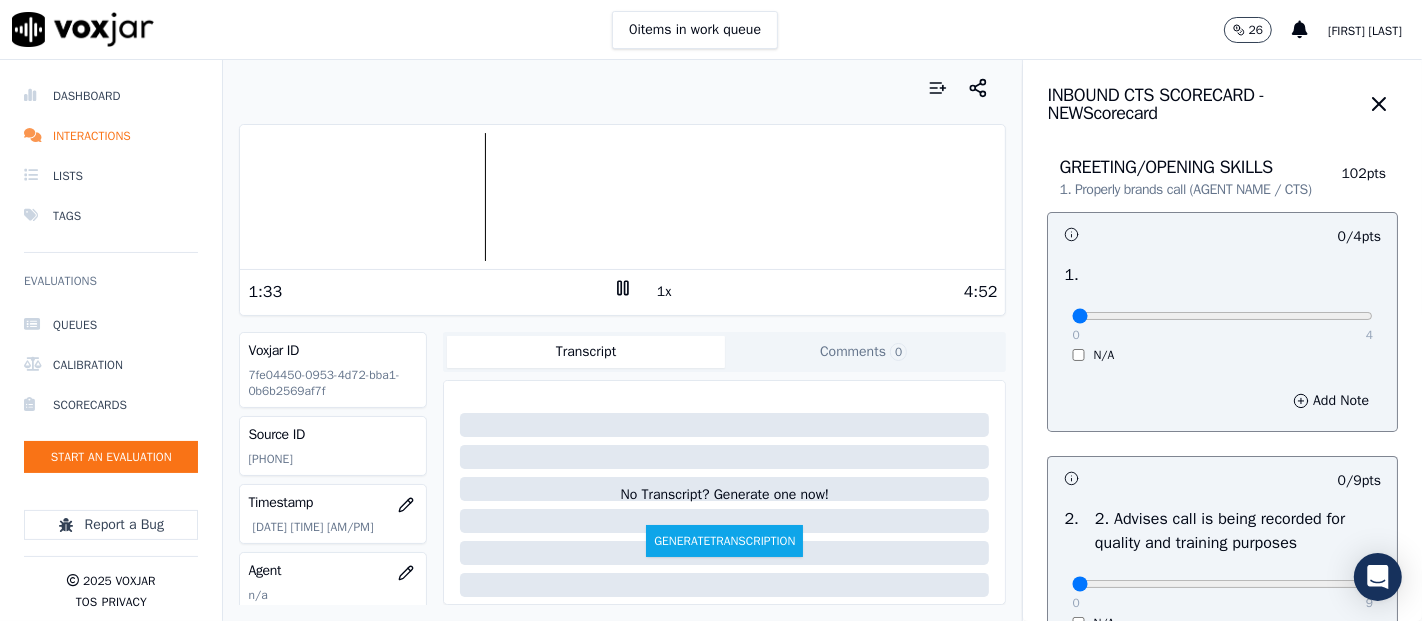 click at bounding box center [622, 197] 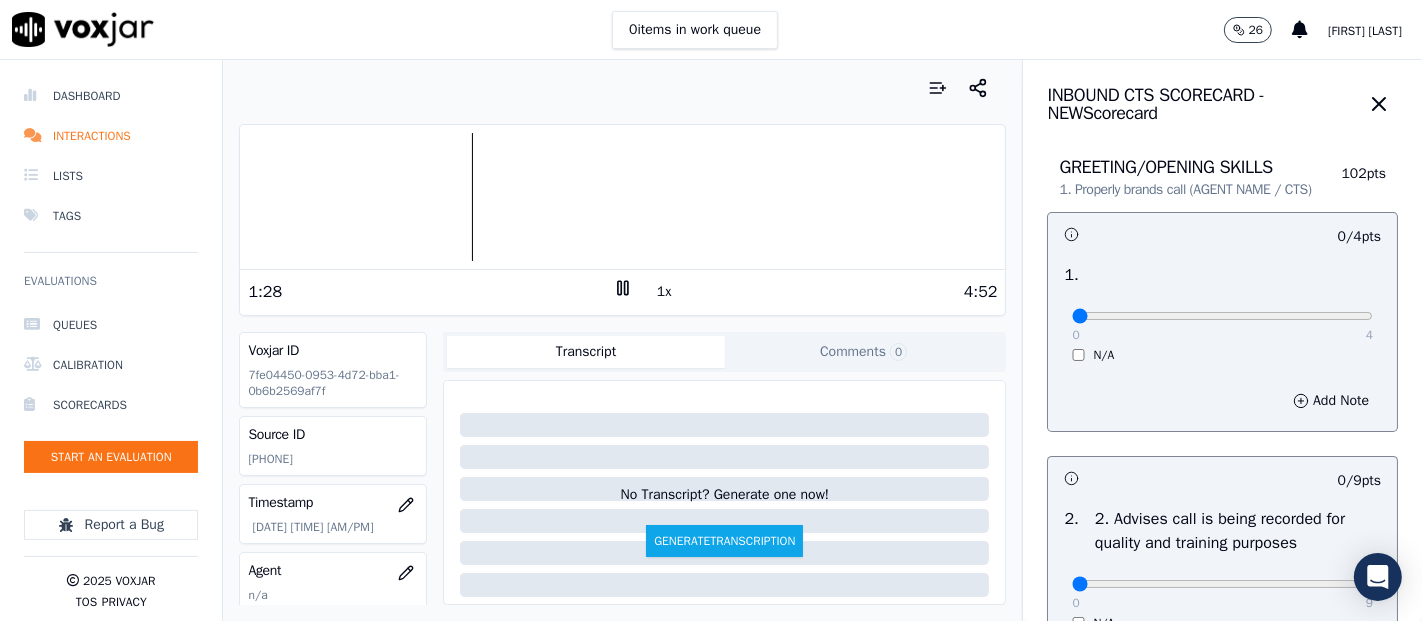 click at bounding box center (622, 197) 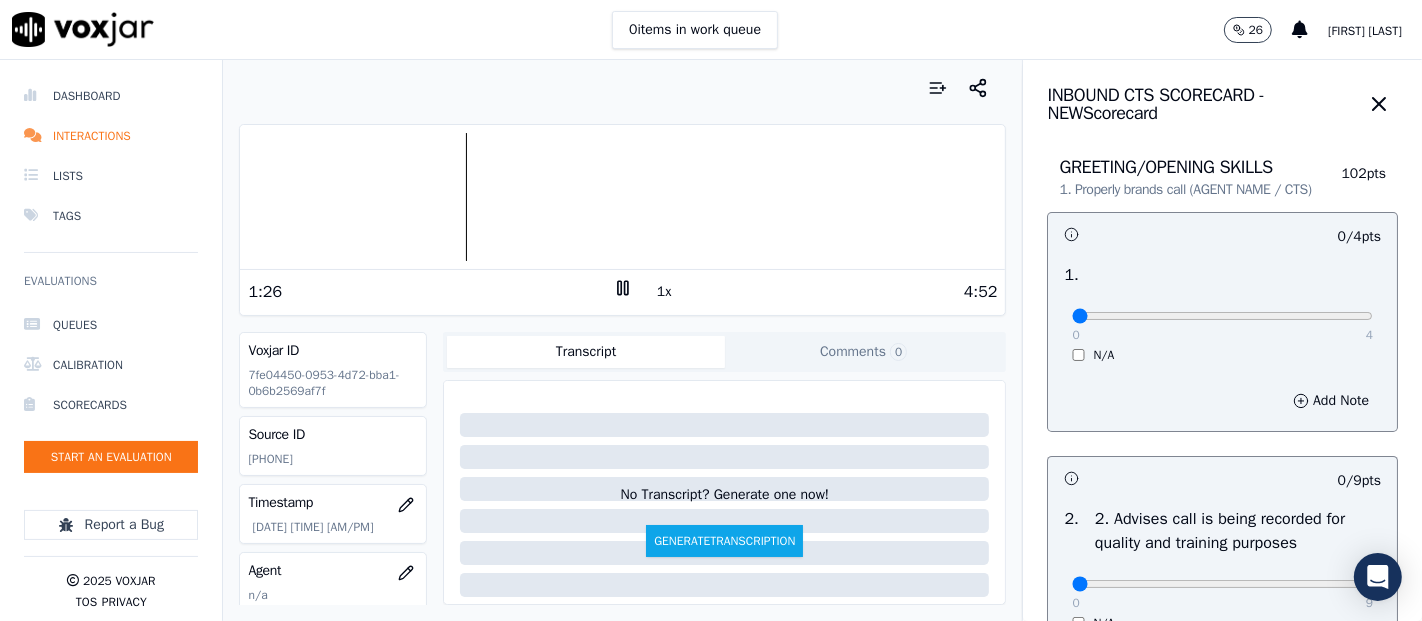 click at bounding box center (622, 197) 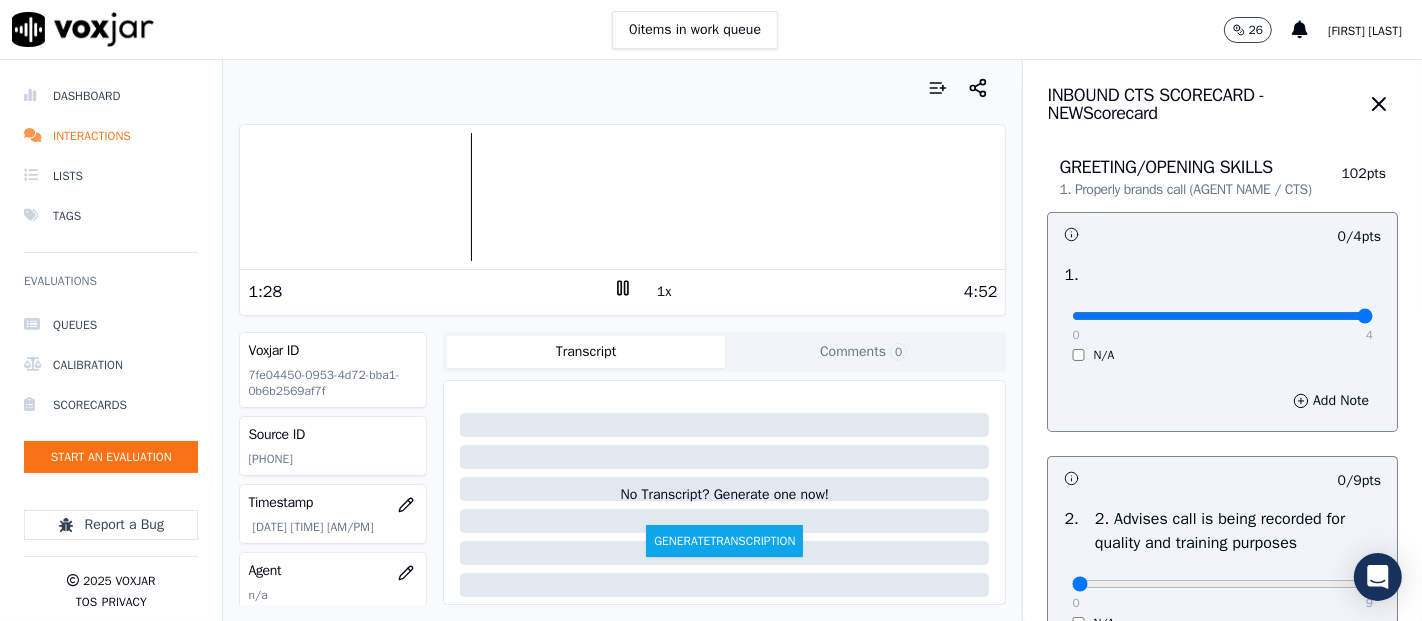 type on "4" 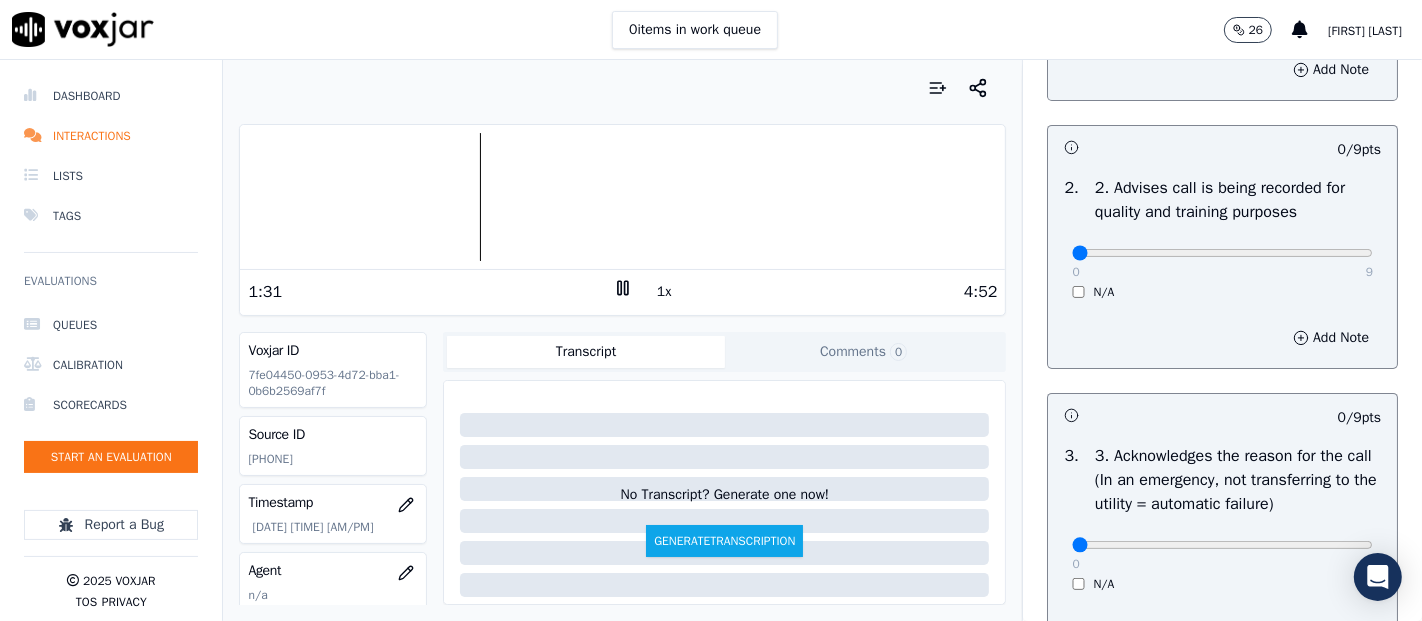 scroll, scrollTop: 333, scrollLeft: 0, axis: vertical 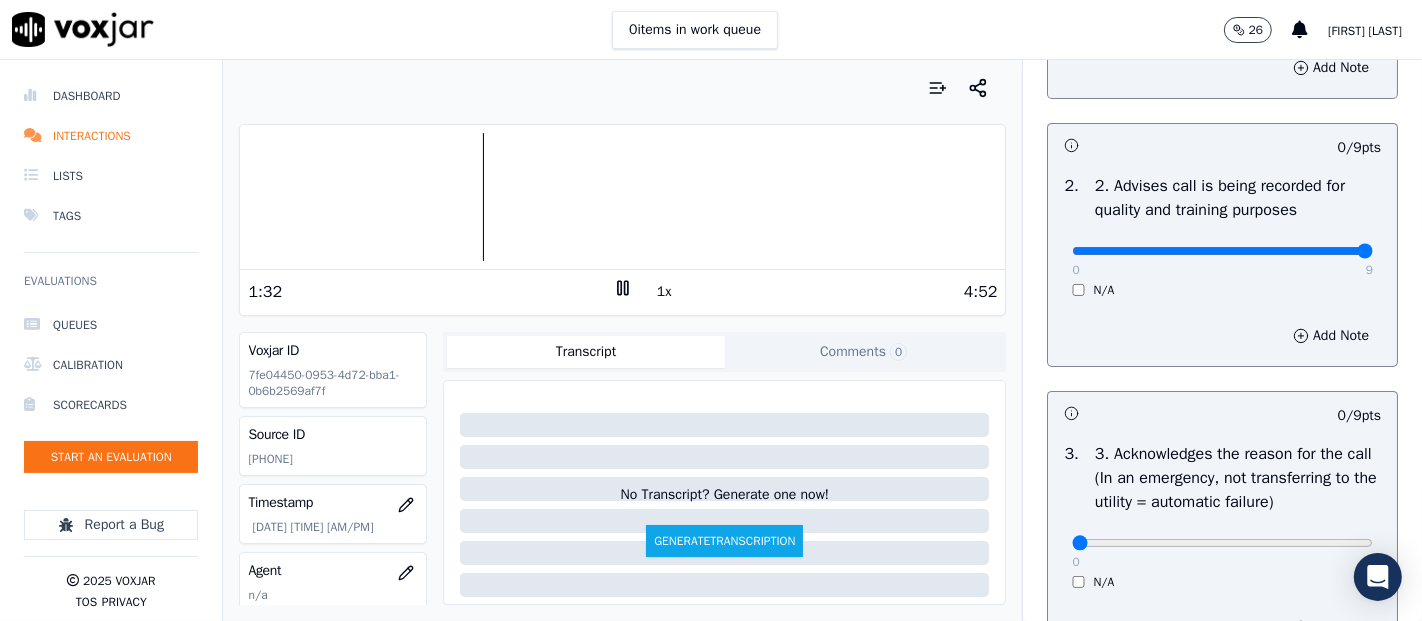 type on "9" 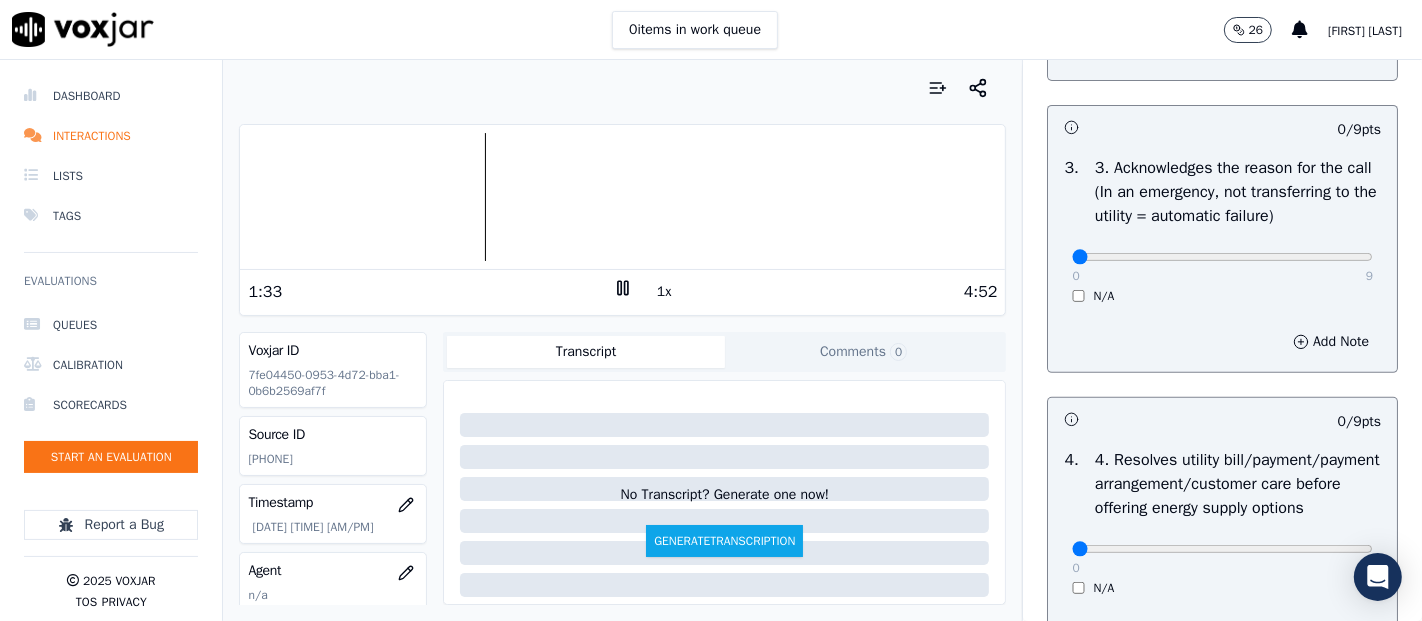 scroll, scrollTop: 666, scrollLeft: 0, axis: vertical 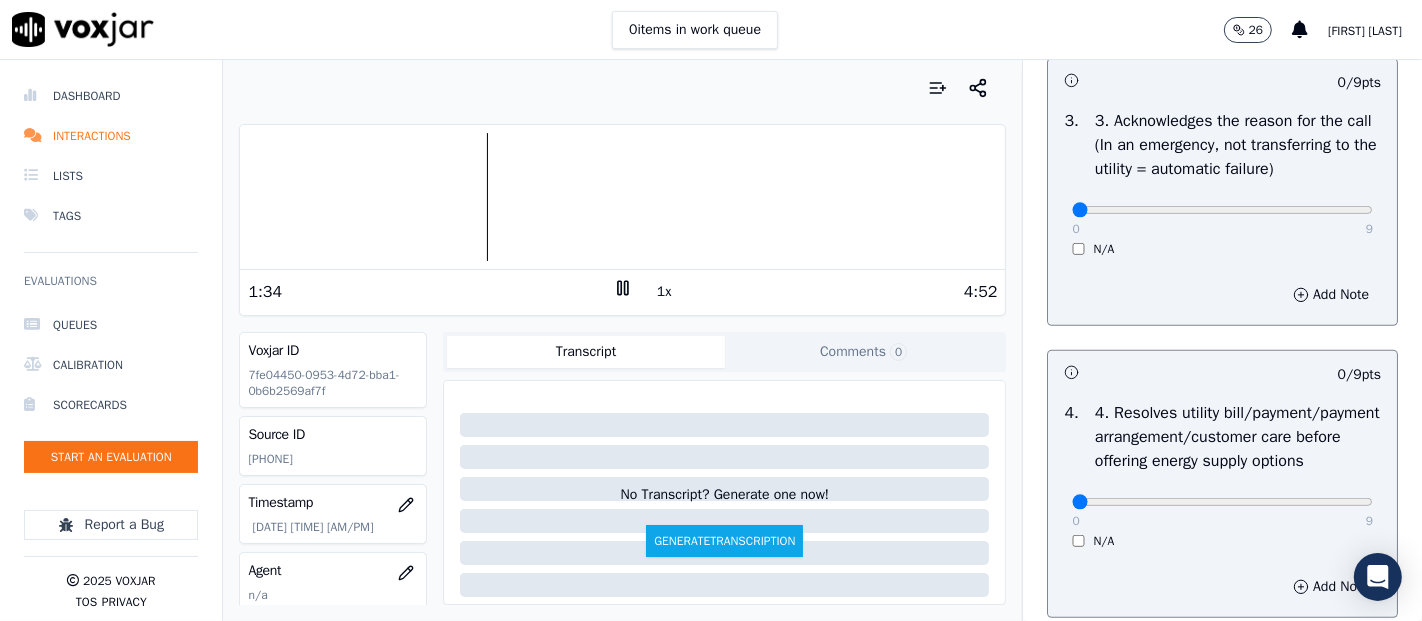 click on "0   9     N/A" at bounding box center (1222, 219) 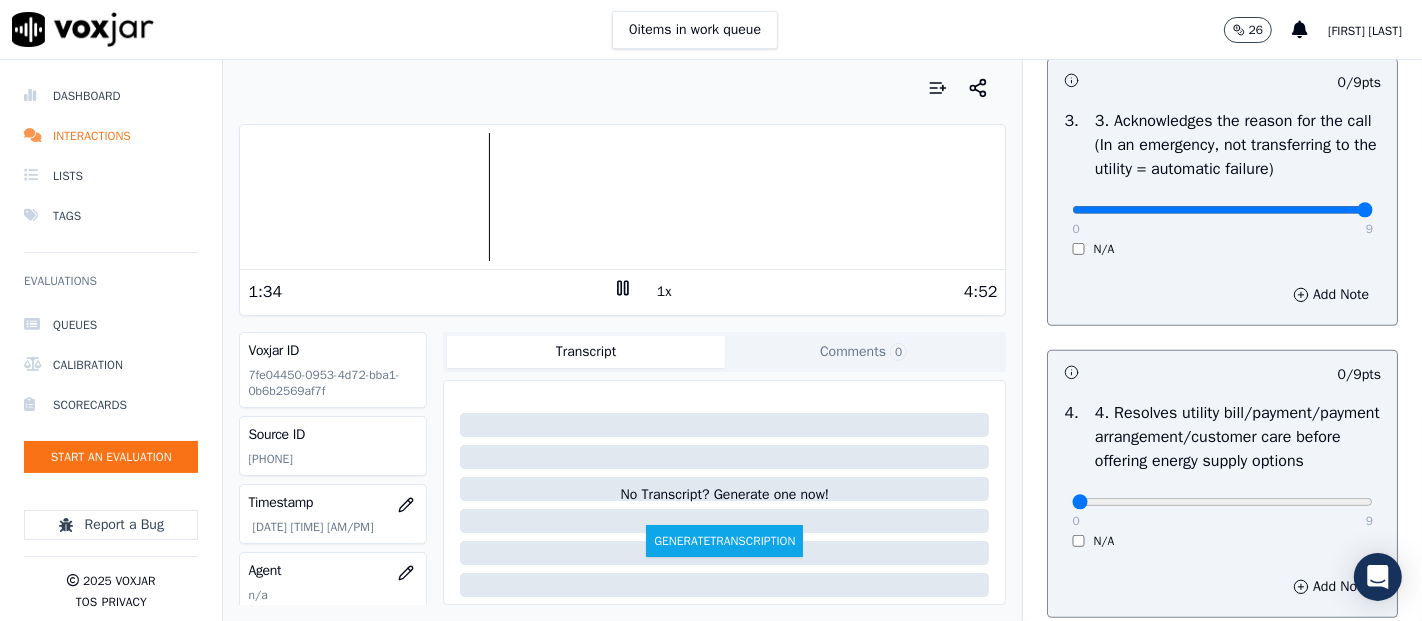 type on "9" 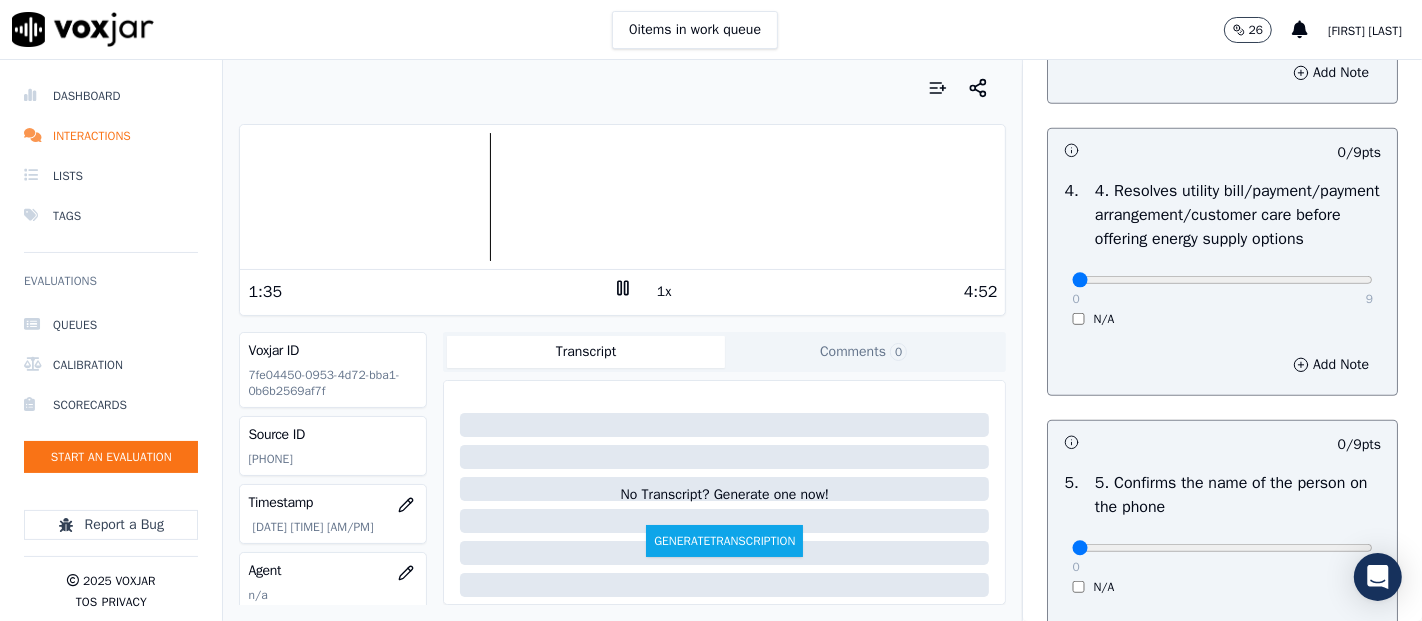 scroll, scrollTop: 1000, scrollLeft: 0, axis: vertical 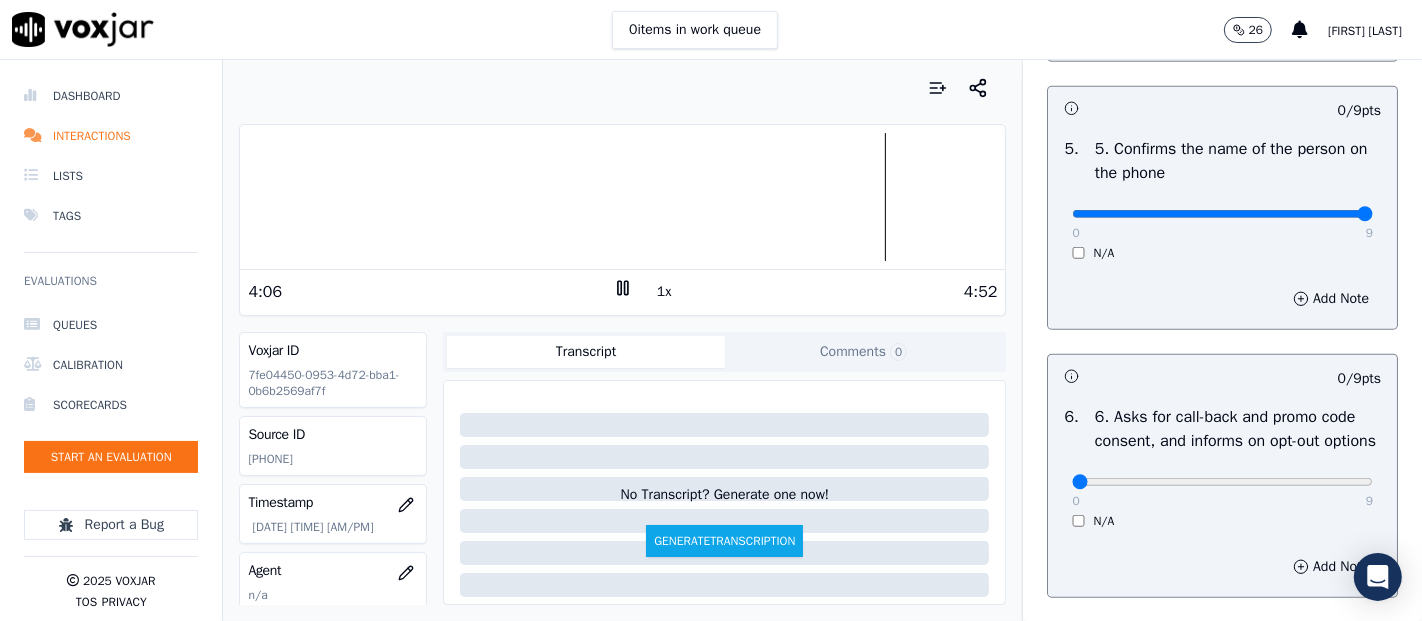 type on "9" 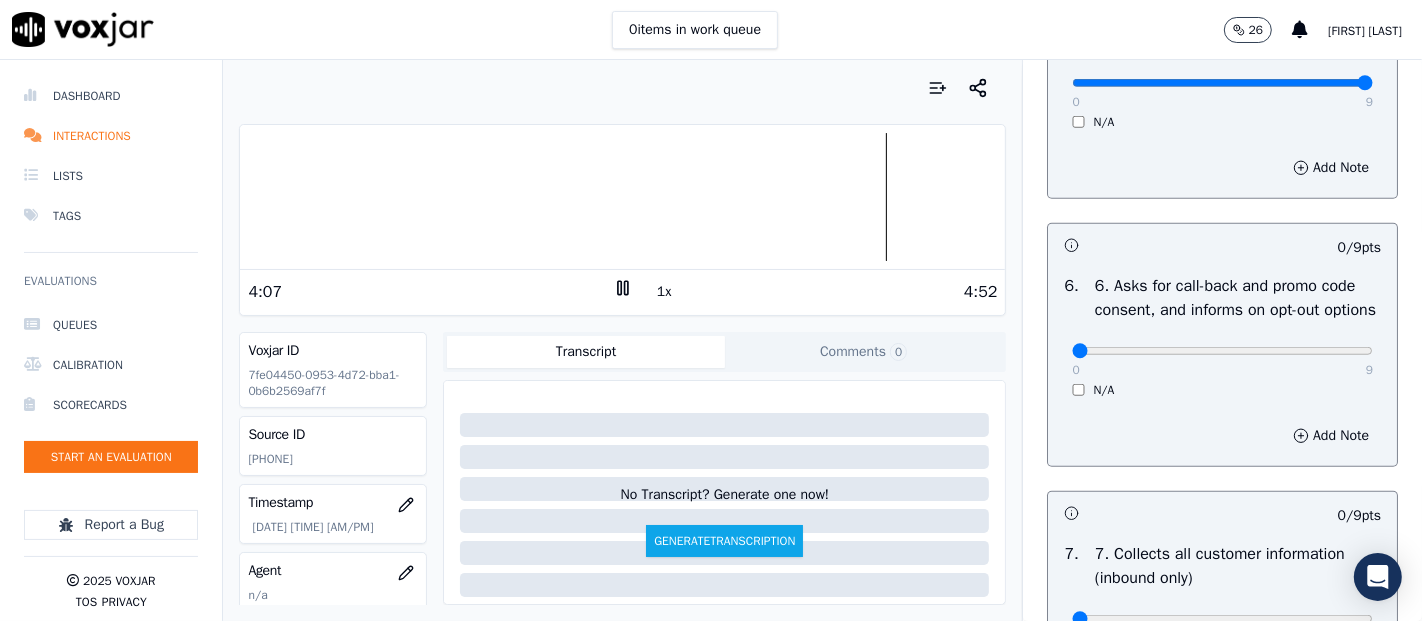 scroll, scrollTop: 1444, scrollLeft: 0, axis: vertical 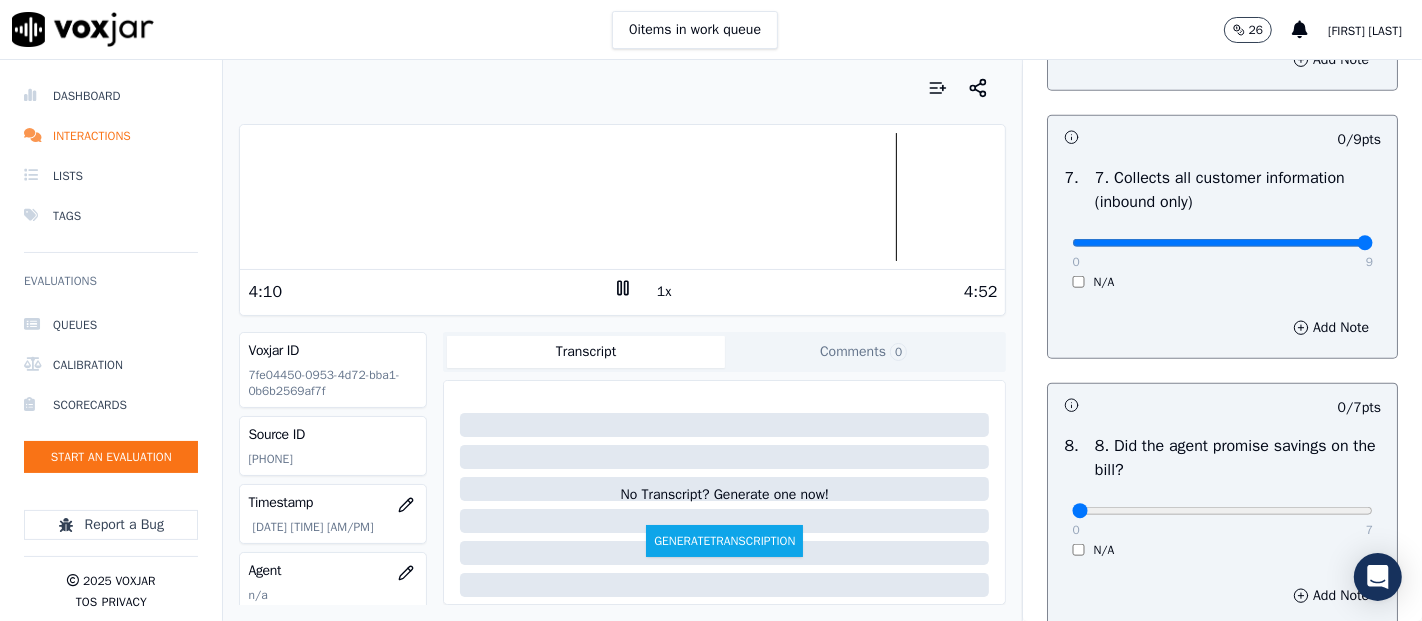 type on "9" 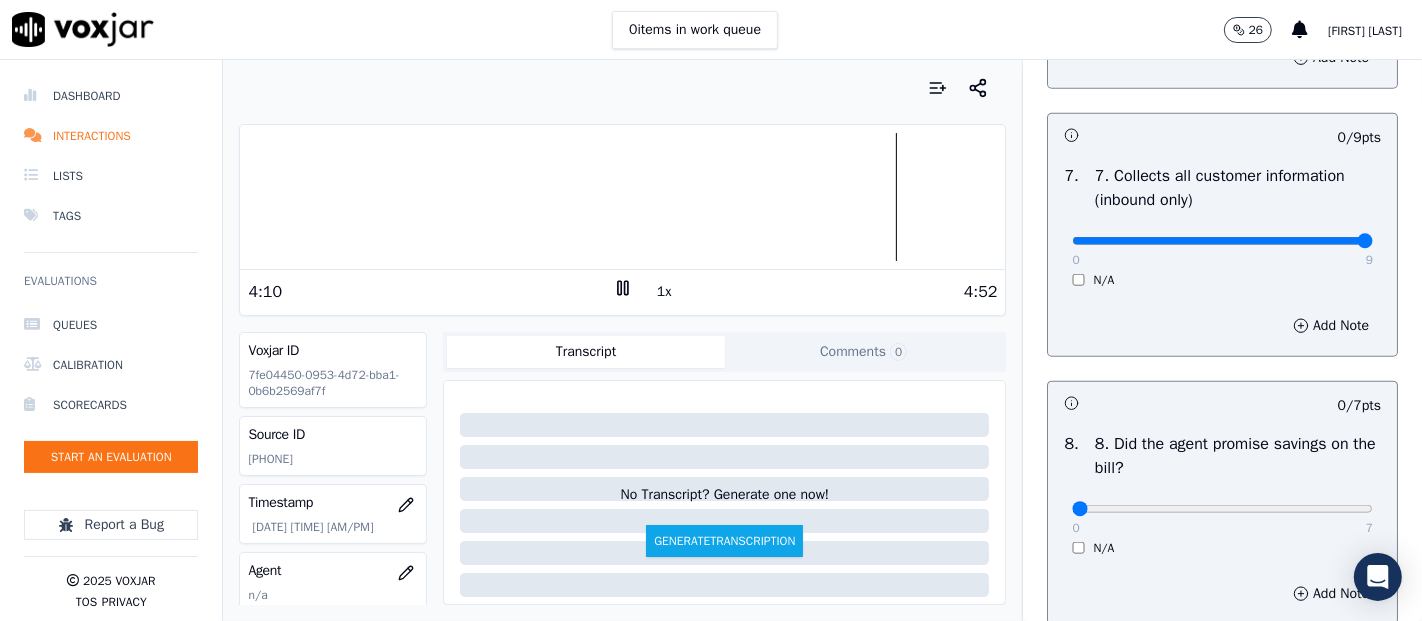 click at bounding box center [1222, -1415] 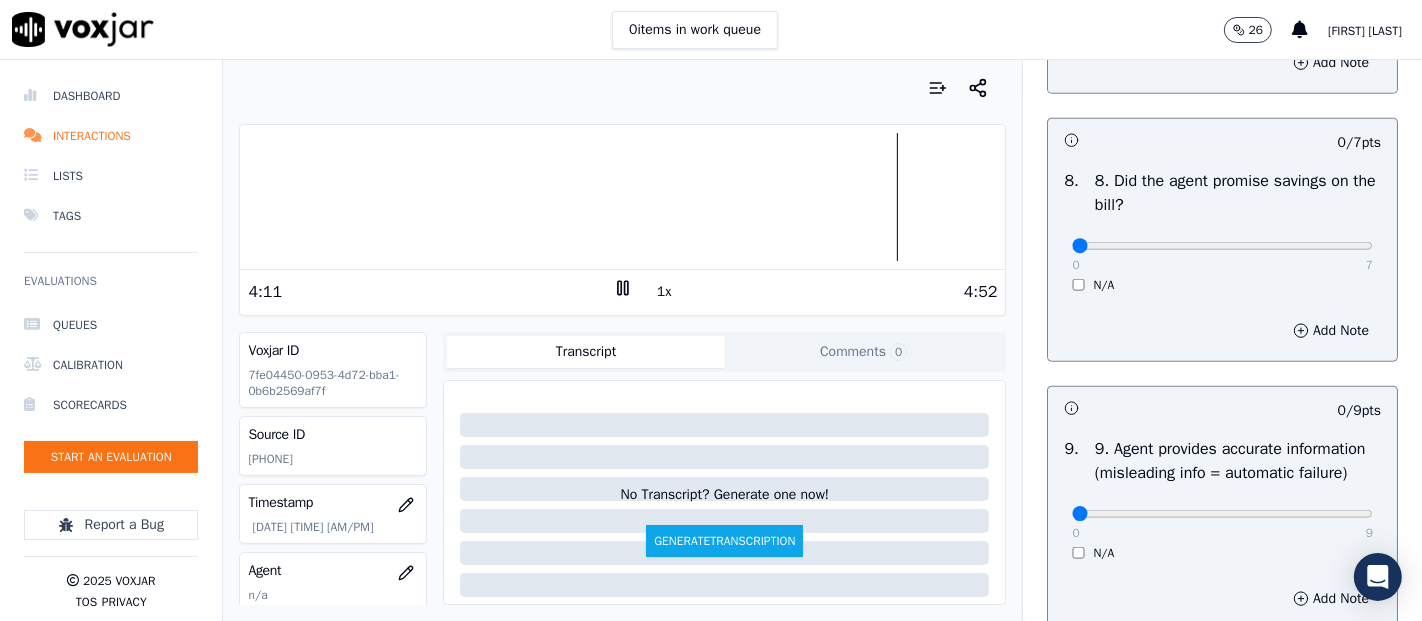 scroll, scrollTop: 2000, scrollLeft: 0, axis: vertical 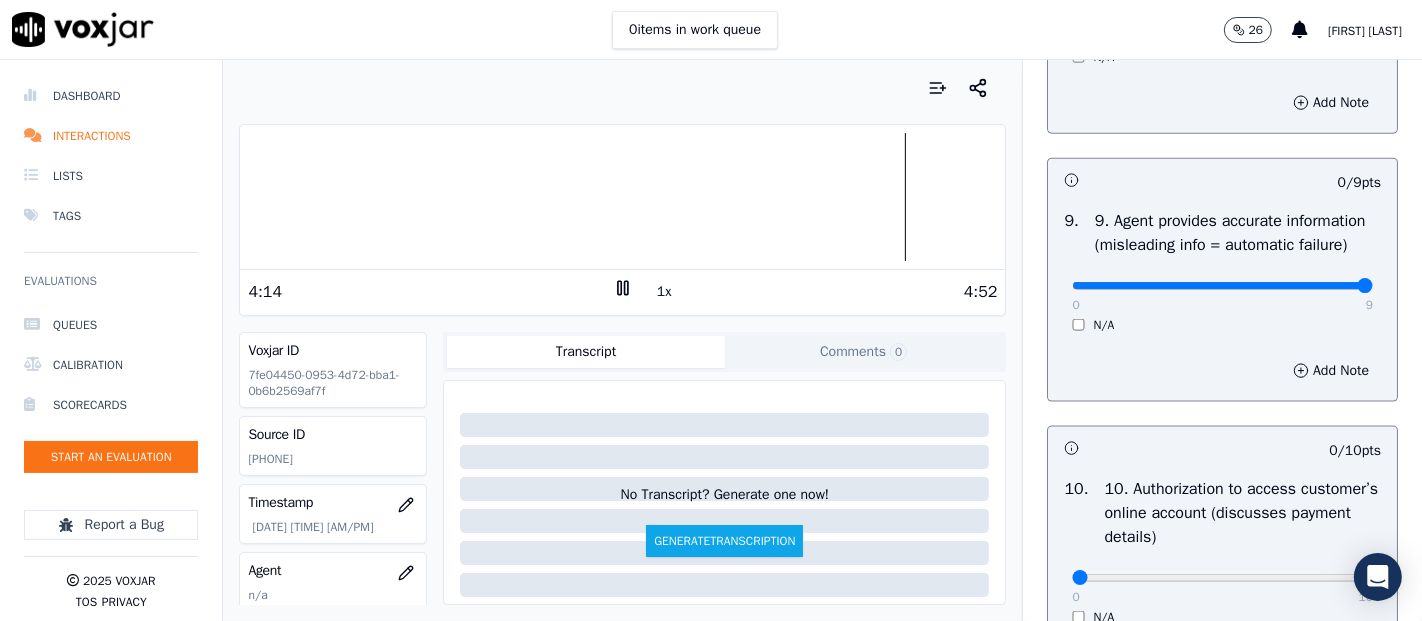 drag, startPoint x: 1311, startPoint y: 397, endPoint x: 1300, endPoint y: 397, distance: 11 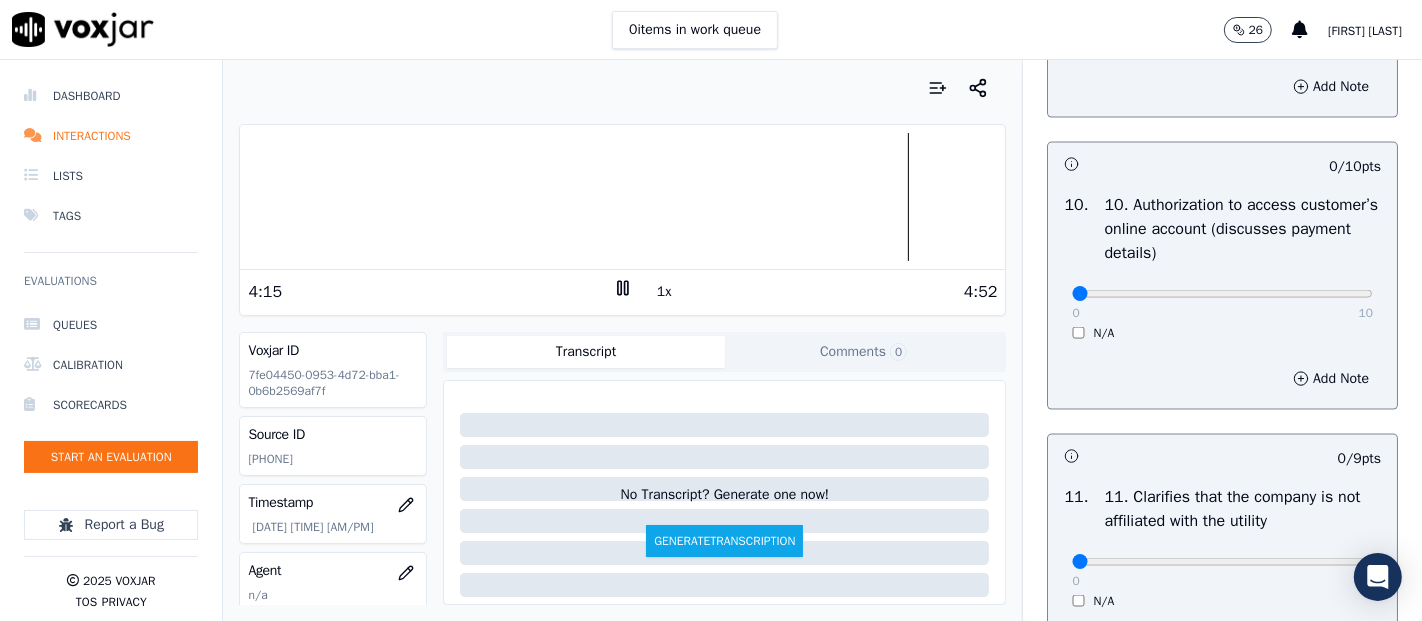 scroll, scrollTop: 2555, scrollLeft: 0, axis: vertical 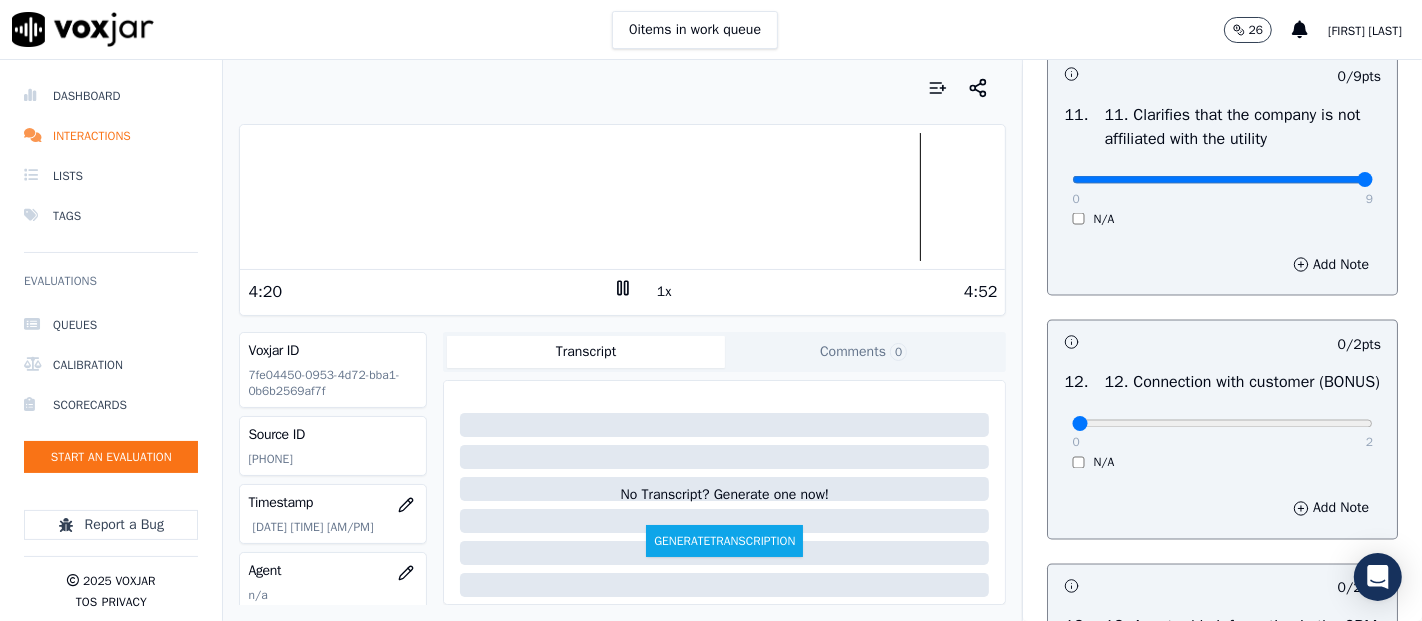 type on "9" 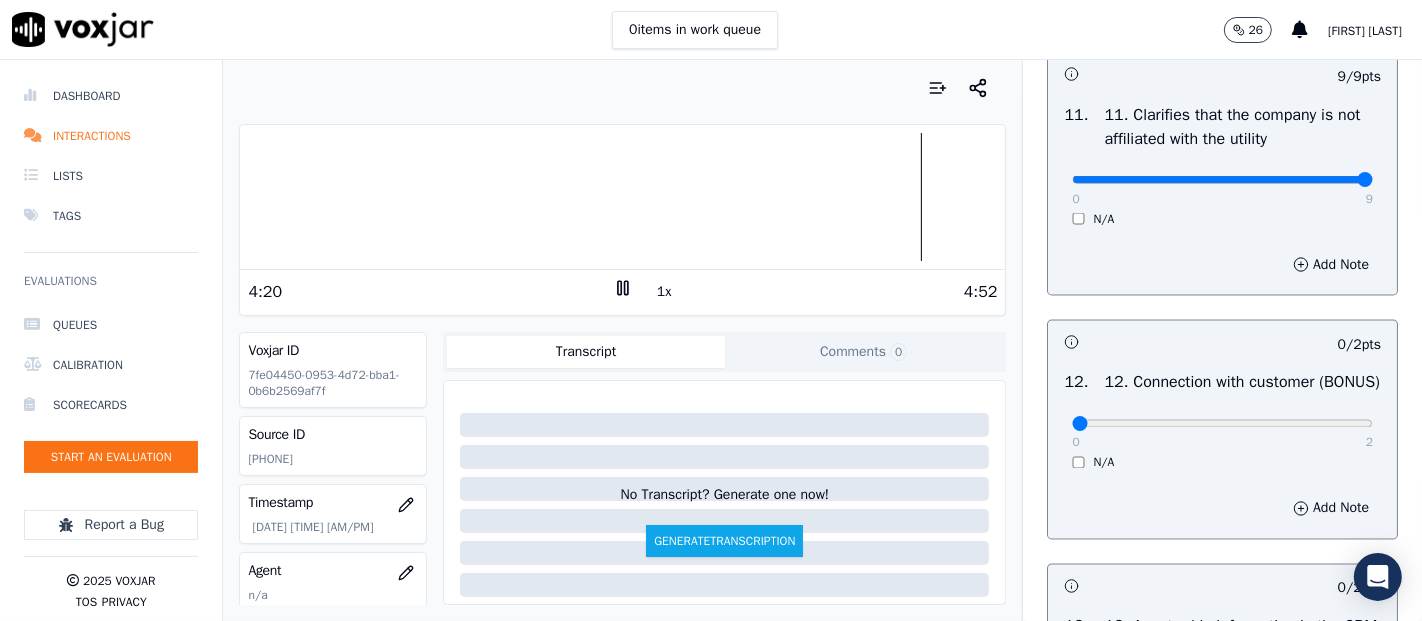scroll, scrollTop: 3111, scrollLeft: 0, axis: vertical 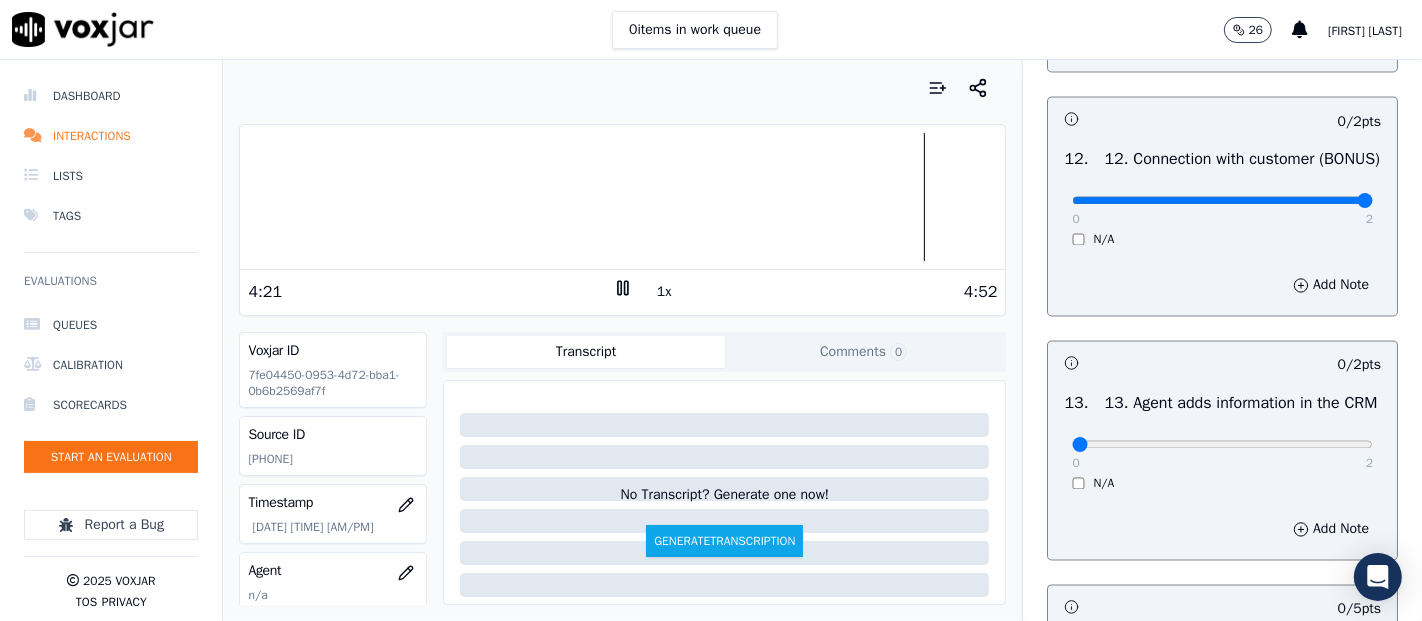 type on "2" 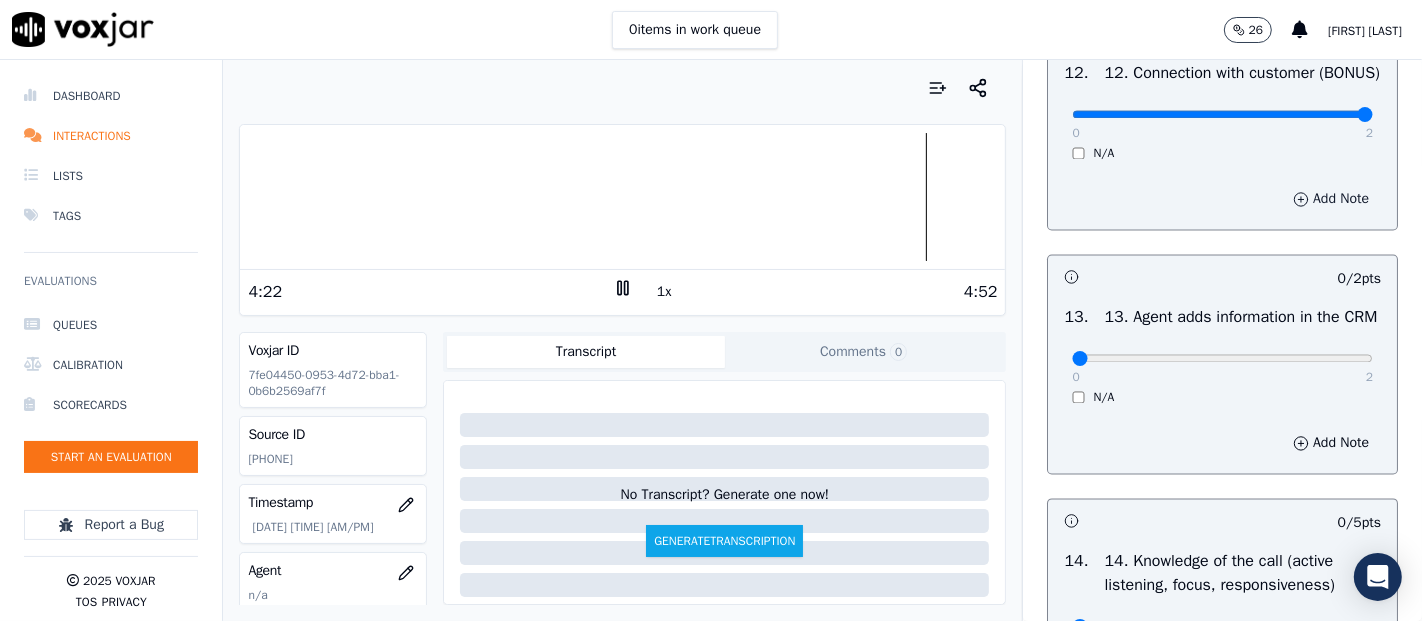 scroll, scrollTop: 3333, scrollLeft: 0, axis: vertical 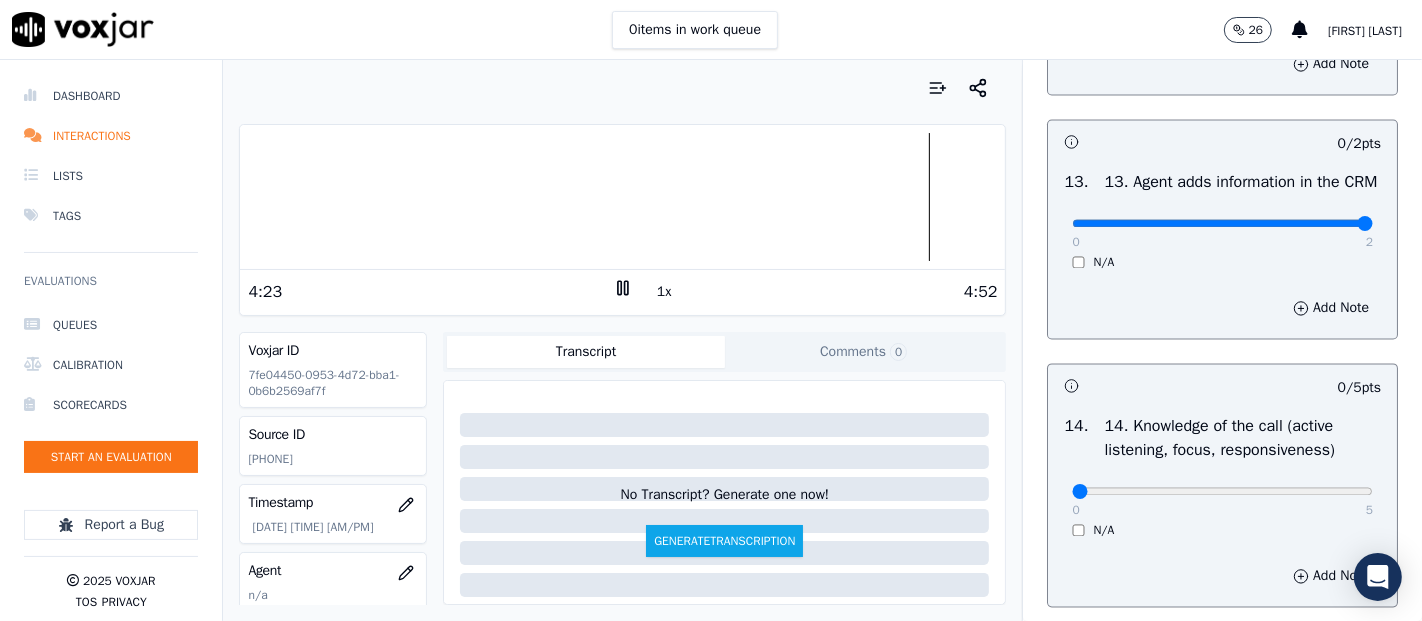 type on "2" 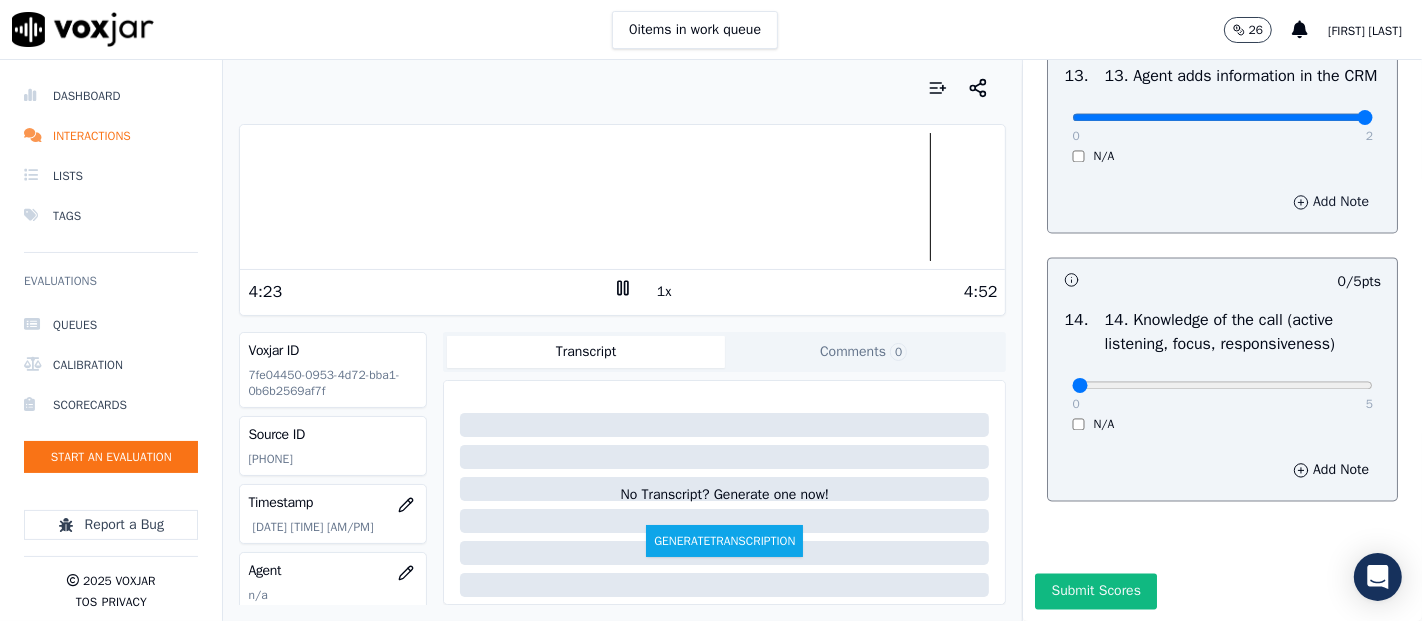 scroll, scrollTop: 3644, scrollLeft: 0, axis: vertical 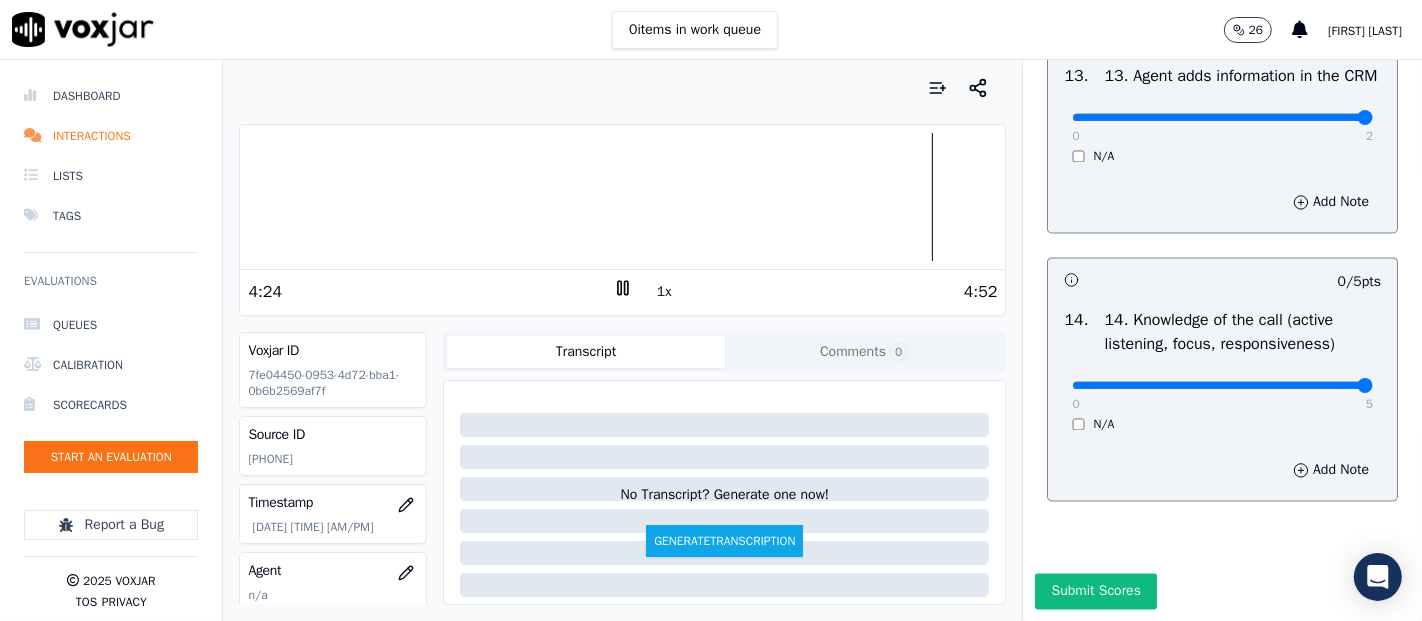 type on "5" 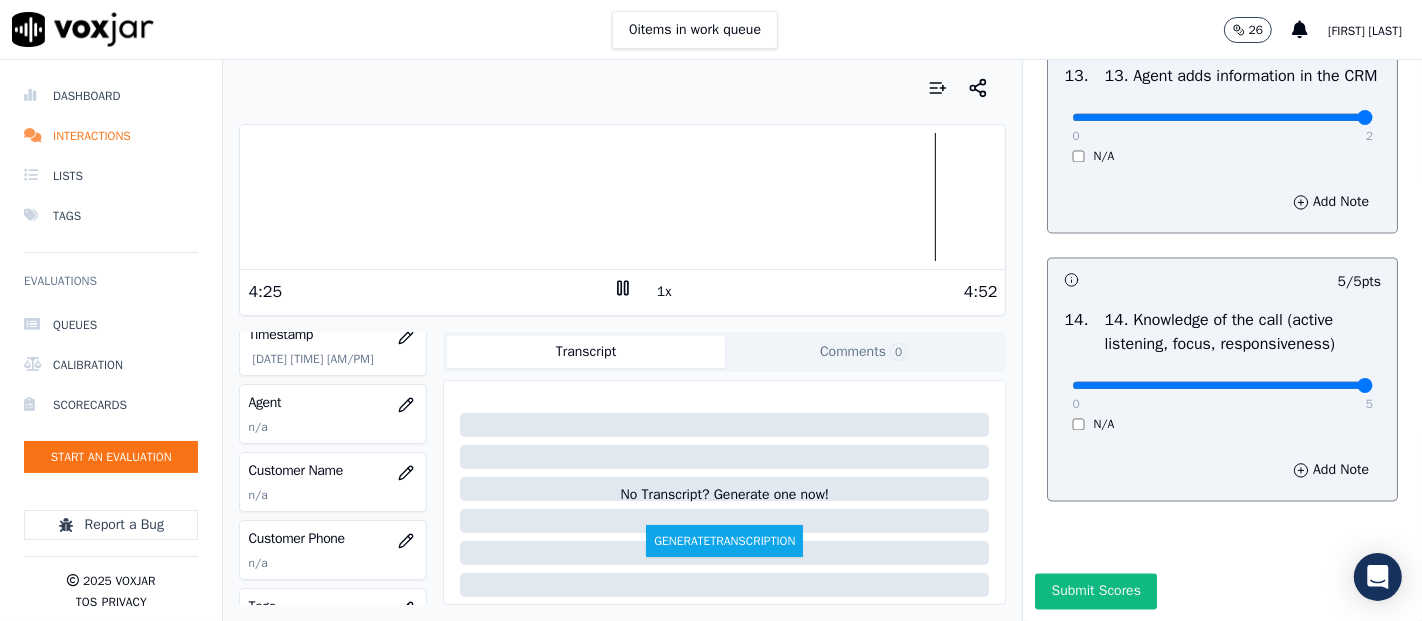 scroll, scrollTop: 222, scrollLeft: 0, axis: vertical 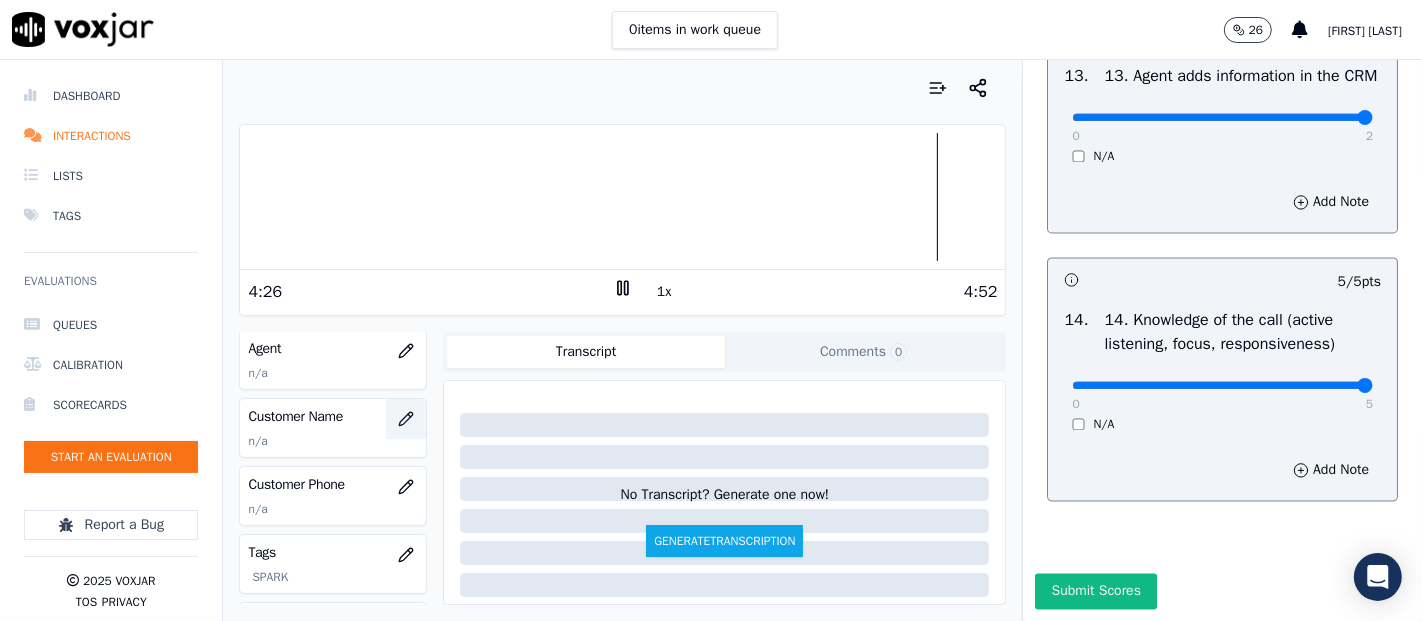 click at bounding box center [406, 419] 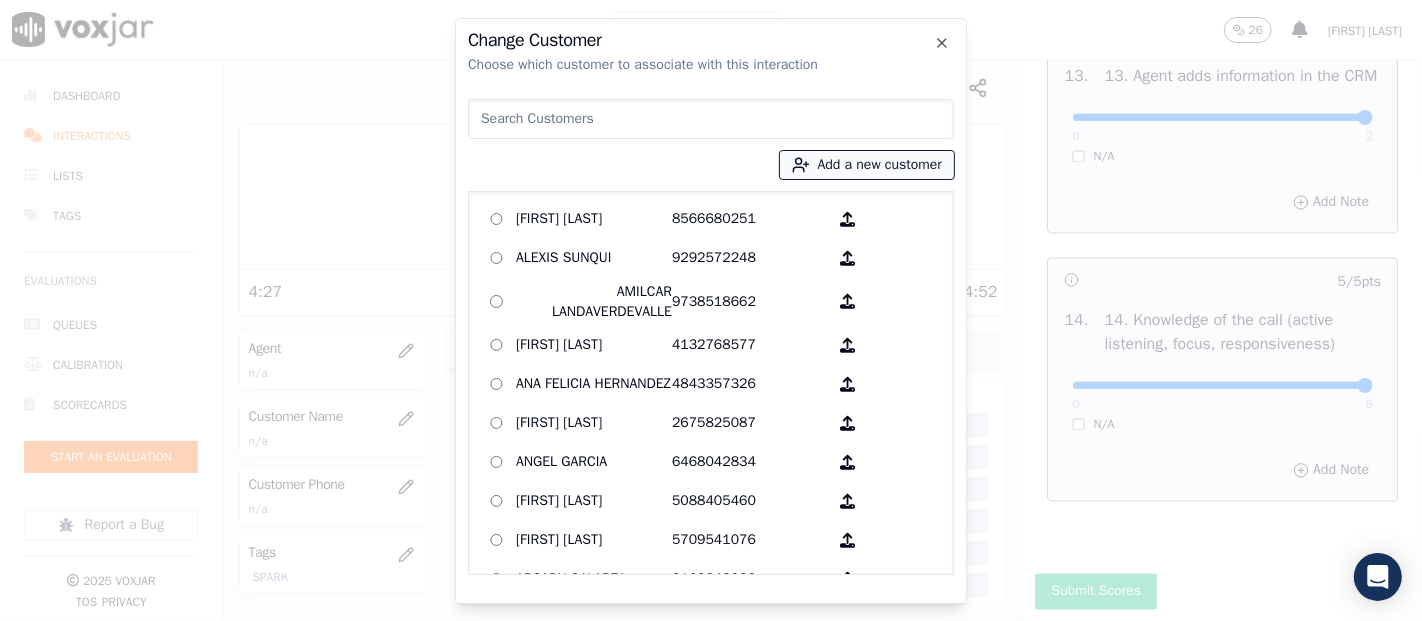 click on "Add a new customer" at bounding box center [867, 165] 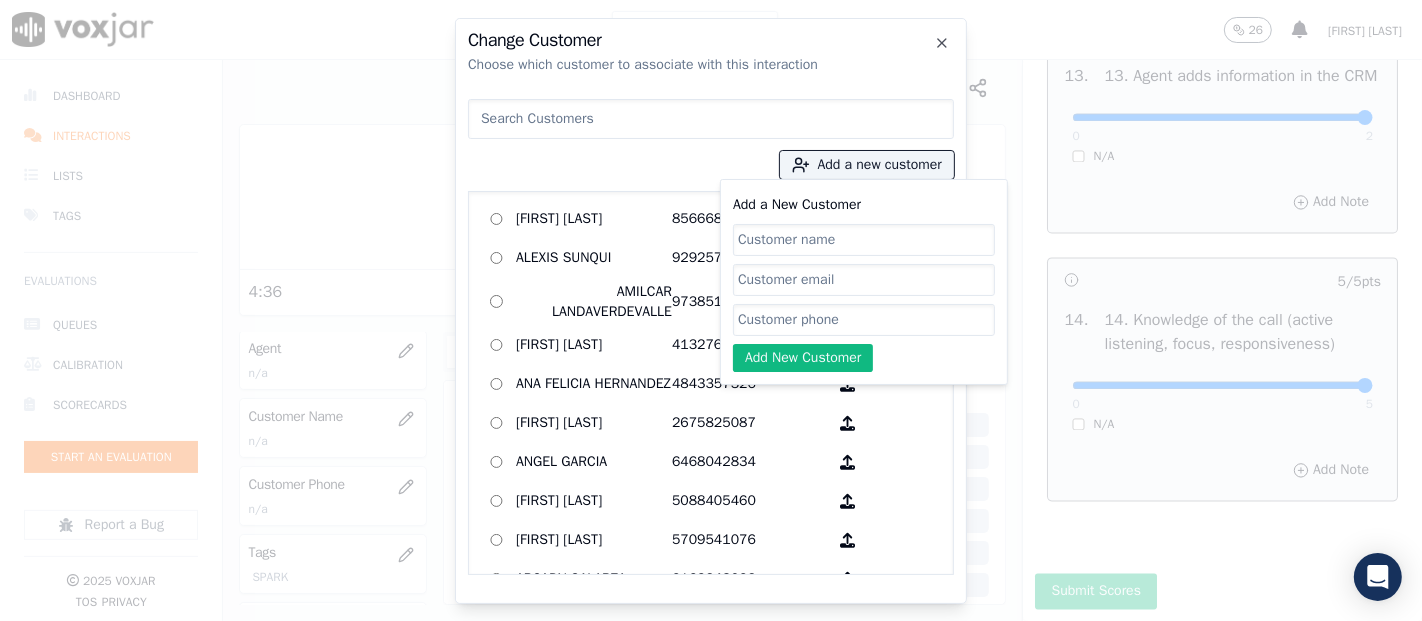 paste on "ARNULFO GONZALEZ" 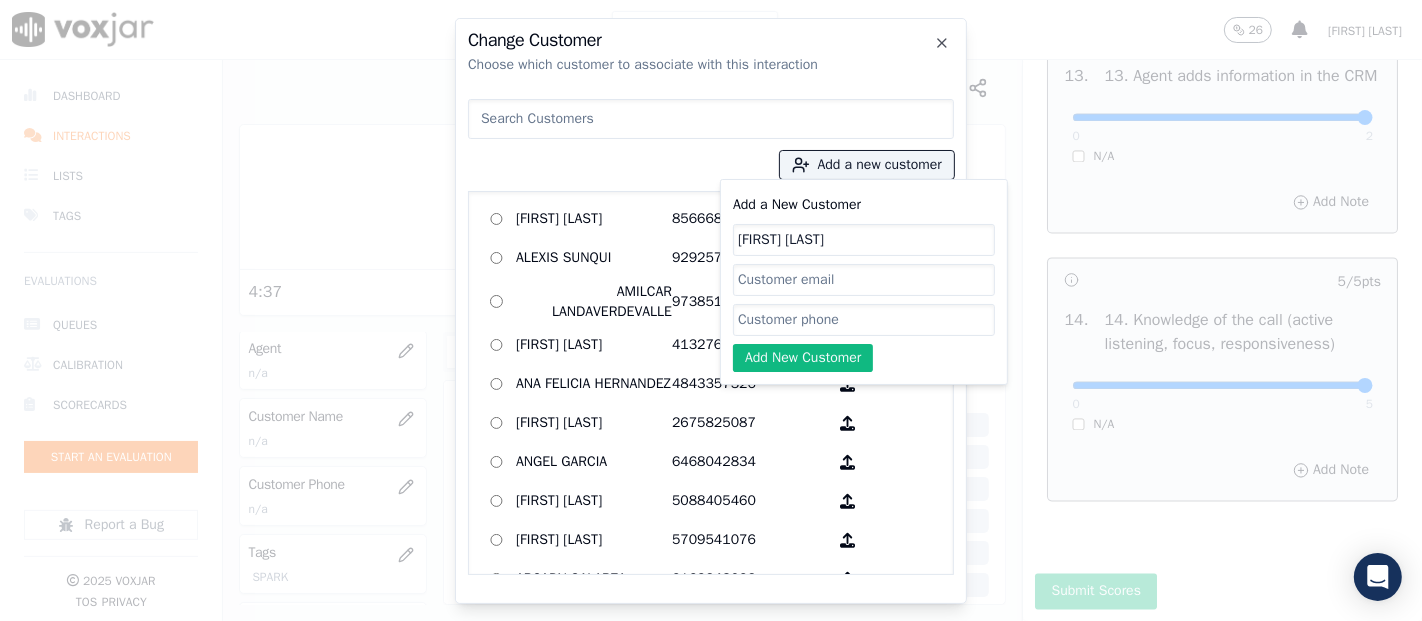 type on "ARNULFO GONZALEZ" 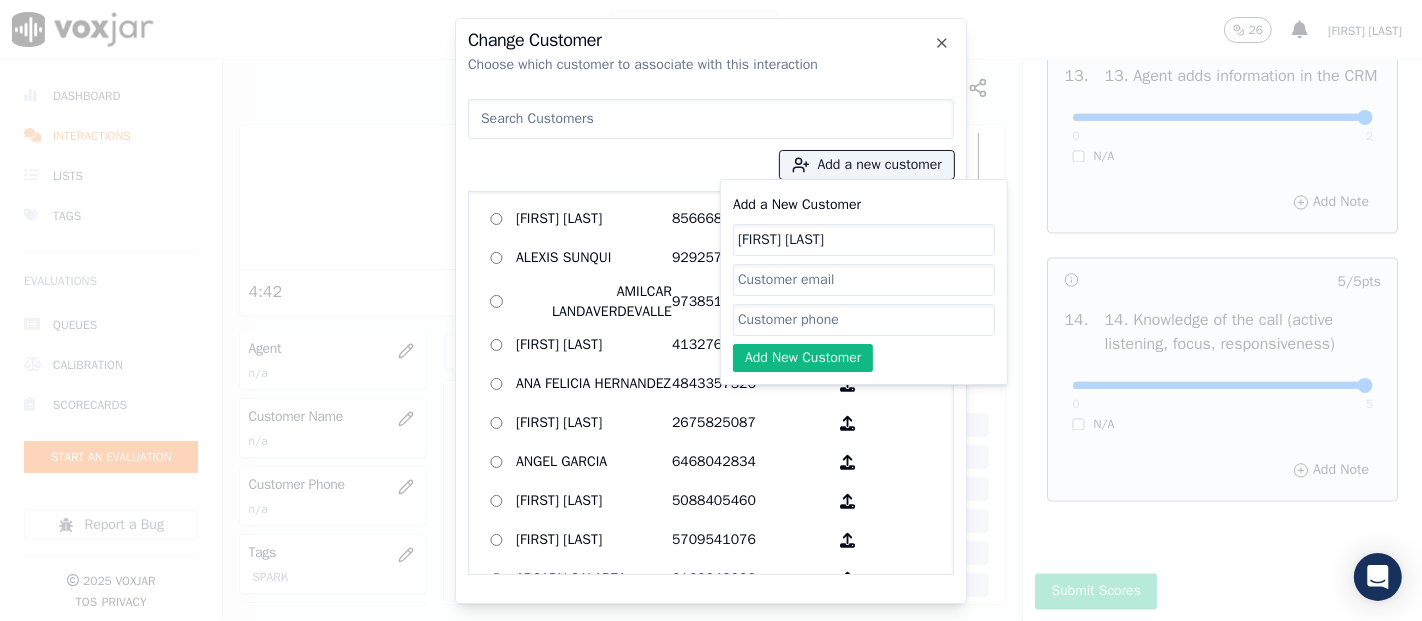 paste on "9296769773" 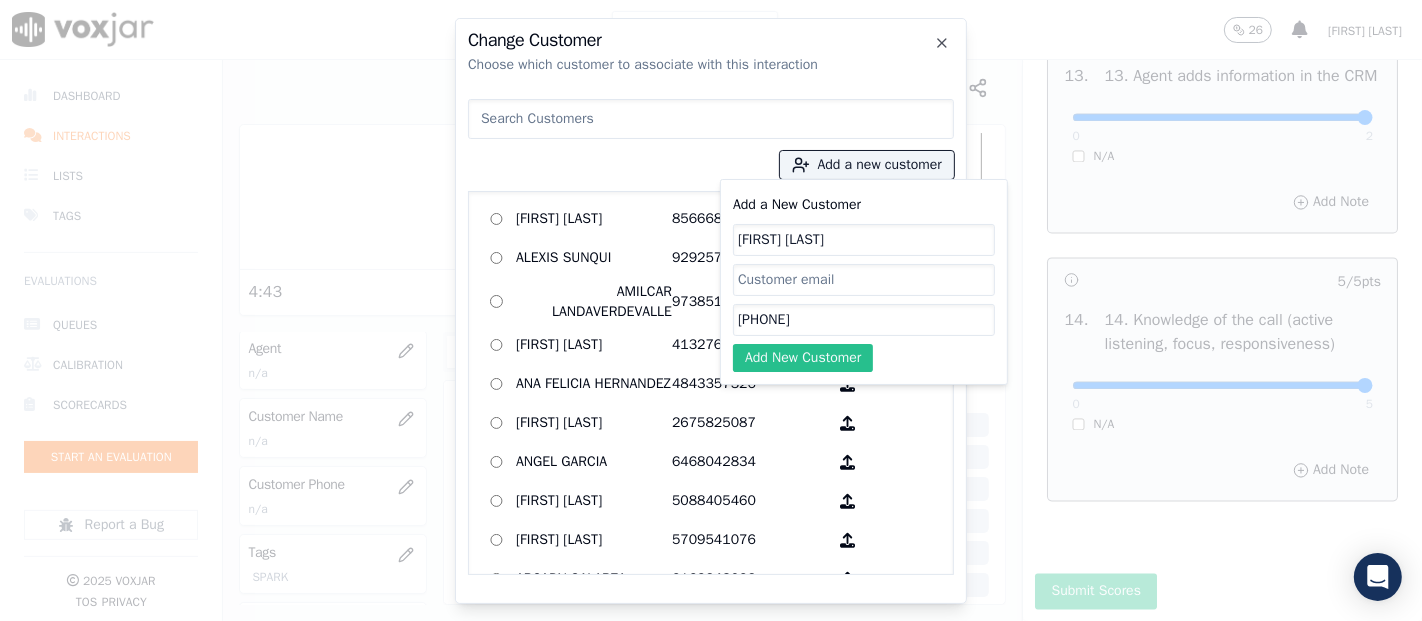 type on "9296769773" 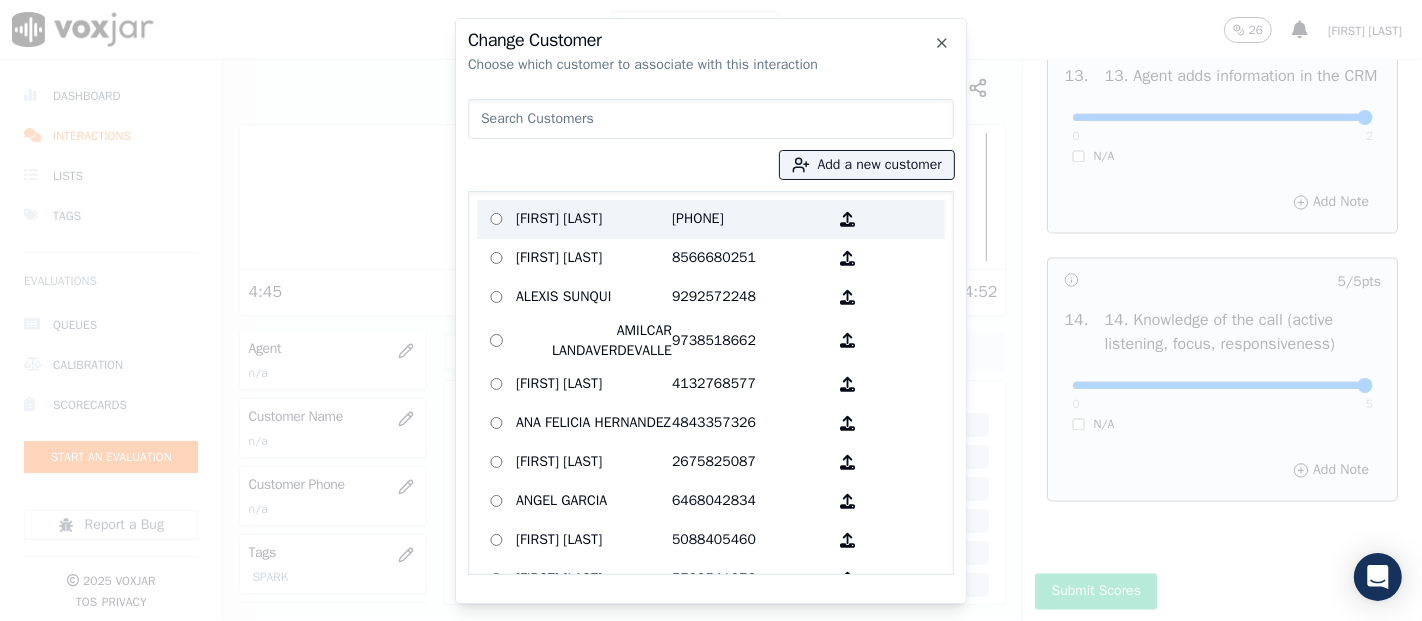 click on "ARNULFO GONZALEZ" at bounding box center [594, 219] 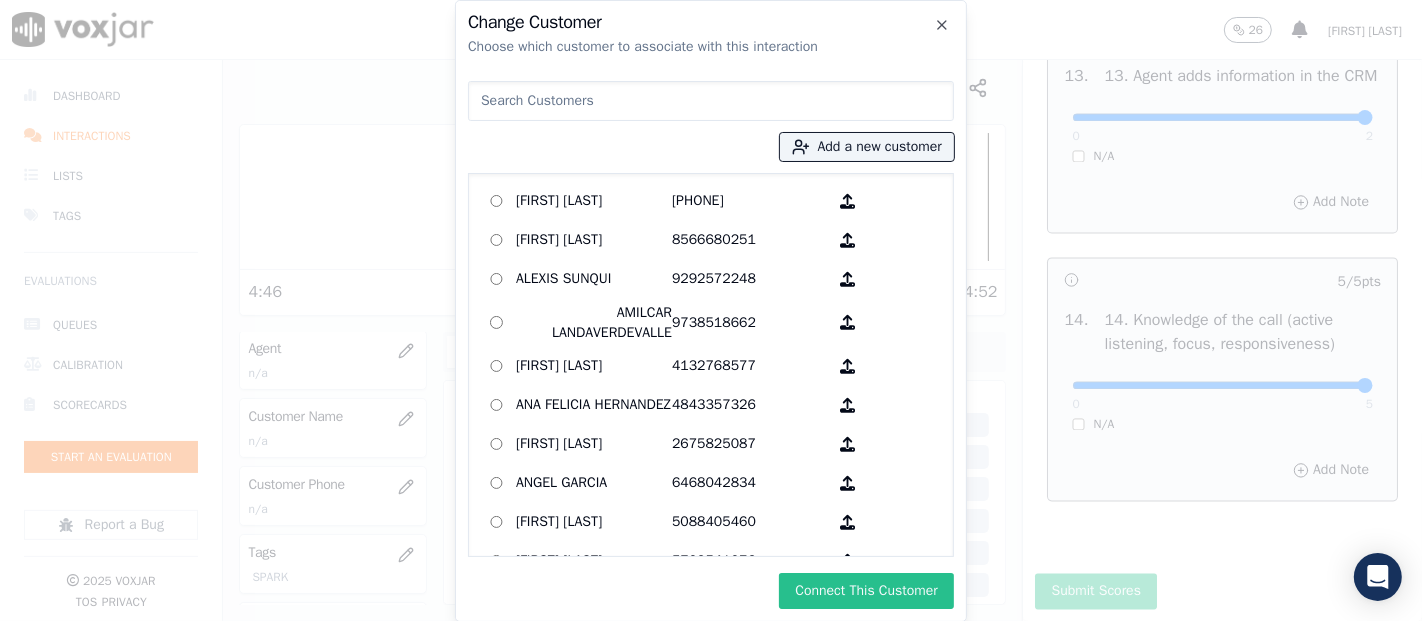 click on "Connect This Customer" at bounding box center (866, 591) 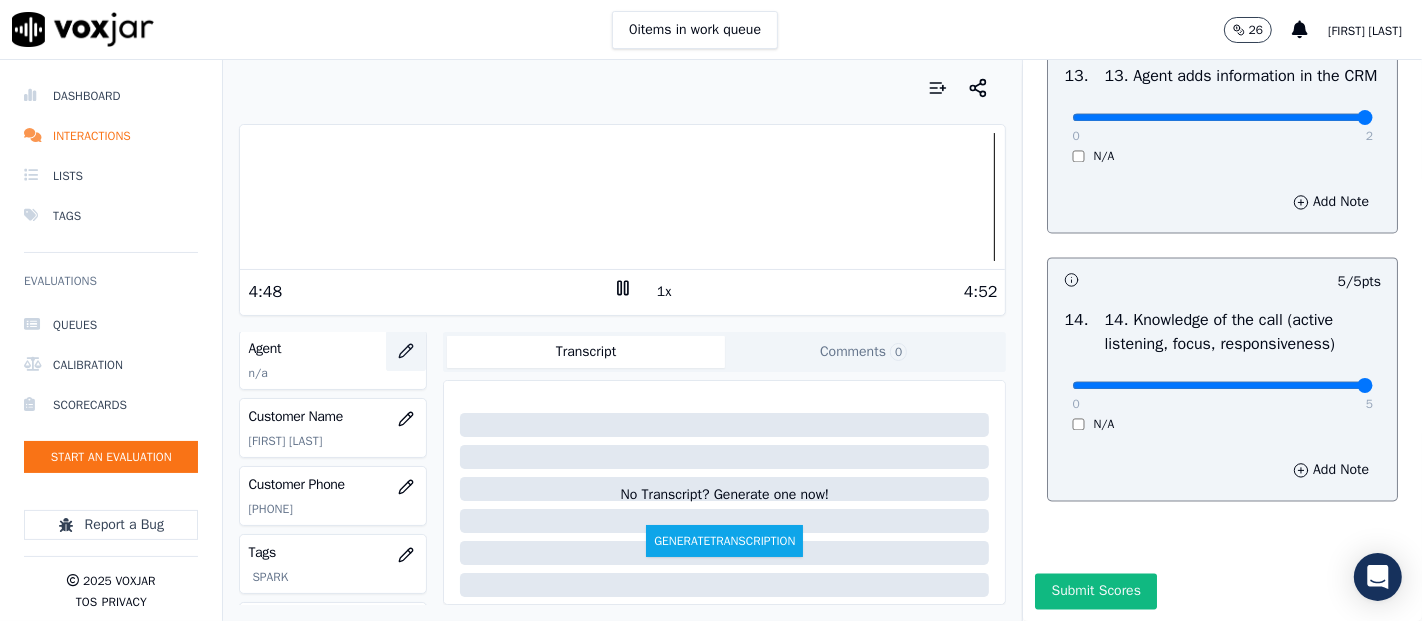 click 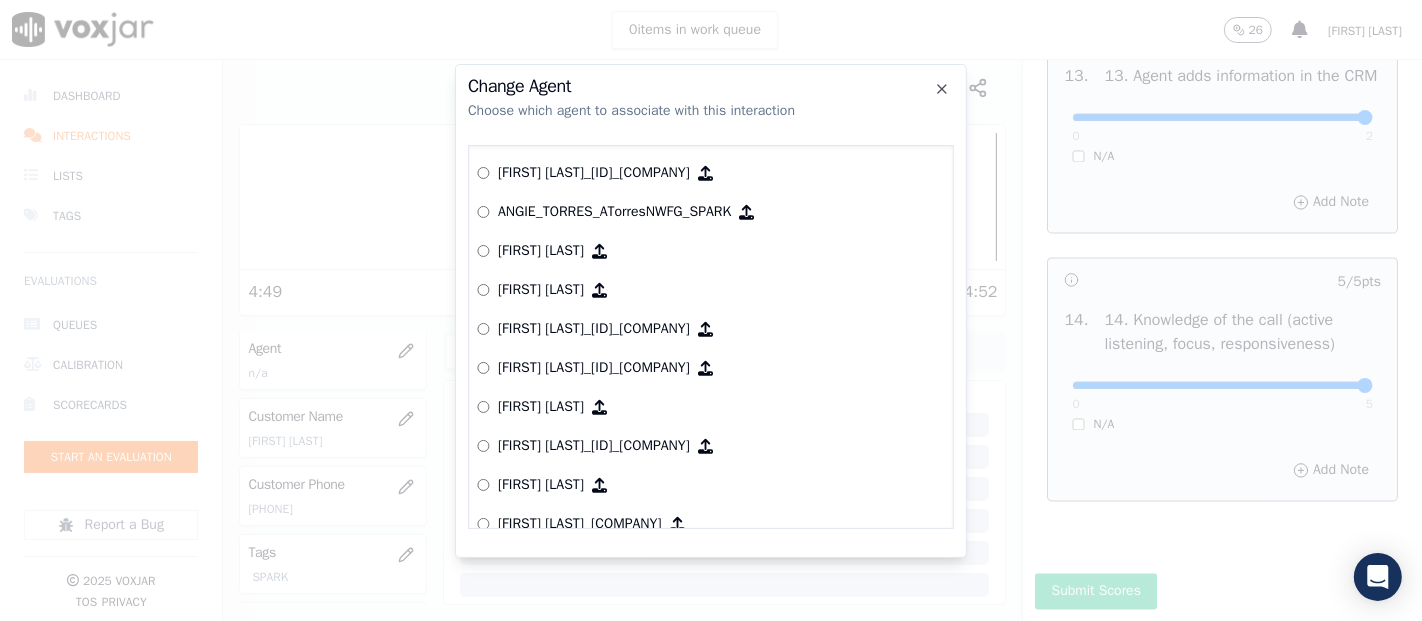 click at bounding box center (711, 310) 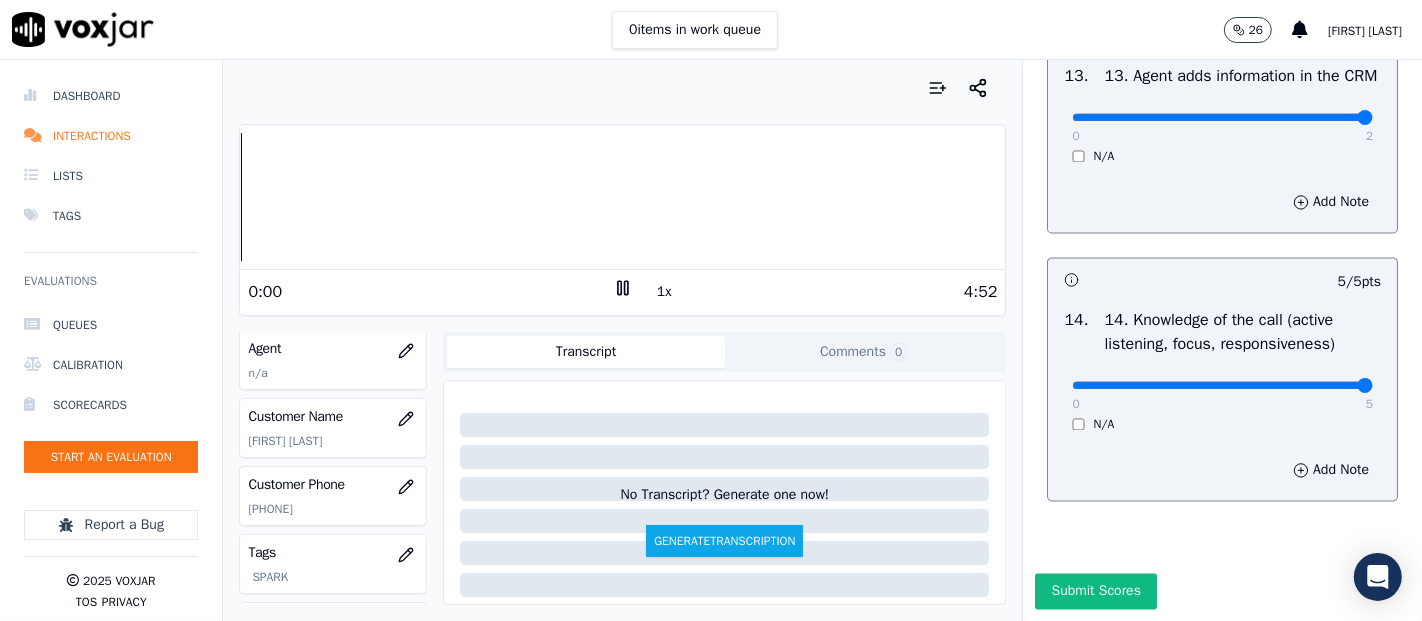 click on "Dashboard   Interactions   Lists   Tags       Evaluations     Queues   Calibration   Scorecards   Start an Evaluation
Report a Bug       2025   Voxjar   TOS   Privacy             Your browser does not support the audio element.   0:00     1x   4:52   Voxjar ID   7fe04450-0953-4d72-bba1-0b6b2569af7f   Source ID   9296769773   Timestamp
08/07/2025 01:55 pm     Agent
n/a     Customer Name     ARNULFO GONZALEZ     Customer Phone     9296769773     Tags
SPARK     Source     manualUpload   Type     AUDIO       Transcript   Comments  0   No Transcript? Generate one now!   Generate  Transcription         Add Comment   Scores   Transcript   Metadata   Comments         Human Score   --   0  evaluation s   AI Score   --   0  evaluation s     AI Evaluations
Queue an AI Evaluation   No AI evaluations yet   Human Evaluations   Start a Manual Evaluation   No human evaluations yet       INBOUND CTS SCORECARD - NEW   Scorecard       GREETING/OPENING SKILLS     102  pts" at bounding box center (711, 340) 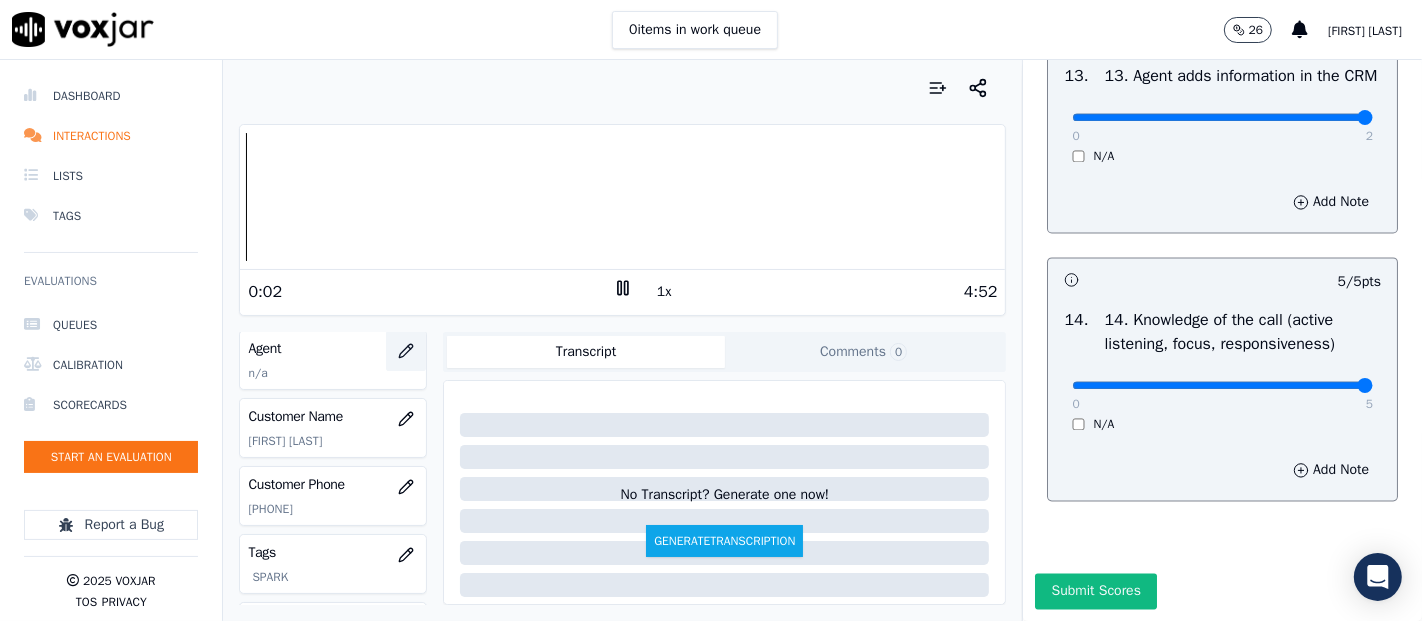 click at bounding box center (406, 351) 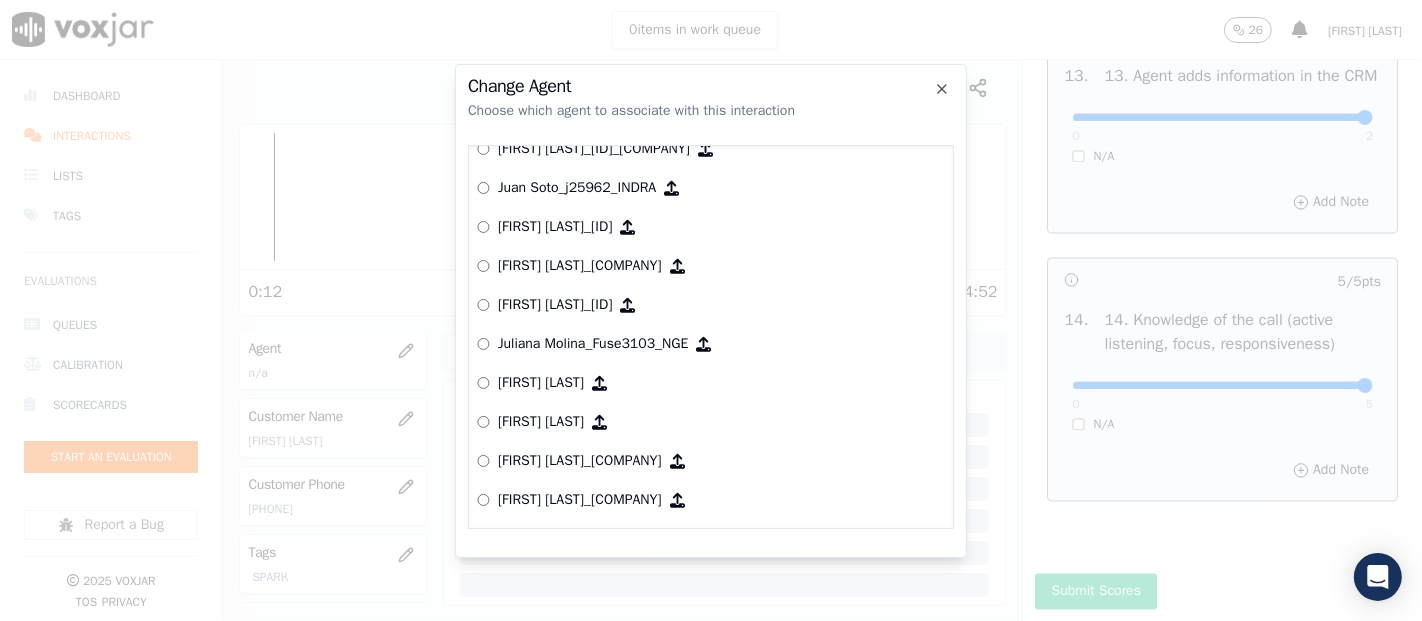 scroll, scrollTop: 5768, scrollLeft: 0, axis: vertical 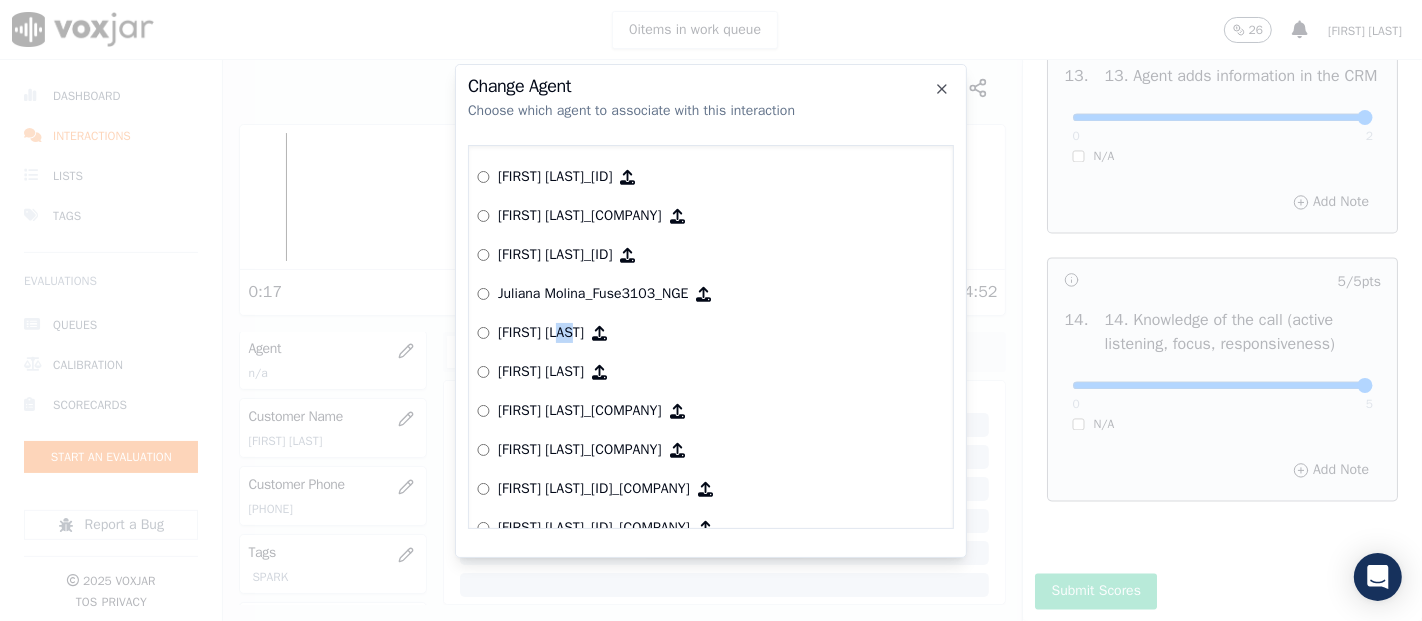 drag, startPoint x: 570, startPoint y: 324, endPoint x: 547, endPoint y: 309, distance: 27.45906 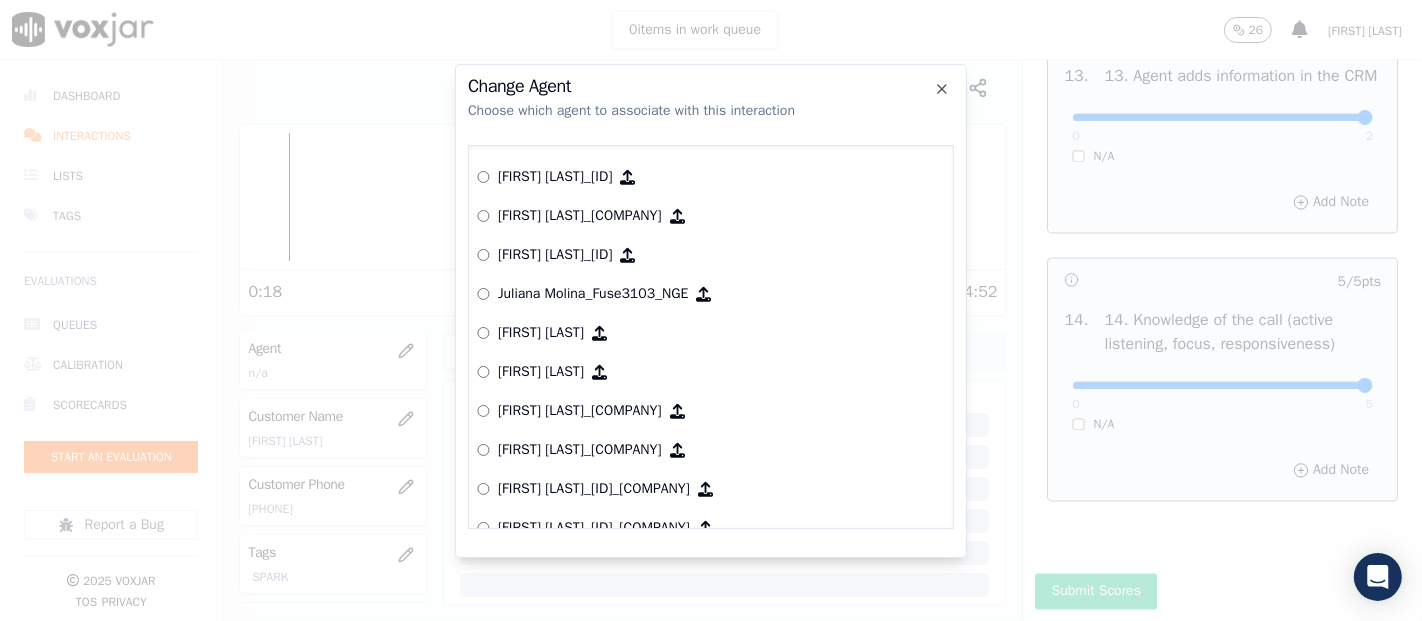 click on "[FIRST] [LAST]_JmolinaNWFG_SPARK" at bounding box center [541, 333] 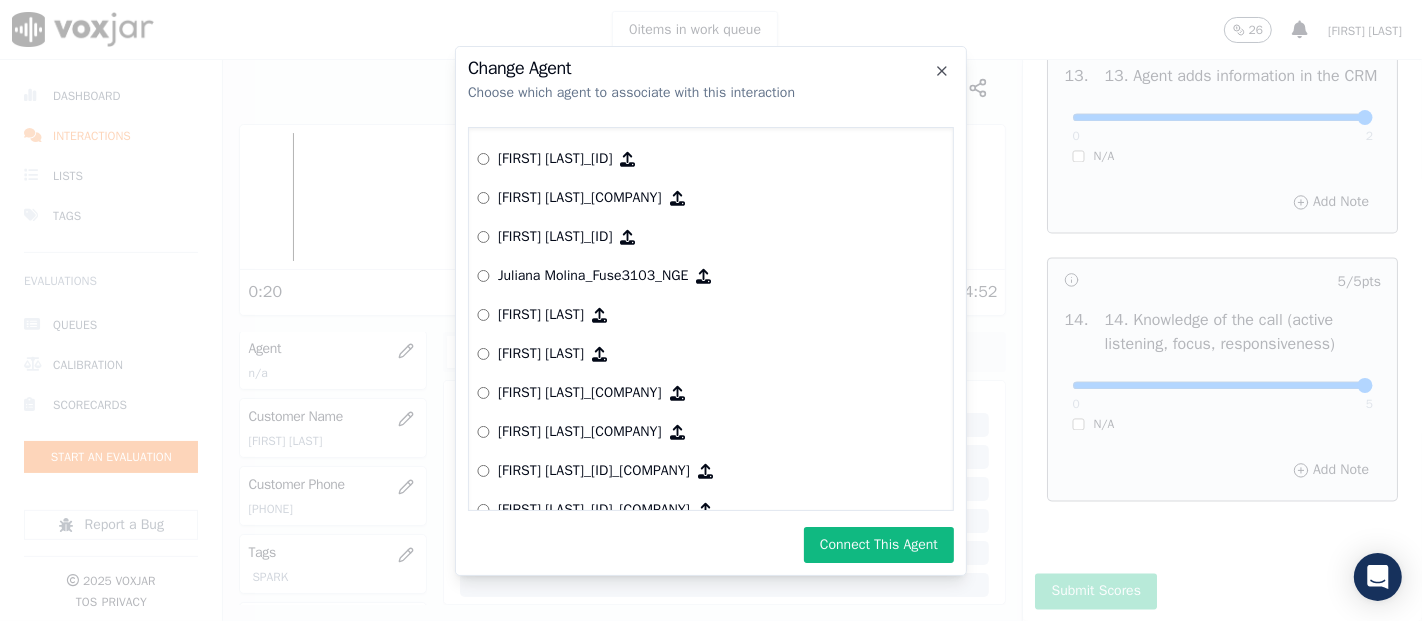 click on "Change Agent   Choose which agent to associate with this interaction        Yeraldin Dias_YDiasNWFG_SPARK       ANGIE_TORRES_ATorresNWFG_SPARK       Adrian Viloria_AViloriaNWFG       Adrian Viloria_ECOPLUS       Adrian Viloria_a25003_CLEANSKY       Adrian Viloria_a25016_WGL       Adrian Viloria_a25046_INDRA       Adrian Viloria_fuse1164_NGE       Alan Marruaga_a26181_WGL       Alejandra Chavarro_SYMMETRY       Alejandra Chavarro_a26184_WGL       Alejandro Vizcaino_a13916_CLEANSKY       Alejandro Vizcaino­_NW2906_CLEANSKY       Andres Higuita_AHiguitaNWFG_SPARK       Andres Higuita_Fuse3185_NGE       Andres Higuita_No Sales        Andres Higuita_a27435_CLEANSKY       Andres Higuita_a27490_INDRA       Andres Prias_APriasNWFG       Andres Prias_SYMMETRY       Andres Prias_a27400_CLEANSKY       Andres Prias_a27447_INDRA       Andres Prias_fuse1184_NGE       Angie Torres_ATorresNWFG       Angie Torres_SYMMETRY       Angie Torres_WANN1185_NGE       Angie Torres_a27399_CLEANSKY       Angie Torres_a27445_INDRA" 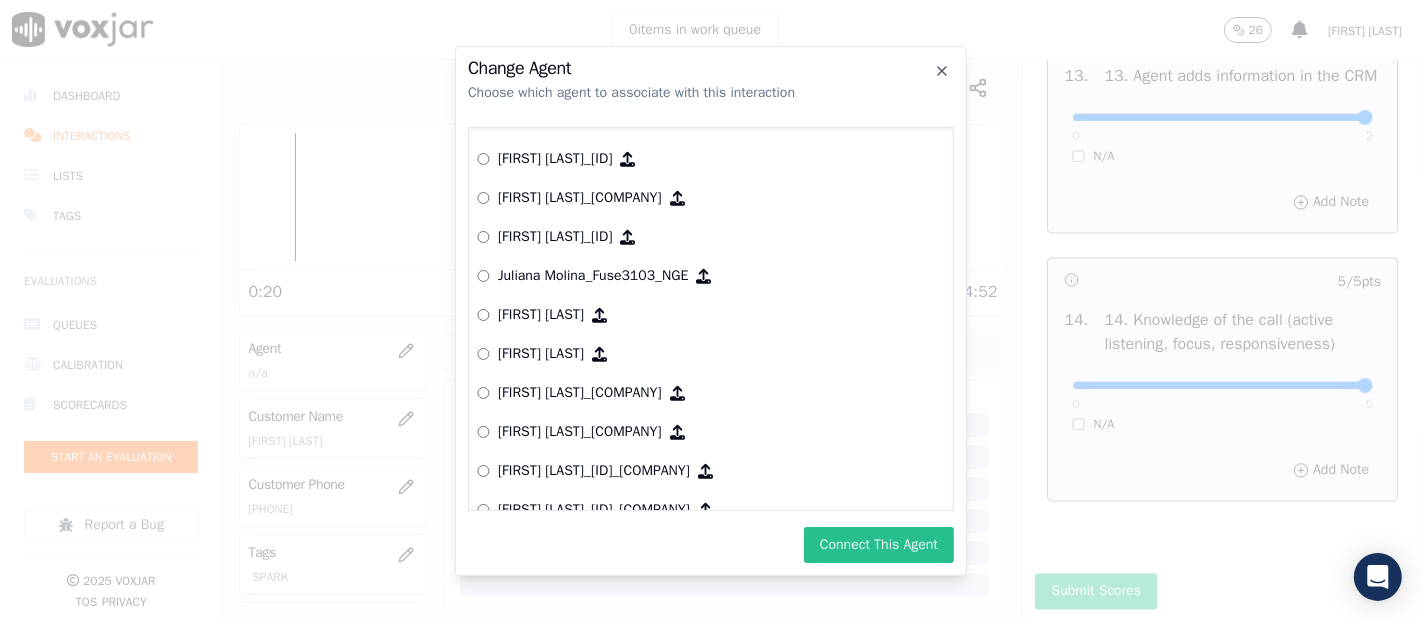 click on "Connect This Agent" at bounding box center [879, 545] 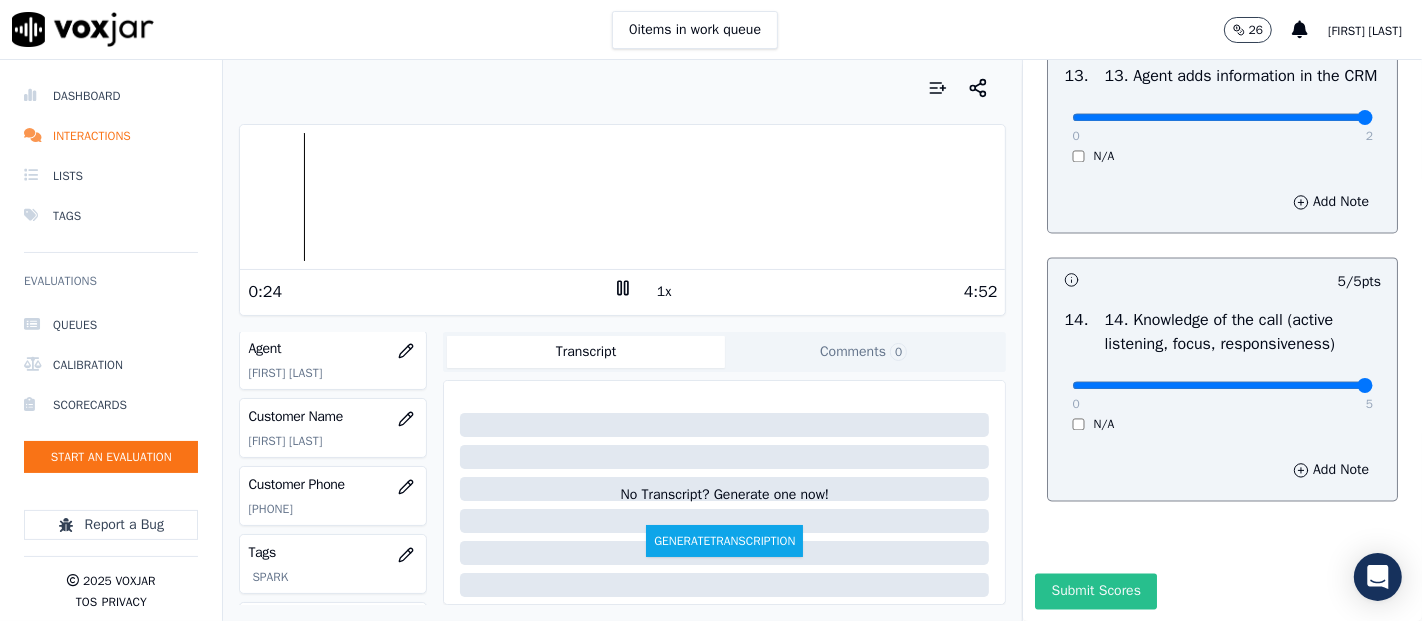 click on "Submit Scores" at bounding box center [1095, 591] 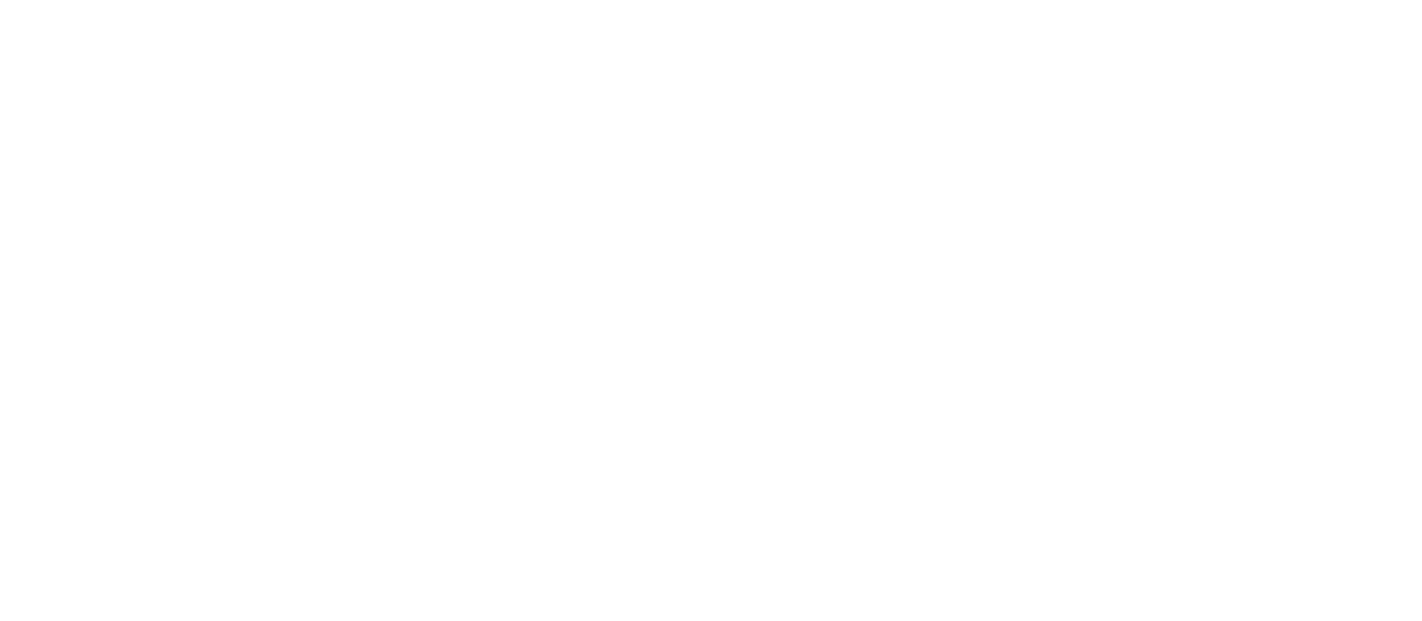scroll, scrollTop: 0, scrollLeft: 0, axis: both 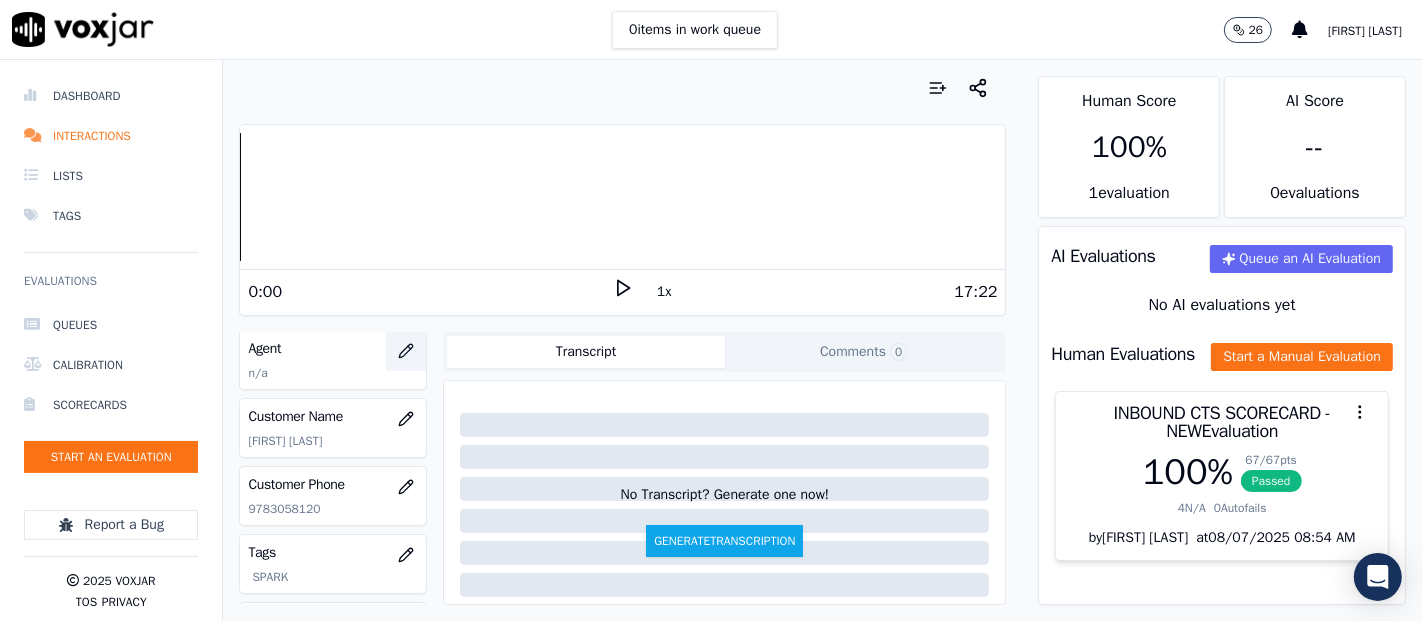 click 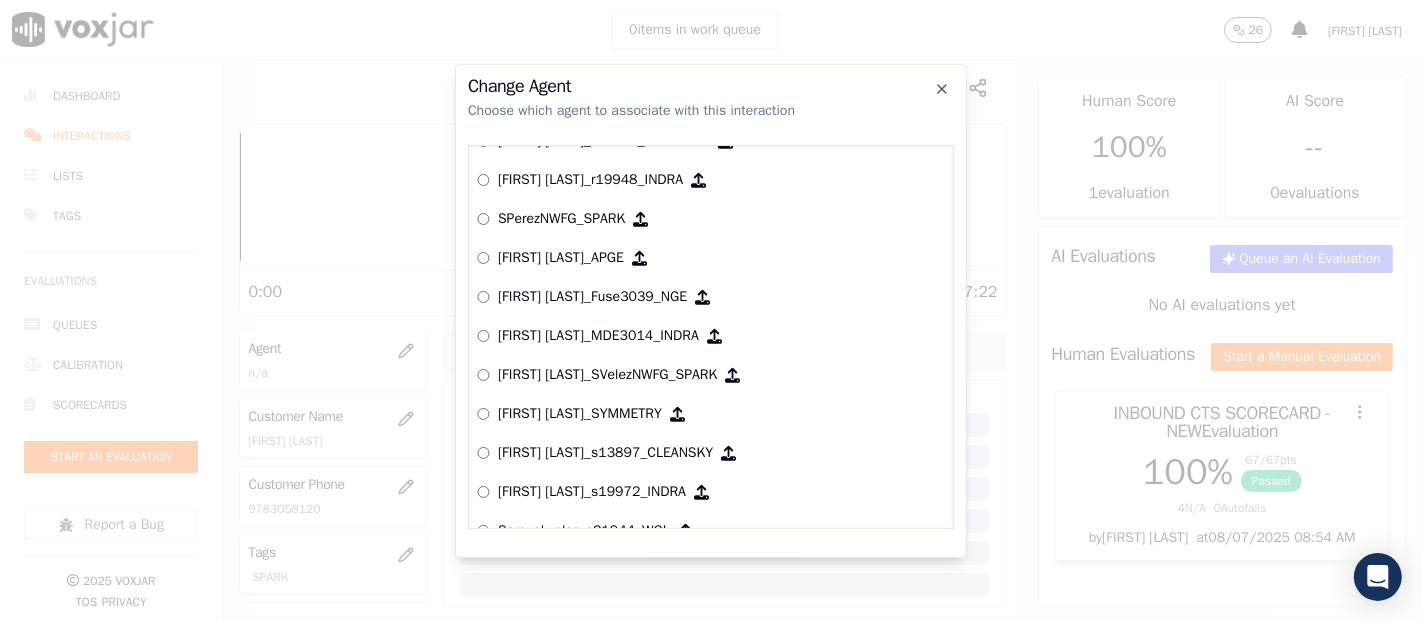 scroll, scrollTop: 7828, scrollLeft: 0, axis: vertical 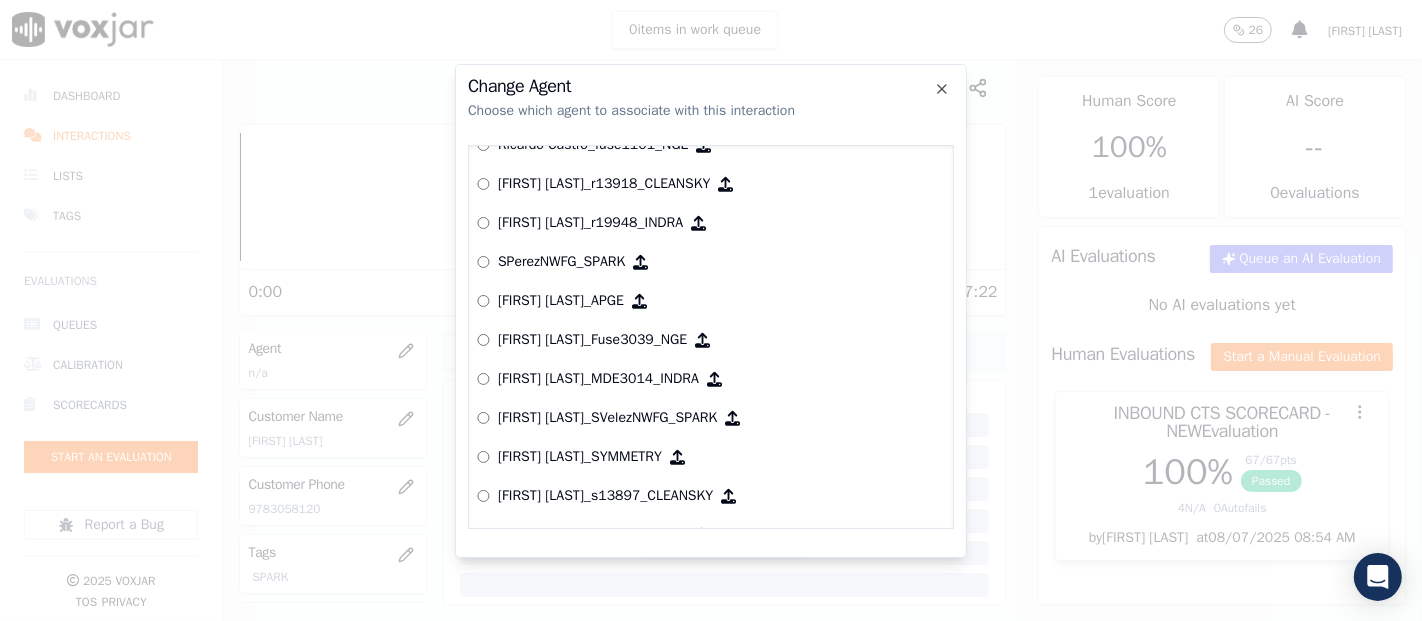 click on "SPerezNWFG_SPARK" at bounding box center (561, 262) 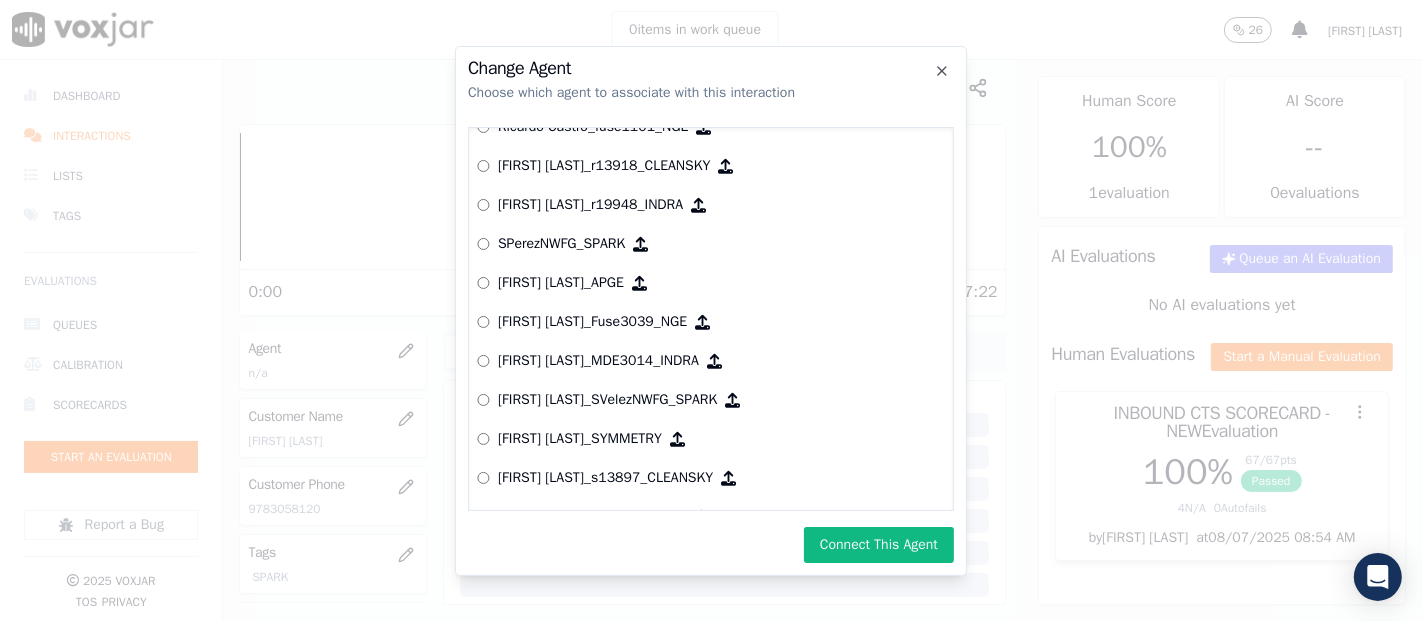 click on "Connect This Agent" at bounding box center (879, 545) 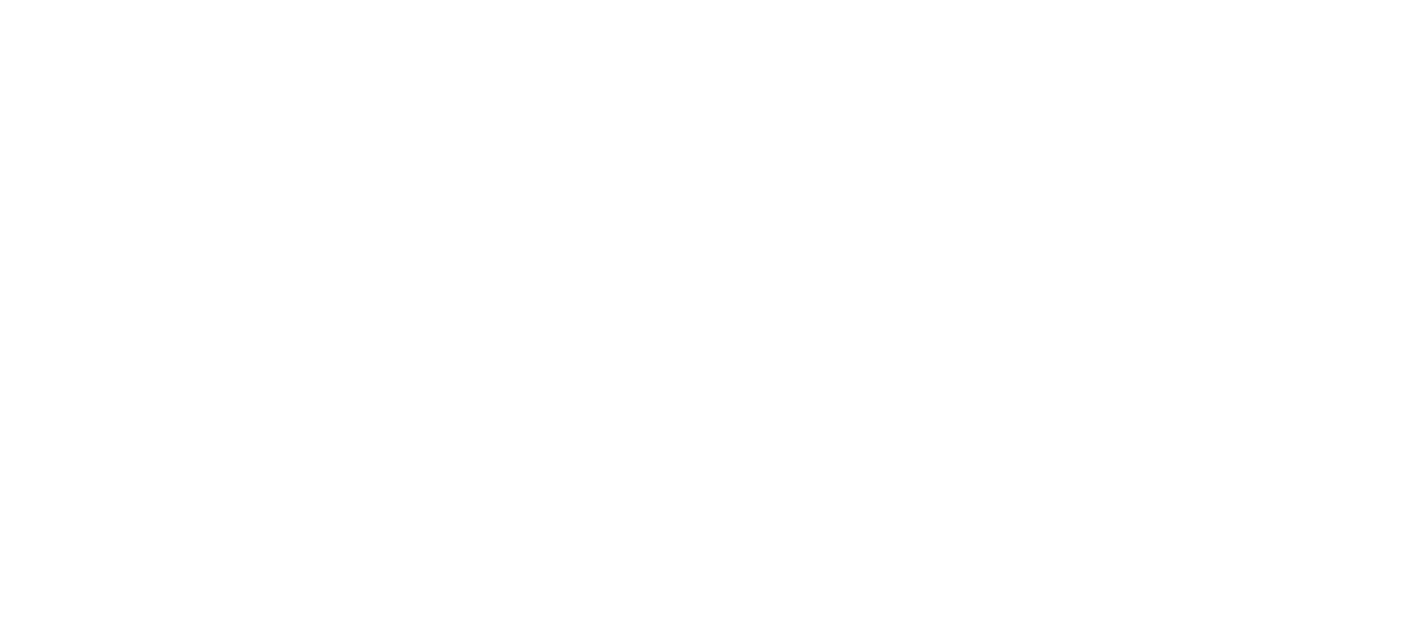scroll, scrollTop: 0, scrollLeft: 0, axis: both 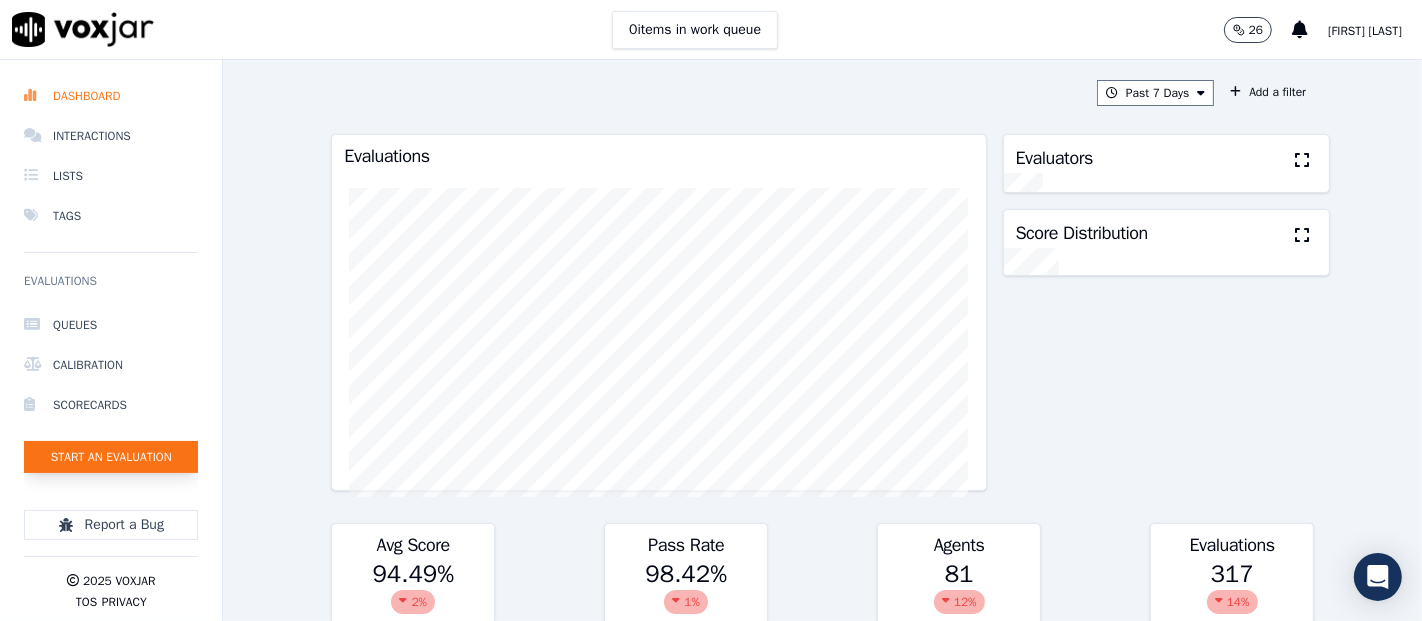 click on "Start an Evaluation" 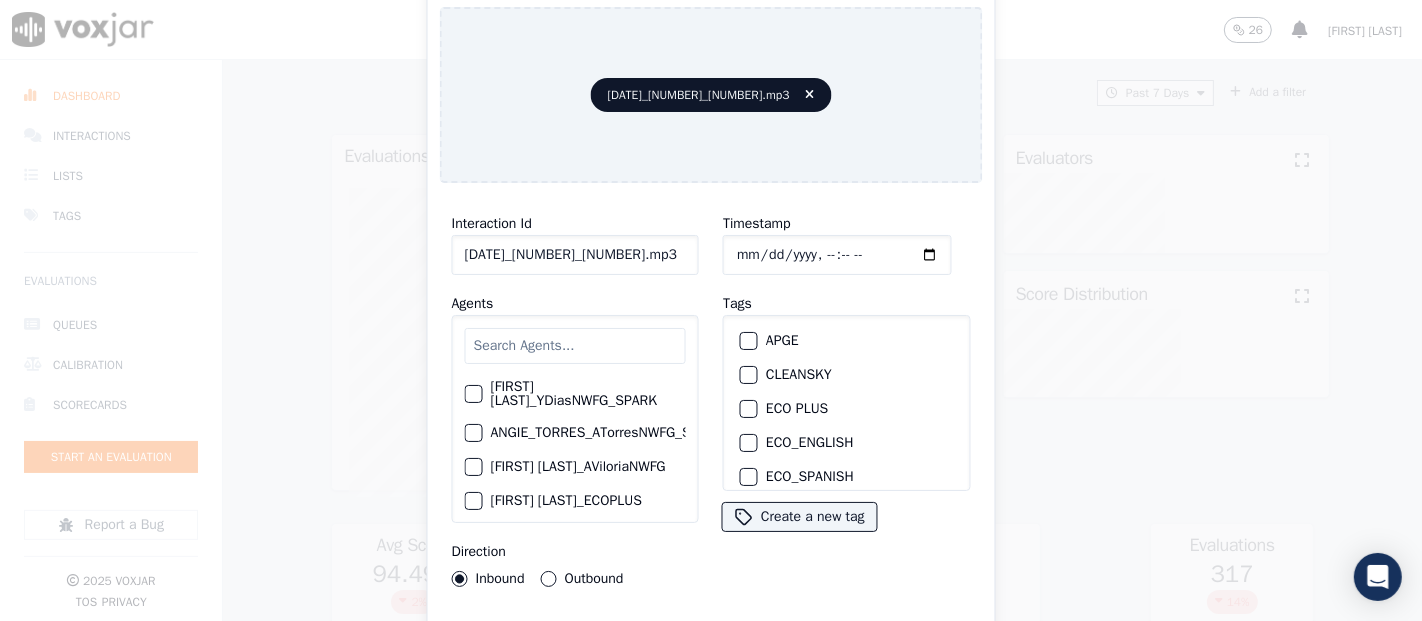 drag, startPoint x: 645, startPoint y: 243, endPoint x: 642, endPoint y: 257, distance: 14.3178215 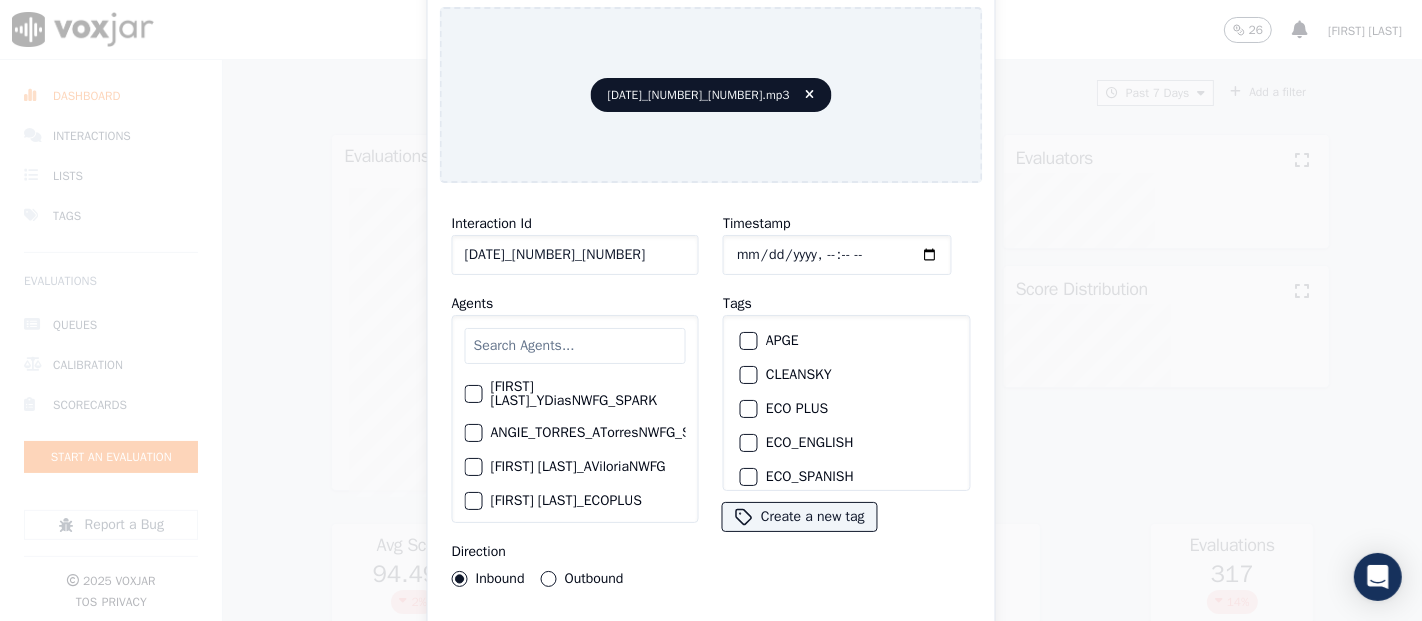 scroll, scrollTop: 0, scrollLeft: 16, axis: horizontal 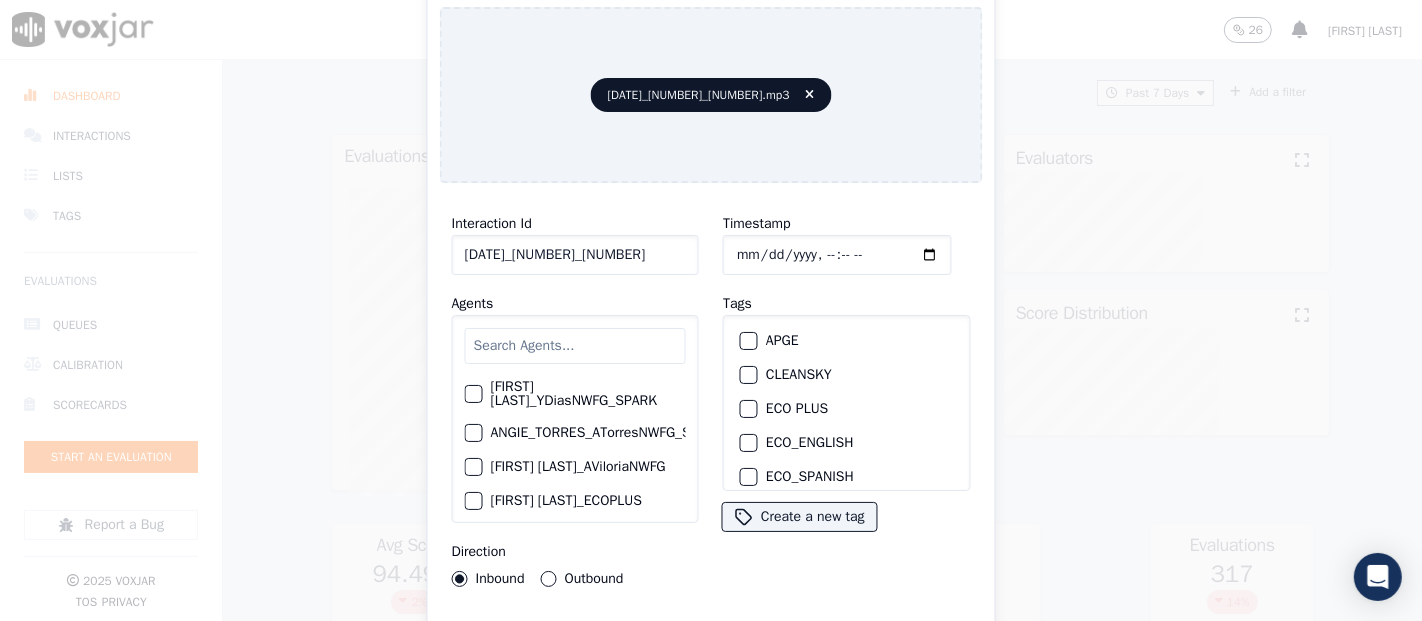 type on "[DATE]_[NUMBER]_[NUMBER]" 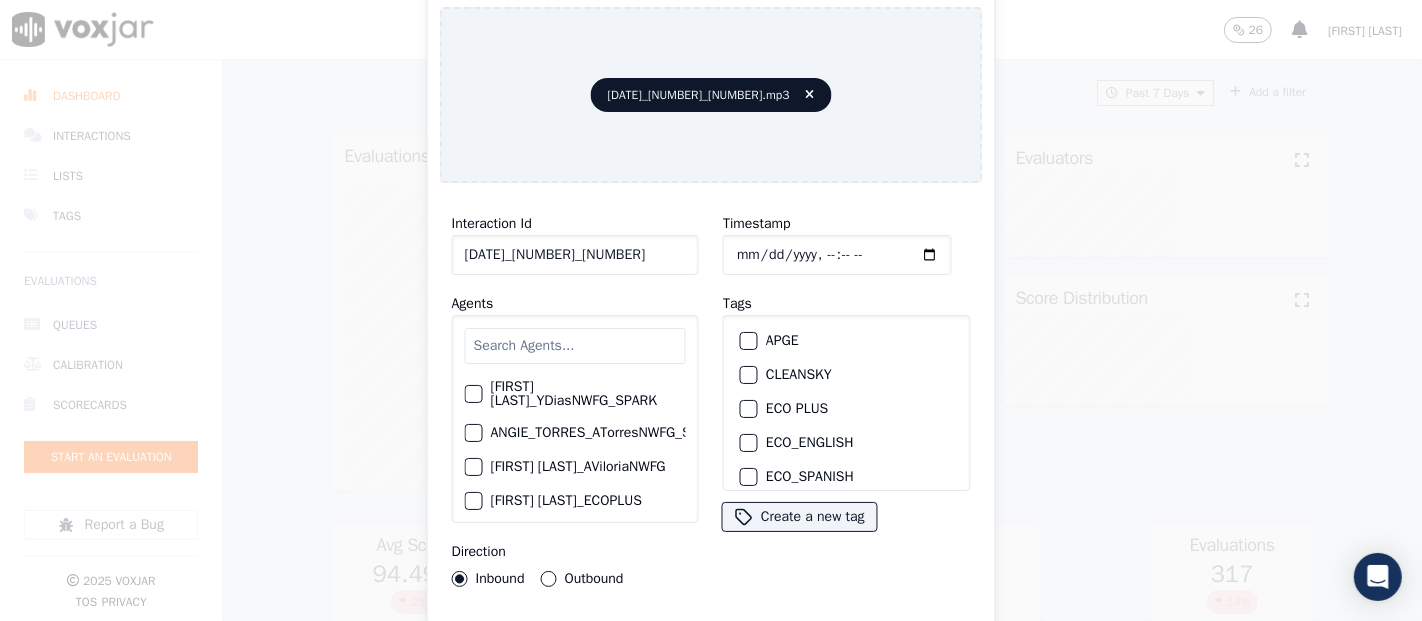 scroll, scrollTop: 0, scrollLeft: 0, axis: both 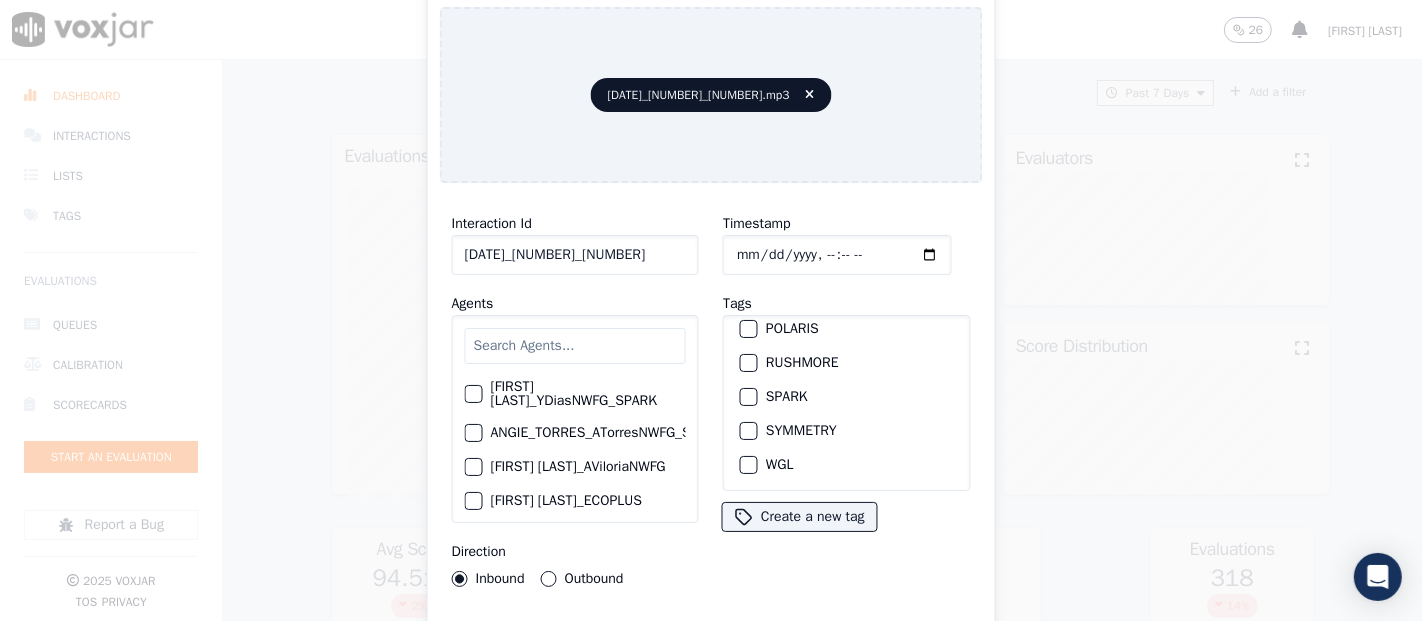 click at bounding box center (748, 397) 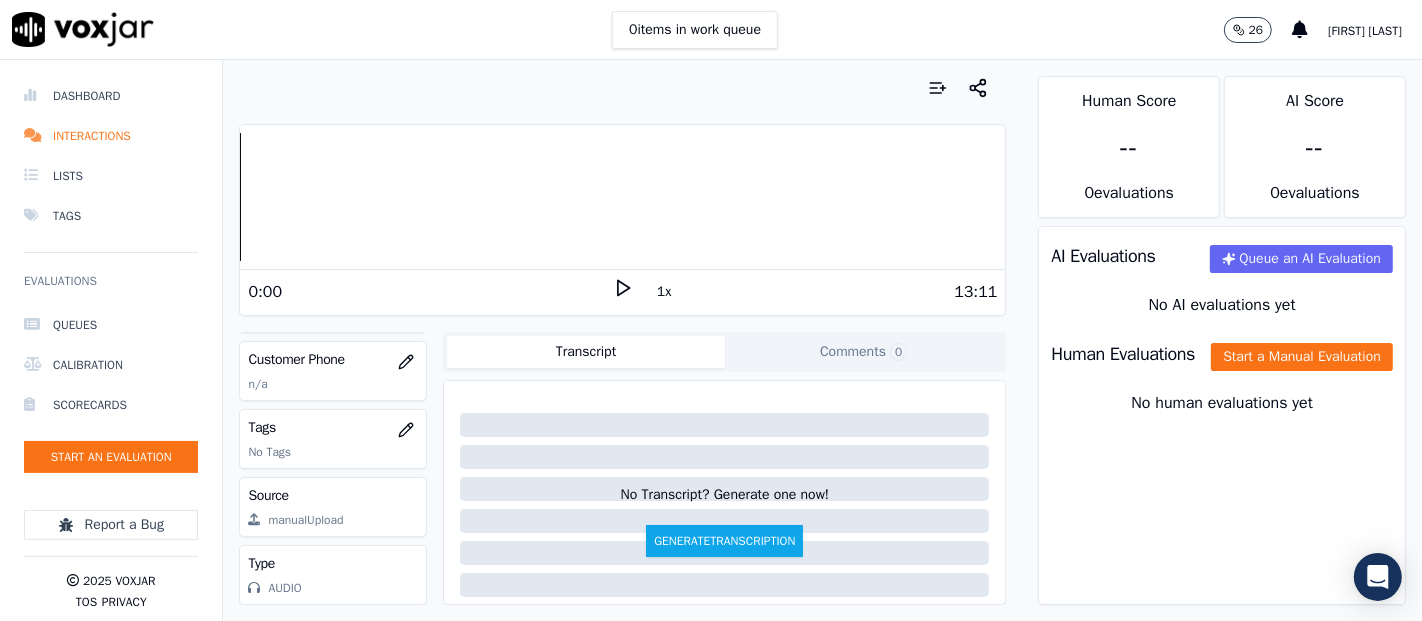 scroll, scrollTop: 281, scrollLeft: 0, axis: vertical 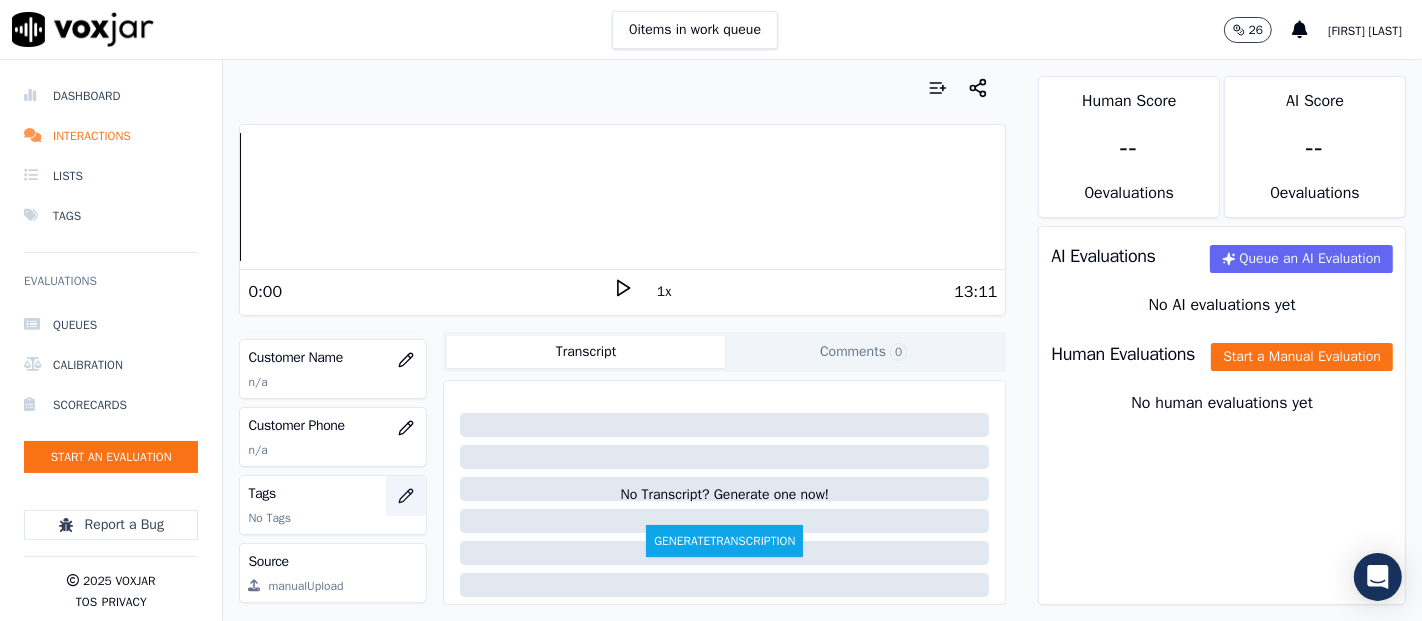 click at bounding box center [406, 496] 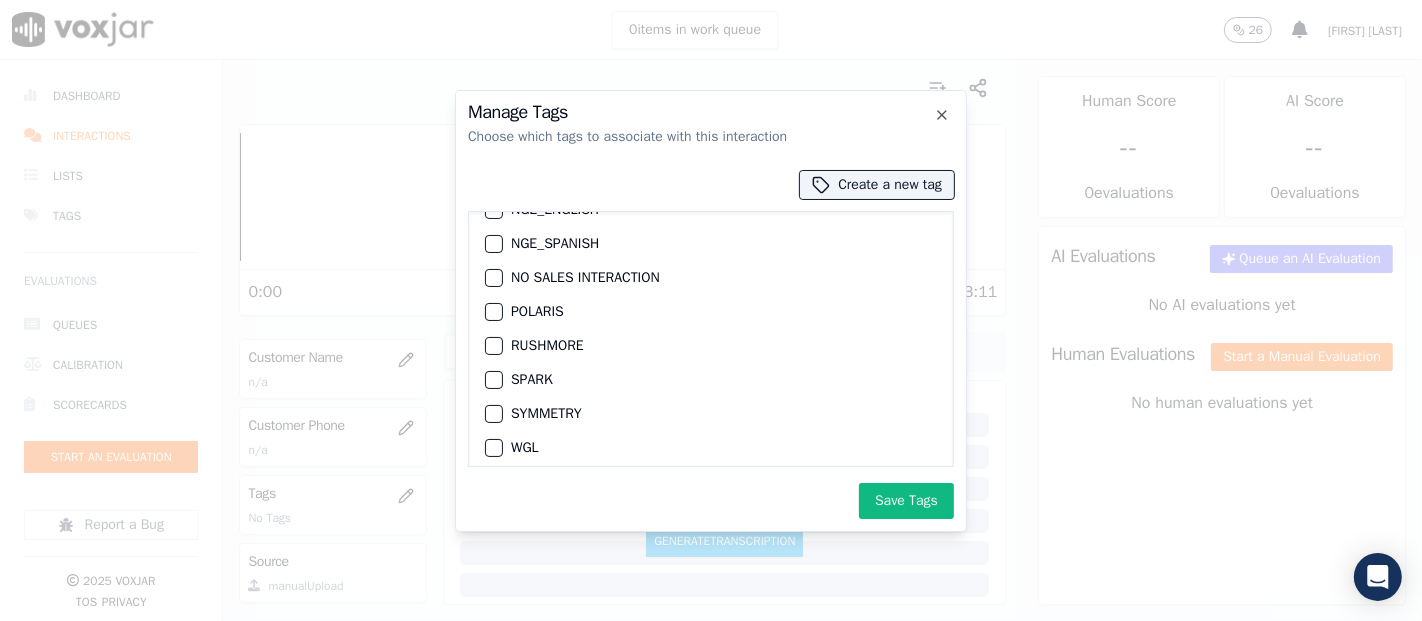 scroll, scrollTop: 347, scrollLeft: 0, axis: vertical 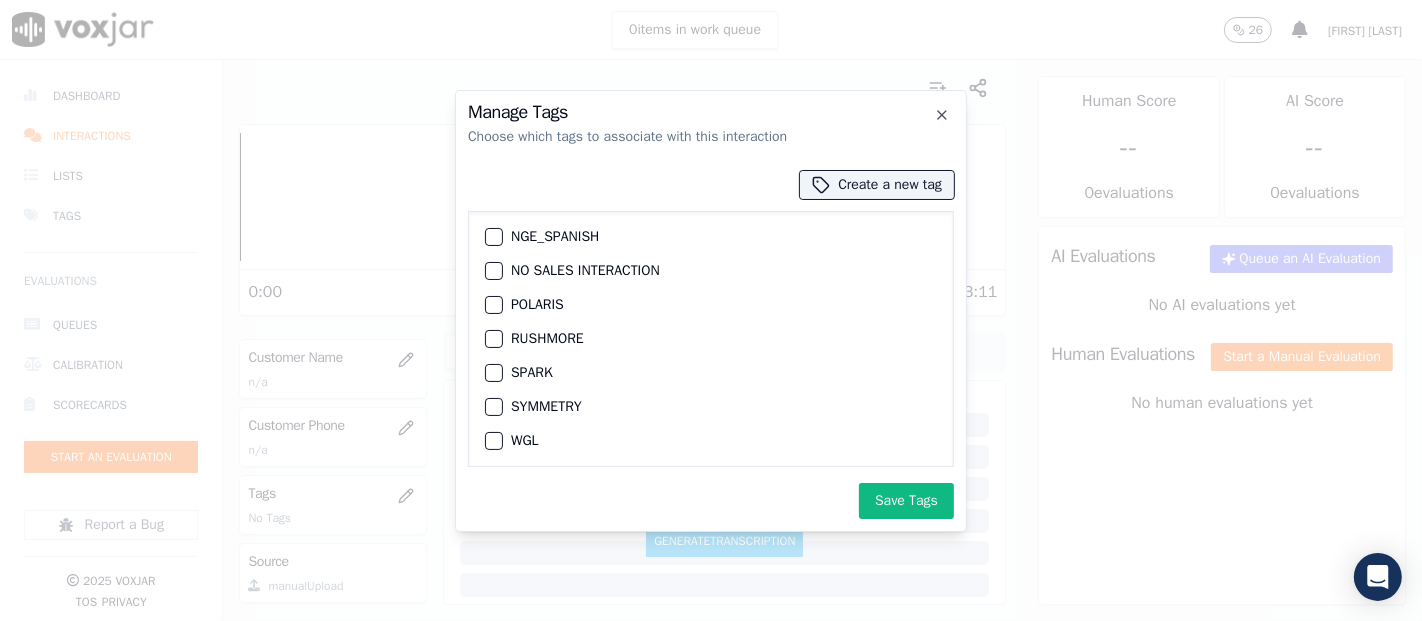click on "SPARK" at bounding box center (494, 373) 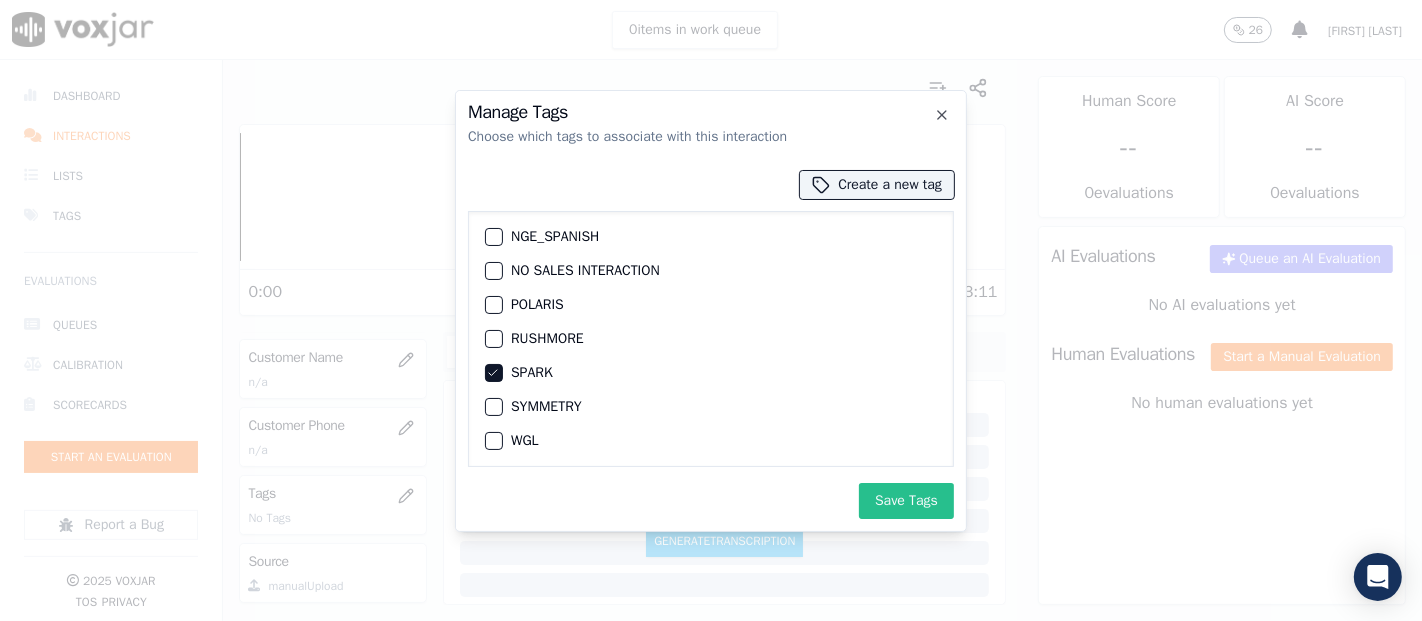 click on "Save Tags" at bounding box center (906, 501) 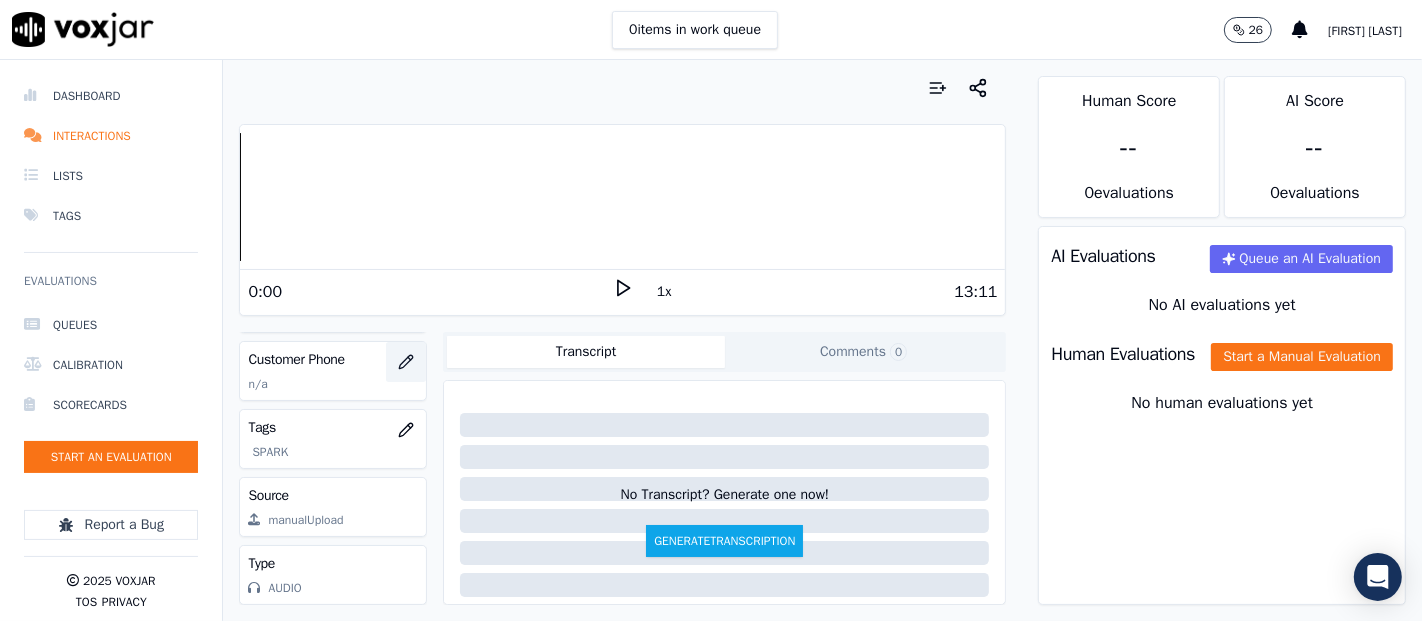 scroll, scrollTop: 0, scrollLeft: 0, axis: both 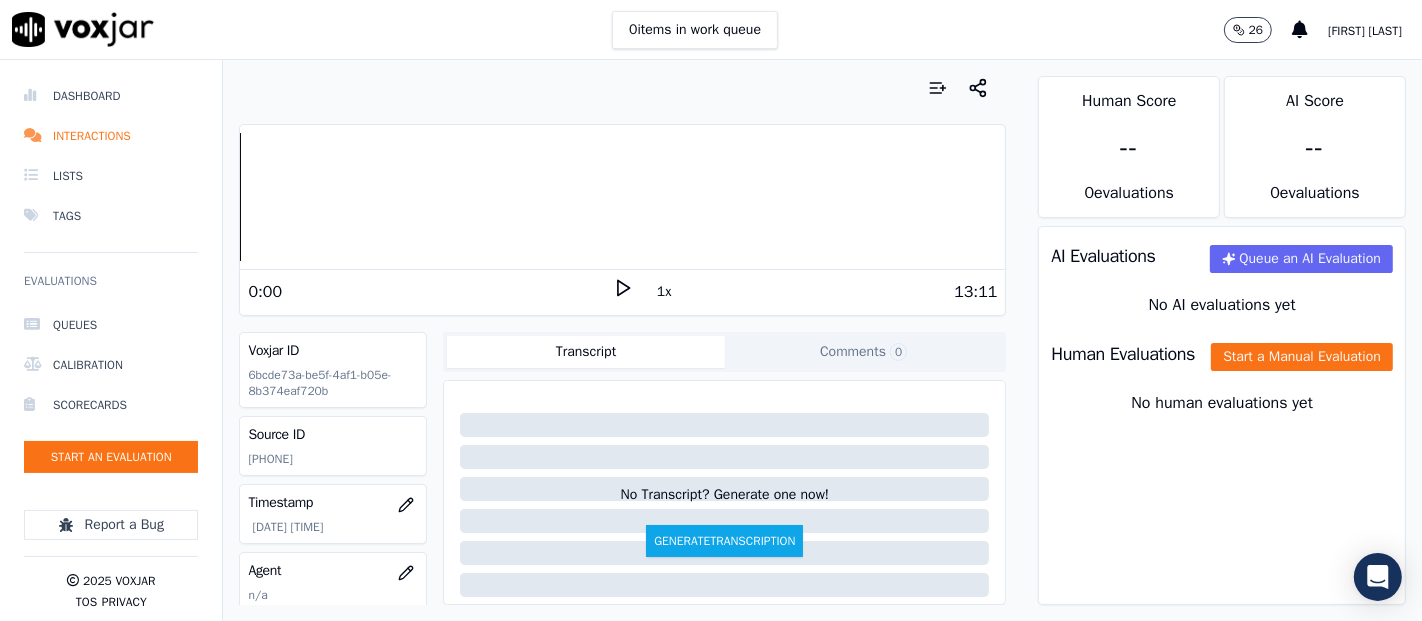 click on "2676848697" 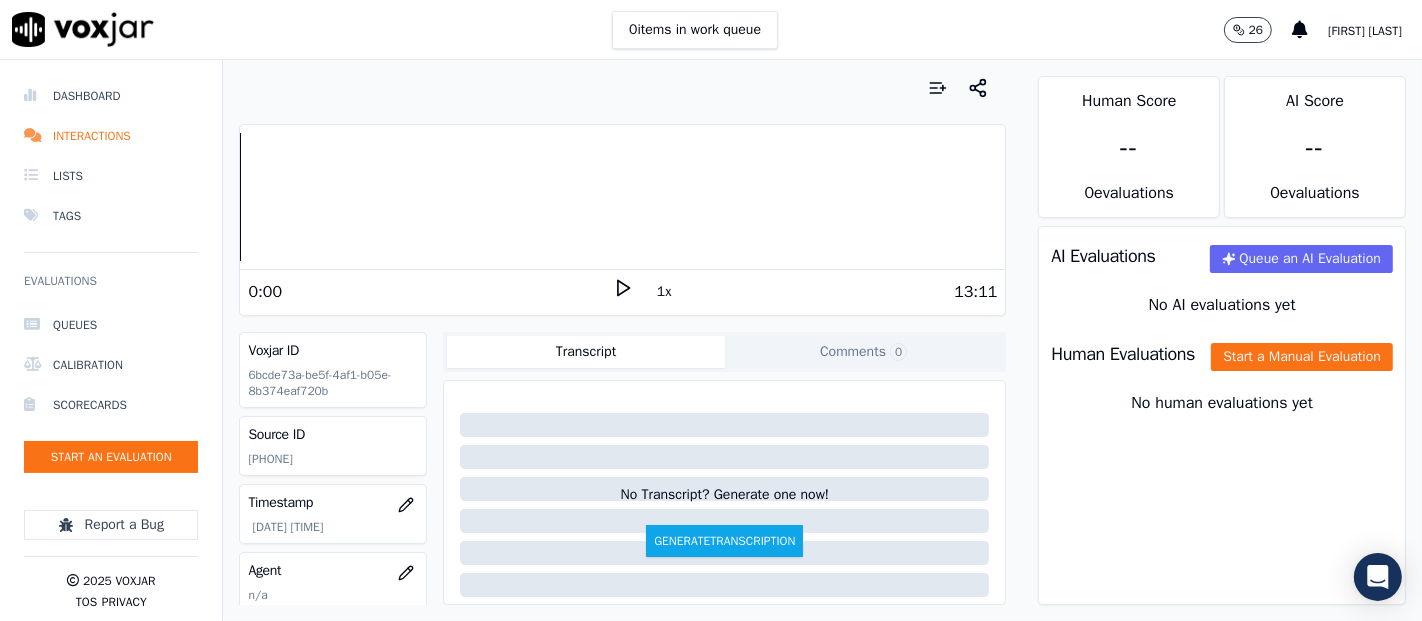 copy on "2676848697" 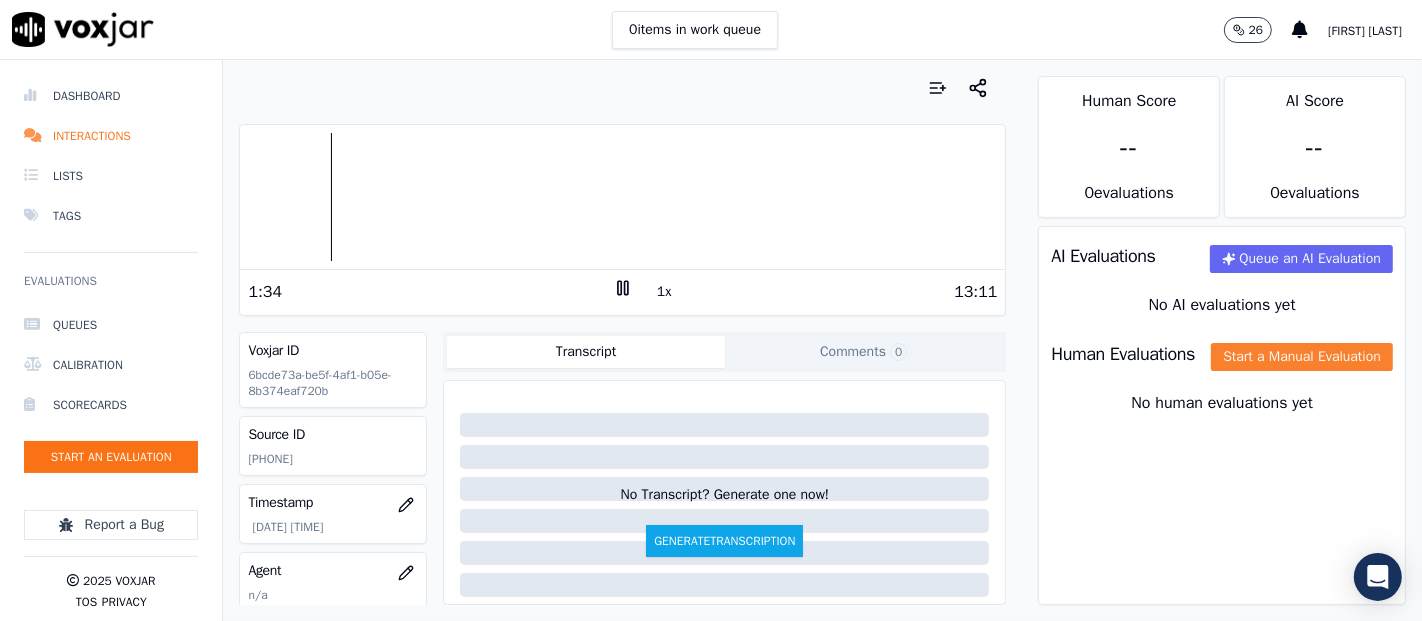click on "Start a Manual Evaluation" 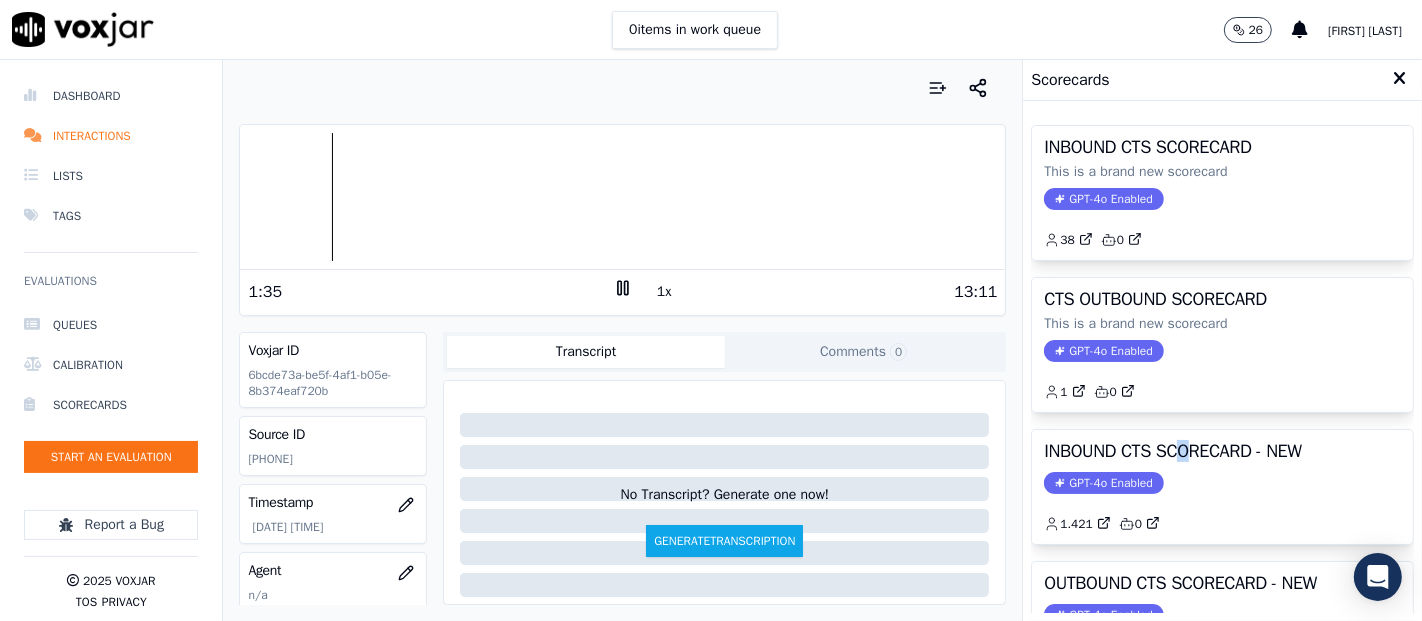 drag, startPoint x: 1164, startPoint y: 443, endPoint x: 1166, endPoint y: 455, distance: 12.165525 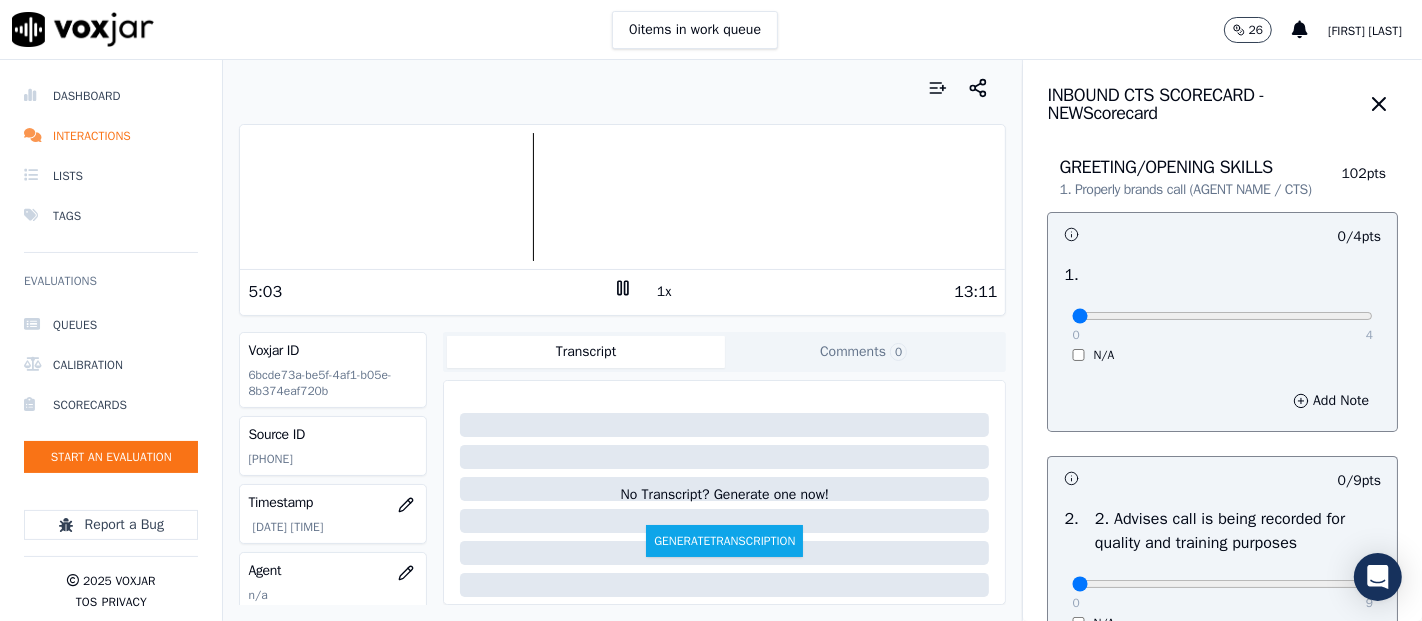 click 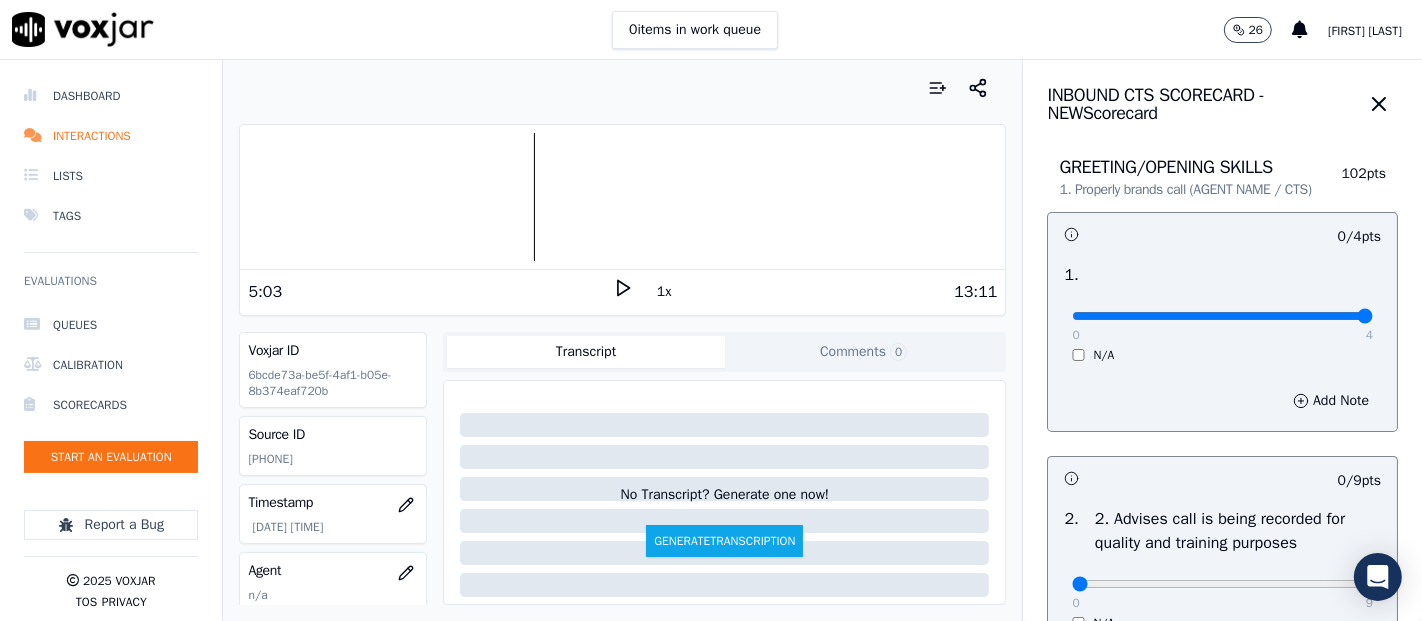 type on "4" 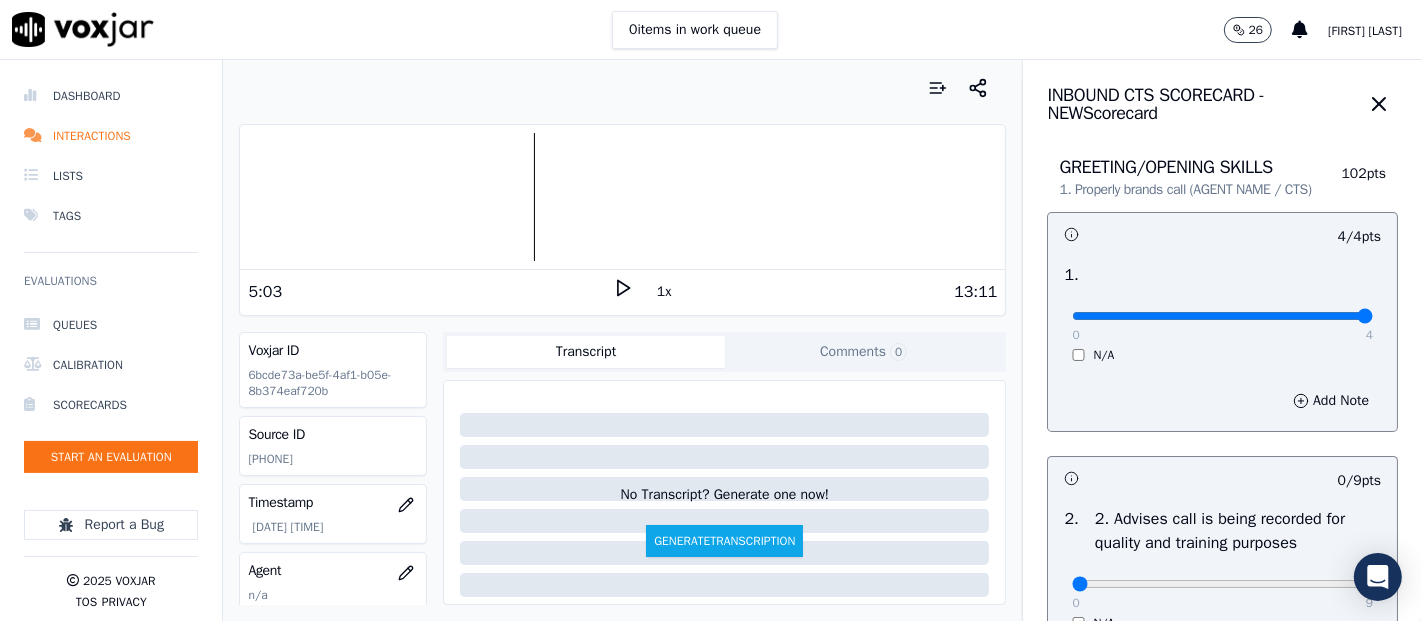 scroll, scrollTop: 333, scrollLeft: 0, axis: vertical 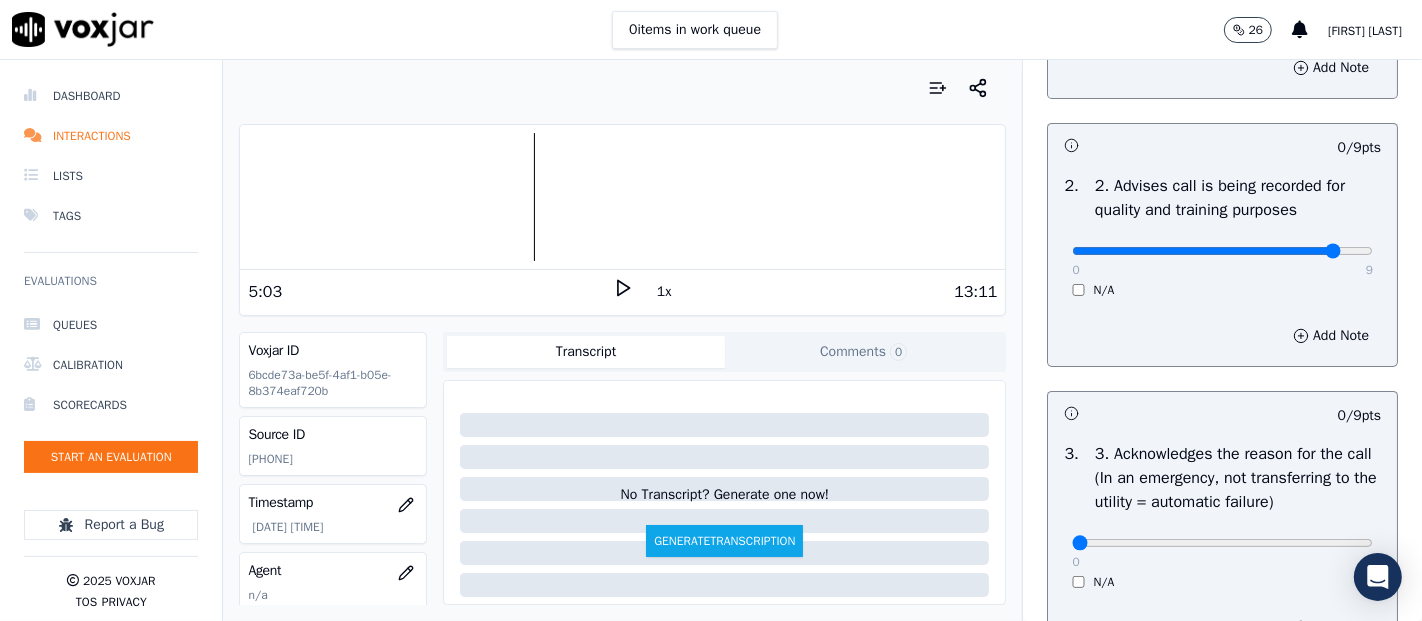 drag, startPoint x: 1297, startPoint y: 264, endPoint x: 1313, endPoint y: 264, distance: 16 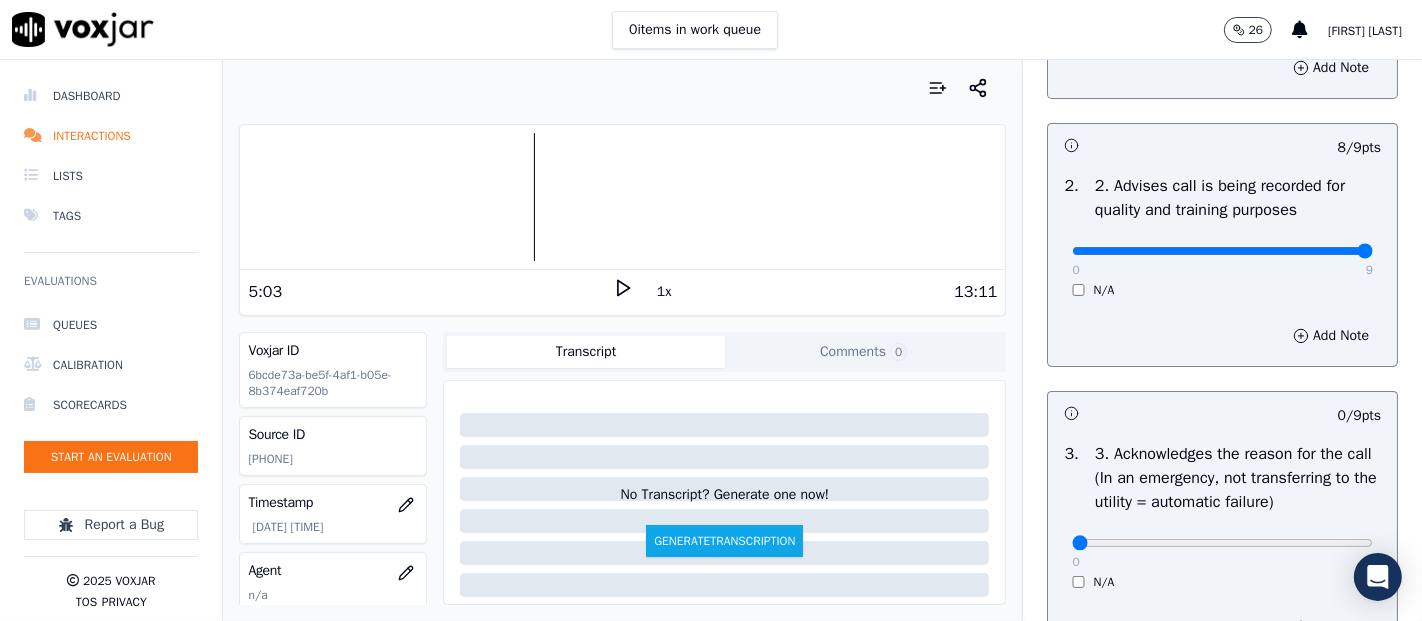 type on "9" 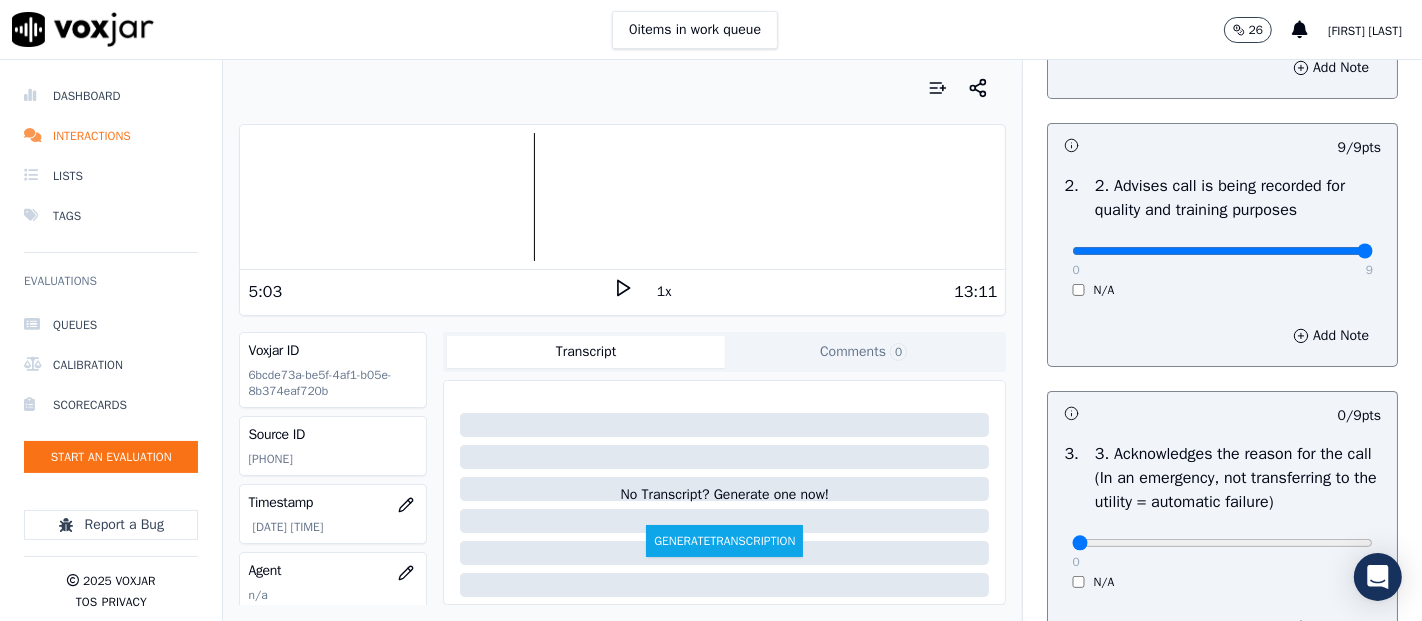 scroll, scrollTop: 555, scrollLeft: 0, axis: vertical 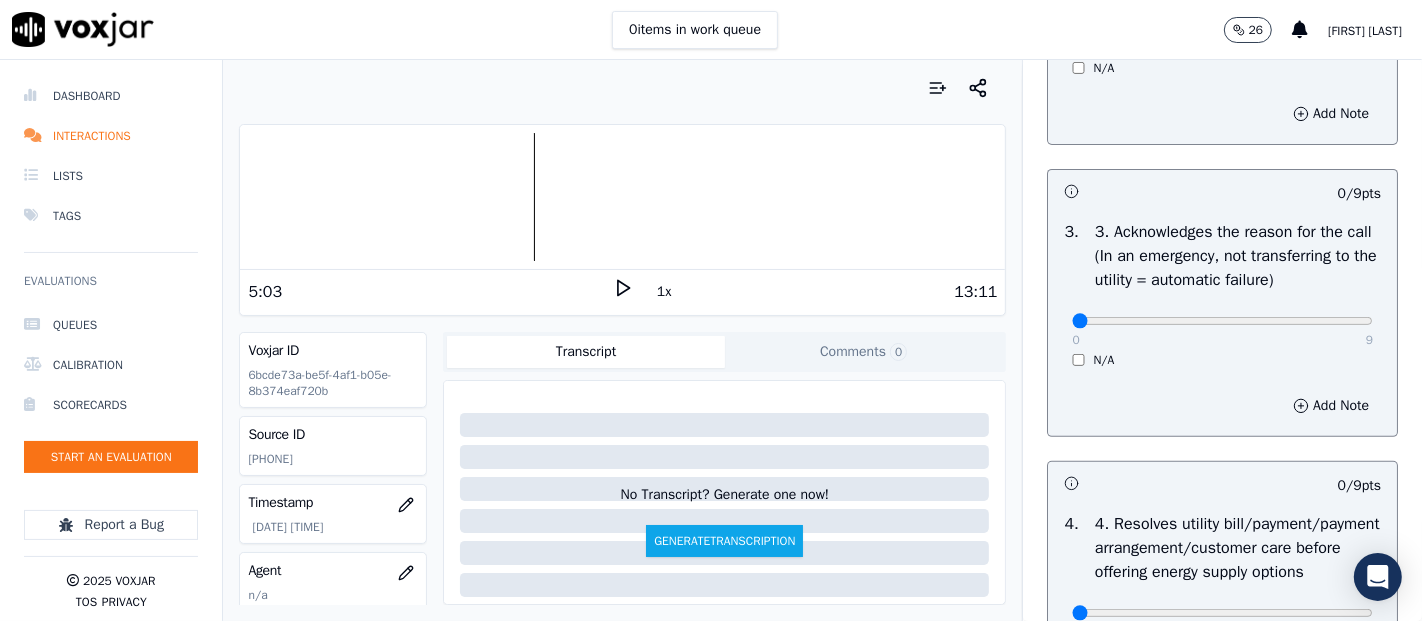 drag, startPoint x: 1325, startPoint y: 383, endPoint x: 1317, endPoint y: 370, distance: 15.264338 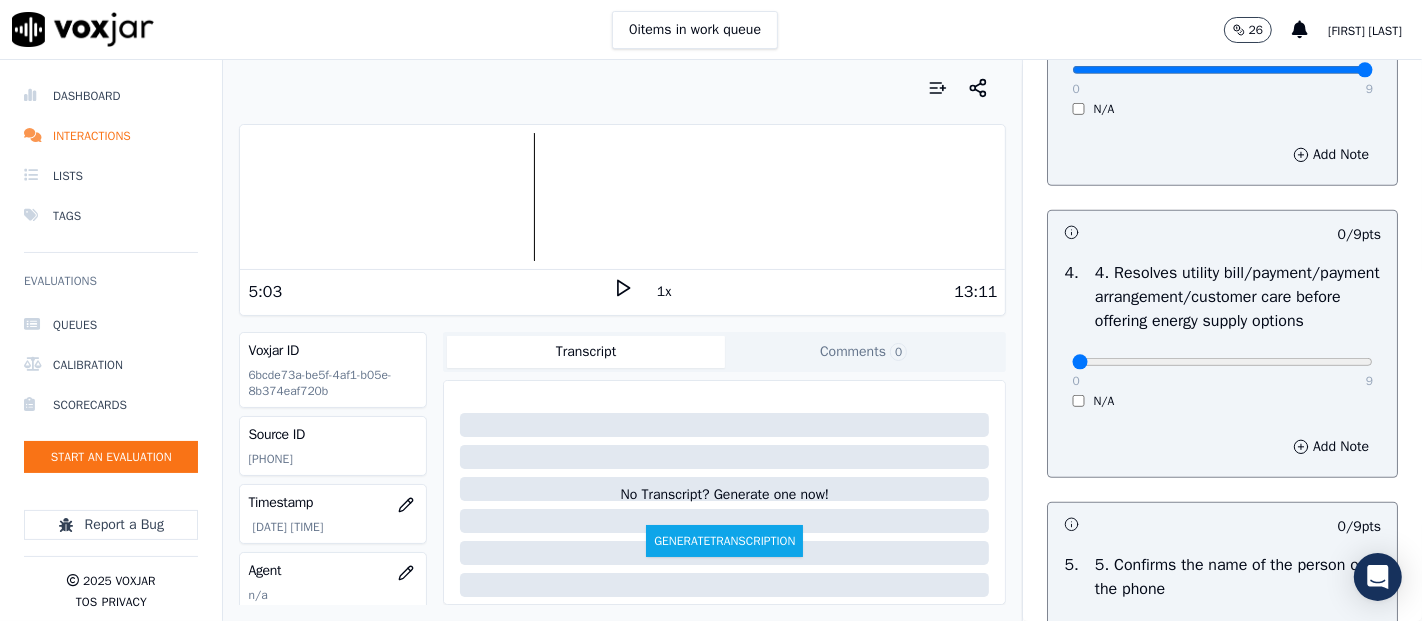 scroll, scrollTop: 888, scrollLeft: 0, axis: vertical 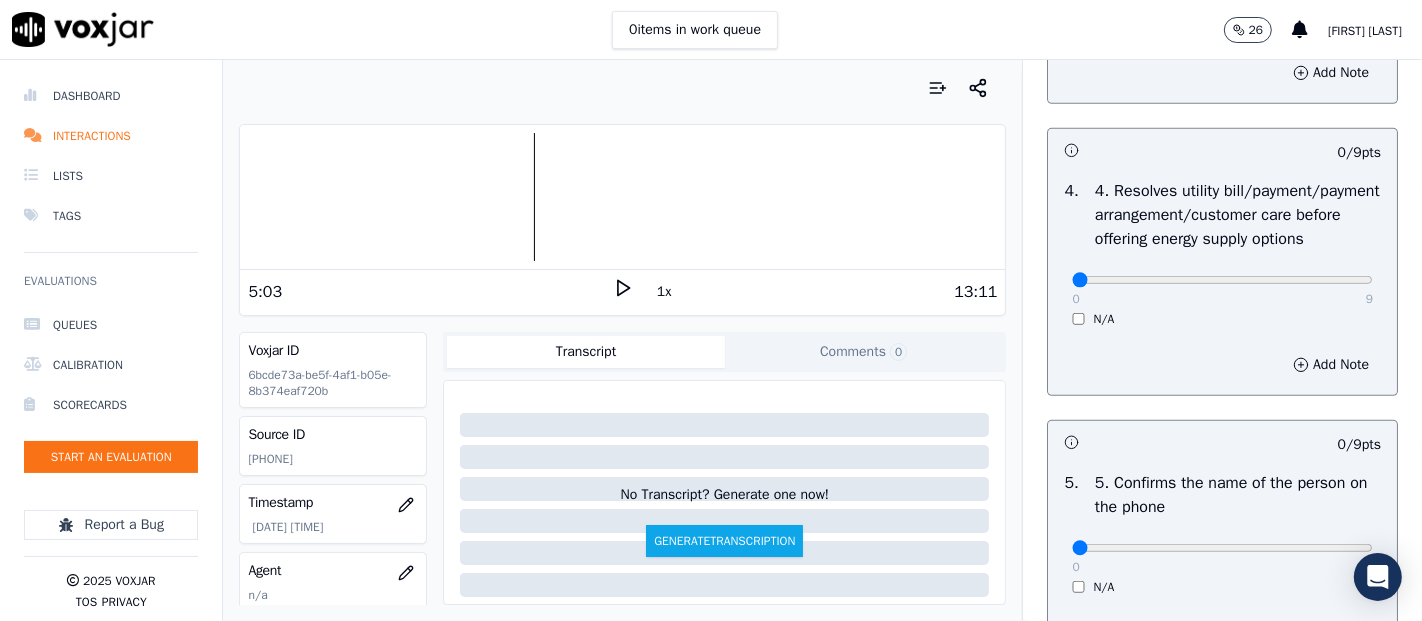 type on "0" 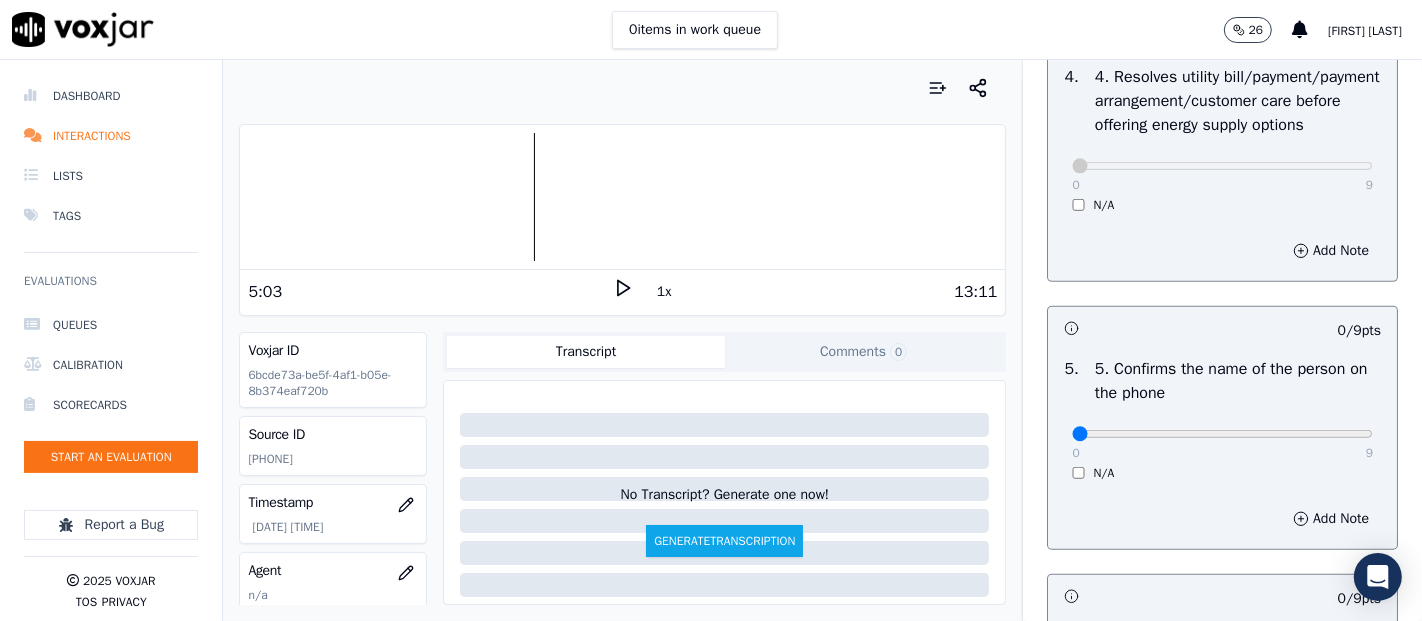 scroll, scrollTop: 1222, scrollLeft: 0, axis: vertical 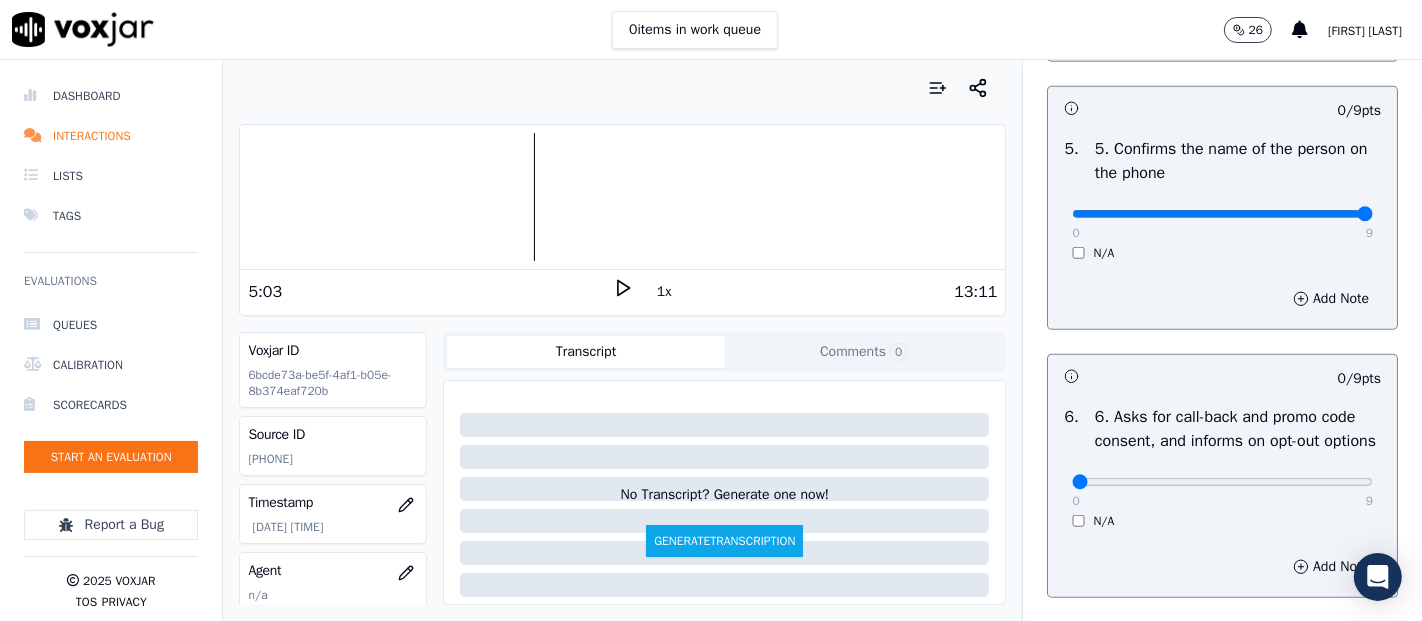 type on "9" 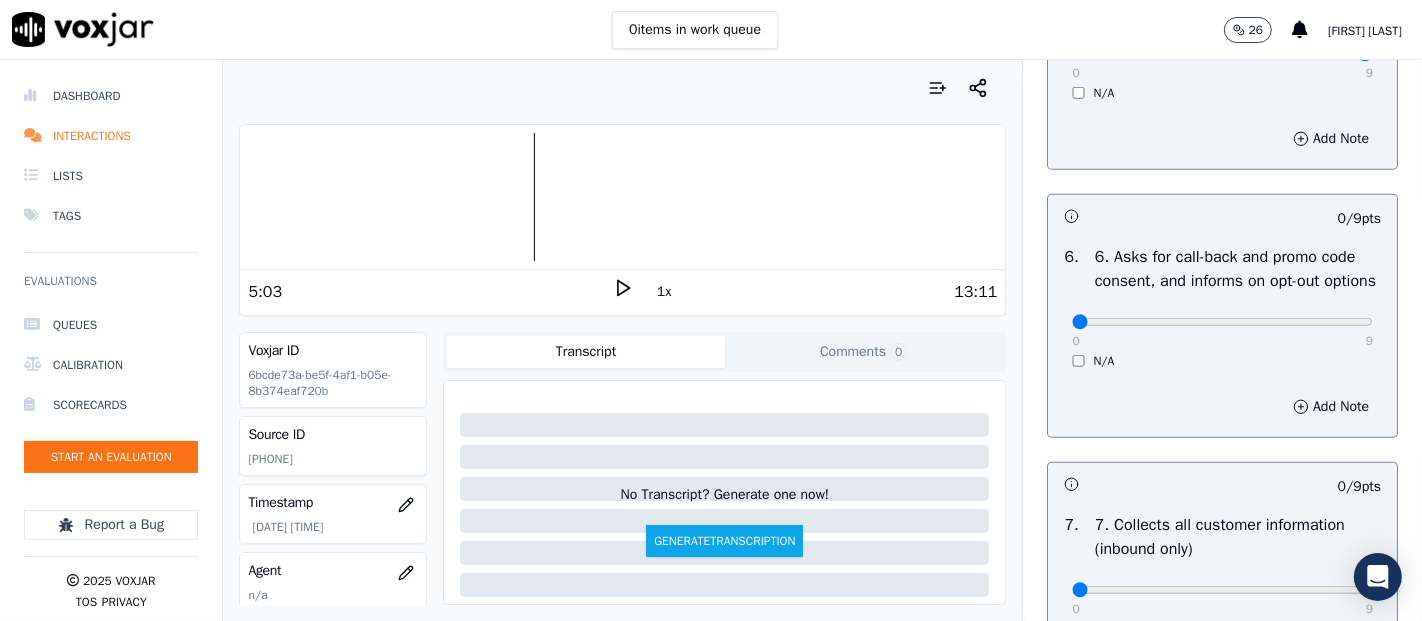 scroll, scrollTop: 1555, scrollLeft: 0, axis: vertical 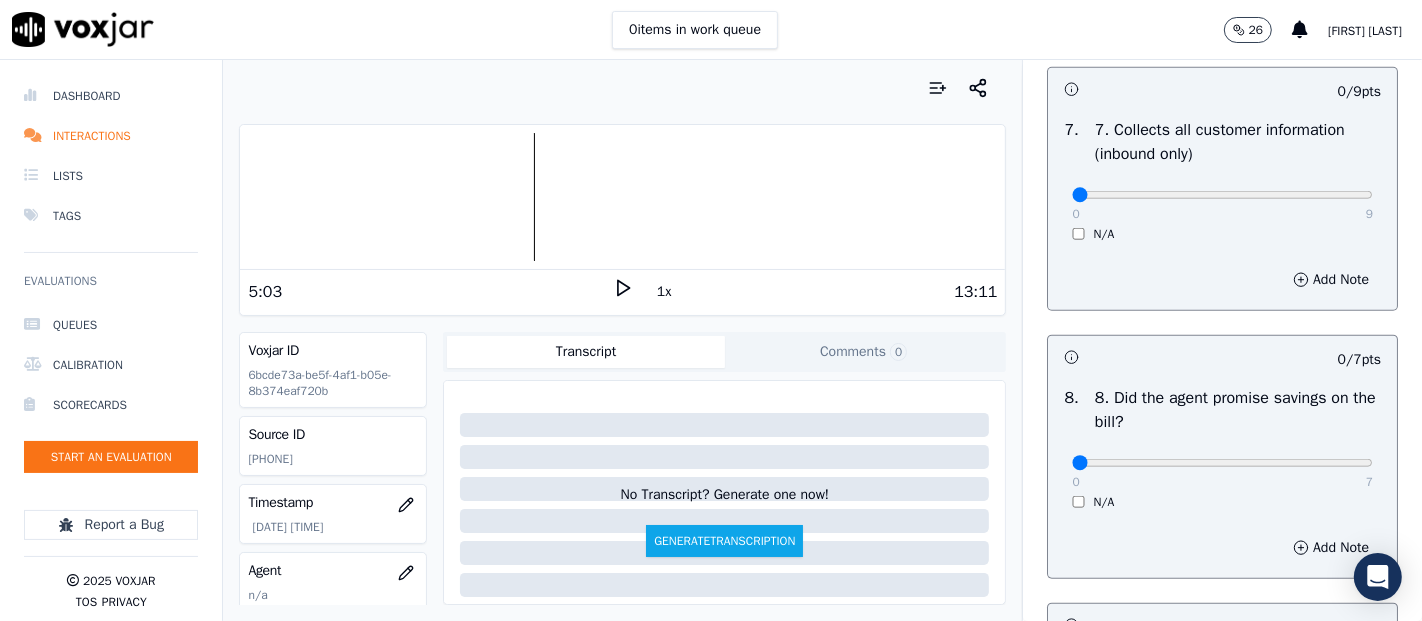 click on "0   9     N/A" at bounding box center [1222, 204] 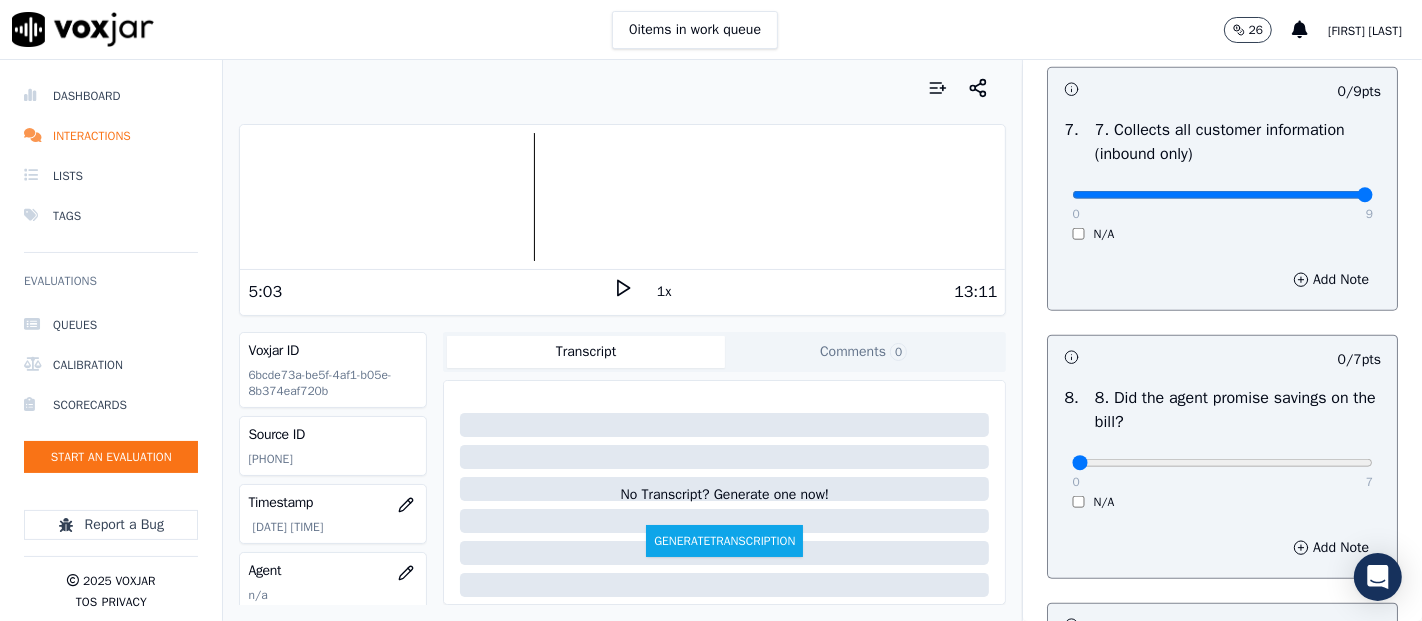 type on "9" 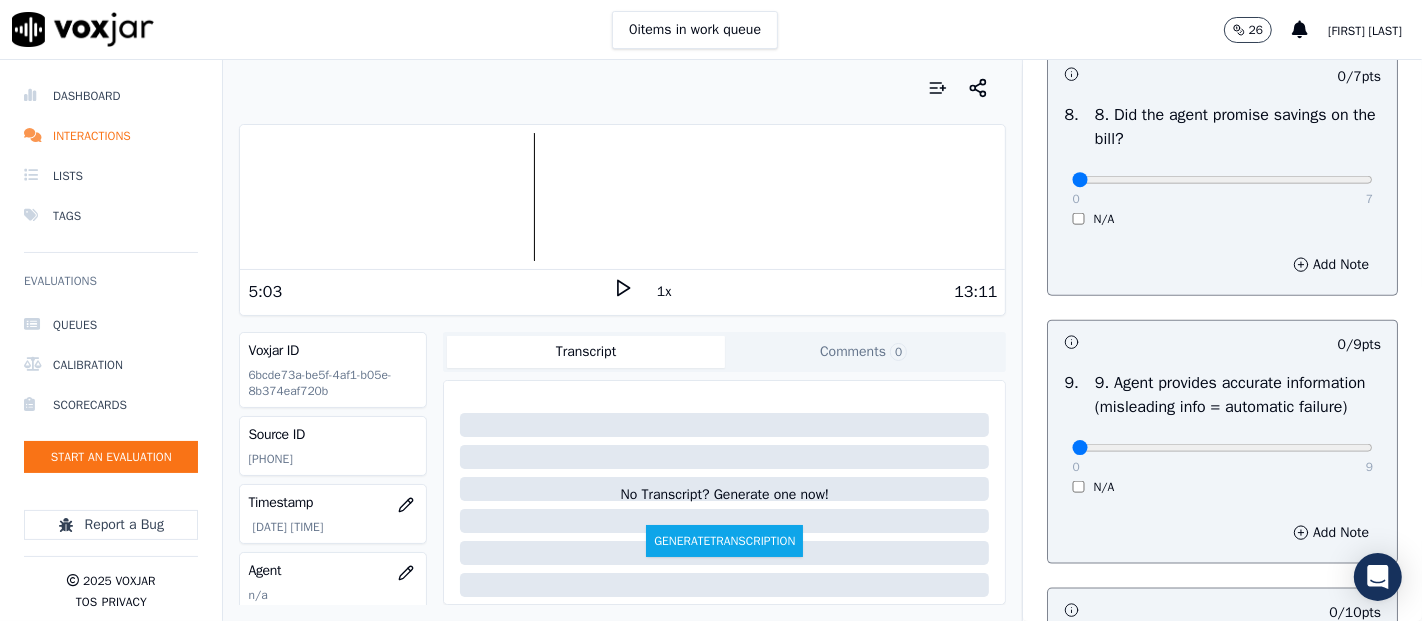 scroll, scrollTop: 2111, scrollLeft: 0, axis: vertical 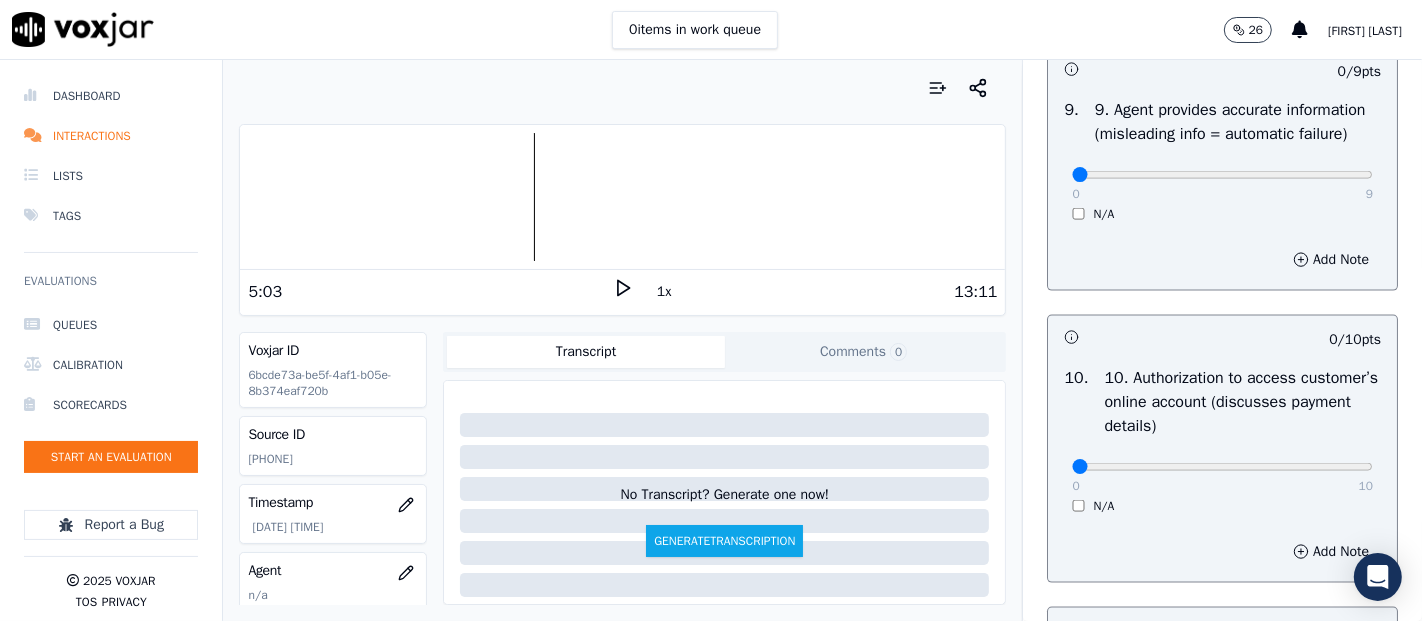 click on "0   9     N/A" at bounding box center (1222, 184) 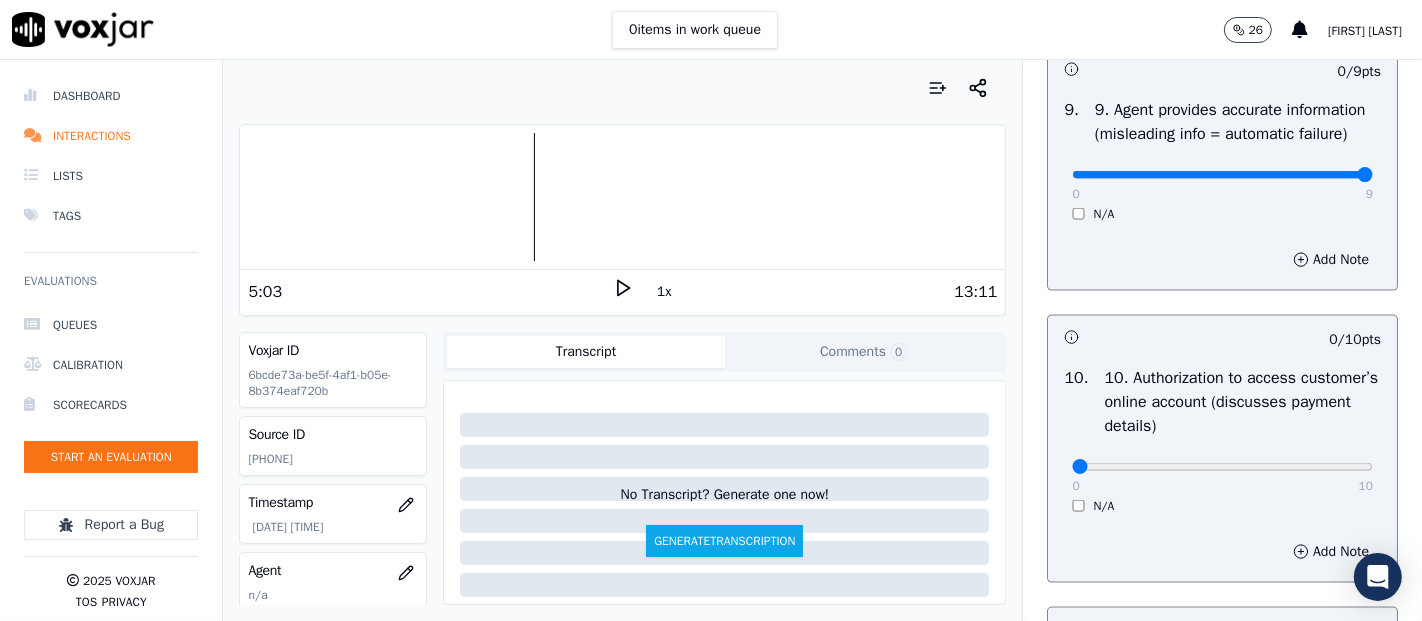 type on "9" 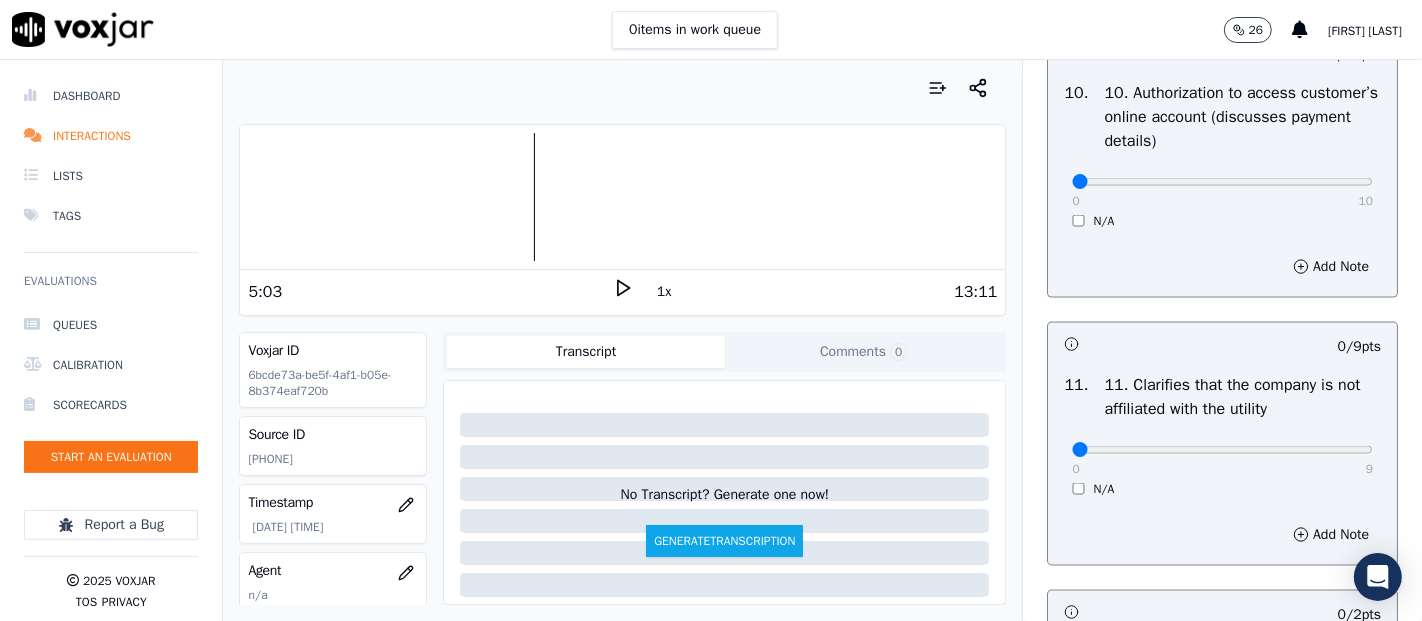 scroll, scrollTop: 2666, scrollLeft: 0, axis: vertical 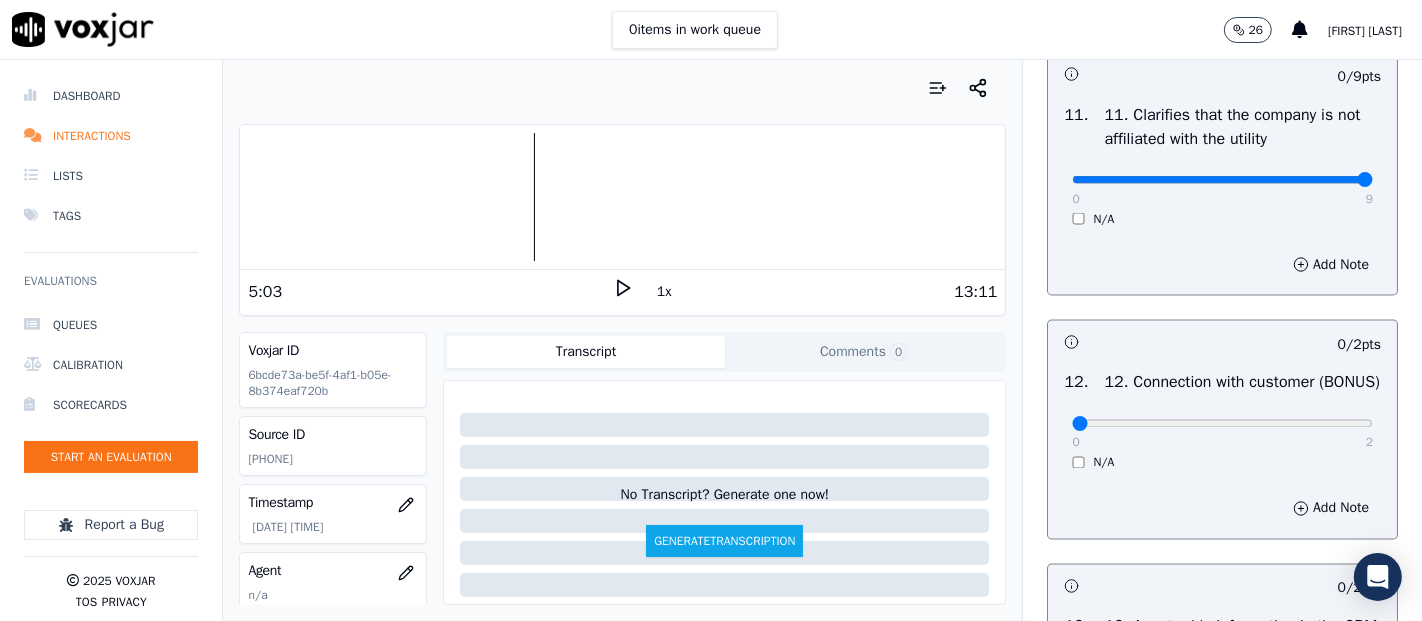 type on "9" 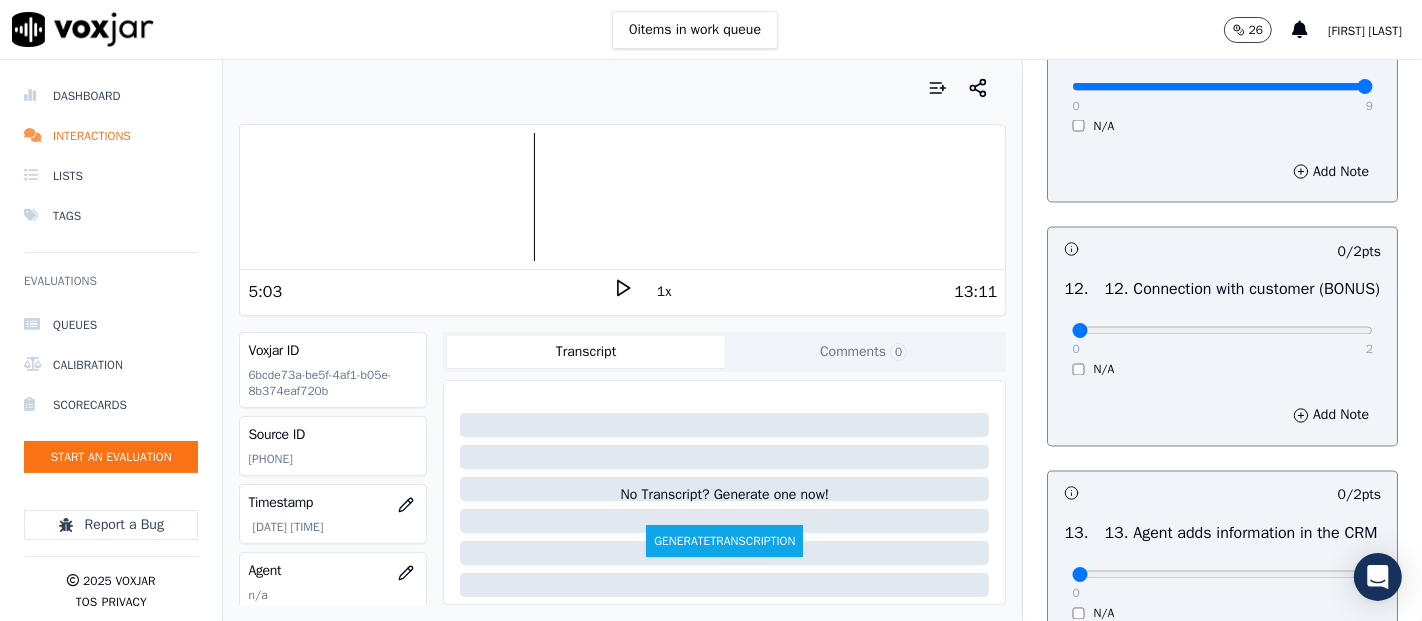 scroll, scrollTop: 3111, scrollLeft: 0, axis: vertical 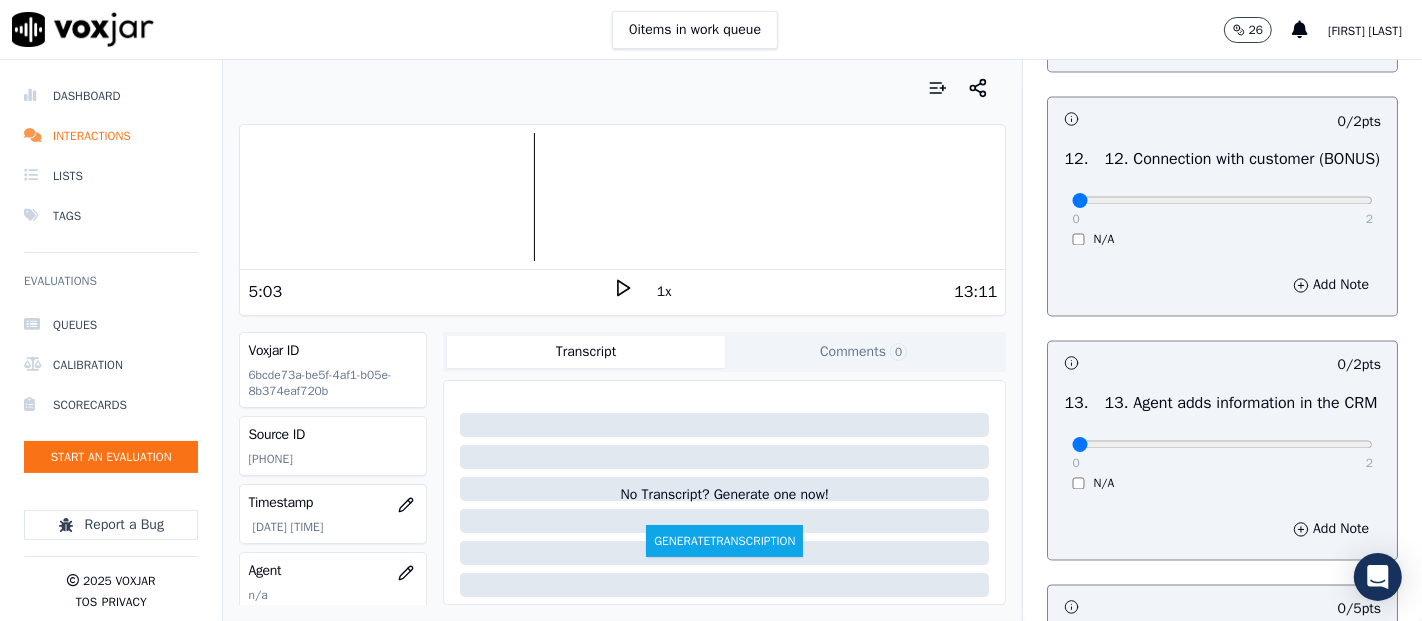 click on "0   2" at bounding box center (1222, 200) 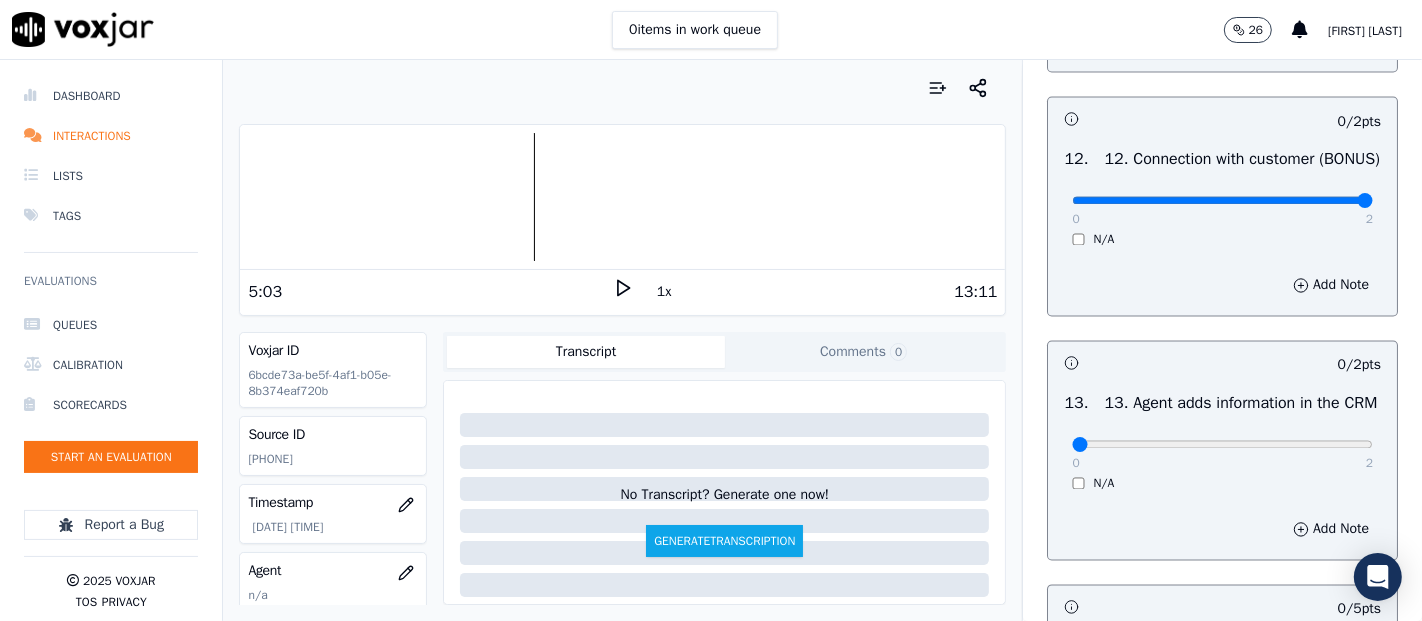 type on "2" 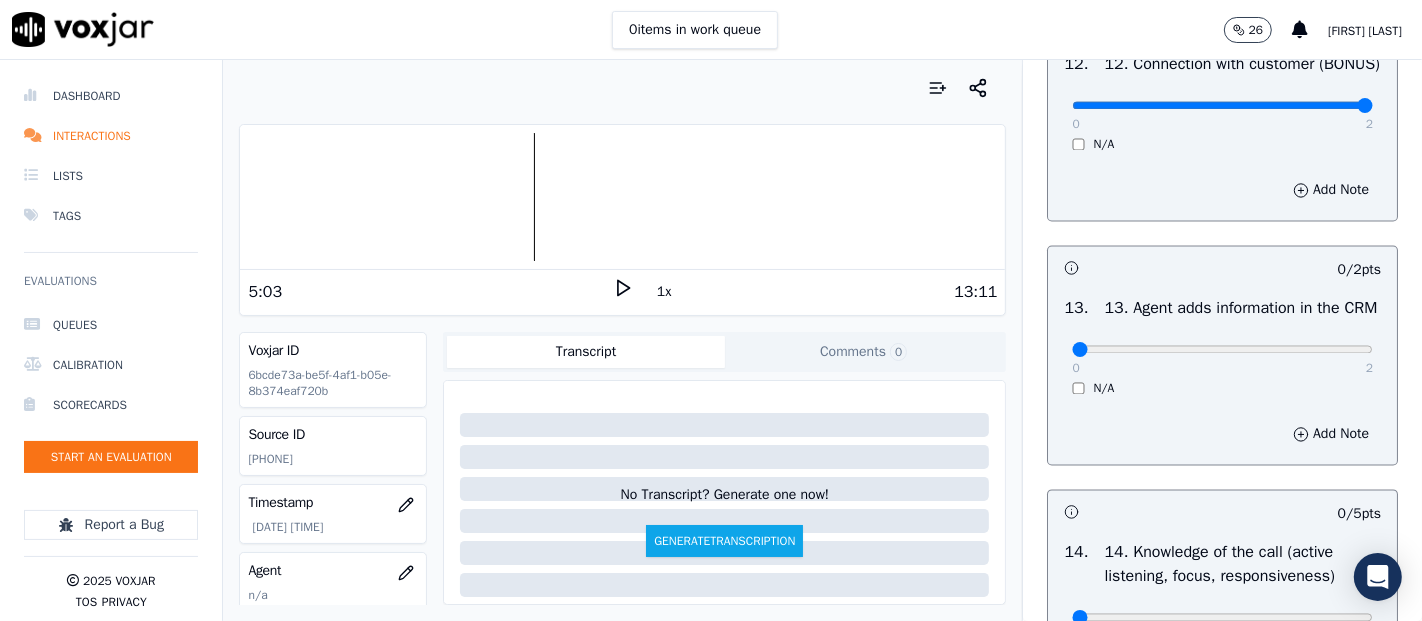scroll, scrollTop: 3333, scrollLeft: 0, axis: vertical 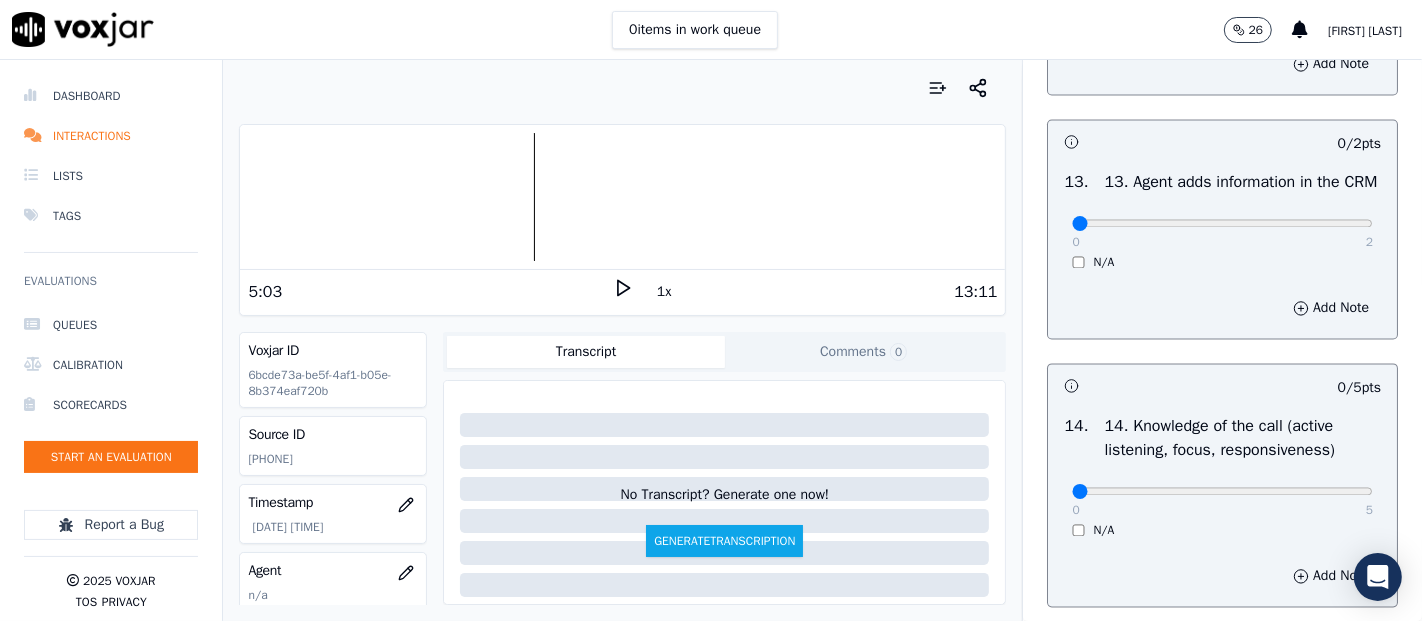 drag, startPoint x: 1316, startPoint y: 369, endPoint x: 1305, endPoint y: 376, distance: 13.038404 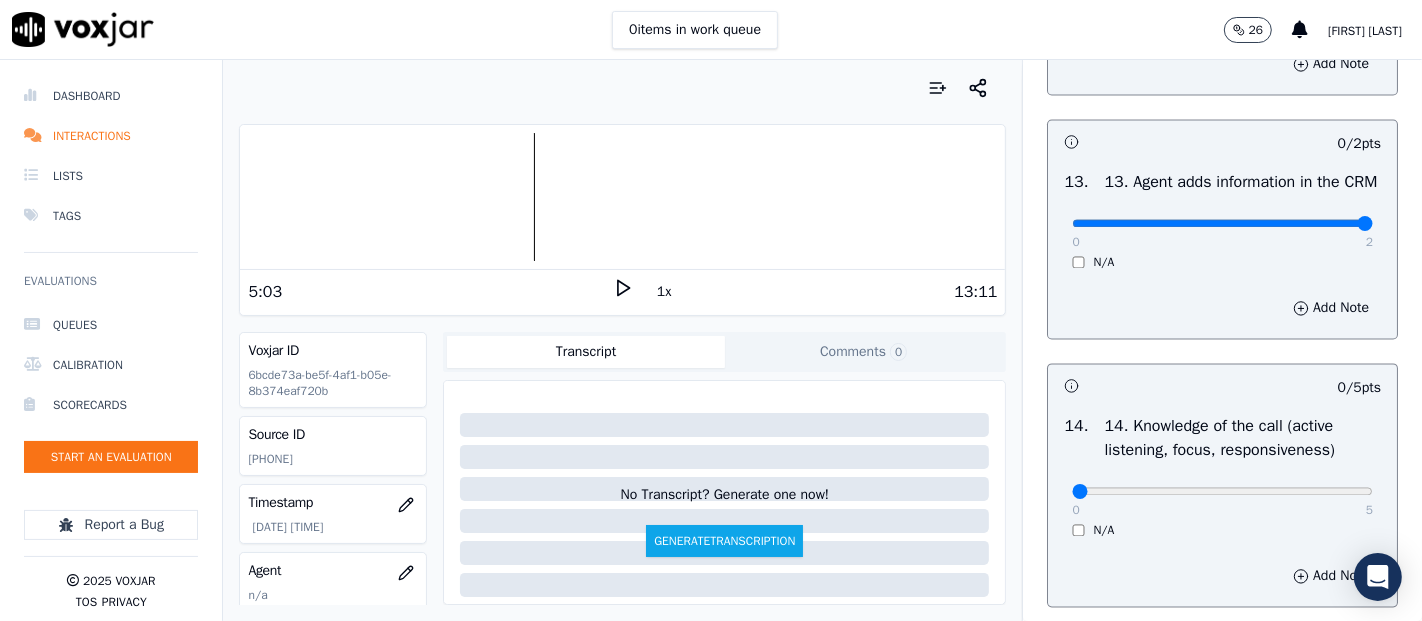 type on "2" 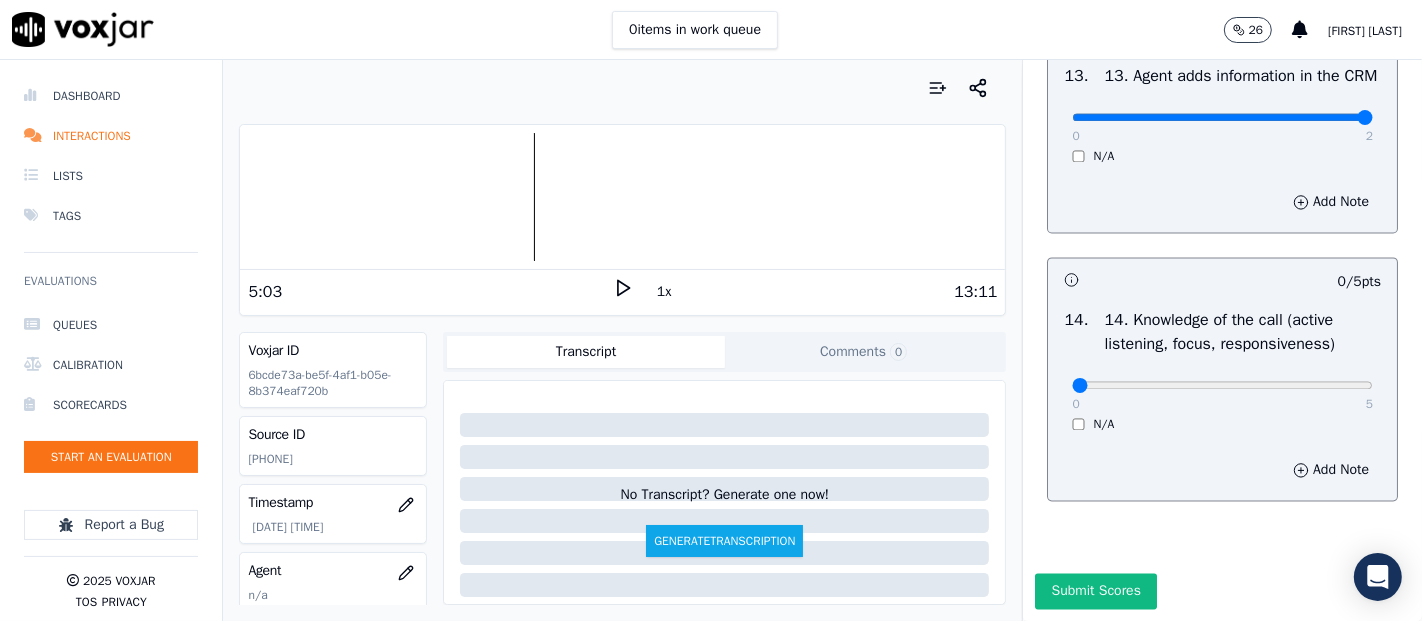 scroll, scrollTop: 3644, scrollLeft: 0, axis: vertical 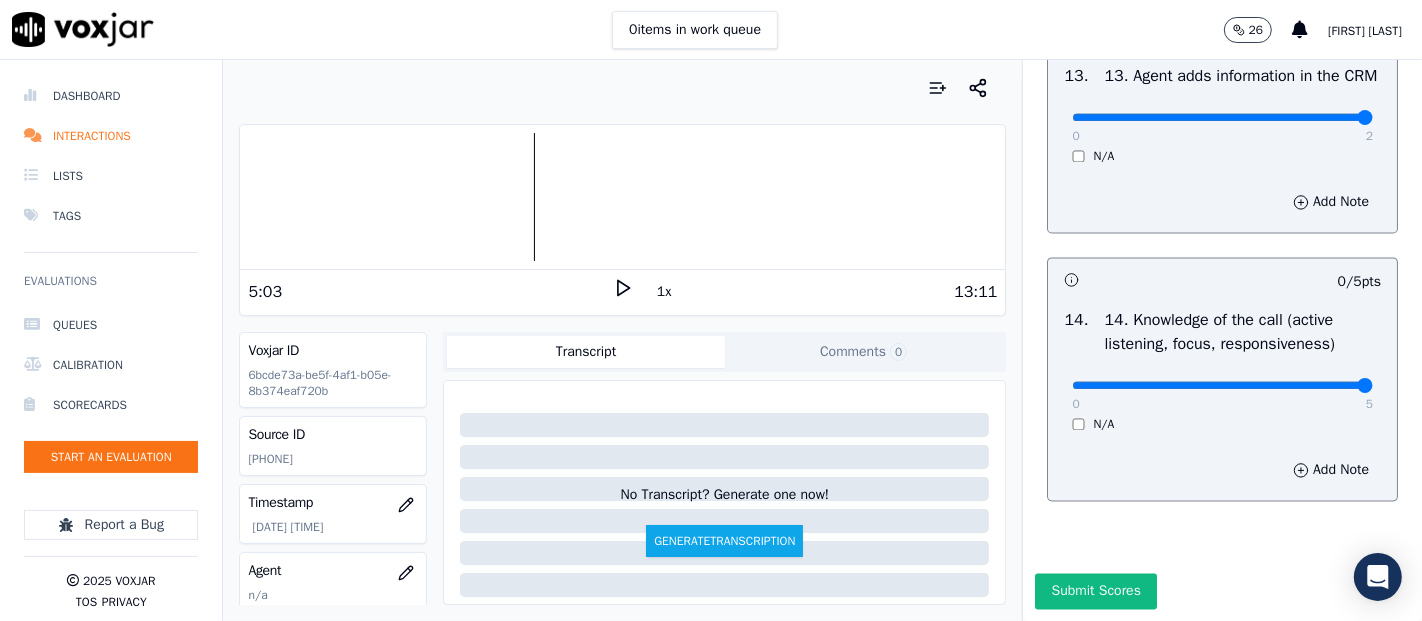 type on "5" 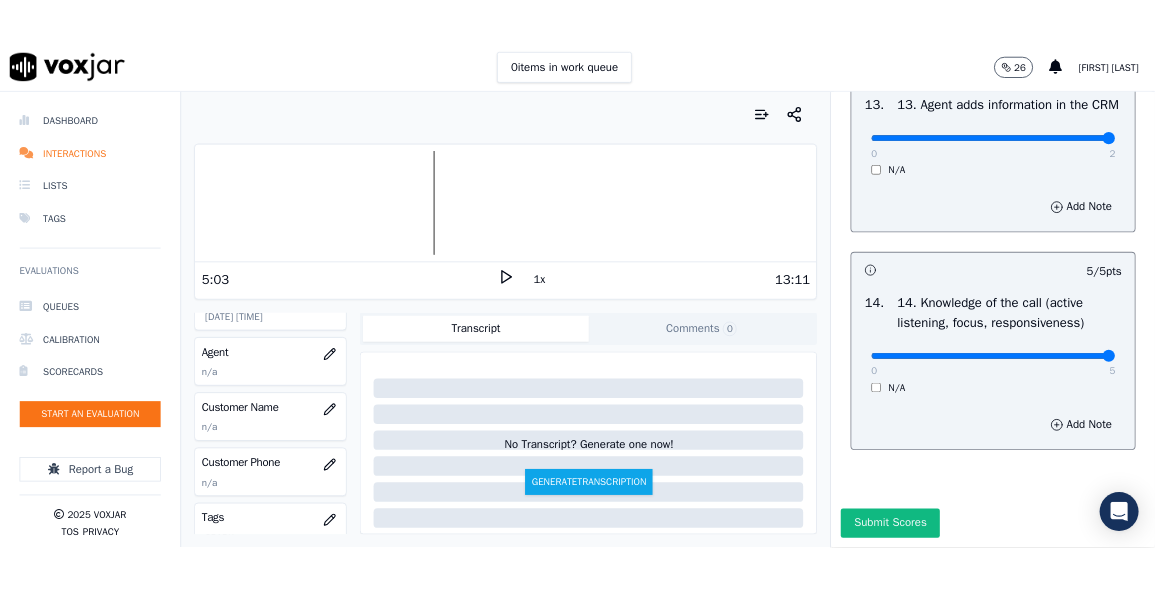 scroll, scrollTop: 222, scrollLeft: 0, axis: vertical 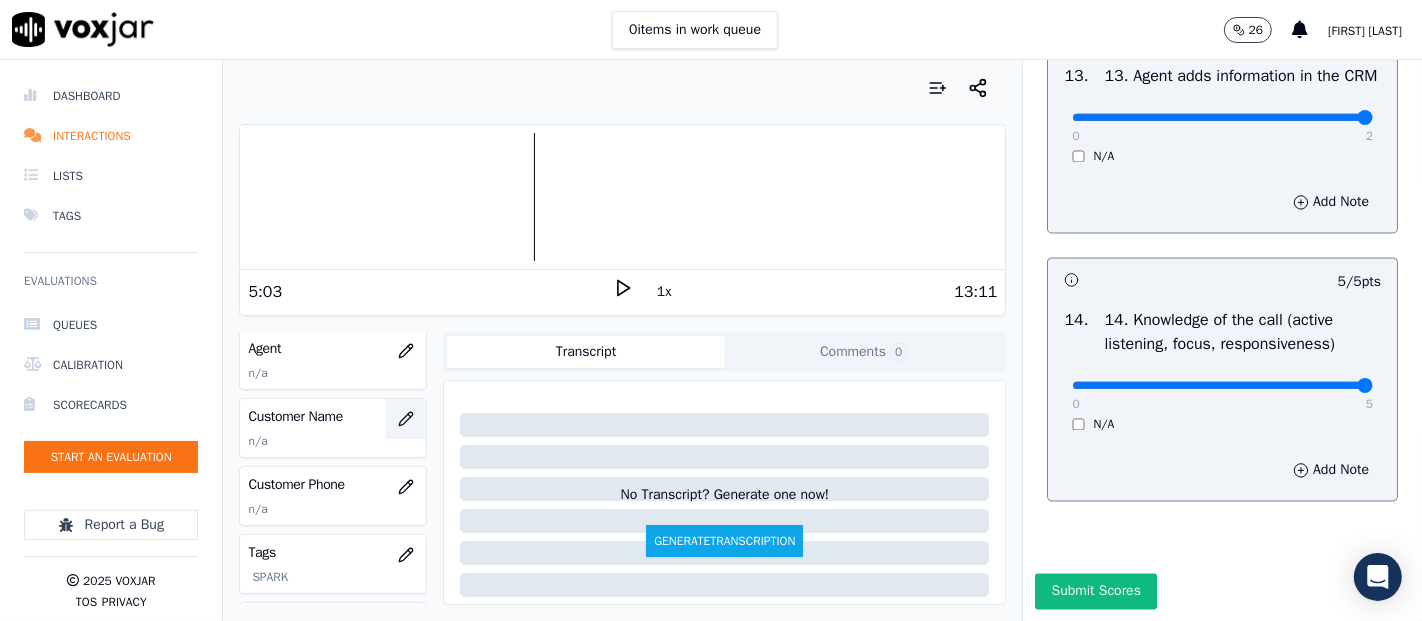 click 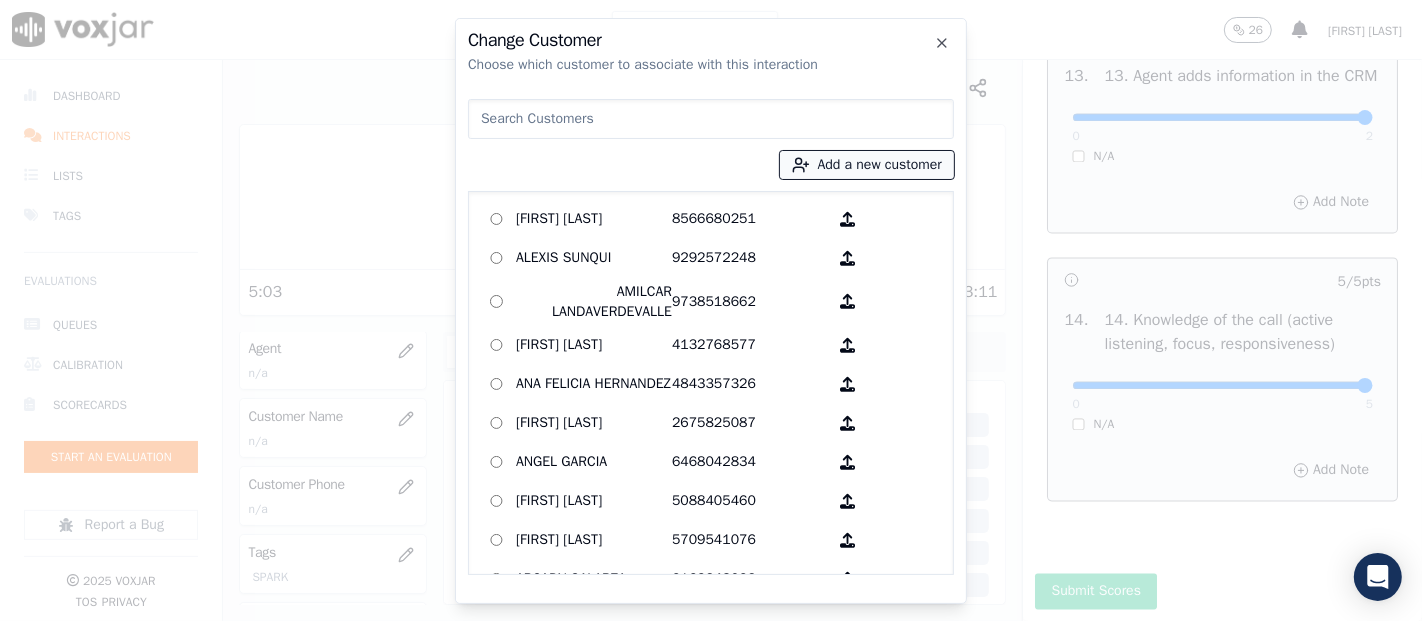 click 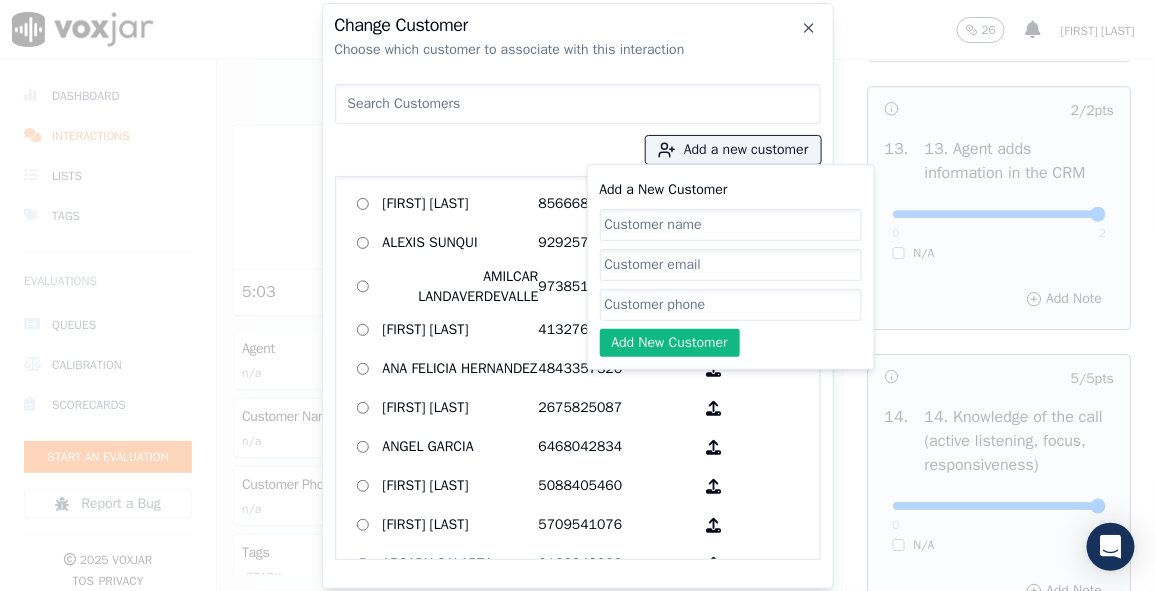 scroll, scrollTop: 254, scrollLeft: 0, axis: vertical 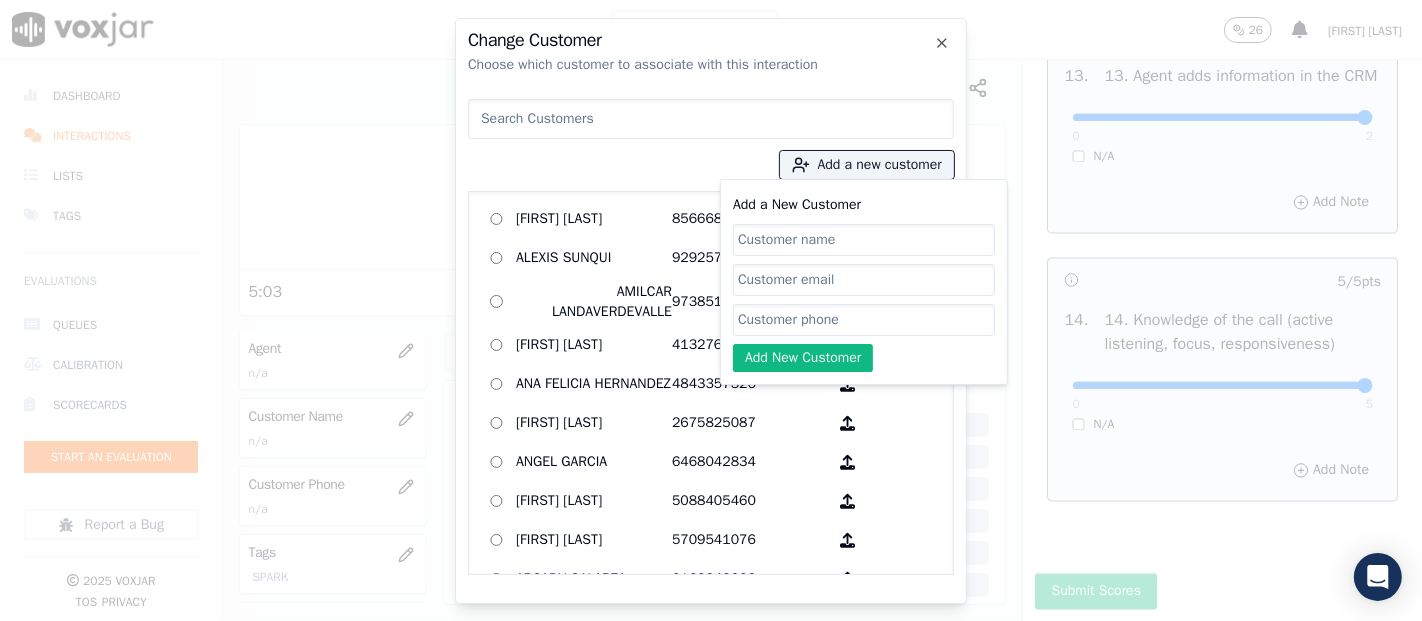 paste on "YANIBEL MUÑOS" 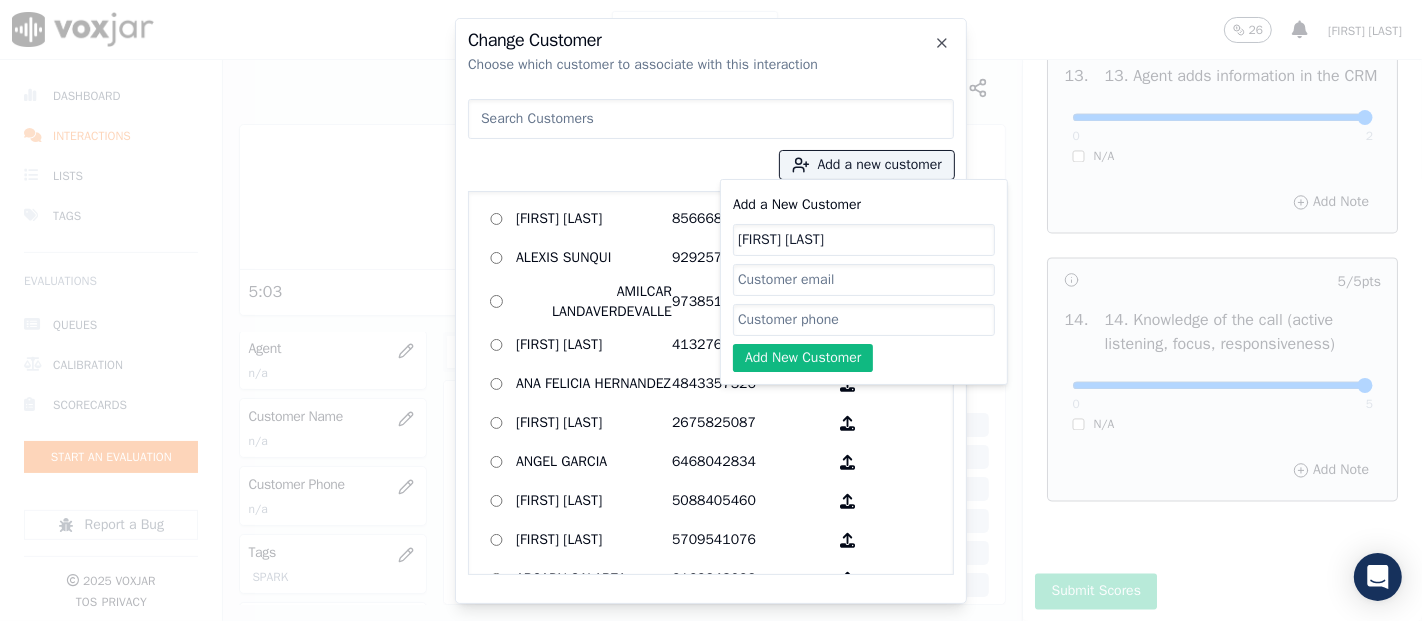 type on "YANIBEL MUÑOS" 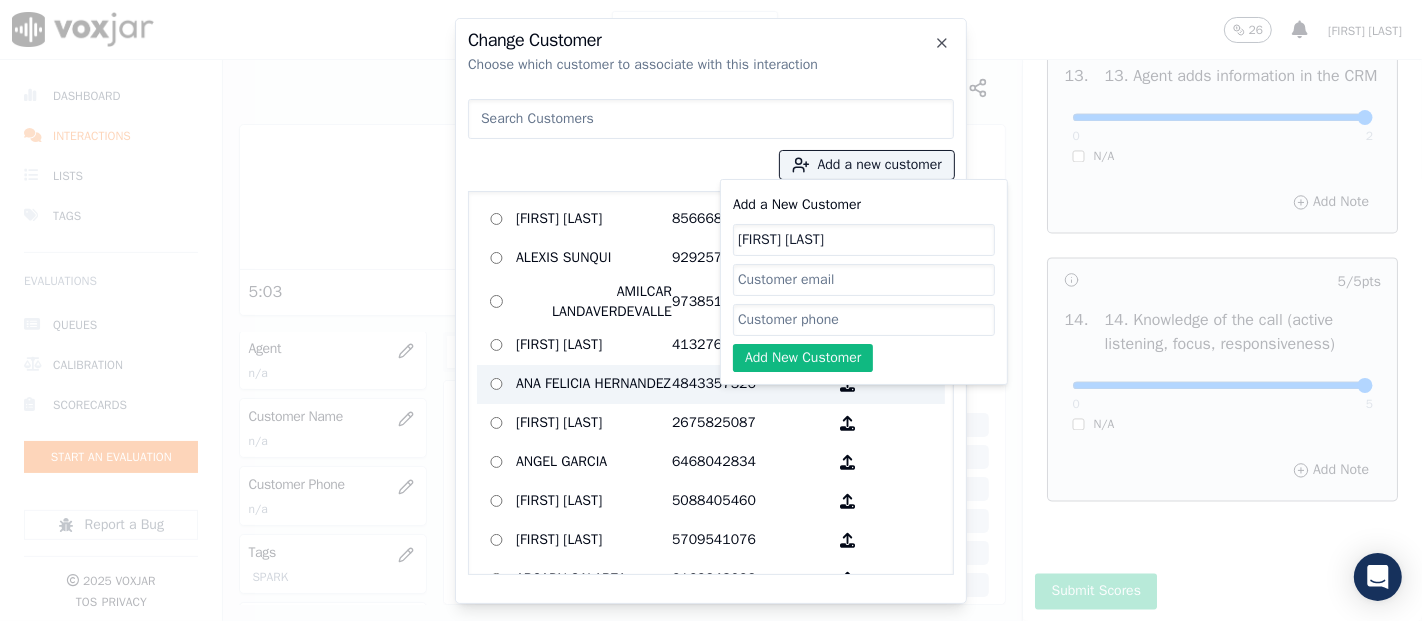 paste on "2676848697" 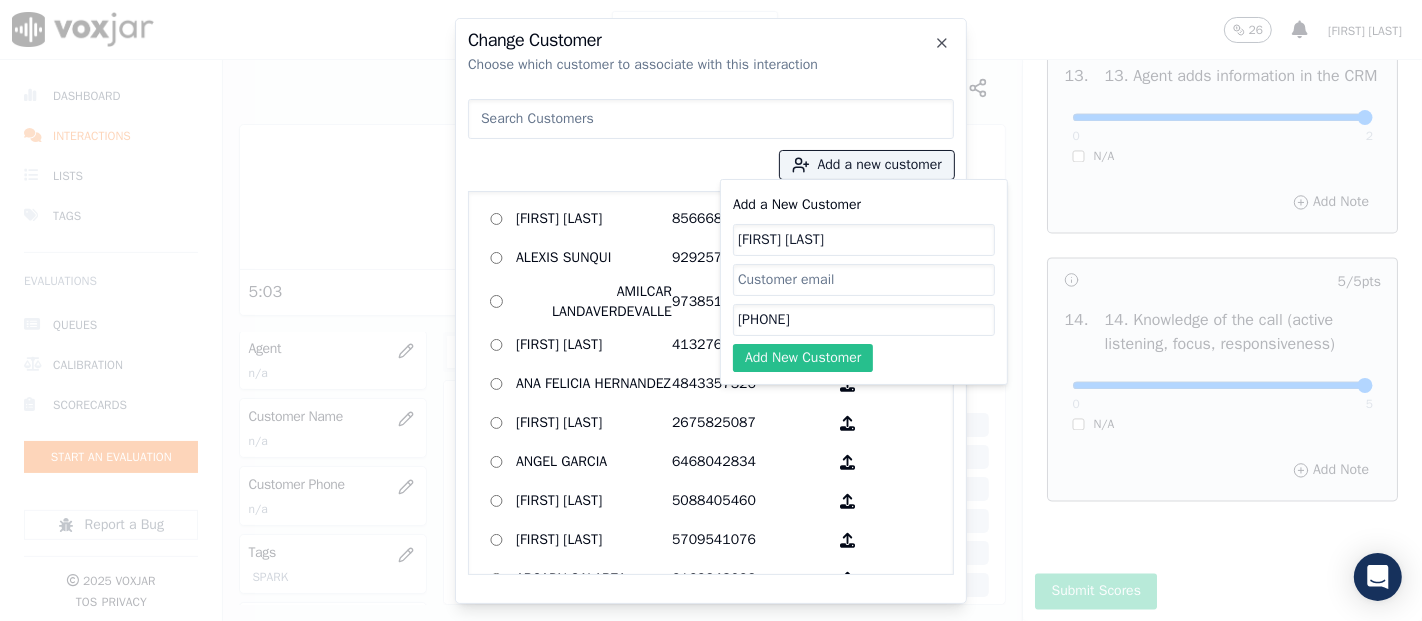 type on "2676848697" 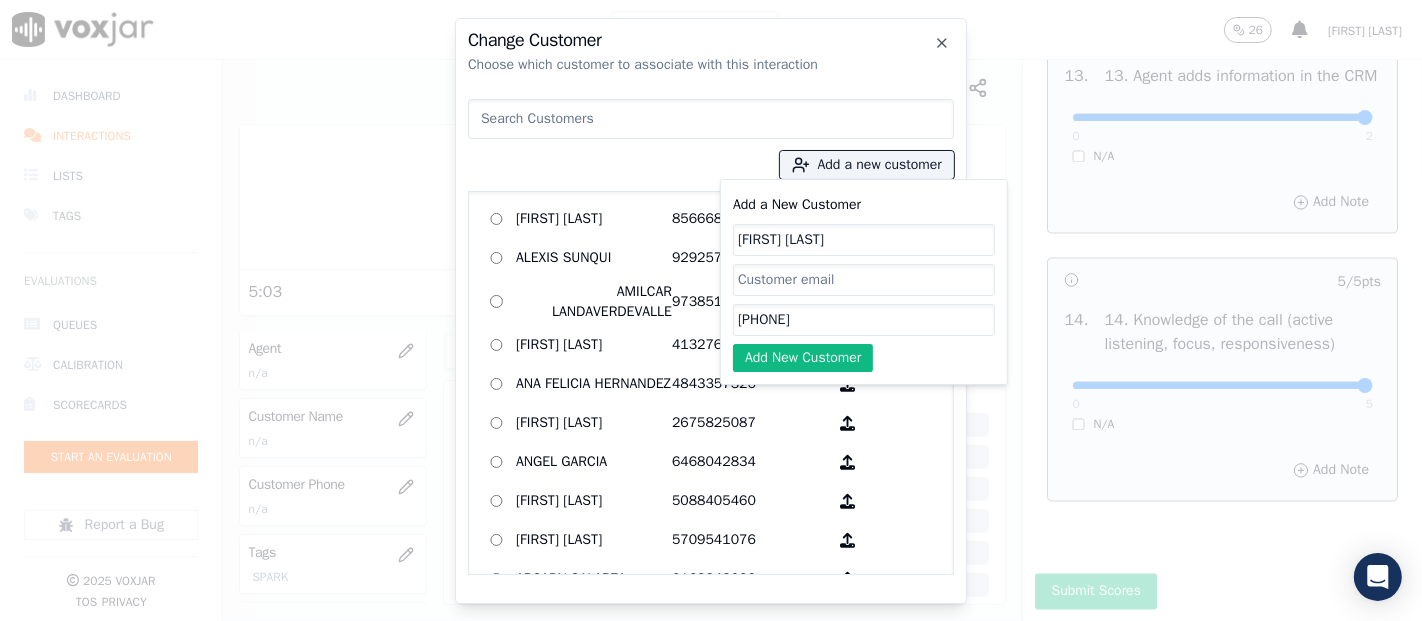 click on "Add New Customer" 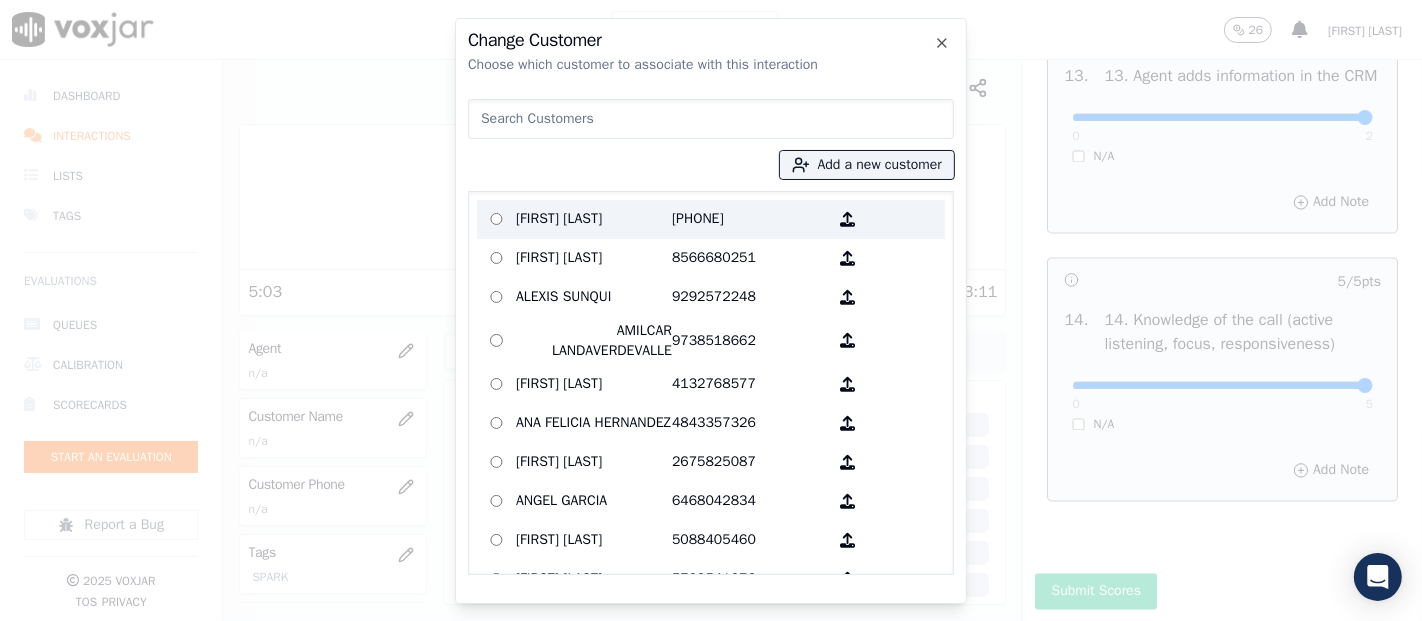 click on "YANIBEL MUÑOS" at bounding box center [594, 219] 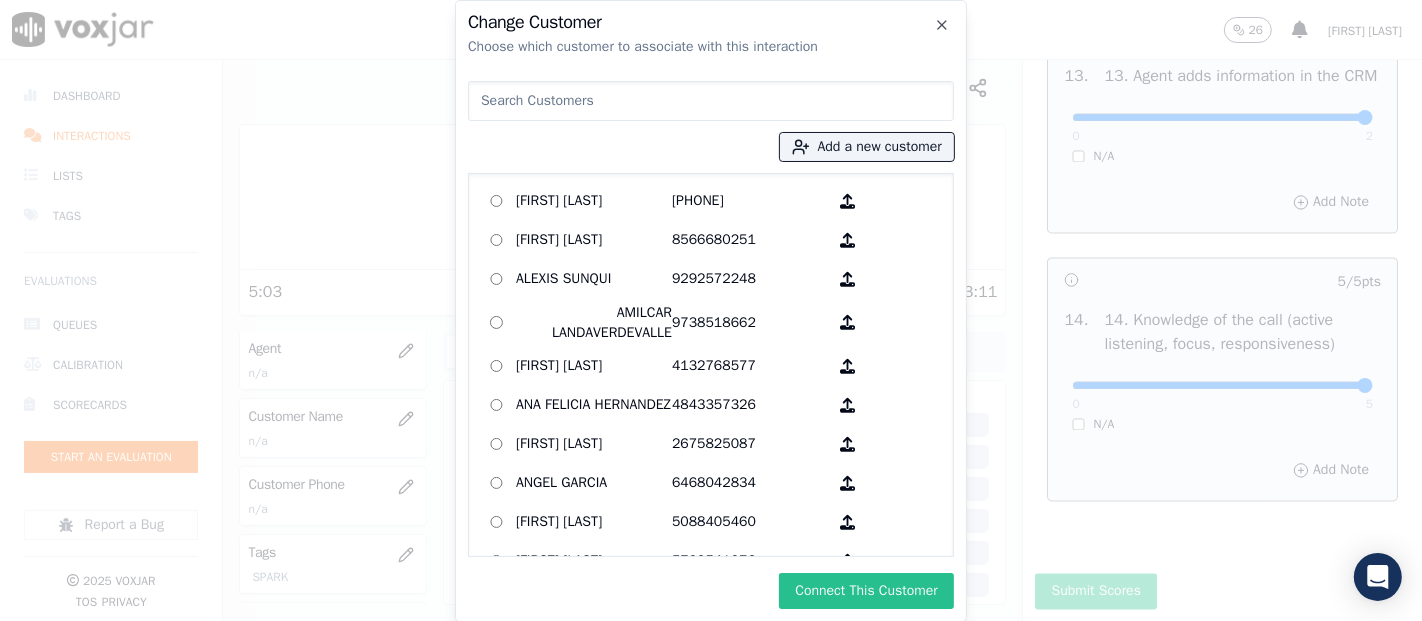 click on "Connect This Customer" at bounding box center (866, 591) 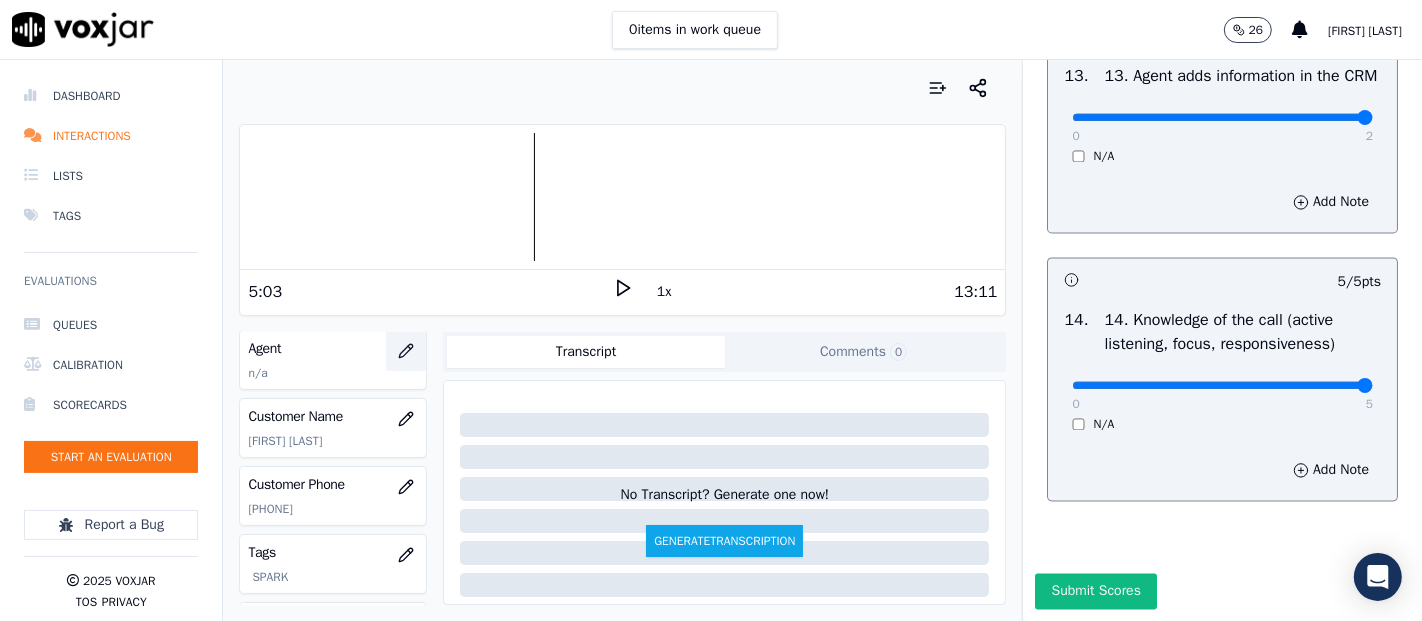 click 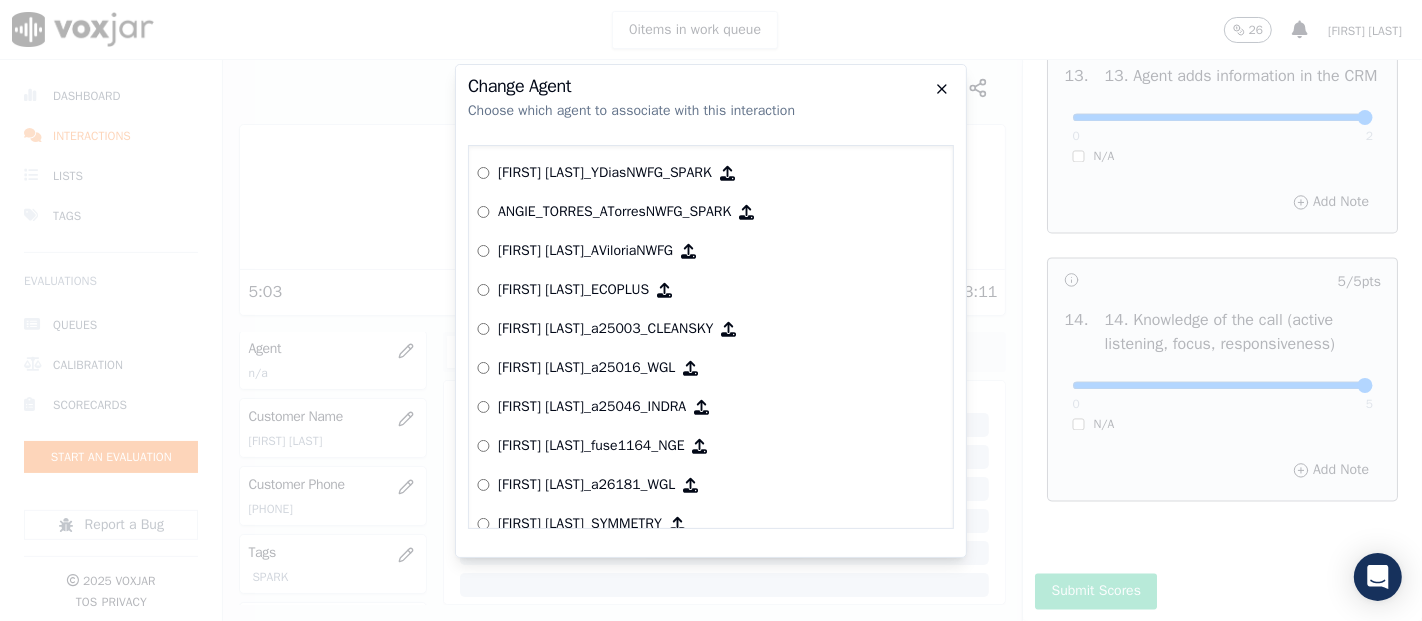 click 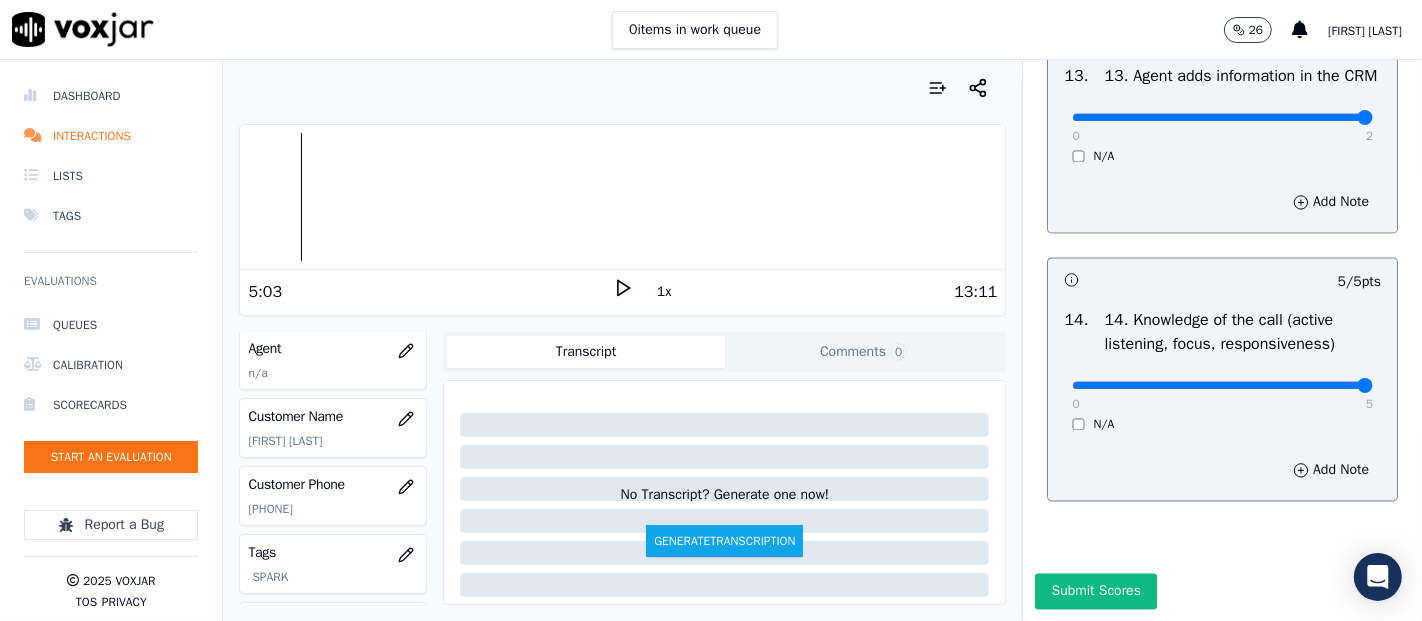 click on "Your browser does not support the audio element.   5:03     1x   13:11   Voxjar ID   6bcde73a-be5f-4af1-b05e-8b374eaf720b   Source ID   2676848697   Timestamp
08/07/2025 02:30 pm     Agent
n/a     Customer Name     YANIBEL MUÑOS     Customer Phone     2676848697     Tags
SPARK     Source     manualUpload   Type     AUDIO       Transcript   Comments  0   No Transcript? Generate one now!   Generate  Transcription         Add Comment" at bounding box center [622, 340] 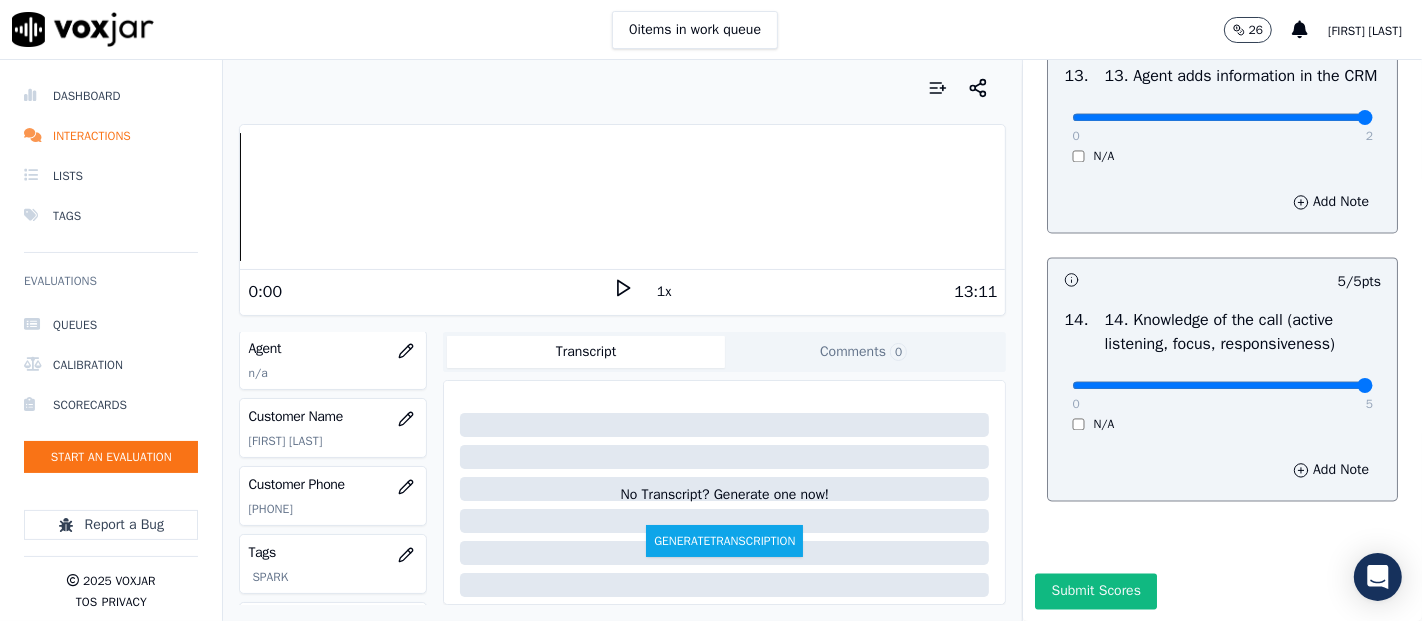 click 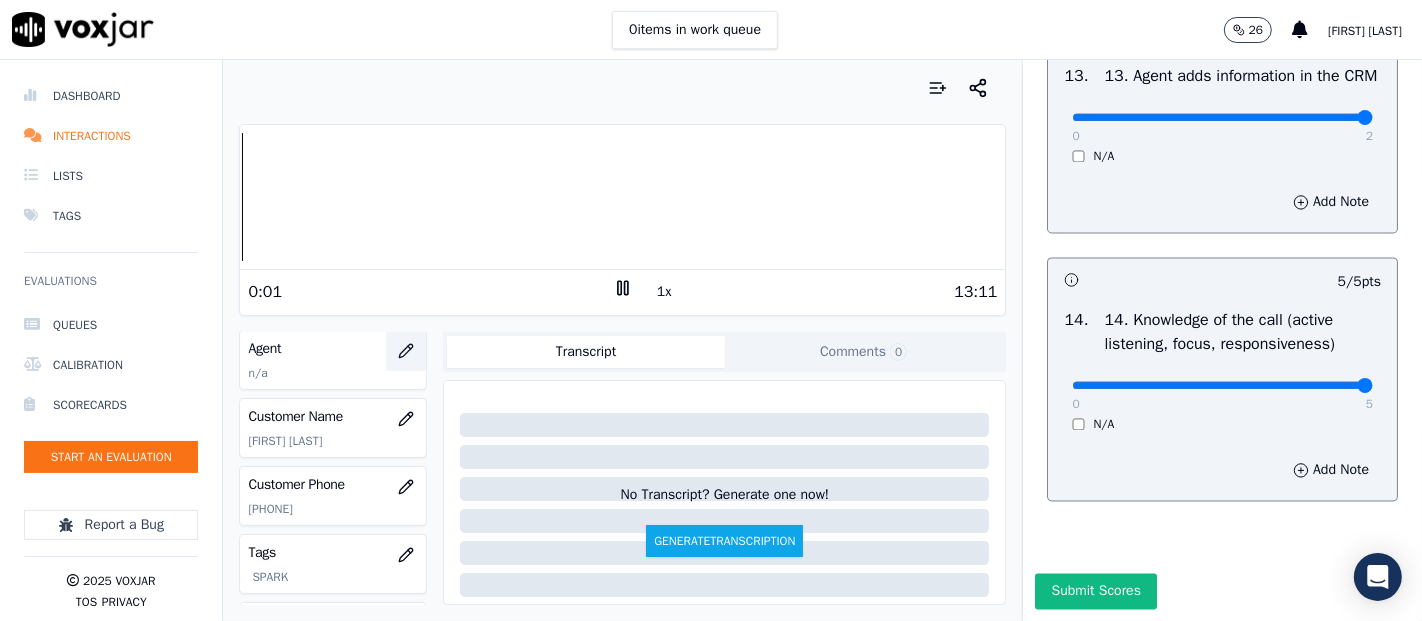 click 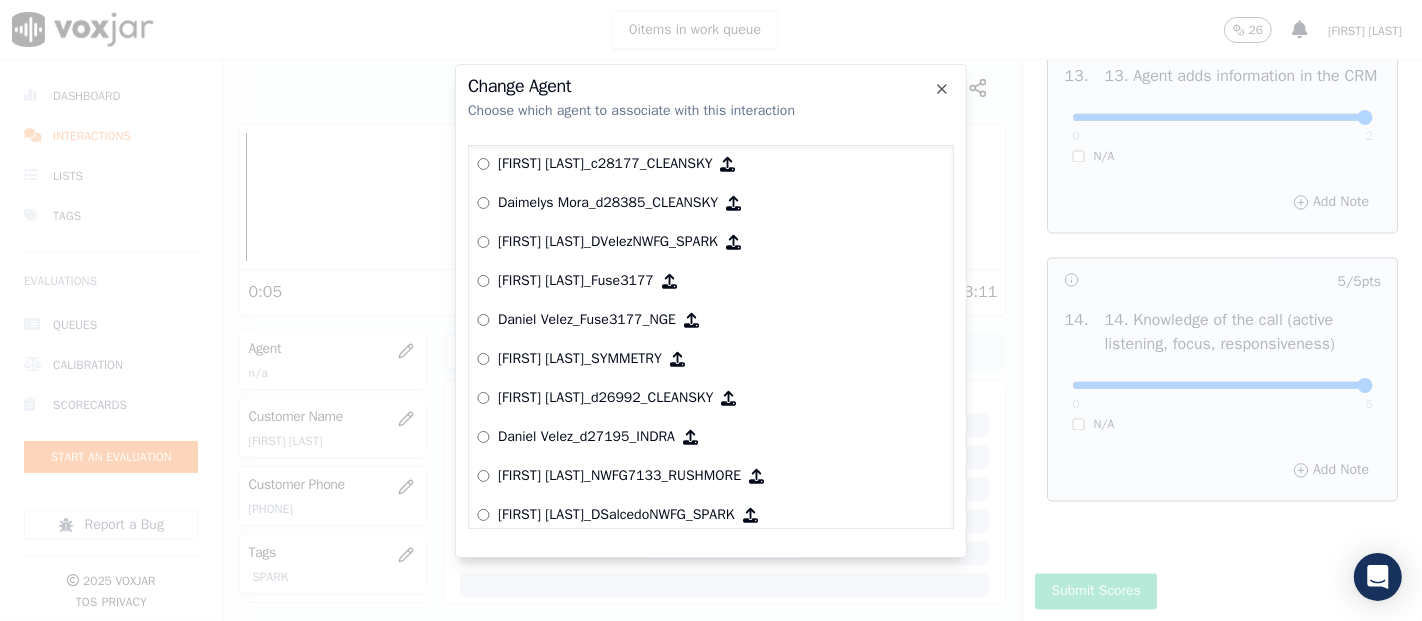 scroll, scrollTop: 1796, scrollLeft: 0, axis: vertical 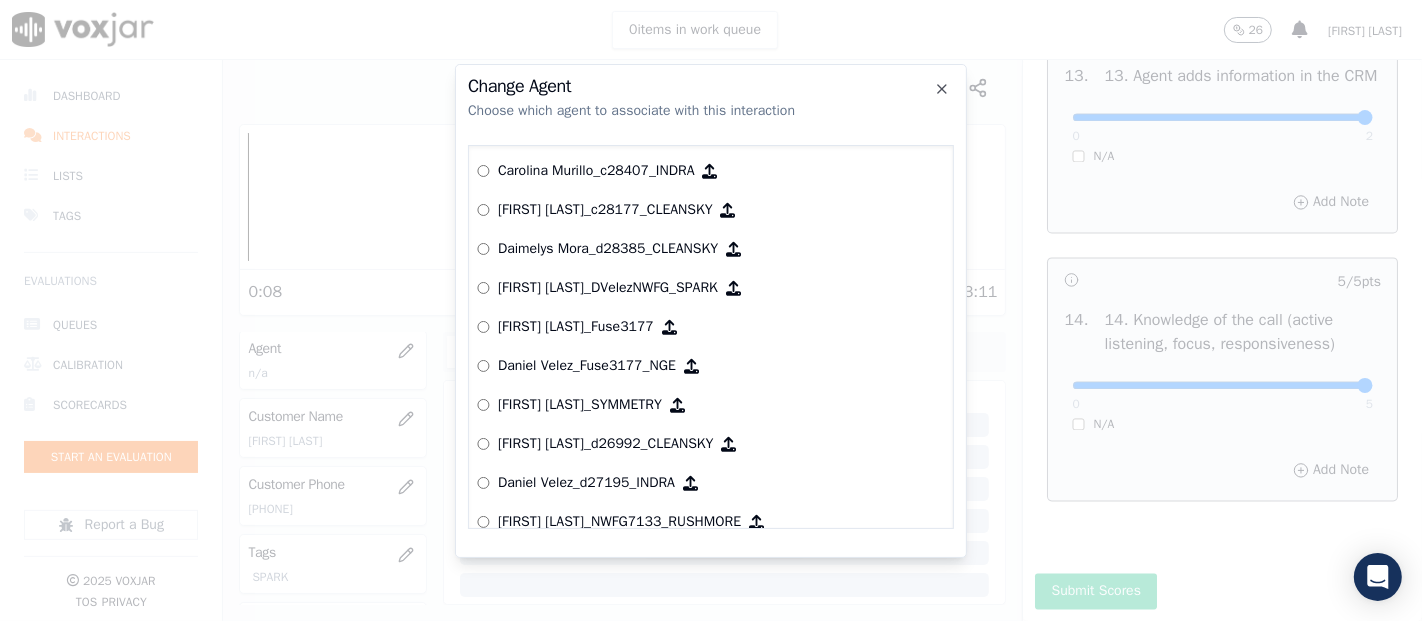 click on "[FIRST] [LAST]_DVelezNWFG_SPARK" at bounding box center (608, 288) 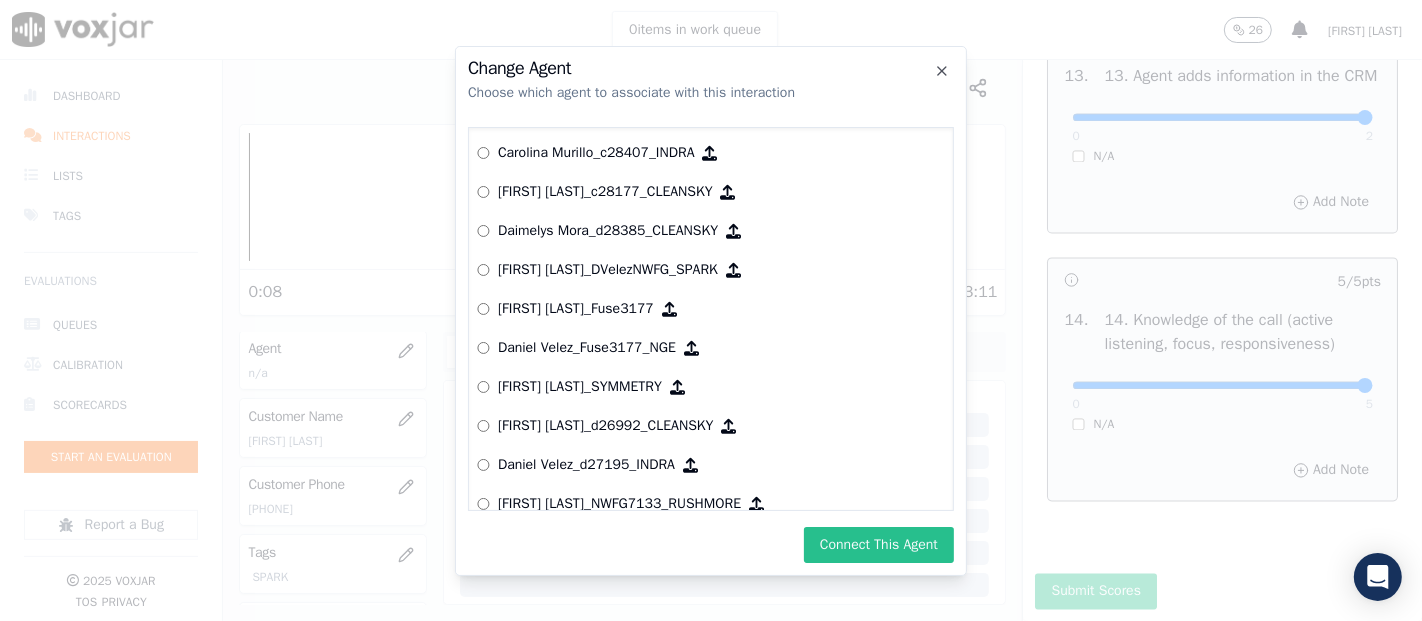 click on "Connect This Agent" at bounding box center (879, 545) 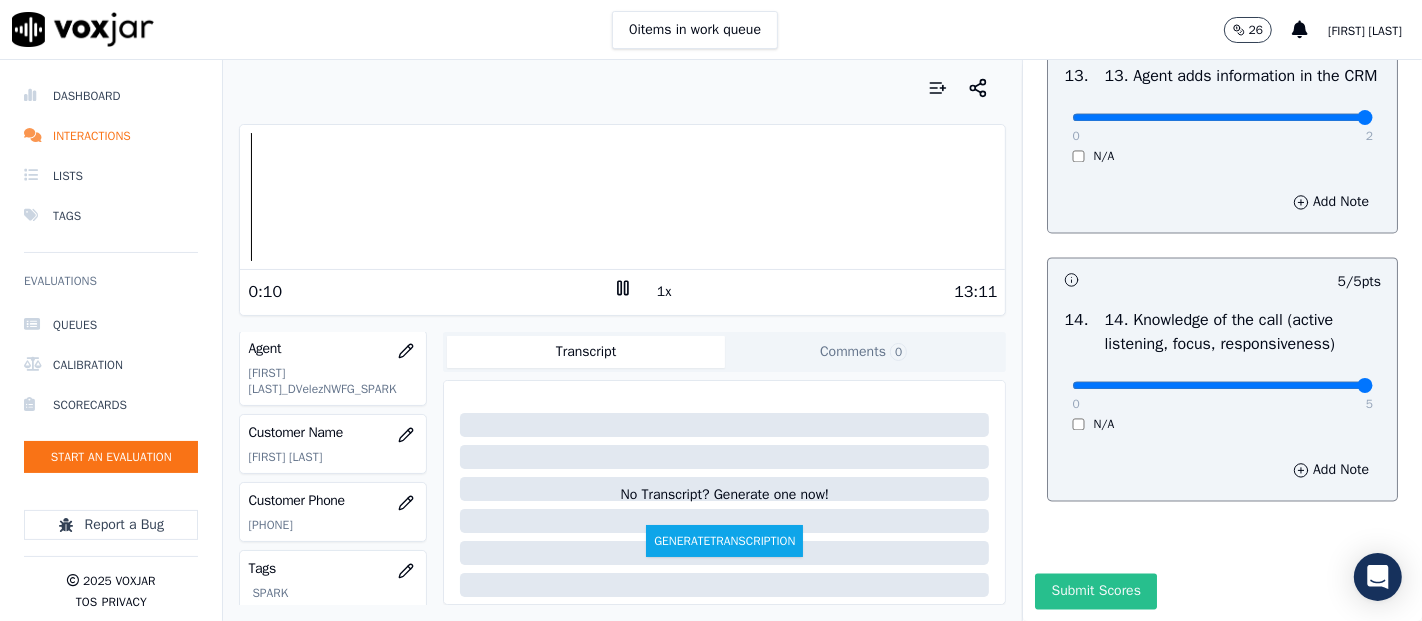 click on "Submit Scores" at bounding box center [1095, 591] 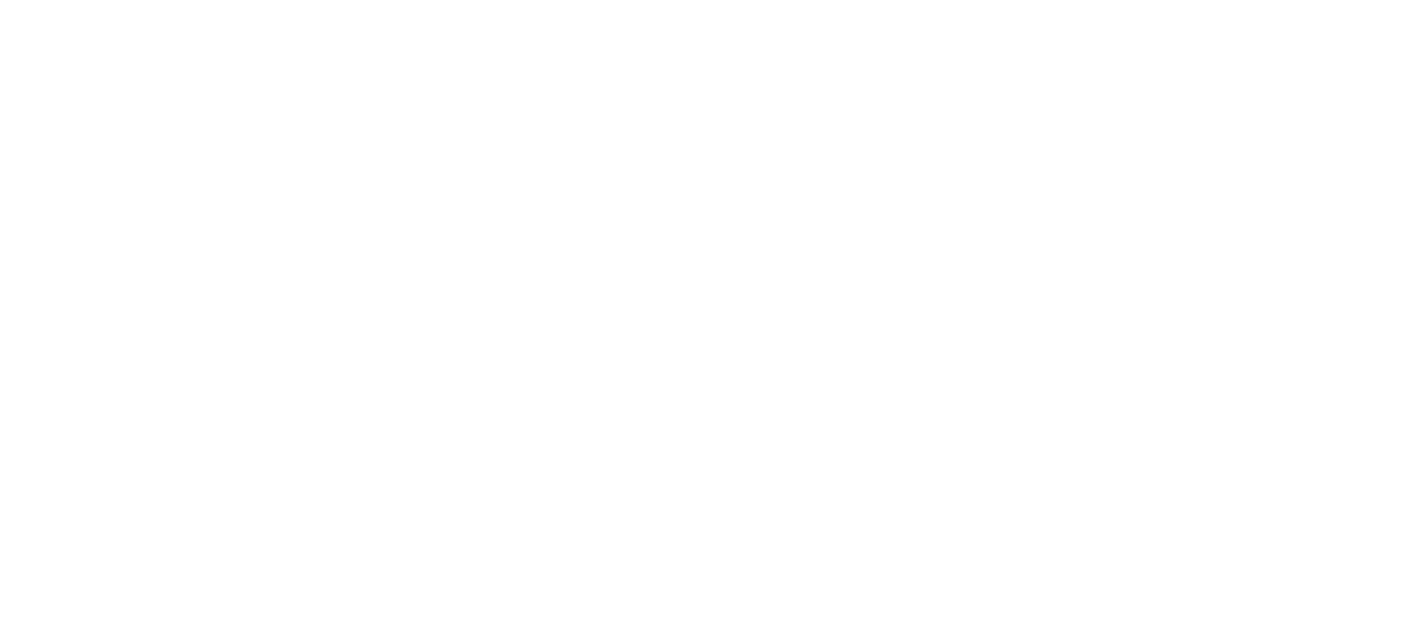 scroll, scrollTop: 0, scrollLeft: 0, axis: both 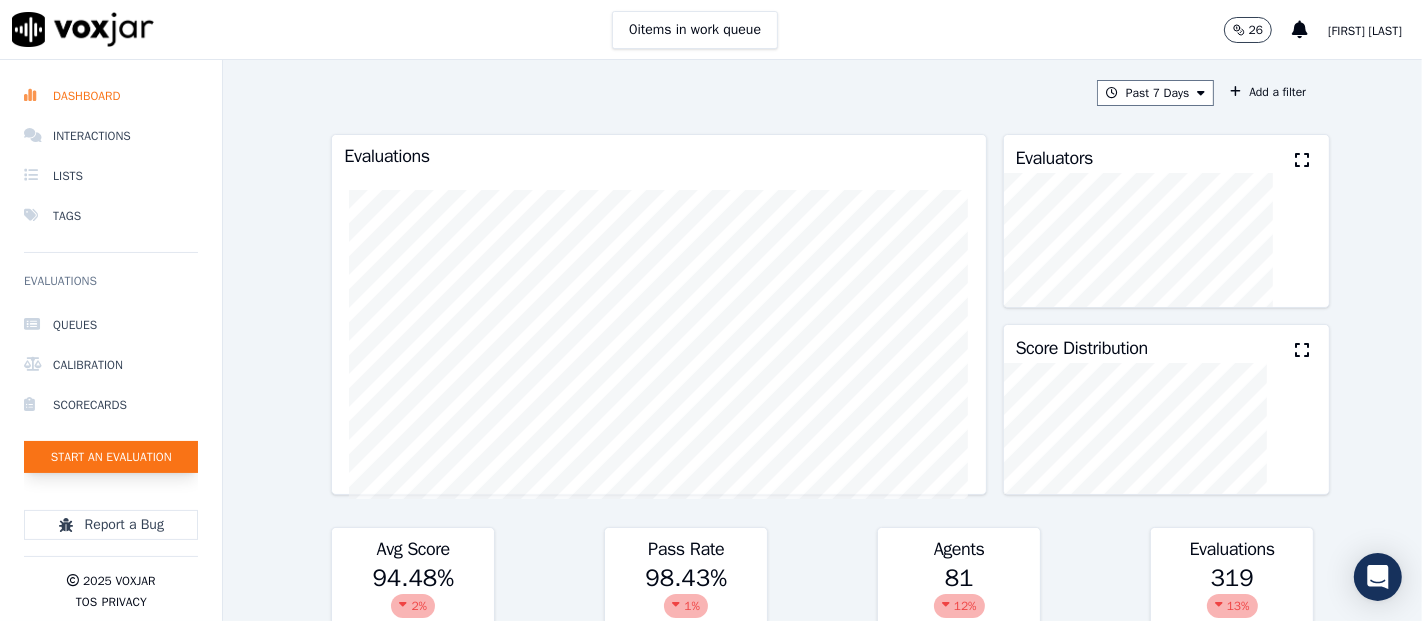 click on "Start an Evaluation" 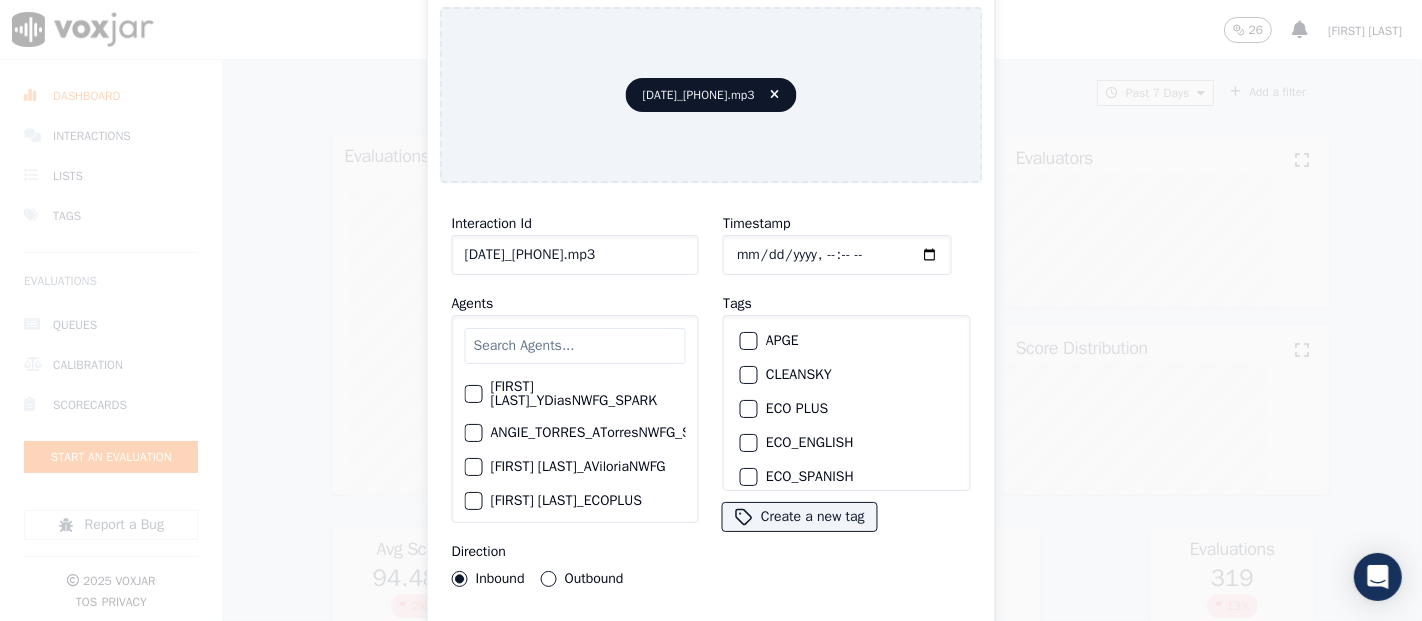 click on "[DATE]_[PHONE].mp3" 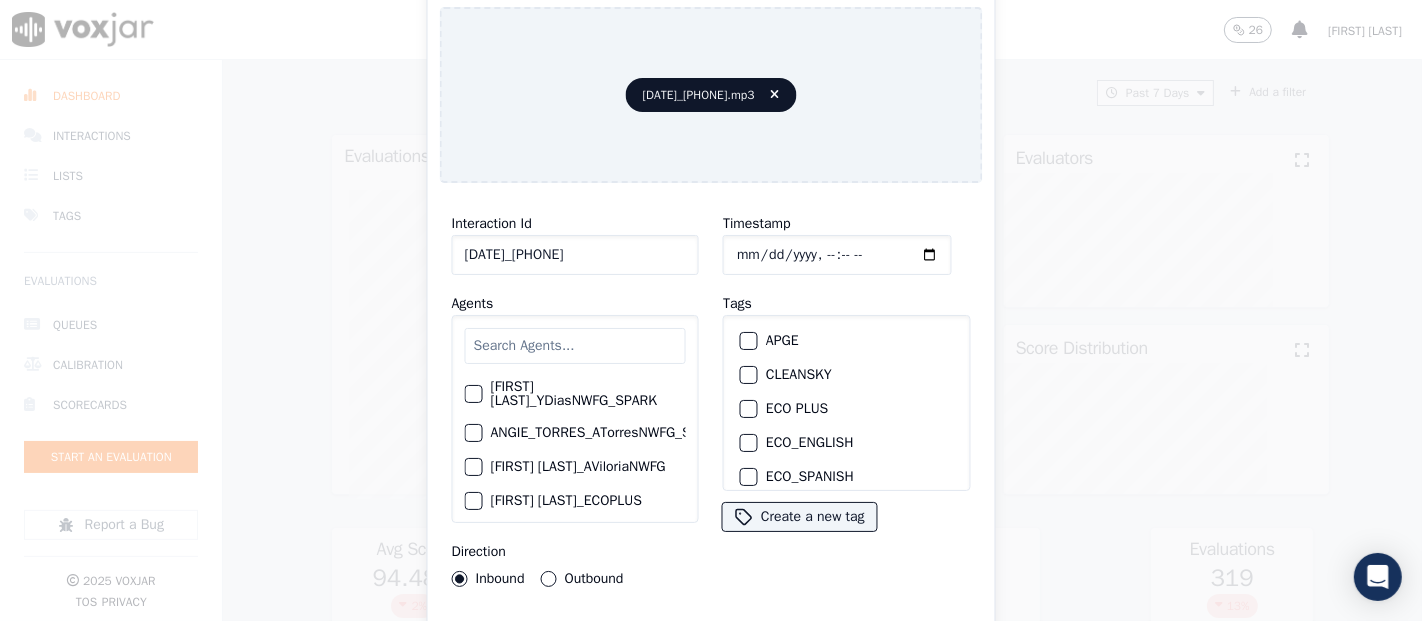 scroll, scrollTop: 0, scrollLeft: 16, axis: horizontal 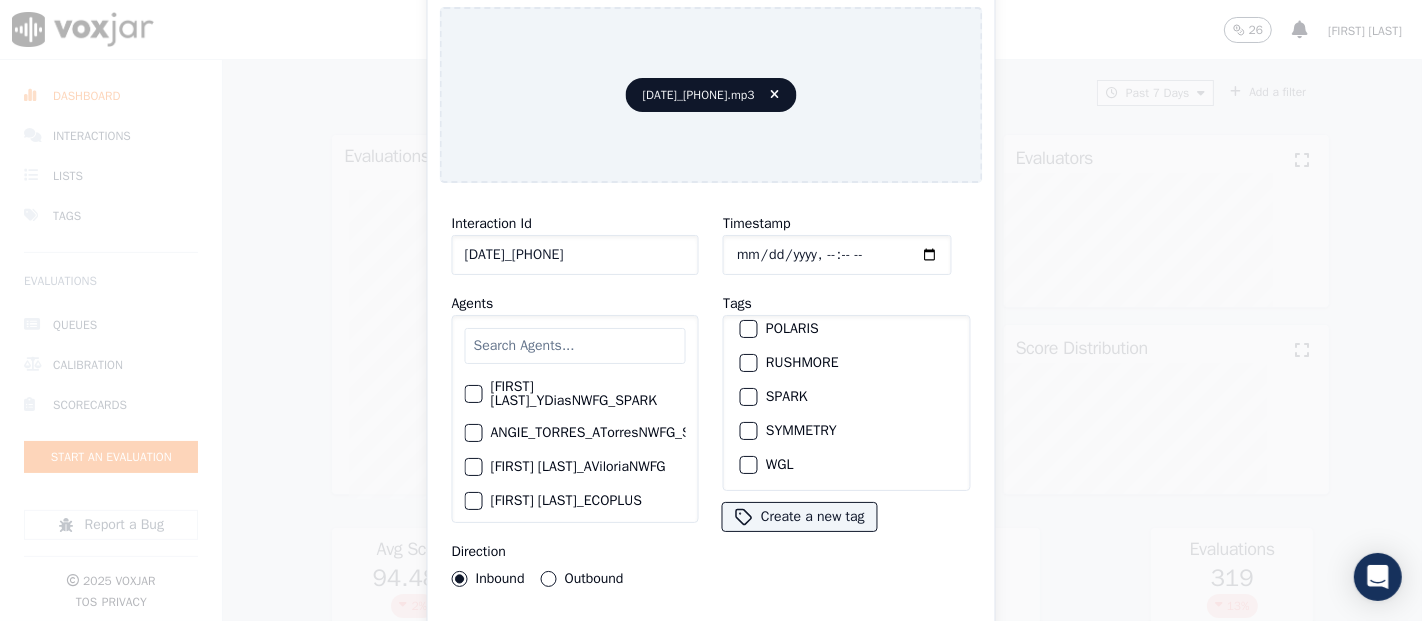 type on "[DATE]_[PHONE]" 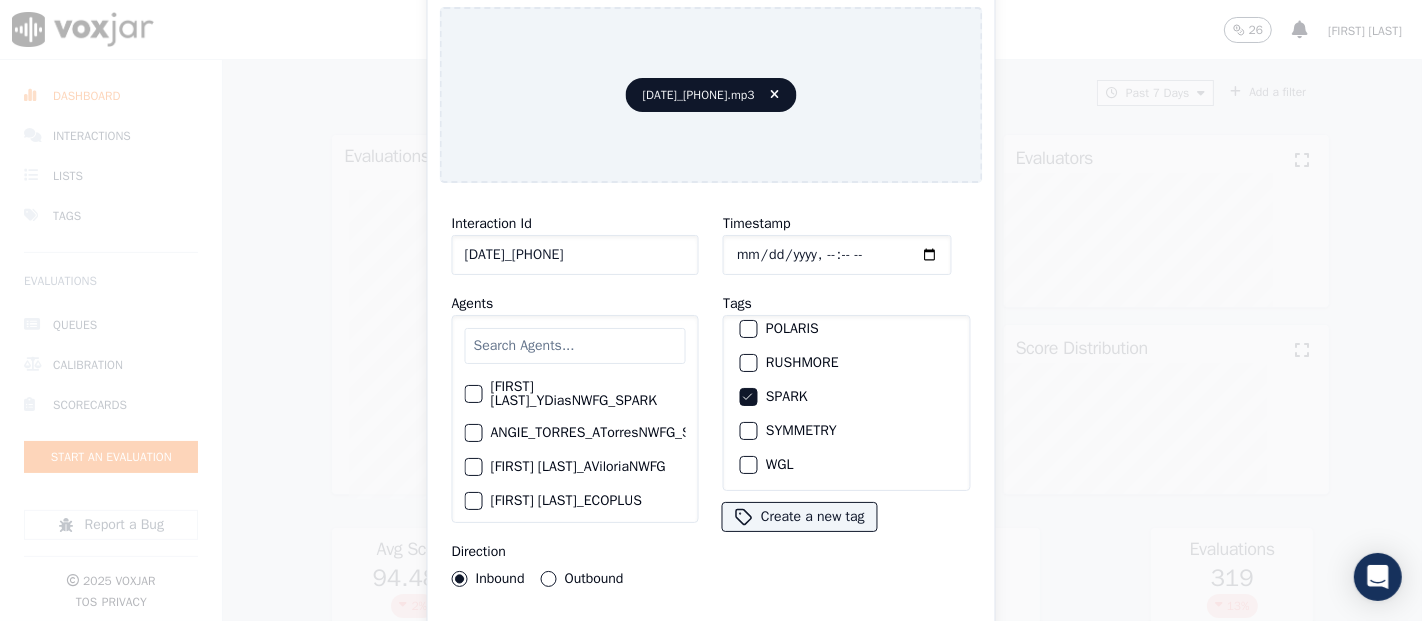 click on "Upload interaction to start evaluation" at bounding box center (711, 641) 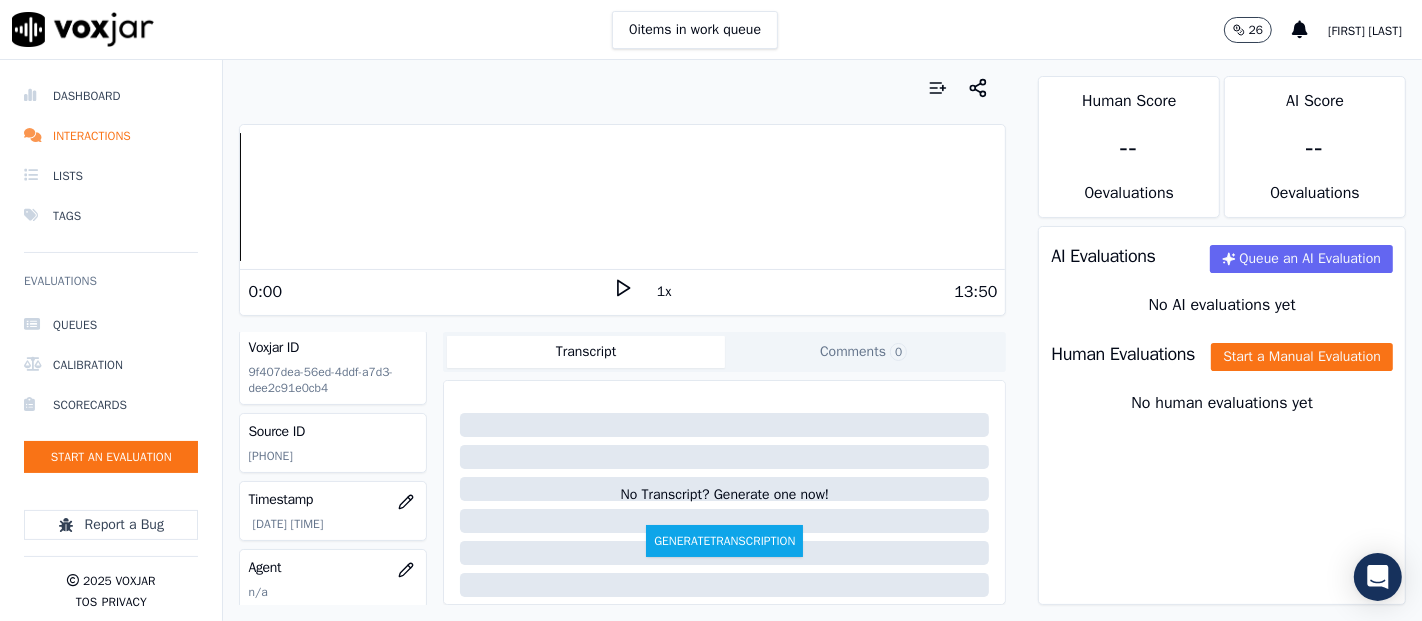 scroll, scrollTop: 0, scrollLeft: 0, axis: both 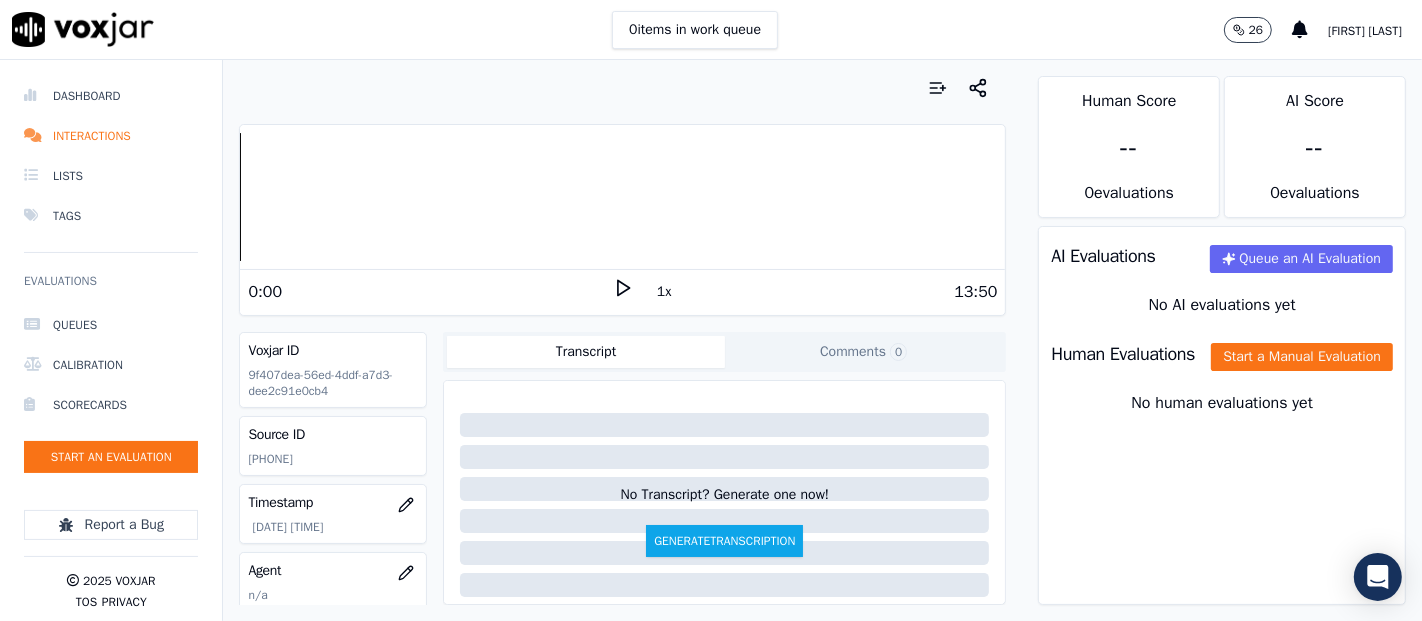 click on "[PHONE]" 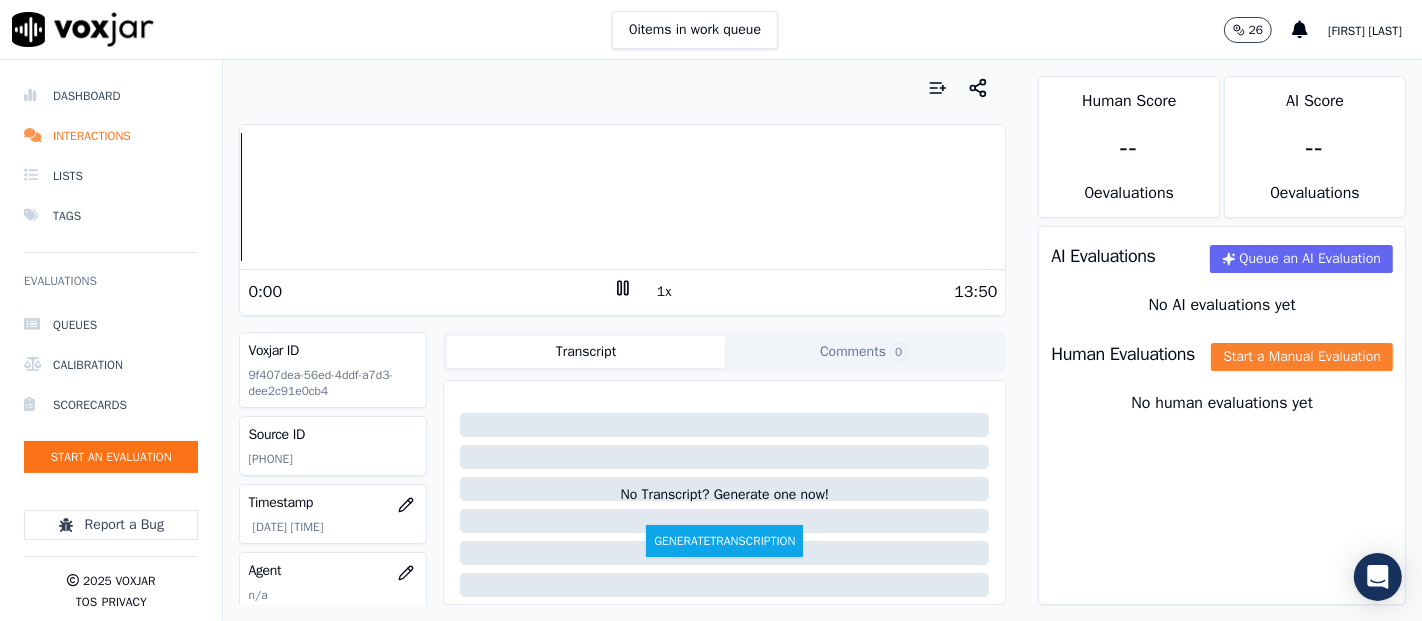 click on "Start a Manual Evaluation" 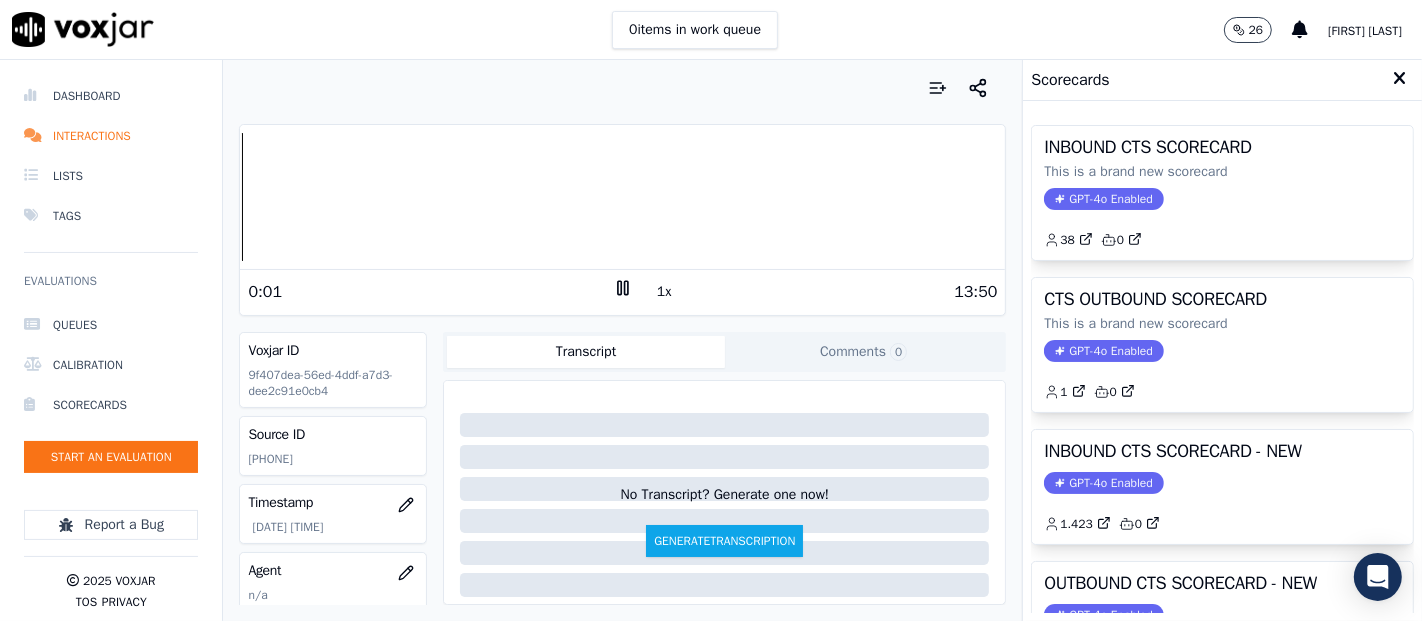click on "GPT-4o Enabled" 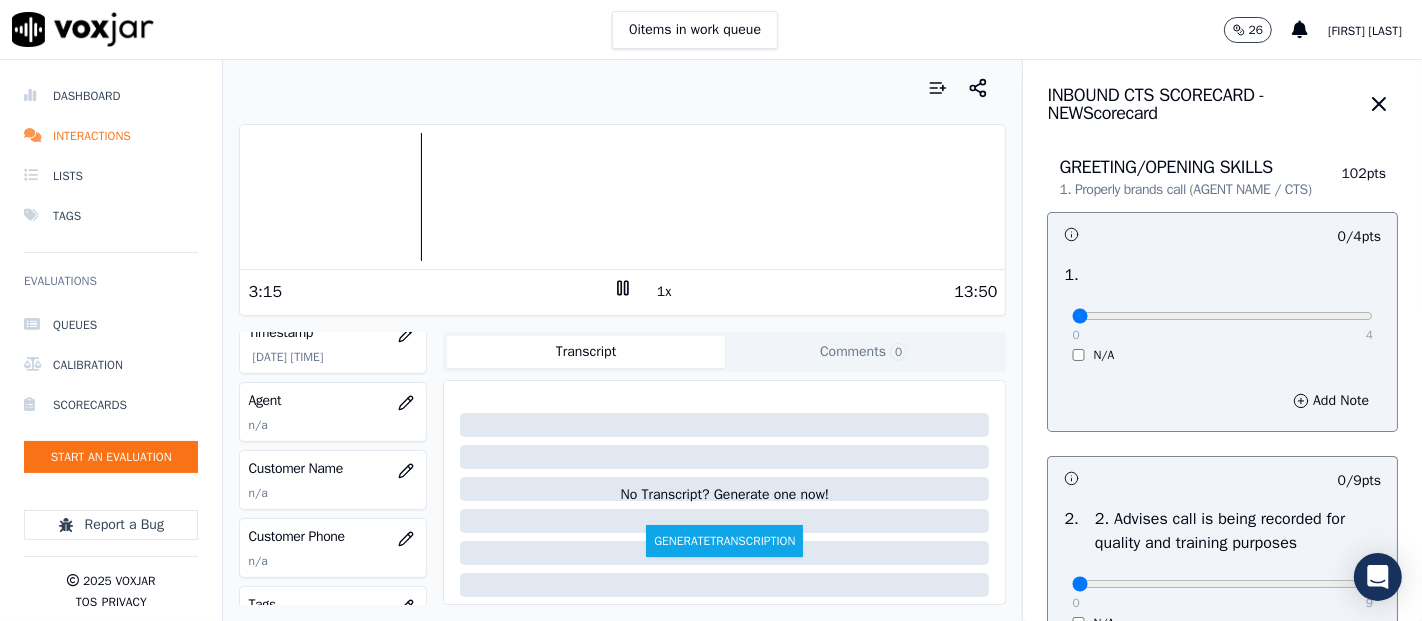 scroll, scrollTop: 222, scrollLeft: 0, axis: vertical 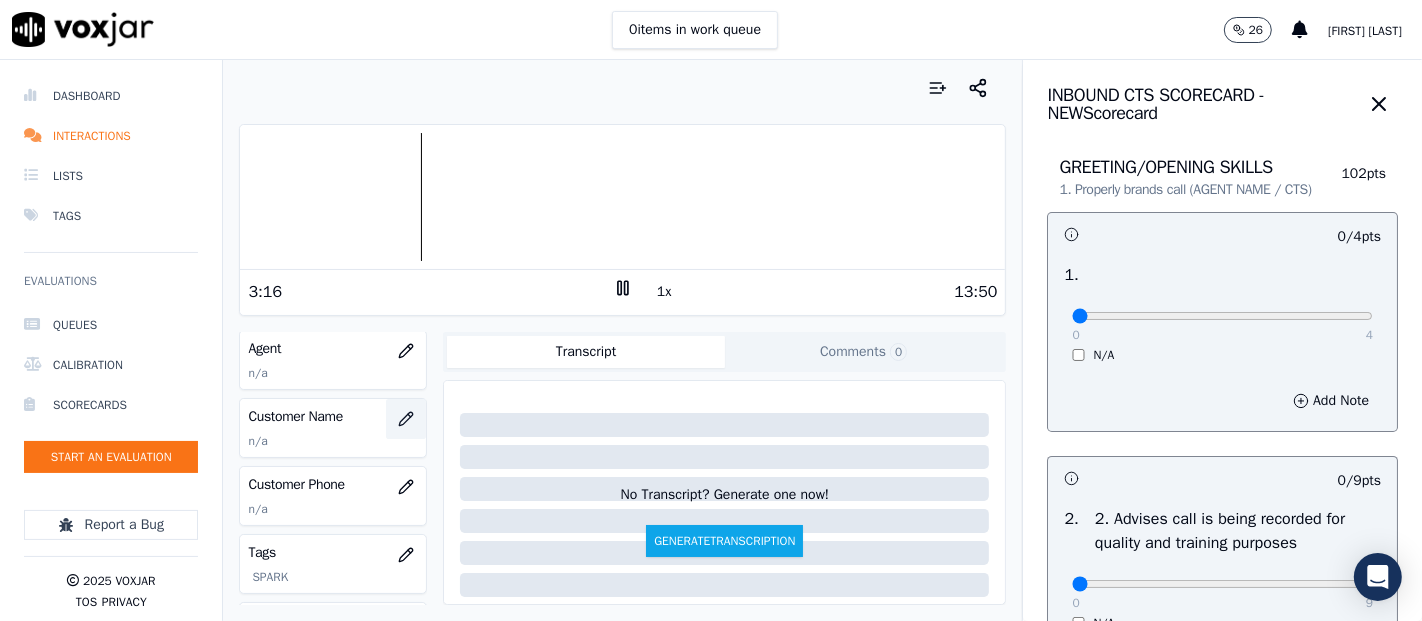 click 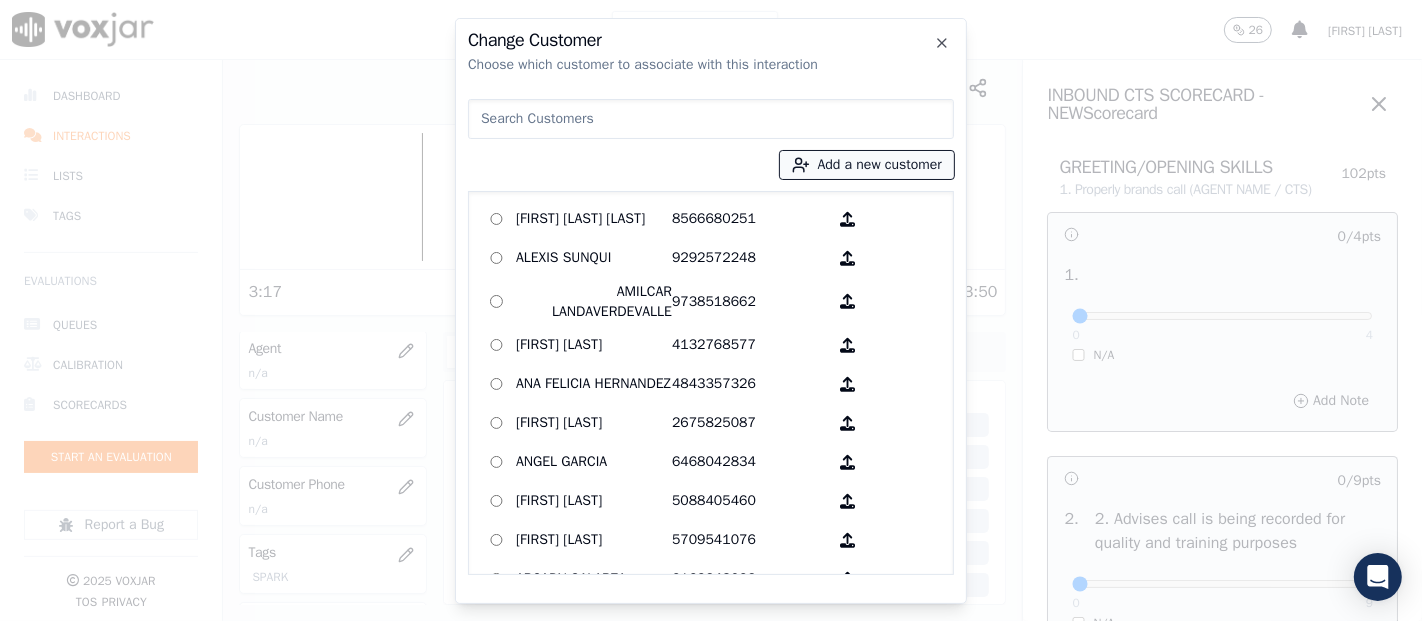 click on "Add a new customer" at bounding box center (867, 165) 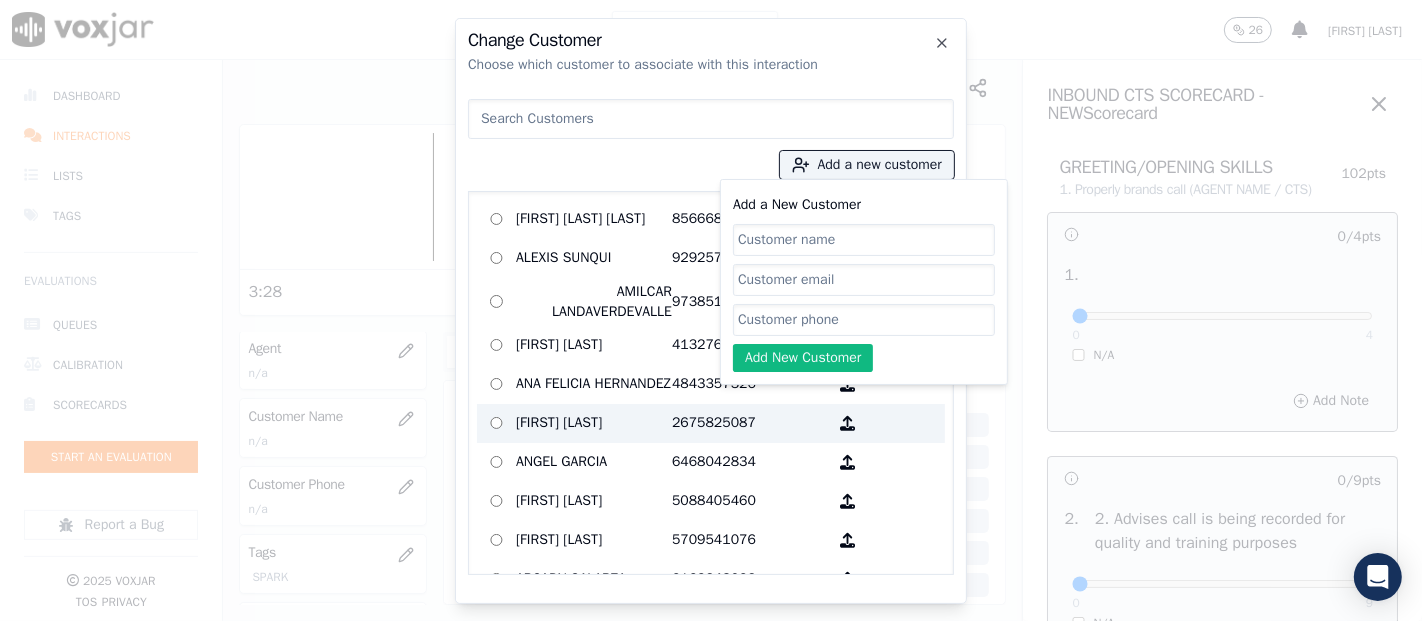 paste on "[FIRST] [LAST] [LAST] [LAST]" 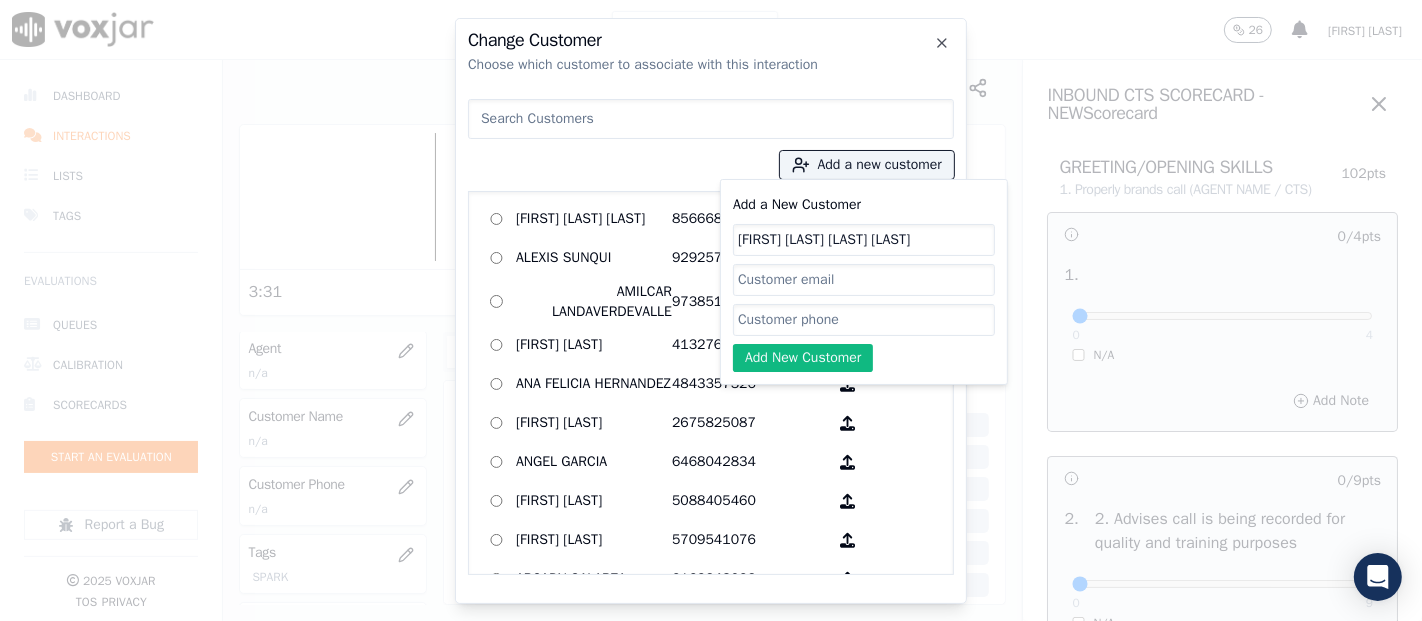 type on "[FIRST] [LAST] [LAST] [LAST]" 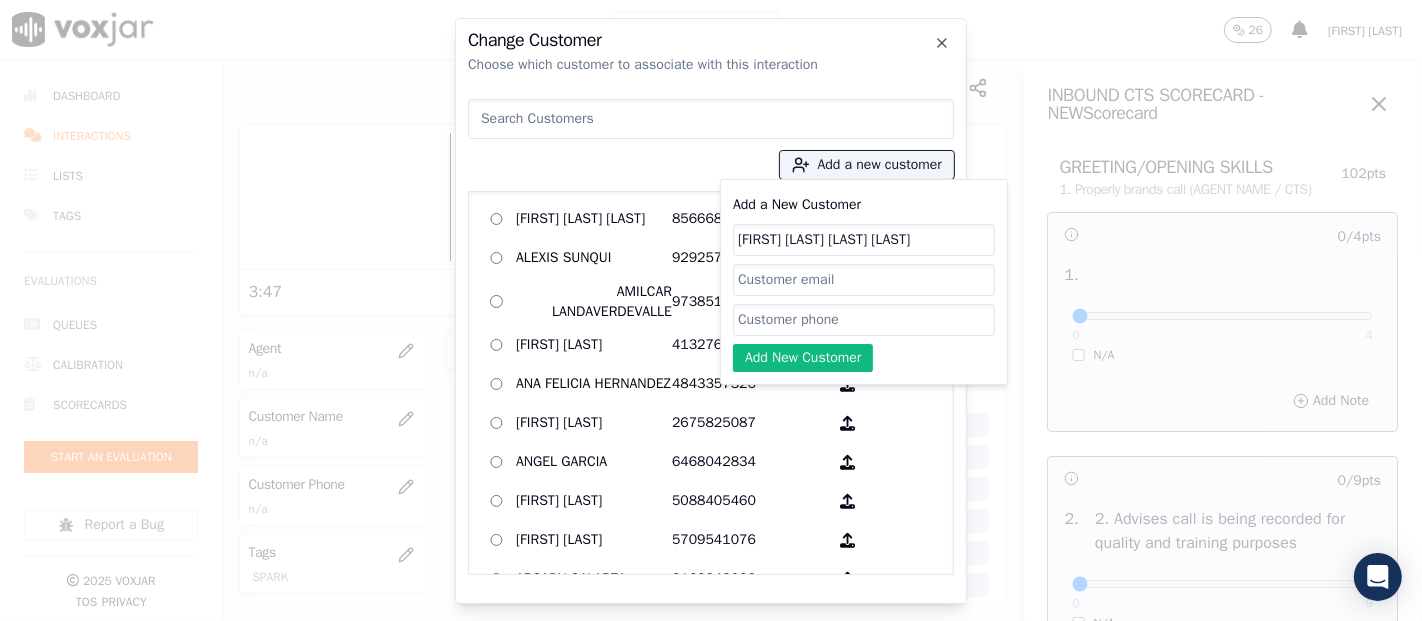 paste on "[PHONE]" 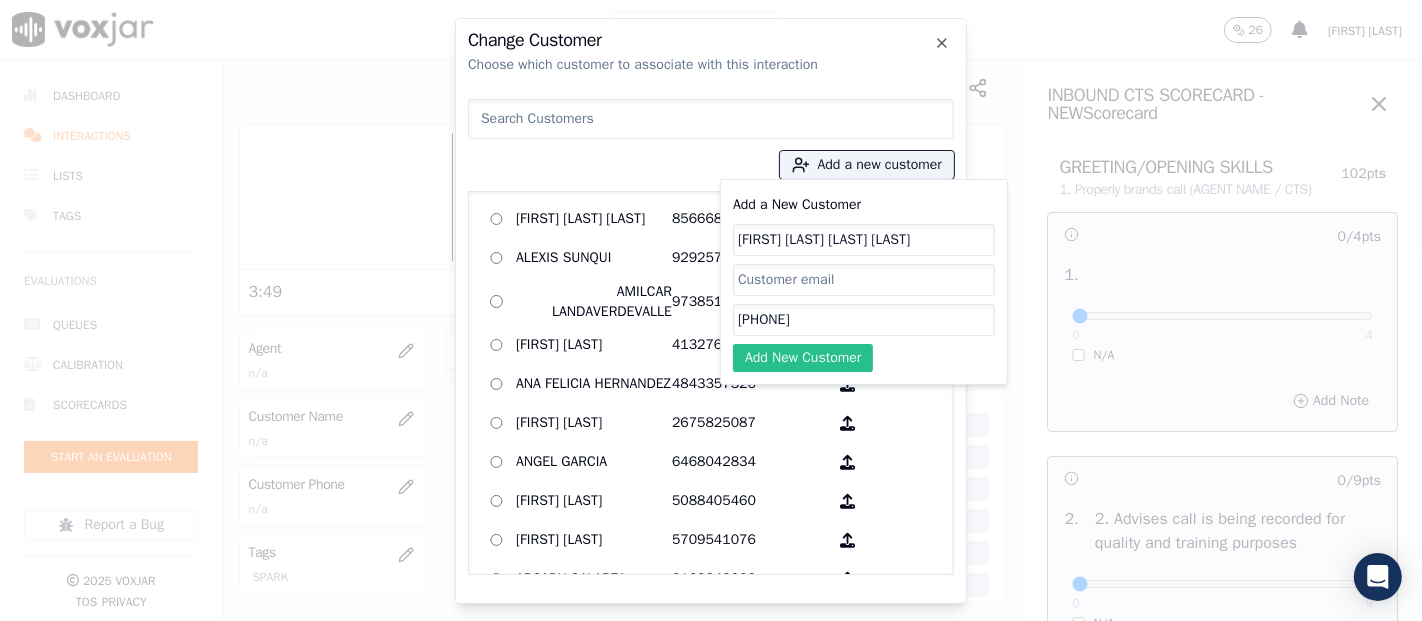type on "[PHONE]" 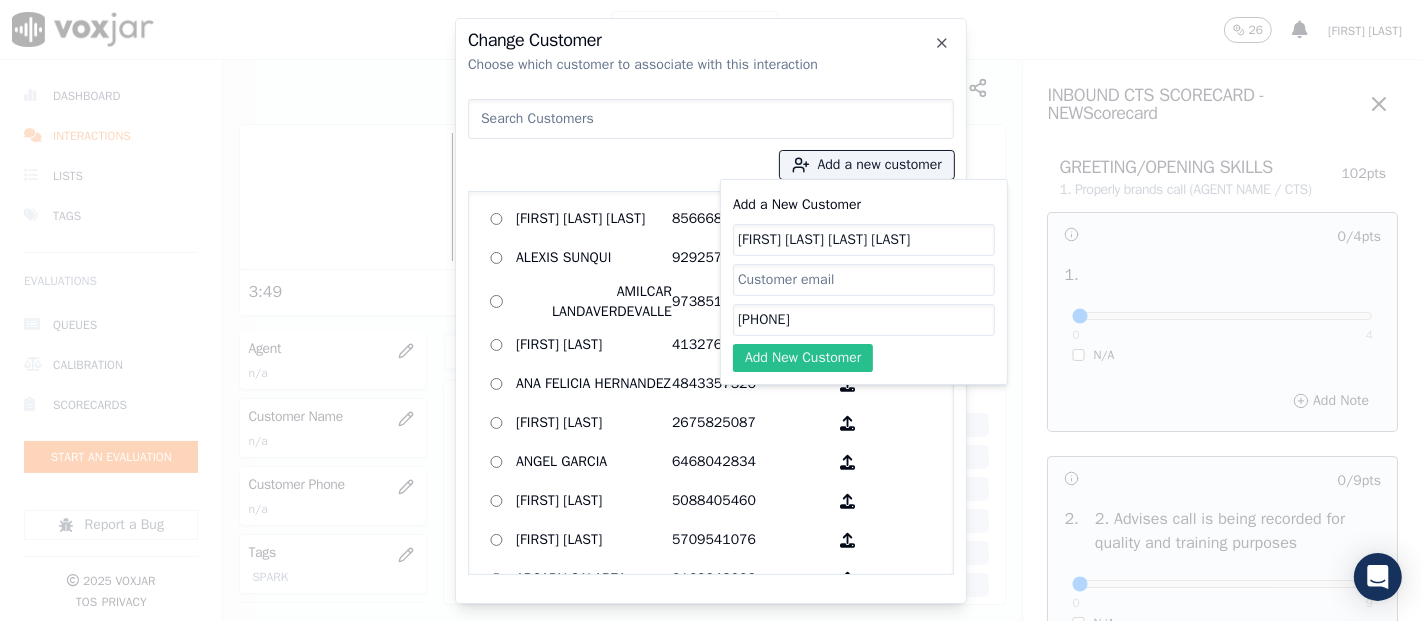 click on "Add New Customer" 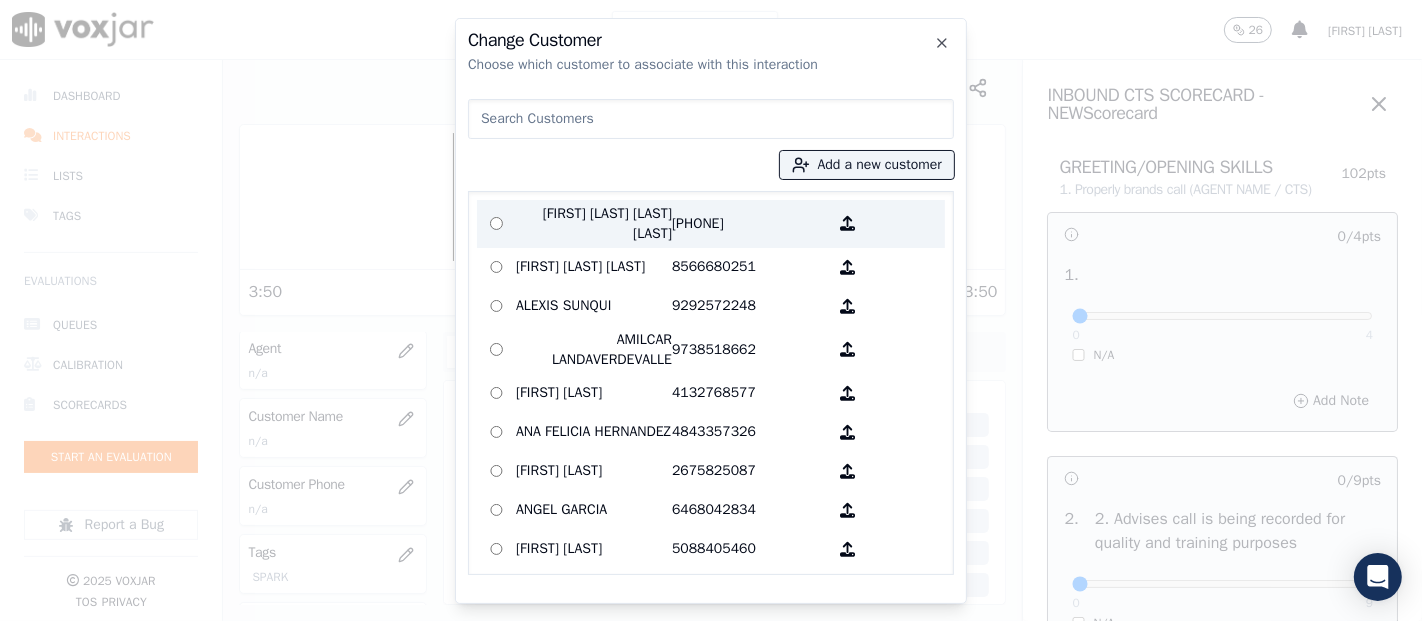 click on "[FIRST] [LAST] [LAST] [LAST]" at bounding box center (594, 224) 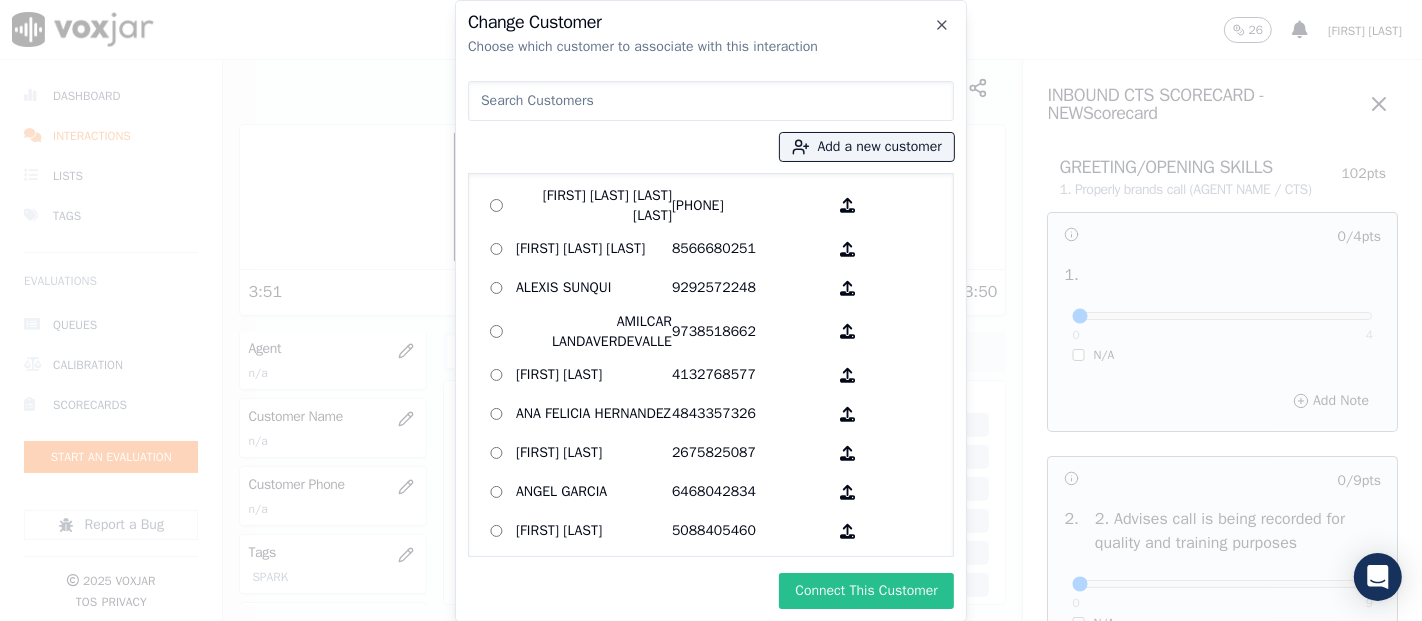 click on "Connect This Customer" at bounding box center (866, 591) 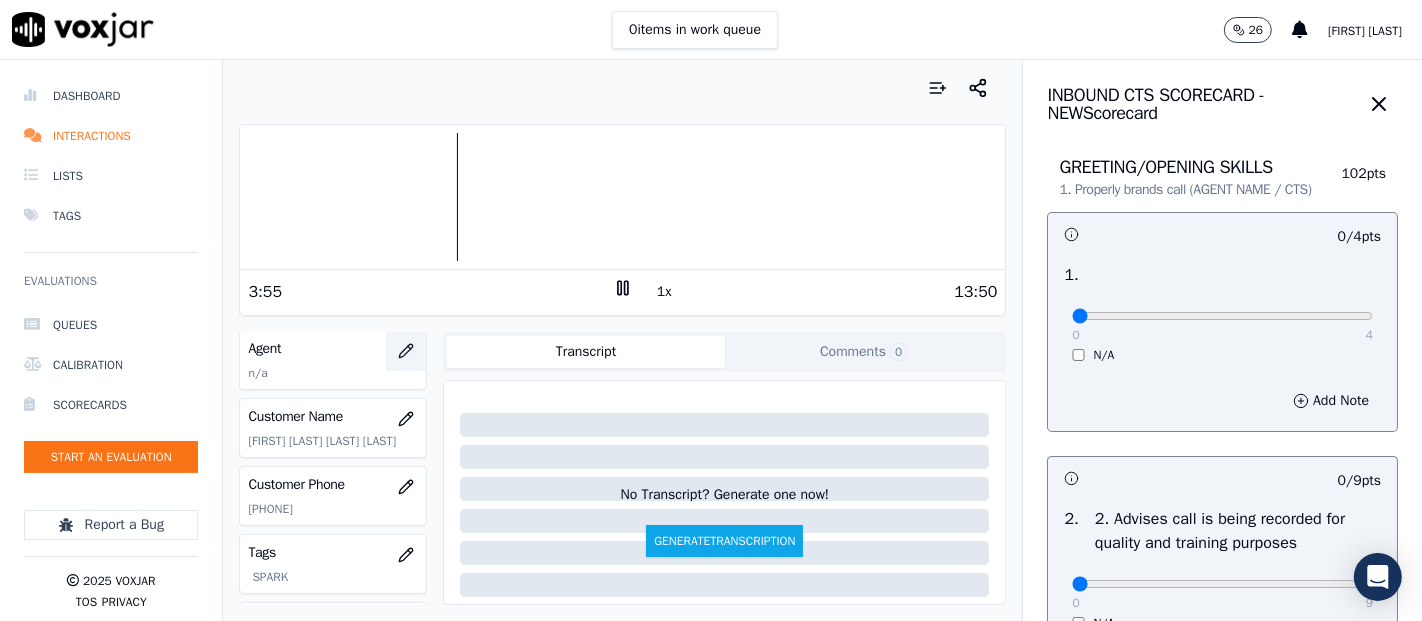 click 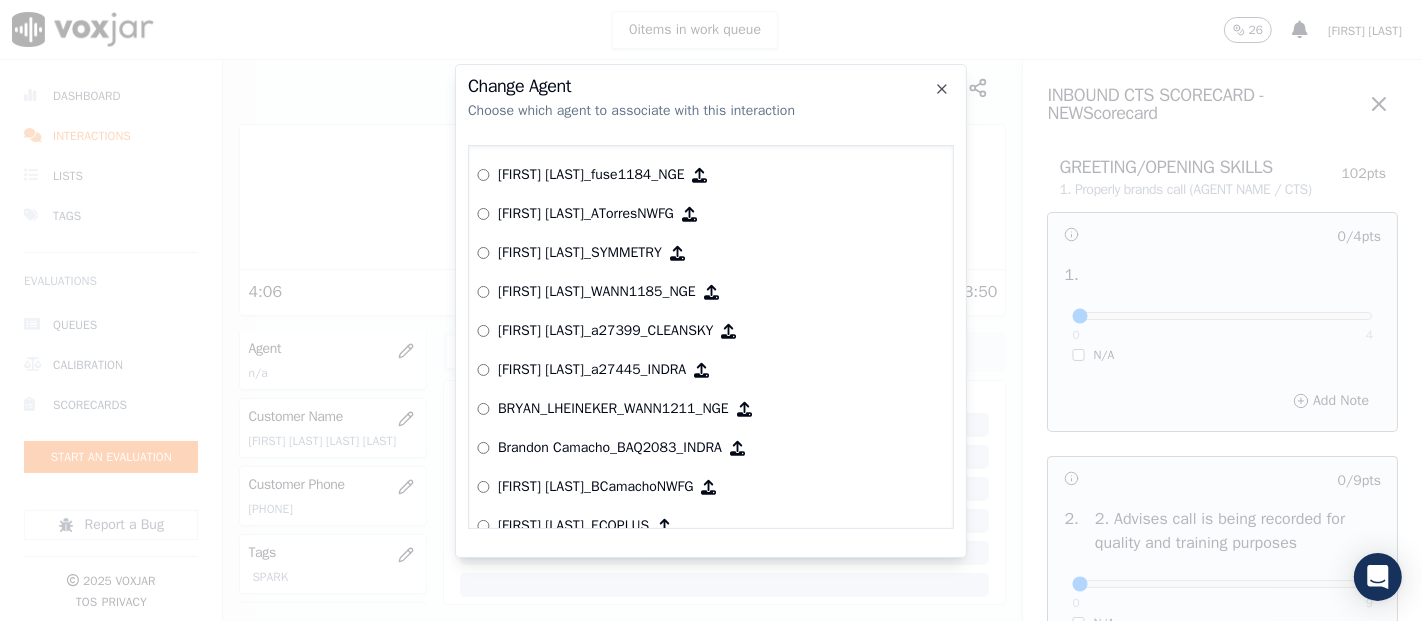 scroll, scrollTop: 821, scrollLeft: 0, axis: vertical 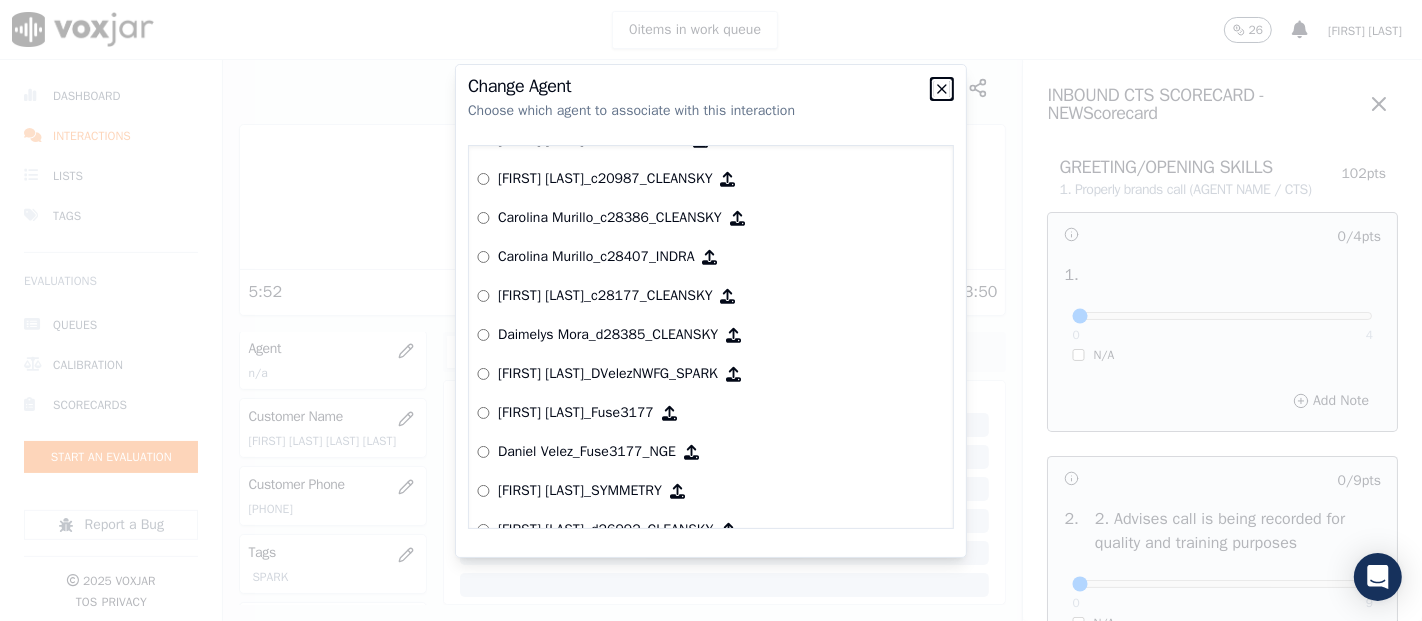 click 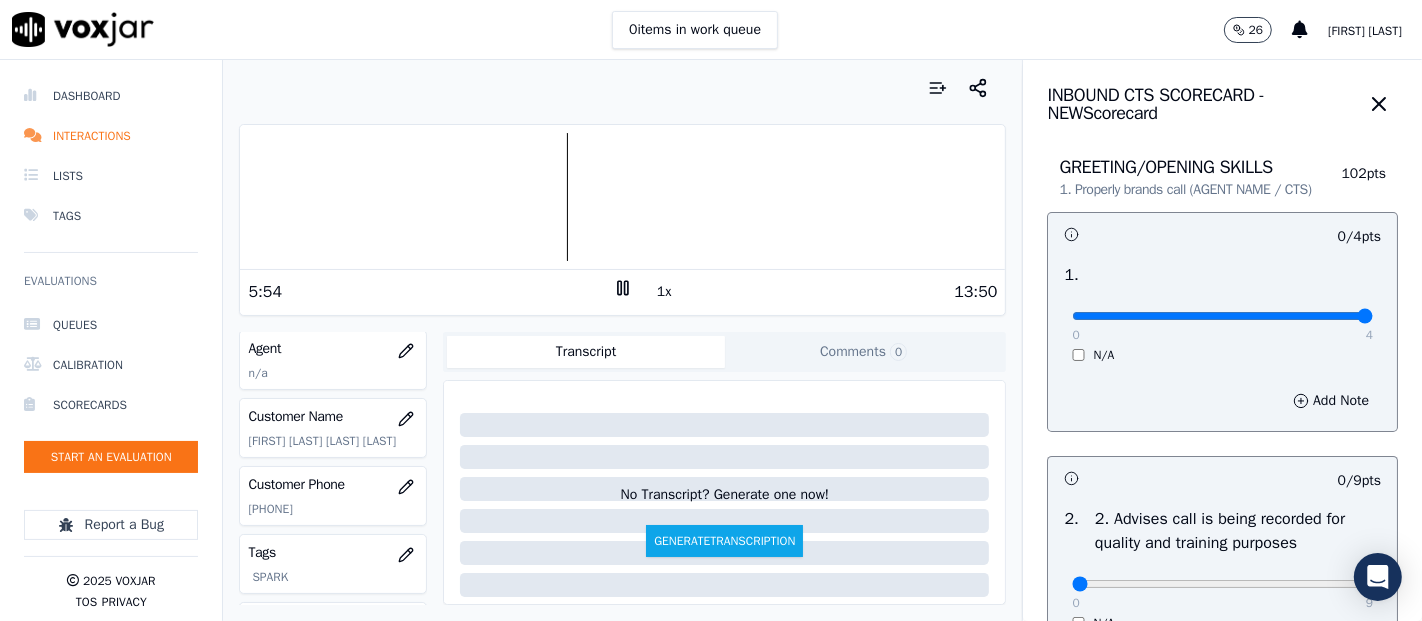 type on "4" 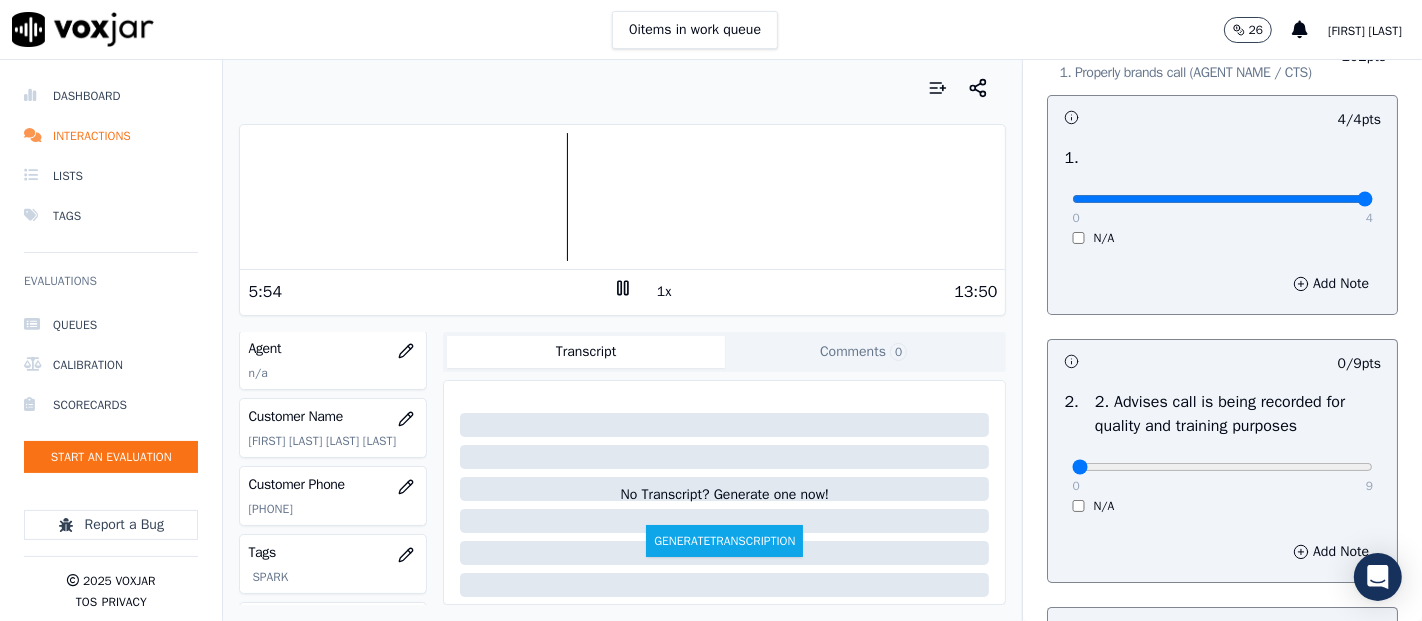 scroll, scrollTop: 222, scrollLeft: 0, axis: vertical 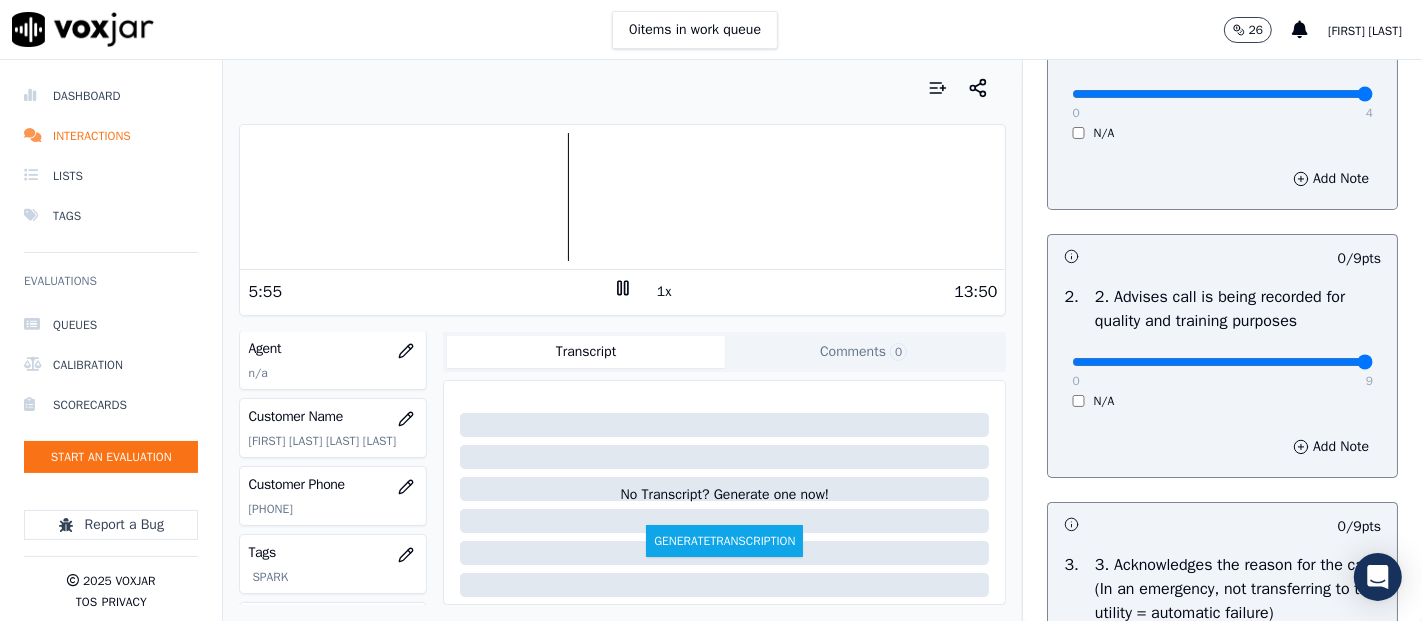 type on "9" 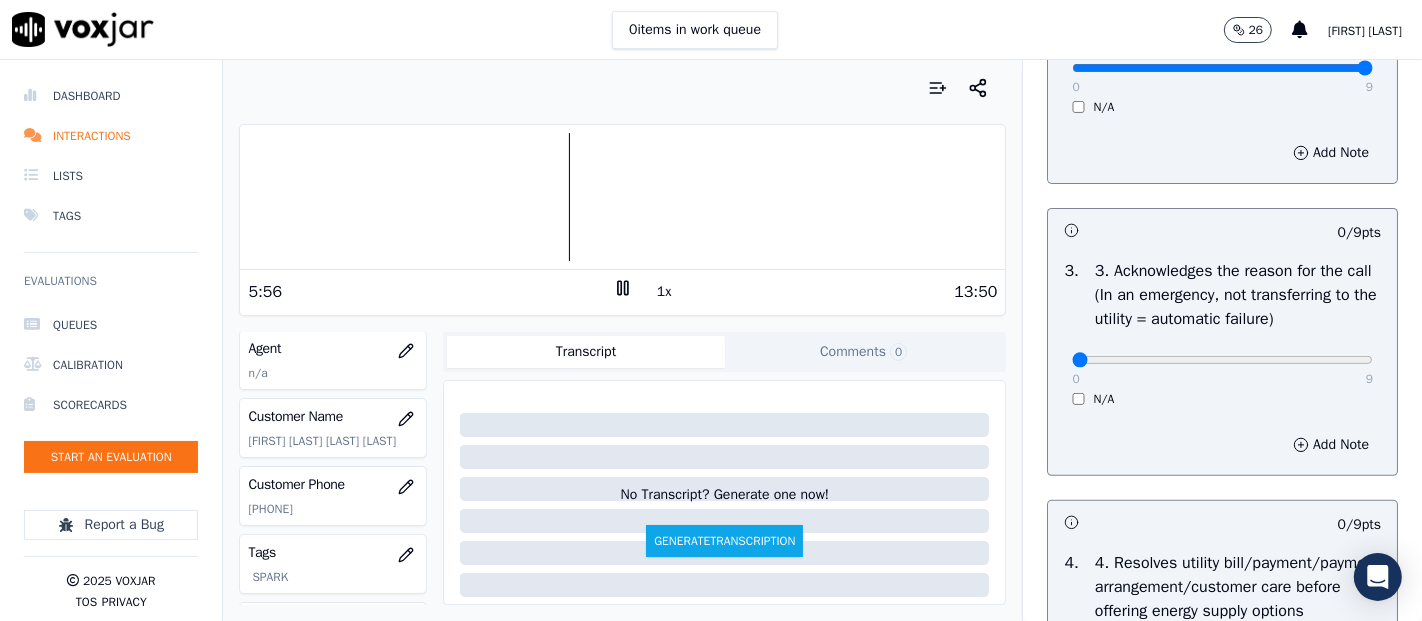 scroll, scrollTop: 555, scrollLeft: 0, axis: vertical 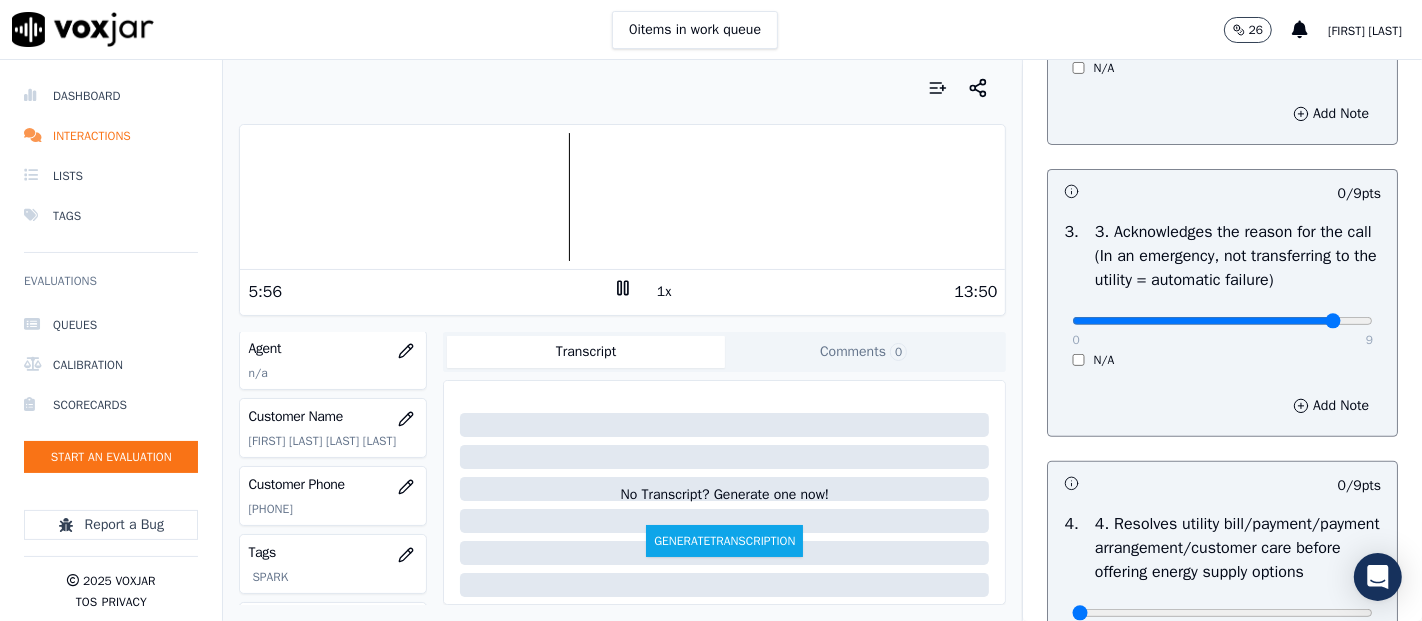 click at bounding box center [1222, -239] 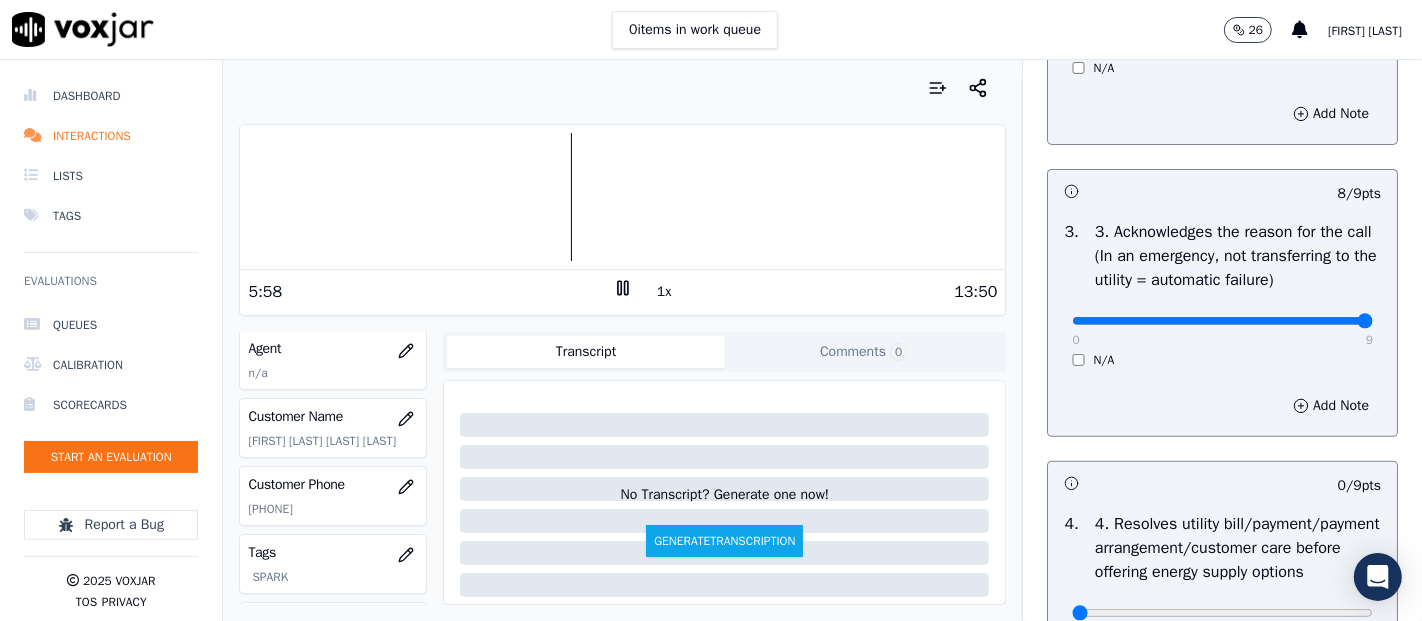 type on "9" 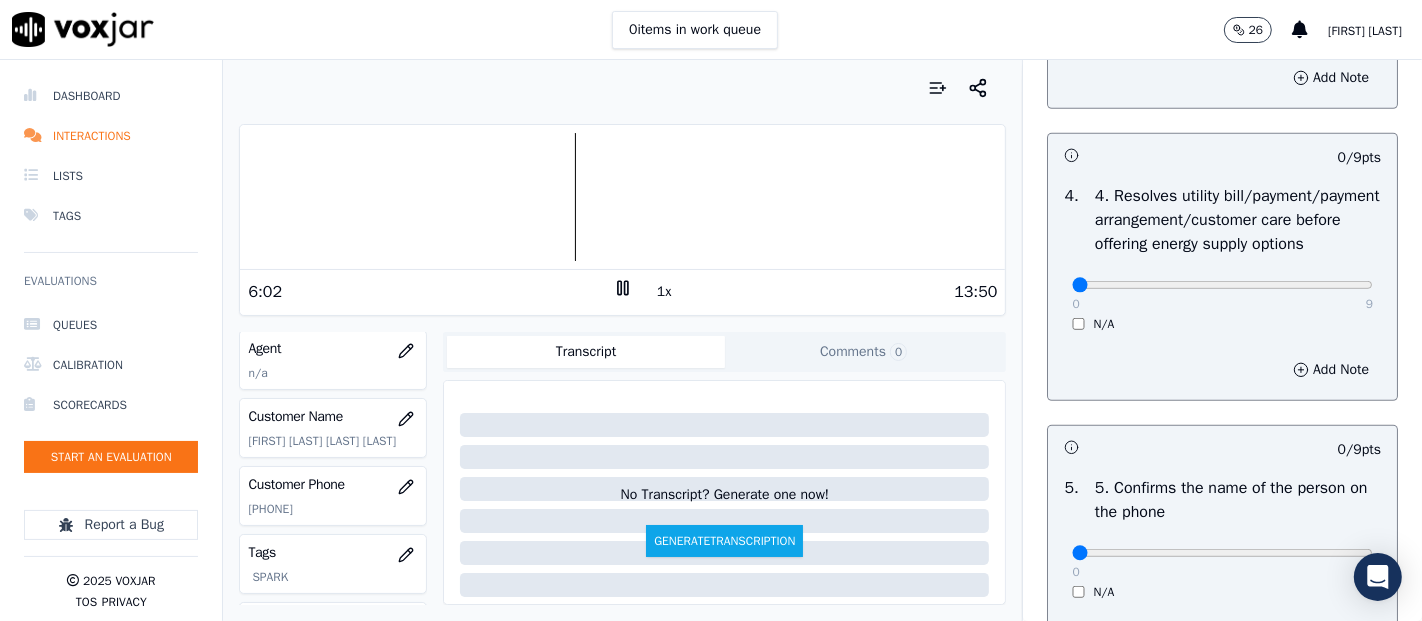 scroll, scrollTop: 888, scrollLeft: 0, axis: vertical 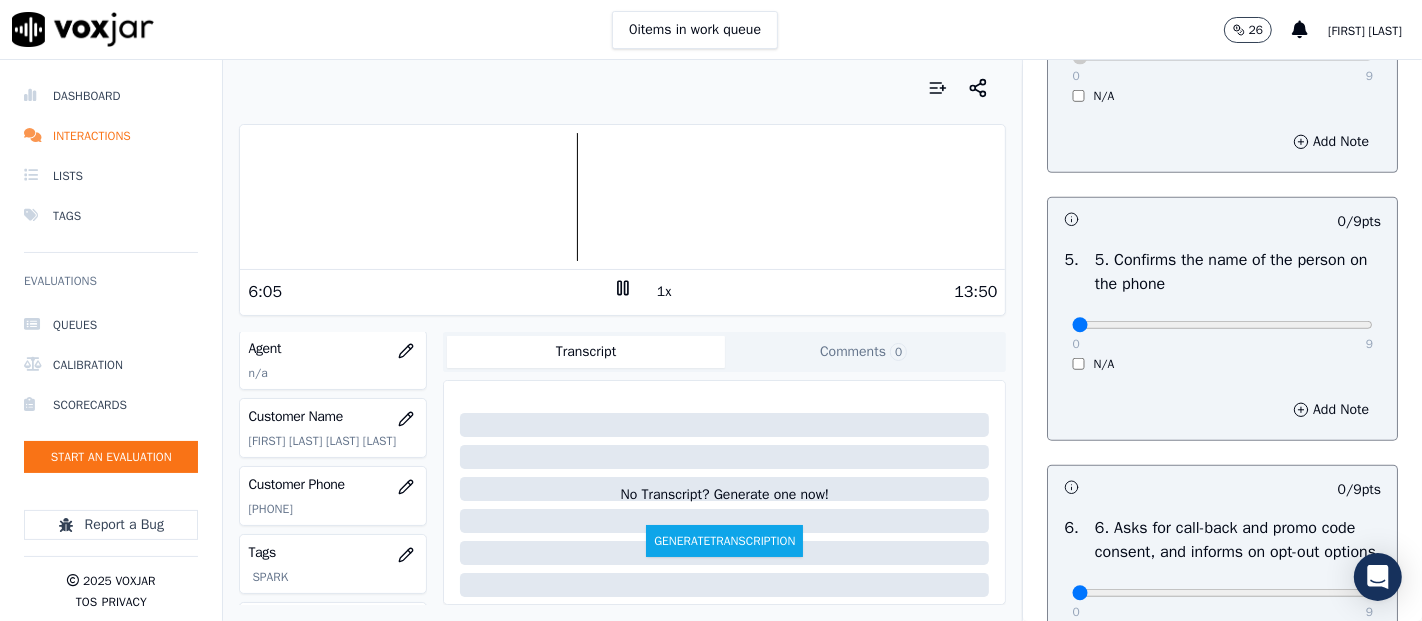drag, startPoint x: 1323, startPoint y: 405, endPoint x: 1320, endPoint y: 390, distance: 15.297058 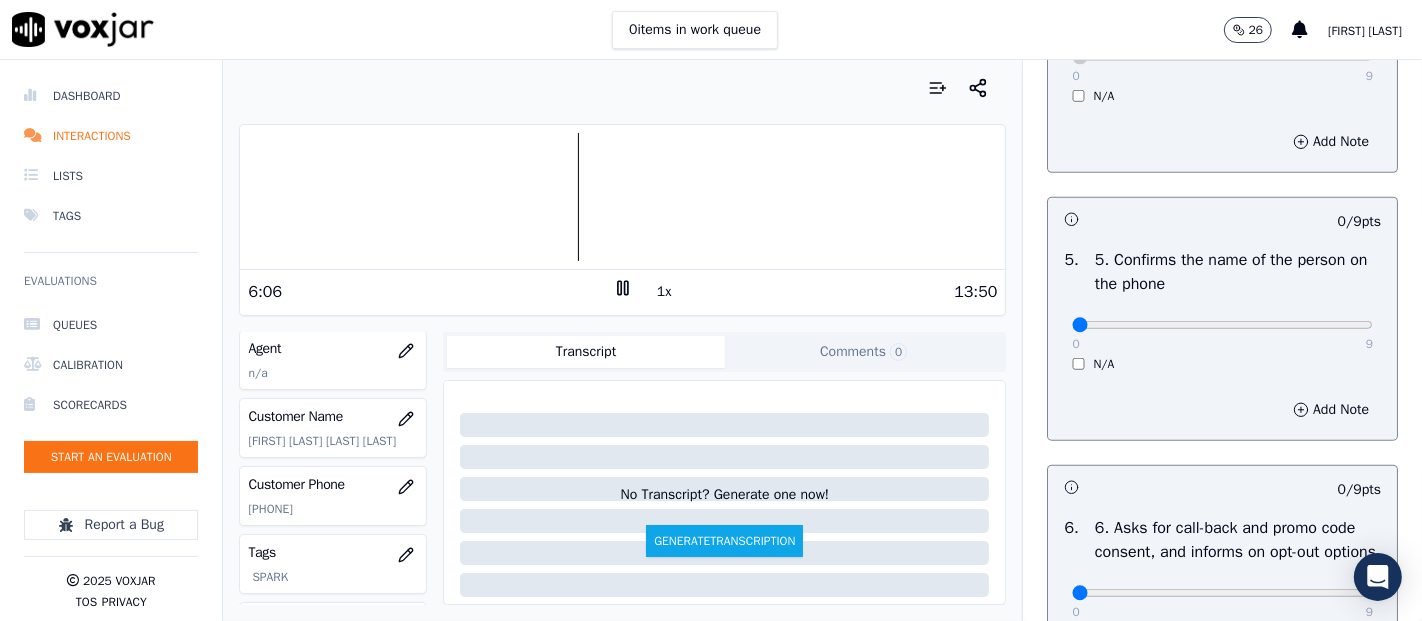 click on "0   9" at bounding box center [1222, 324] 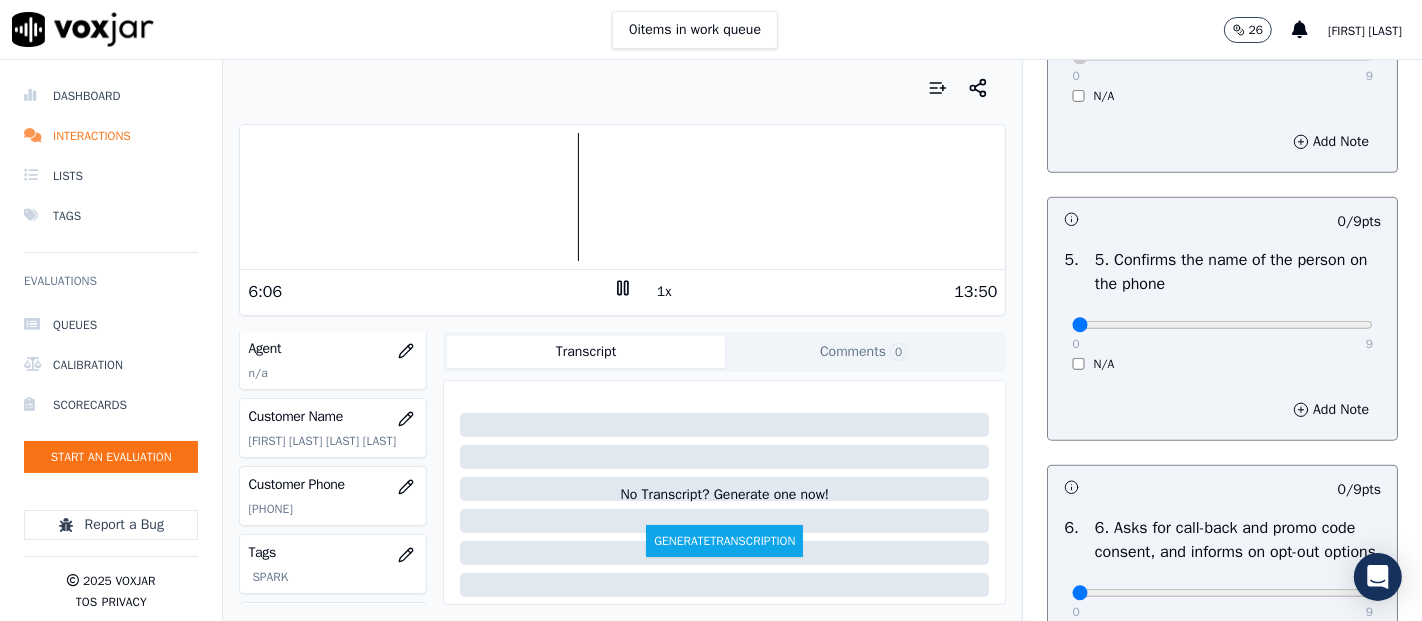 click on "0   9" at bounding box center (1222, 324) 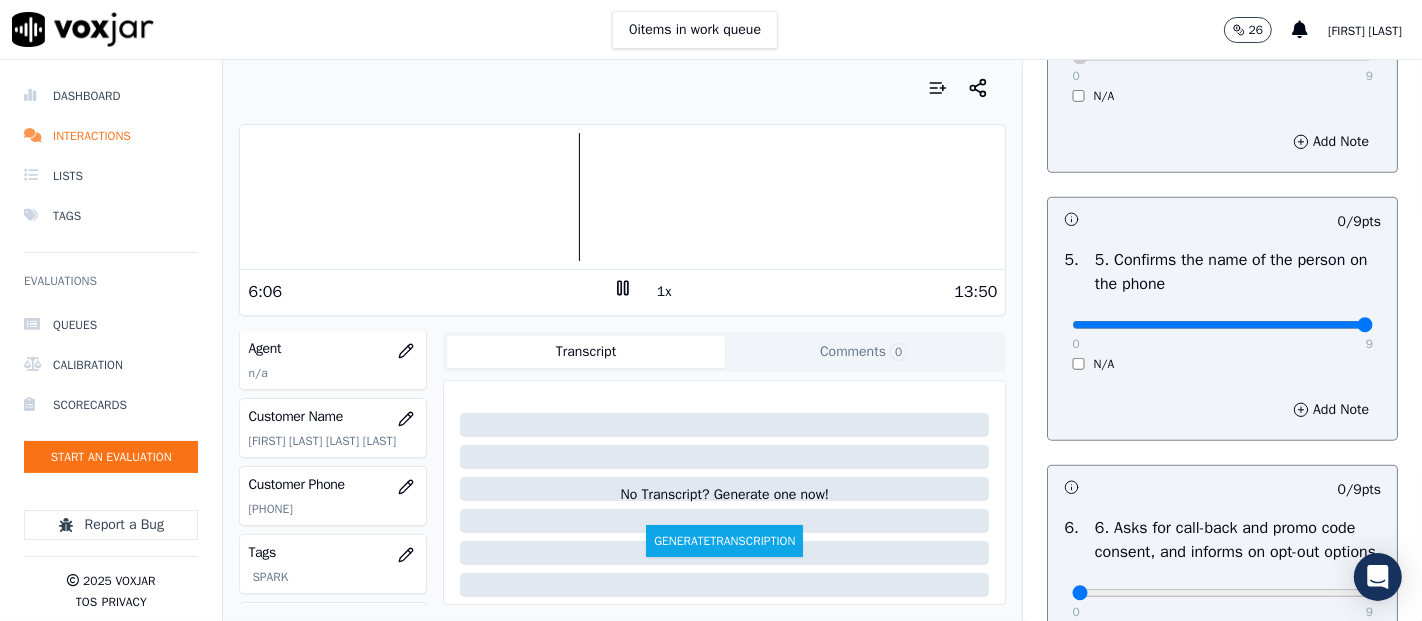 type on "9" 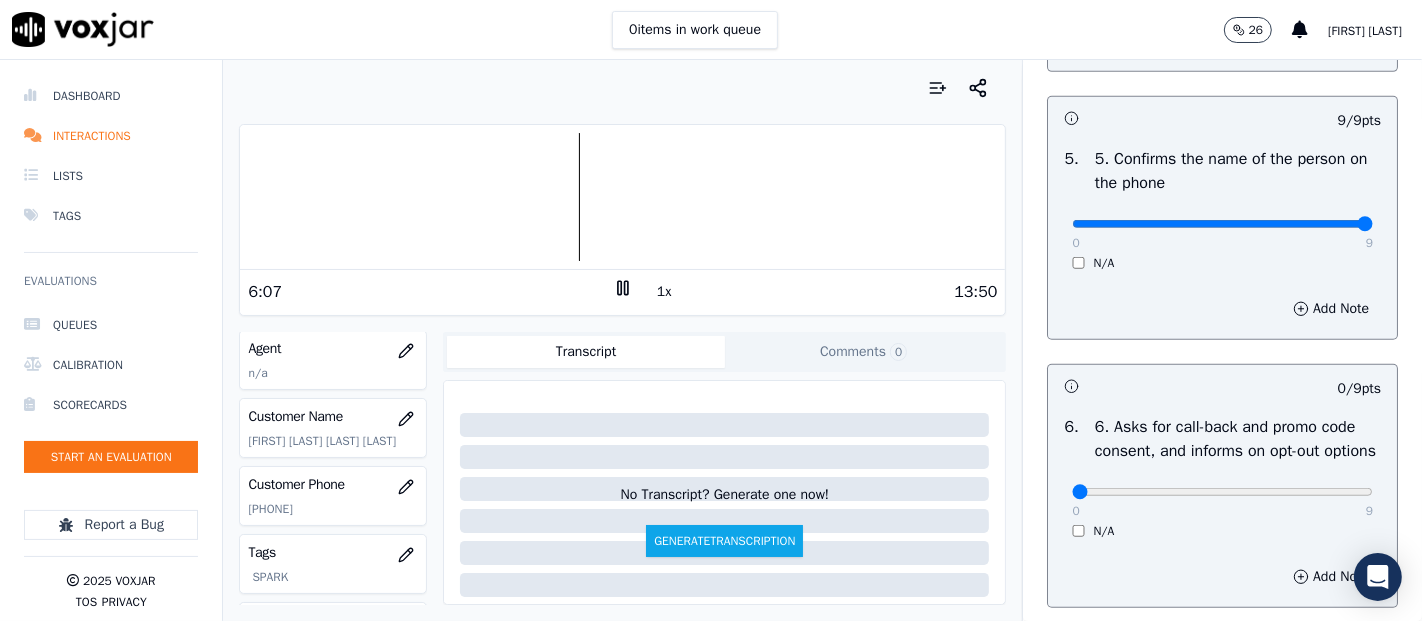 scroll, scrollTop: 1333, scrollLeft: 0, axis: vertical 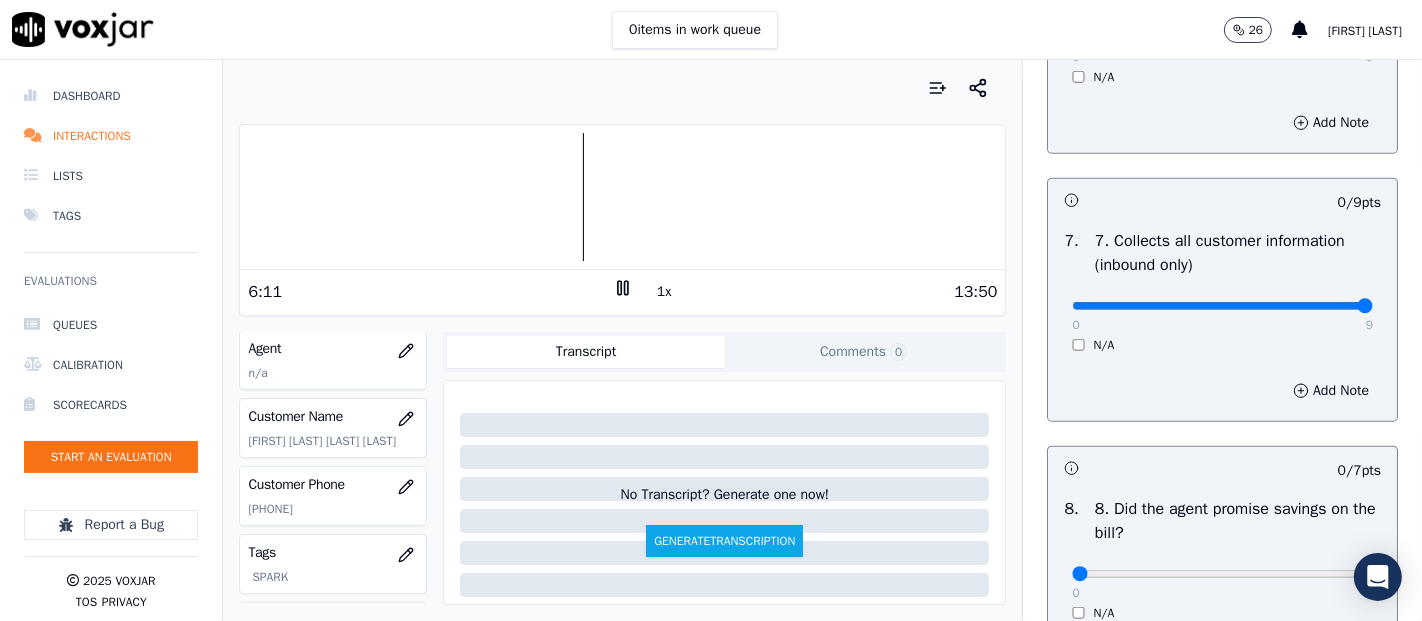 type on "9" 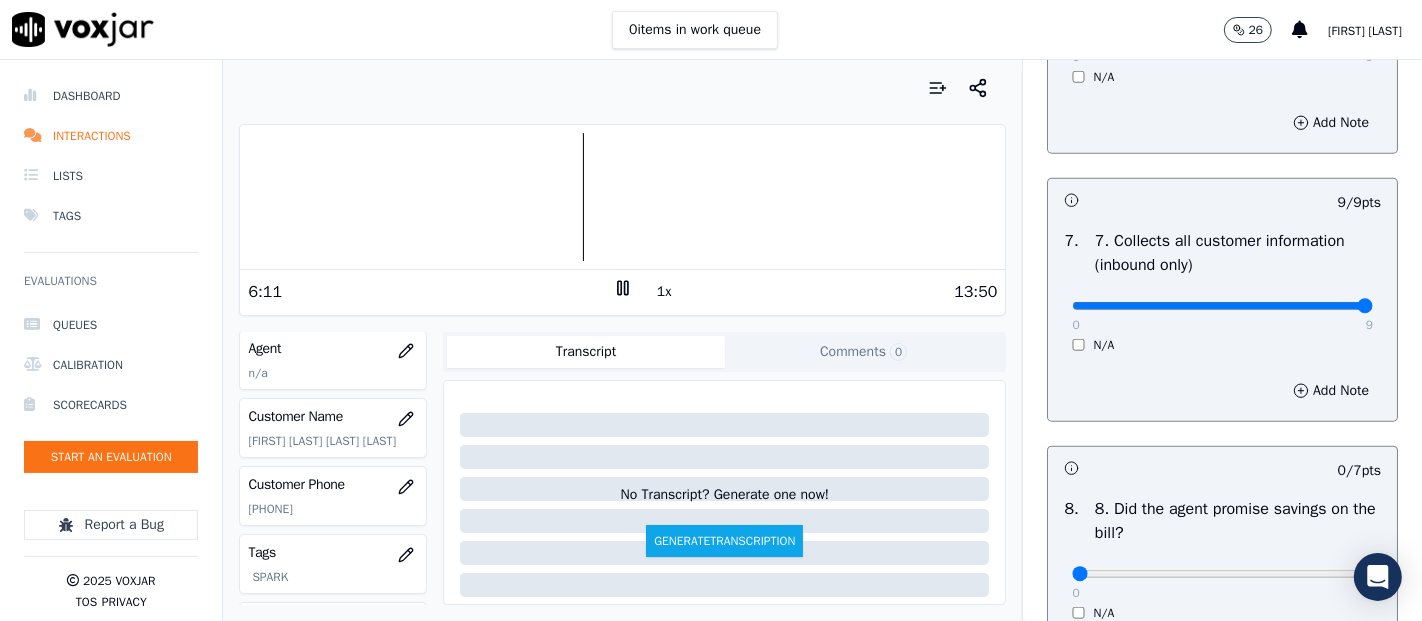 scroll, scrollTop: 1888, scrollLeft: 0, axis: vertical 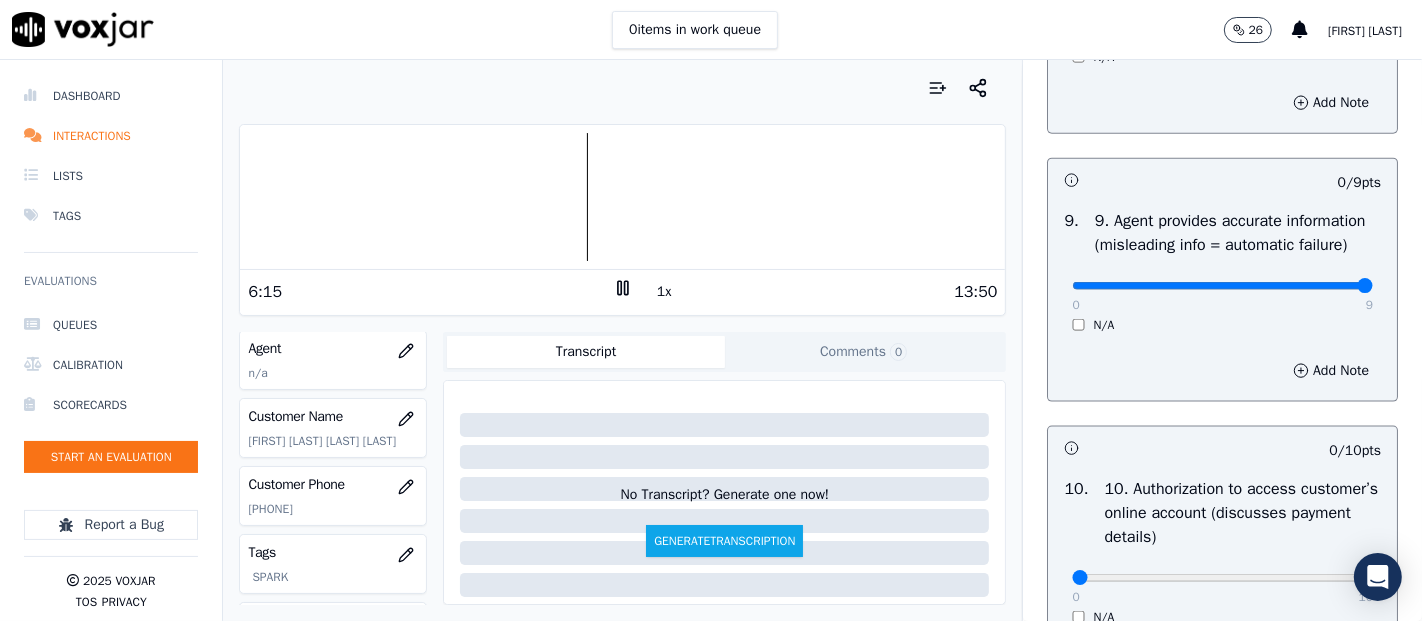 type on "9" 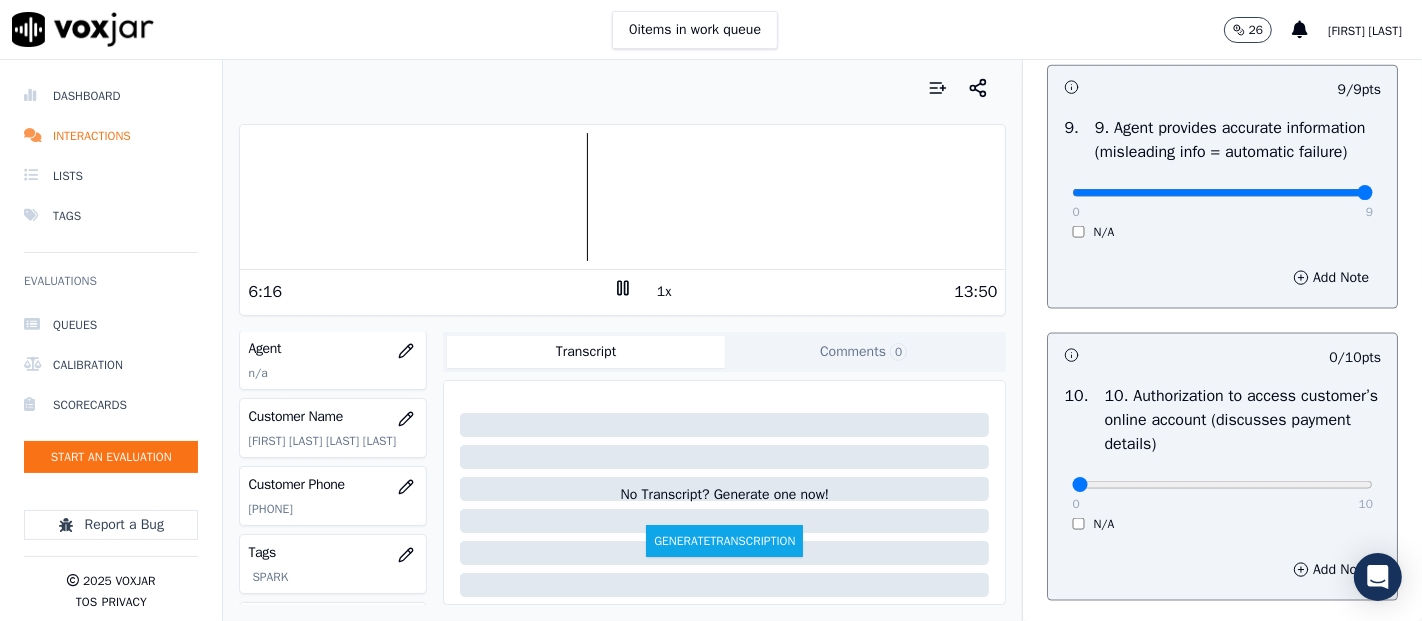 scroll, scrollTop: 2444, scrollLeft: 0, axis: vertical 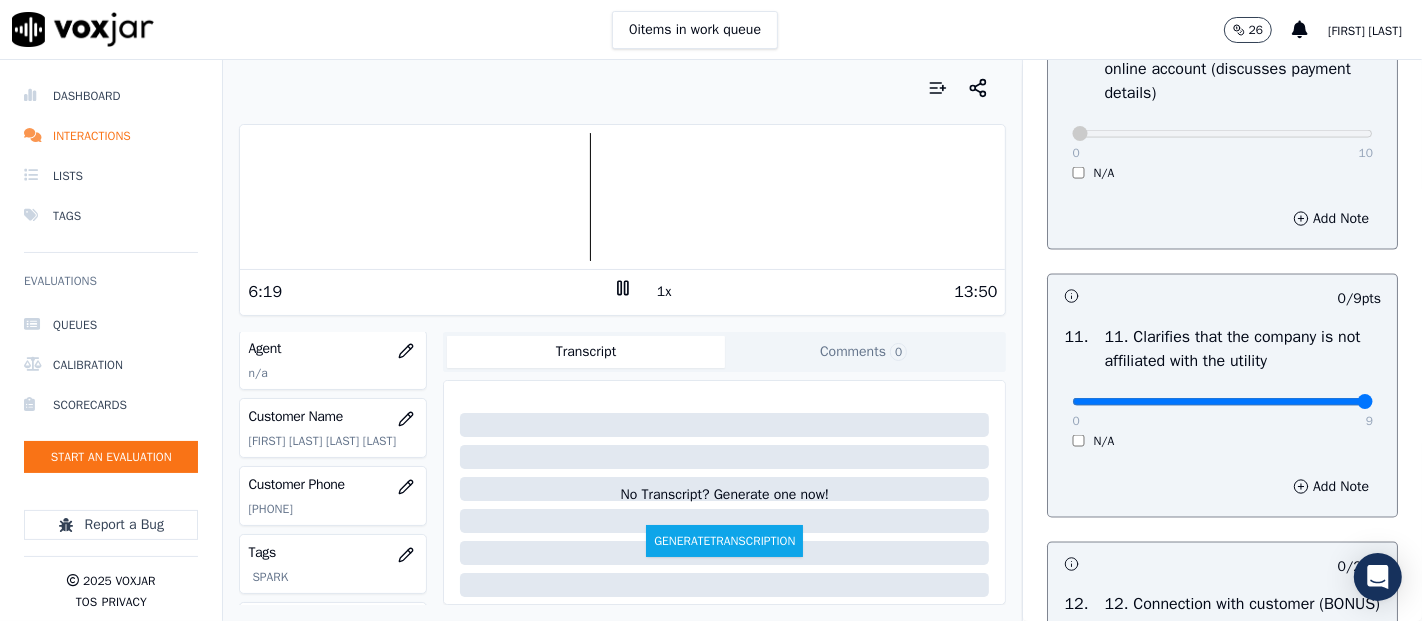 type on "9" 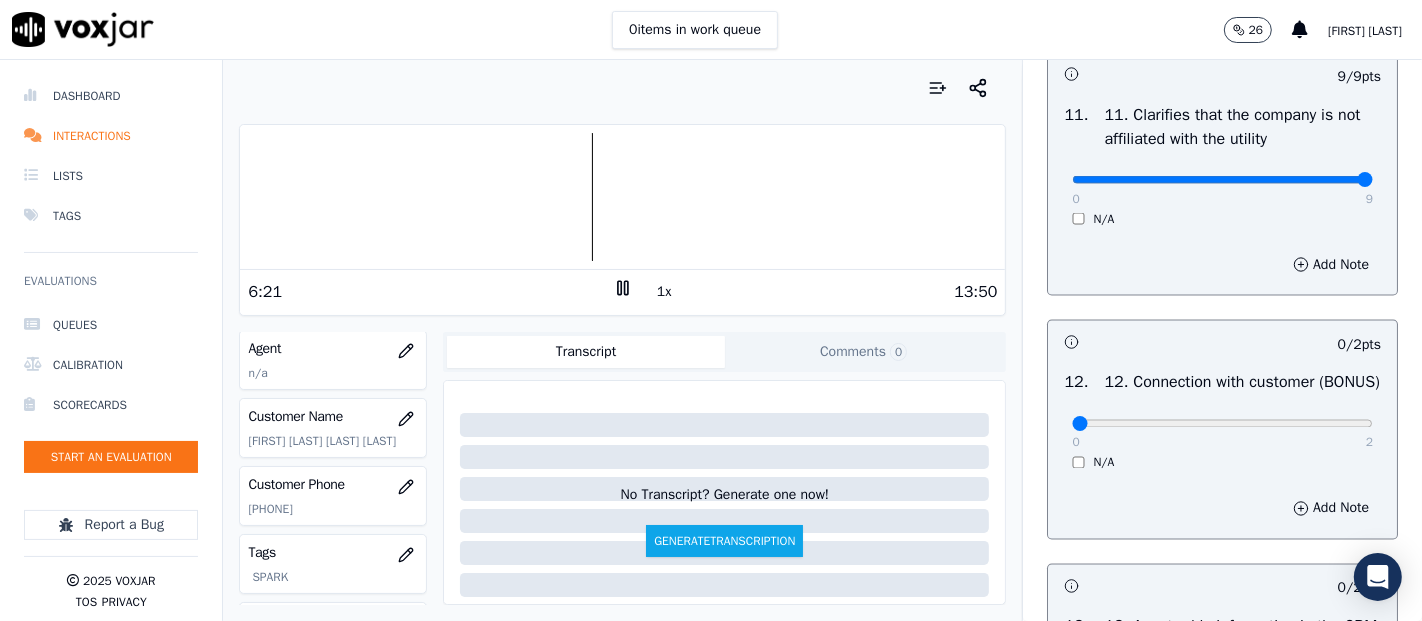 scroll, scrollTop: 3000, scrollLeft: 0, axis: vertical 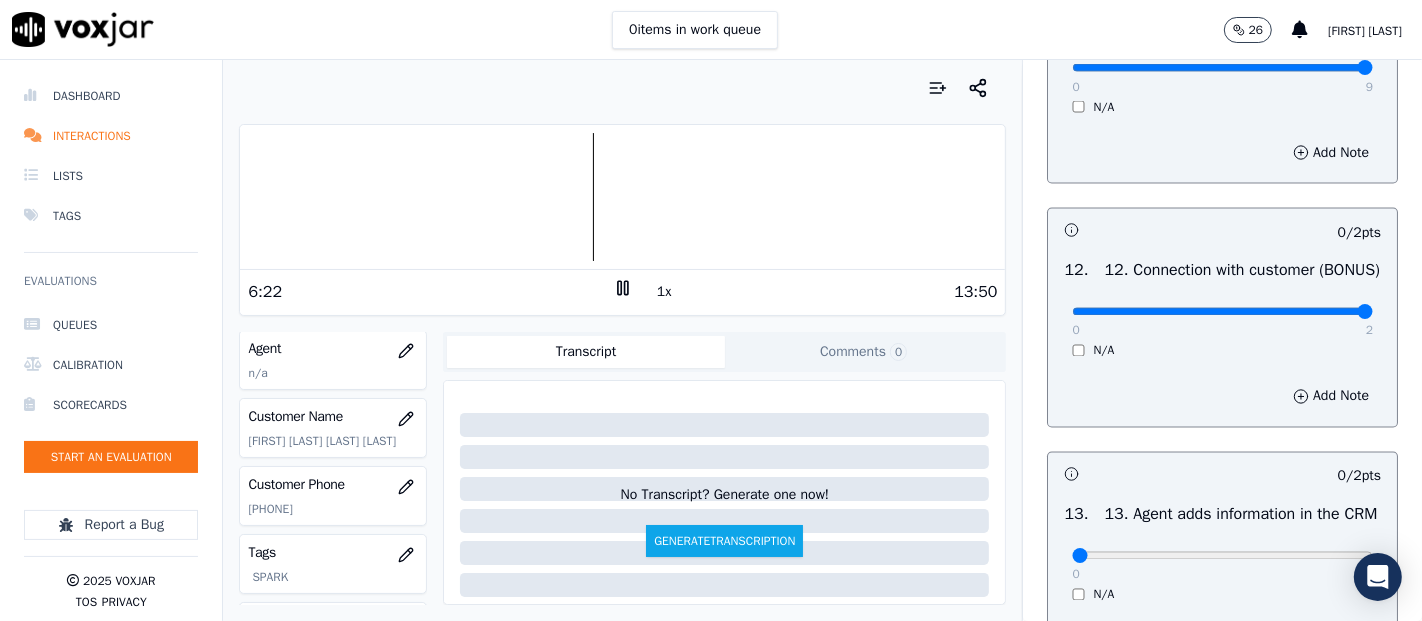 type on "2" 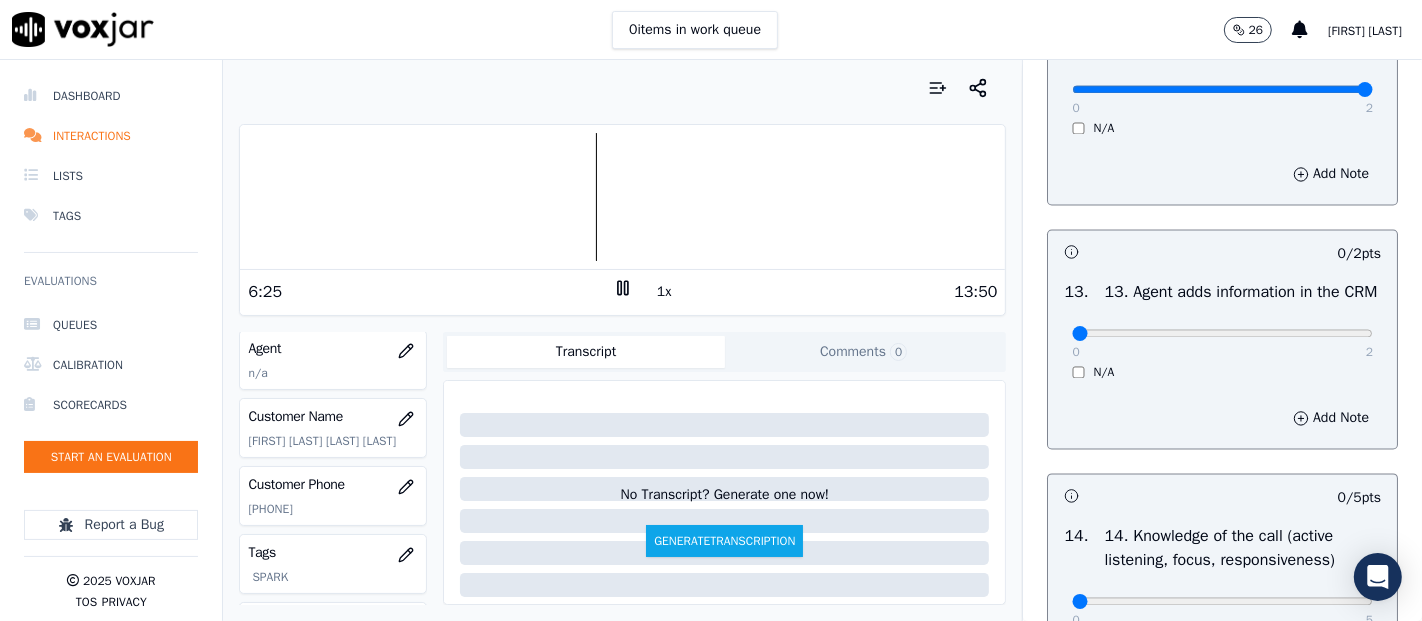 scroll, scrollTop: 3333, scrollLeft: 0, axis: vertical 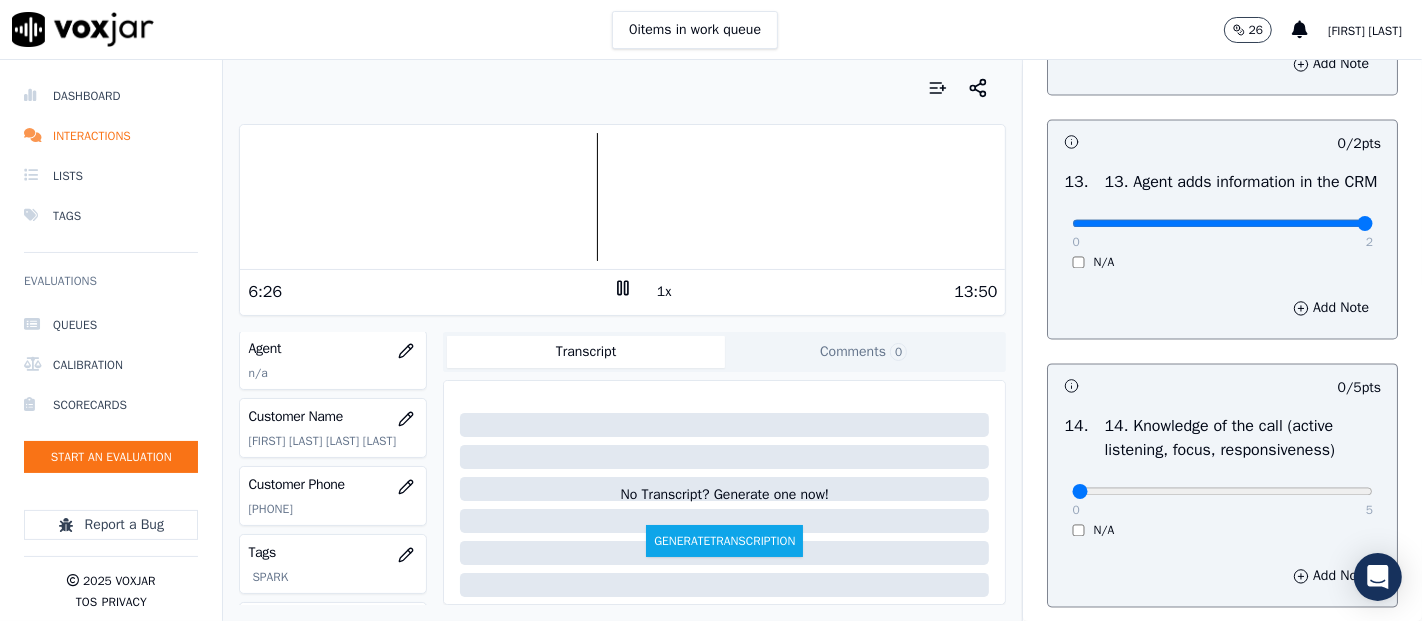 type on "2" 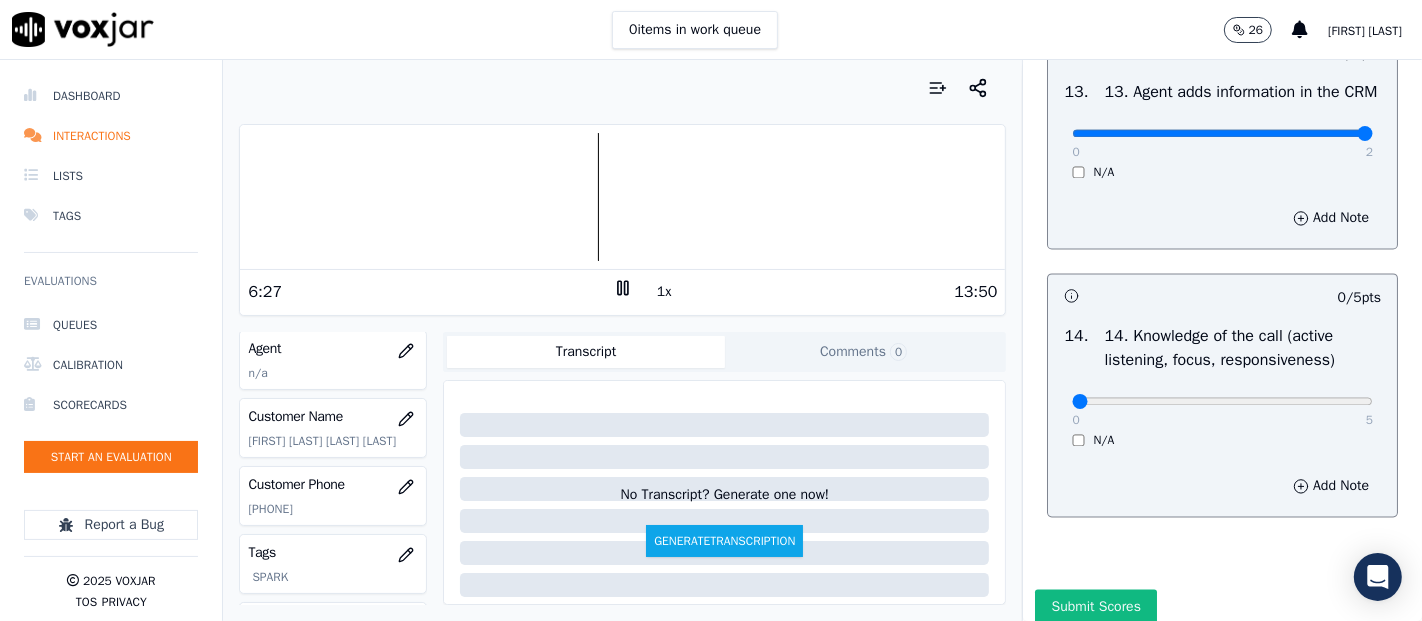 scroll, scrollTop: 3555, scrollLeft: 0, axis: vertical 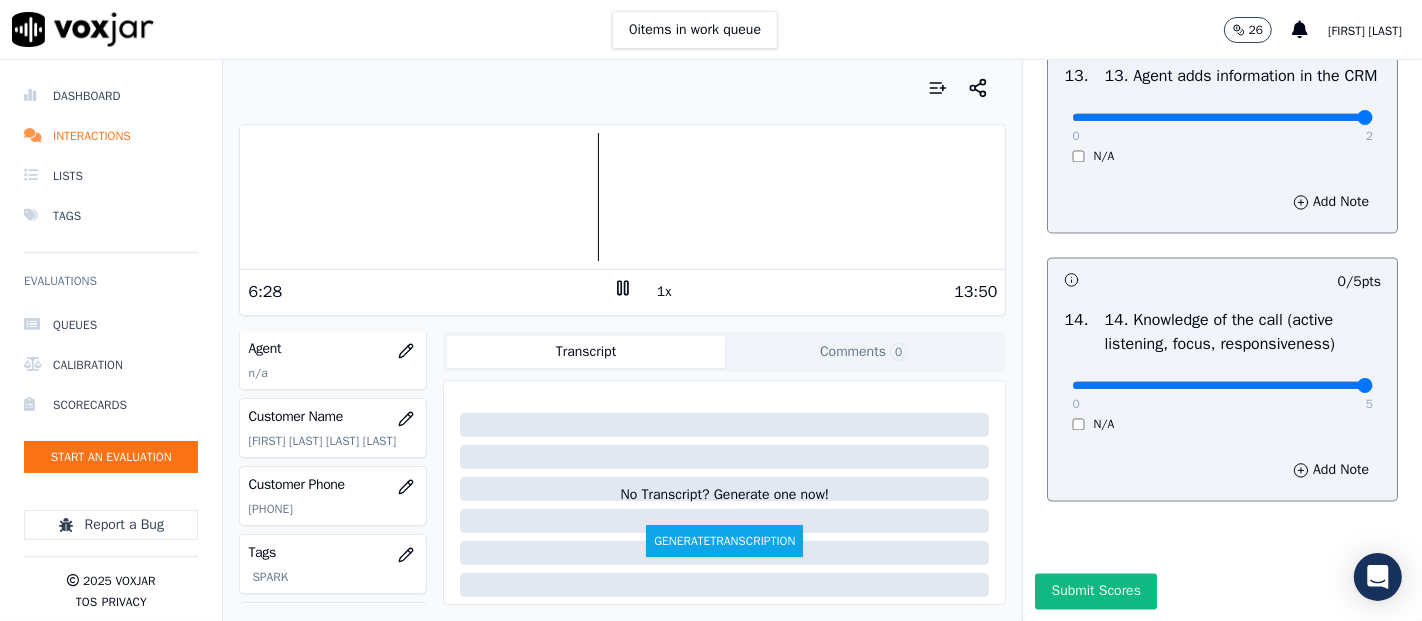type on "5" 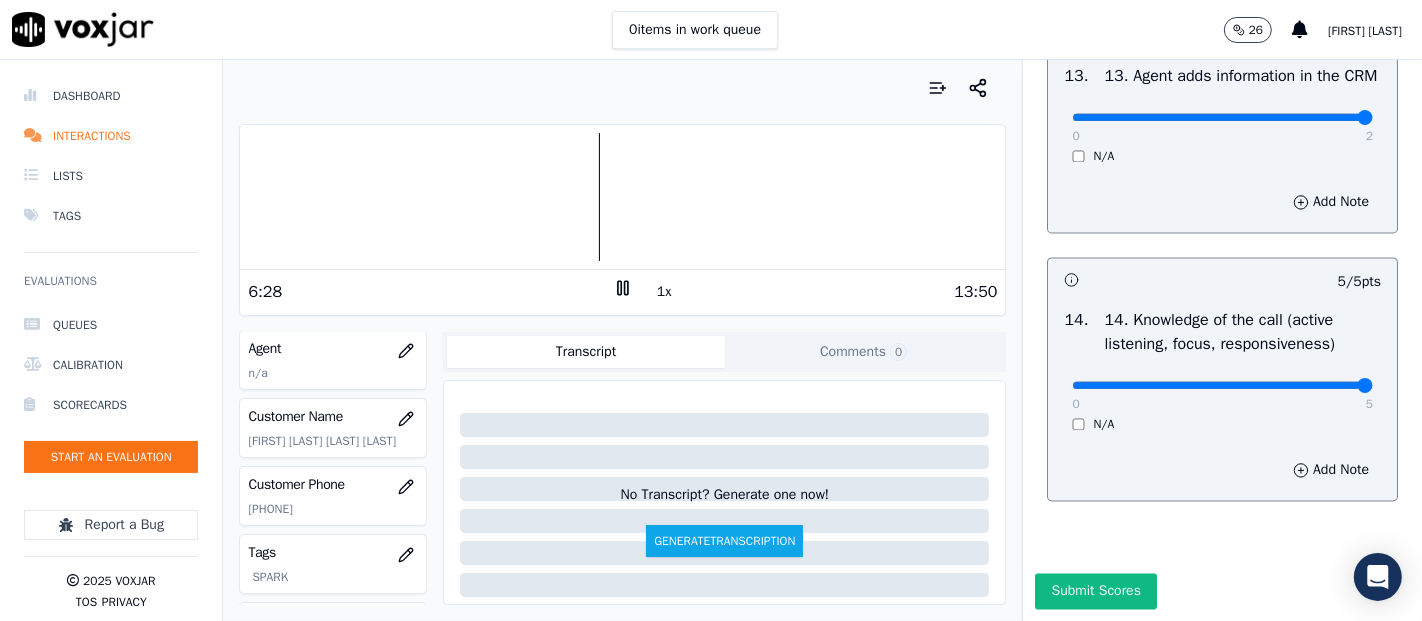 scroll, scrollTop: 3644, scrollLeft: 0, axis: vertical 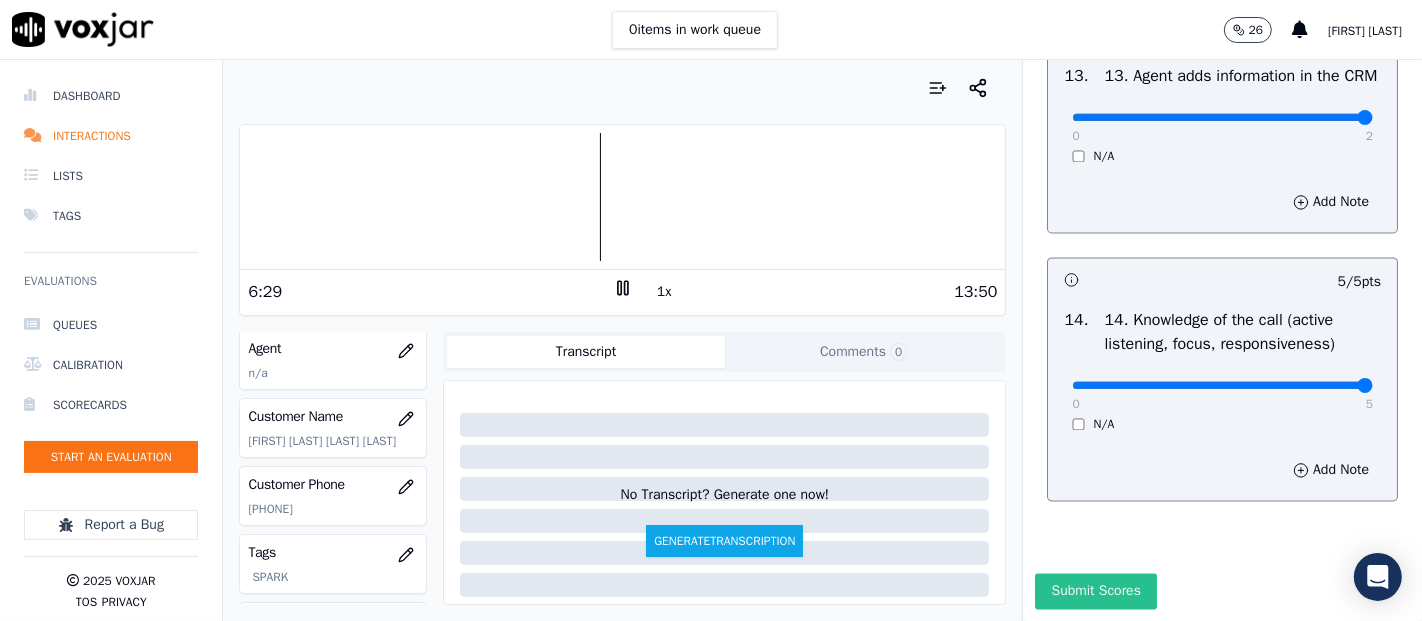 click on "Submit Scores" at bounding box center [1095, 591] 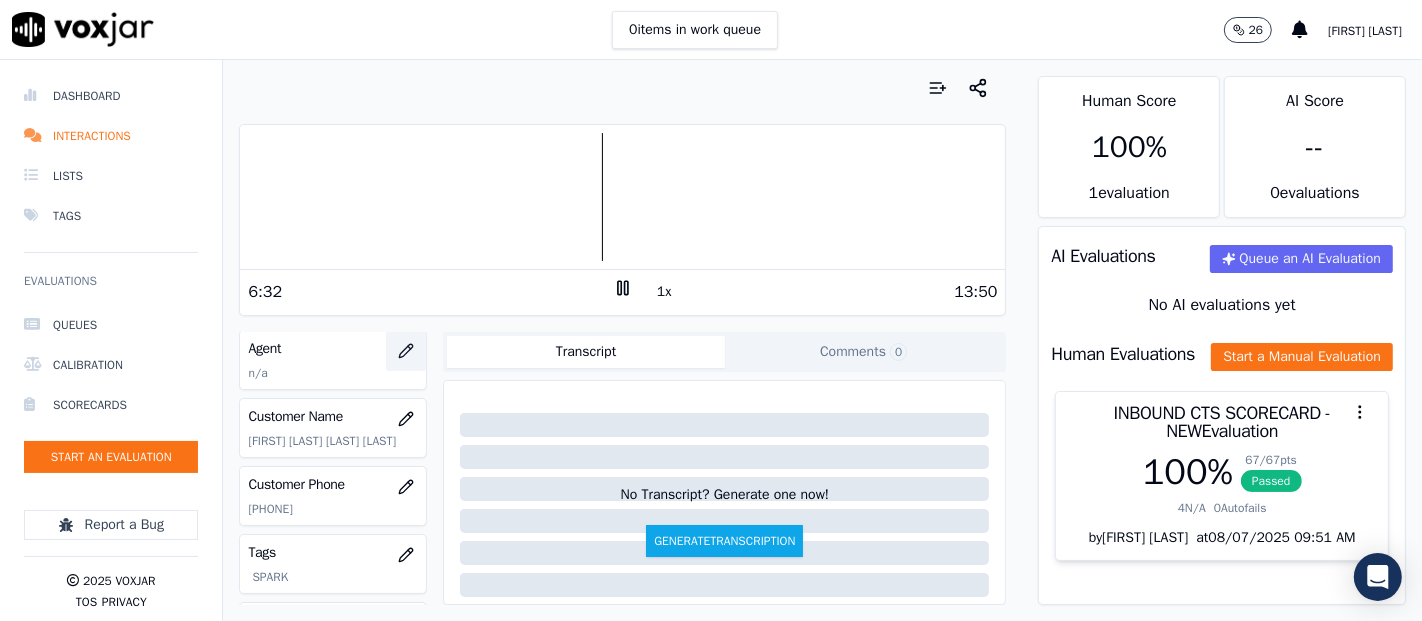 click at bounding box center (406, 351) 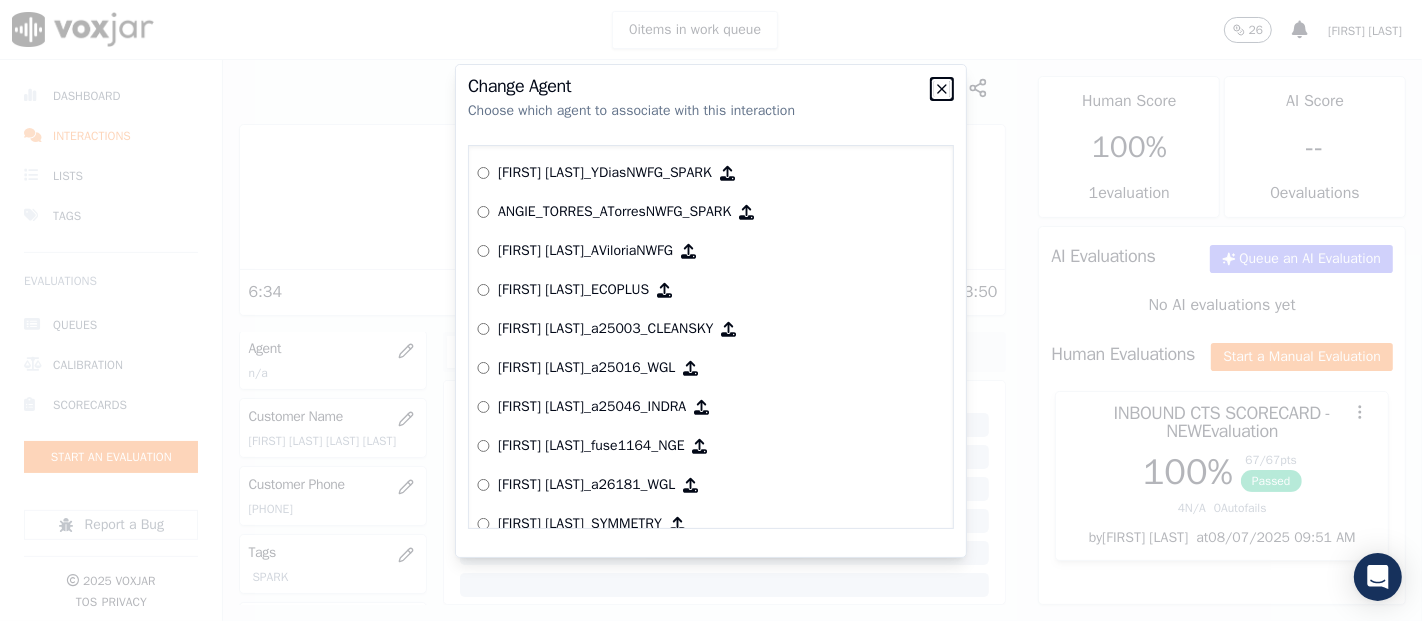 click 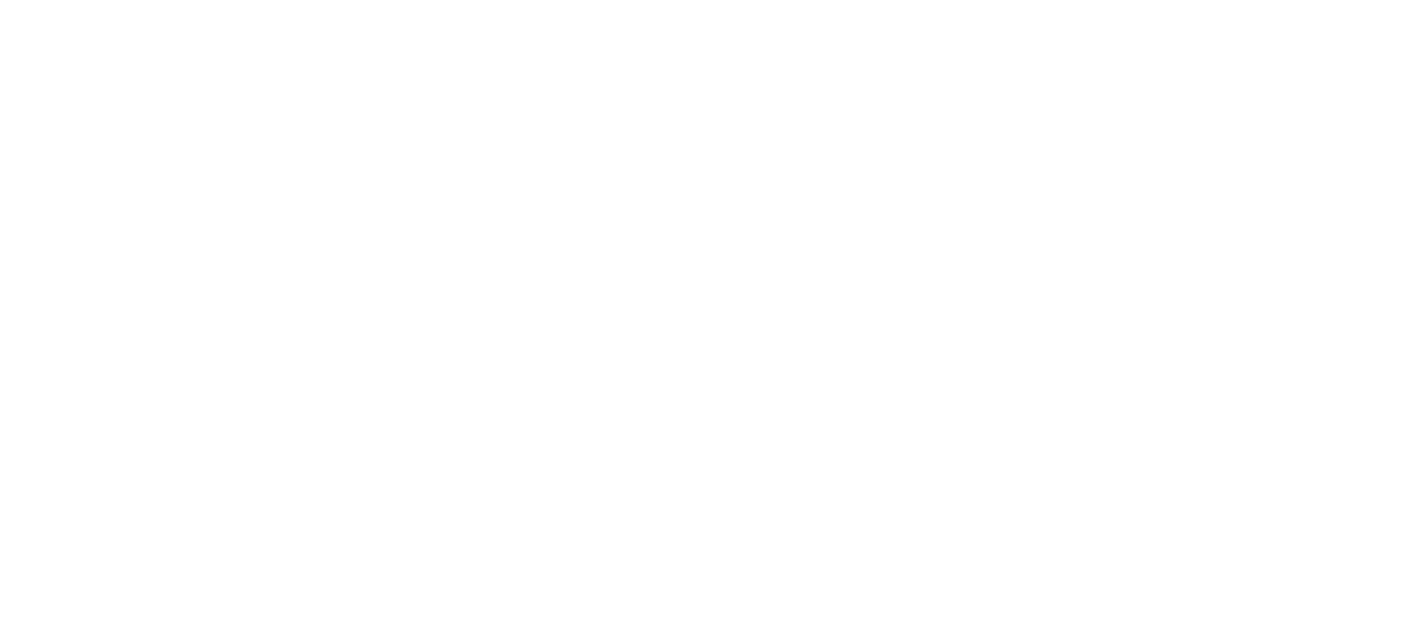 scroll, scrollTop: 0, scrollLeft: 0, axis: both 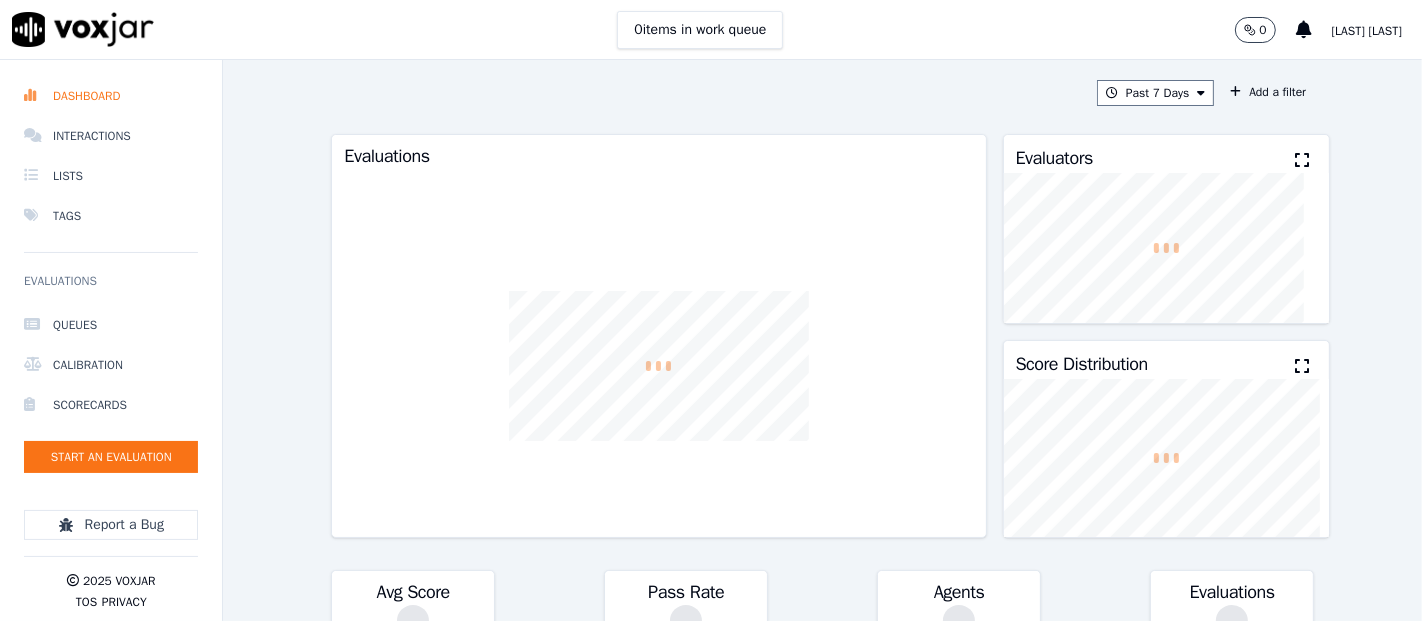 click on "[LAST] [LAST]" at bounding box center (1367, 31) 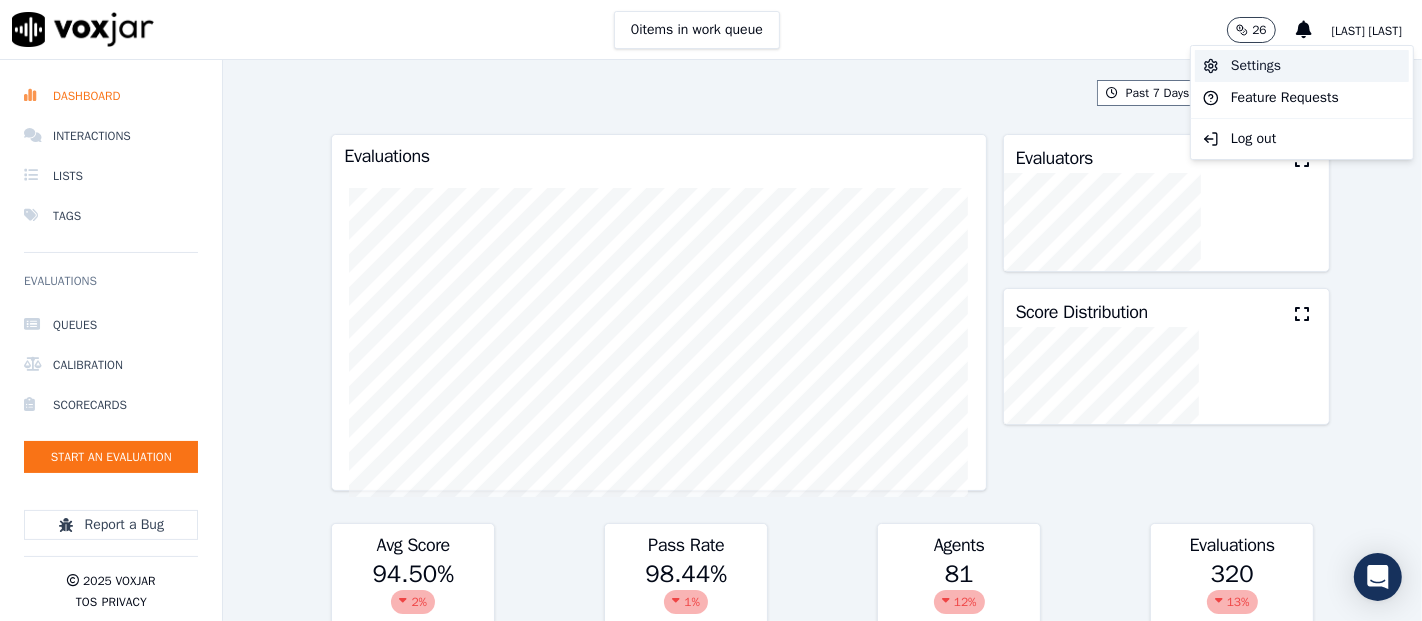 click on "Settings" at bounding box center (1302, 66) 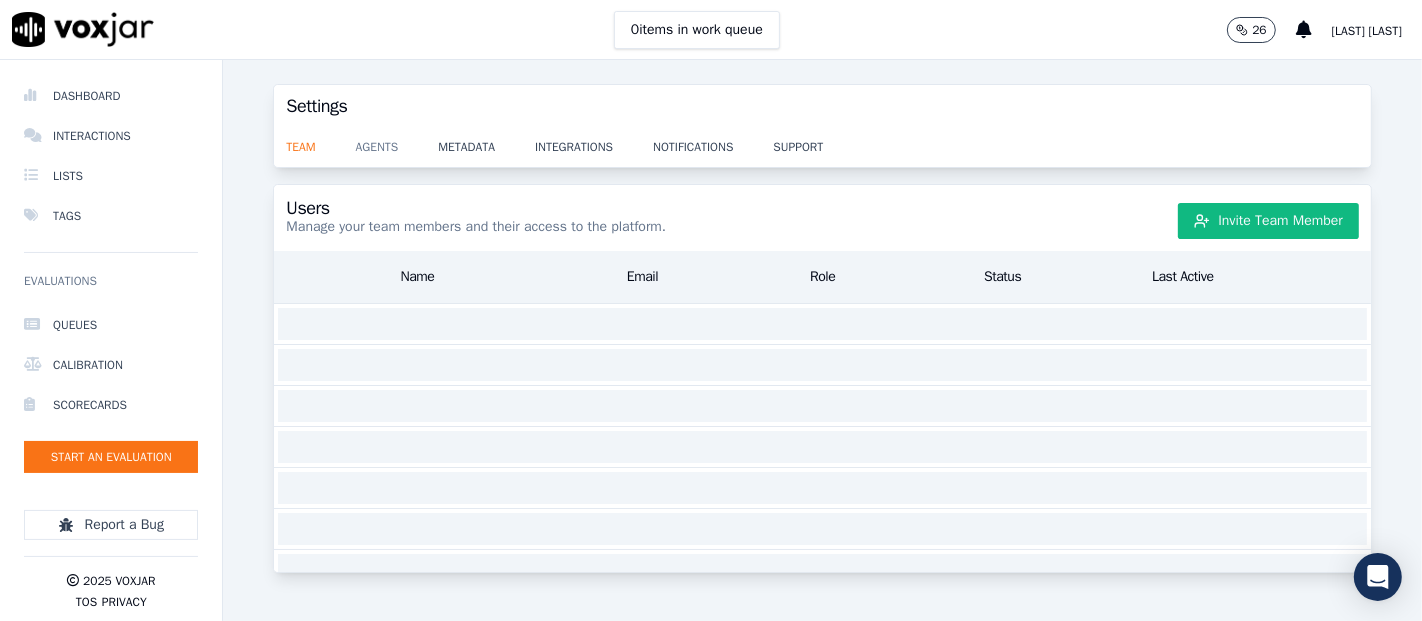 click on "agents" at bounding box center [397, 141] 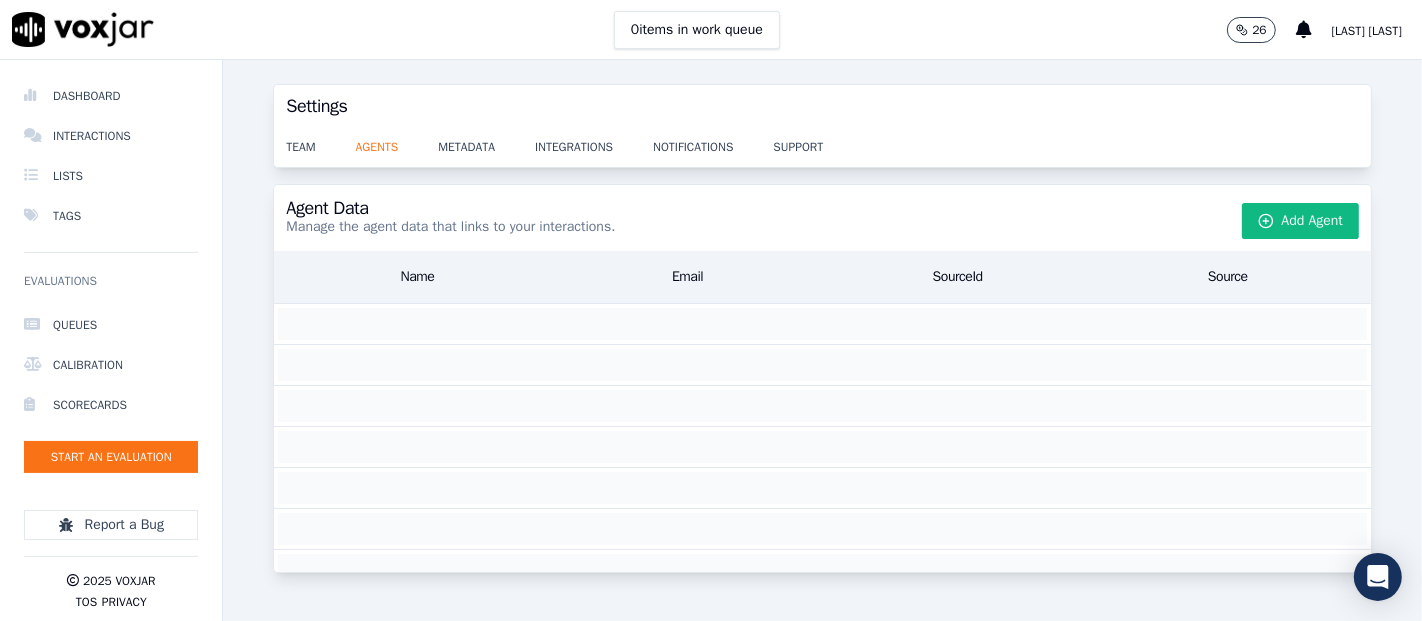 click on "Add Agent" at bounding box center [1301, 221] 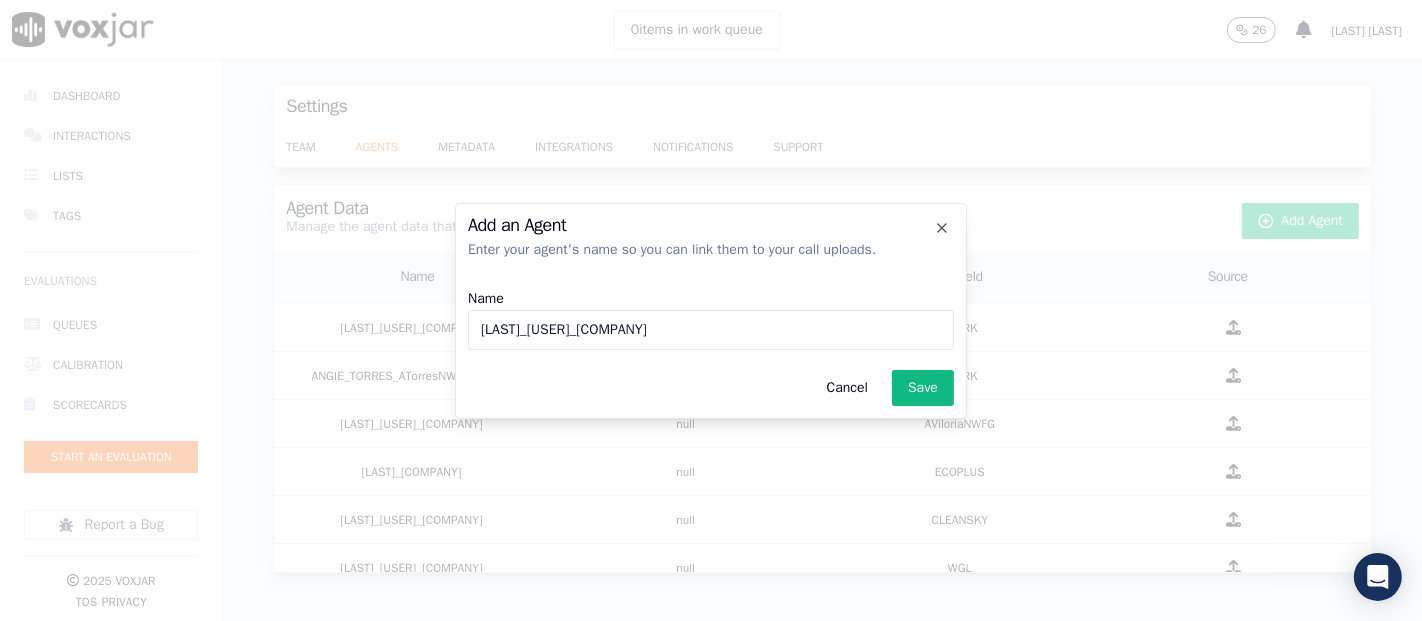 type on "[LAST]_[USER]_[COMPANY]" 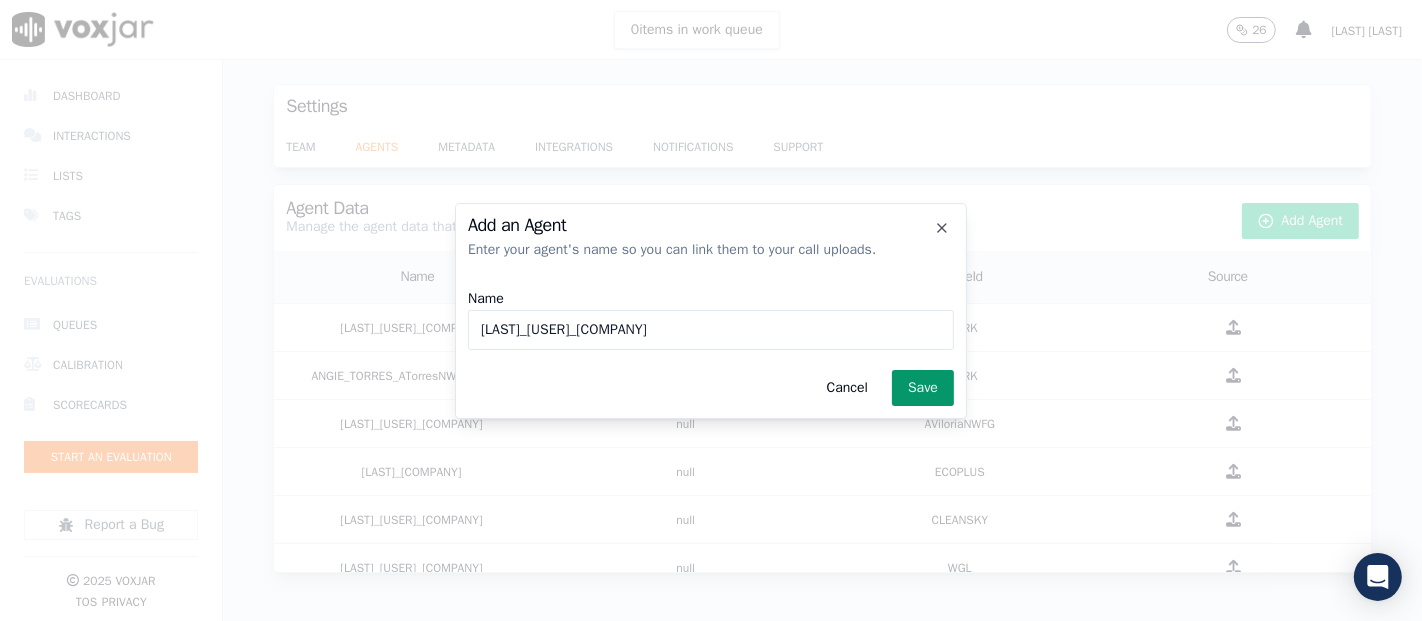 click on "Save" 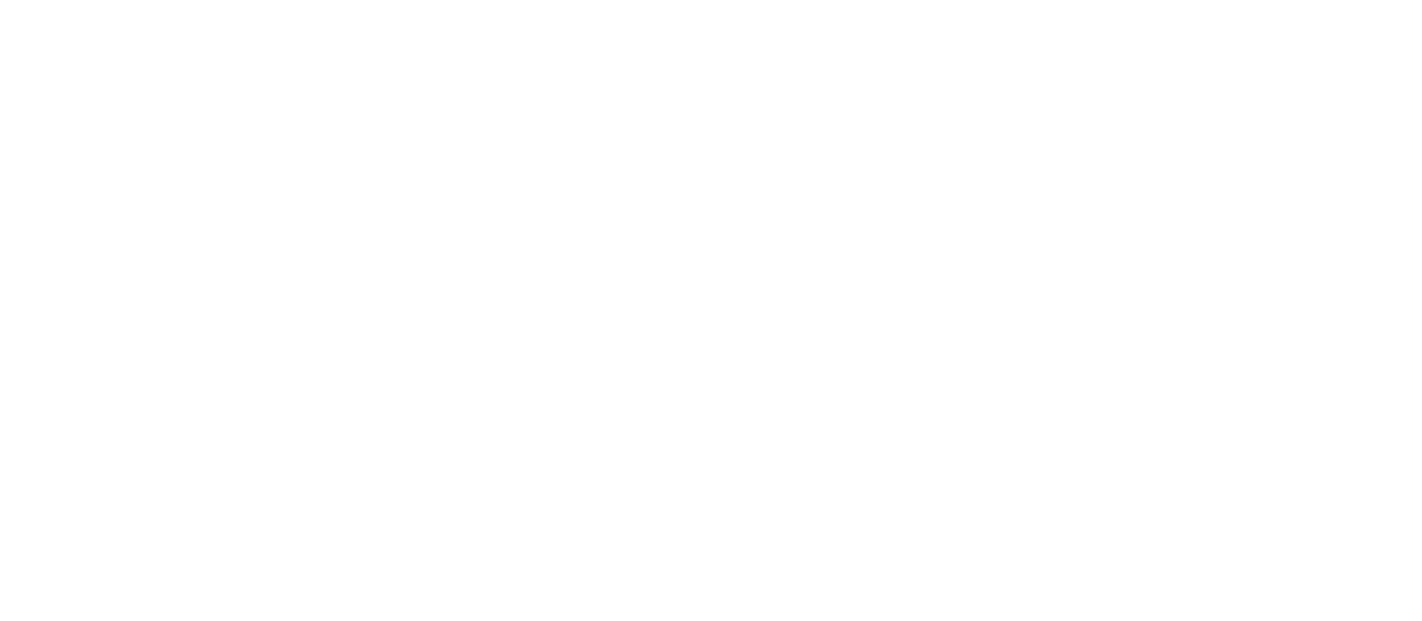 scroll, scrollTop: 0, scrollLeft: 0, axis: both 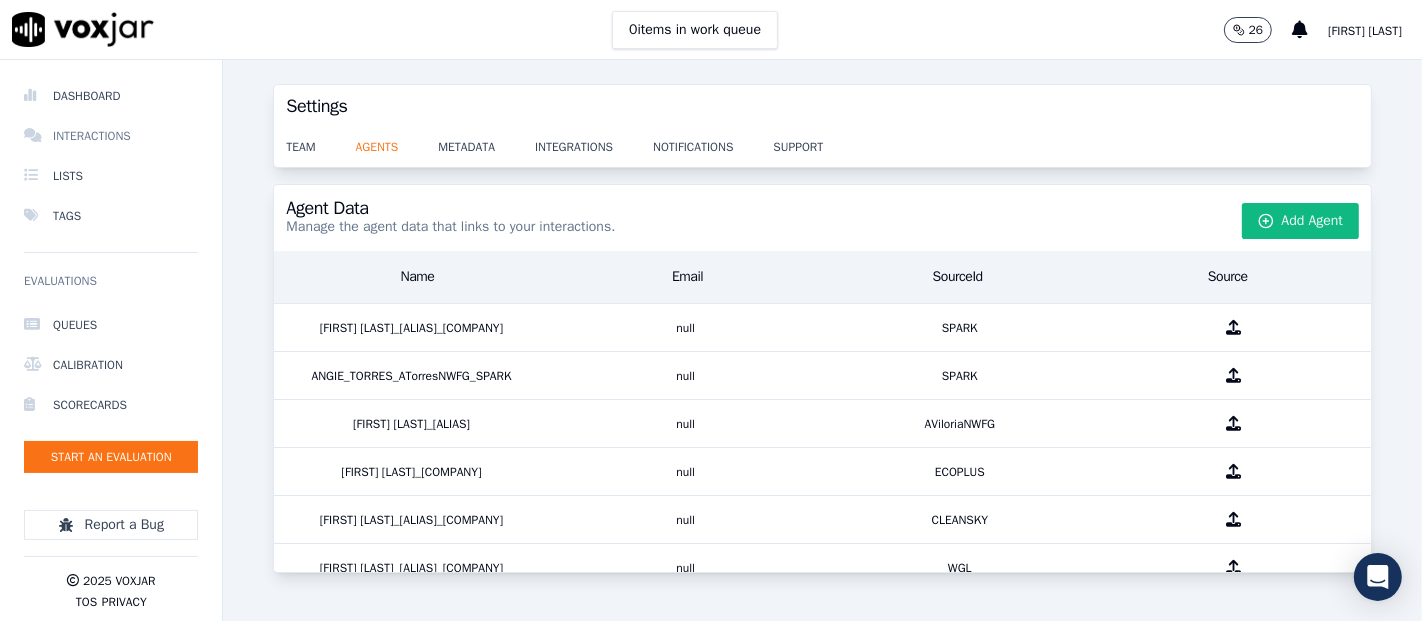 click on "Interactions" at bounding box center [111, 136] 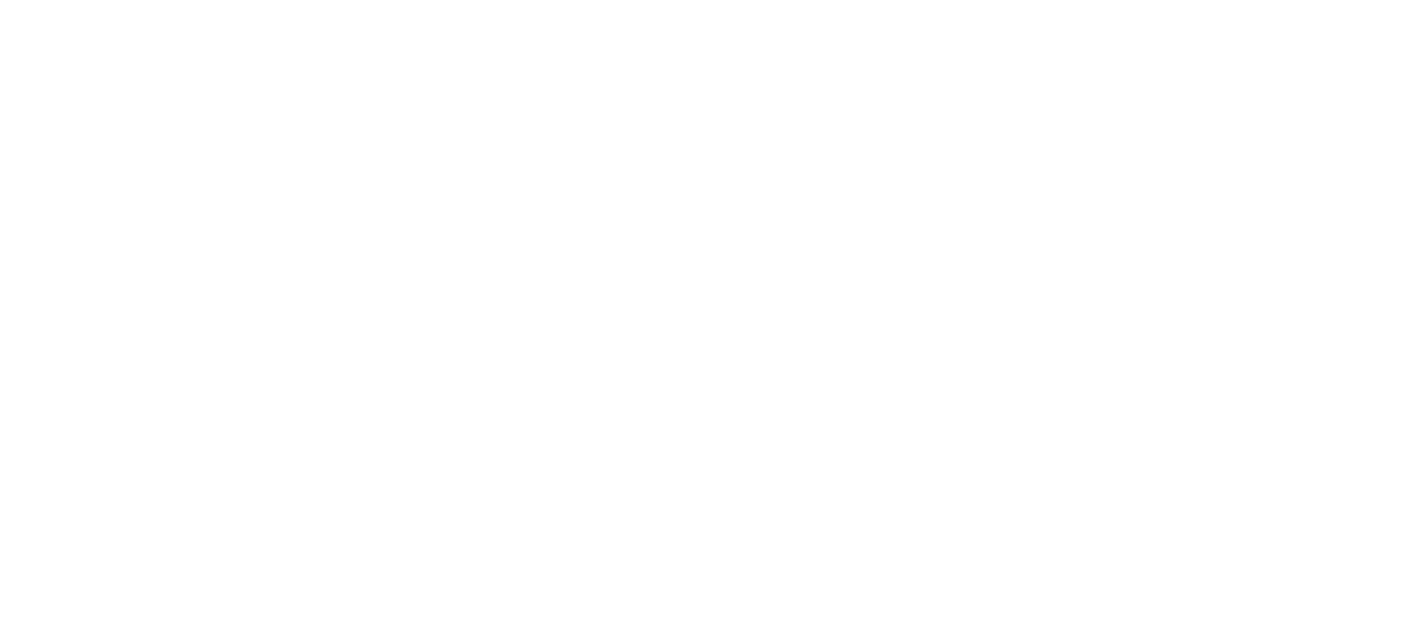 scroll, scrollTop: 0, scrollLeft: 0, axis: both 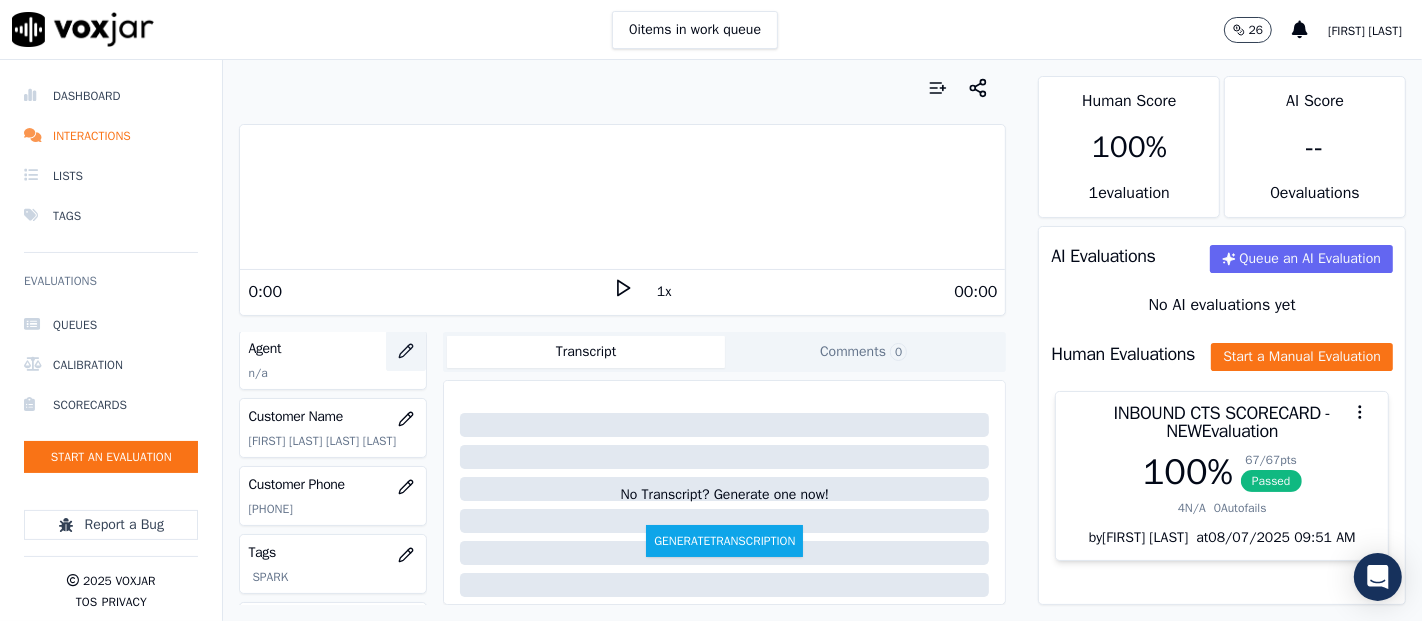 click at bounding box center (406, 351) 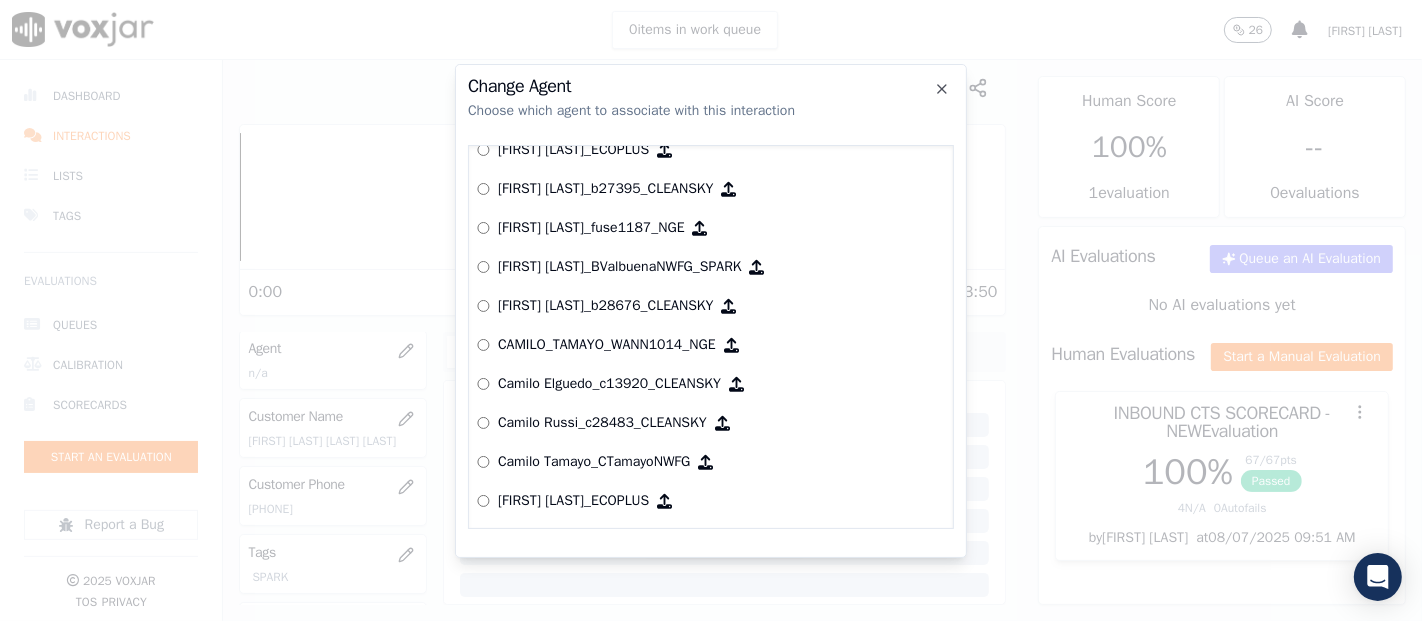 scroll, scrollTop: 1228, scrollLeft: 0, axis: vertical 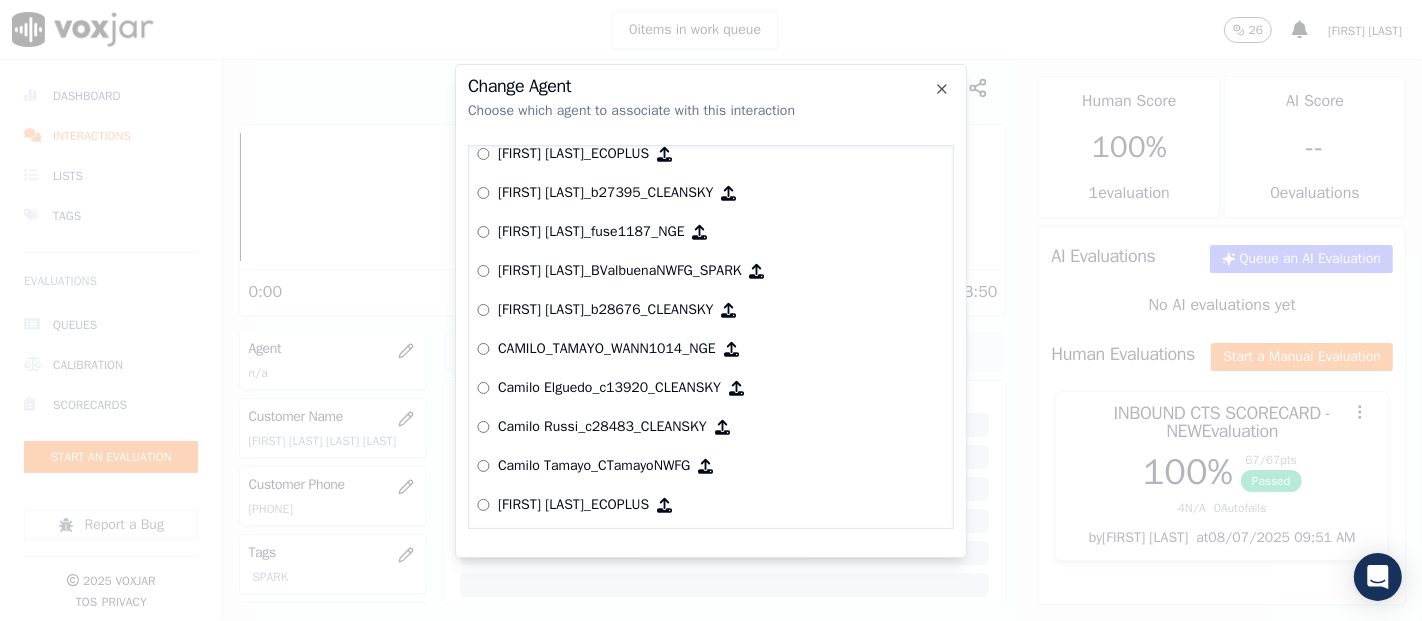 click on "[FIRST] [LAST]_[ALIAS]" at bounding box center (620, 271) 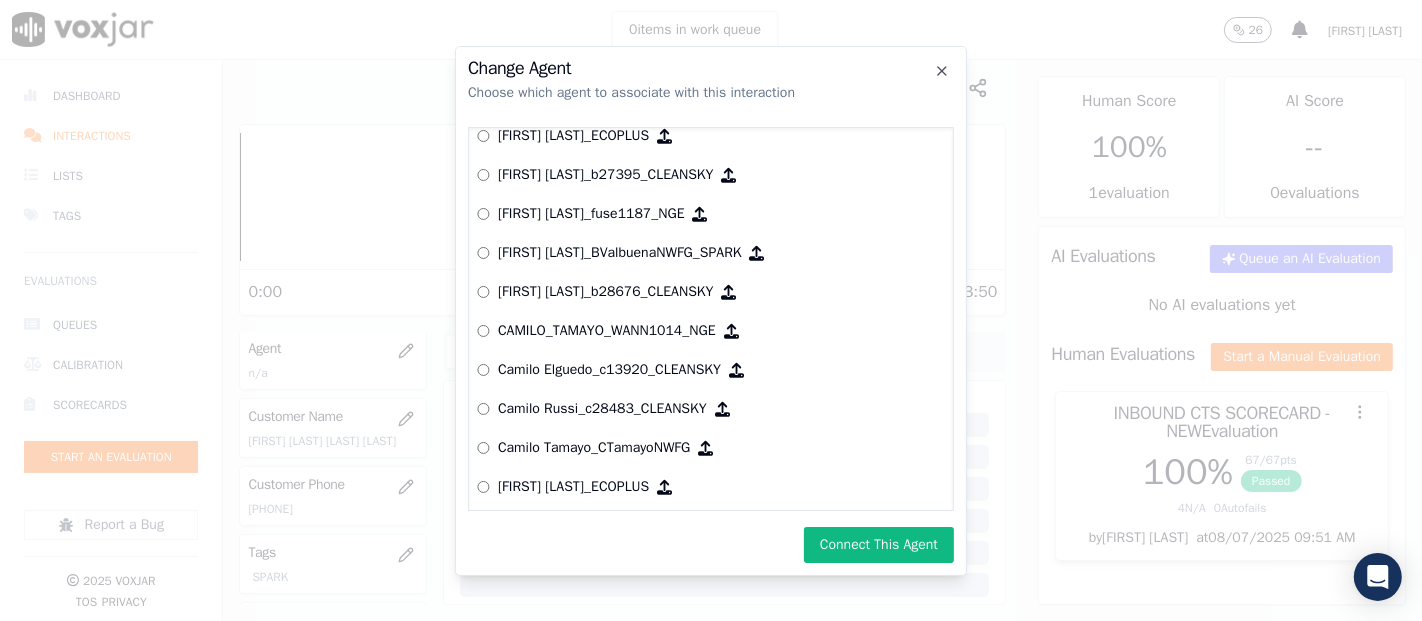 click on "Connect This Agent" at bounding box center (879, 545) 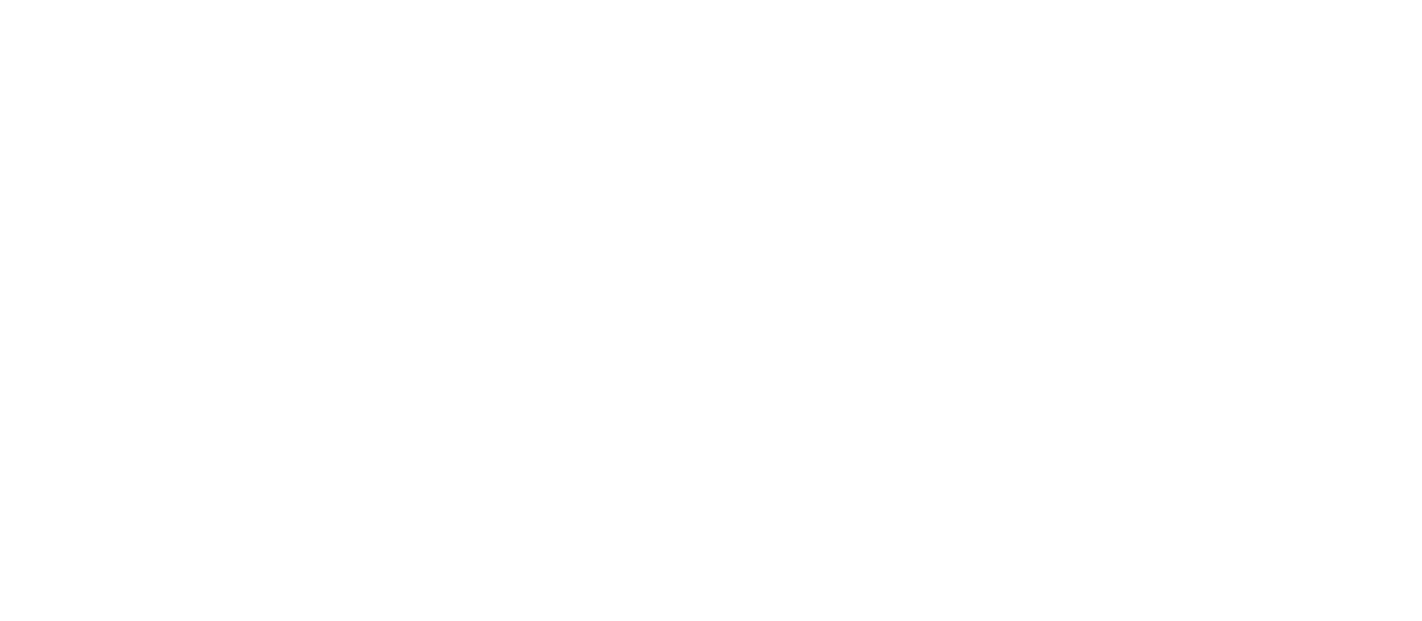 scroll, scrollTop: 0, scrollLeft: 0, axis: both 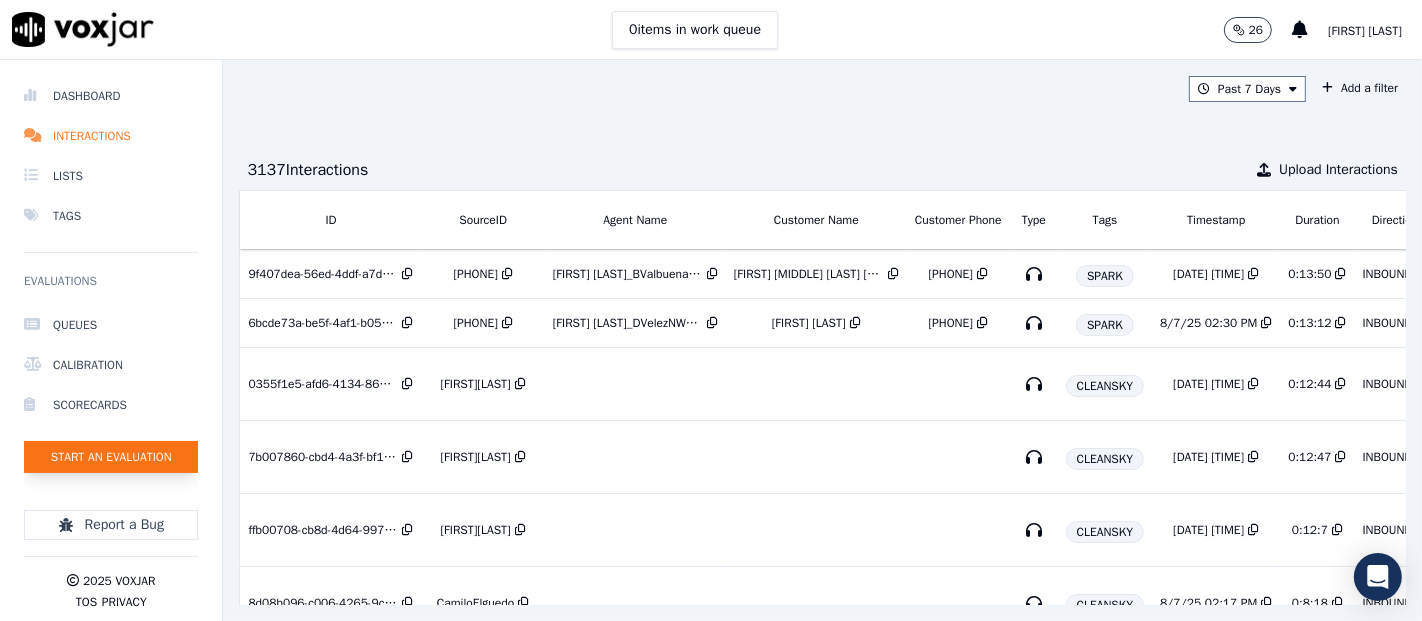 click on "Start an Evaluation" 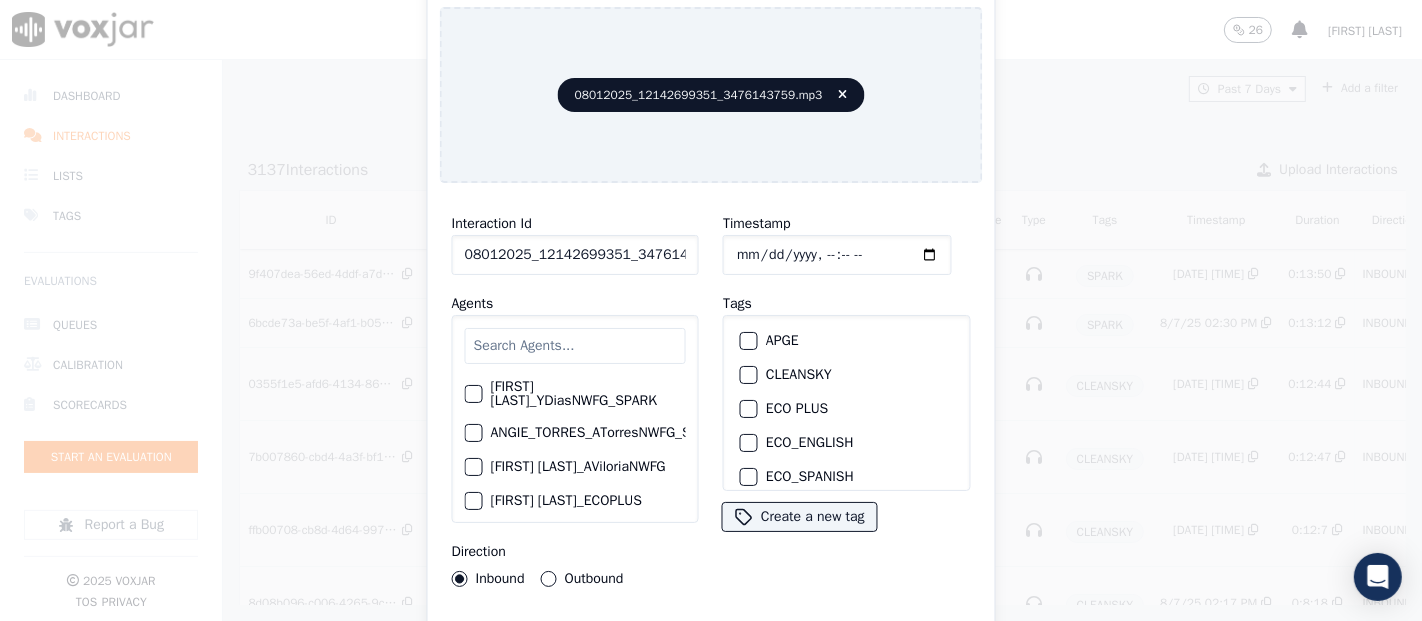 click on "08012025_12142699351_3476143759.mp3" 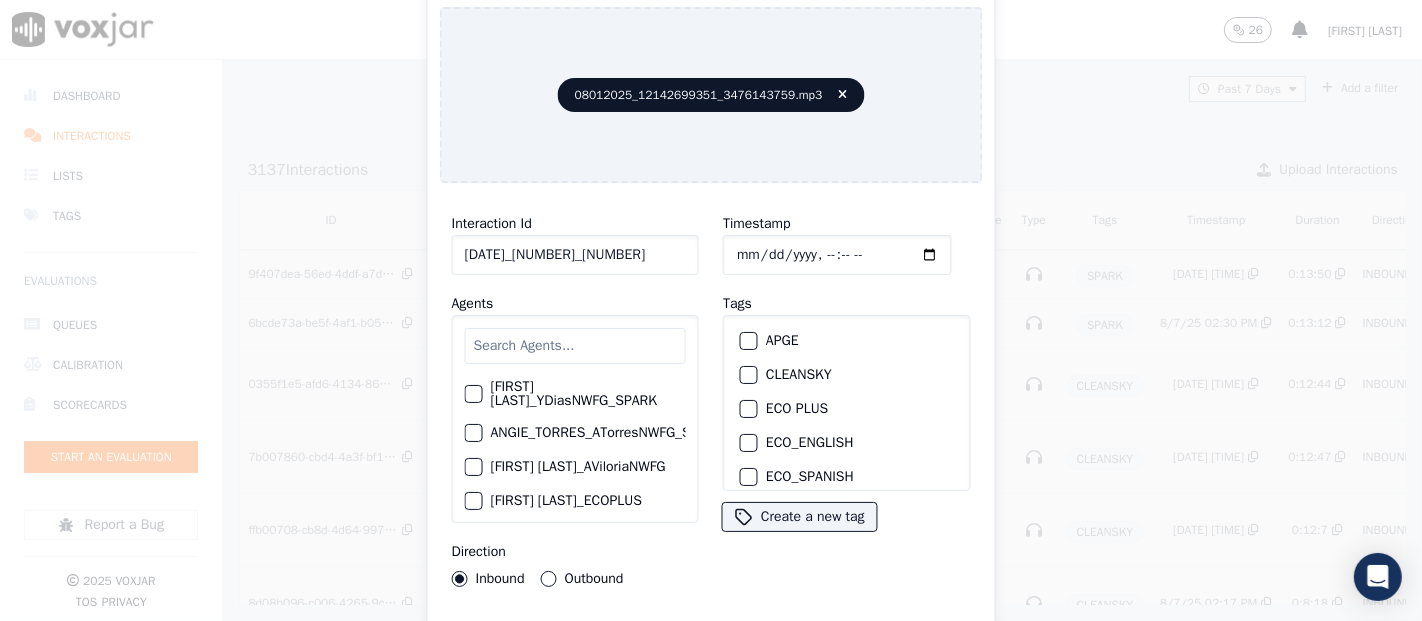 scroll, scrollTop: 0, scrollLeft: 16, axis: horizontal 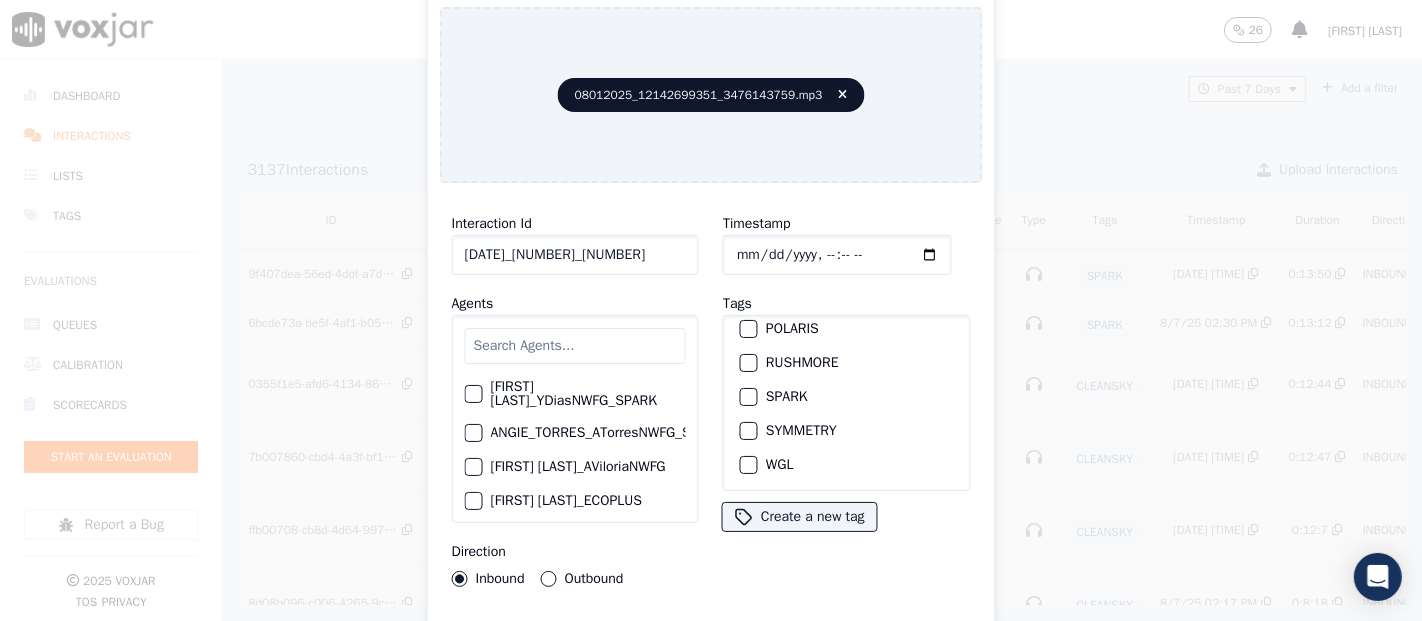 type on "08012025_12142699351_3476143759" 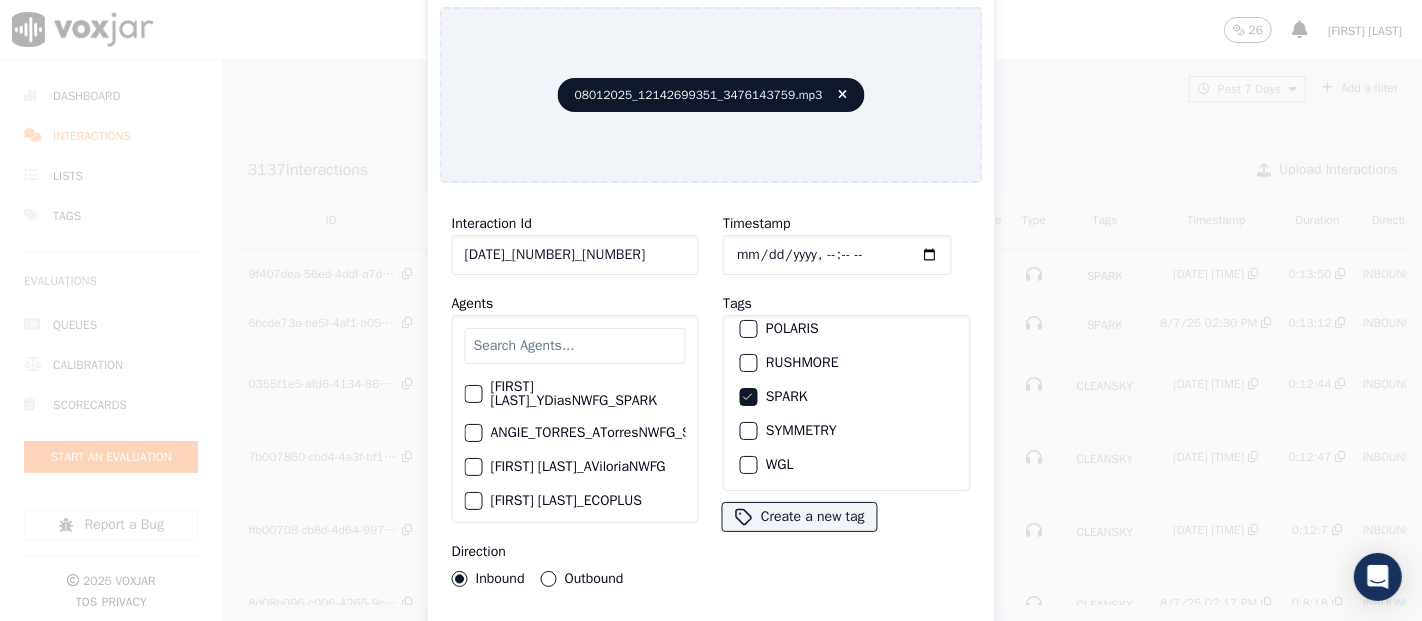 click on "Interaction Id   08012025_12142699351_3476143759     Agents        Yeraldin Dias_YDiasNWFG_SPARK     ANGIE_TORRES_ATorresNWFG_SPARK     Adrian Viloria_AViloriaNWFG     Adrian Viloria_ECOPLUS     Adrian Viloria_a25003_CLEANSKY     Adrian Viloria_a25016_WGL     Adrian Viloria_a25046_INDRA     Adrian Viloria_fuse1164_NGE     Alan Marruaga_a26181_WGL     Alejandra Chavarro_SYMMETRY     Alejandra Chavarro_a26184_WGL     Alejandro Vizcaino_a13916_CLEANSKY     Alejandro Vizcaino­_NW2906_CLEANSKY     Andres Higuita_AHiguitaNWFG_SPARK     Andres Higuita_Fuse3185_NGE     Andres Higuita_No Sales      Andres Higuita_a27435_CLEANSKY     Andres Higuita_a27490_INDRA     Andres Prias_APriasNWFG     Andres Prias_SYMMETRY     Andres Prias_a27400_CLEANSKY     Andres Prias_a27447_INDRA     Andres Prias_fuse1184_NGE     Angie Torres_ATorresNWFG     Angie Torres_SYMMETRY     Angie Torres_WANN1185_NGE     Angie Torres_a27399_CLEANSKY     Angie Torres_a27445_INDRA     BRYAN_LHEINEKER_WANN1211_NGE     Brandon Camacho_BAQ2083_INDRA" at bounding box center (711, 429) 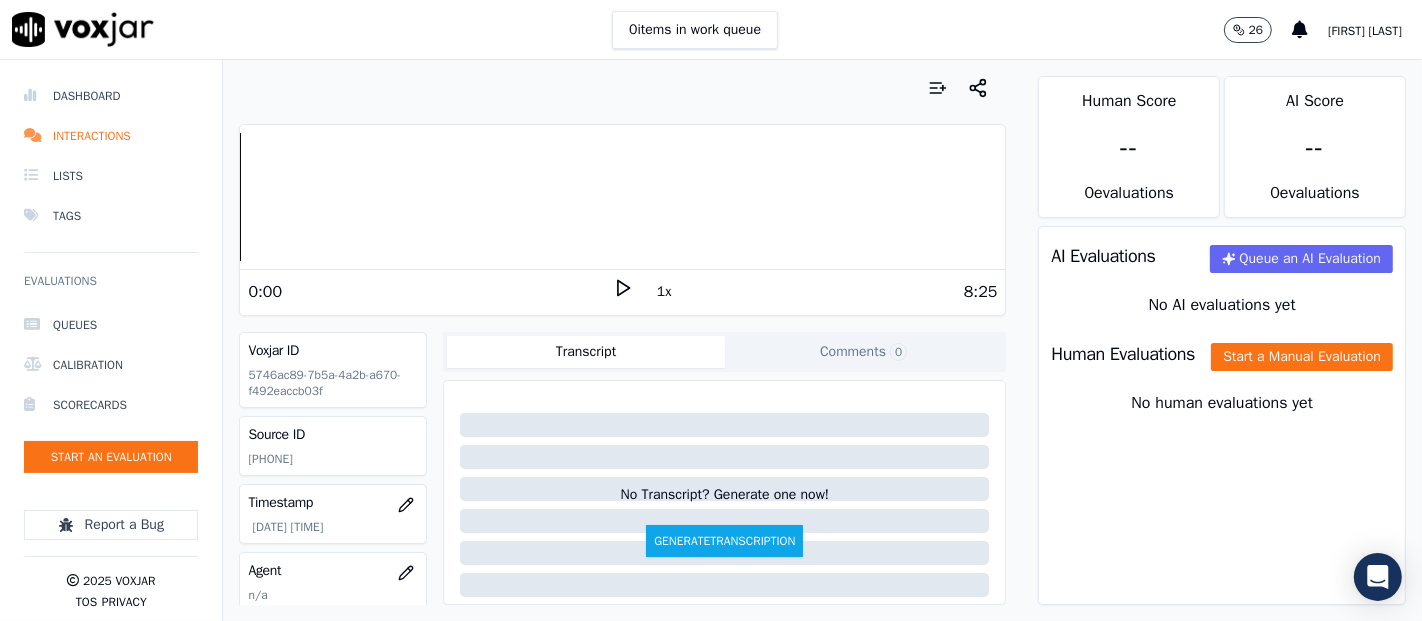click on "3476143759" 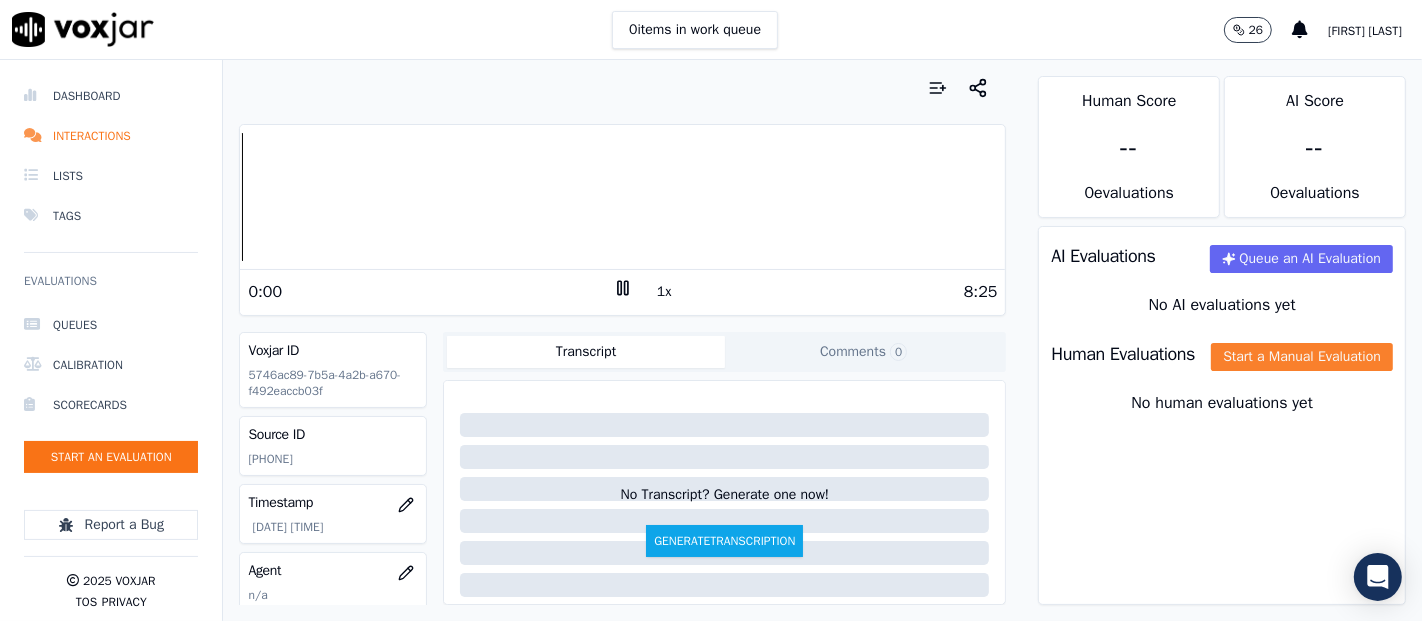 click on "Start a Manual Evaluation" 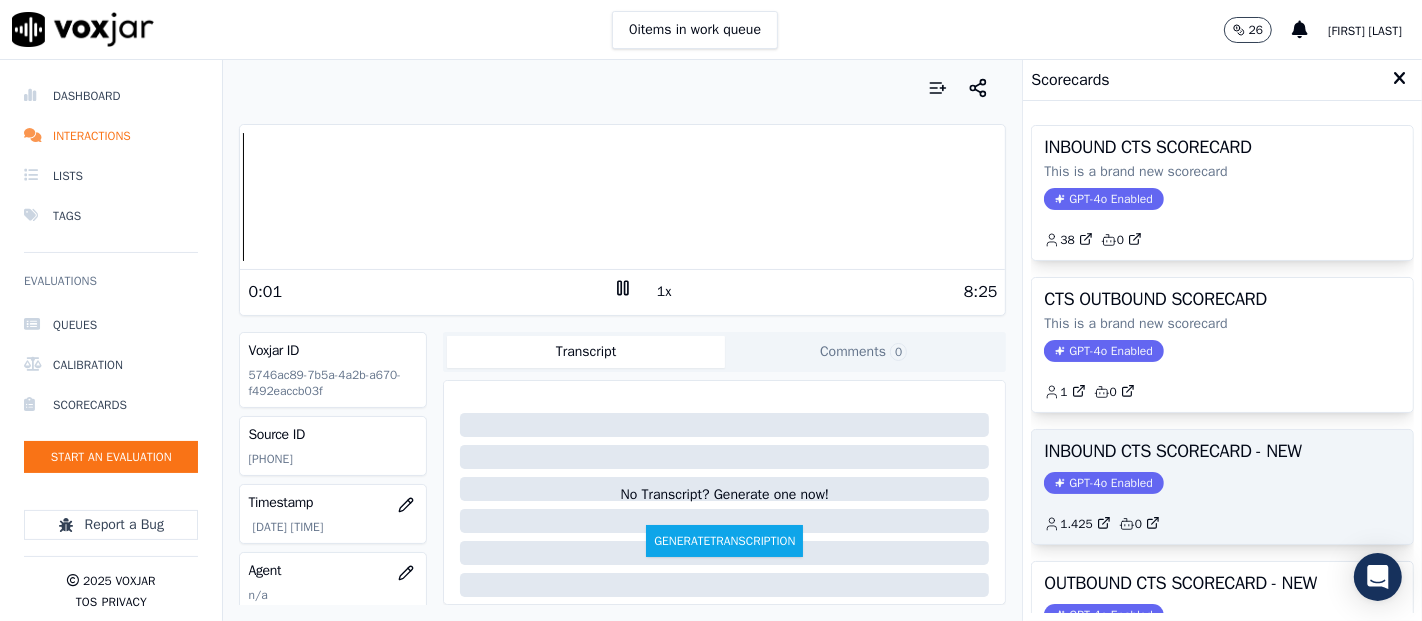 click on "GPT-4o Enabled" 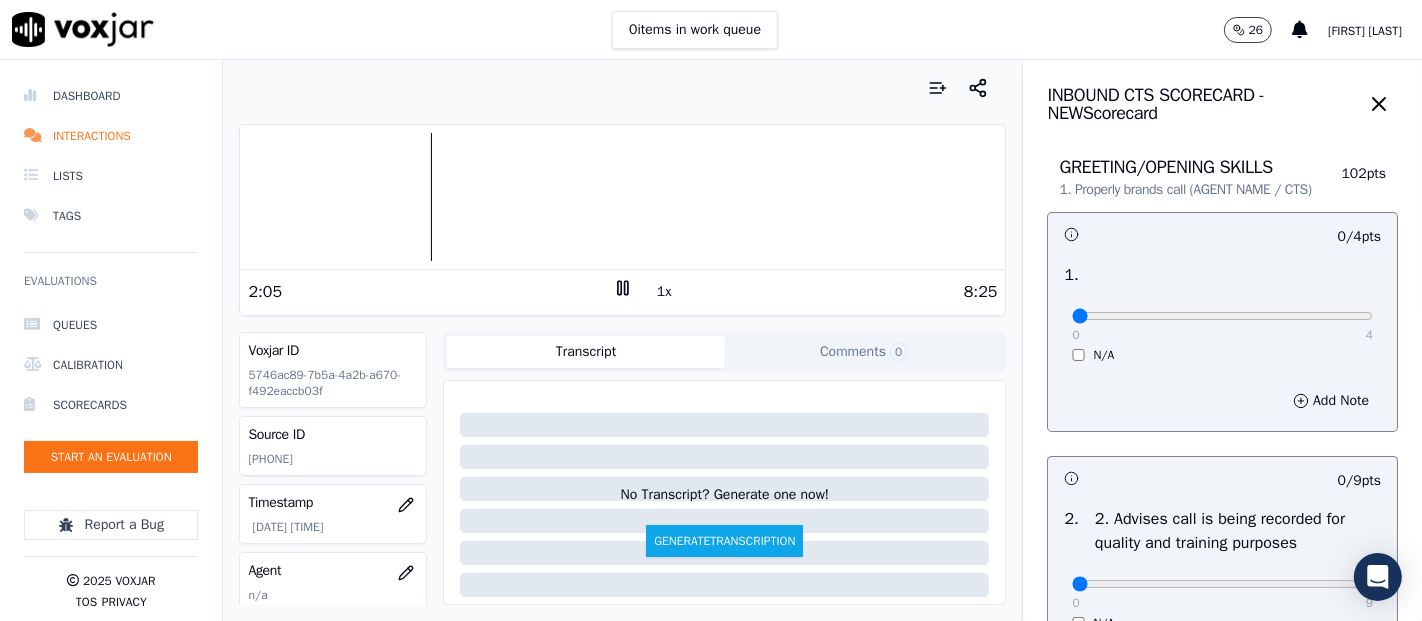 click at bounding box center [622, 197] 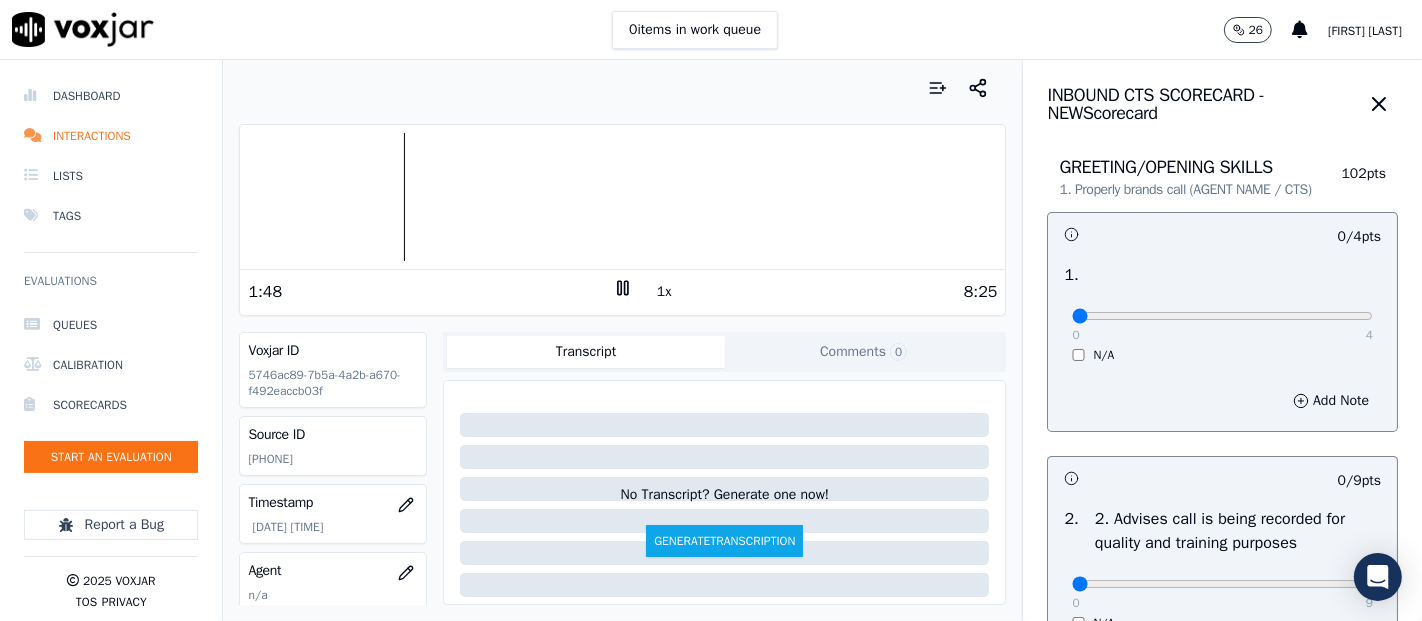 click at bounding box center (622, 197) 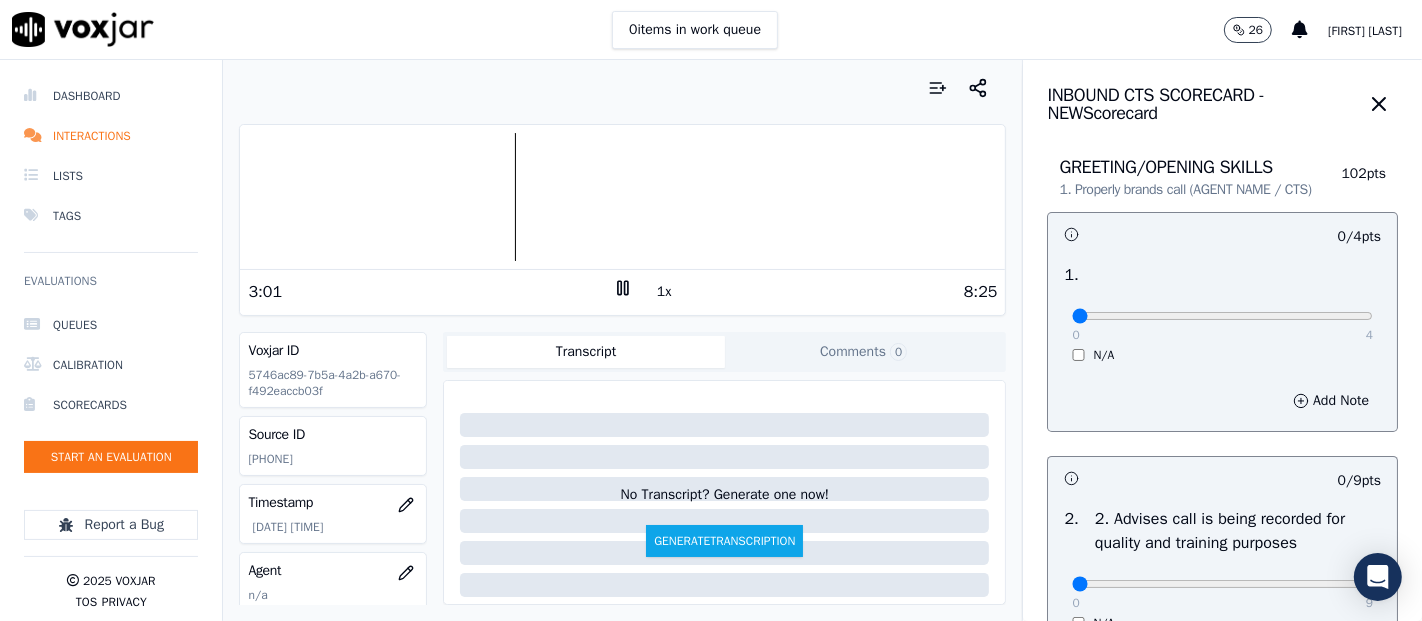 click at bounding box center (622, 197) 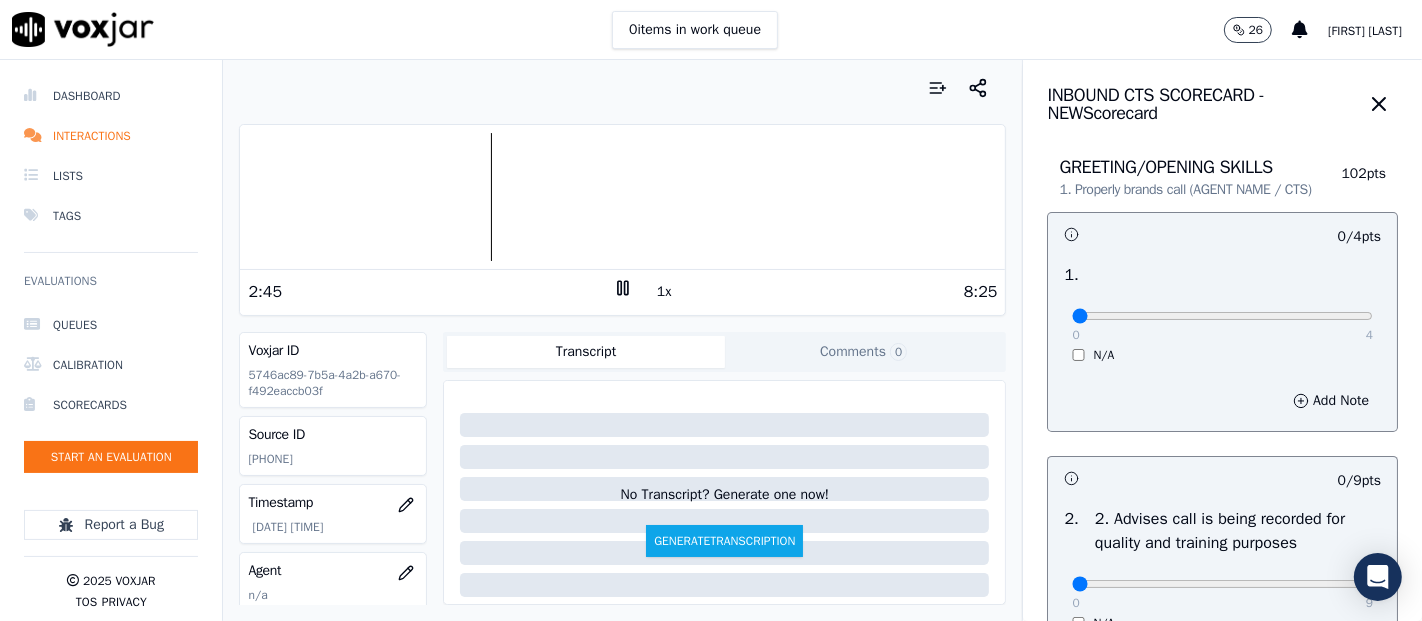 click at bounding box center [622, 197] 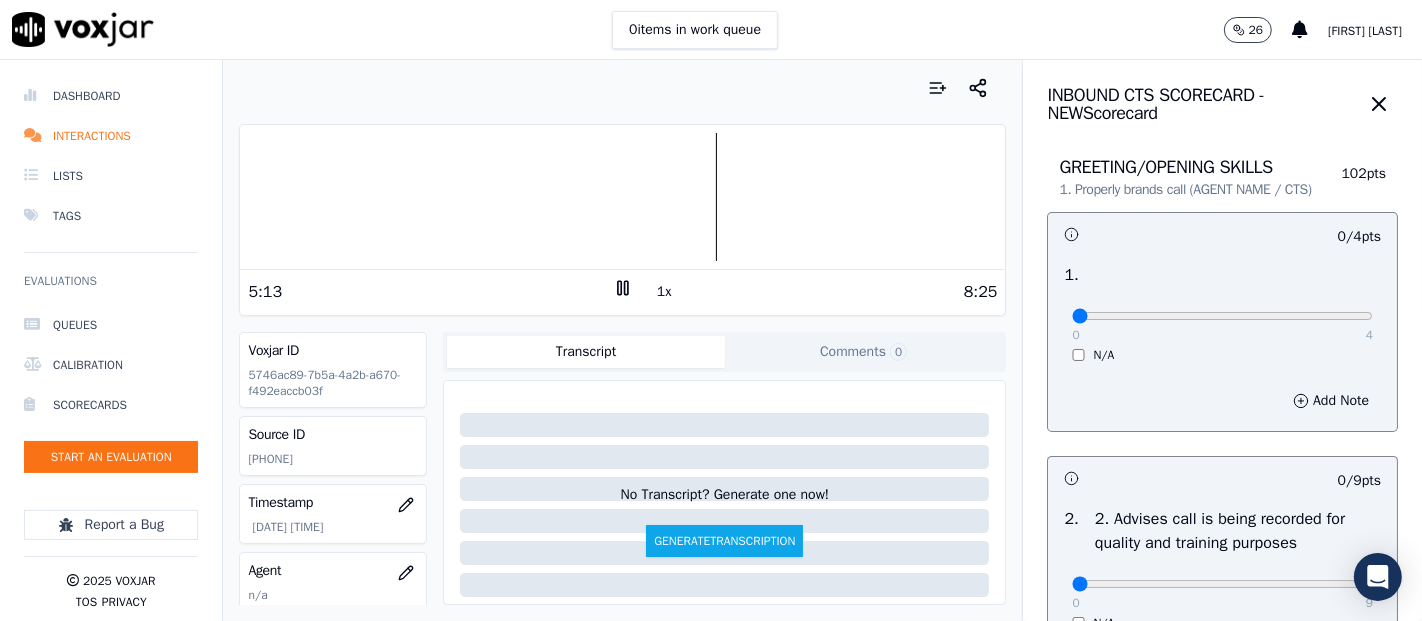 click 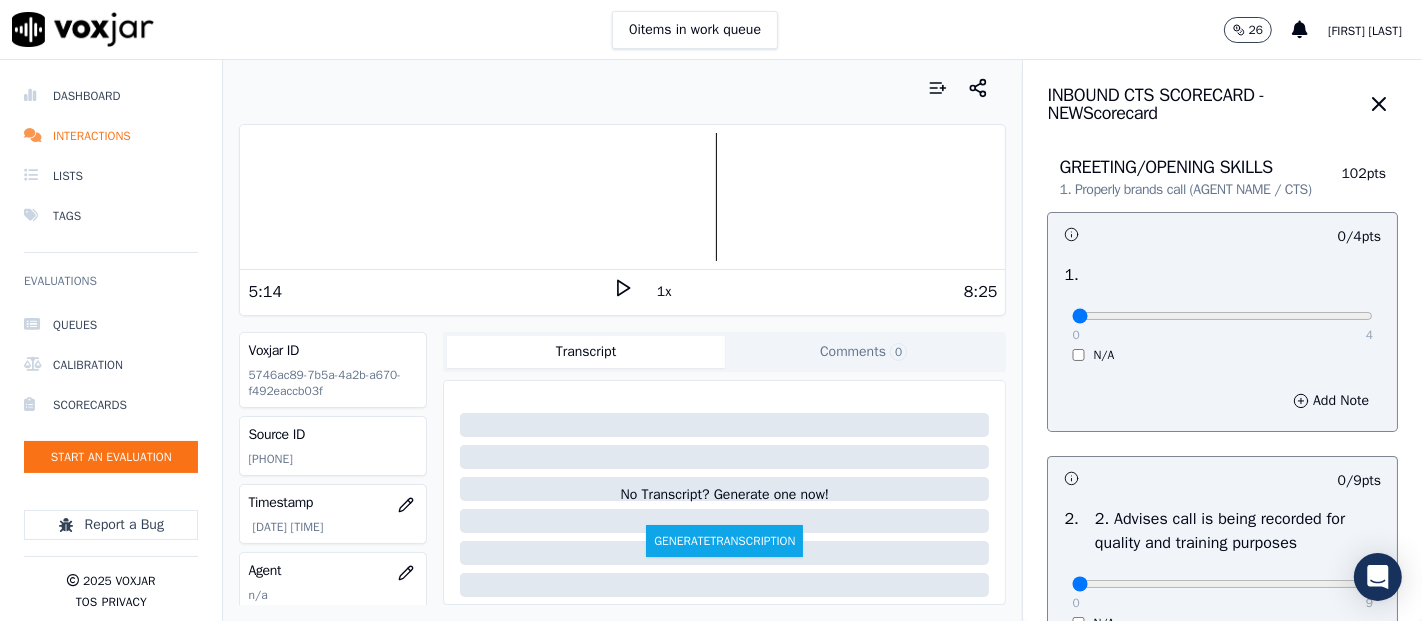 scroll, scrollTop: 222, scrollLeft: 0, axis: vertical 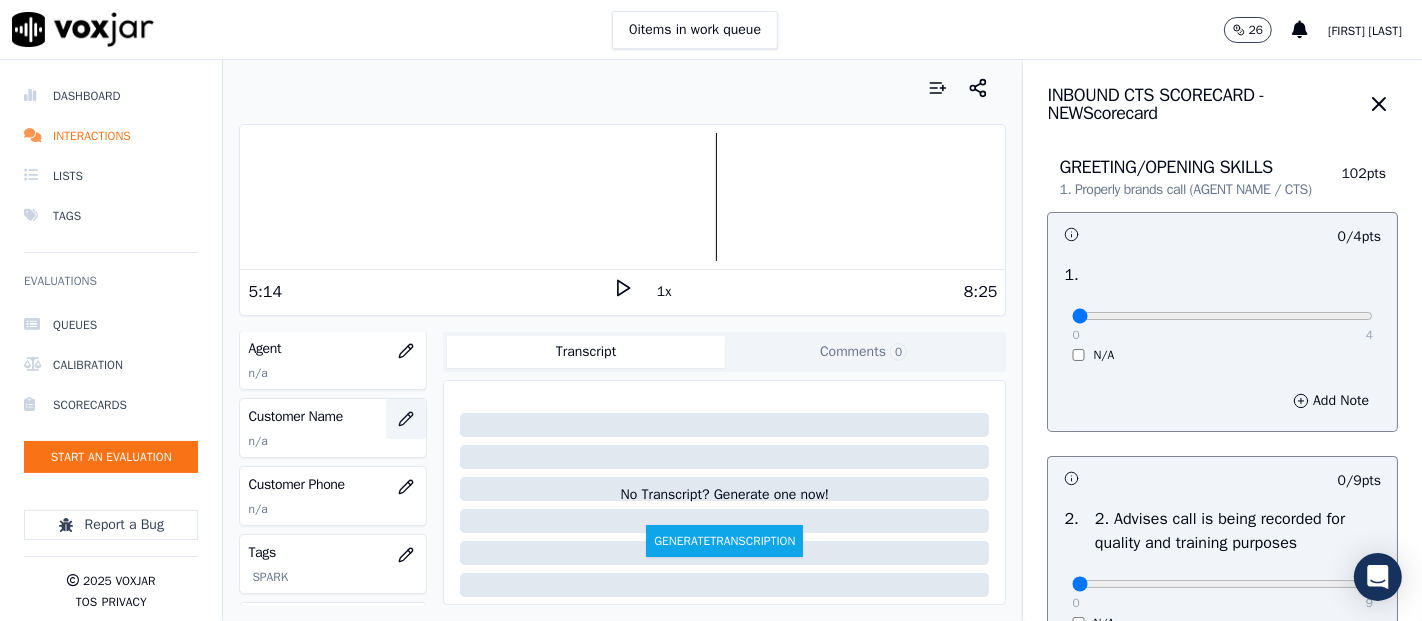 click at bounding box center (406, 419) 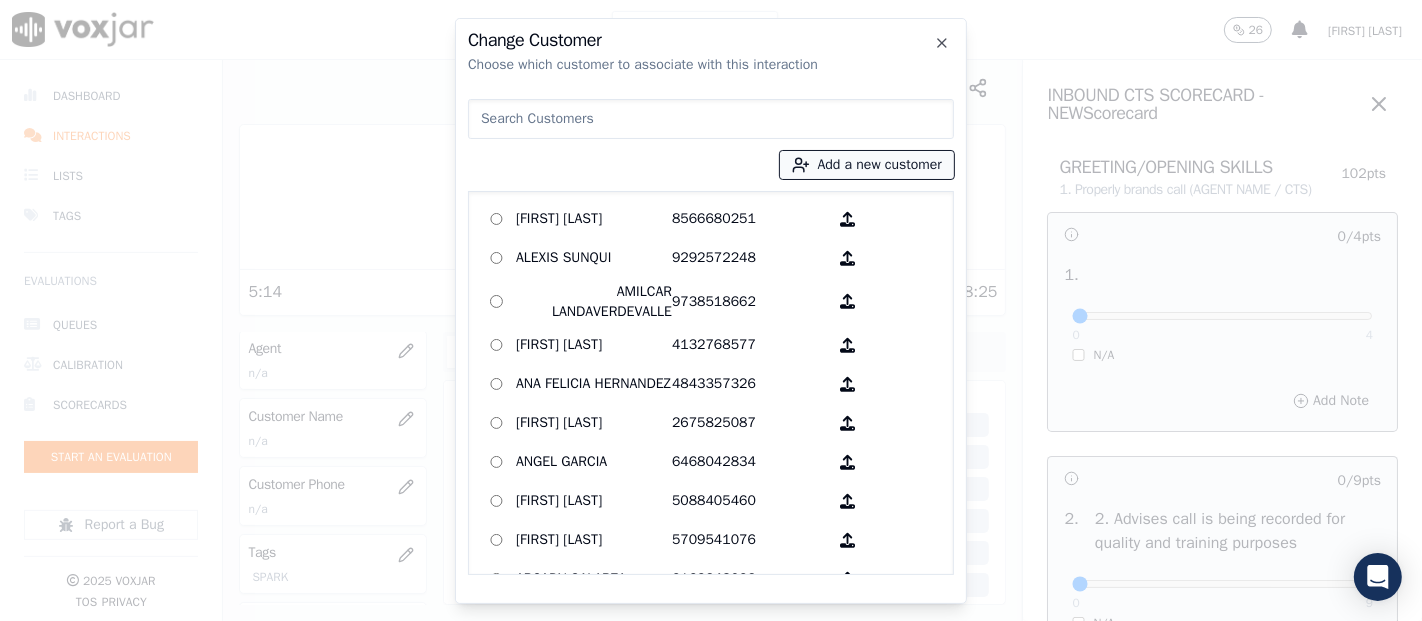 click on "Add a new customer" at bounding box center [867, 165] 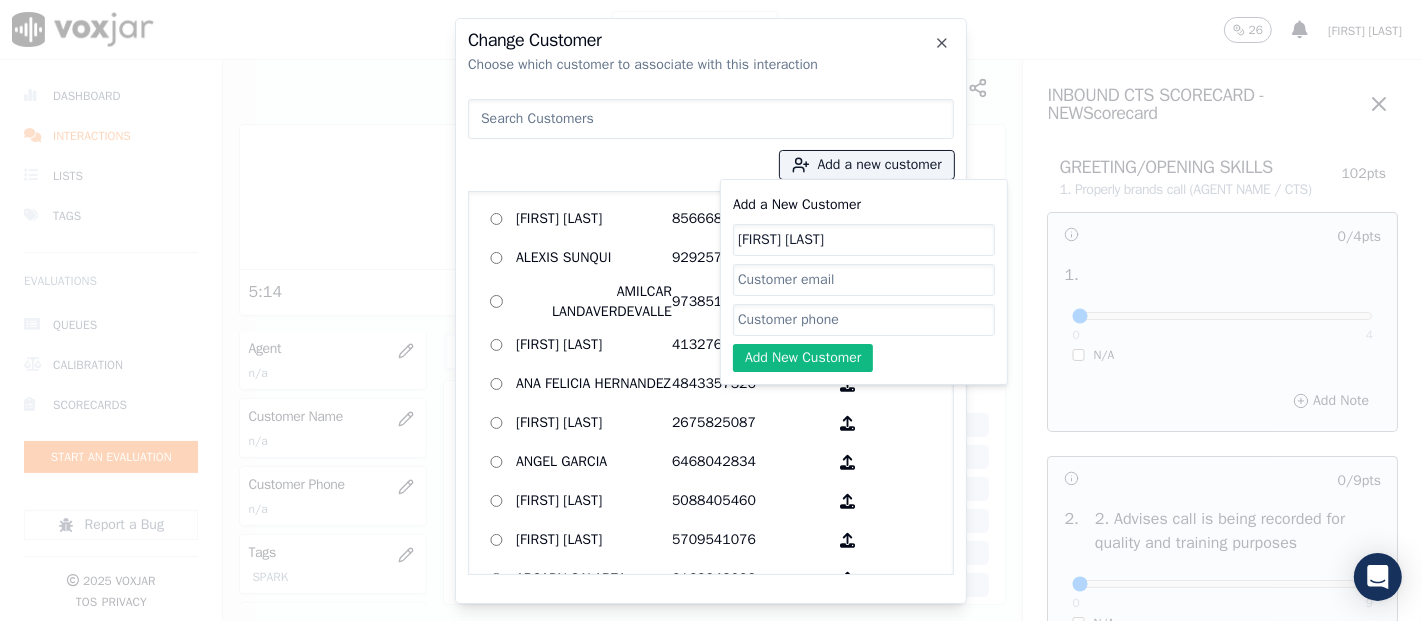 type on "Juan Gil" 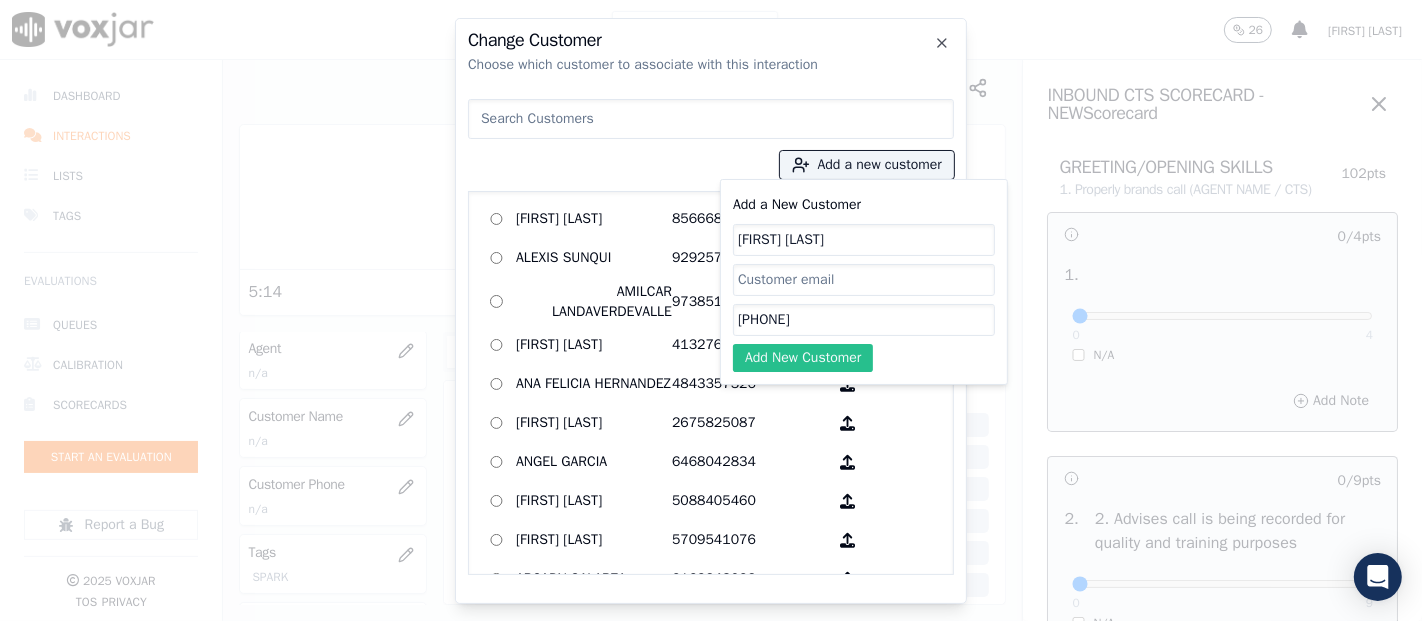 type on "3476143759" 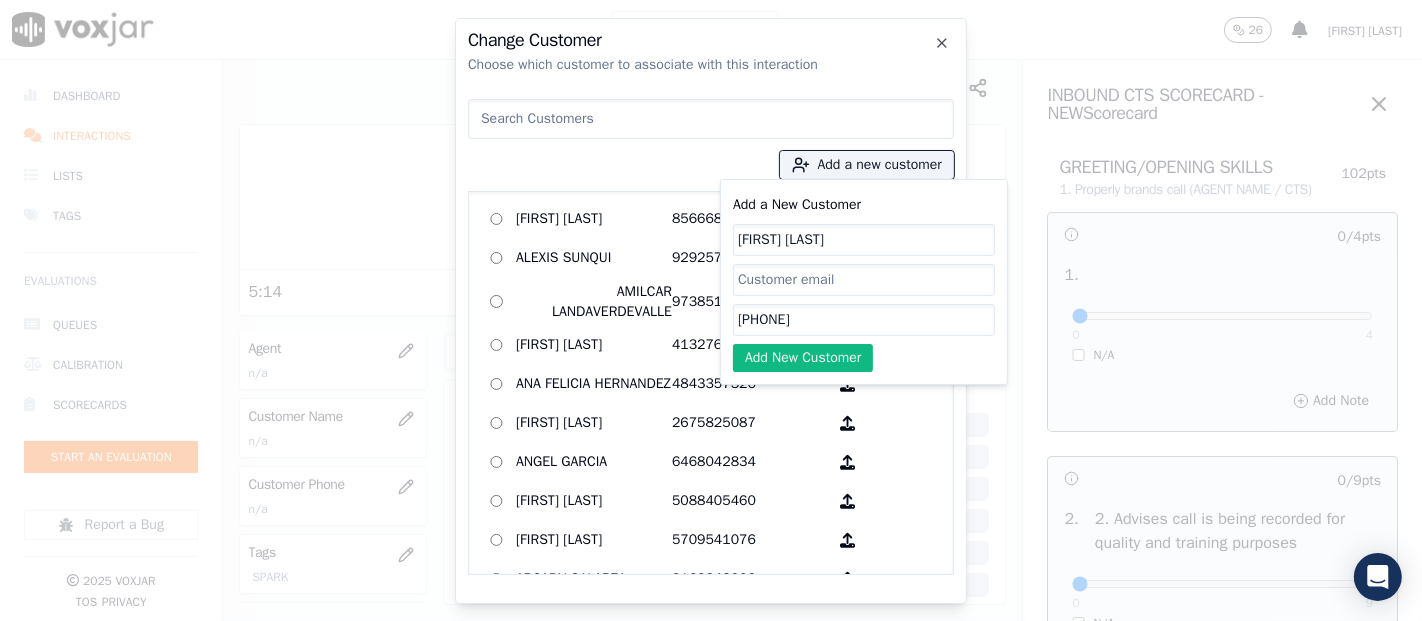 drag, startPoint x: 871, startPoint y: 349, endPoint x: 860, endPoint y: 342, distance: 13.038404 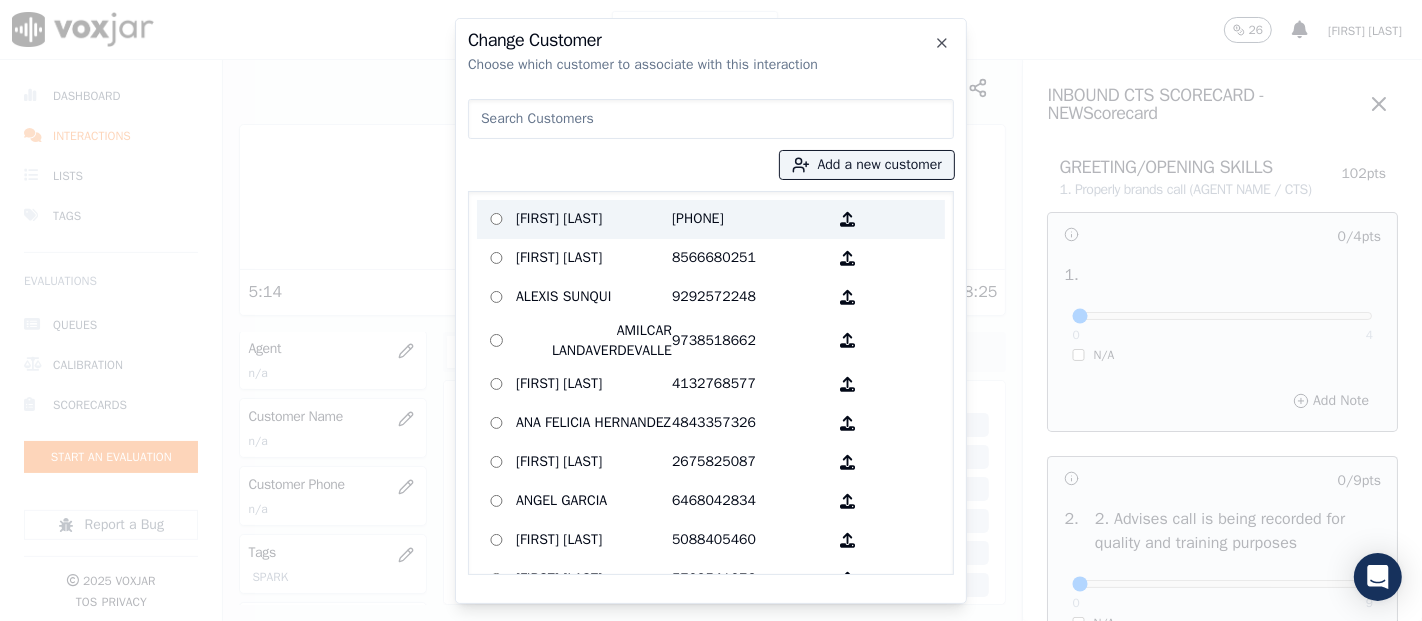 click on "Juan Gil" at bounding box center [594, 219] 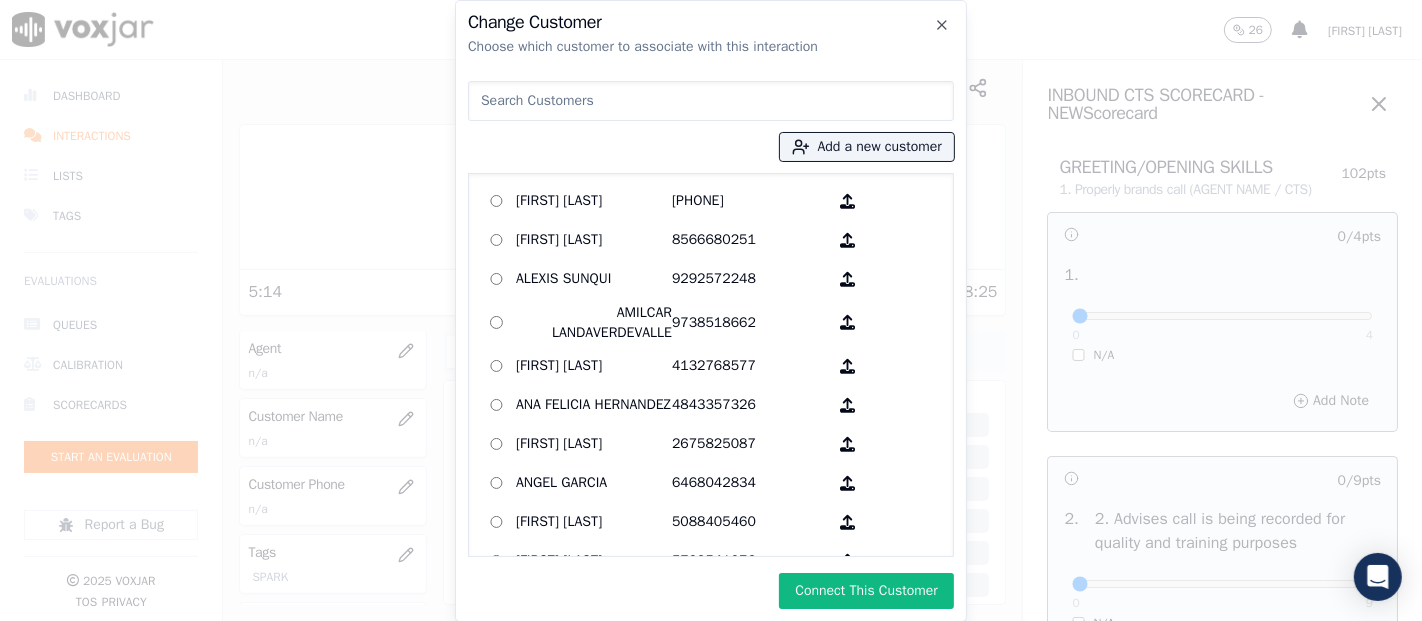 click on "Connect This Customer" at bounding box center (866, 591) 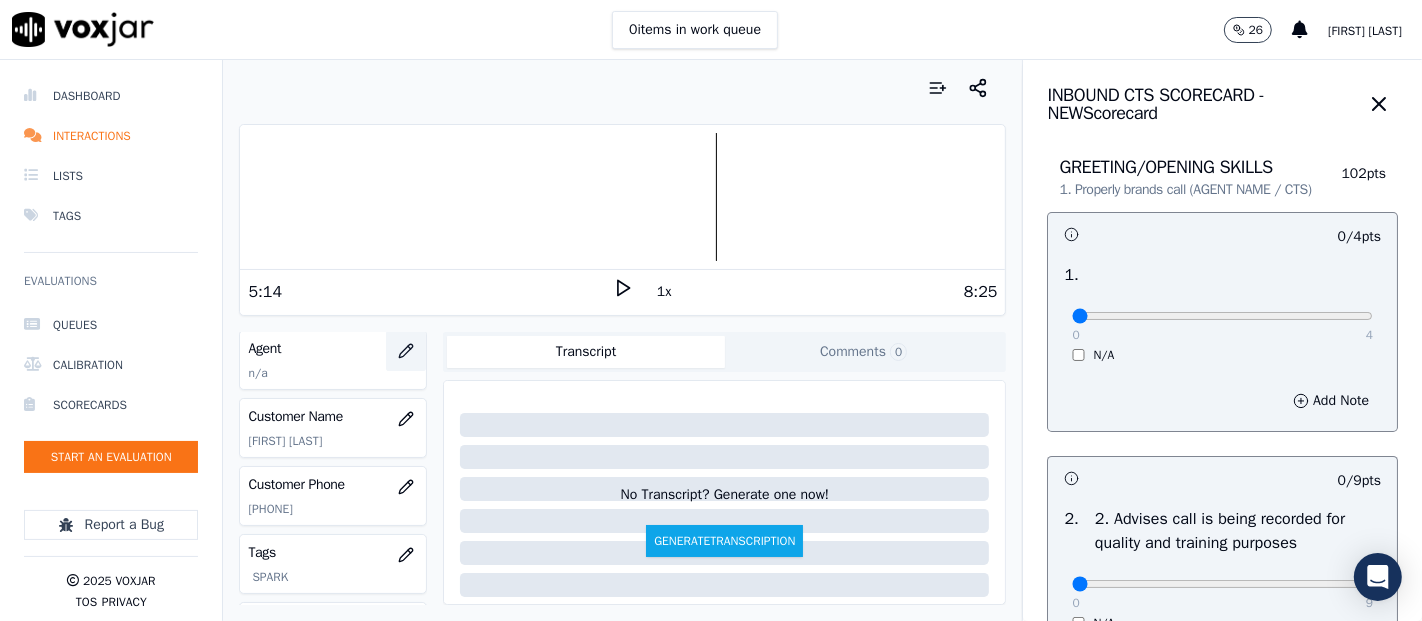 click at bounding box center (406, 351) 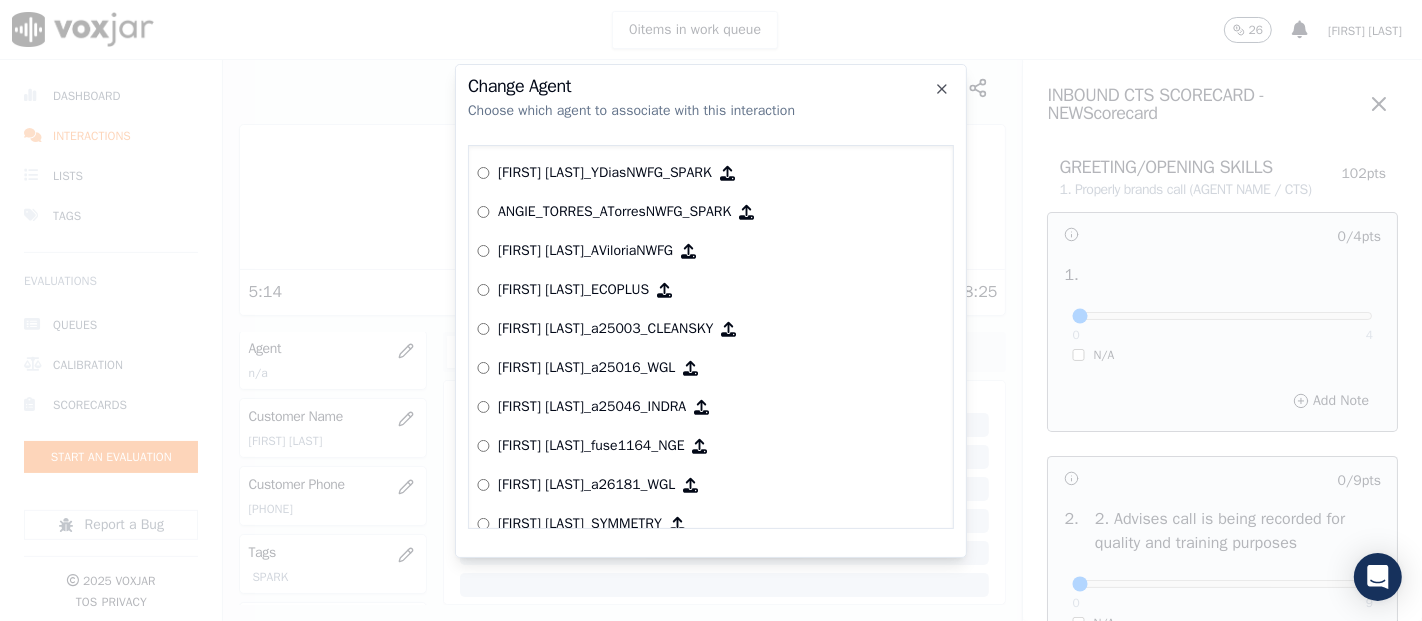 click at bounding box center (711, 310) 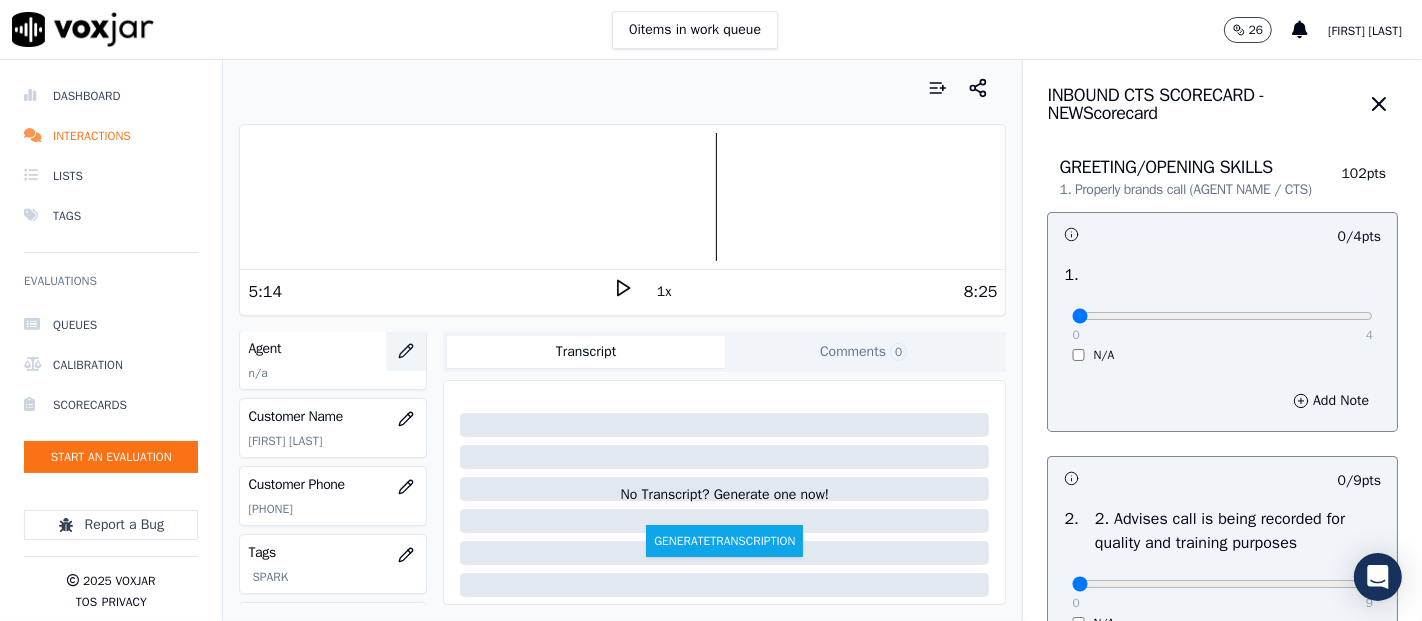 click 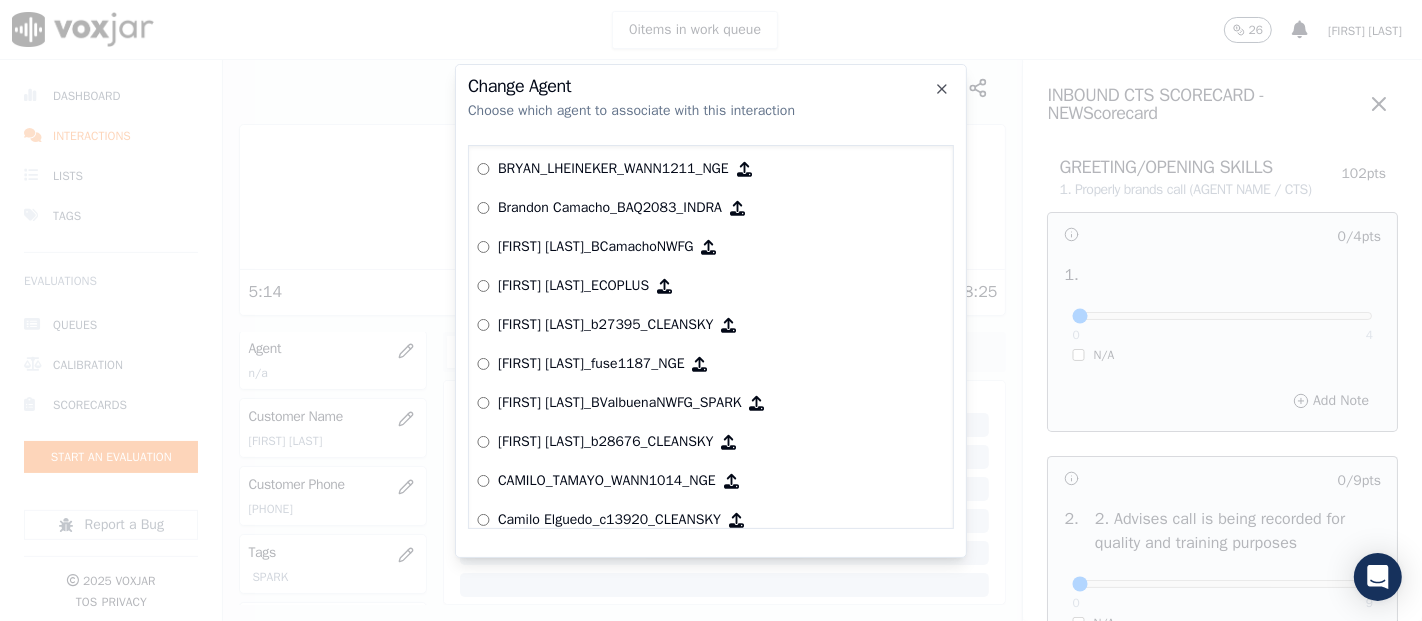 scroll, scrollTop: 1117, scrollLeft: 0, axis: vertical 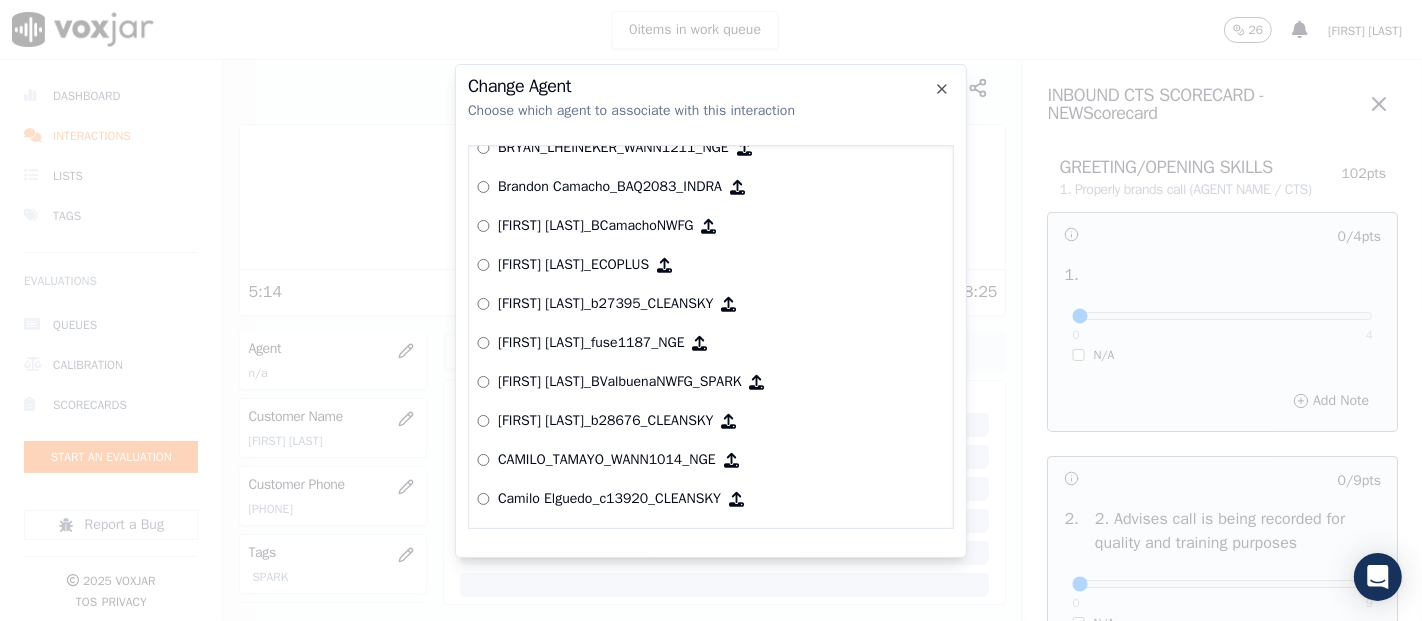 click on "[FIRST] [LAST]_BValbuenaNWFG_SPARK" at bounding box center (620, 382) 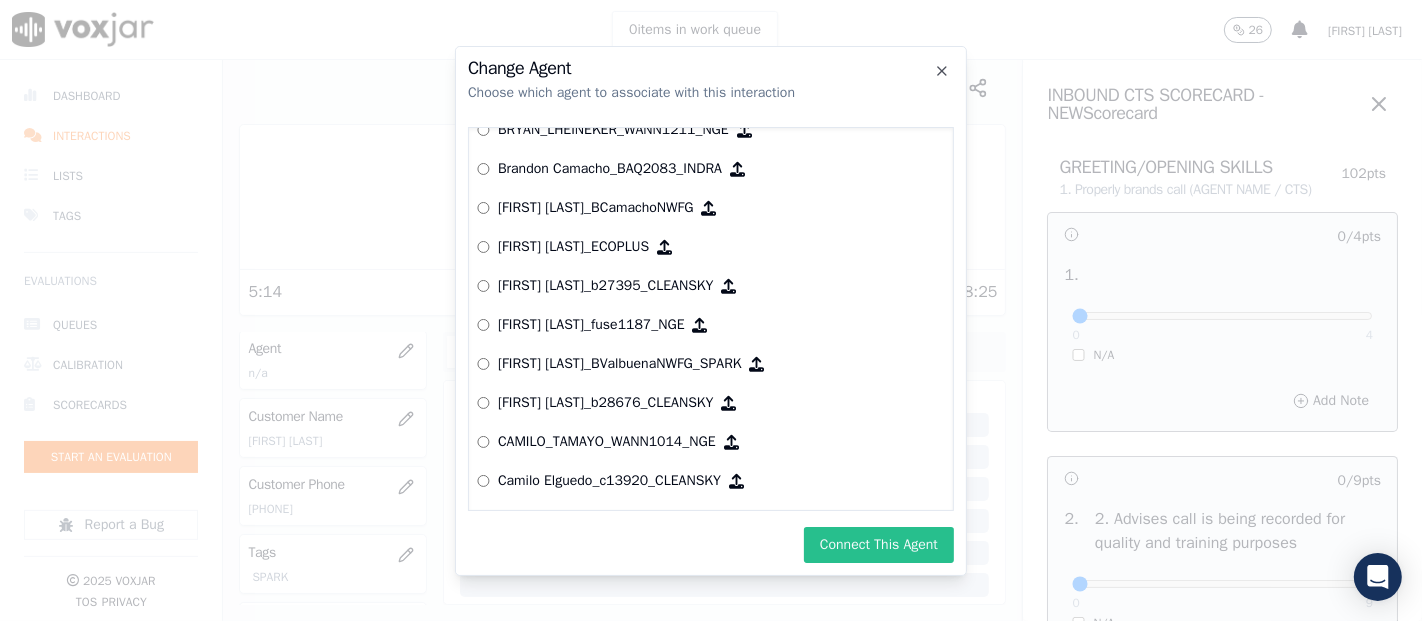 click on "Connect This Agent" at bounding box center (879, 545) 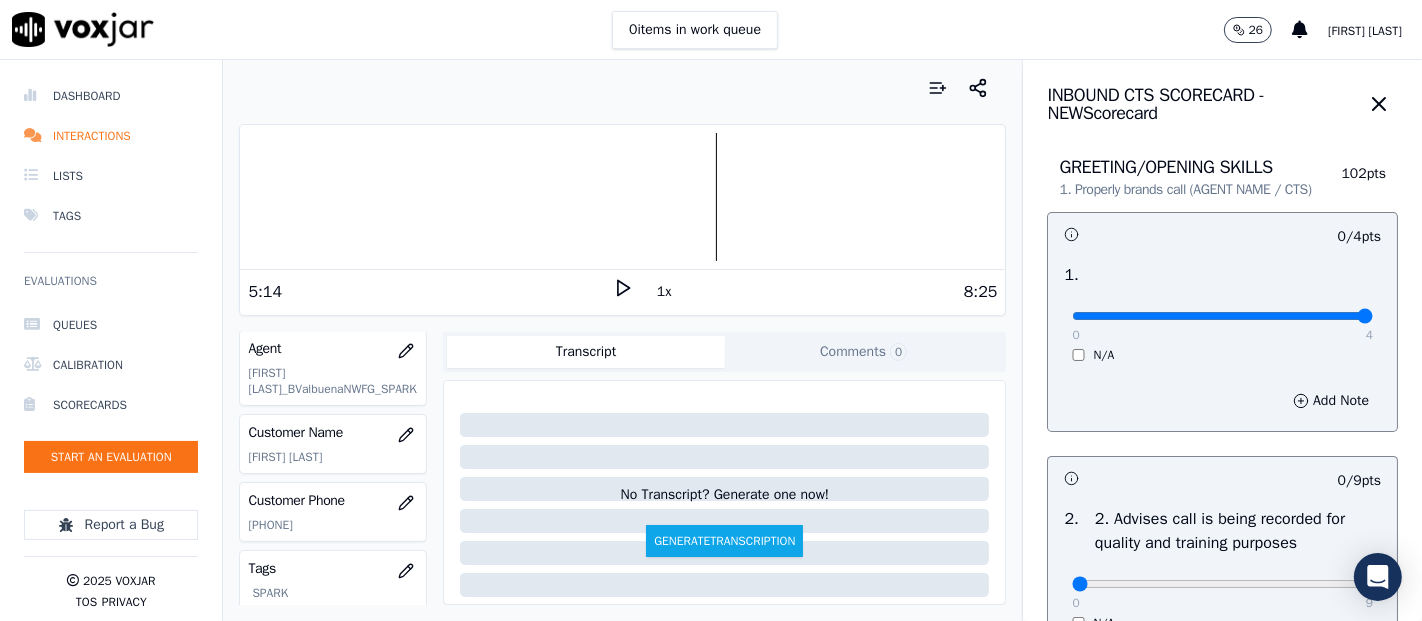 type on "4" 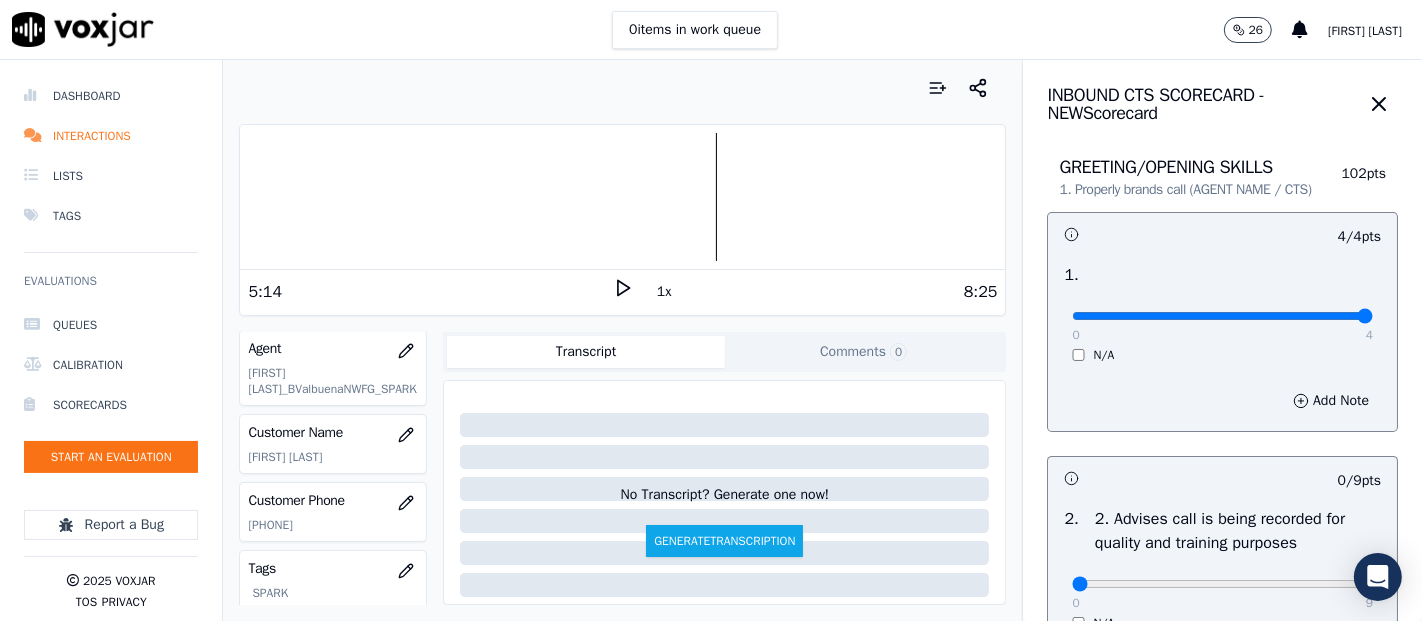 scroll, scrollTop: 222, scrollLeft: 0, axis: vertical 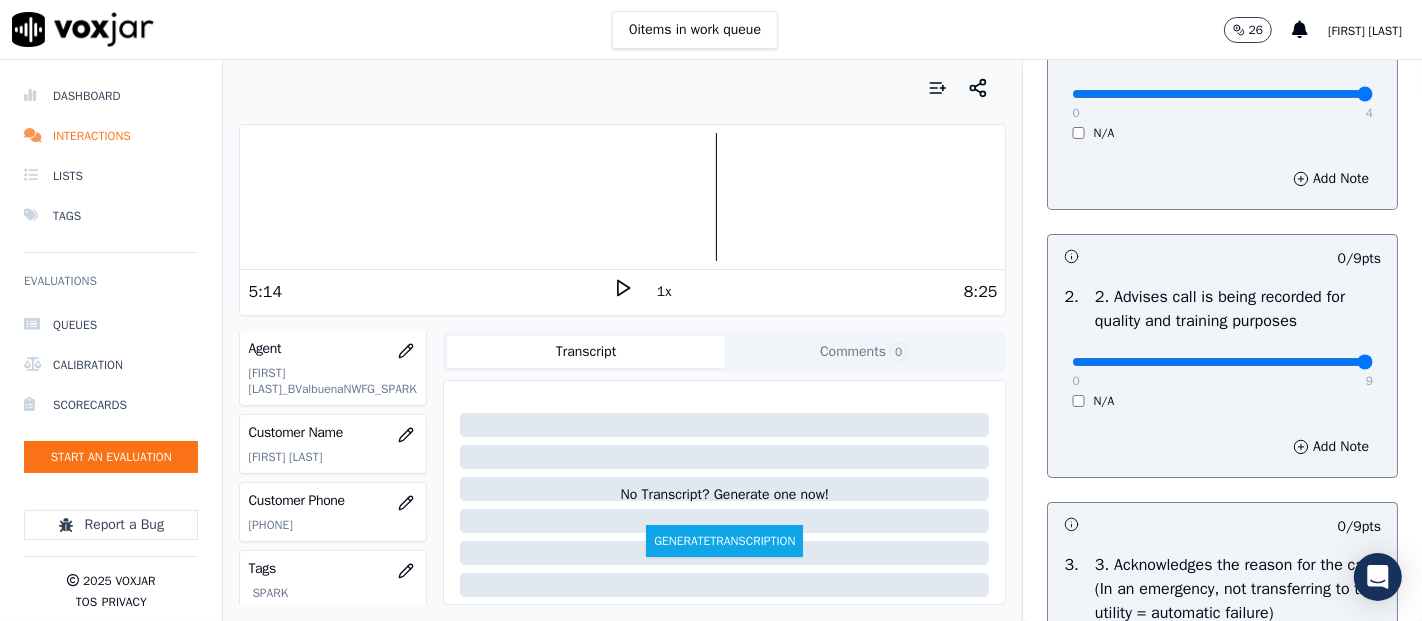 type on "9" 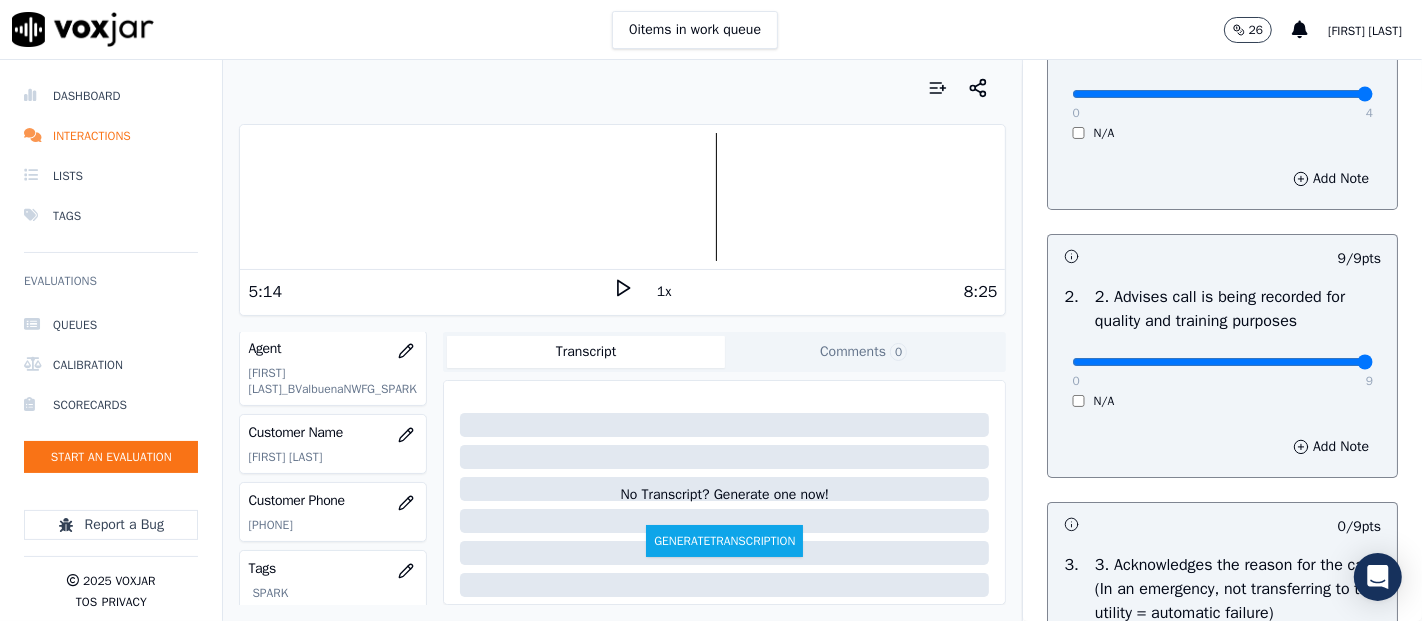 scroll, scrollTop: 444, scrollLeft: 0, axis: vertical 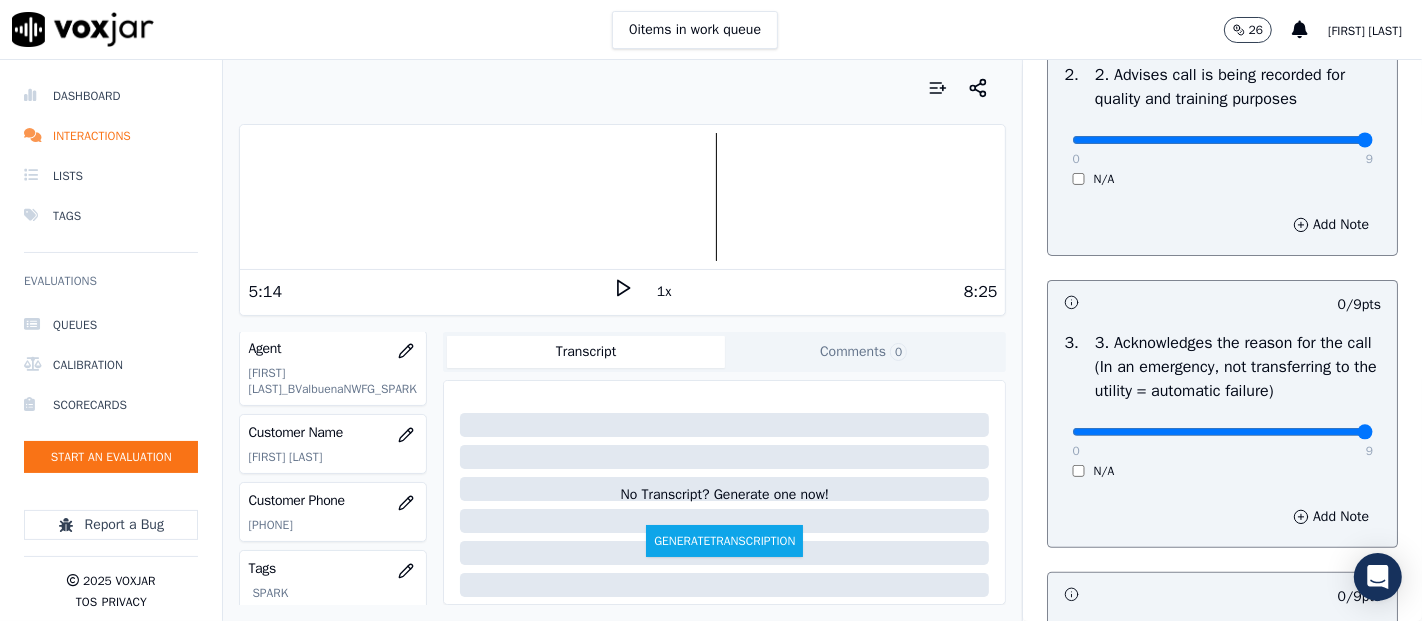 type on "9" 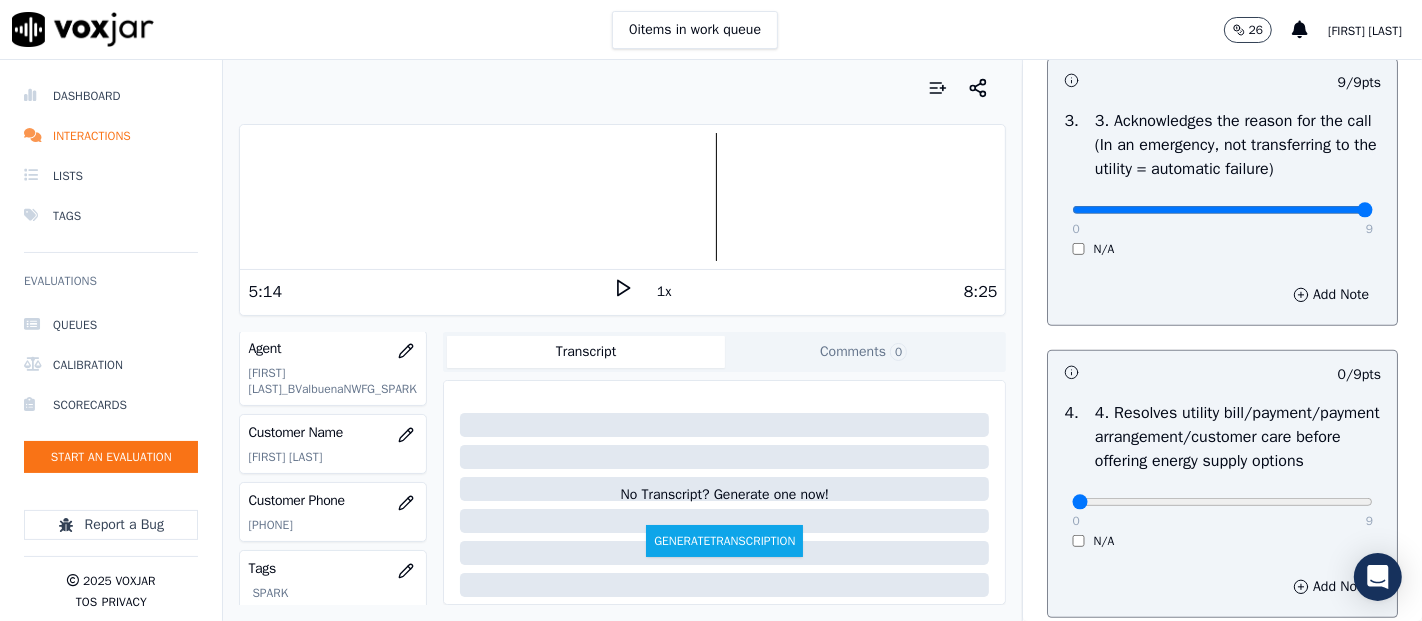 scroll, scrollTop: 888, scrollLeft: 0, axis: vertical 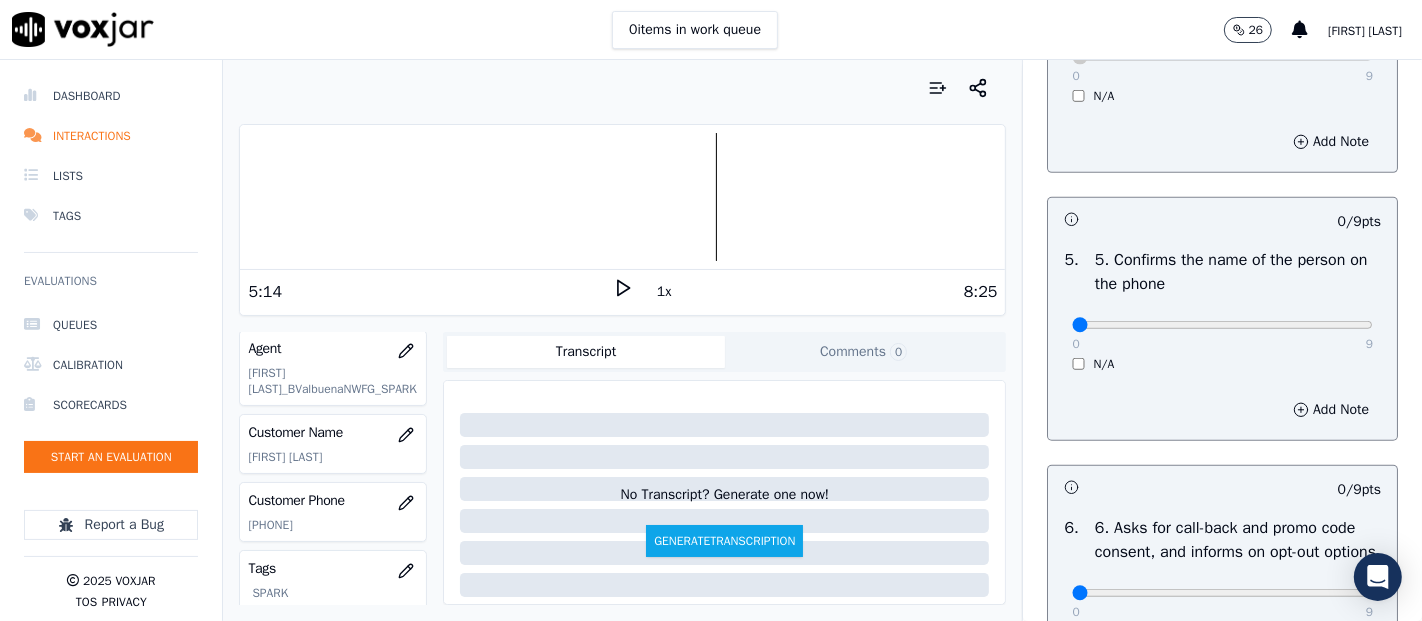 click on "0   9     N/A" at bounding box center [1222, 334] 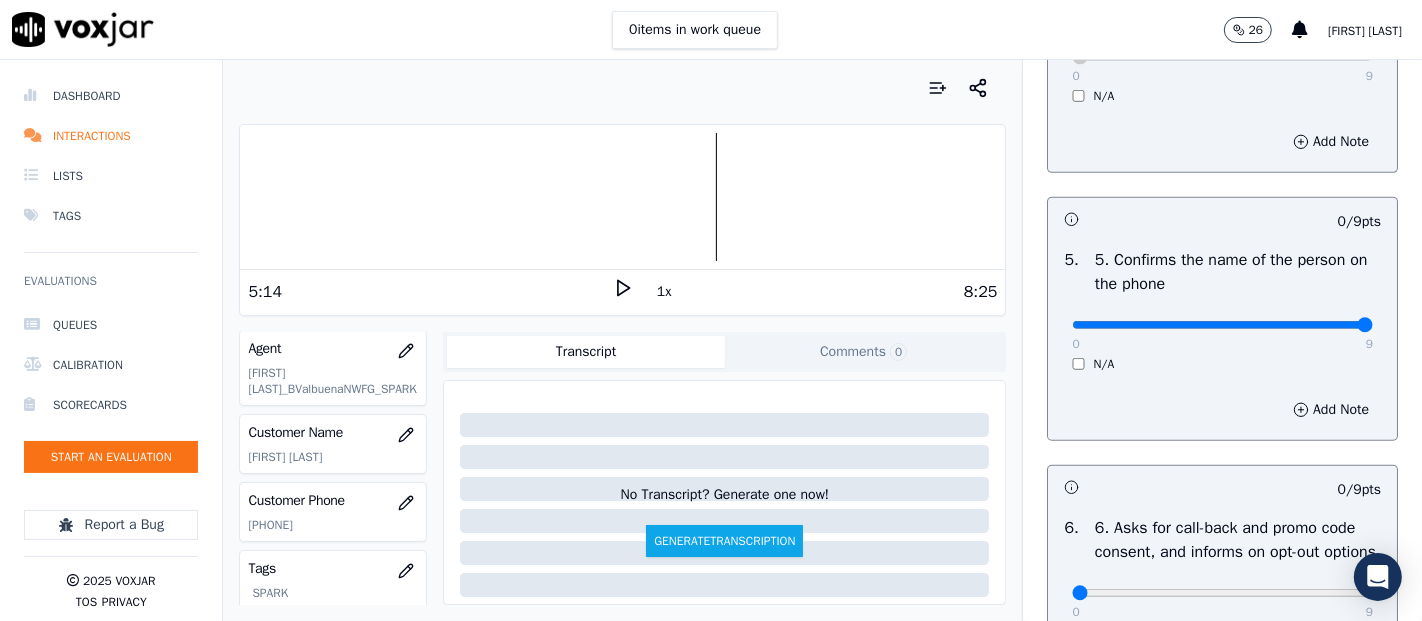 type on "9" 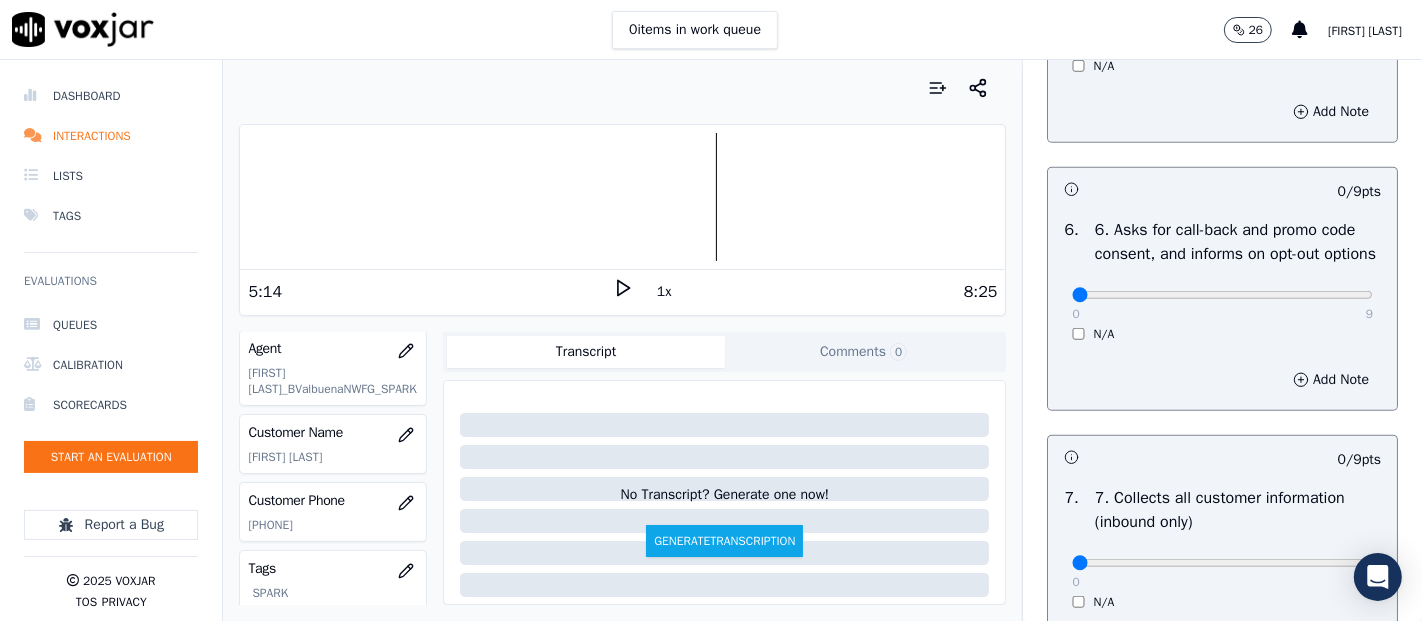 scroll, scrollTop: 1444, scrollLeft: 0, axis: vertical 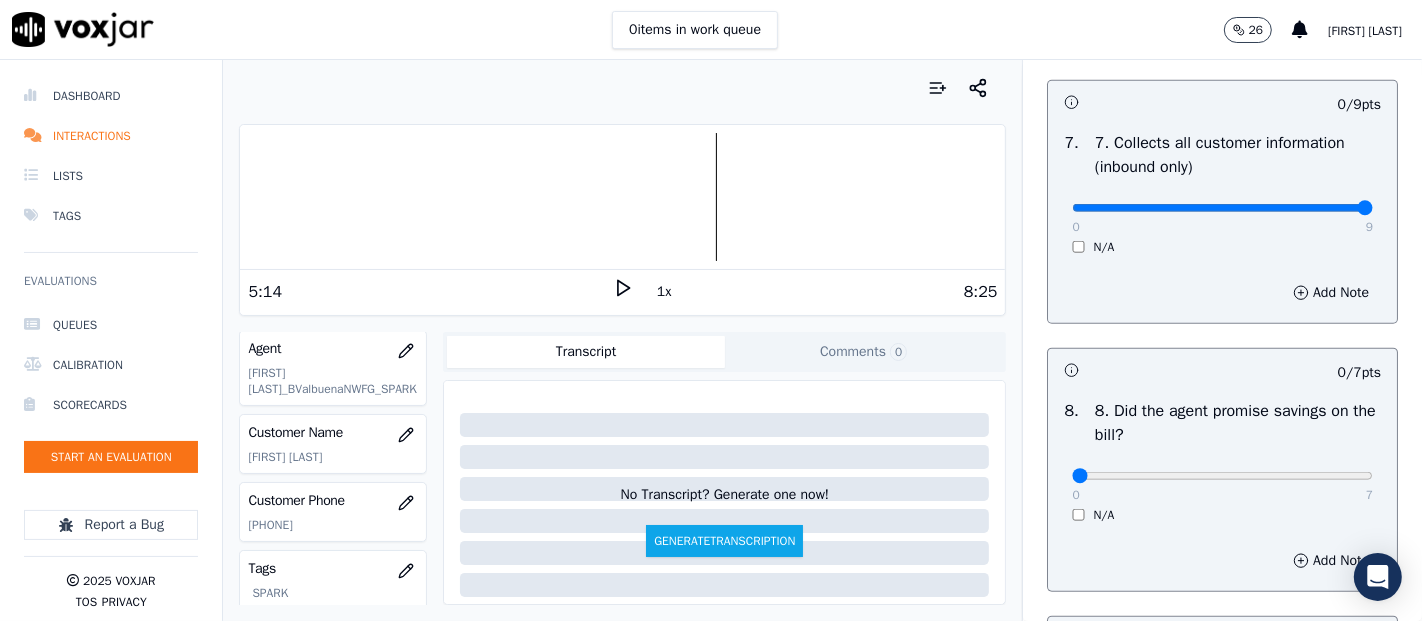 type on "9" 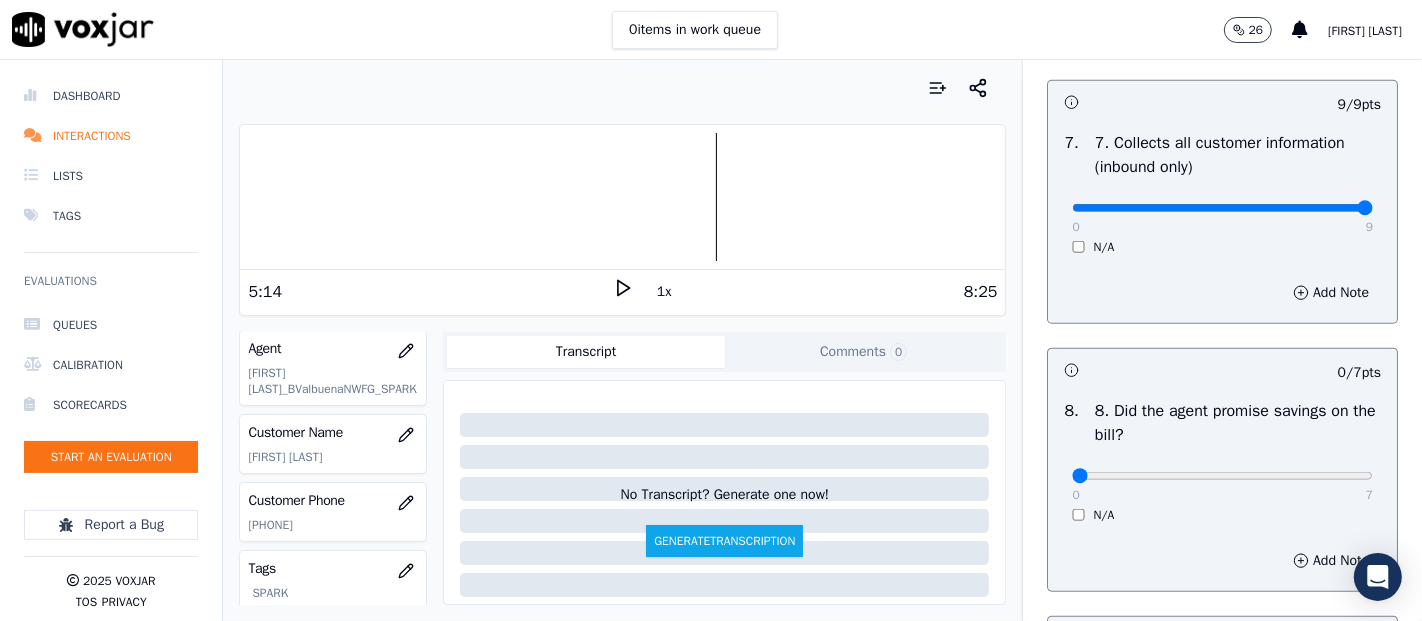 scroll, scrollTop: 1888, scrollLeft: 0, axis: vertical 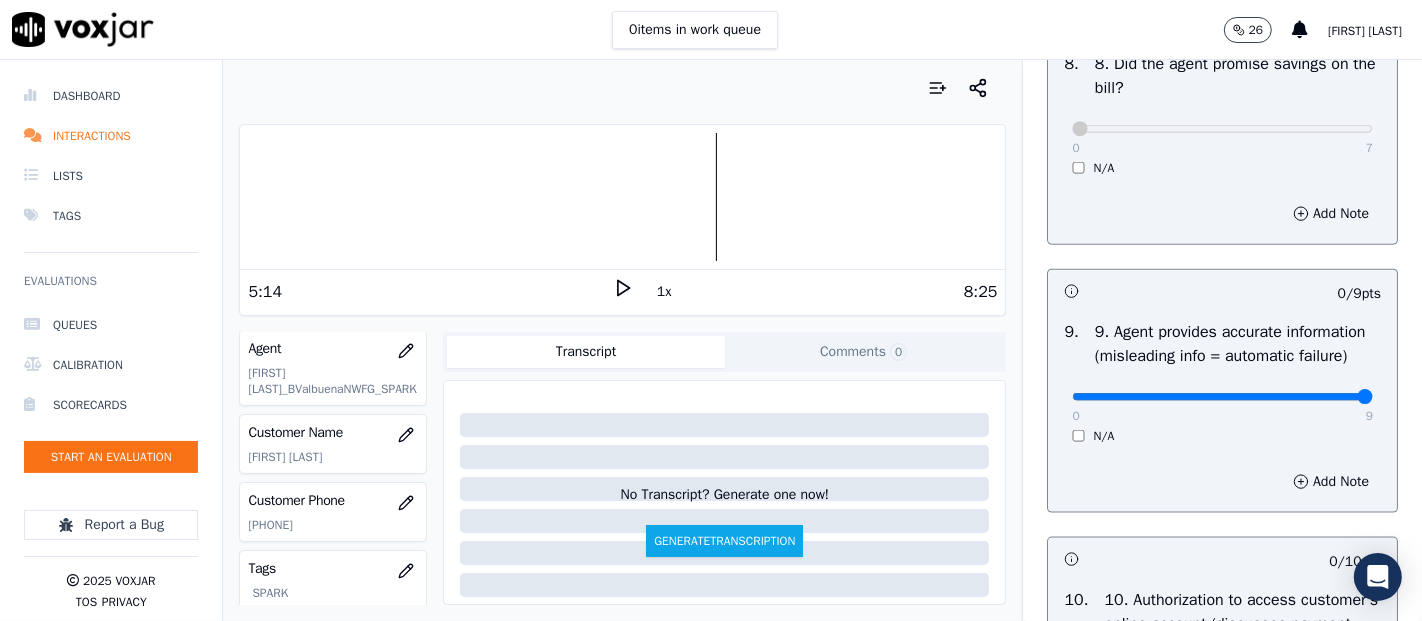 type on "9" 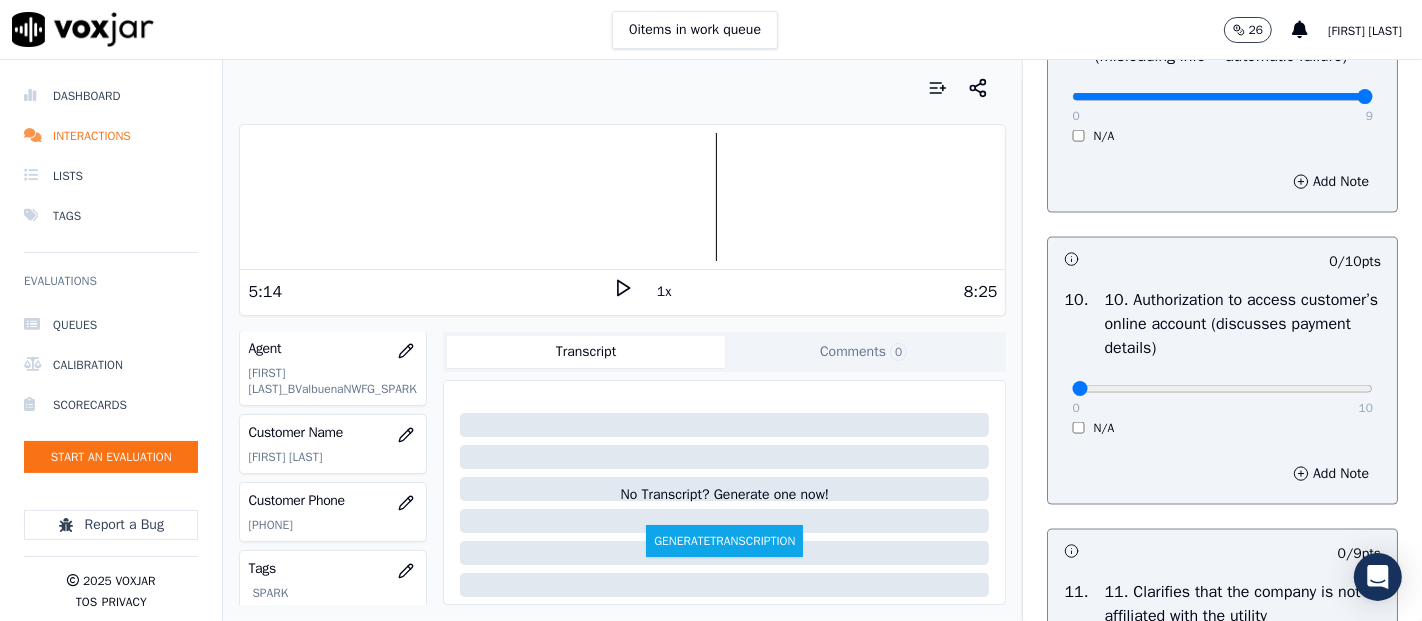 scroll, scrollTop: 2444, scrollLeft: 0, axis: vertical 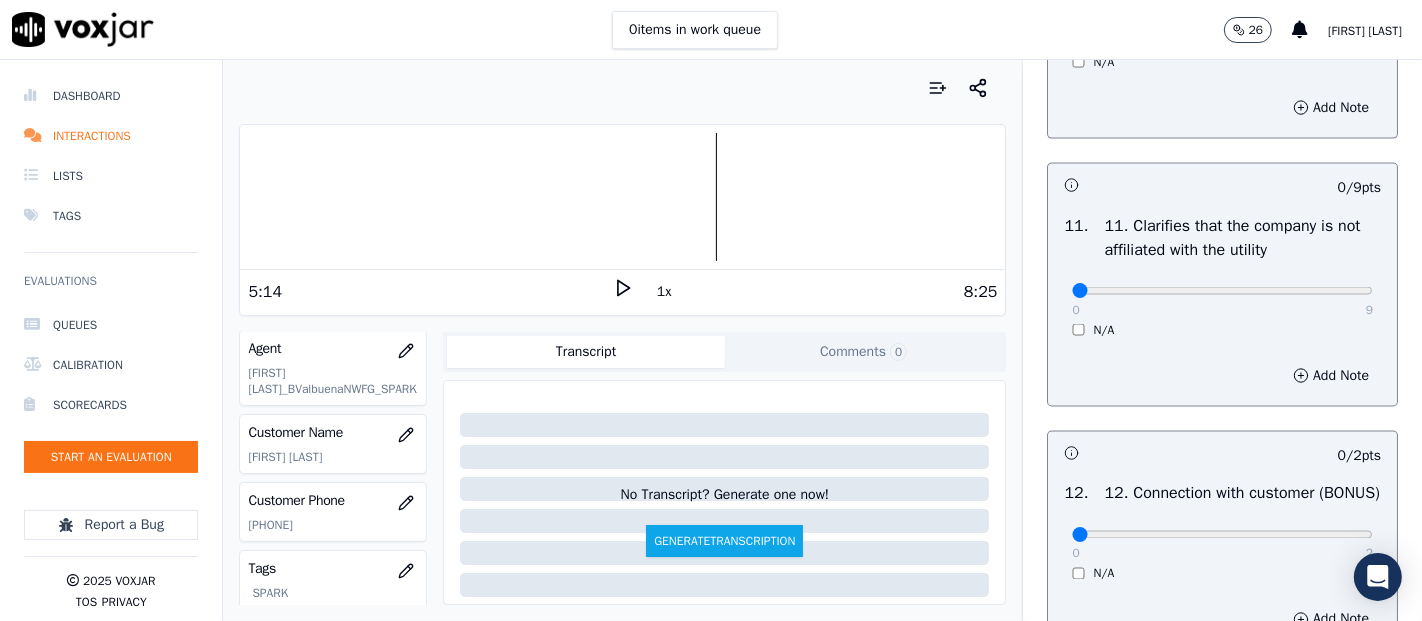 drag, startPoint x: 1302, startPoint y: 383, endPoint x: 1307, endPoint y: 395, distance: 13 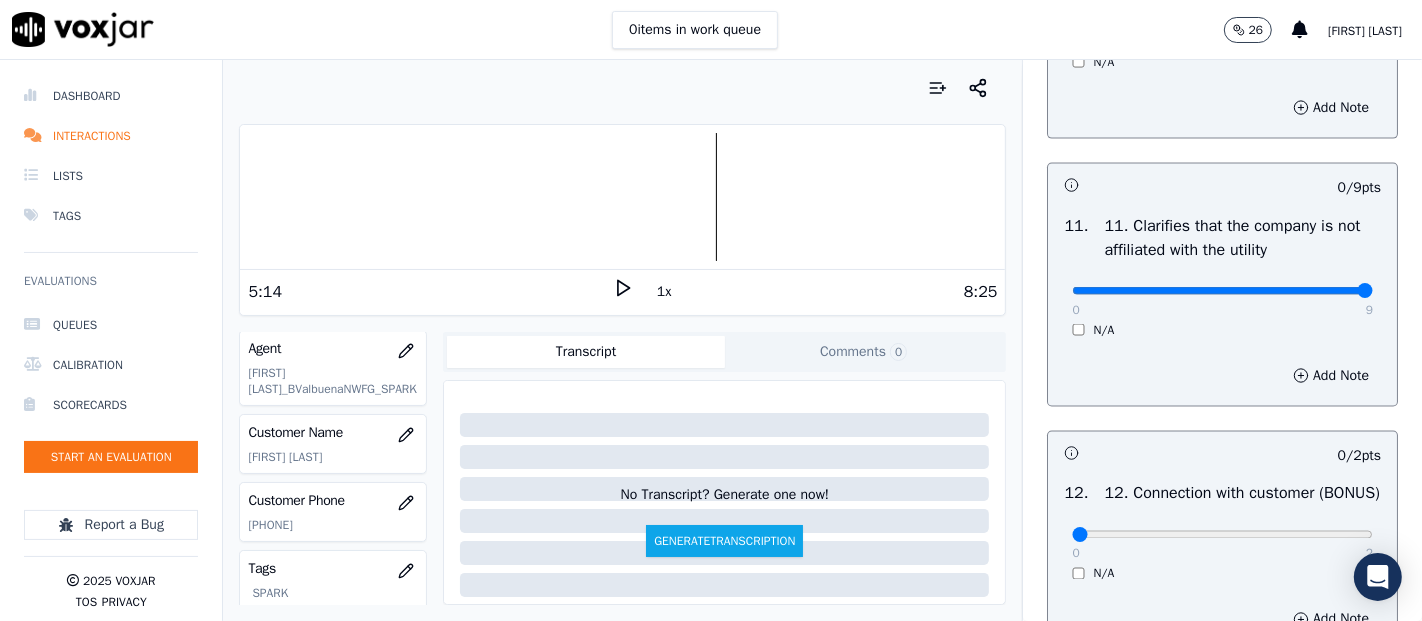 type on "9" 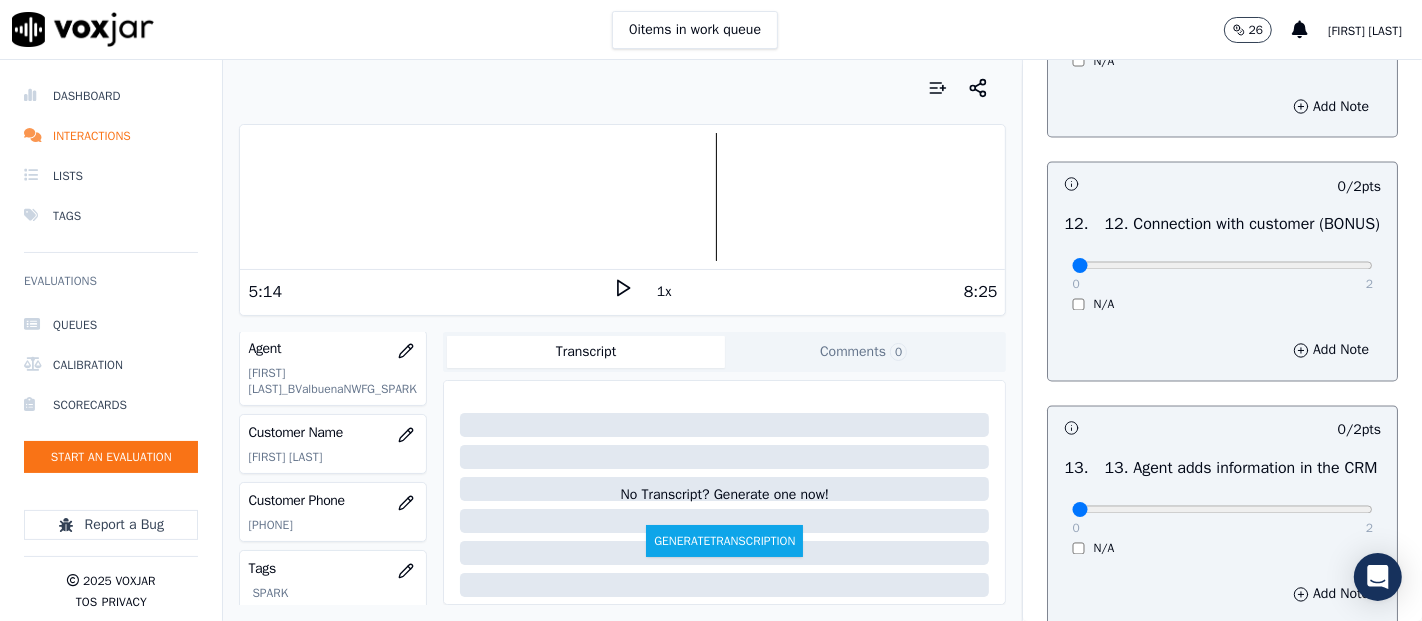 scroll, scrollTop: 3111, scrollLeft: 0, axis: vertical 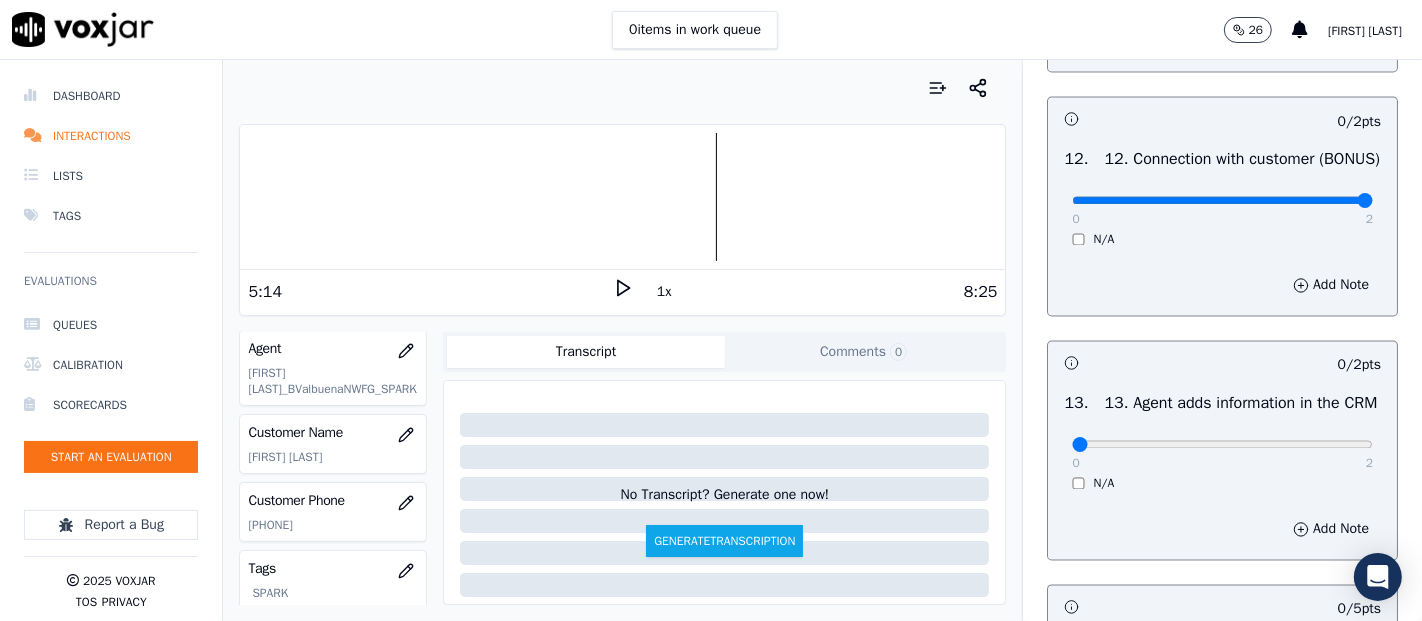 type on "2" 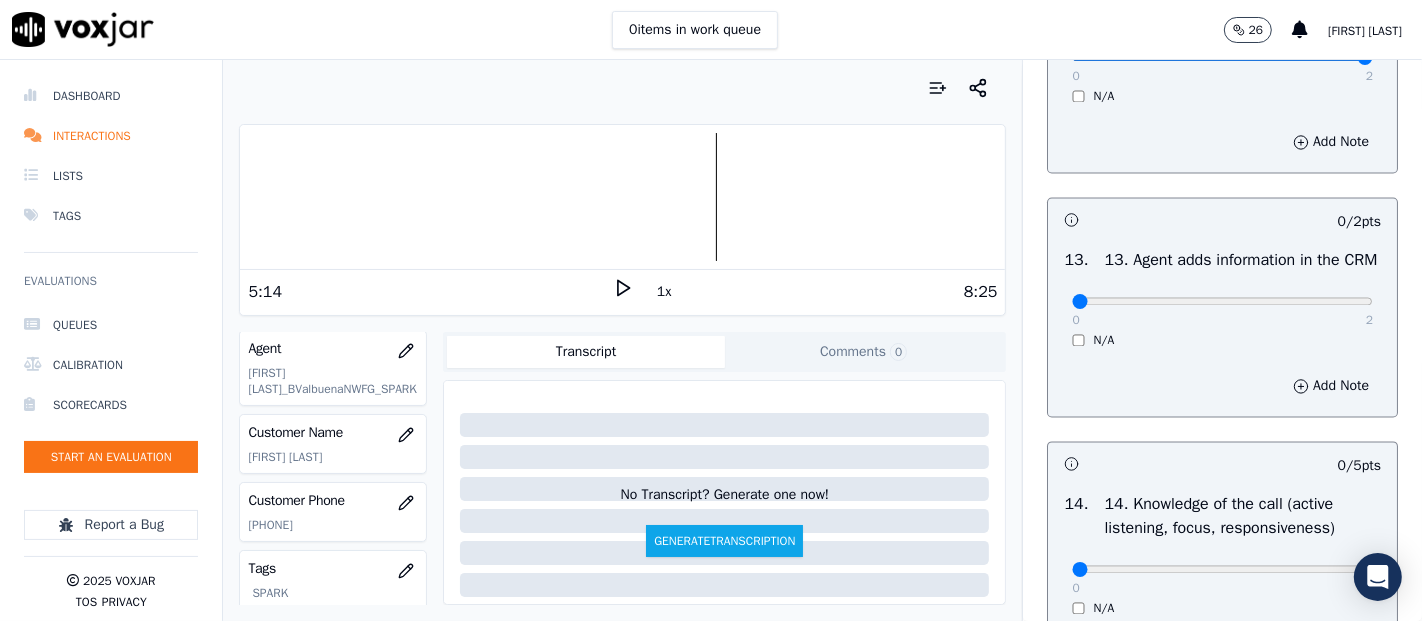 scroll, scrollTop: 3333, scrollLeft: 0, axis: vertical 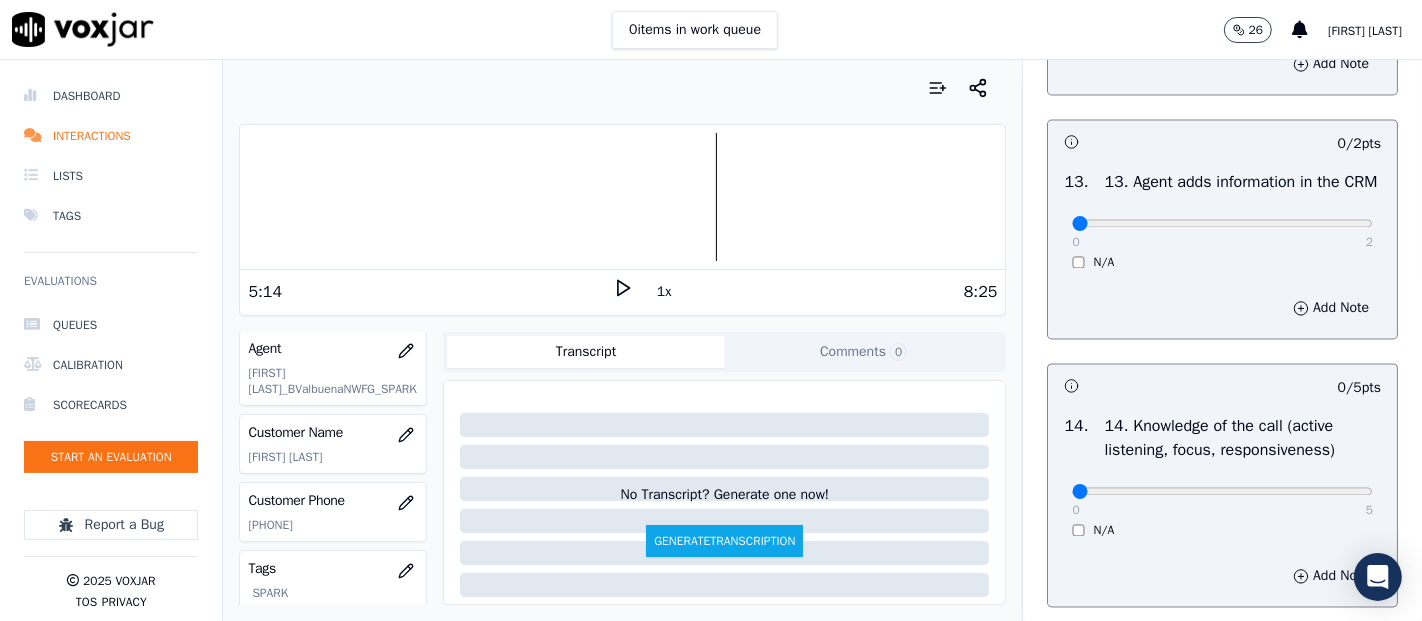 click on "0   2" at bounding box center (1222, 222) 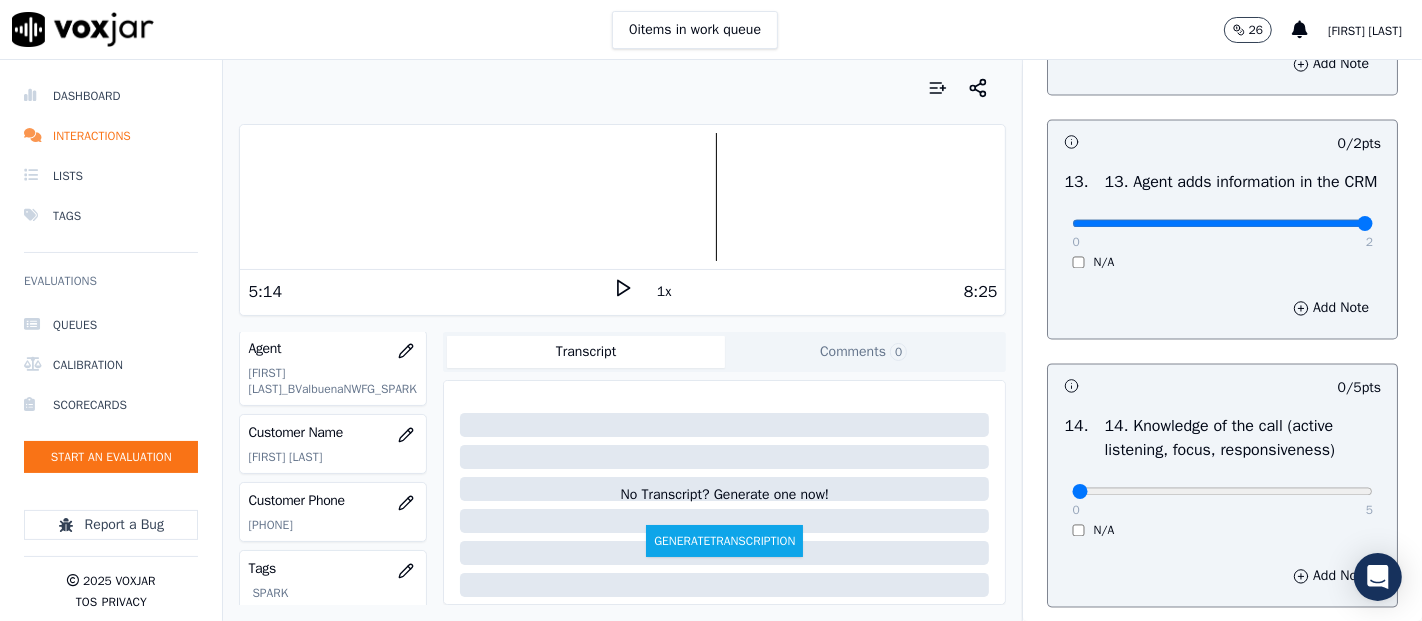 type on "2" 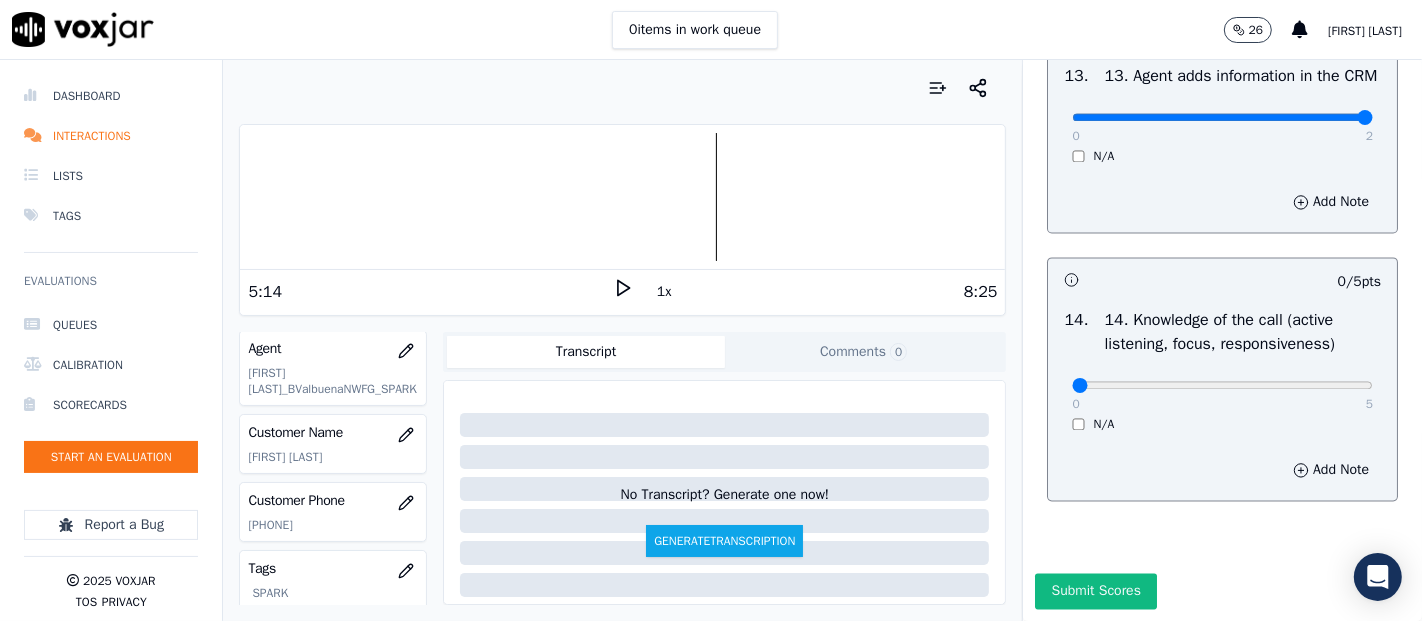 scroll, scrollTop: 3644, scrollLeft: 0, axis: vertical 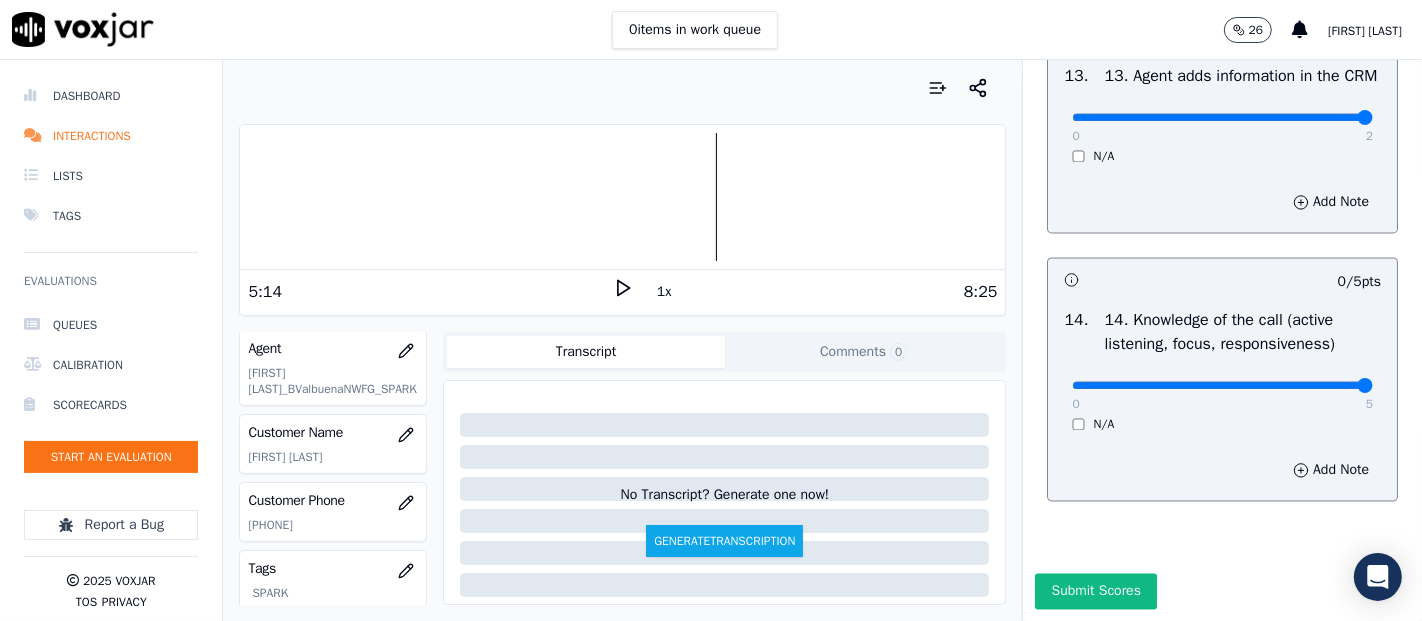 type on "5" 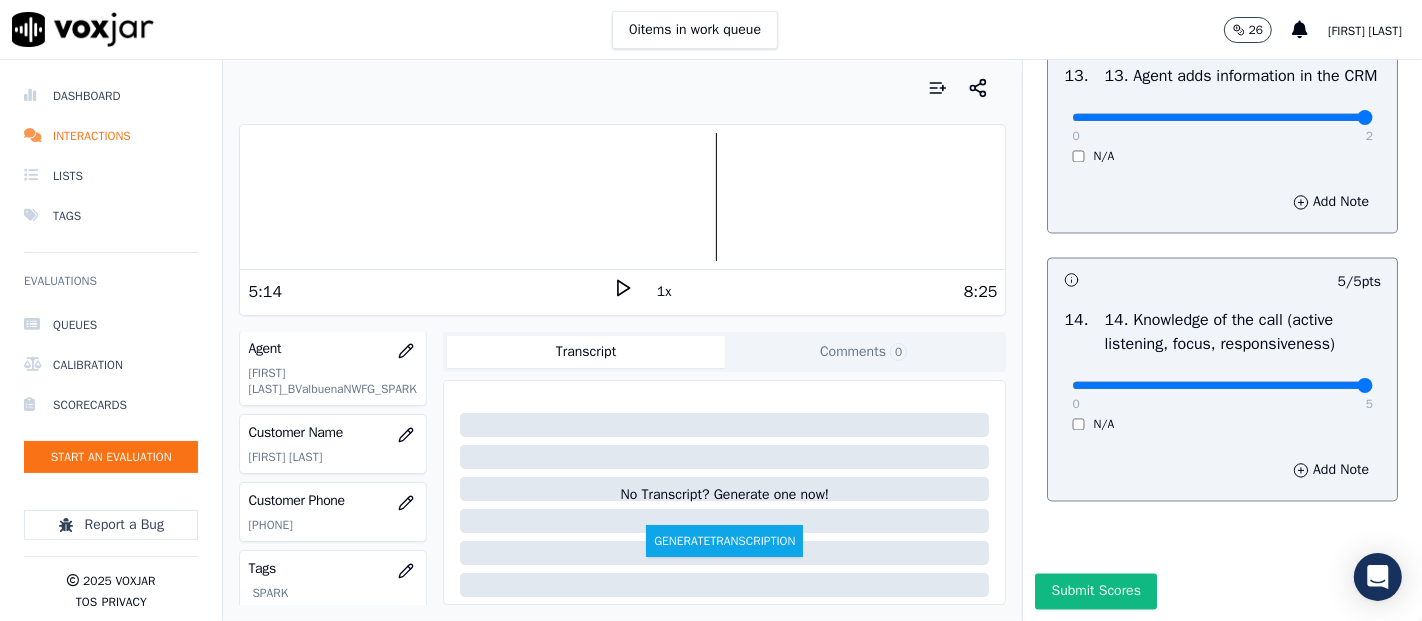click on "Submit Scores" at bounding box center [1222, 597] 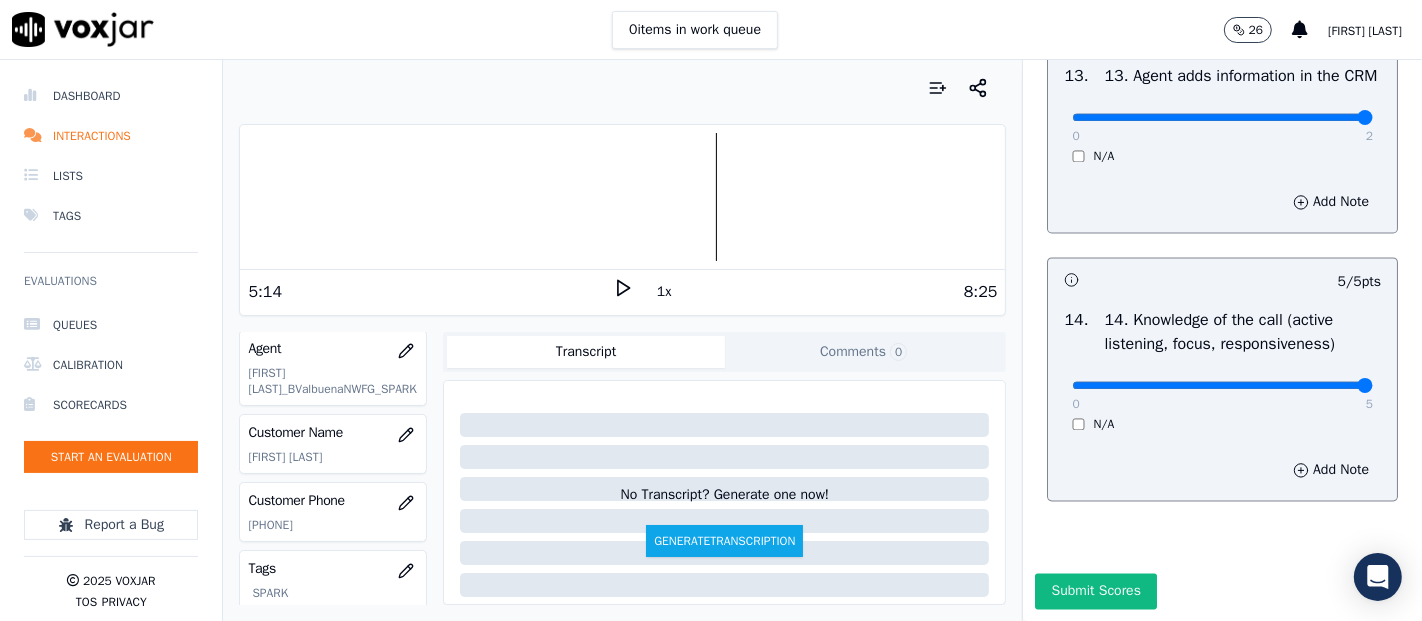 click on "Submit Scores" at bounding box center [1095, 591] 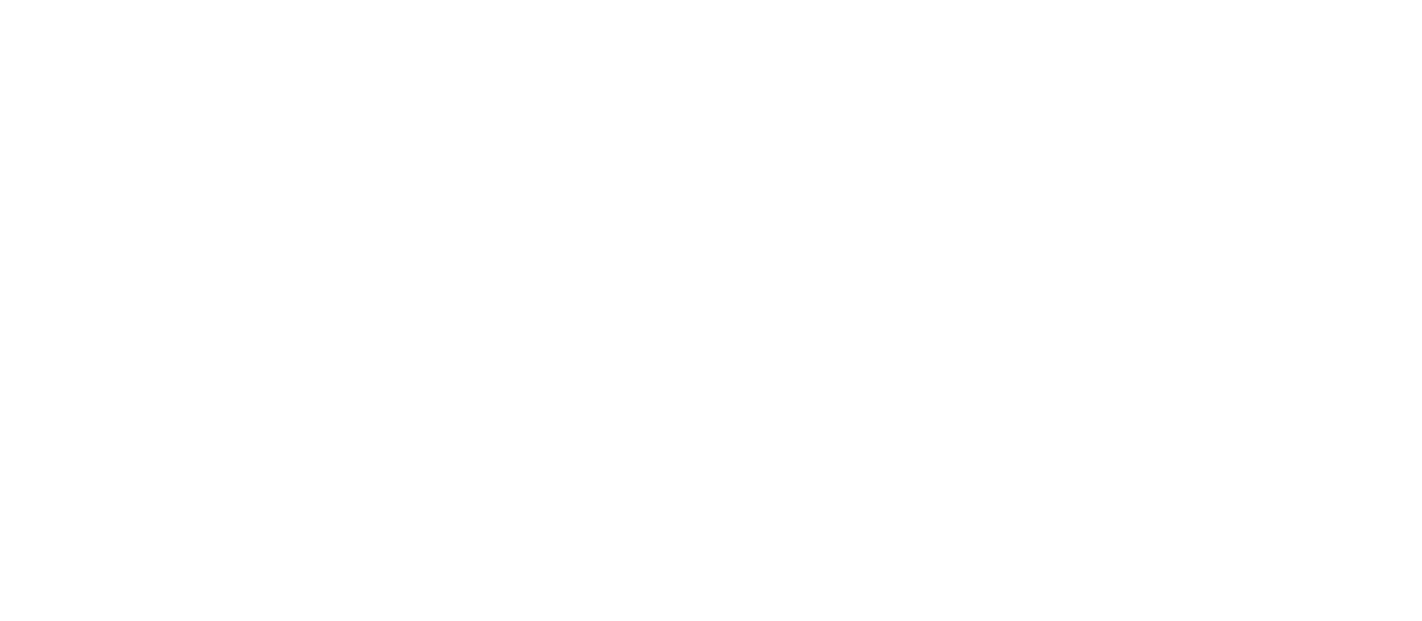 scroll, scrollTop: 0, scrollLeft: 0, axis: both 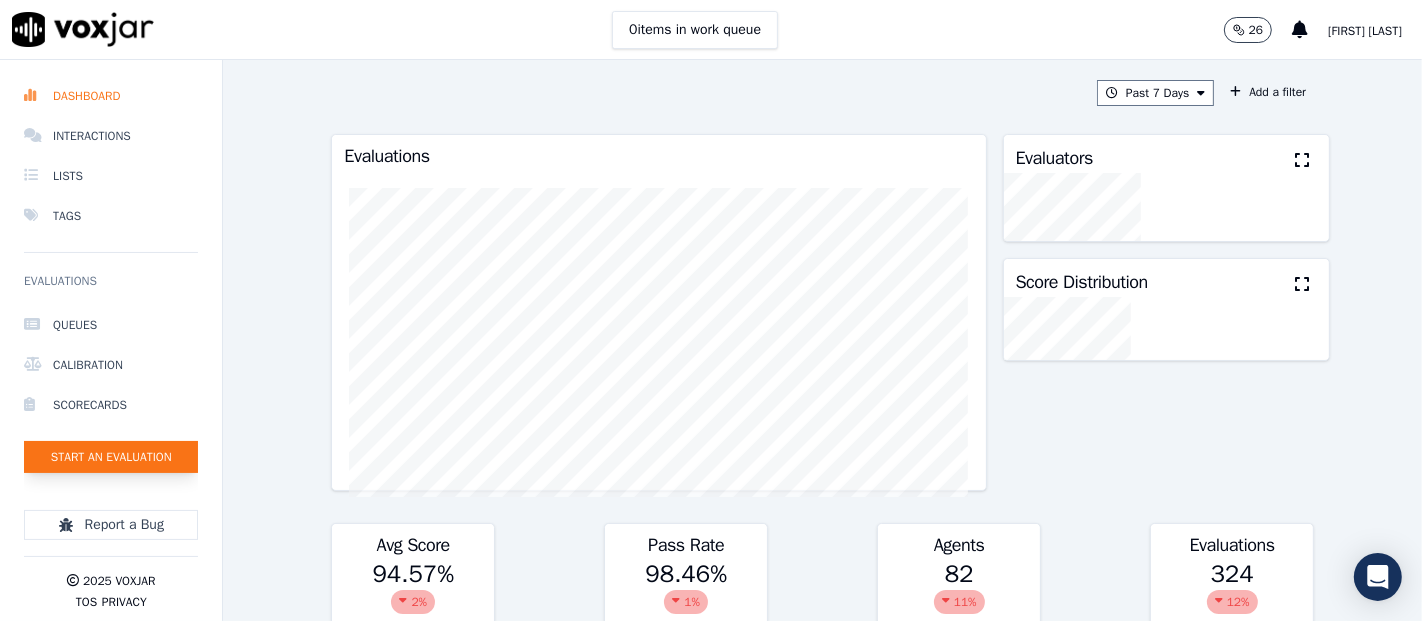 click on "Start an Evaluation" 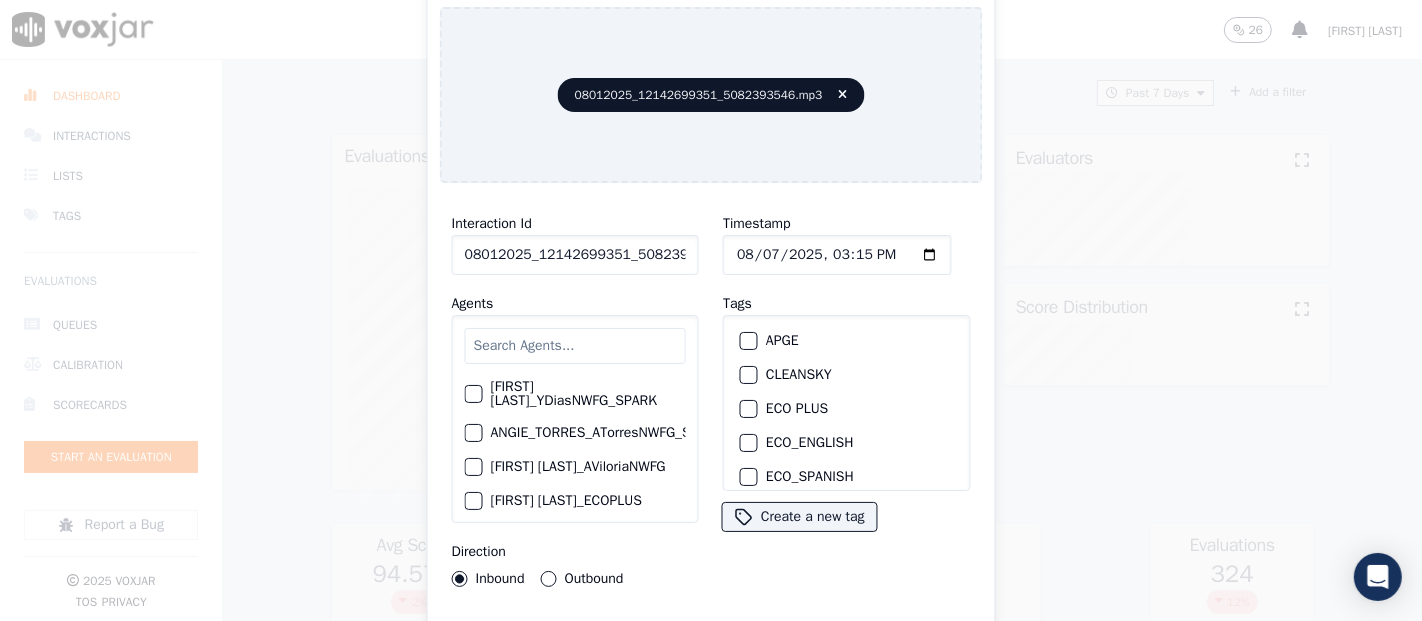 click on "08012025_12142699351_5082393546.mp3" 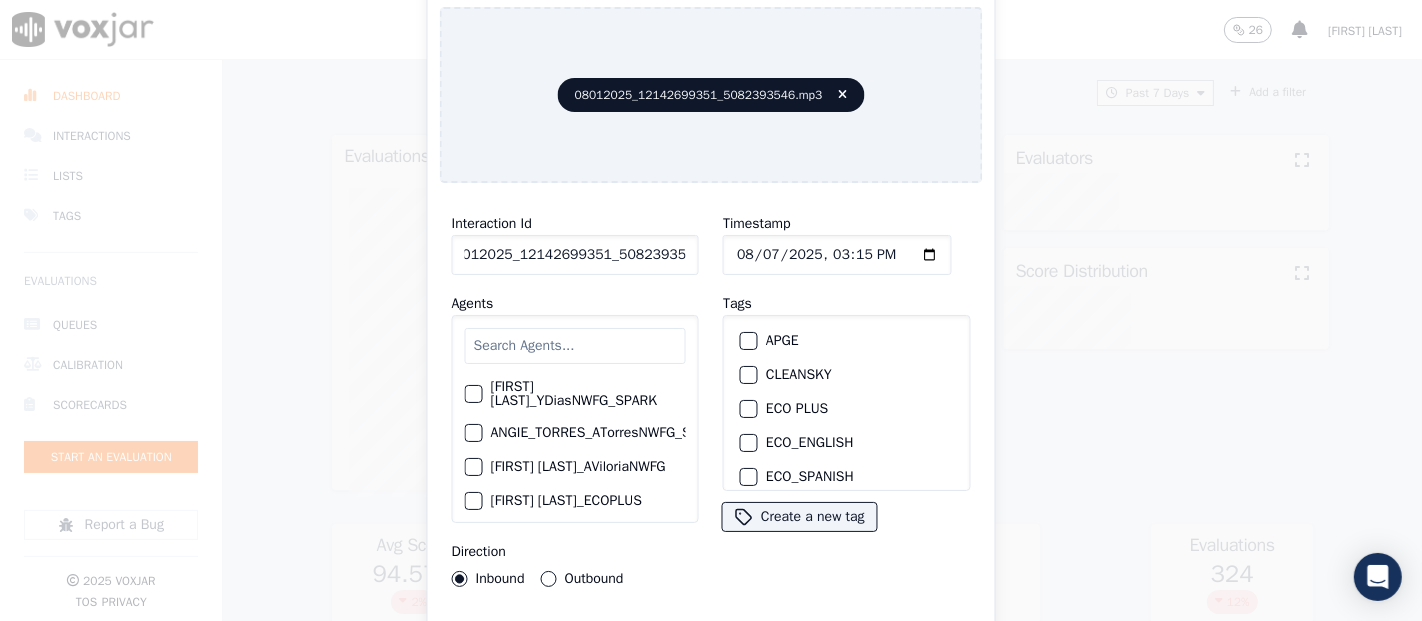 scroll, scrollTop: 0, scrollLeft: 16, axis: horizontal 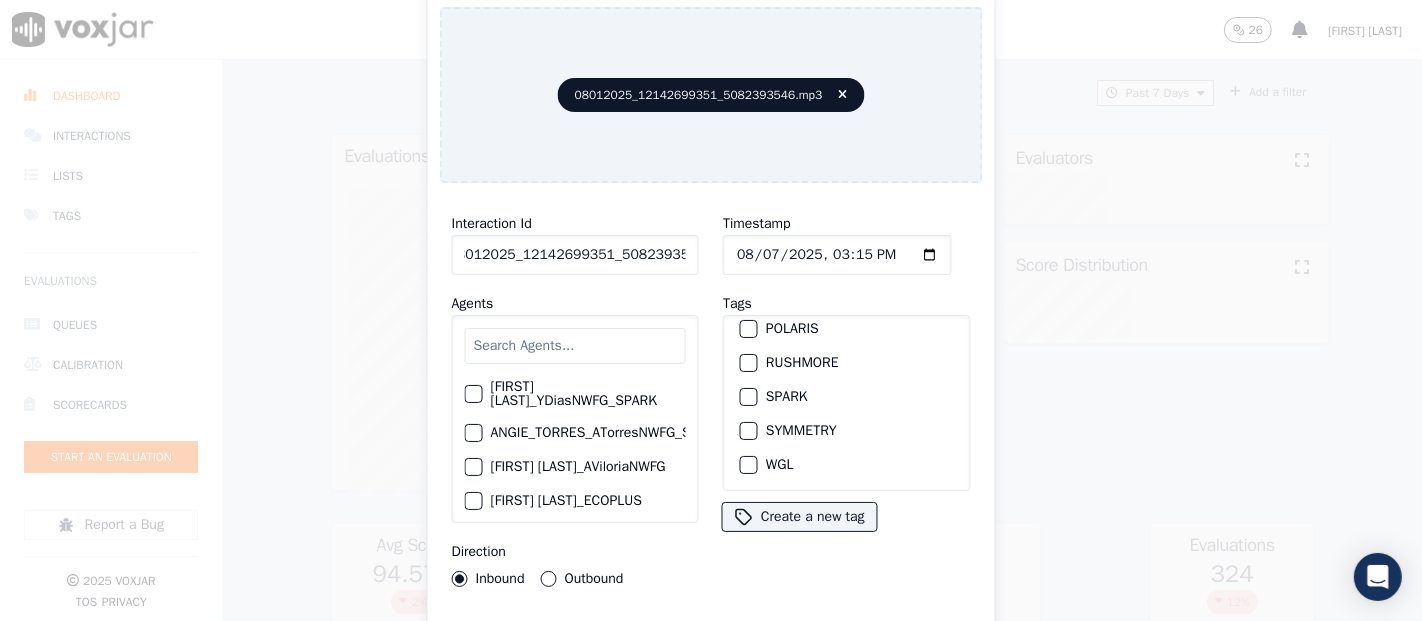 type on "08012025_12142699351_5082393546" 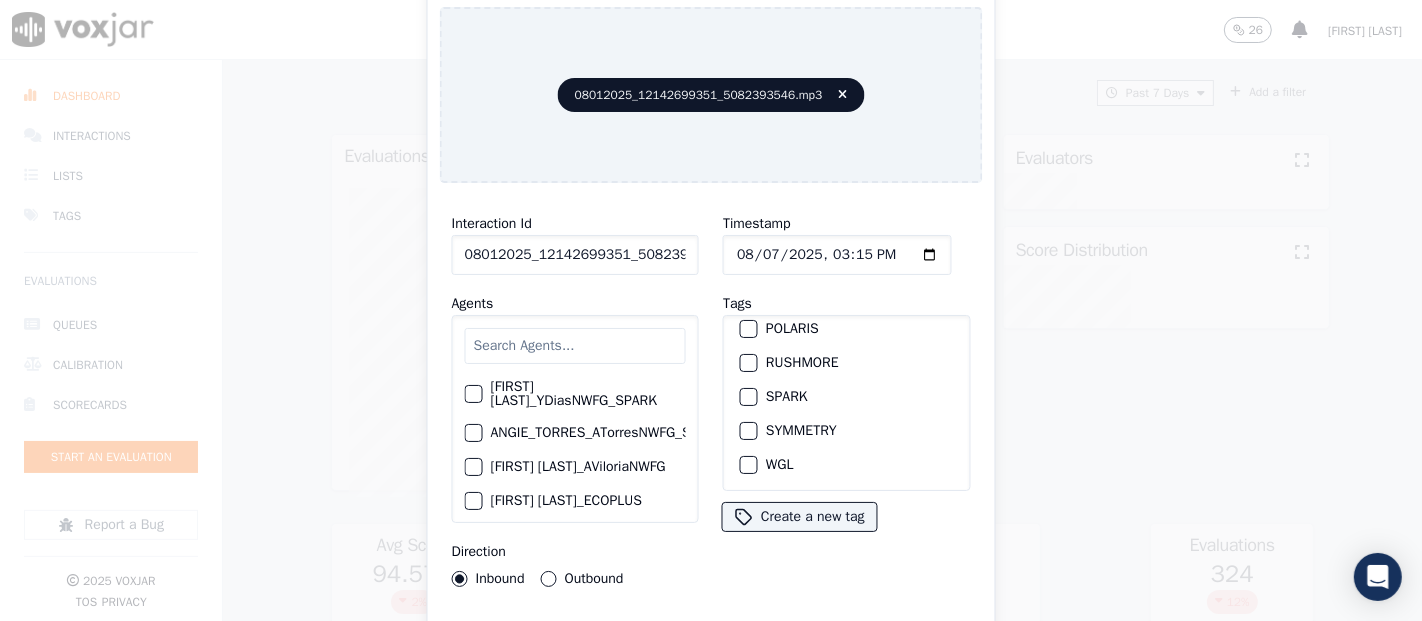 click at bounding box center [748, 397] 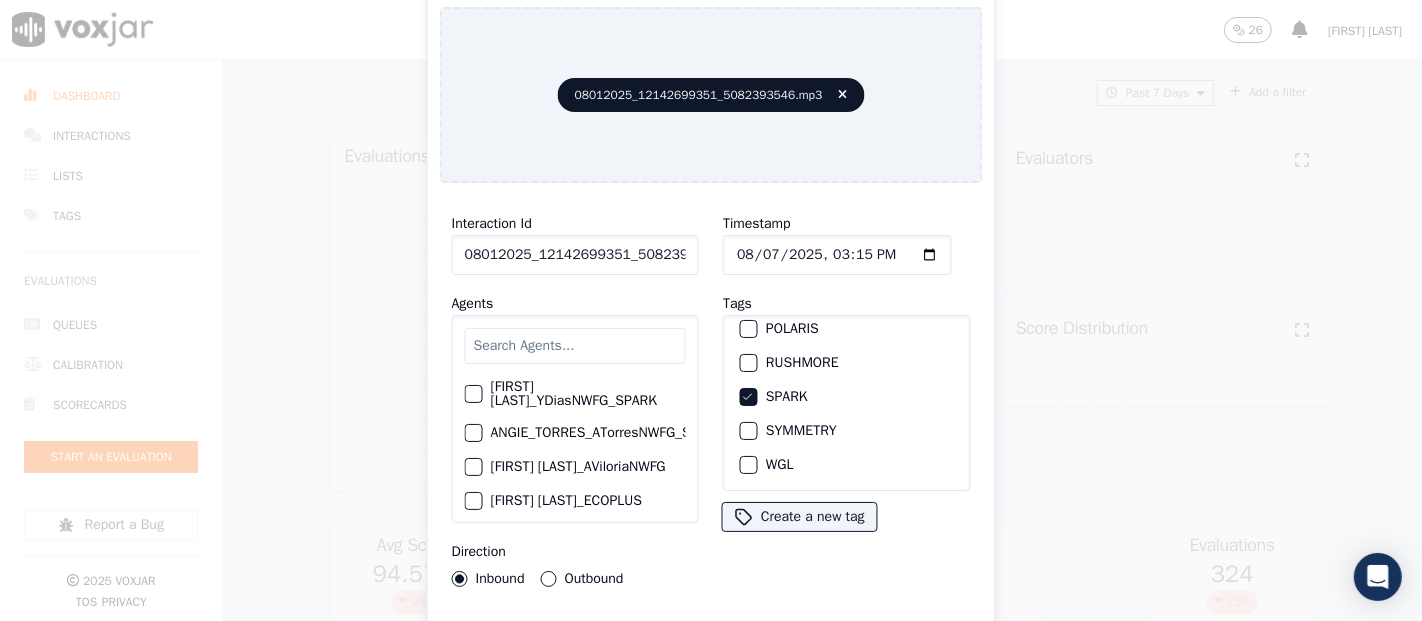 click on "Upload interaction to start evaluation" at bounding box center (711, 641) 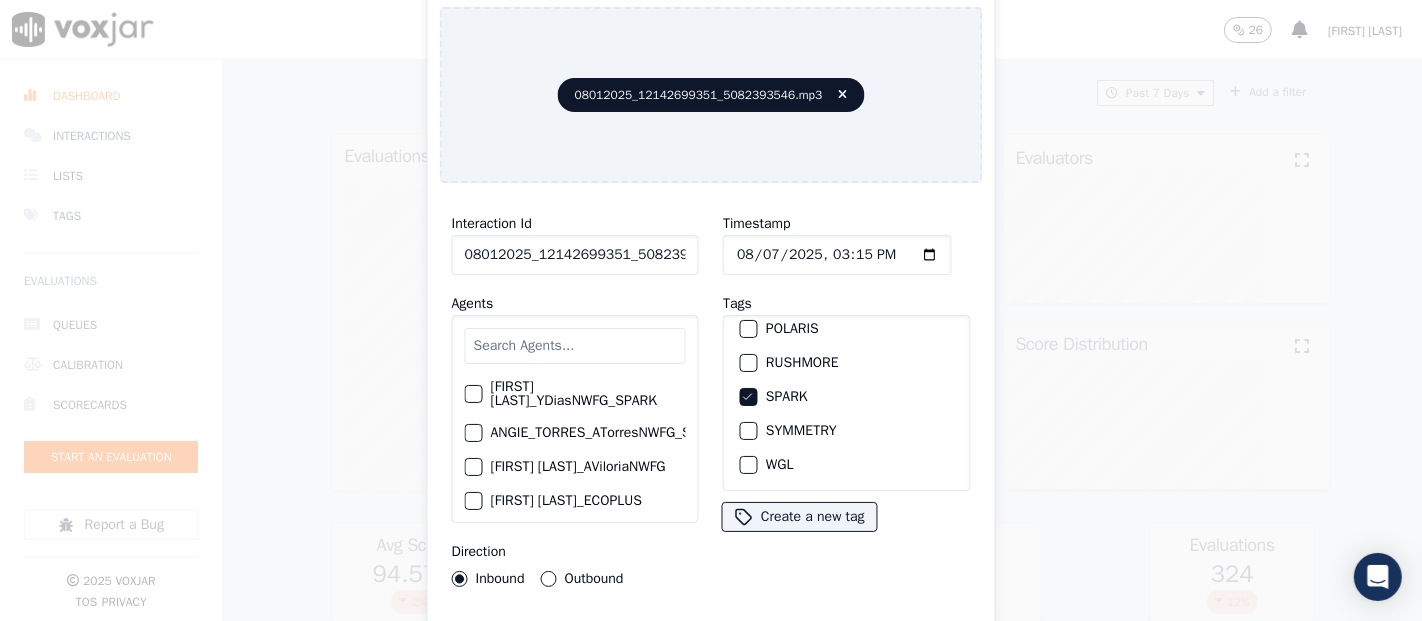 click on "Uploading interaction" at bounding box center [711, 641] 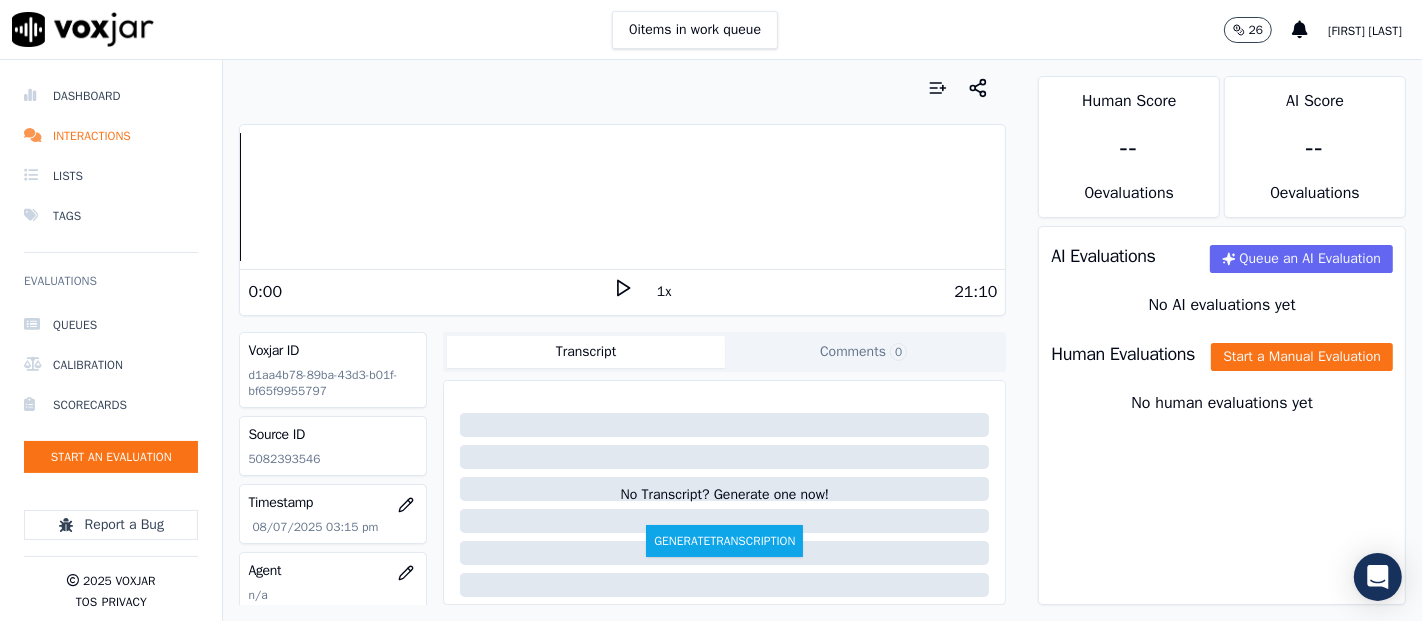 click on "5082393546" 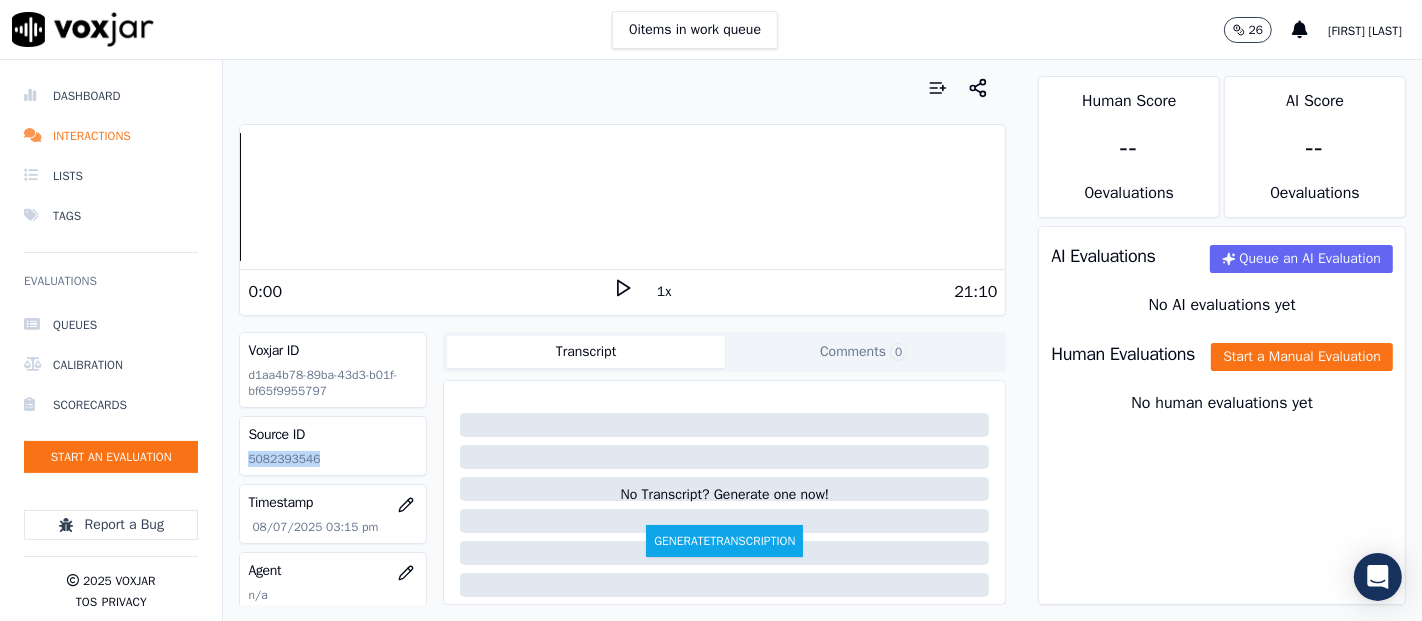 drag, startPoint x: 276, startPoint y: 456, endPoint x: 305, endPoint y: 455, distance: 29.017237 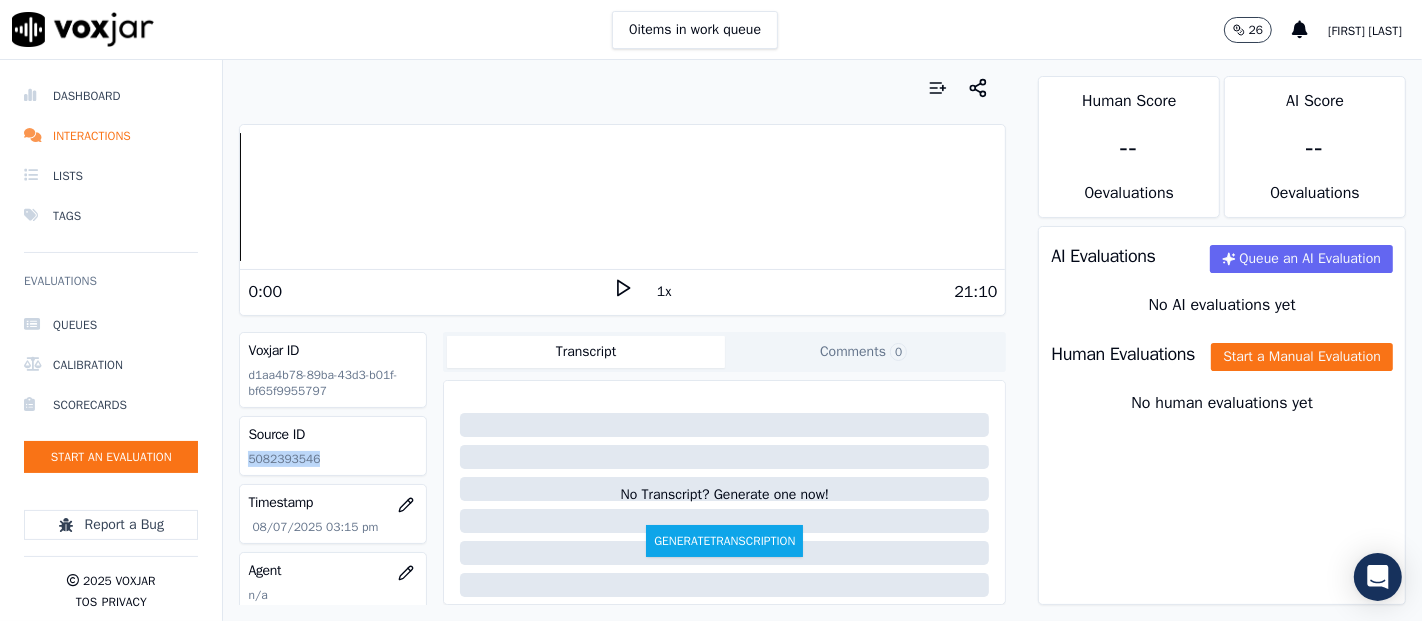 click 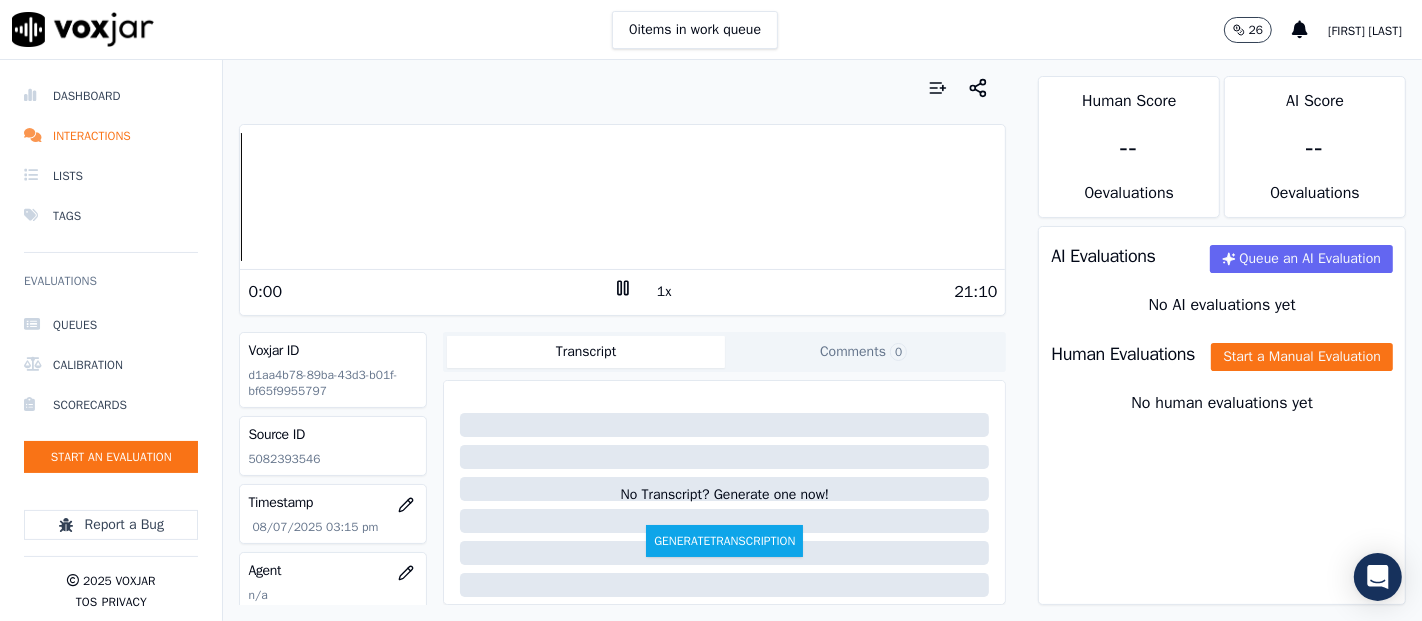 click on "0:00" at bounding box center [430, 292] 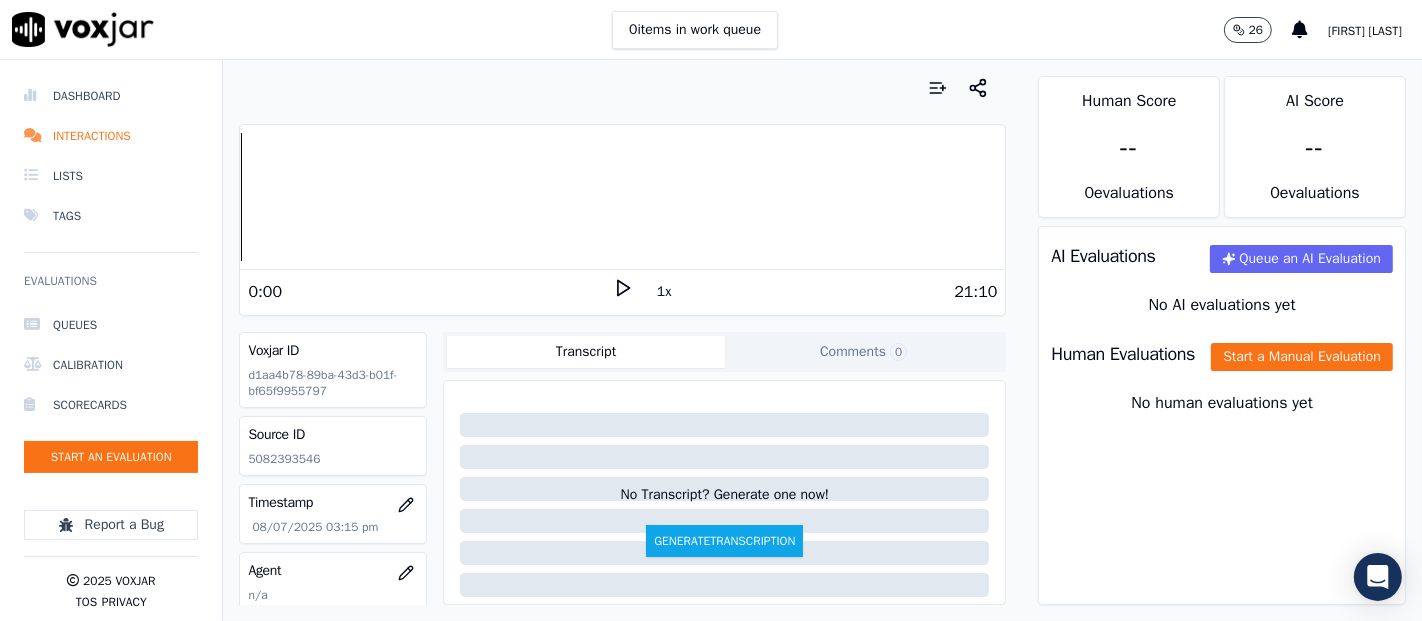 click 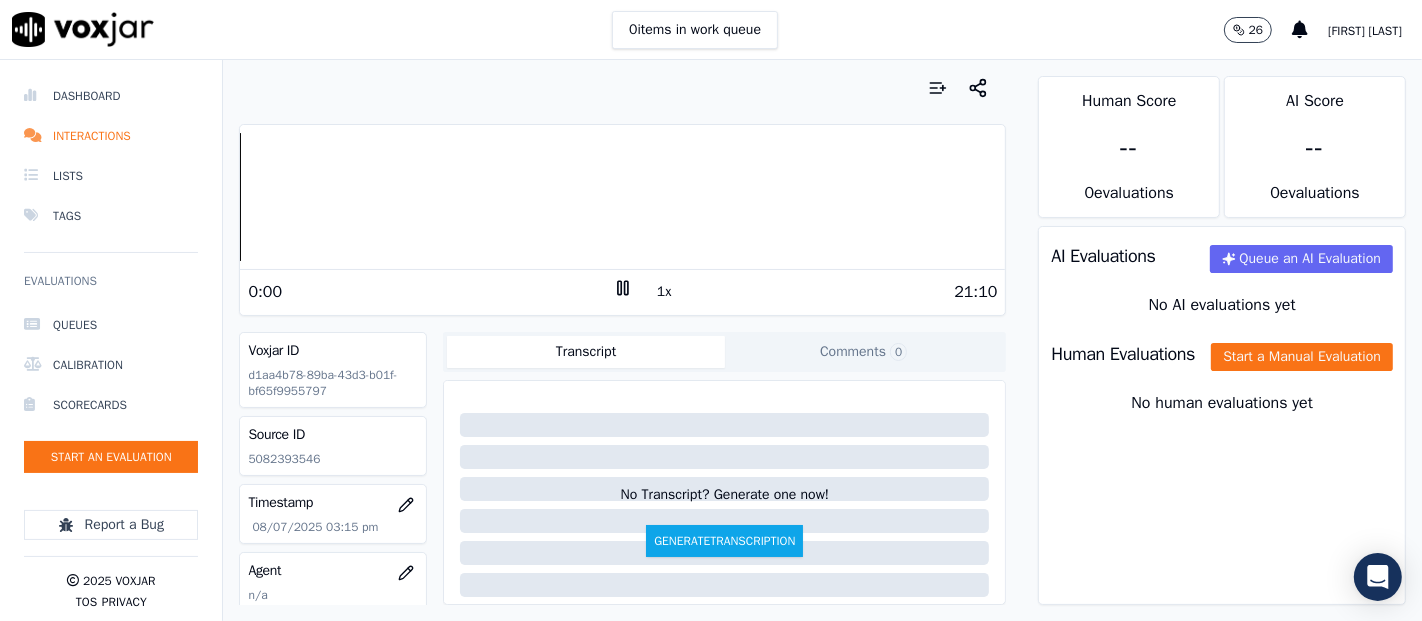 click on "Dashboard   Interactions   Lists   Tags       Evaluations     Queues   Calibration   Scorecards   Start an Evaluation
Report a Bug       2025   Voxjar   TOS   Privacy             Your browser does not support the audio element.   0:00     1x   21:10   Voxjar ID   d1aa4b78-89ba-43d3-b01f-bf65f9955797   Source ID   5082393546   Timestamp
08/07/2025 03:15 pm     Agent
n/a     Customer Name     n/a     Customer Phone     n/a     Tags
SPARK     Source     manualUpload   Type     AUDIO       Transcript   Comments  0   No Transcript? Generate one now!   Generate  Transcription         Add Comment   Scores   Transcript   Metadata   Comments         Human Score   --   0  evaluation s   AI Score   --   0  evaluation s     AI Evaluations
Queue an AI Evaluation   No AI evaluations yet   Human Evaluations   Start a Manual Evaluation   No human evaluations yet" at bounding box center (711, 340) 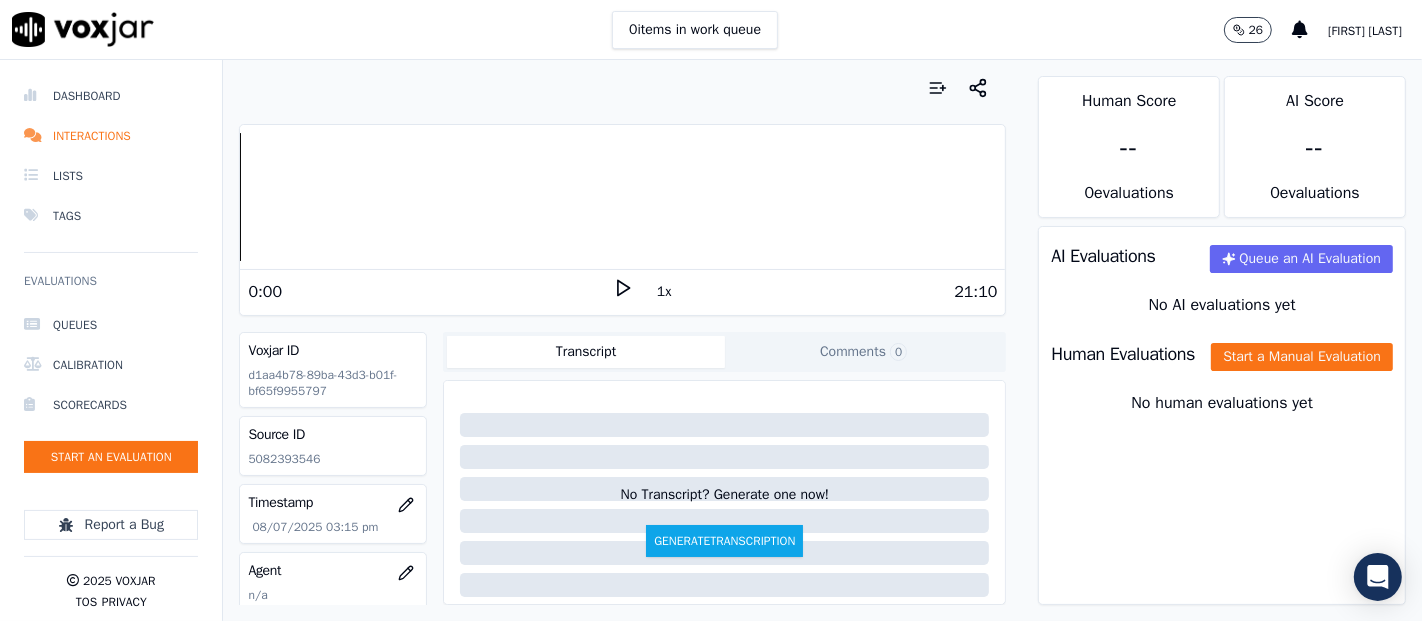 click on "Dashboard   Interactions   Lists   Tags       Evaluations     Queues   Calibration   Scorecards   Start an Evaluation
Report a Bug       2025   Voxjar   TOS   Privacy             Your browser does not support the audio element.   0:00     1x   21:10   Voxjar ID   d1aa4b78-89ba-43d3-b01f-bf65f9955797   Source ID   5082393546   Timestamp
08/07/2025 03:15 pm     Agent
n/a     Customer Name     n/a     Customer Phone     n/a     Tags
SPARK     Source     manualUpload   Type     AUDIO       Transcript   Comments  0   No Transcript? Generate one now!   Generate  Transcription         Add Comment   Scores   Transcript   Metadata   Comments         Human Score   --   0  evaluation s   AI Score   --   0  evaluation s     AI Evaluations
Queue an AI Evaluation   No AI evaluations yet   Human Evaluations   Start a Manual Evaluation   No human evaluations yet" at bounding box center [711, 340] 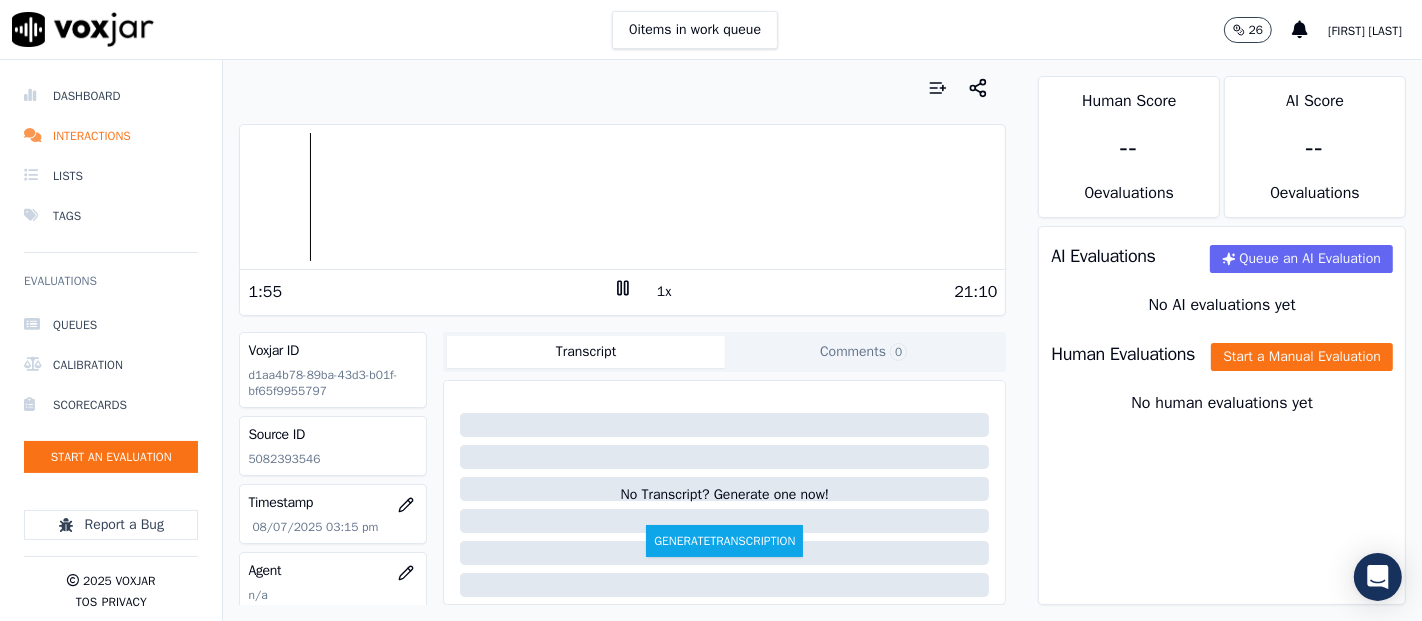 click at bounding box center (622, 197) 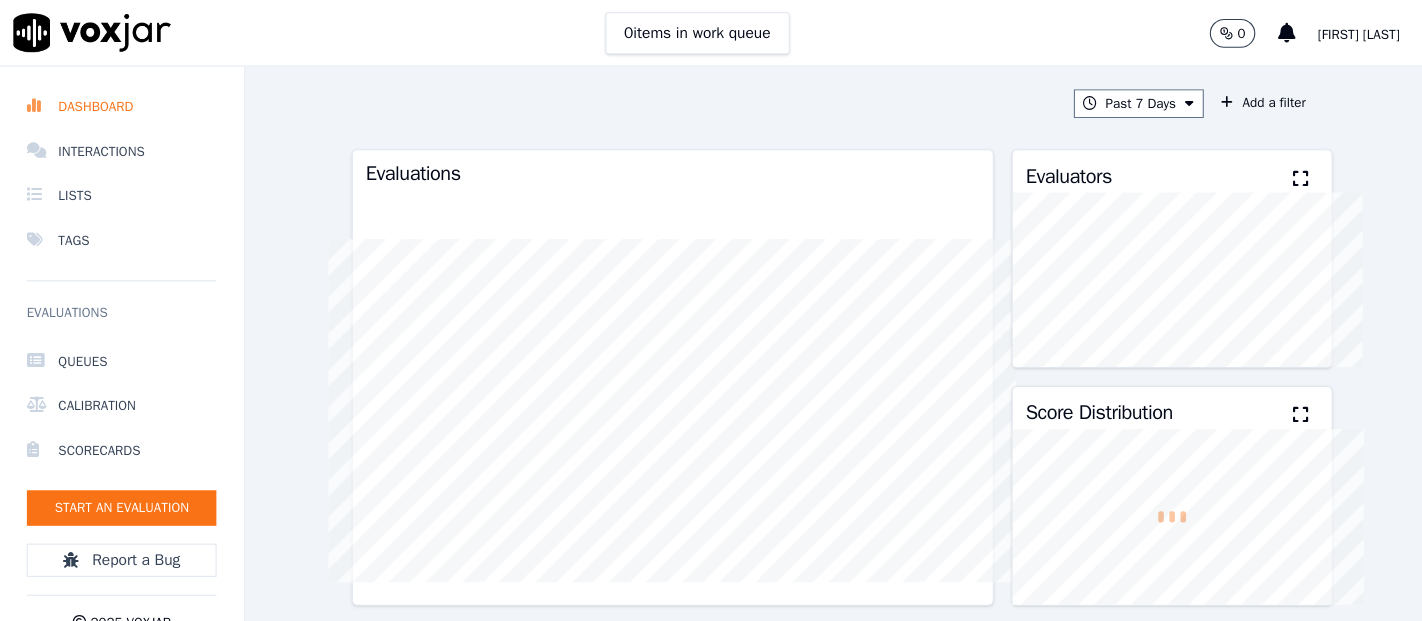 scroll, scrollTop: 0, scrollLeft: 0, axis: both 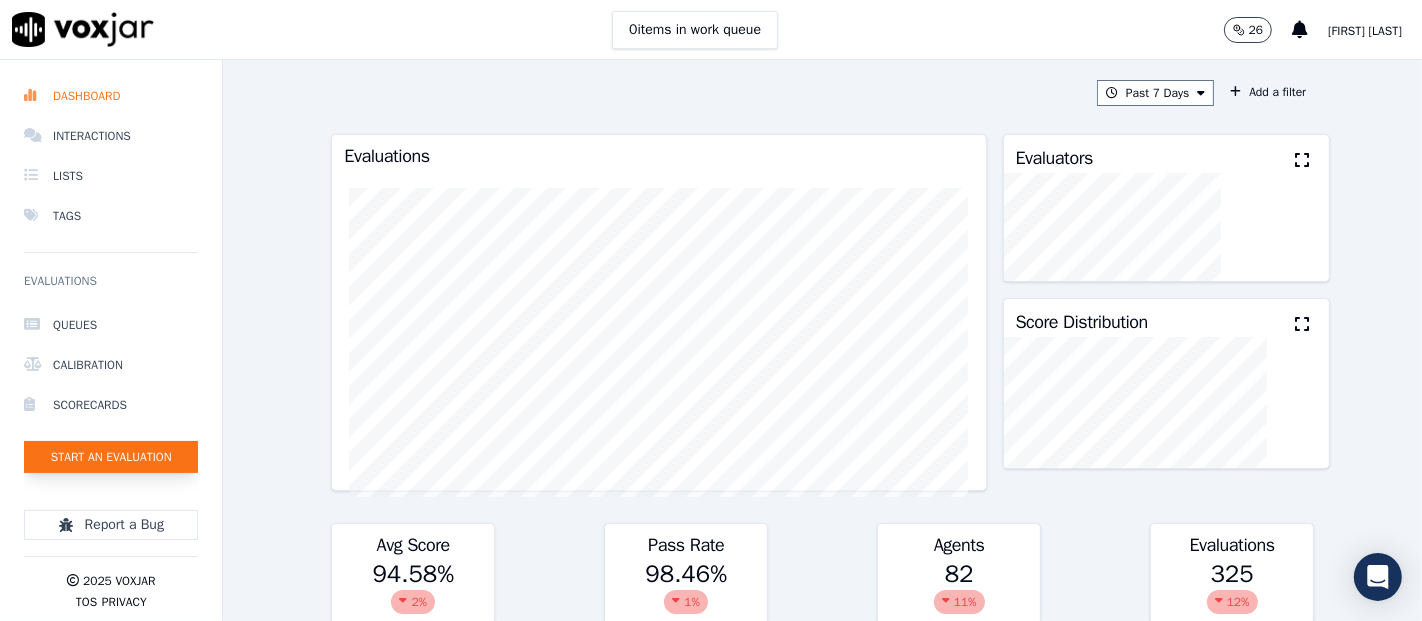 click on "Start an Evaluation" 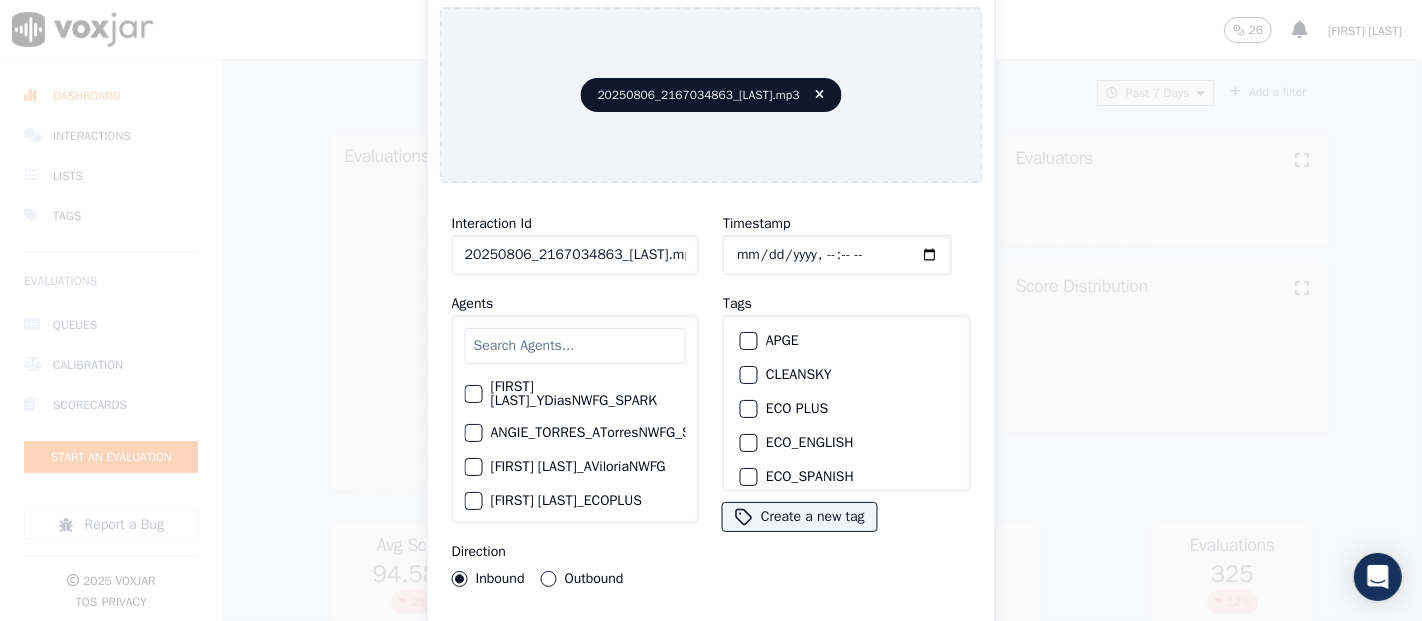 click at bounding box center (748, 375) 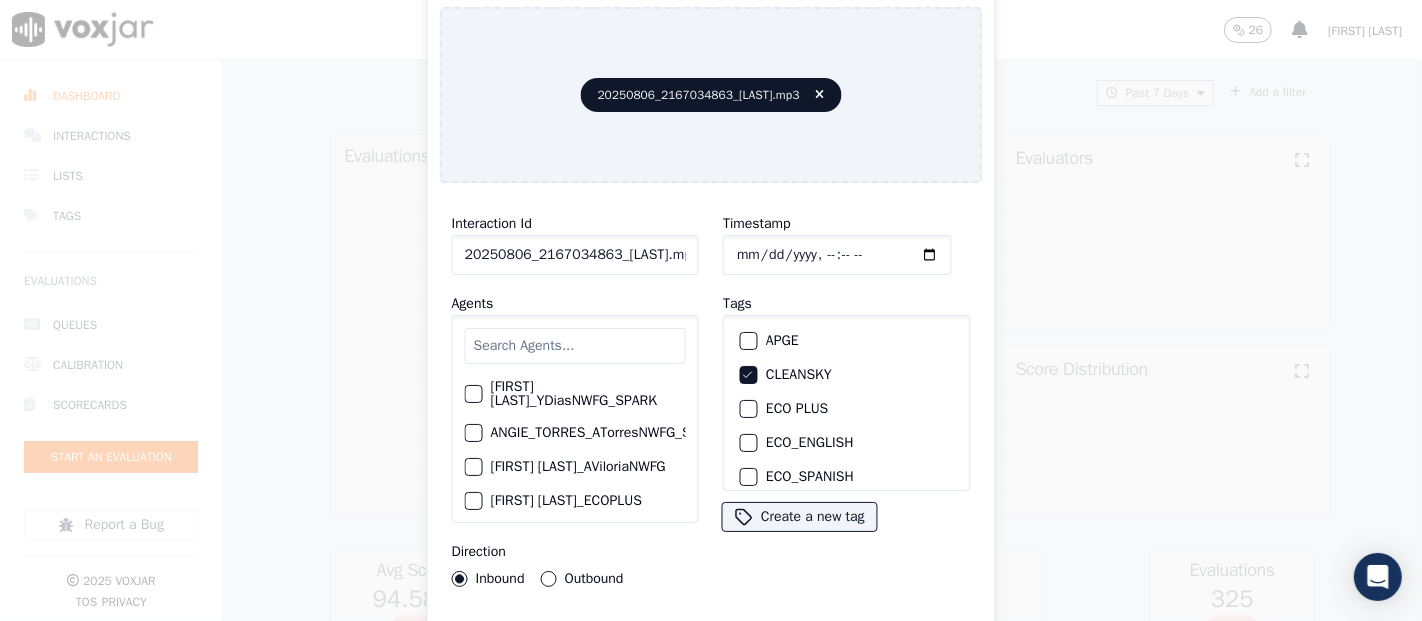 drag, startPoint x: 648, startPoint y: 238, endPoint x: 622, endPoint y: 242, distance: 26.305893 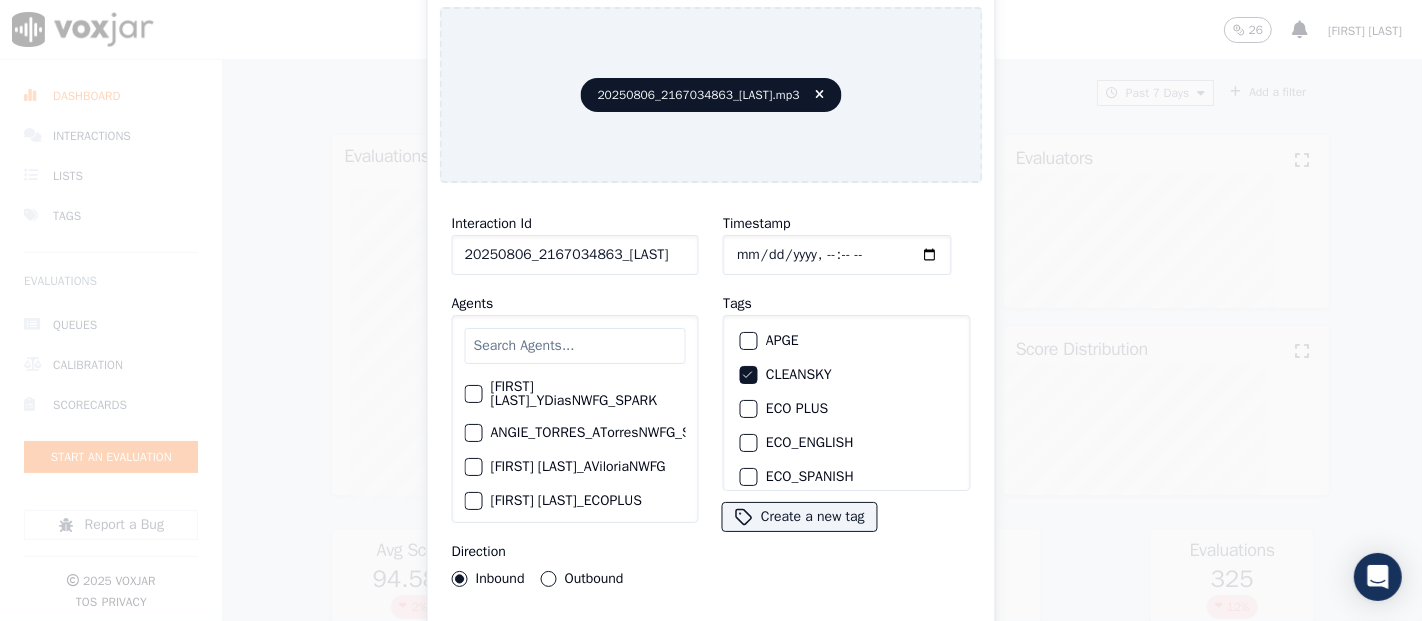 scroll, scrollTop: 0, scrollLeft: 24, axis: horizontal 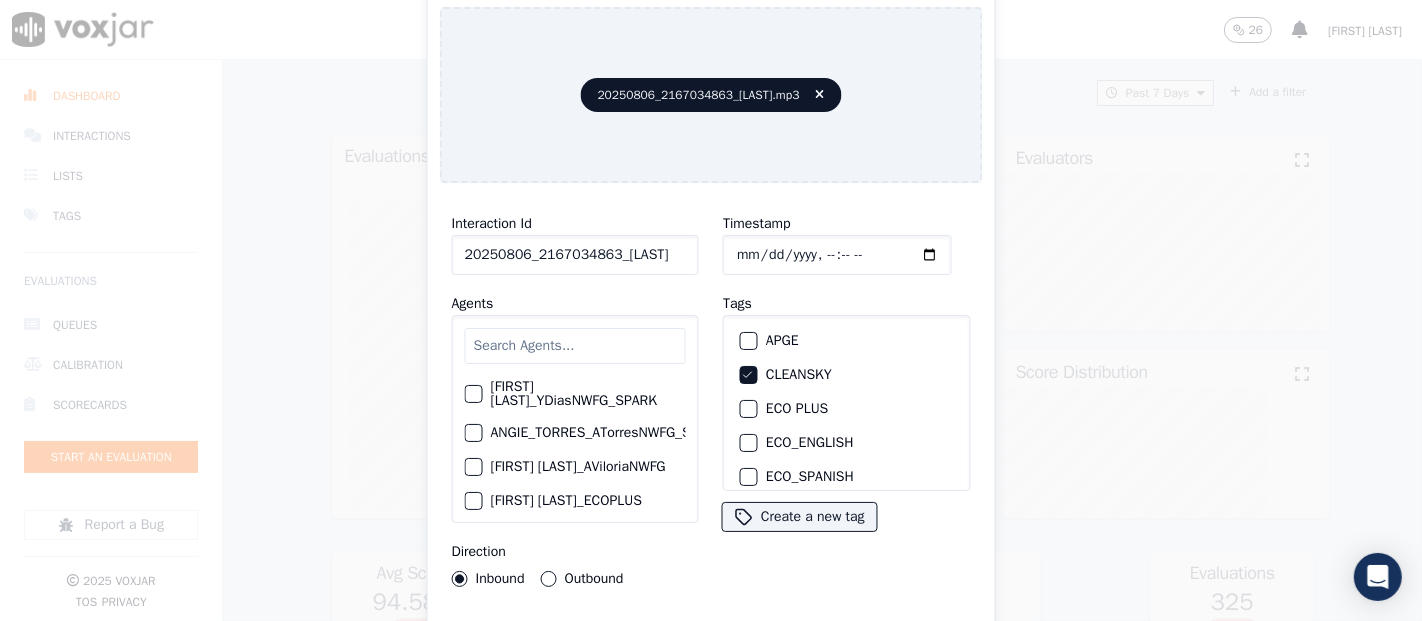 type on "20250806_2167034863_IsabellaAngulo" 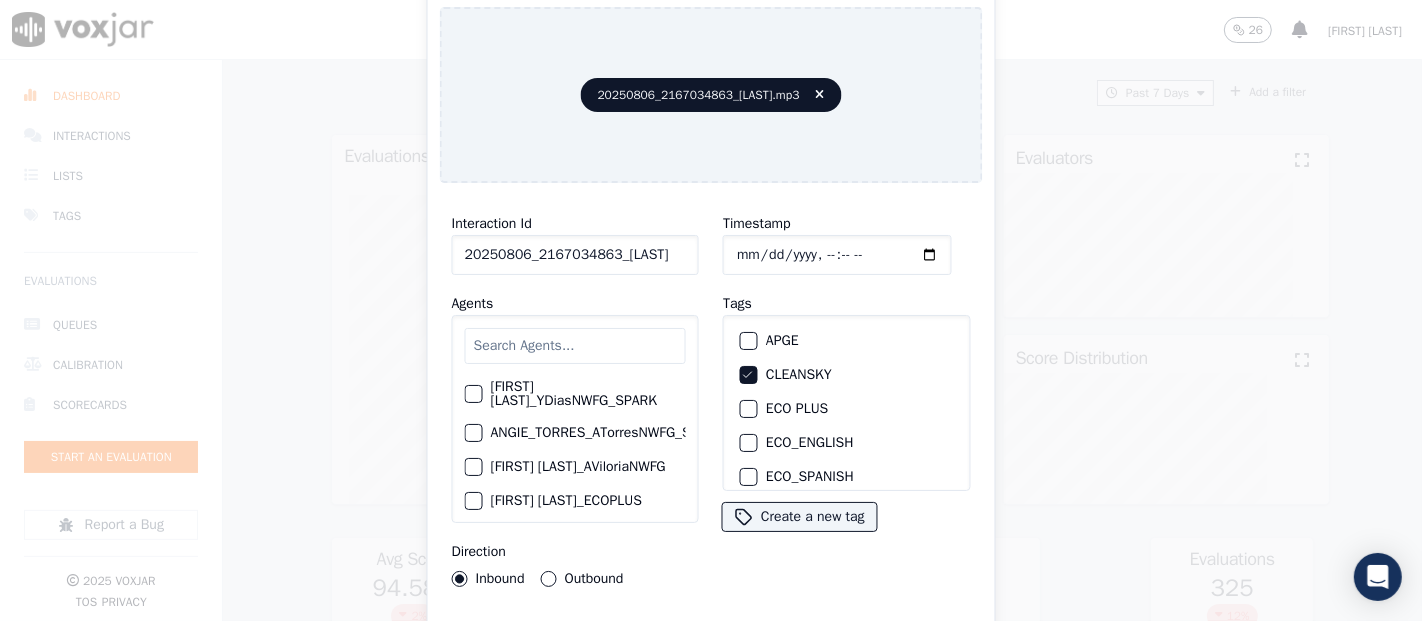 click on "Upload interaction to start evaluation" at bounding box center (711, 641) 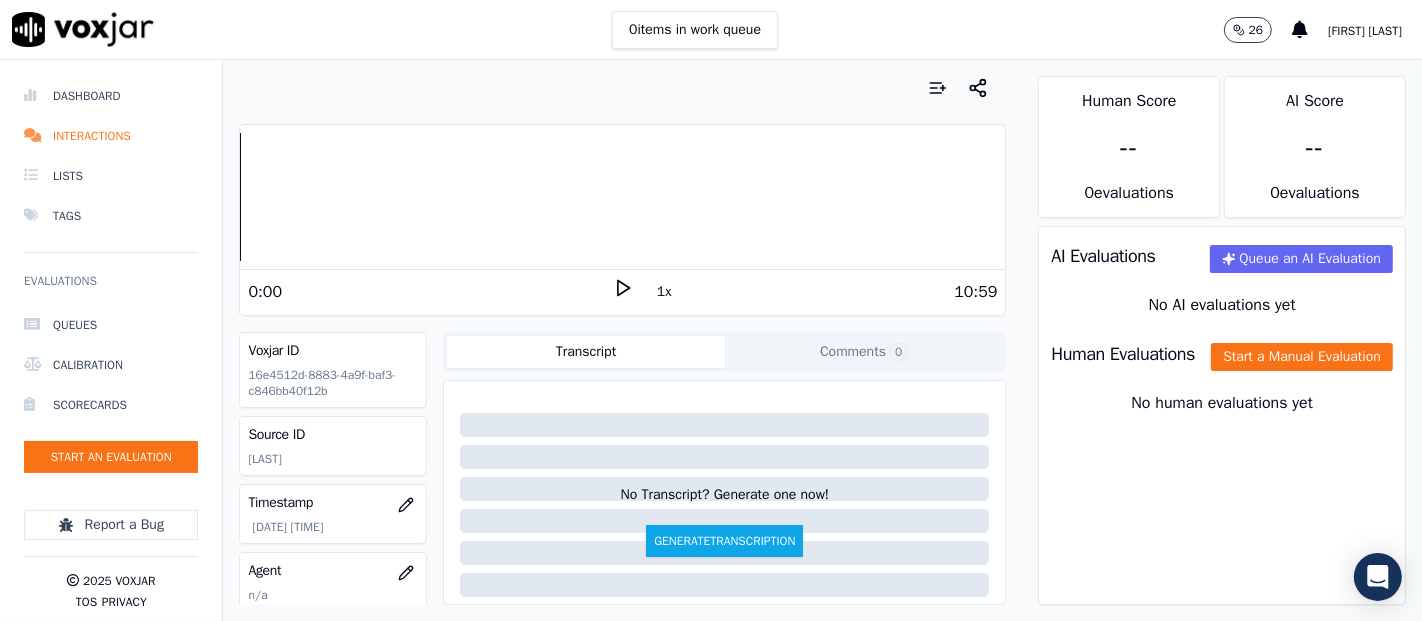 click 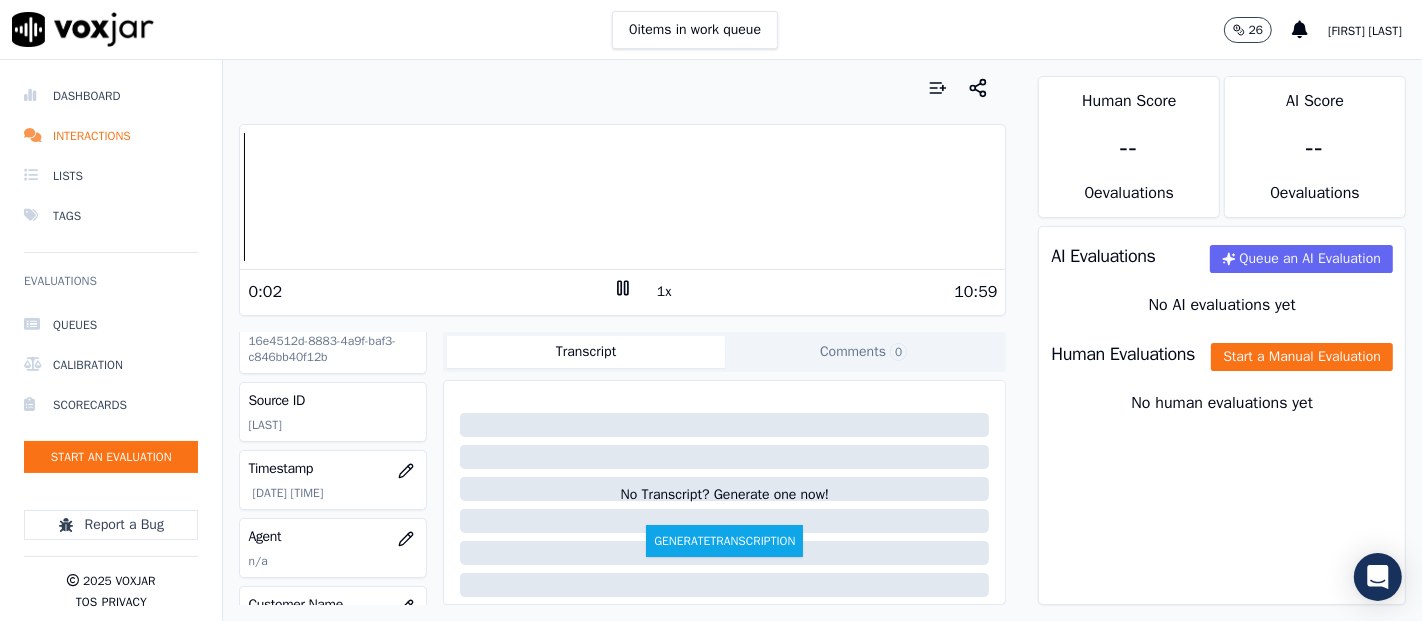 scroll, scrollTop: 0, scrollLeft: 0, axis: both 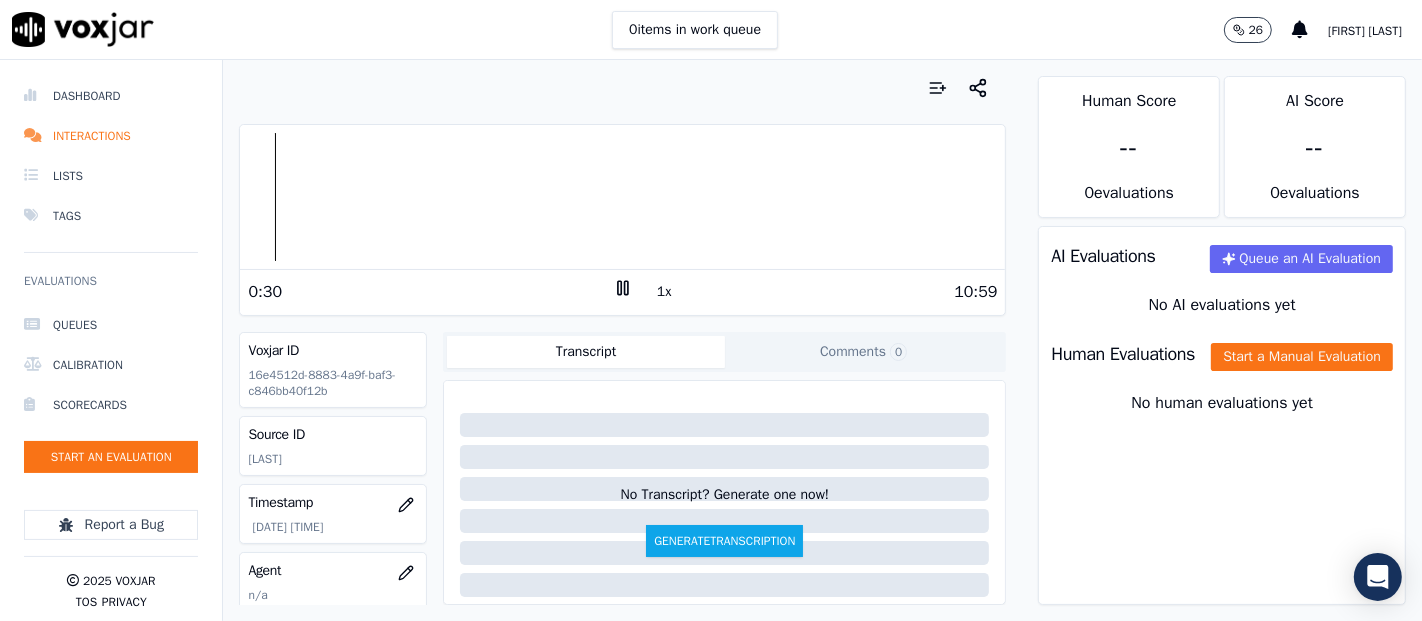 click on "Dashboard   Interactions   Lists   Tags       Evaluations     Queues   Calibration   Scorecards   Start an Evaluation
Report a Bug       2025   Voxjar   TOS   Privacy             Your browser does not support the audio element.   0:30     1x   10:59   Voxjar ID   16e4512d-8883-4a9f-baf3-c846bb40f12b   Source ID   IsabellaAngulo   Timestamp
08/07/2025 03:29 pm     Agent
n/a     Customer Name     n/a     Customer Phone     n/a     Tags
CLEANSKY     Source     manualUpload   Type     AUDIO       Transcript   Comments  0   No Transcript? Generate one now!   Generate  Transcription         Add Comment   Scores   Transcript   Metadata   Comments         Human Score   --   0  evaluation s   AI Score   --   0  evaluation s     AI Evaluations
Queue an AI Evaluation   No AI evaluations yet   Human Evaluations   Start a Manual Evaluation   No human evaluations yet" at bounding box center (711, 340) 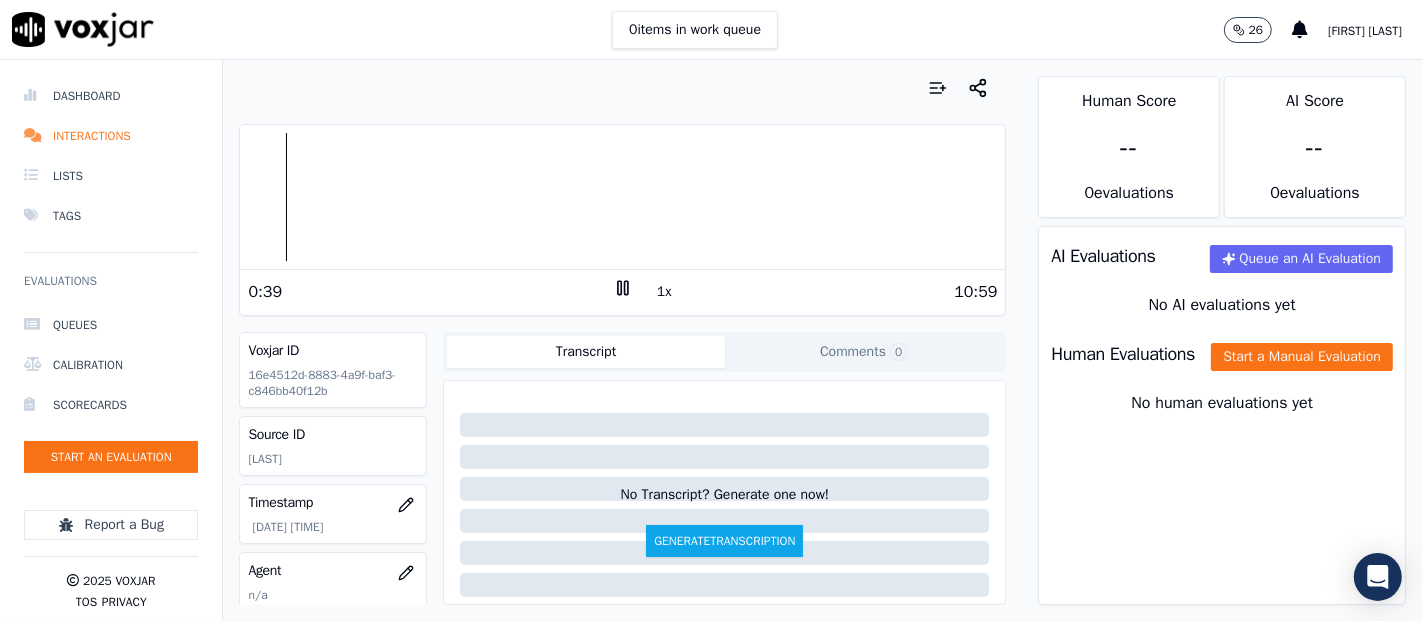 click 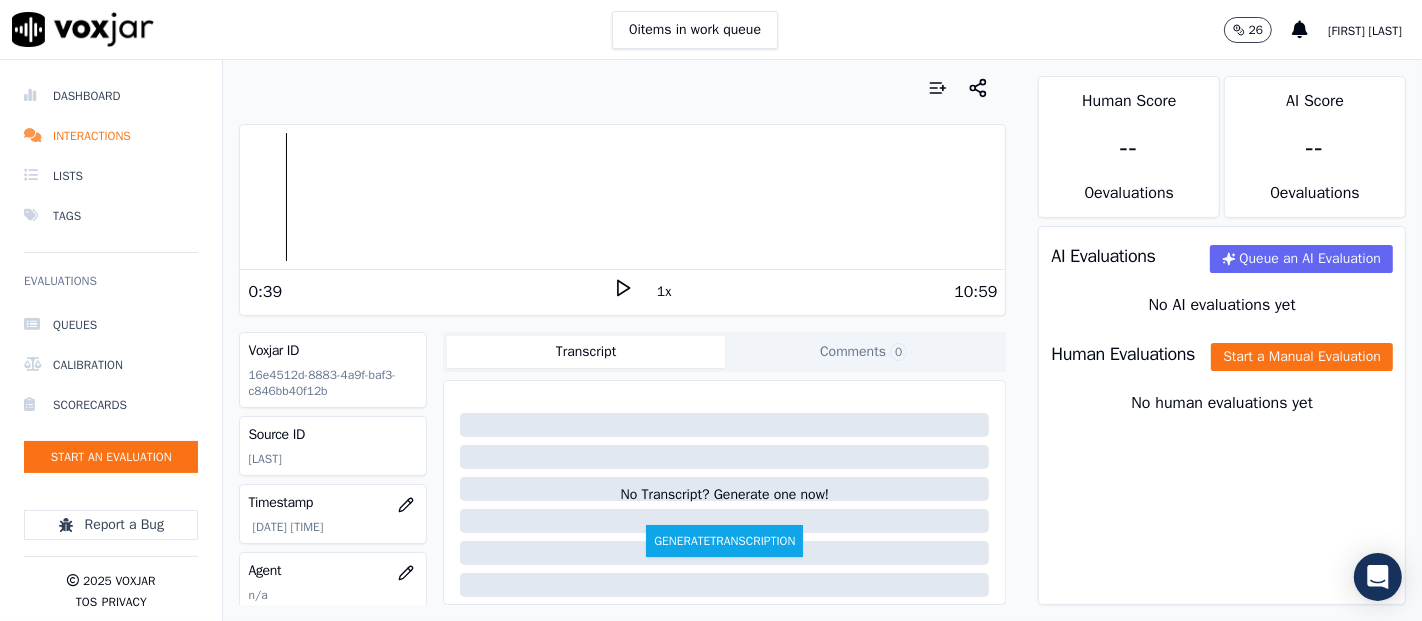 click at bounding box center [622, 197] 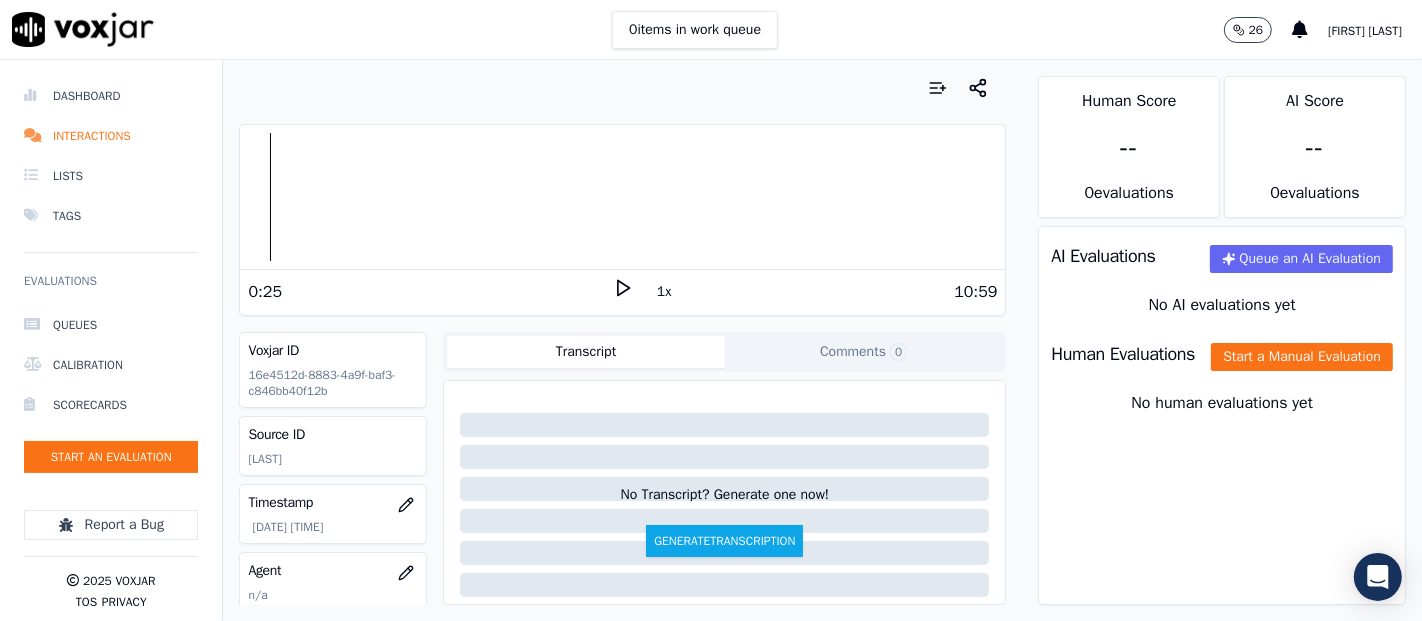 click 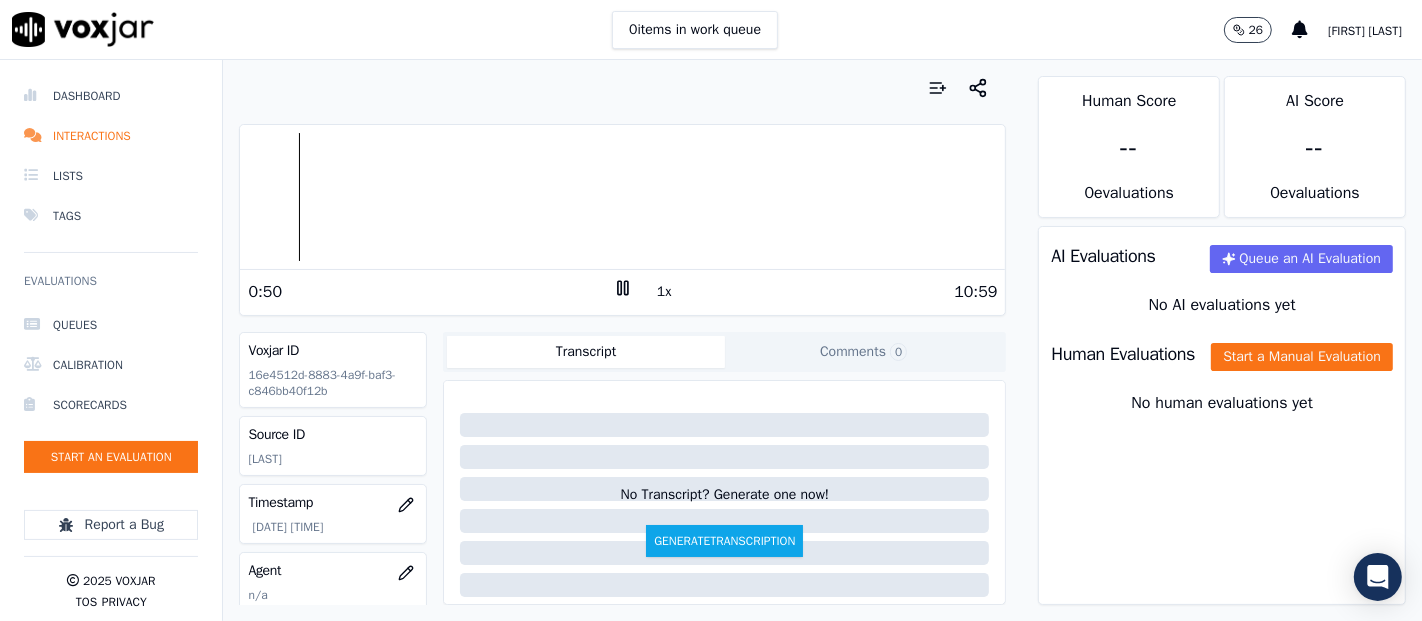 click at bounding box center [622, 197] 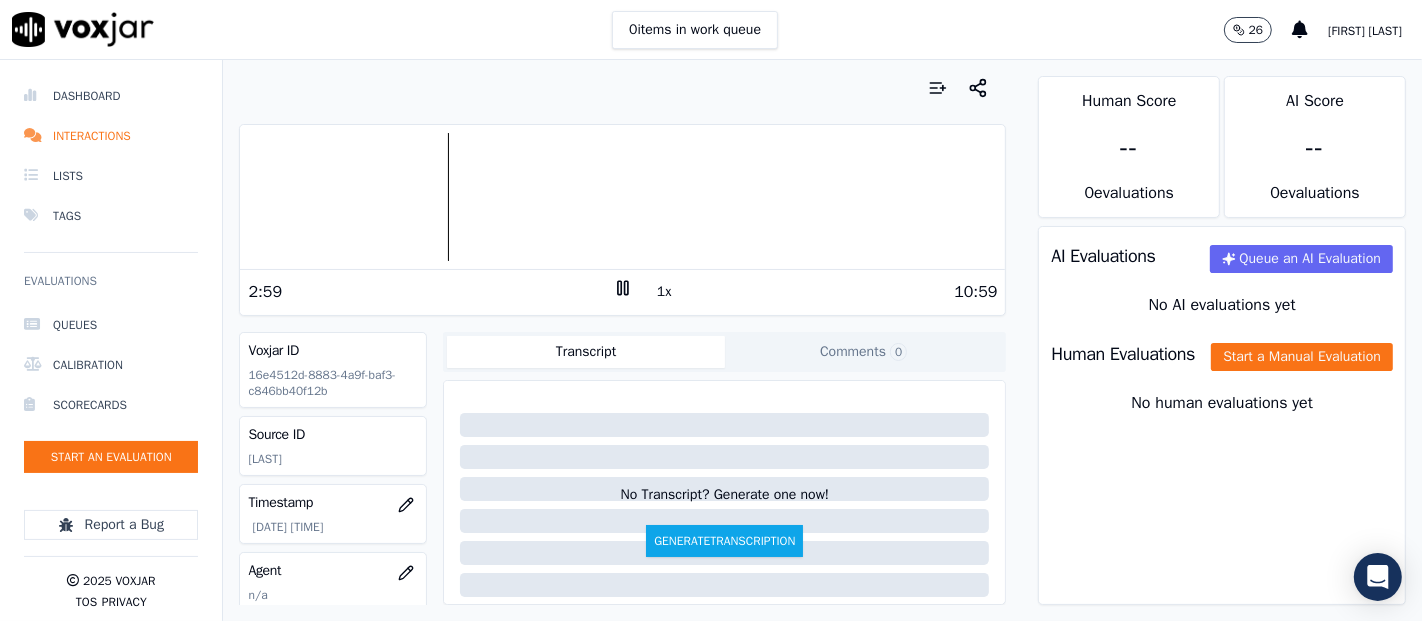 click at bounding box center [622, 197] 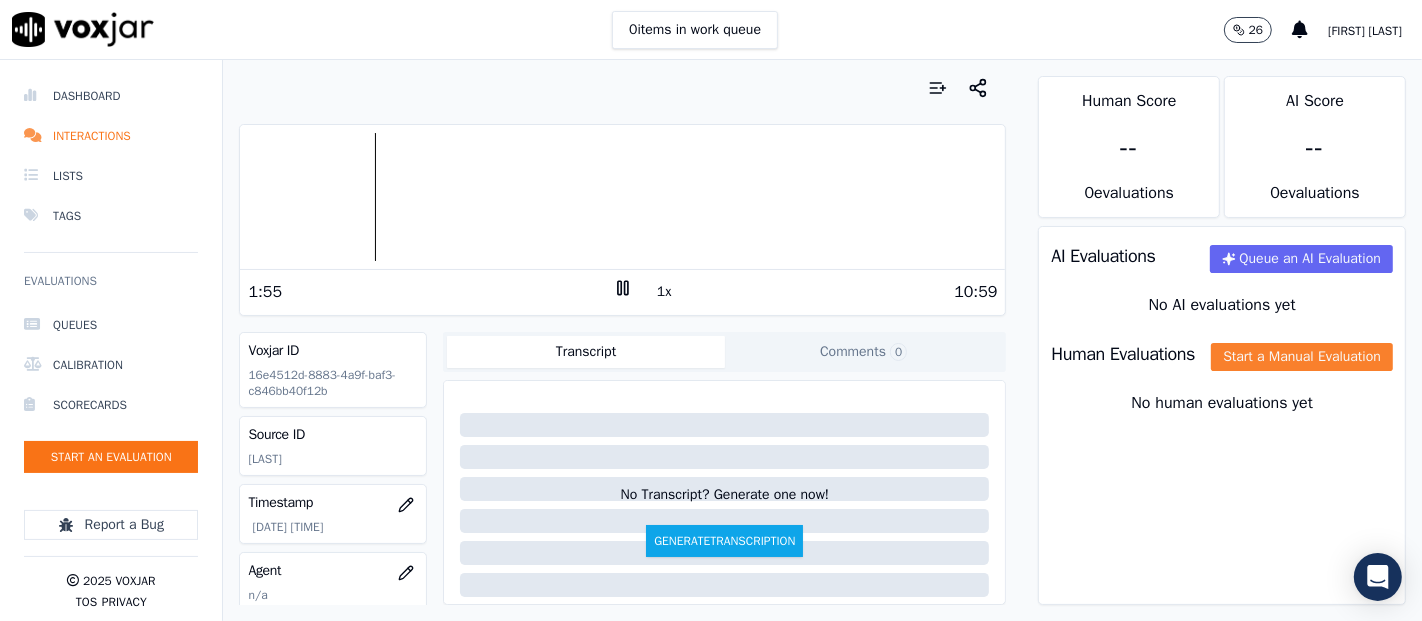 click on "Start a Manual Evaluation" 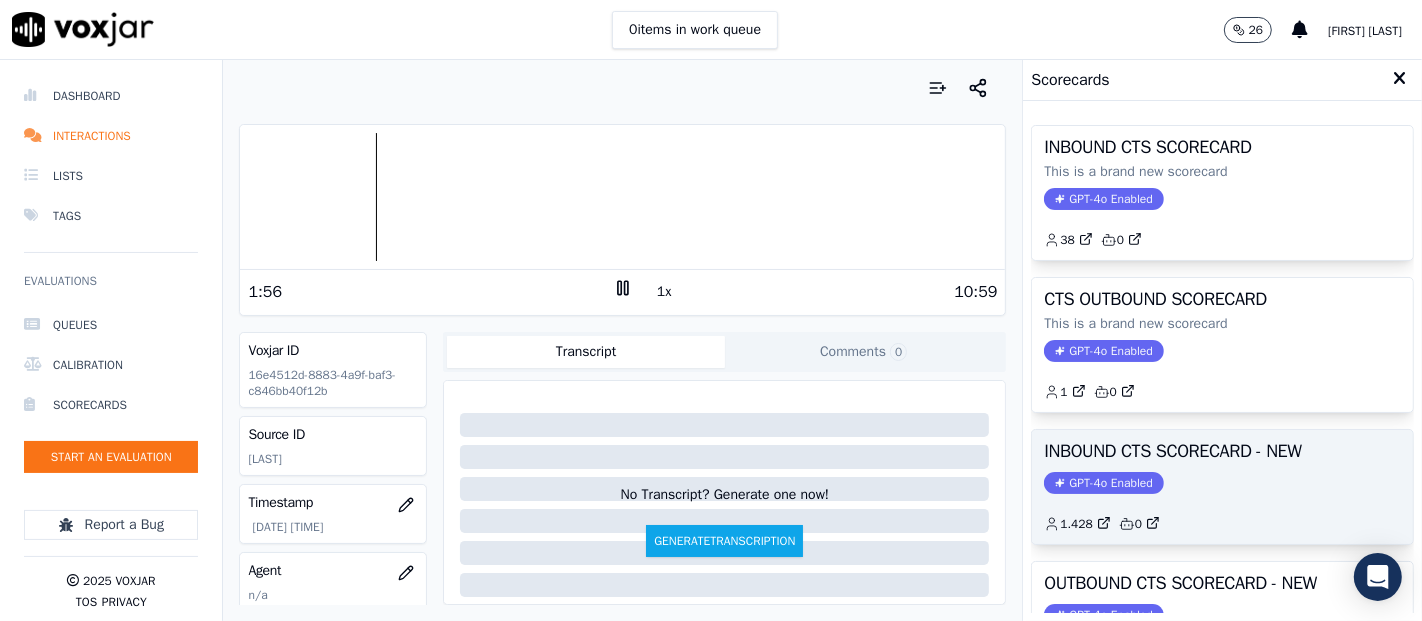 click on "GPT-4o Enabled" at bounding box center [1103, 483] 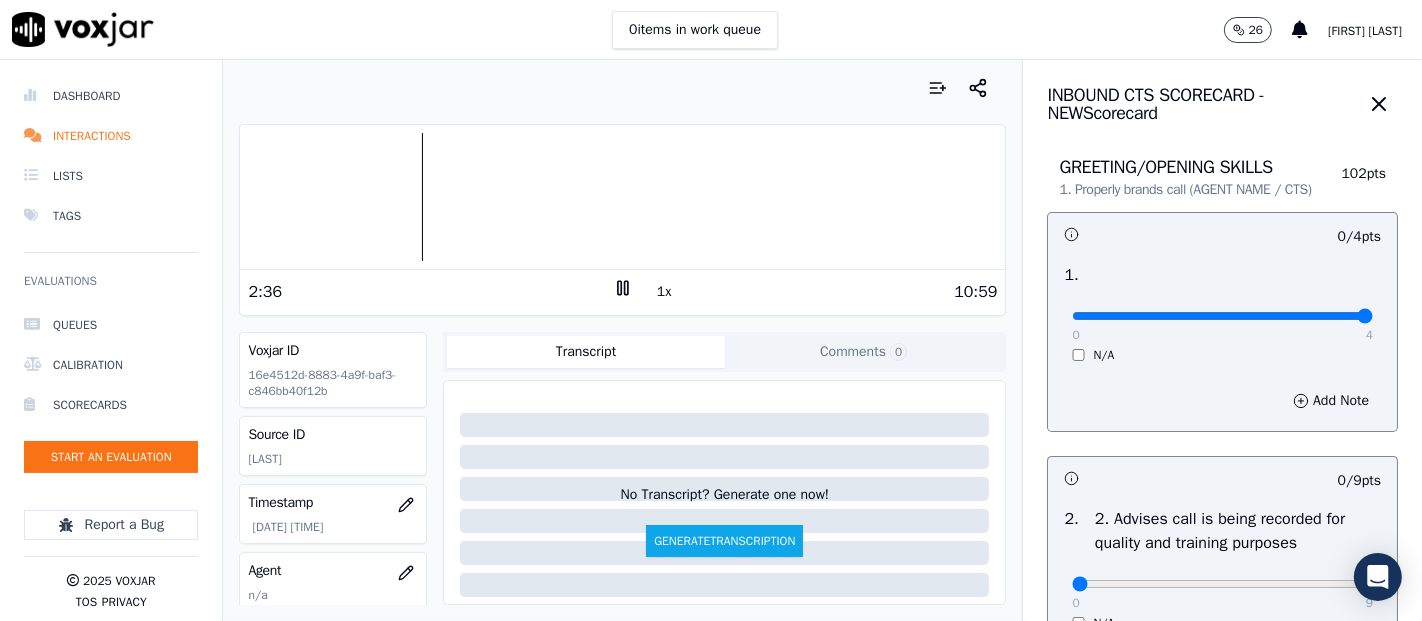 type on "4" 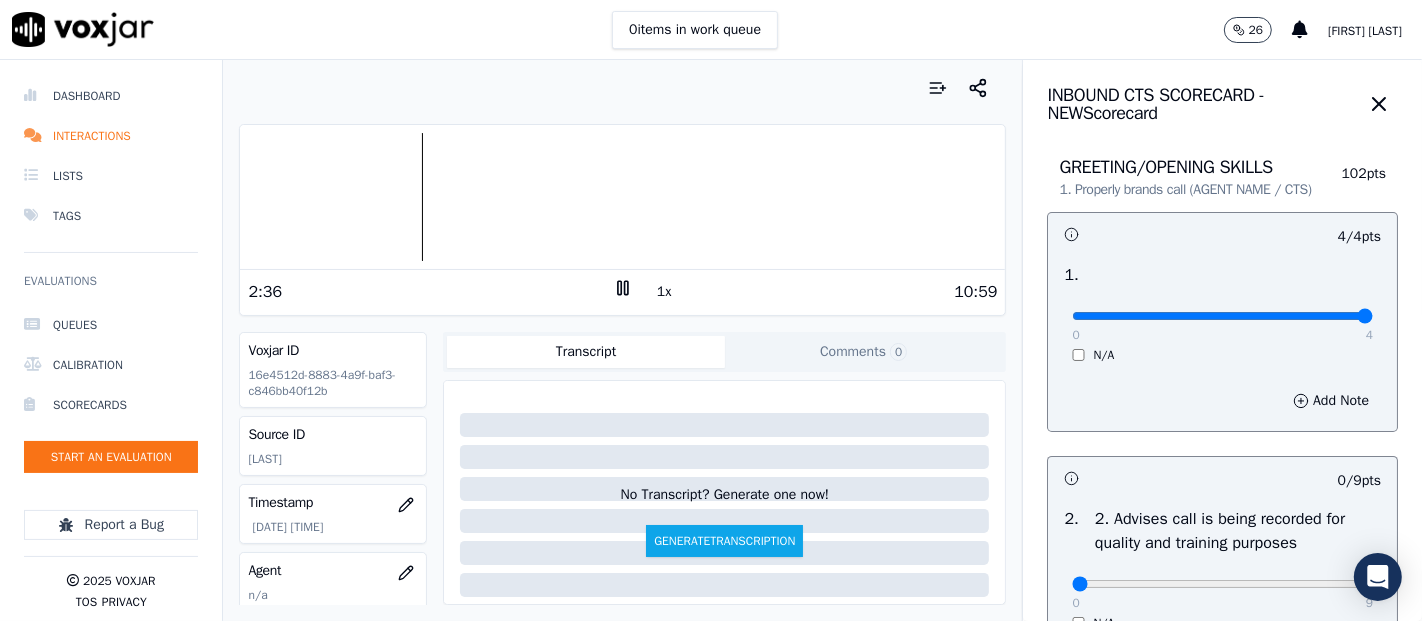 scroll, scrollTop: 222, scrollLeft: 0, axis: vertical 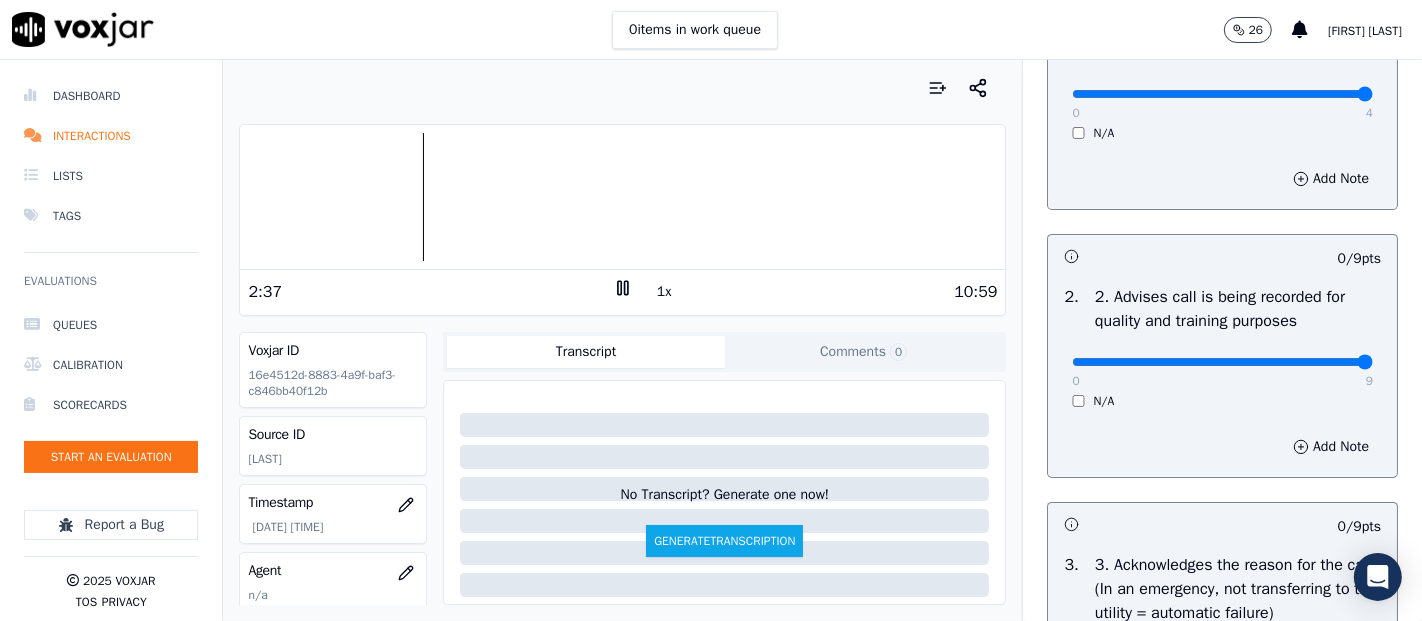 type on "9" 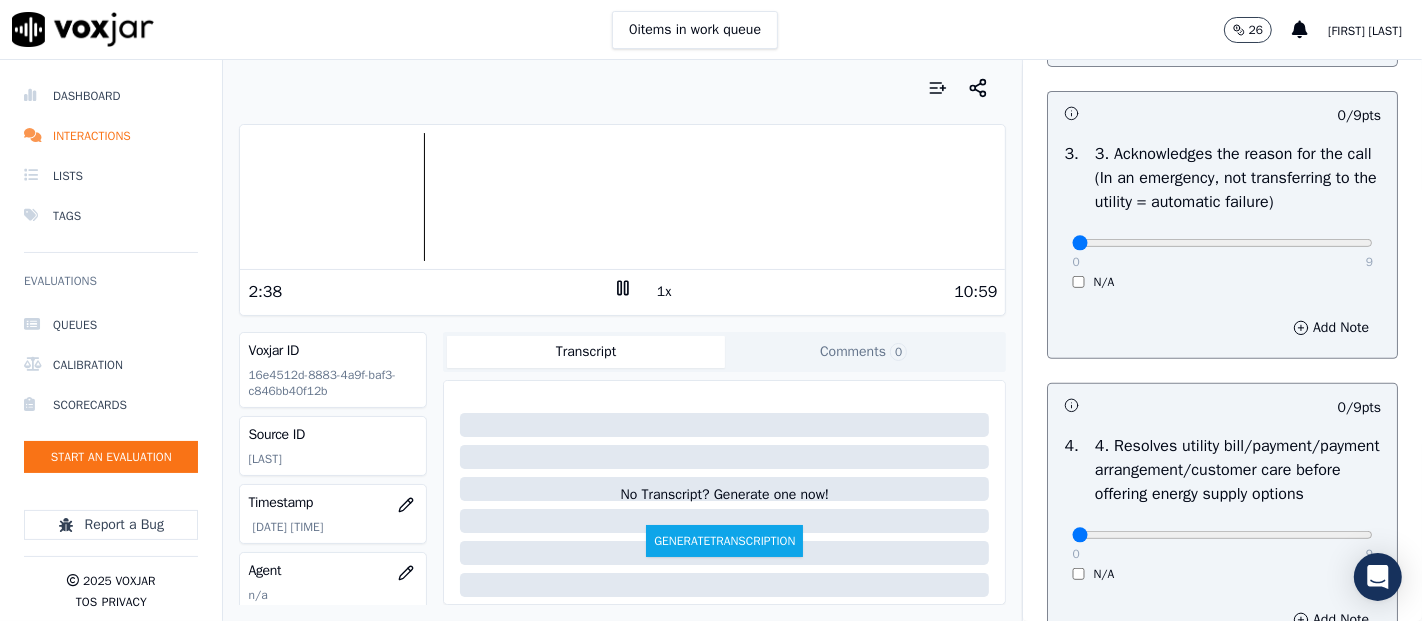 scroll, scrollTop: 666, scrollLeft: 0, axis: vertical 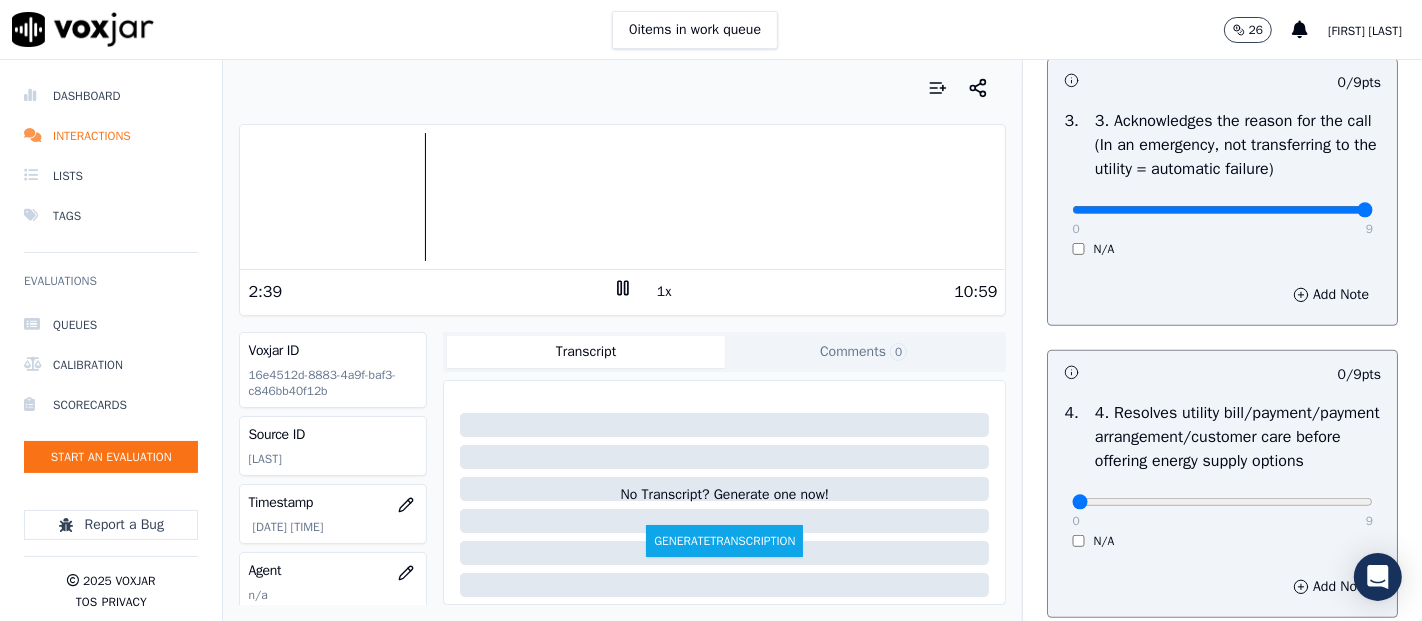 type on "9" 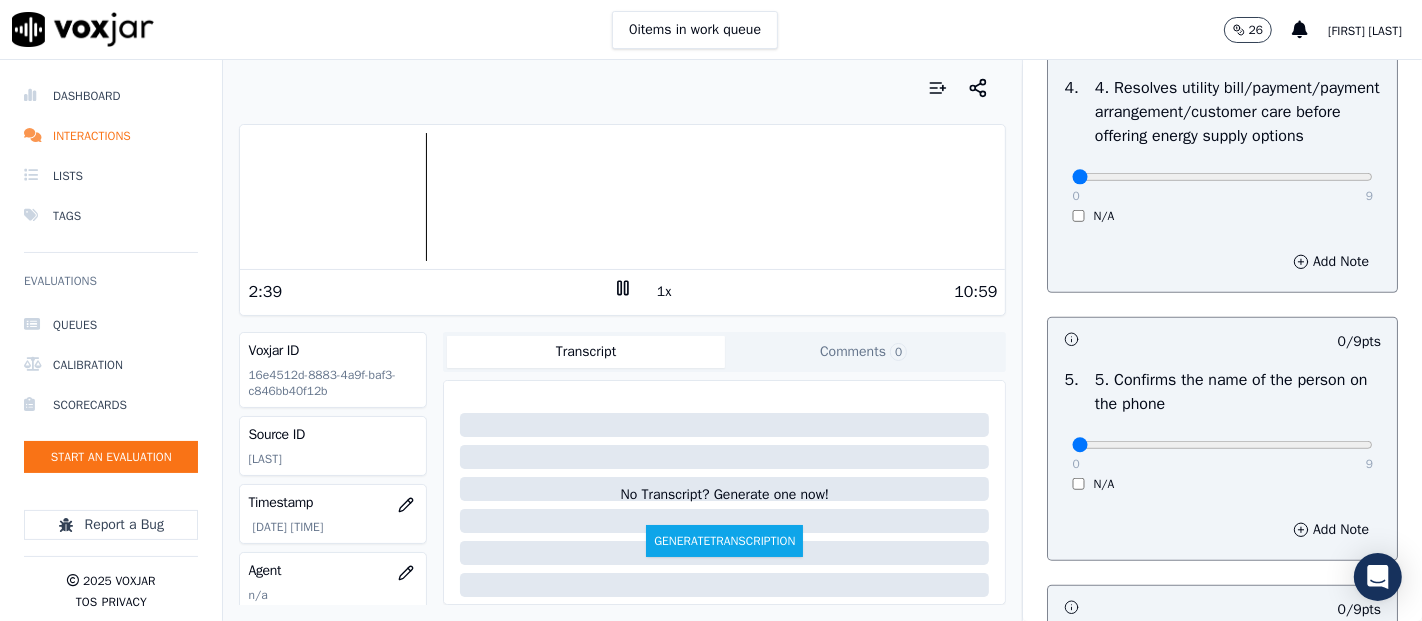 scroll, scrollTop: 1000, scrollLeft: 0, axis: vertical 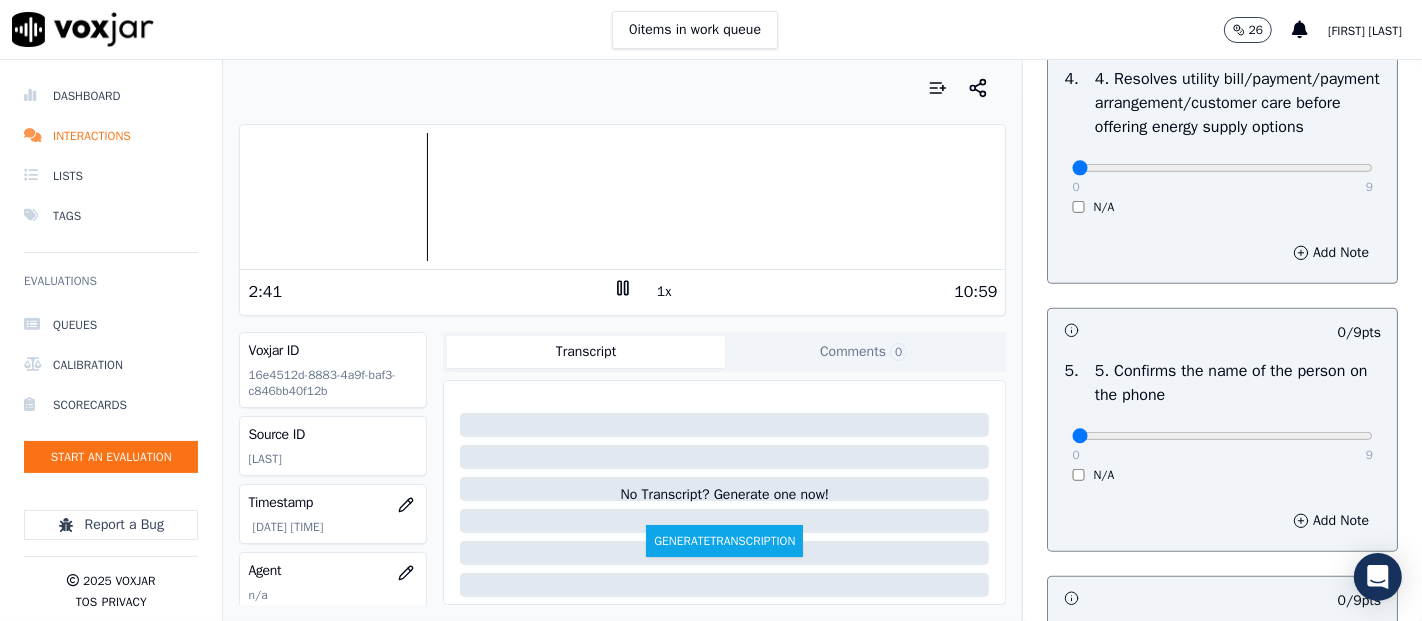 click on "4 .   4. Resolves utility bill/payment/payment arrangement/customer care before offering energy supply options     0   9     N/A" at bounding box center (1222, 141) 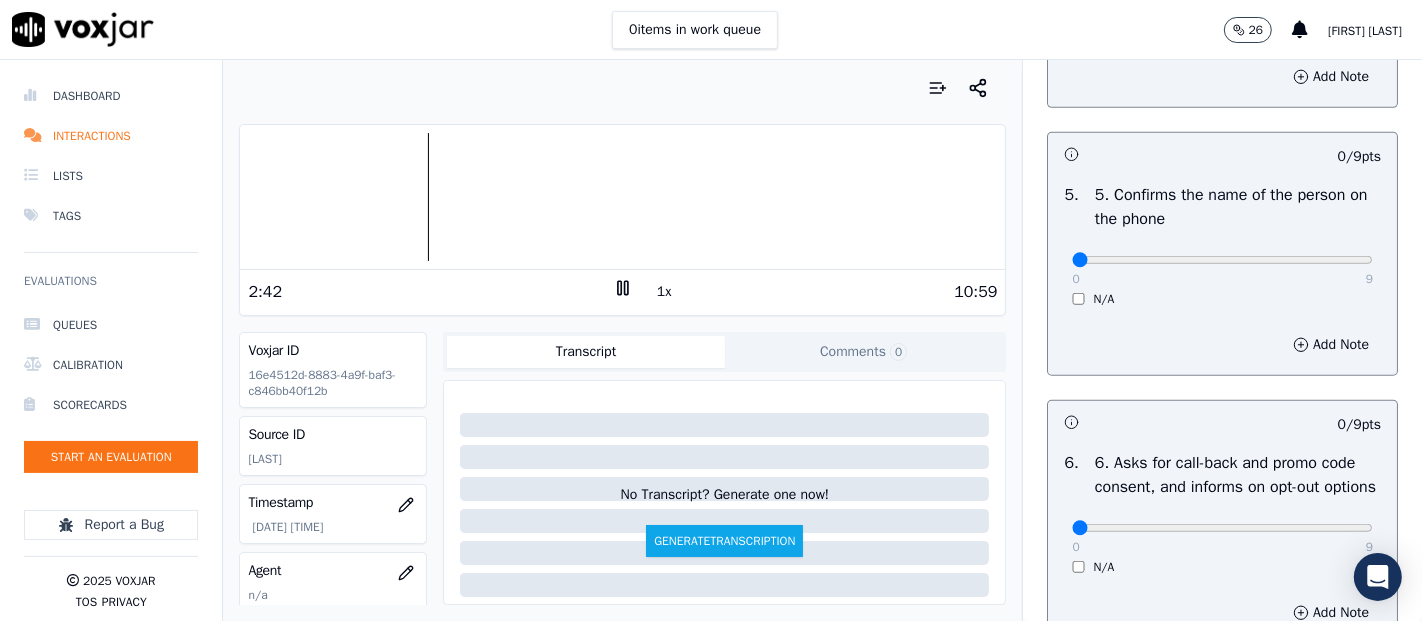 scroll, scrollTop: 1333, scrollLeft: 0, axis: vertical 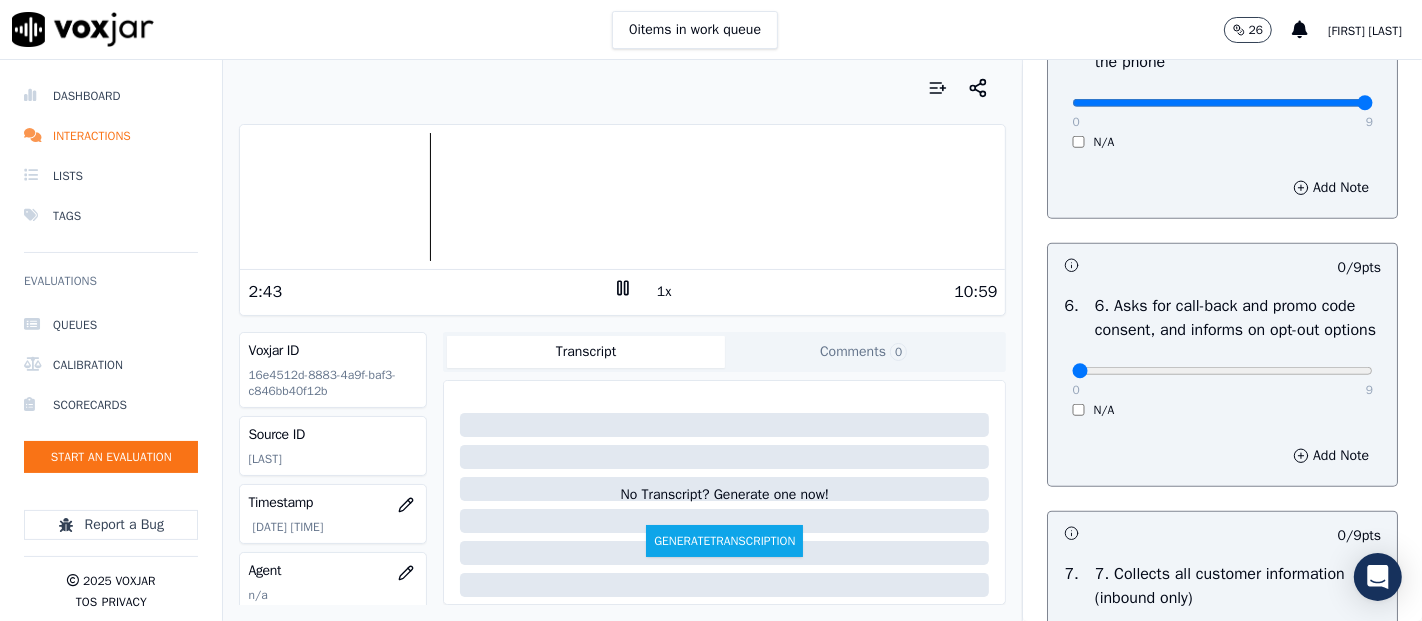 drag, startPoint x: 1321, startPoint y: 168, endPoint x: 1310, endPoint y: 174, distance: 12.529964 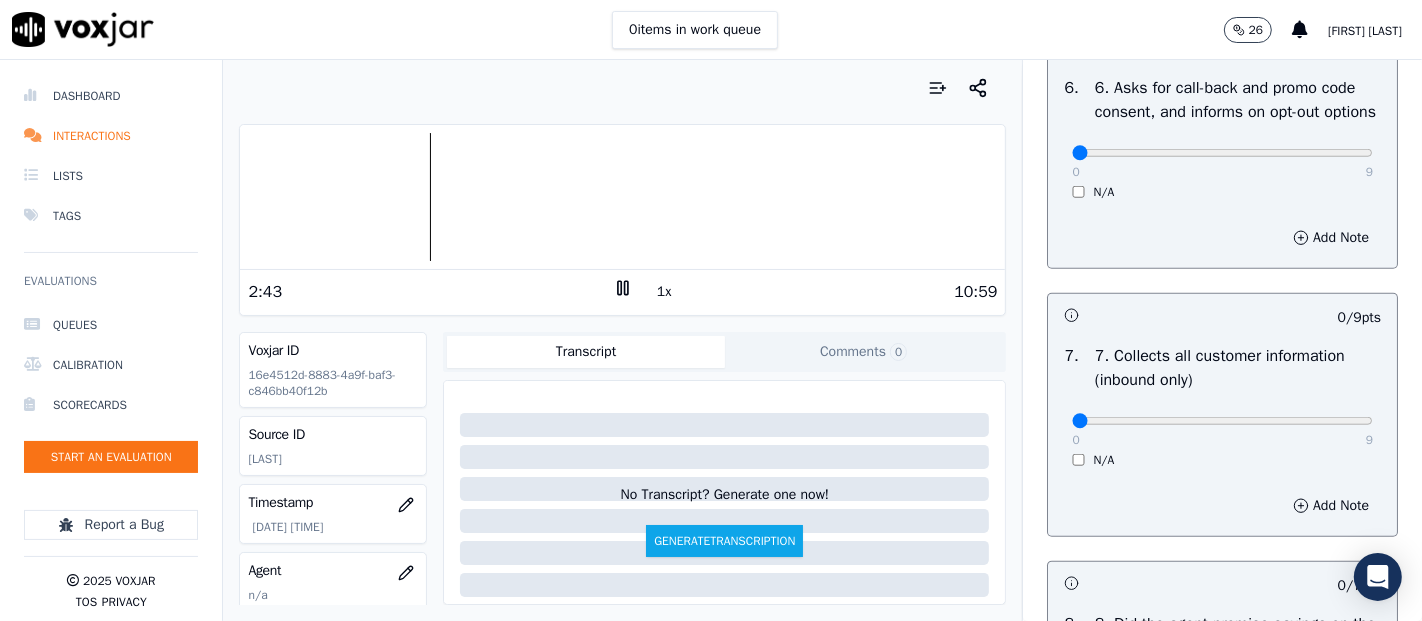 scroll, scrollTop: 1555, scrollLeft: 0, axis: vertical 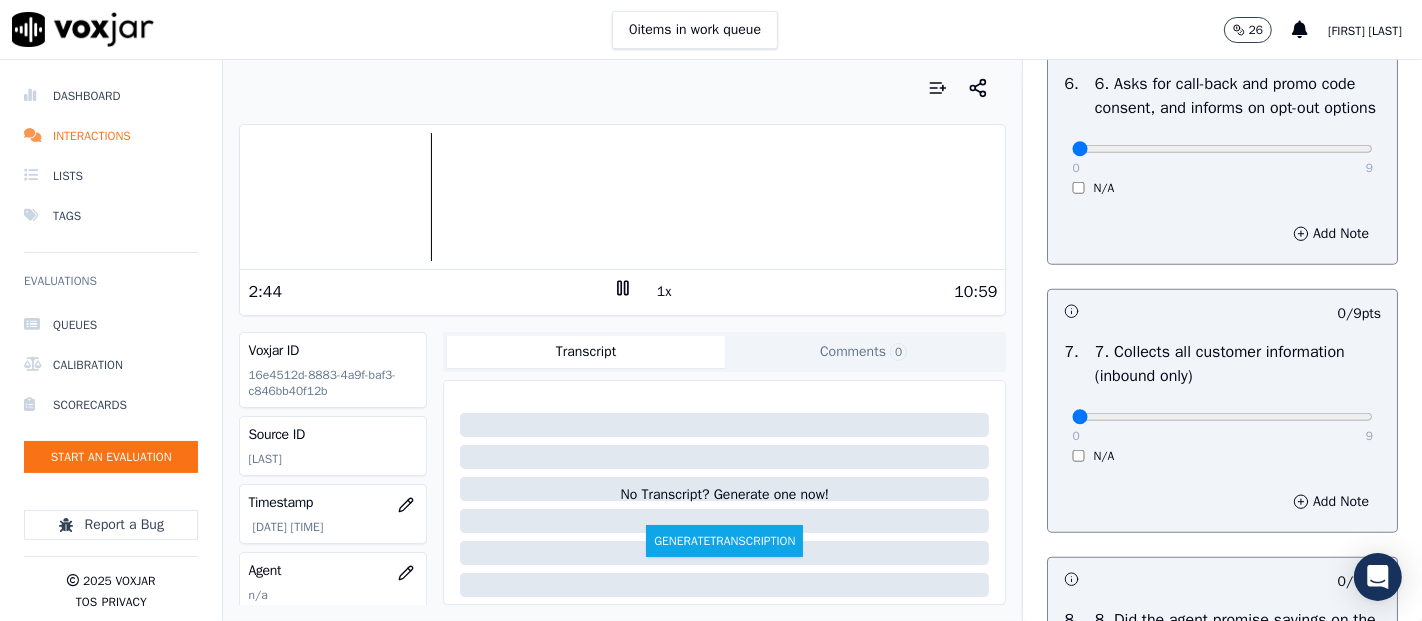 click on "0   9     N/A" at bounding box center (1222, 158) 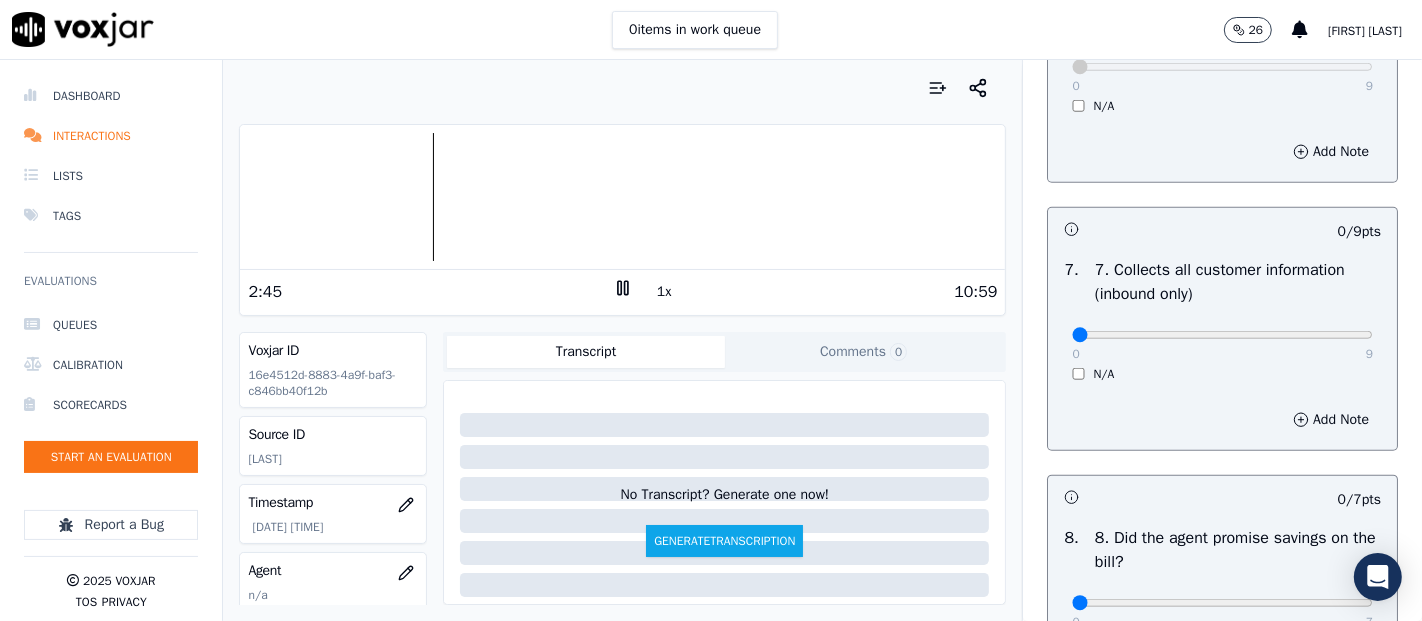 scroll, scrollTop: 1666, scrollLeft: 0, axis: vertical 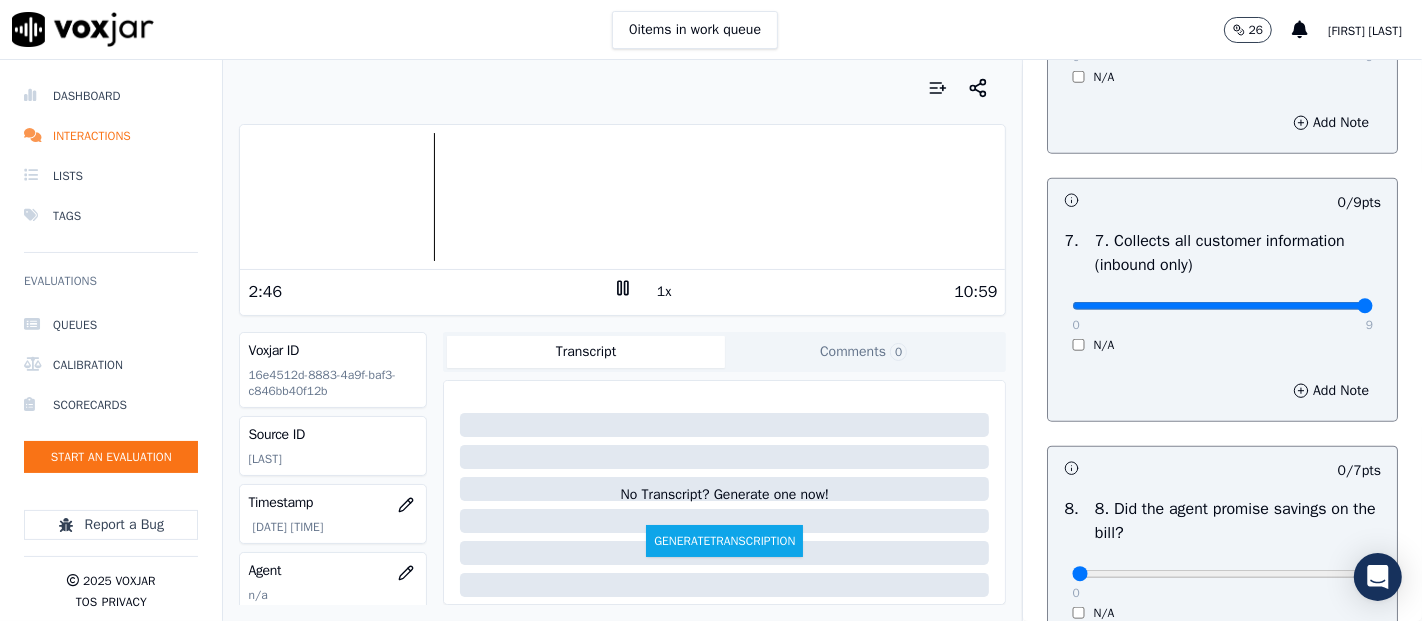 type on "9" 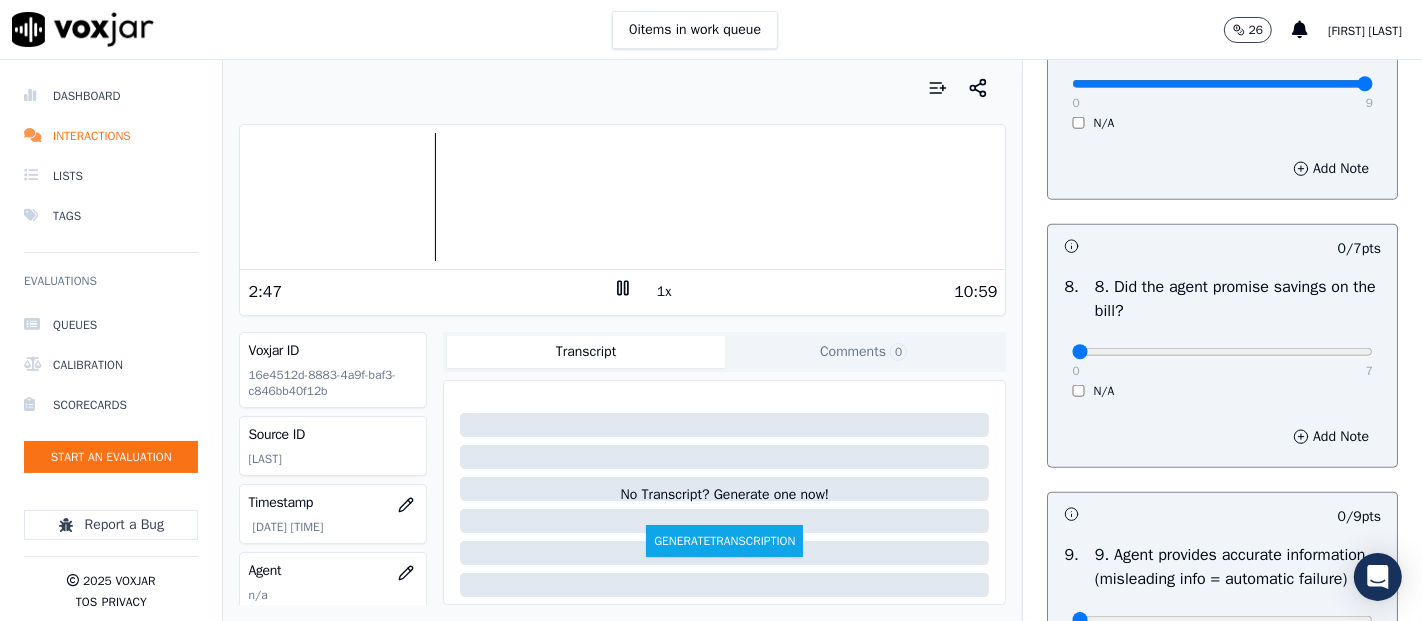 scroll, scrollTop: 2000, scrollLeft: 0, axis: vertical 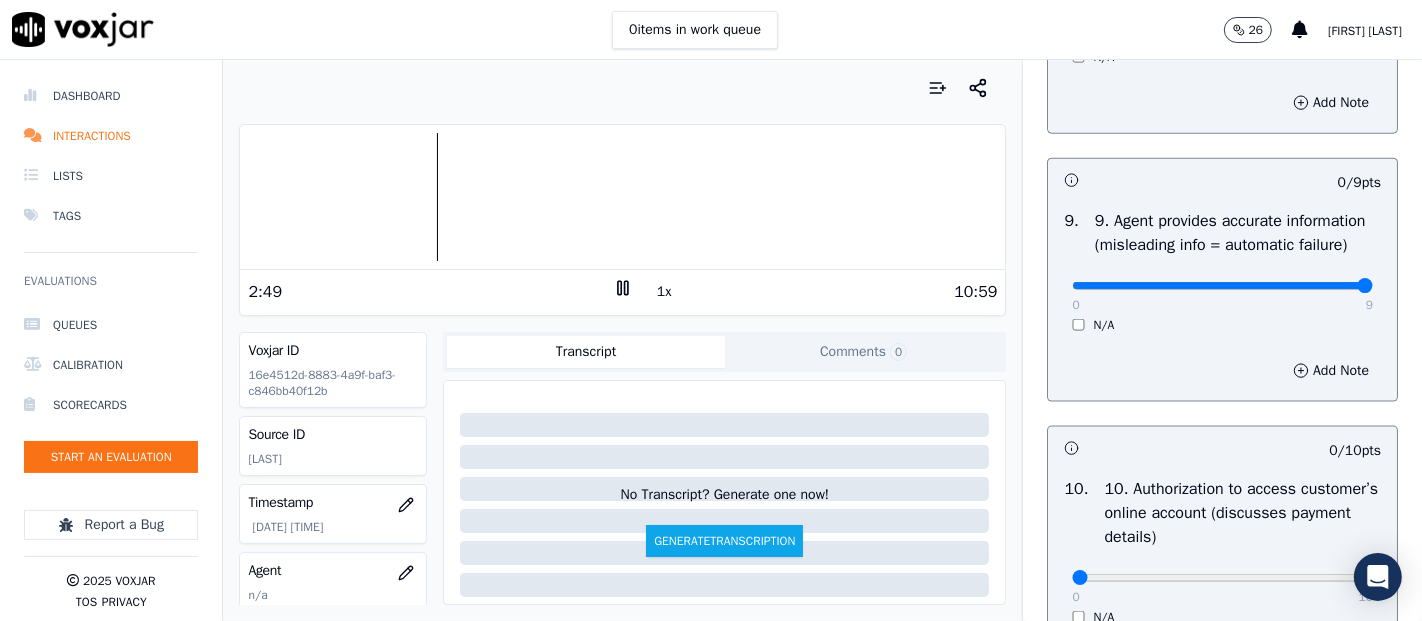 type on "9" 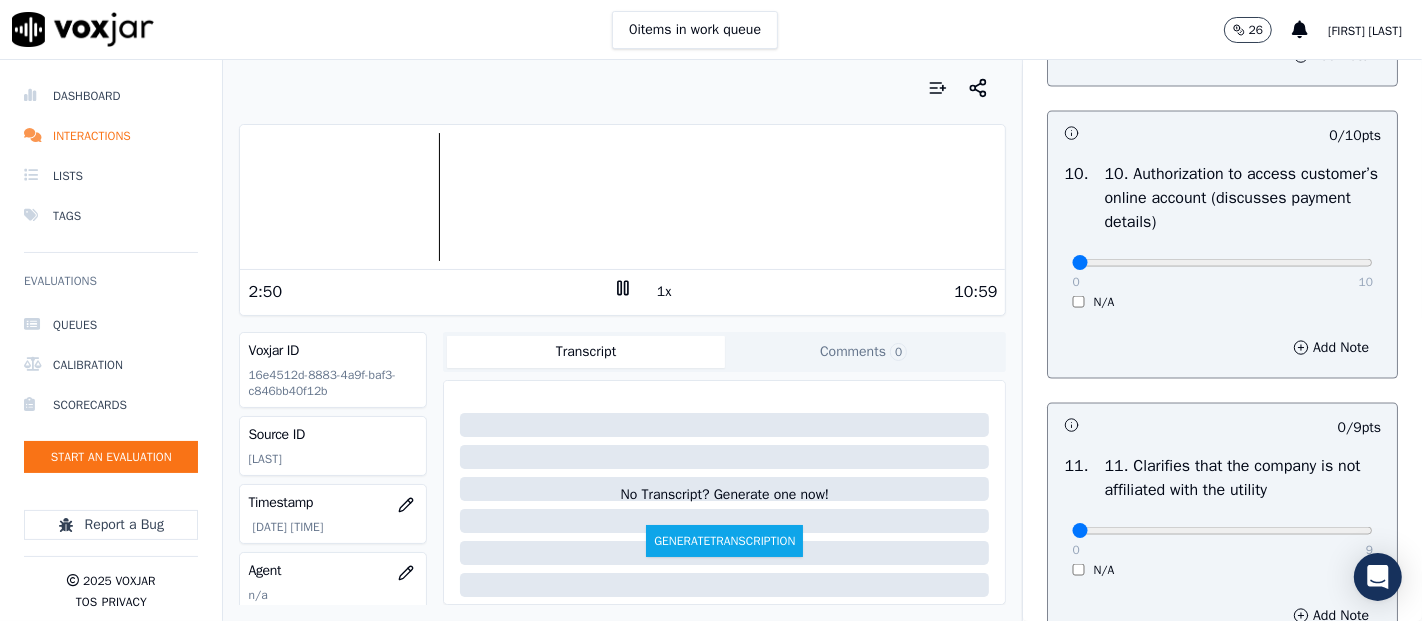 scroll, scrollTop: 2555, scrollLeft: 0, axis: vertical 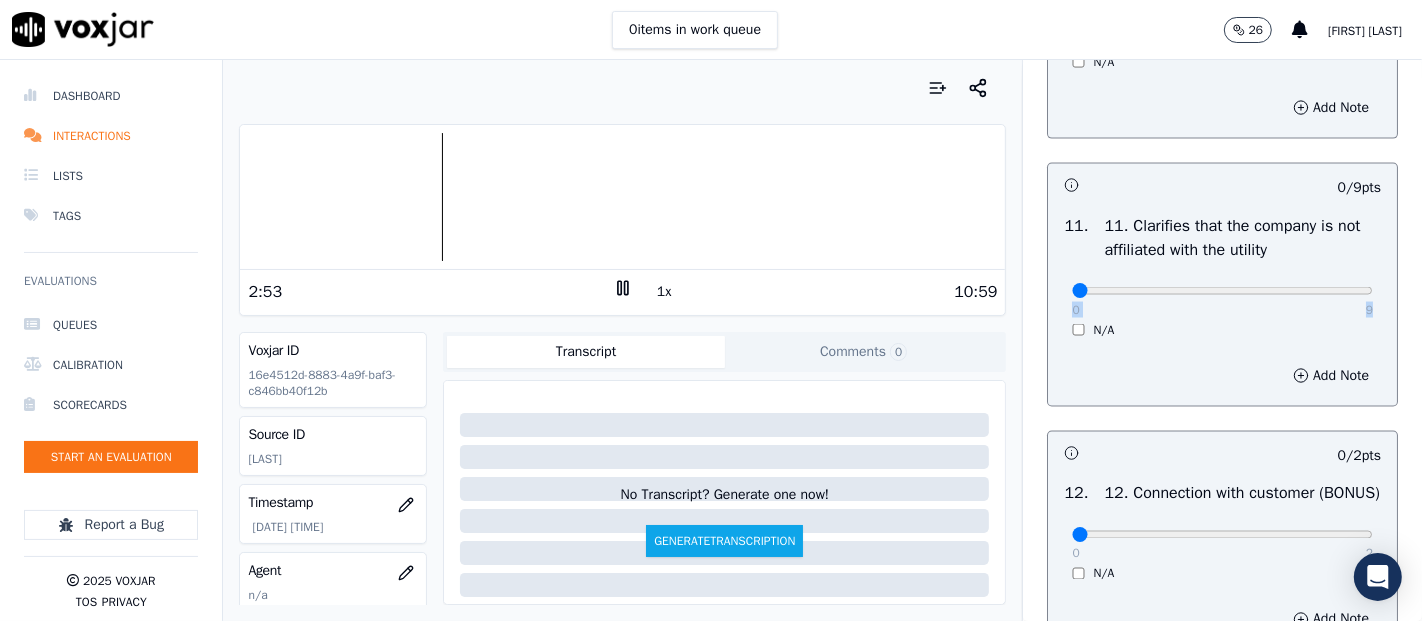 click on "0   9     N/A" at bounding box center [1222, 300] 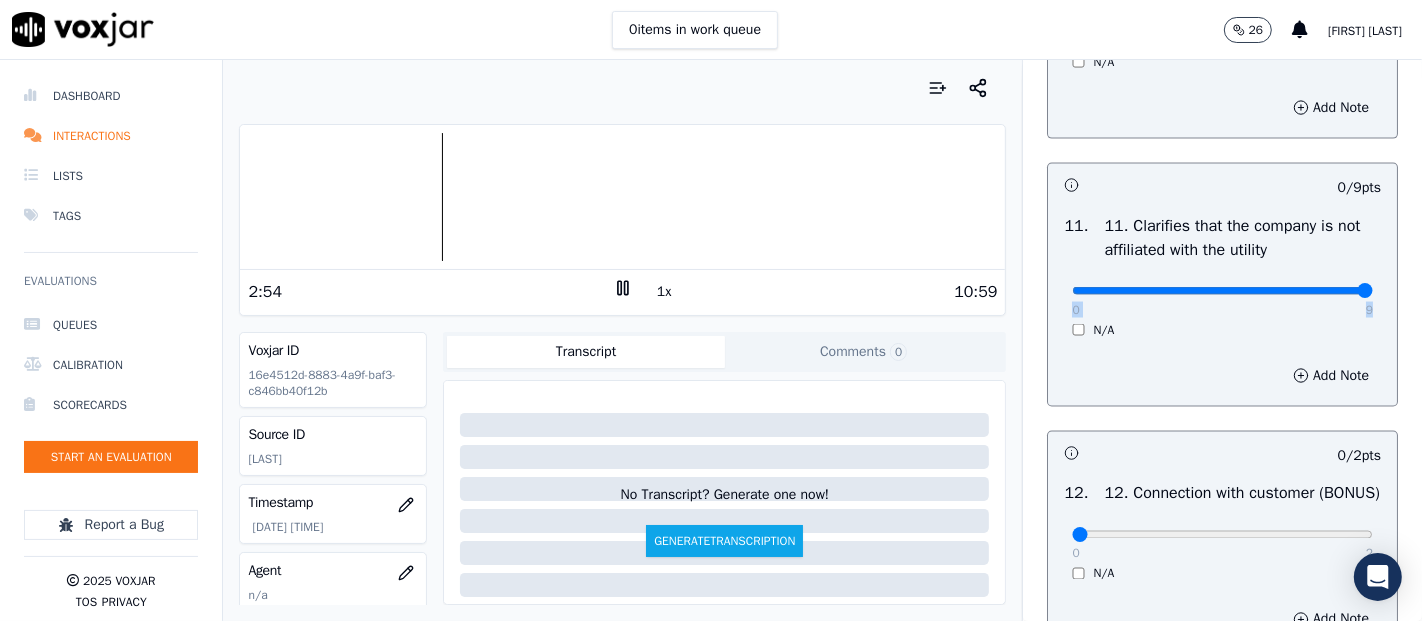type on "9" 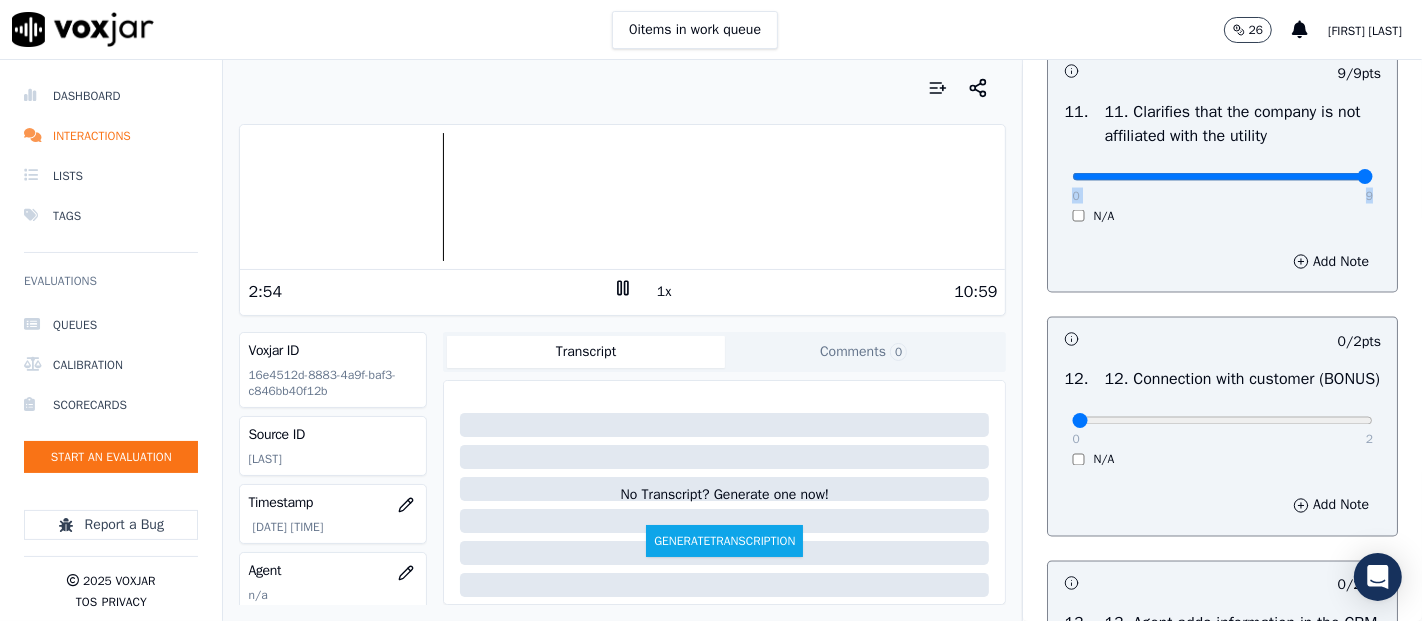 scroll, scrollTop: 3111, scrollLeft: 0, axis: vertical 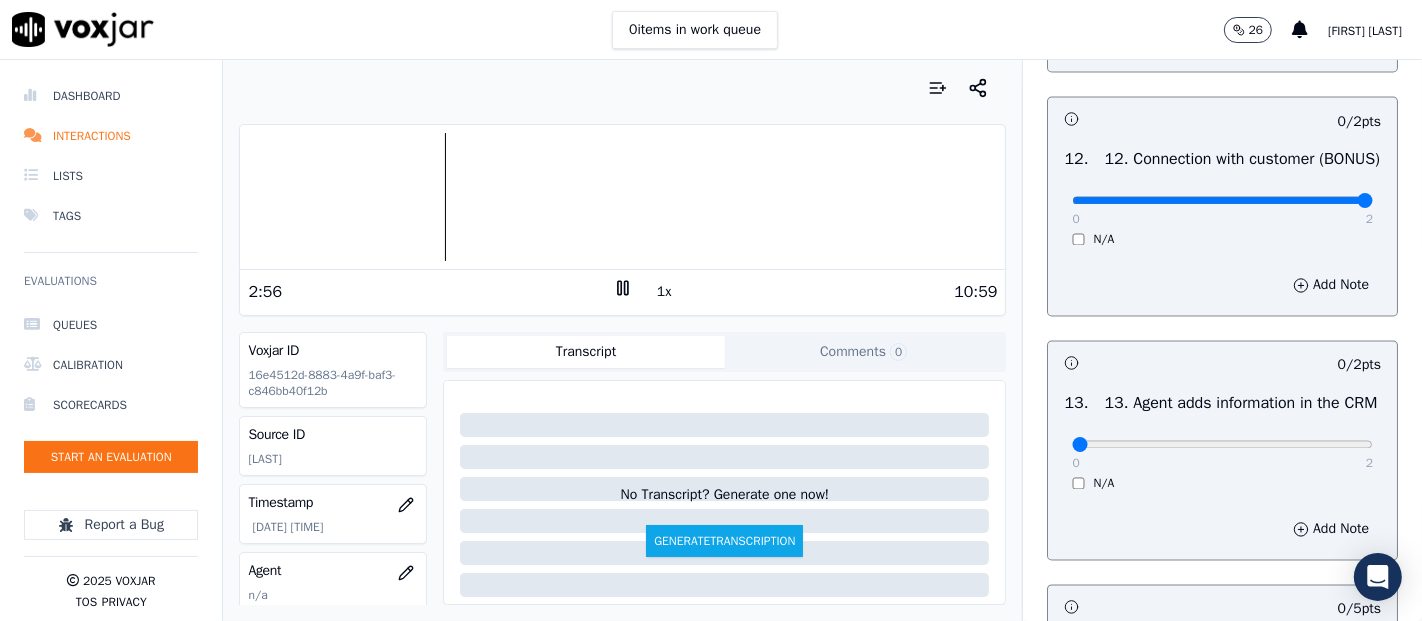 type on "2" 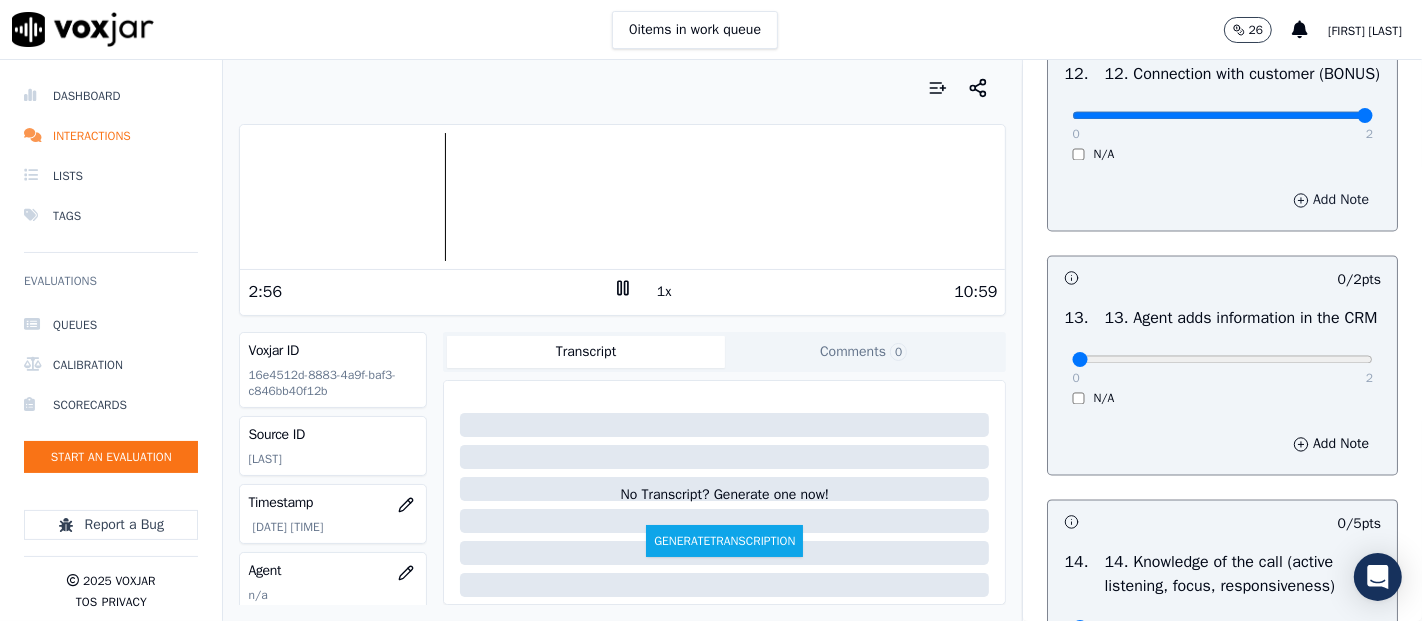 scroll, scrollTop: 3444, scrollLeft: 0, axis: vertical 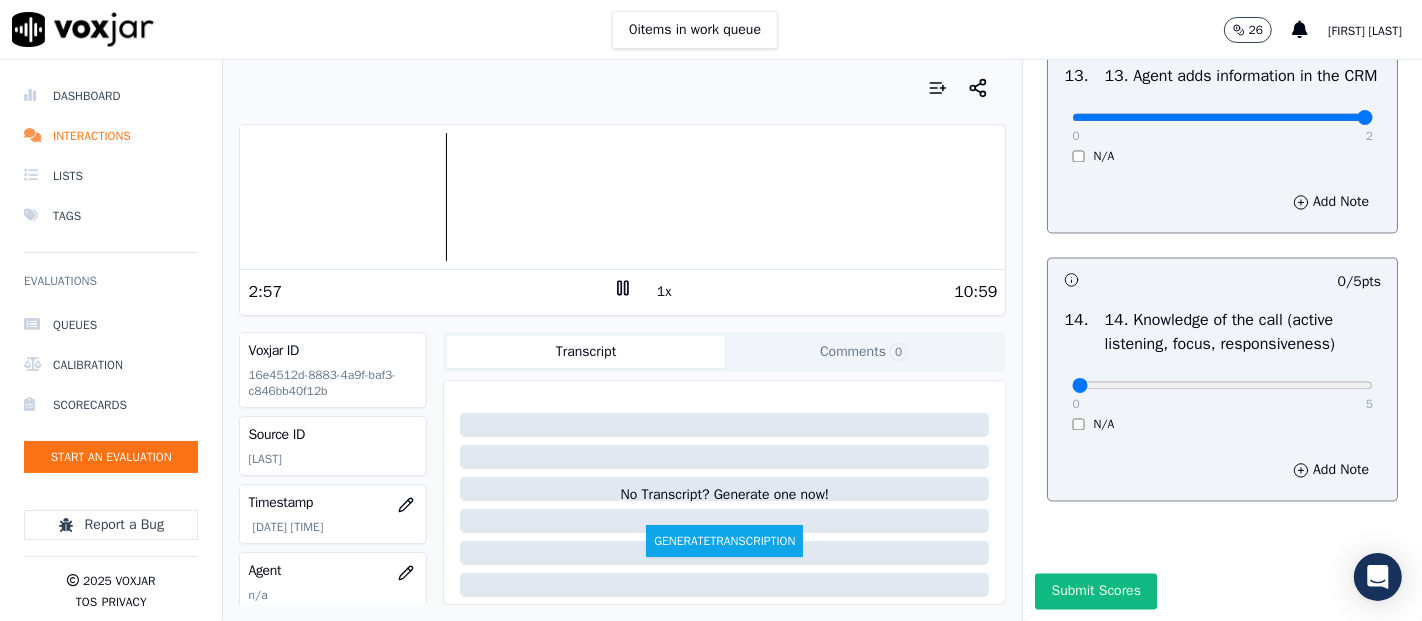 type on "2" 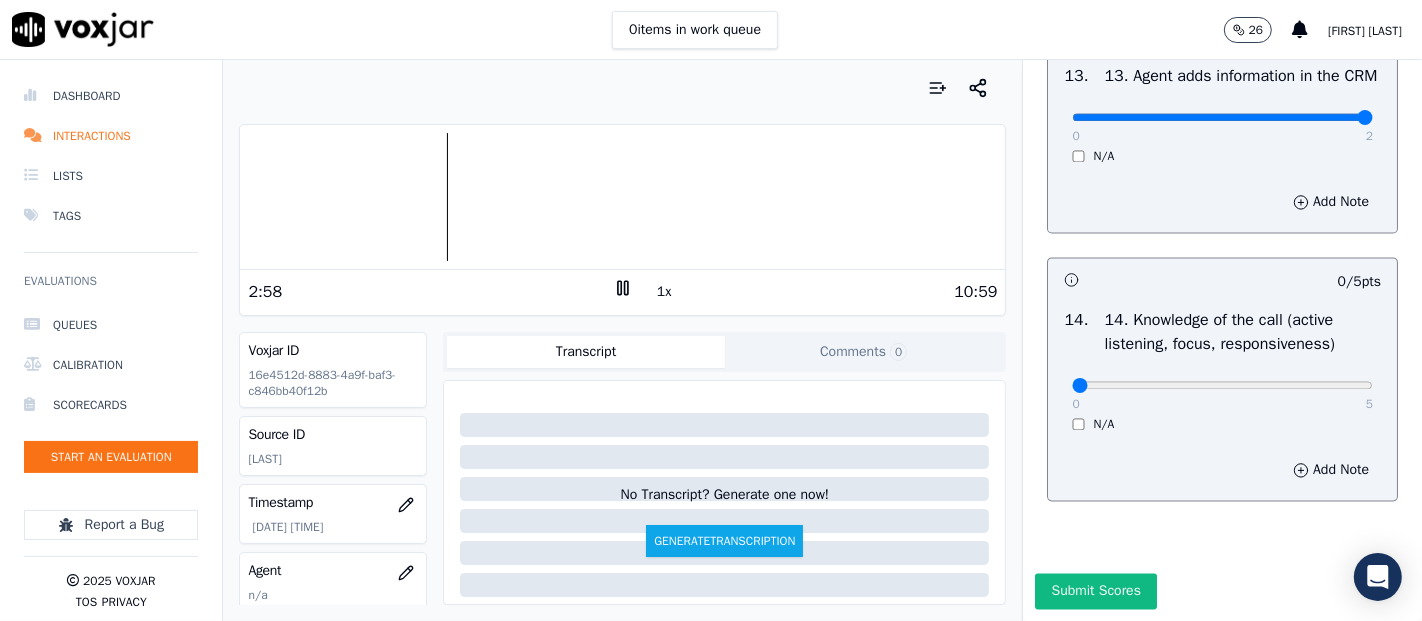 scroll, scrollTop: 3644, scrollLeft: 0, axis: vertical 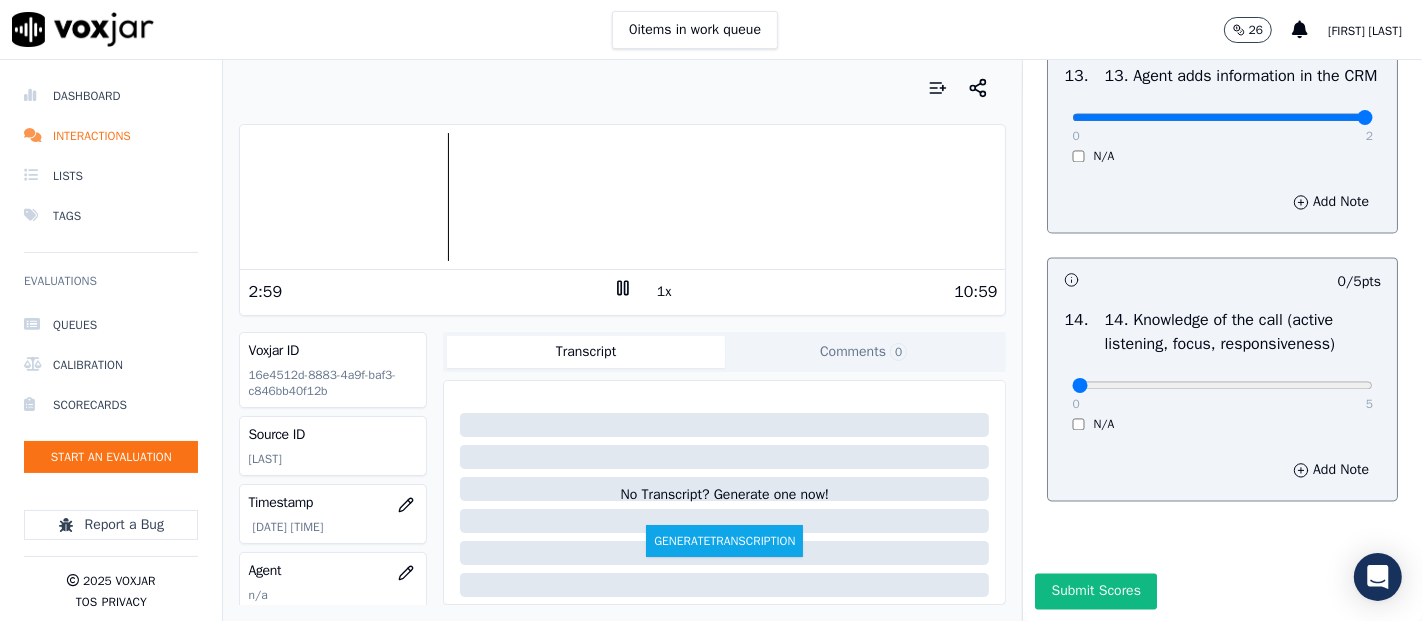 click on "0   5" at bounding box center (1222, 384) 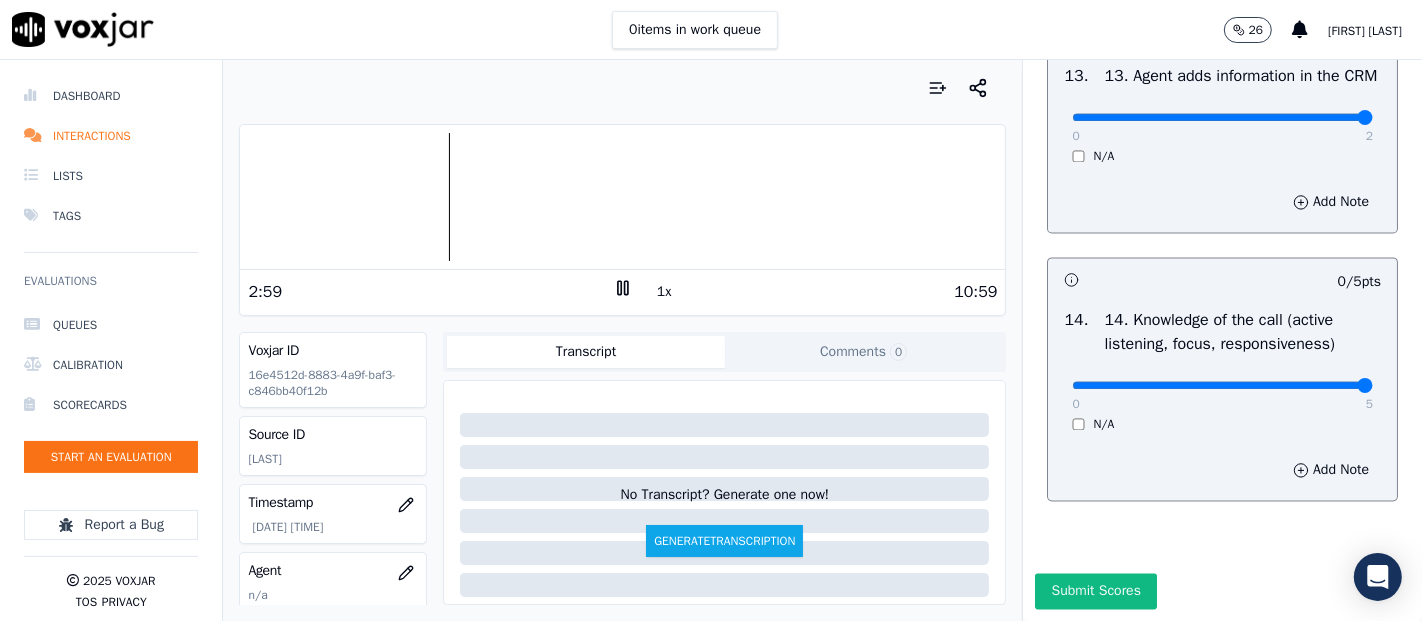 drag, startPoint x: 1313, startPoint y: 339, endPoint x: 1277, endPoint y: 335, distance: 36.221542 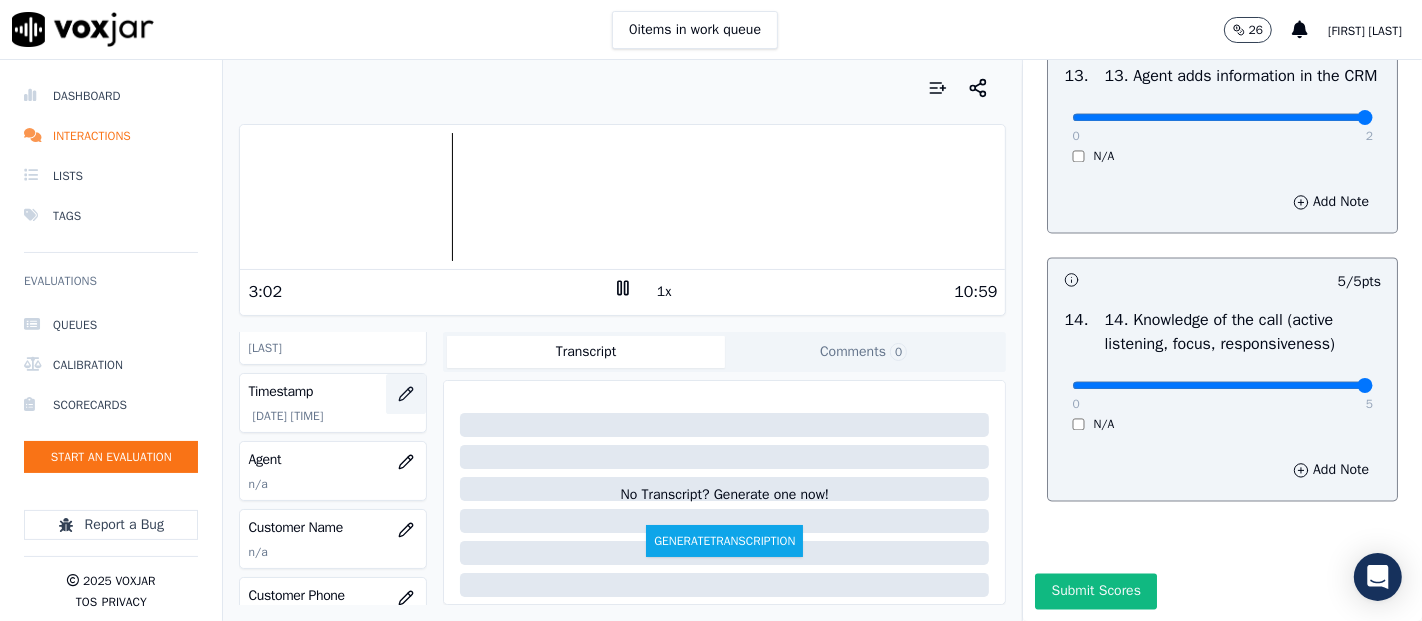 scroll, scrollTop: 222, scrollLeft: 0, axis: vertical 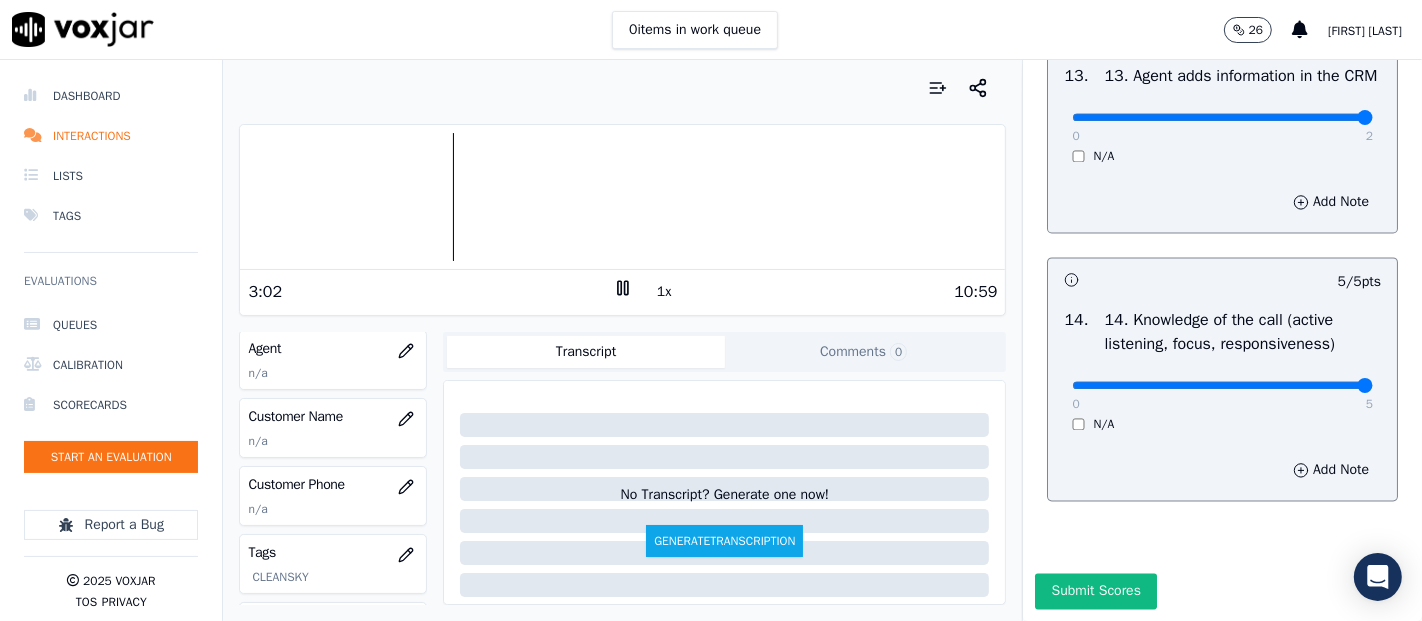 click at bounding box center (406, 419) 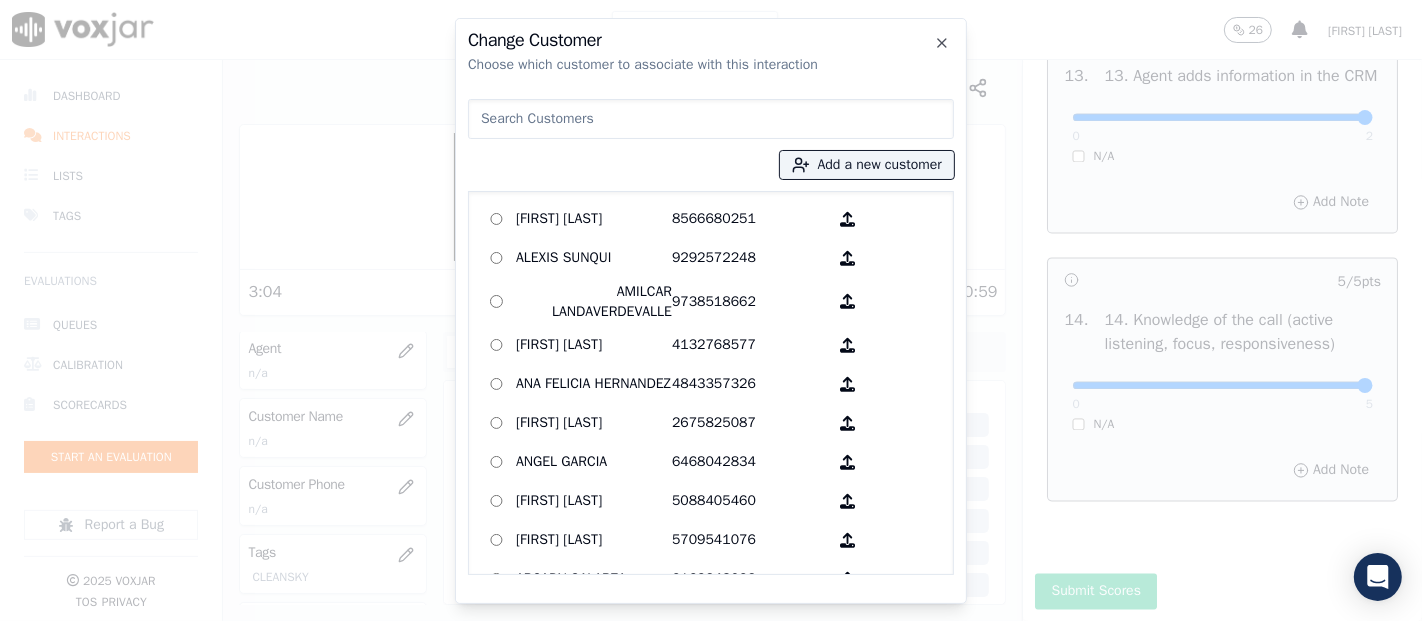 drag, startPoint x: 780, startPoint y: 164, endPoint x: 759, endPoint y: 175, distance: 23.70654 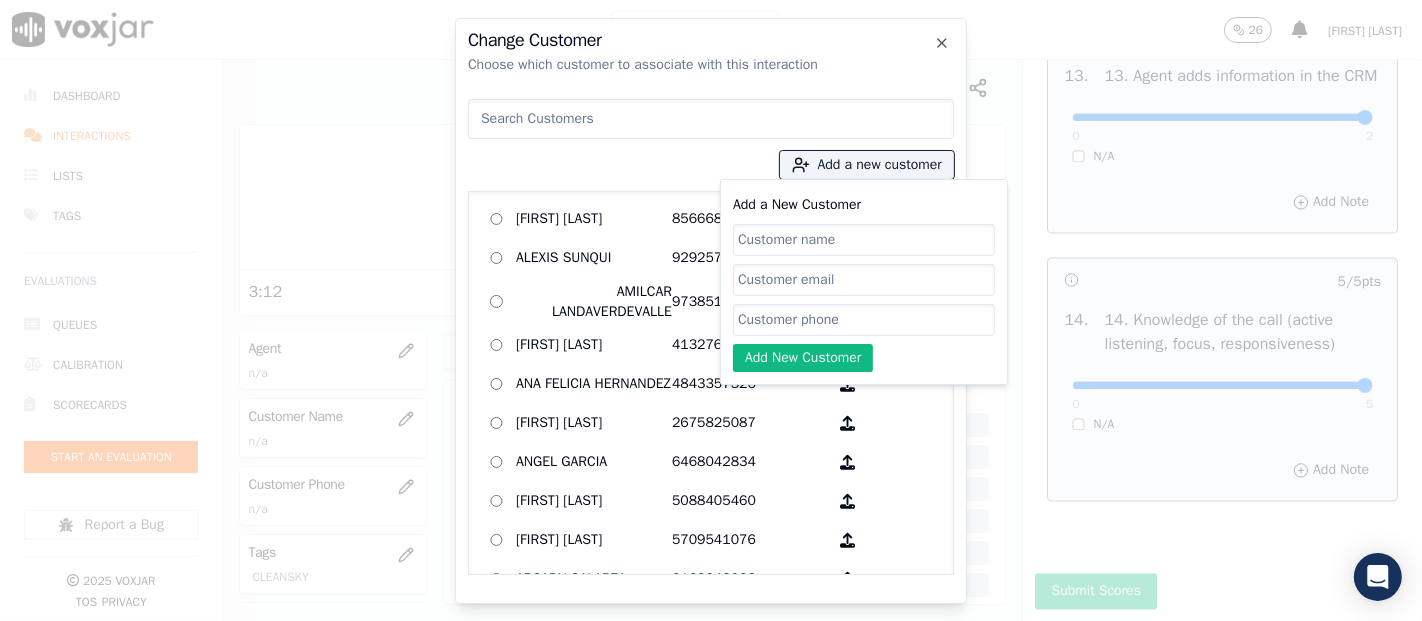 paste on "Francisco Luis Ortiz Sanchez" 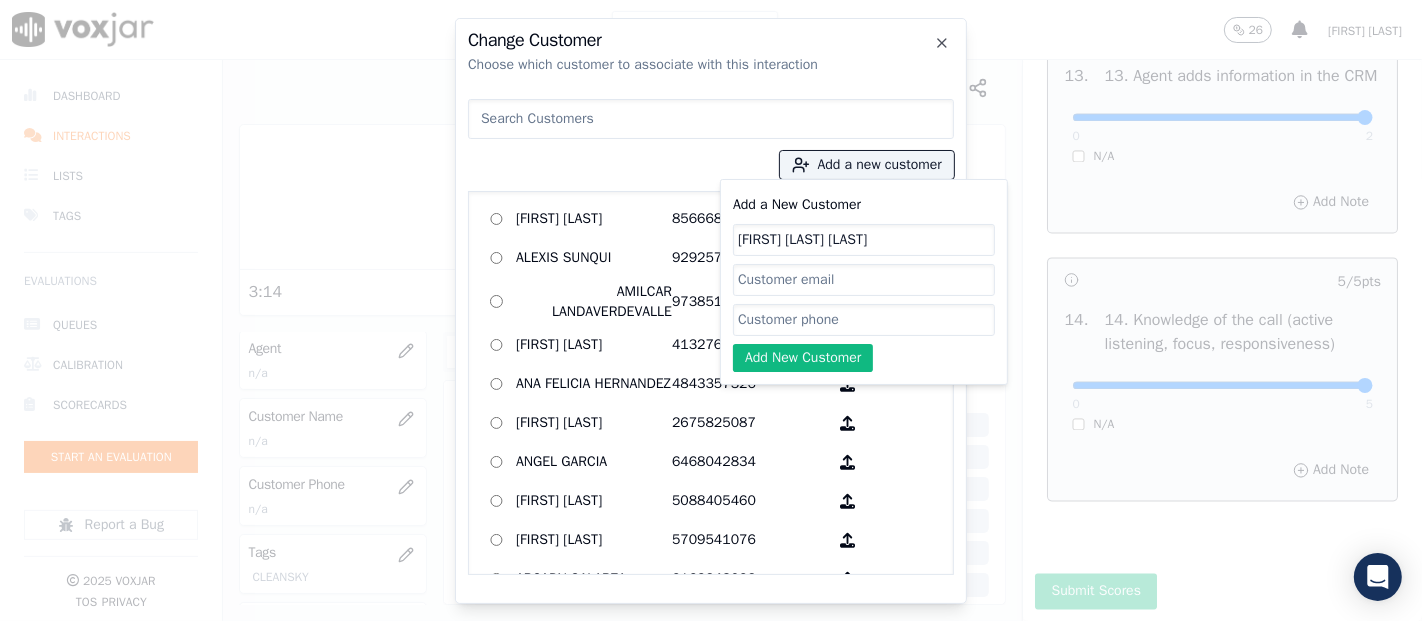 type on "Francisco Luis Ortiz Sanchez" 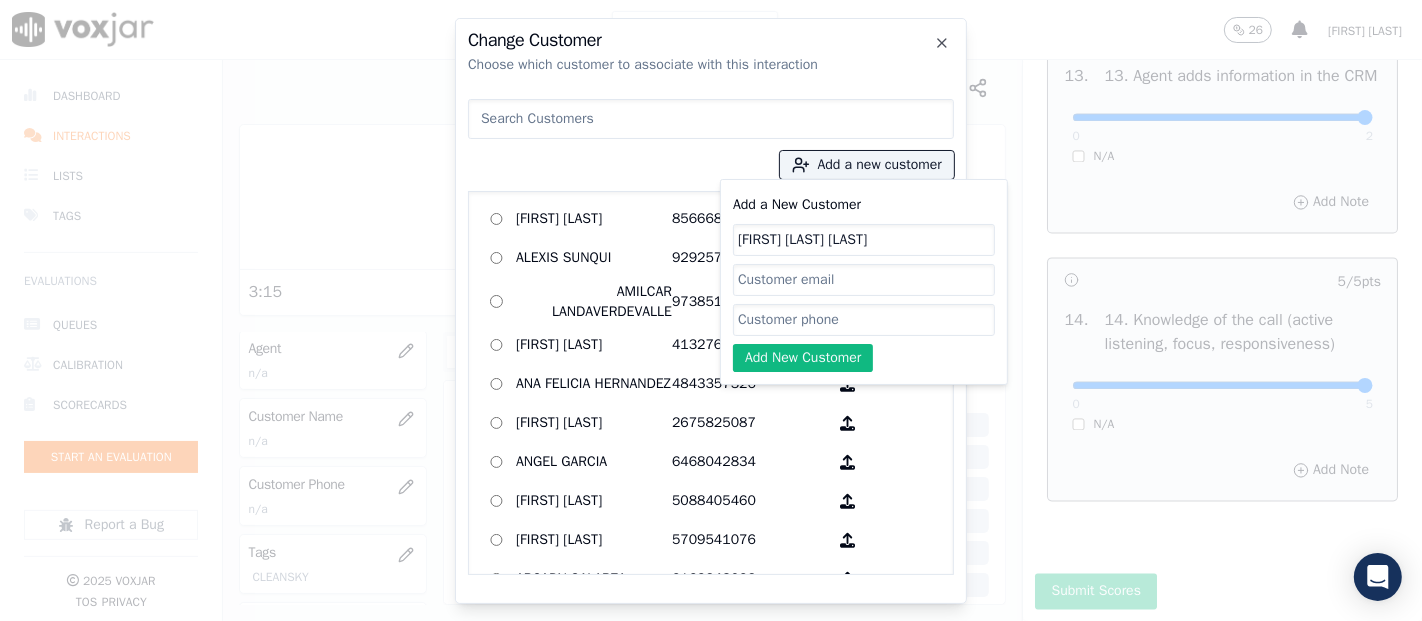 click on "Add a New Customer" 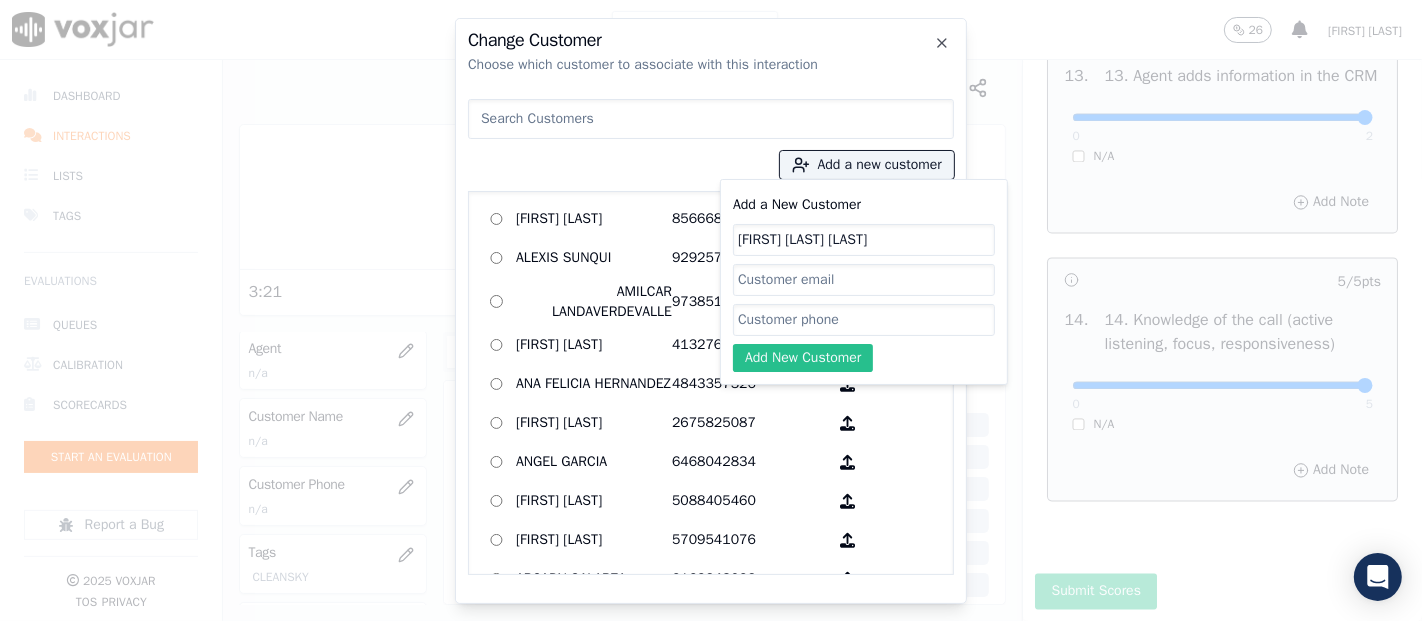 paste on "2167034863" 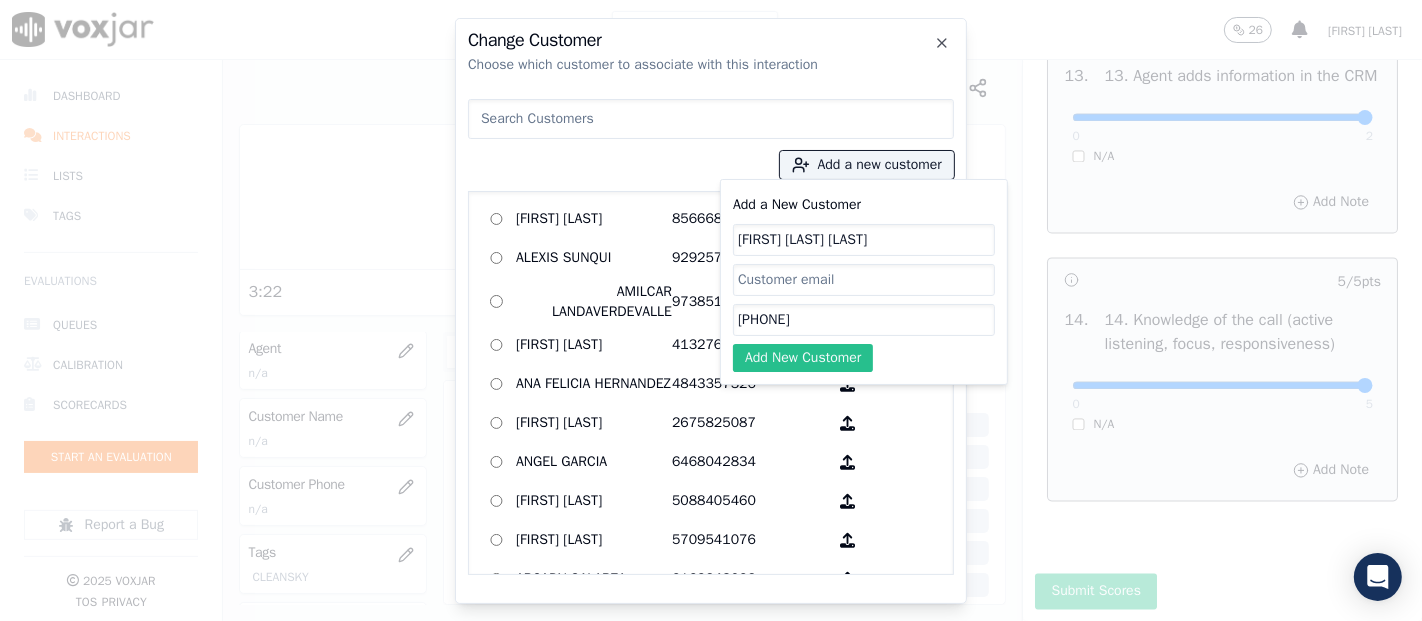 type on "2167034863" 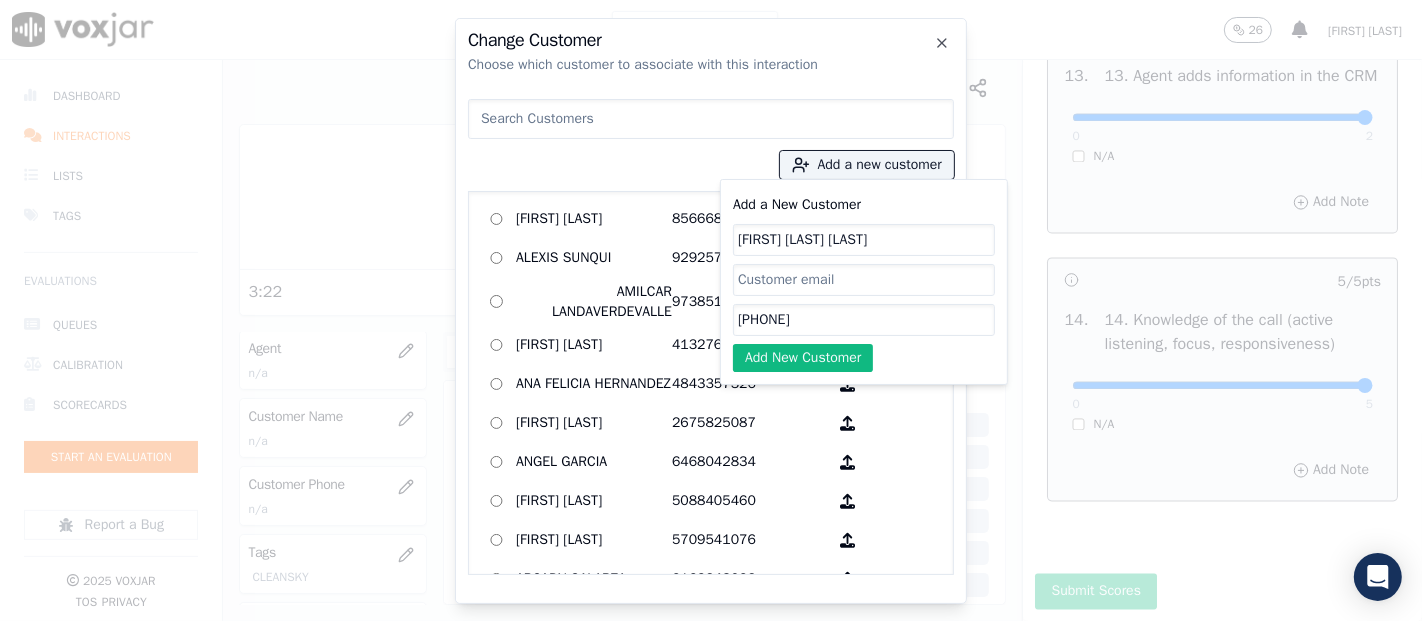 click on "Add New Customer" 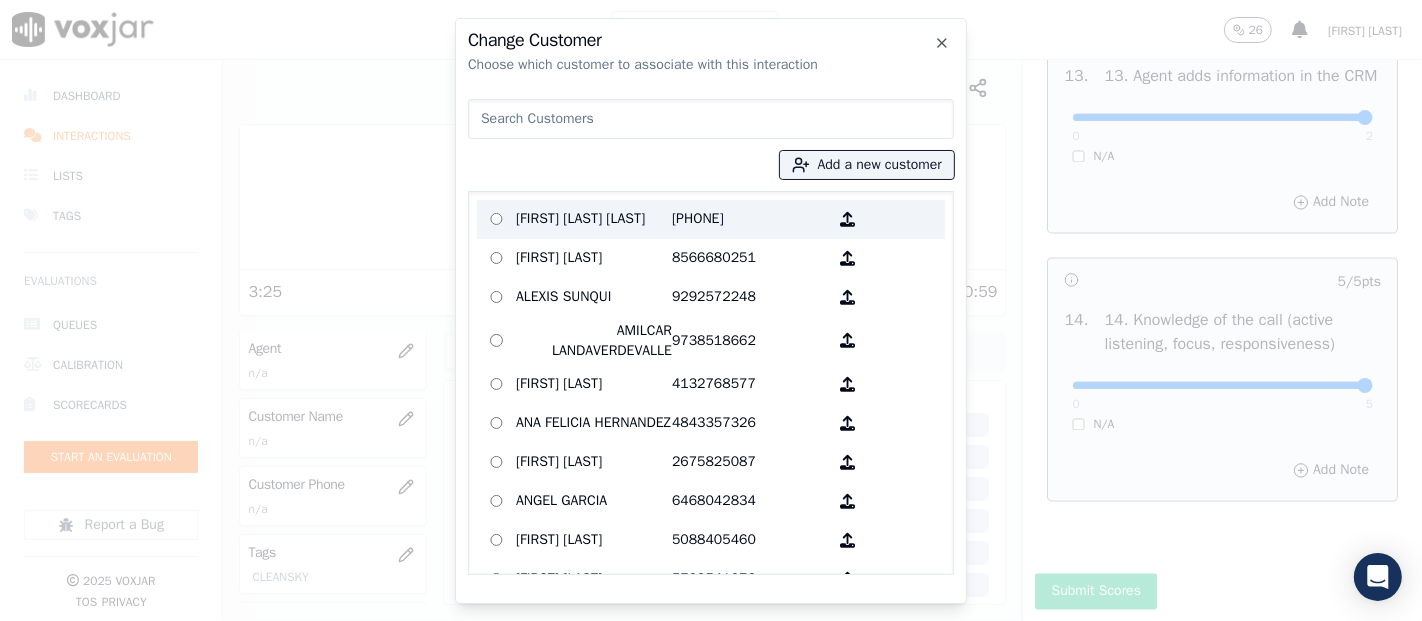click on "2167034863" at bounding box center [750, 219] 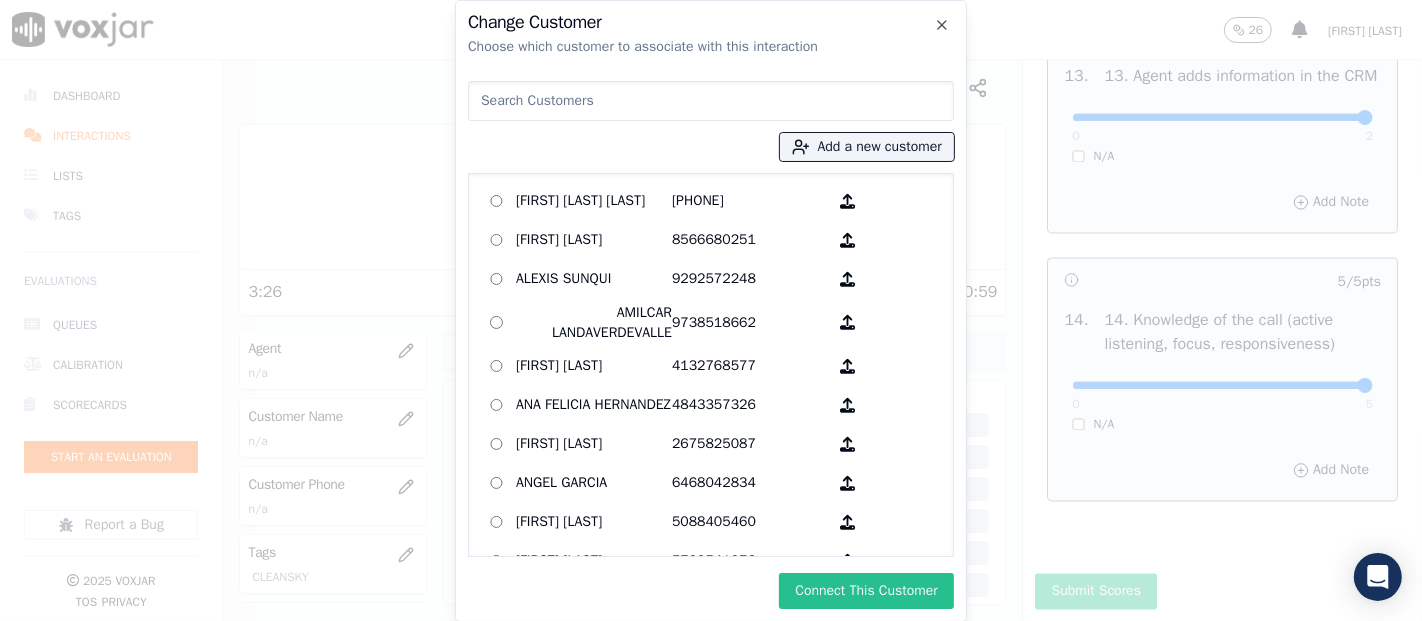 click on "Connect This Customer" at bounding box center [866, 591] 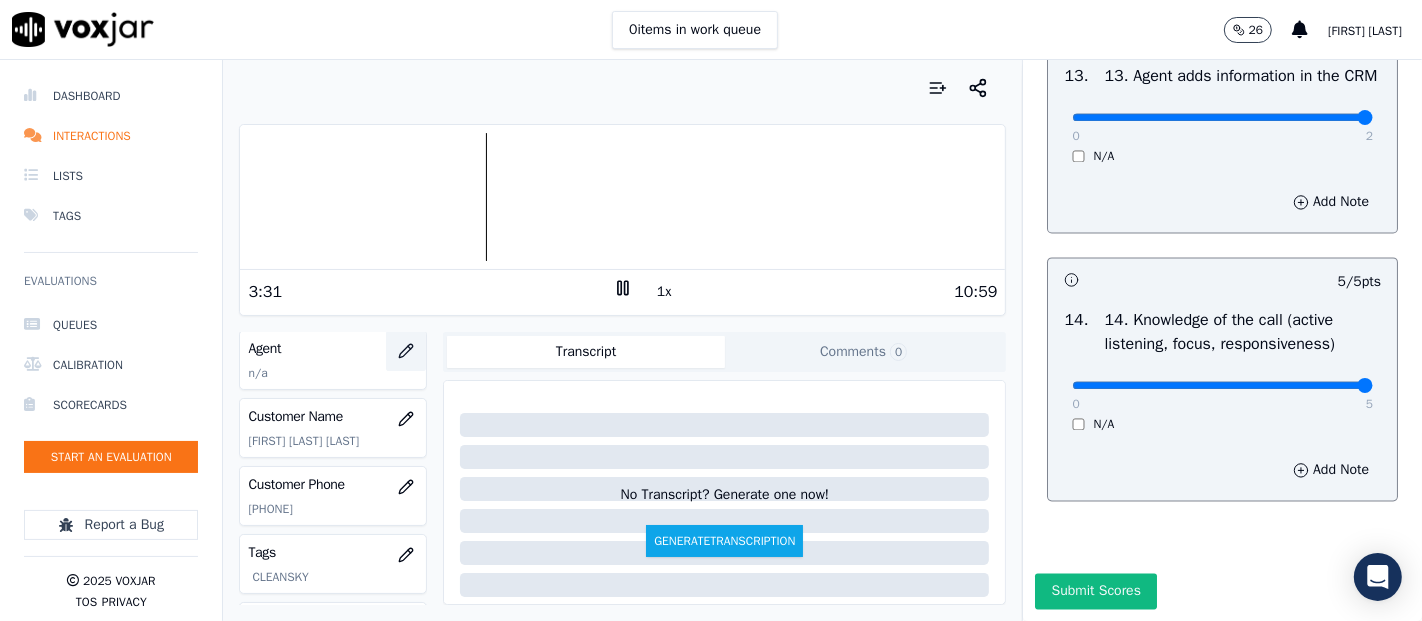 click at bounding box center [406, 351] 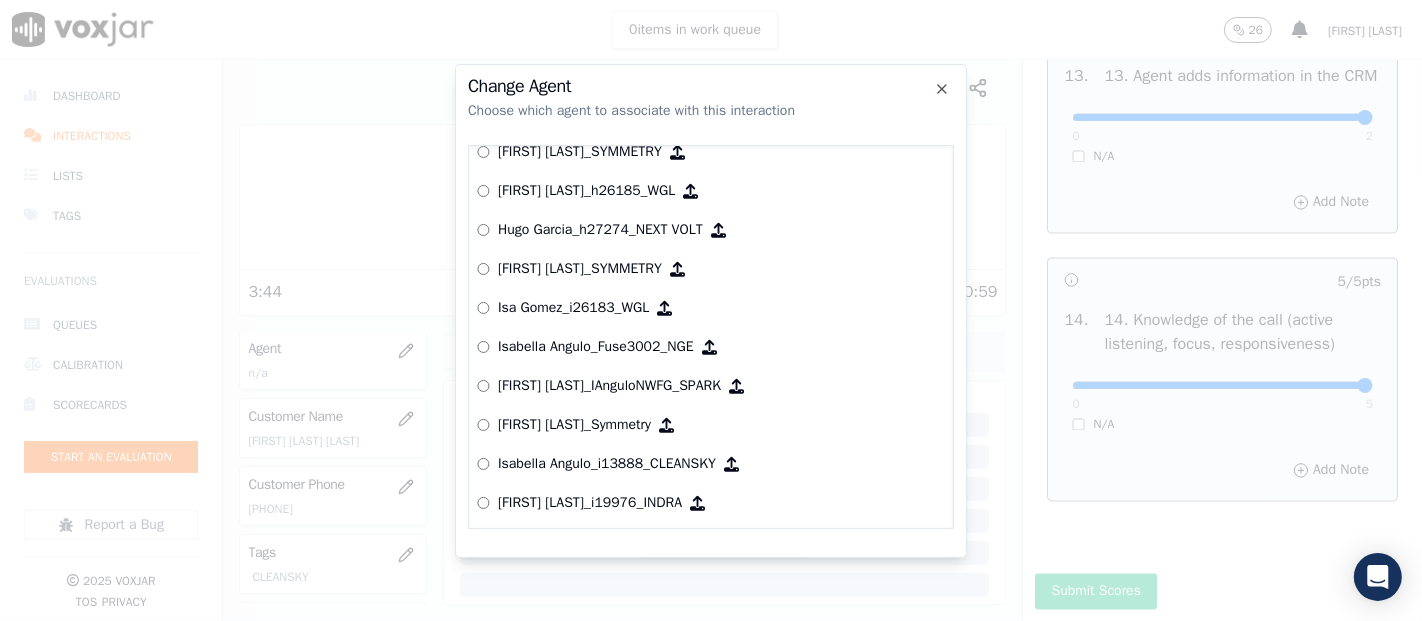 scroll, scrollTop: 4485, scrollLeft: 0, axis: vertical 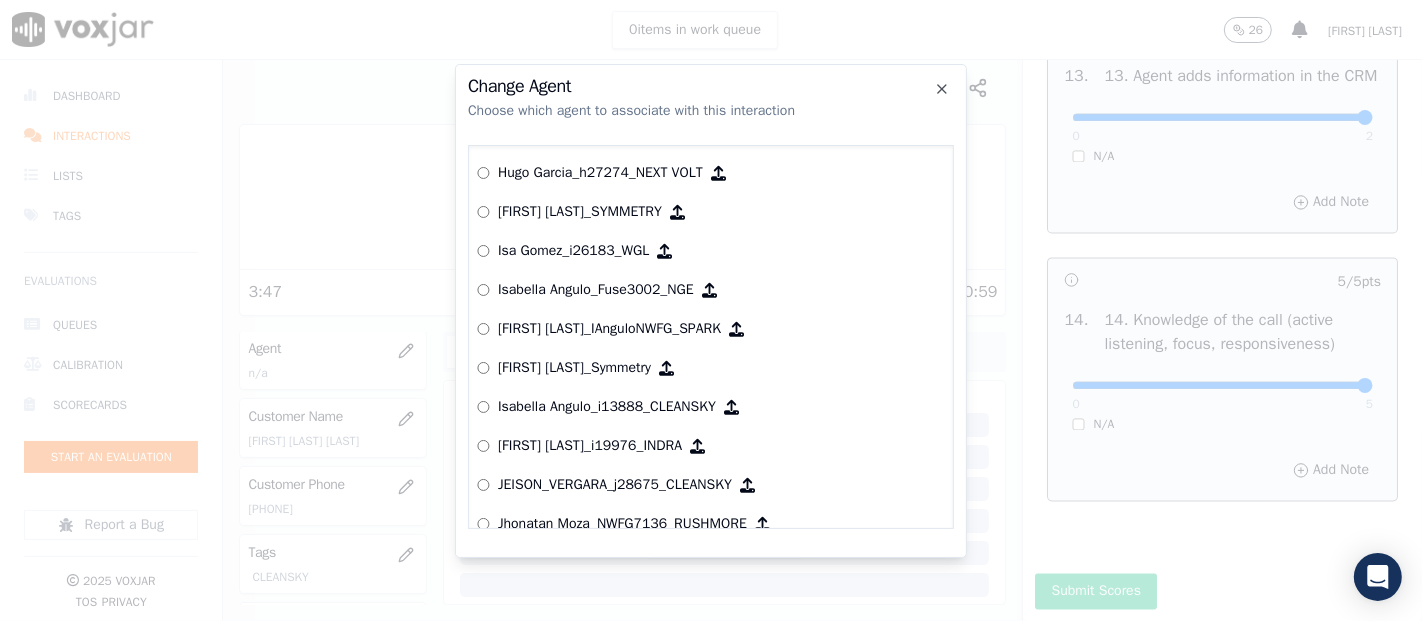 click on "Isabella Angulo_i13888_CLEANSKY" at bounding box center [607, 407] 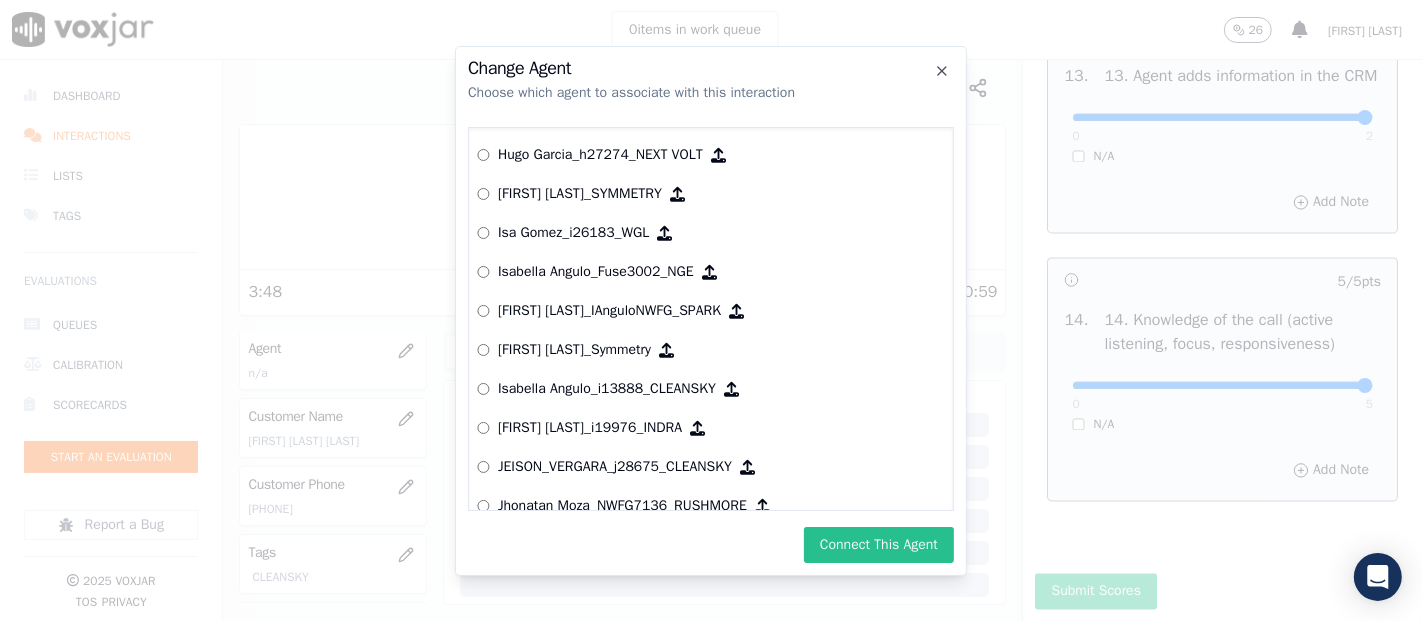 click on "Connect This Agent" at bounding box center (879, 545) 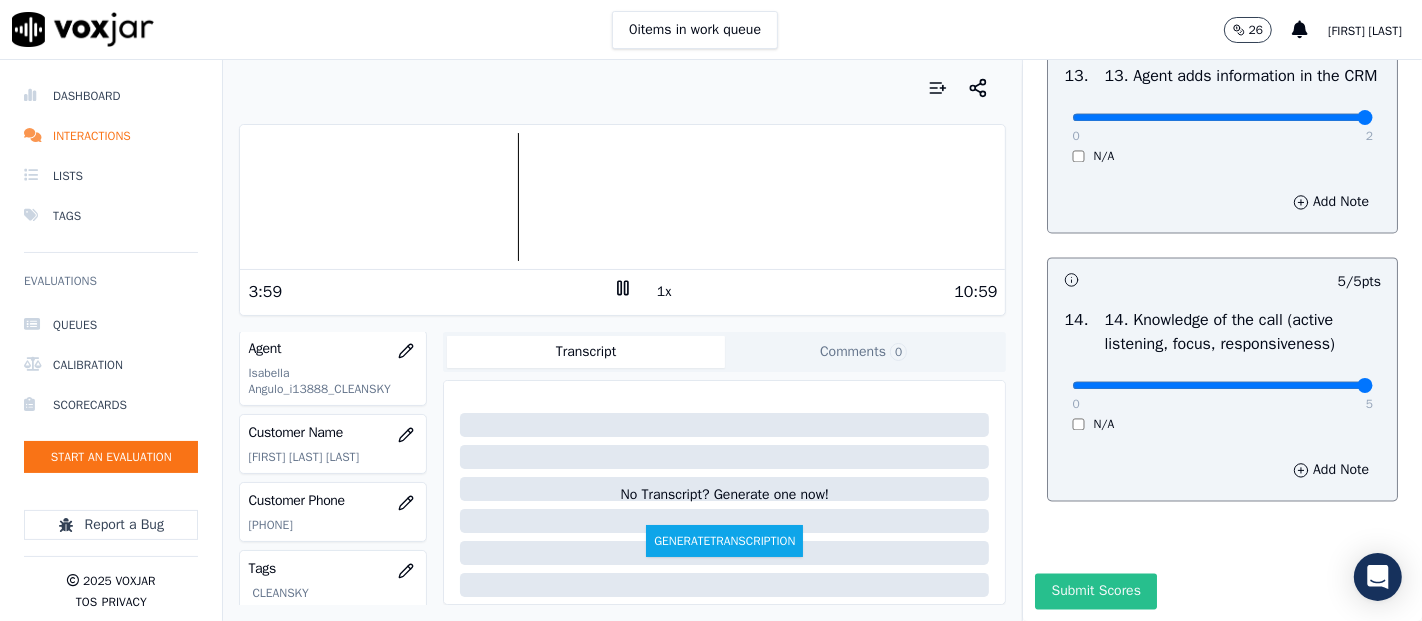 click on "Submit Scores" at bounding box center (1095, 591) 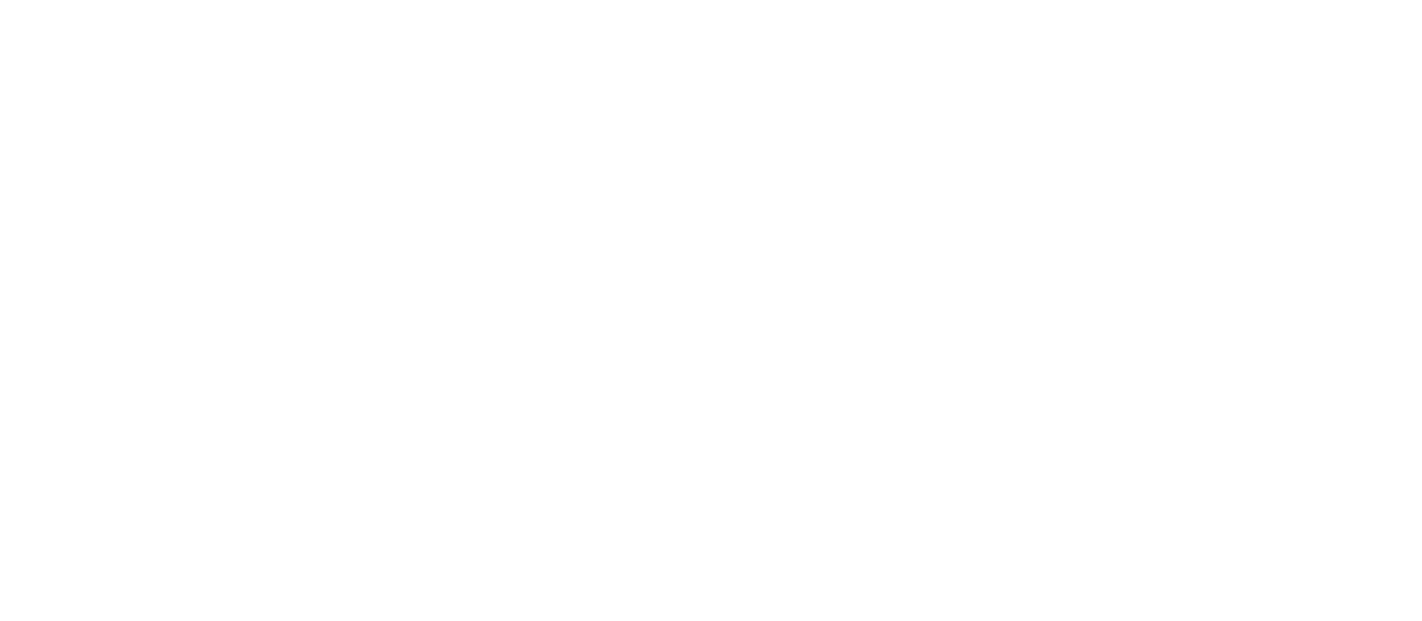 scroll, scrollTop: 0, scrollLeft: 0, axis: both 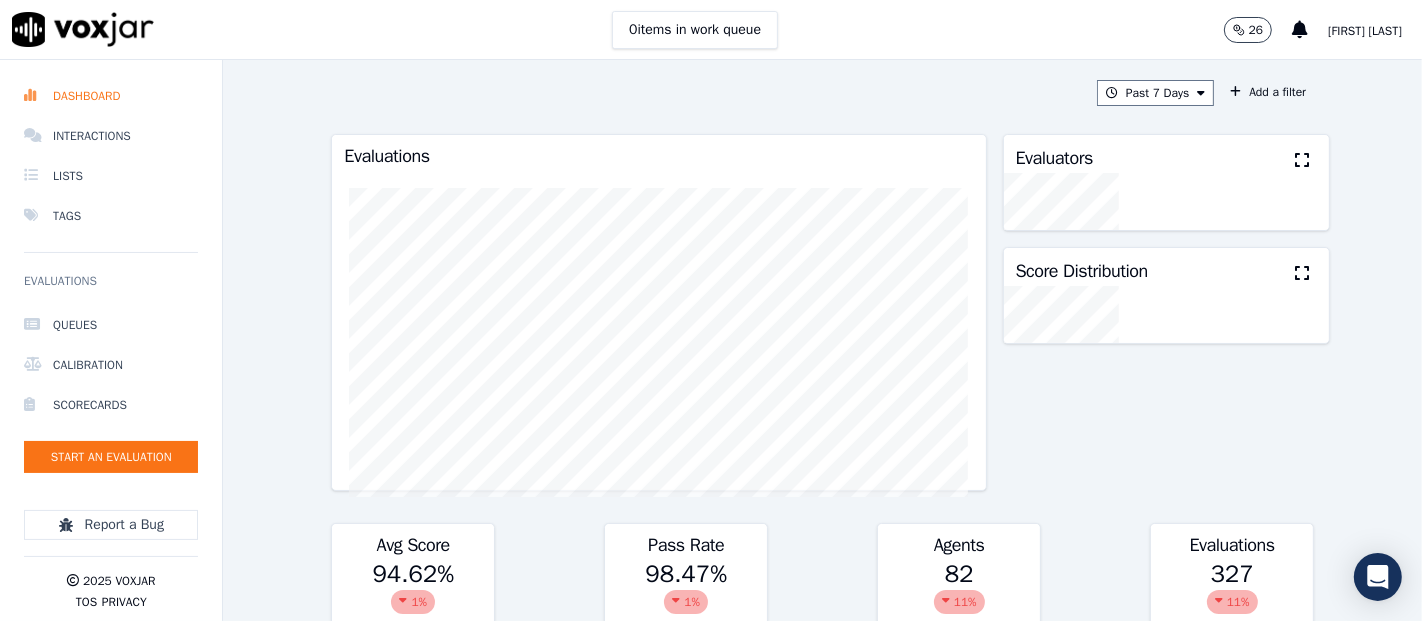 click on "Queues   Calibration   Scorecards   Start an Evaluation" 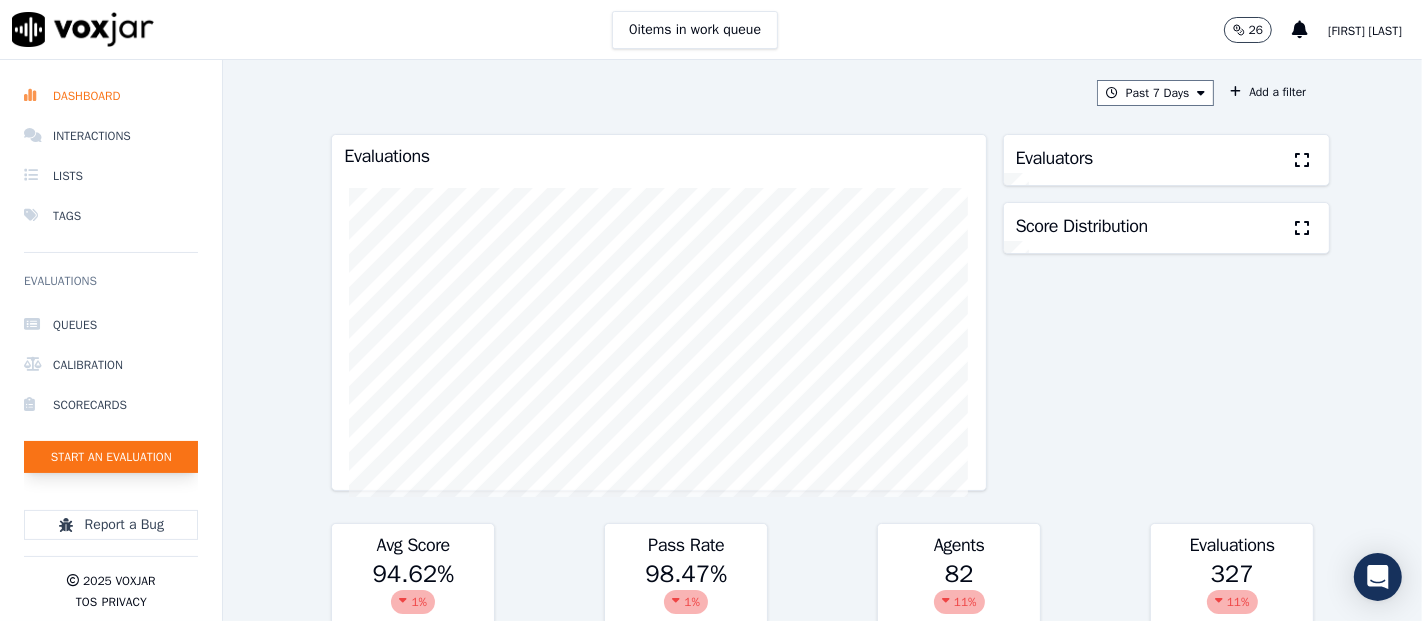 click on "Start an Evaluation" 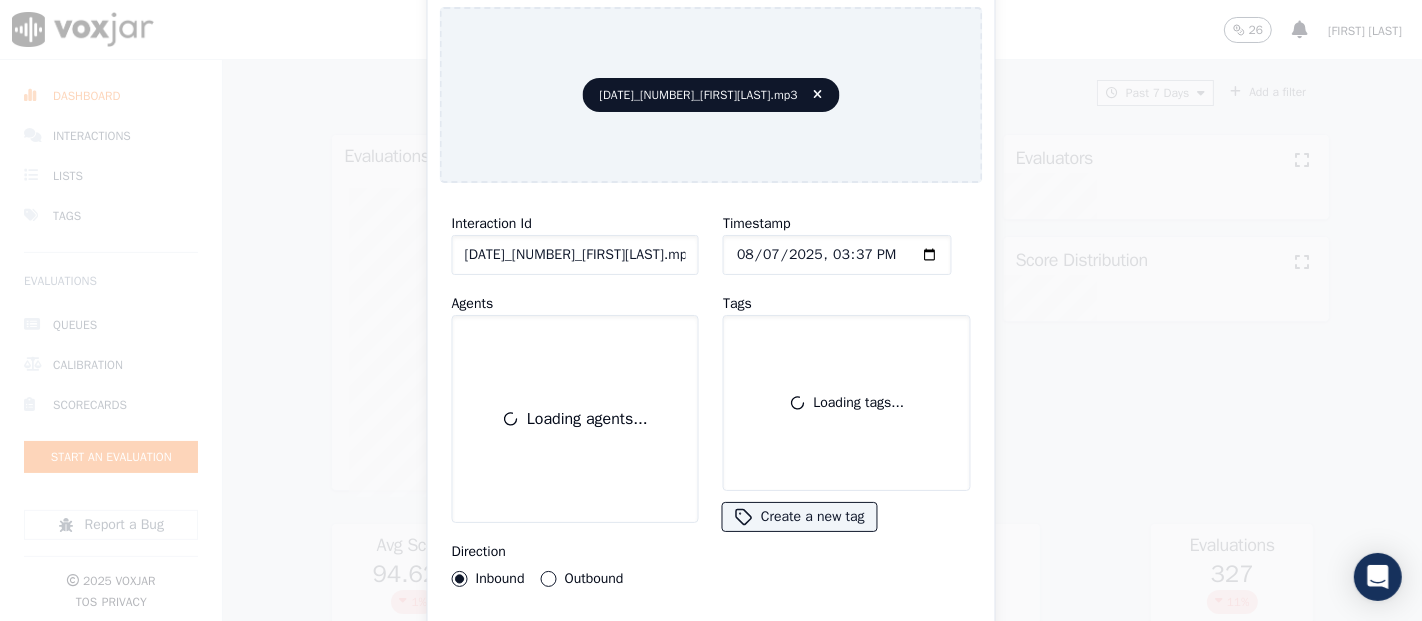 click on "[DATE]_[NUMBER]_[FIRST][LAST].mp3" 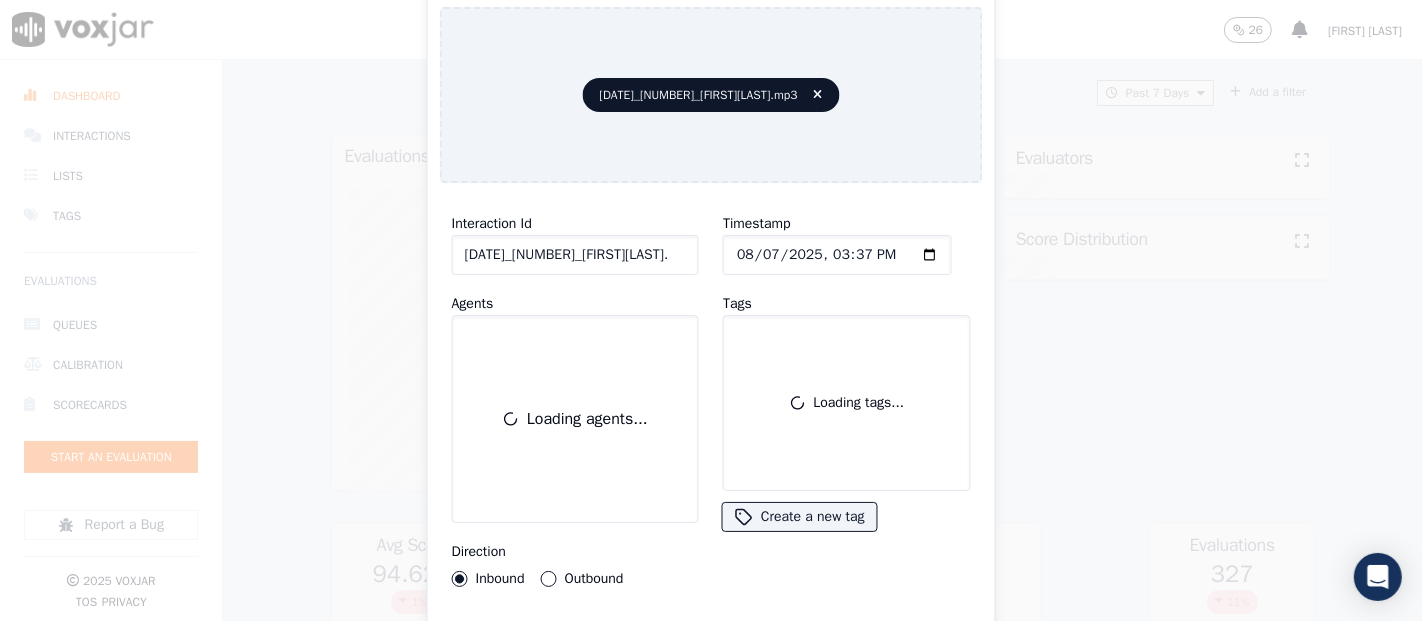 type on "[DATE]_[NUMBER]_[FIRST][LAST]" 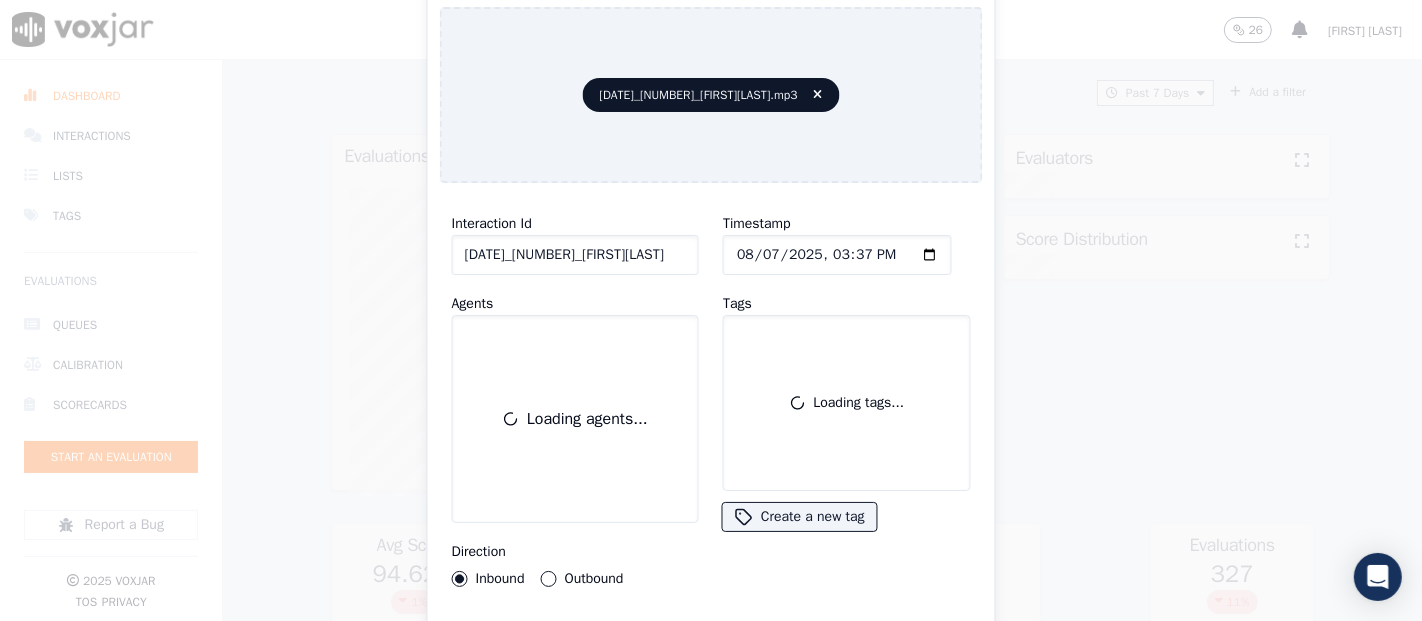 scroll, scrollTop: 0, scrollLeft: 31, axis: horizontal 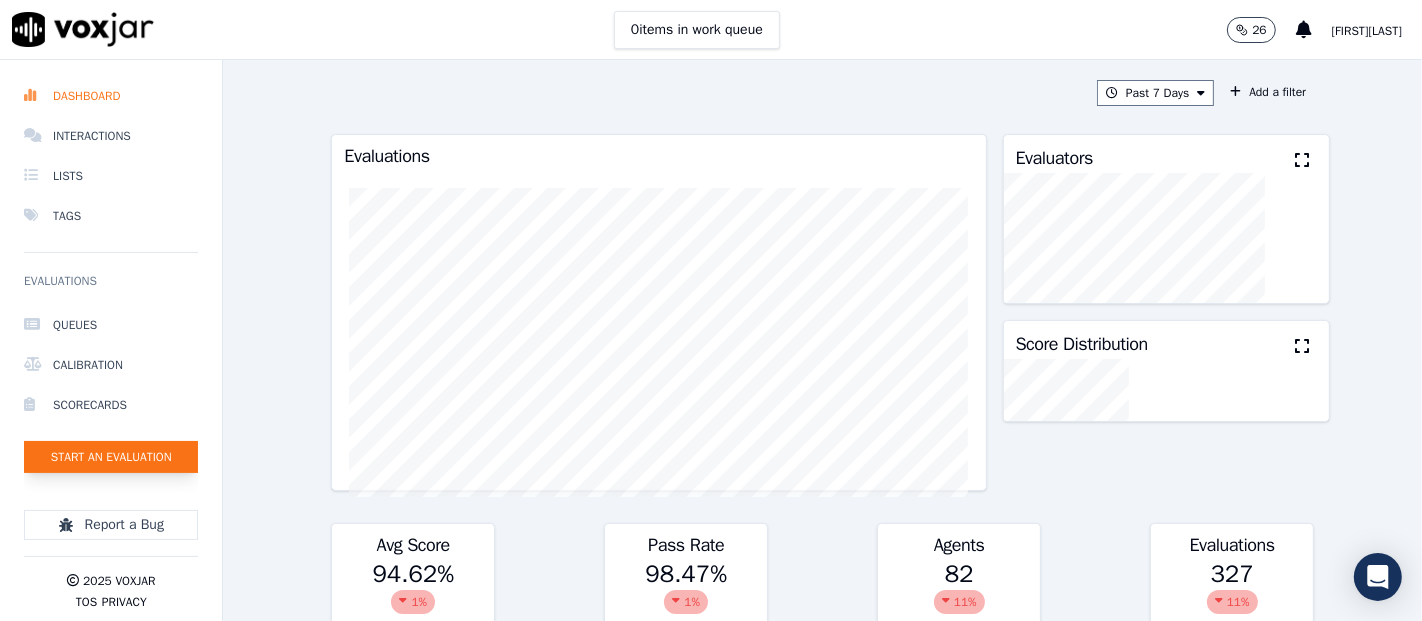 click on "Start an Evaluation" 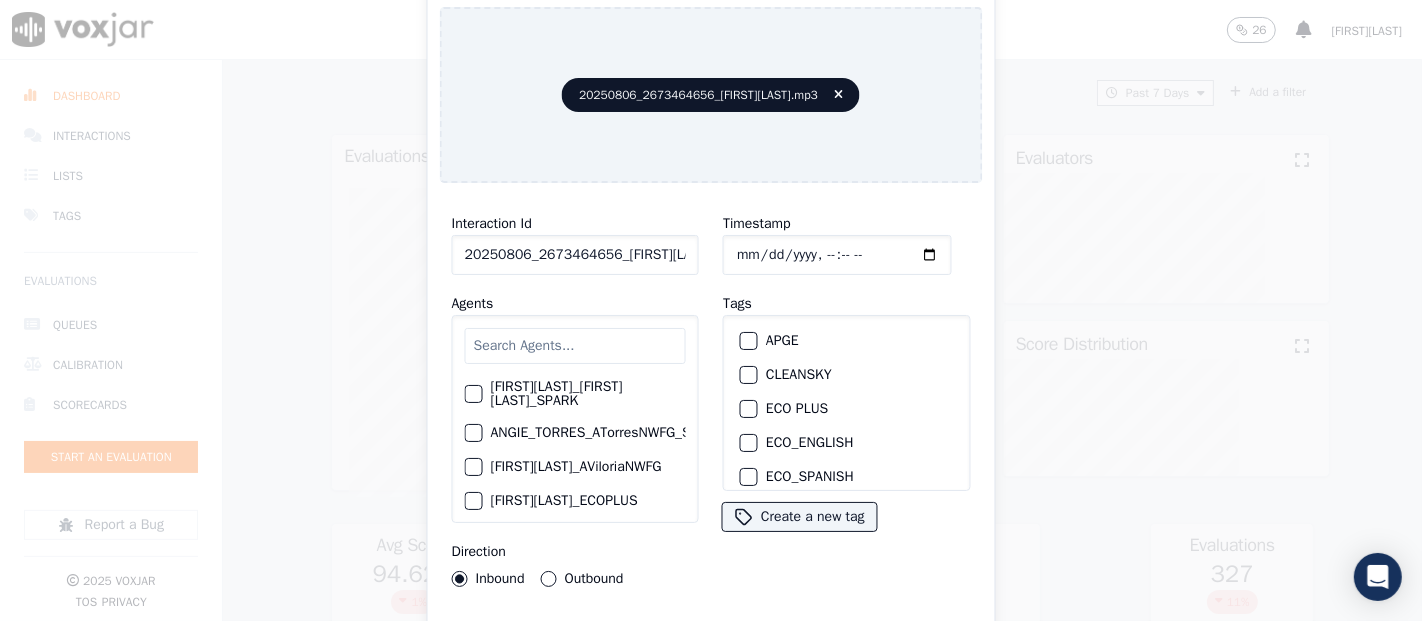 click on "20250806_2673464656_[FIRST][LAST].mp3" 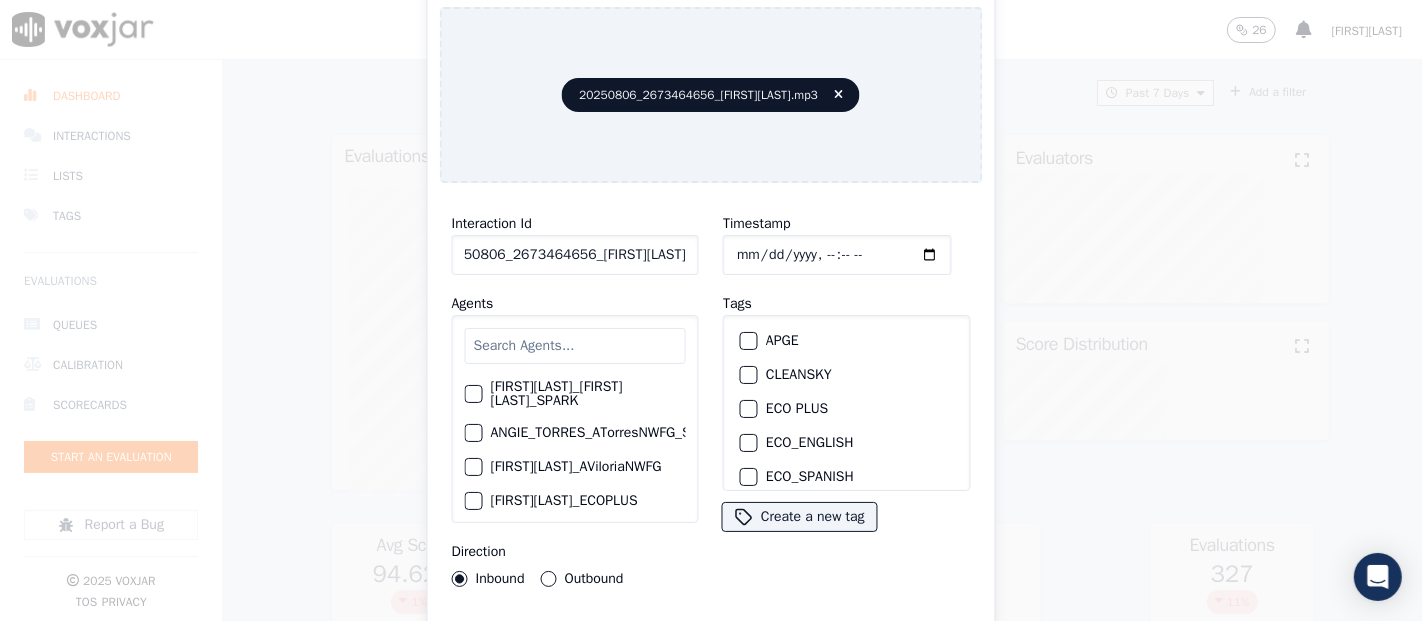 scroll, scrollTop: 0, scrollLeft: 31, axis: horizontal 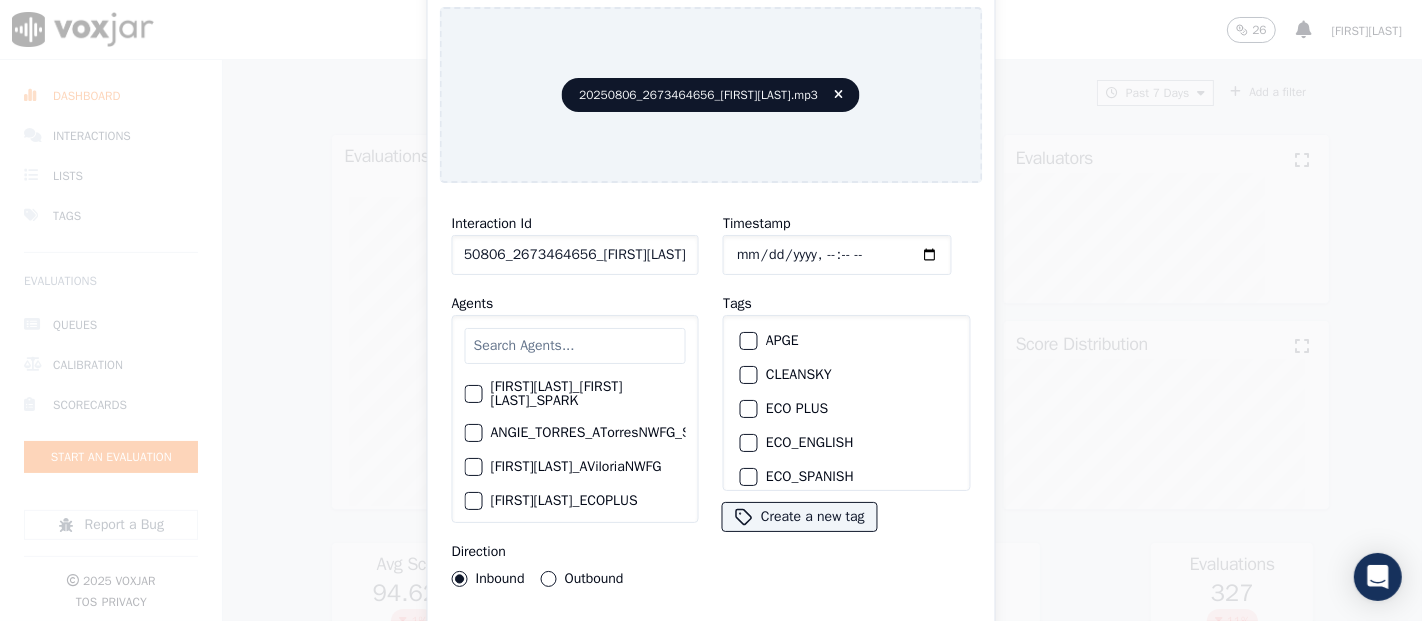 type on "20250806_2673464656_[FIRST][LAST]" 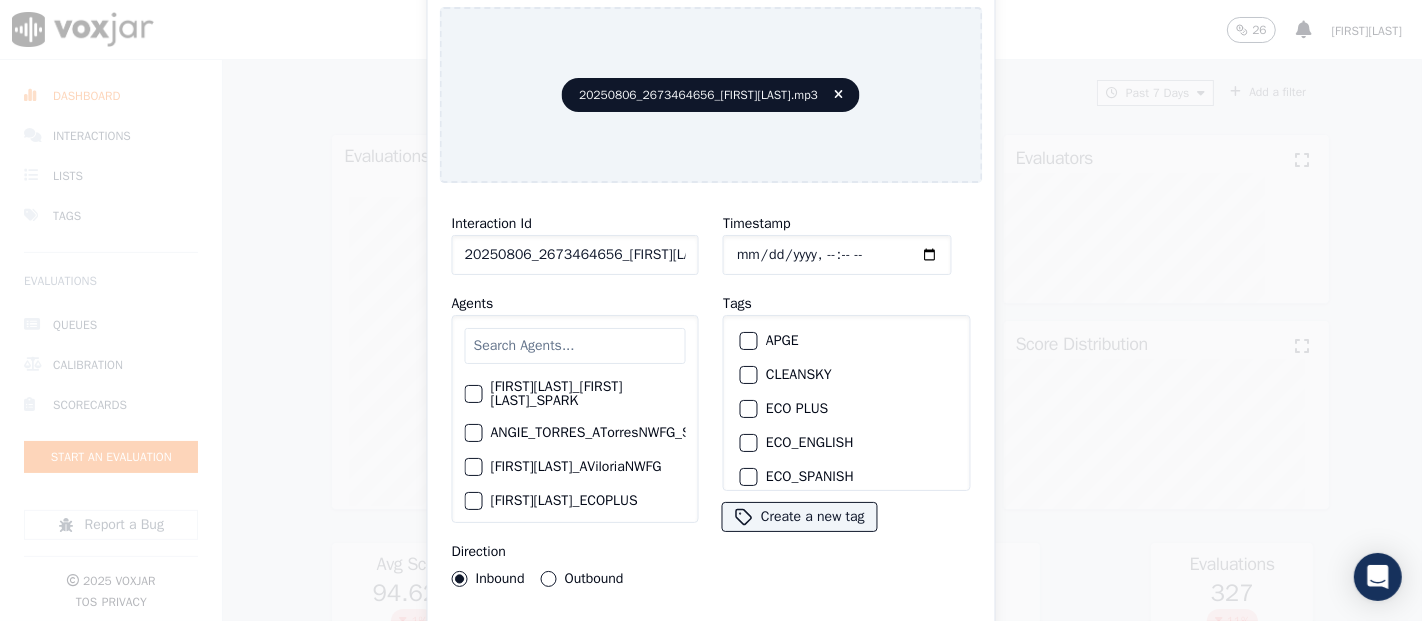click on "CLEANSKY" at bounding box center (846, 375) 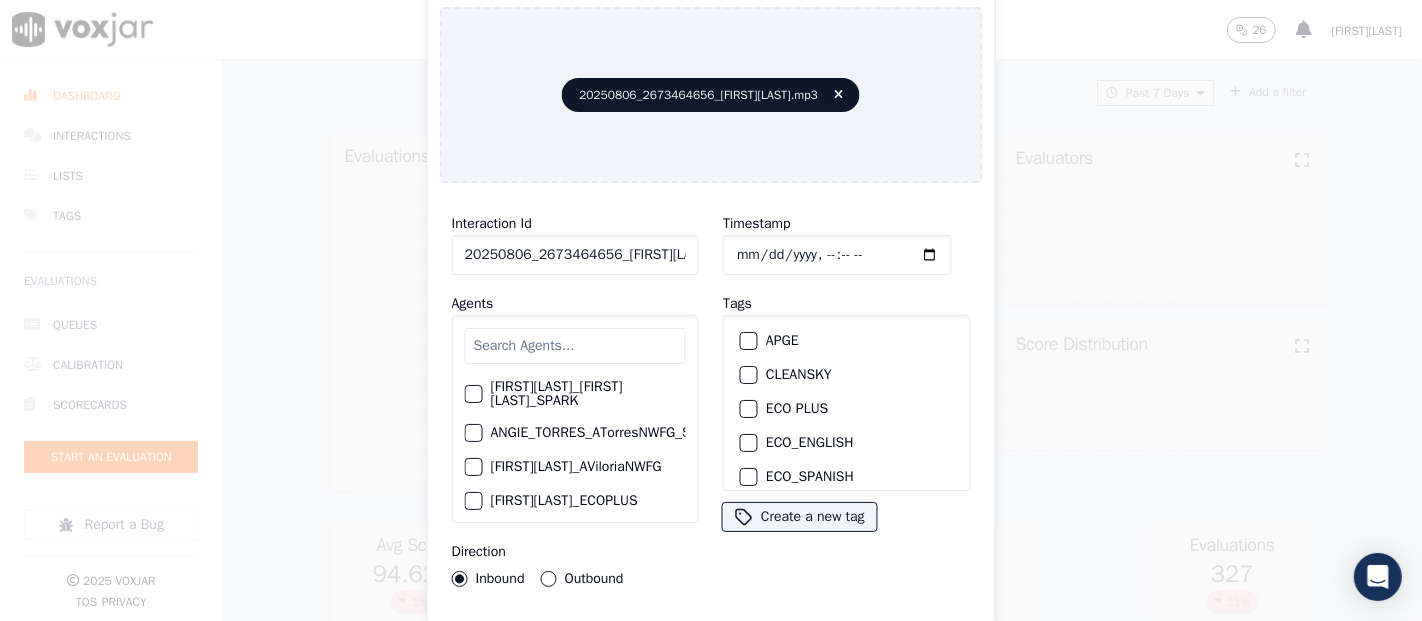 click at bounding box center [748, 375] 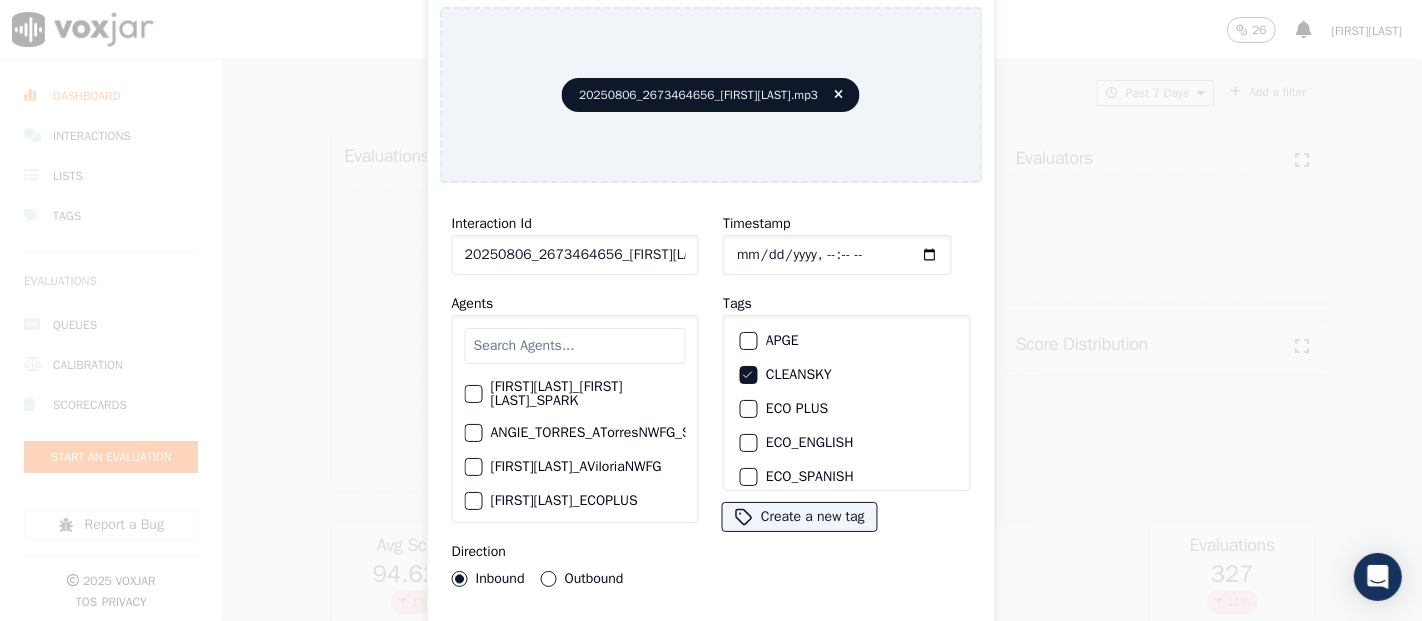 click on "Interaction Id   20250806_2673464656_[FIRST][LAST]     Agents        [FIRST][LAST]_[FIRST][LAST]_SPARK     ANGIE_TORRES_[FIRST][LAST]_SPARK     [FIRST][LAST]_[FIRST][LAST]     [FIRST][LAST]_ECOPLUS     [FIRST][LAST]_a25003_CLEANSKY     [FIRST][LAST]_a25016_WGL     [FIRST][LAST]_a25046_INDRA     [FIRST][LAST]_fuse1164_NGE     [FIRST][LAST]_a26181_WGL     [FIRST][LAST]_SYMMETRY     [FIRST][LAST]_a26184_WGL     [FIRST][LAST]_a13916_CLEANSKY     [FIRST][LAST]­_NW2906_CLEANSKY     [FIRST][LAST]_[FIRST][LAST]_SPARK     [FIRST][LAST]_Fuse3185_NGE     [FIRST][LAST]_No Sales      [FIRST][LAST]_a27435_CLEANSKY     [FIRST][LAST]_a27490_INDRA     [FIRST][LAST]_[FIRST][LAST]_SPARK     [FIRST][LAST]_SYMMETRY     [FIRST][LAST]_a27400_CLEANSKY     [FIRST][LAST]_a27447_INDRA     [FIRST][LAST]_fuse1184_NGE     [FIRST][LAST]_[FIRST][LAST]_SPARK     [FIRST][LAST]_SYMMETRY     [FIRST][LAST]_WANN1185_NGE     [FIRST][LAST]_a27399_CLEANSKY     [FIRST][LAST]_a27445_INDRA     [FIRST][LAST]_[FIRST][LAST]" at bounding box center (711, 429) 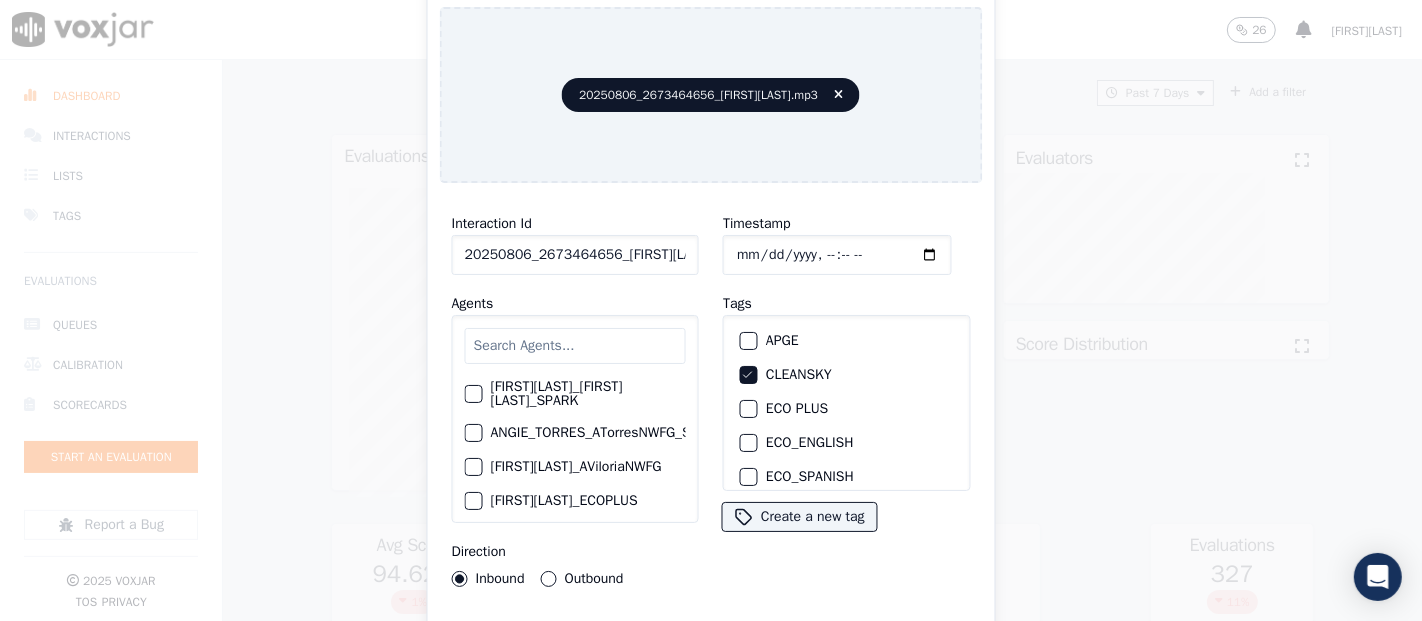 click on "Upload interaction to start evaluation" at bounding box center [711, 641] 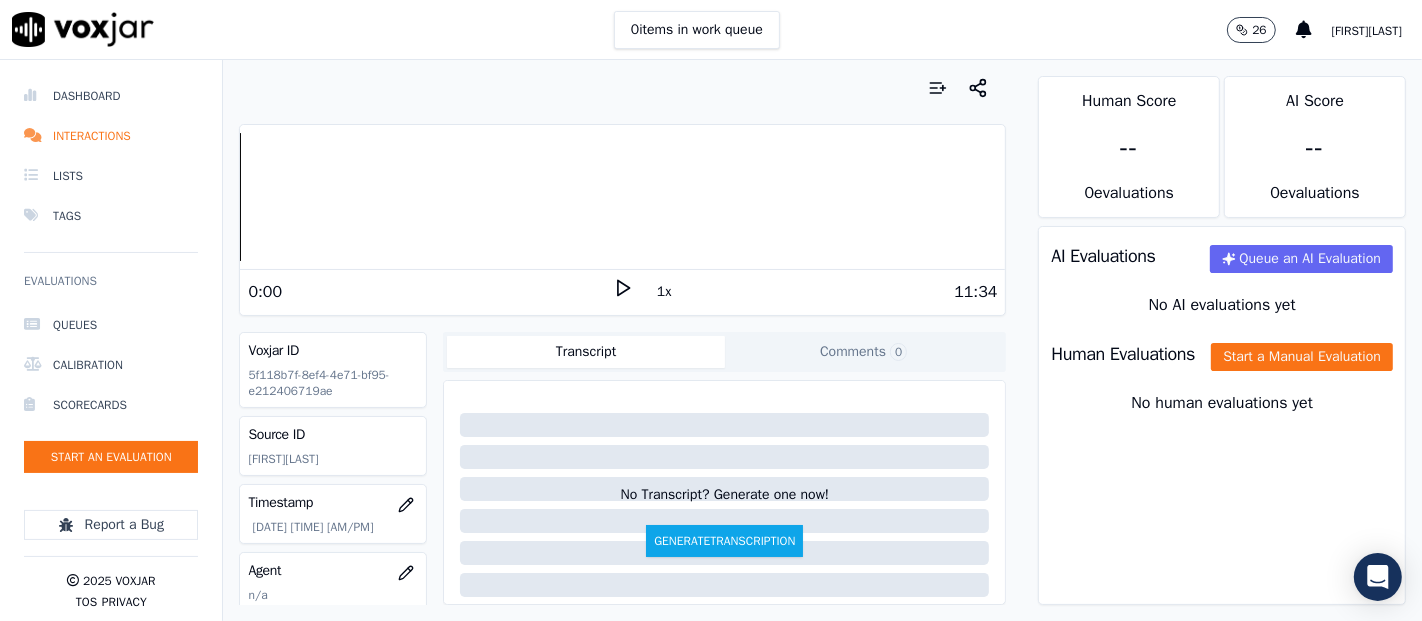 click 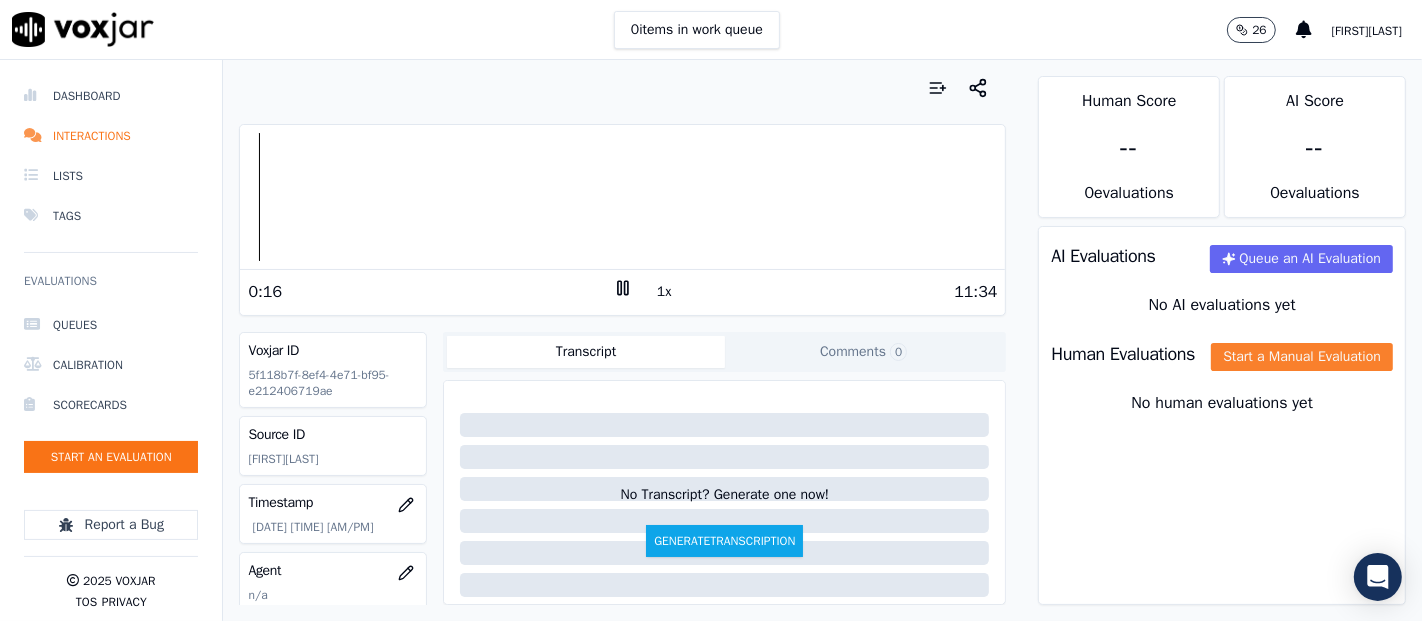 click on "Start a Manual Evaluation" 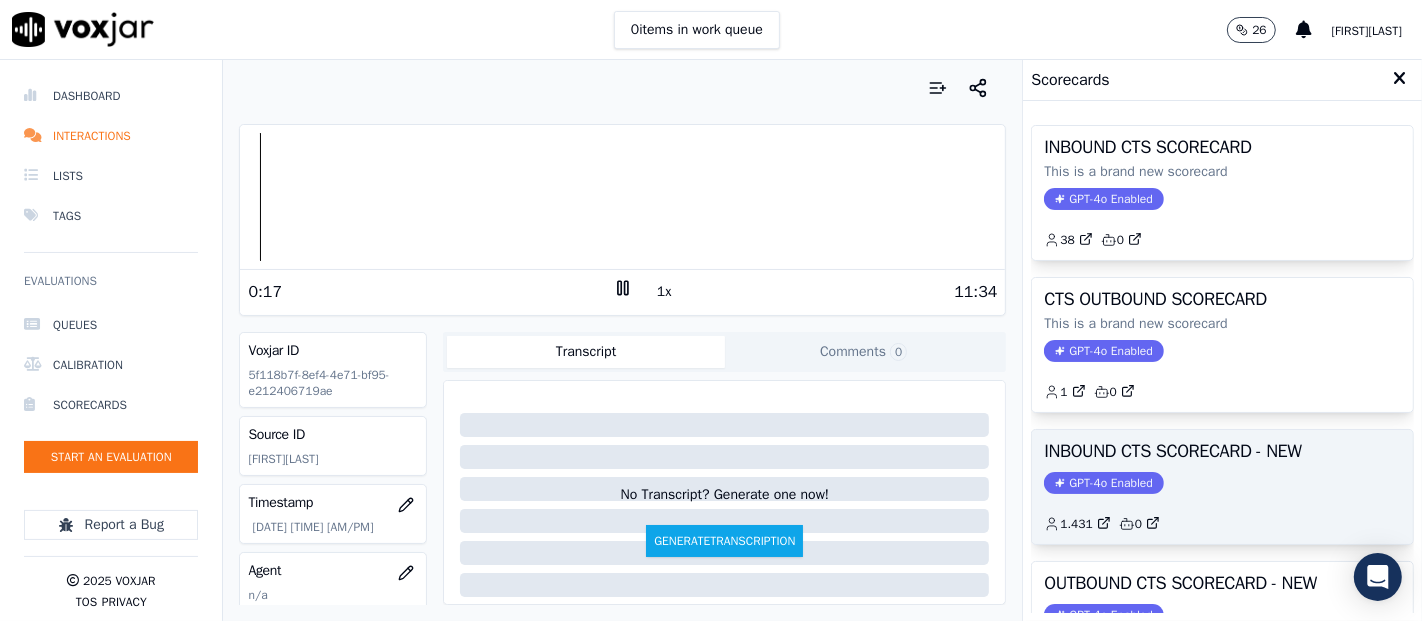 click on "INBOUND CTS SCORECARD - NEW" at bounding box center (1222, 451) 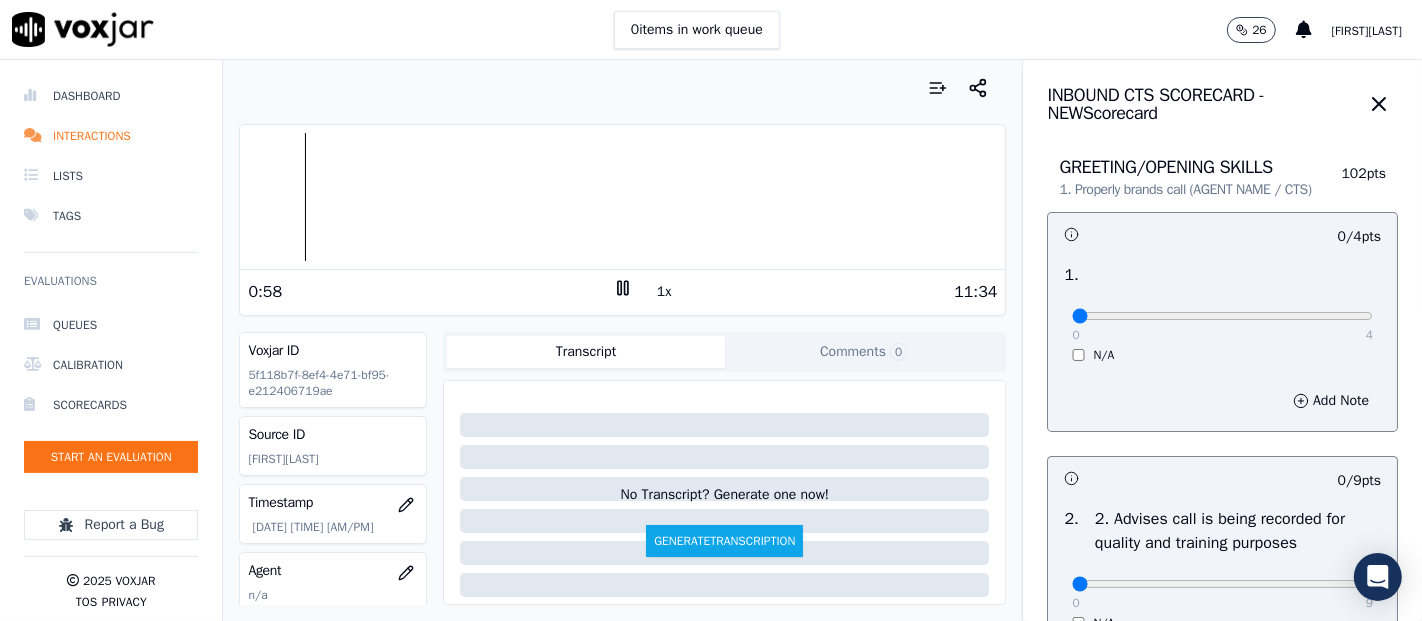 click 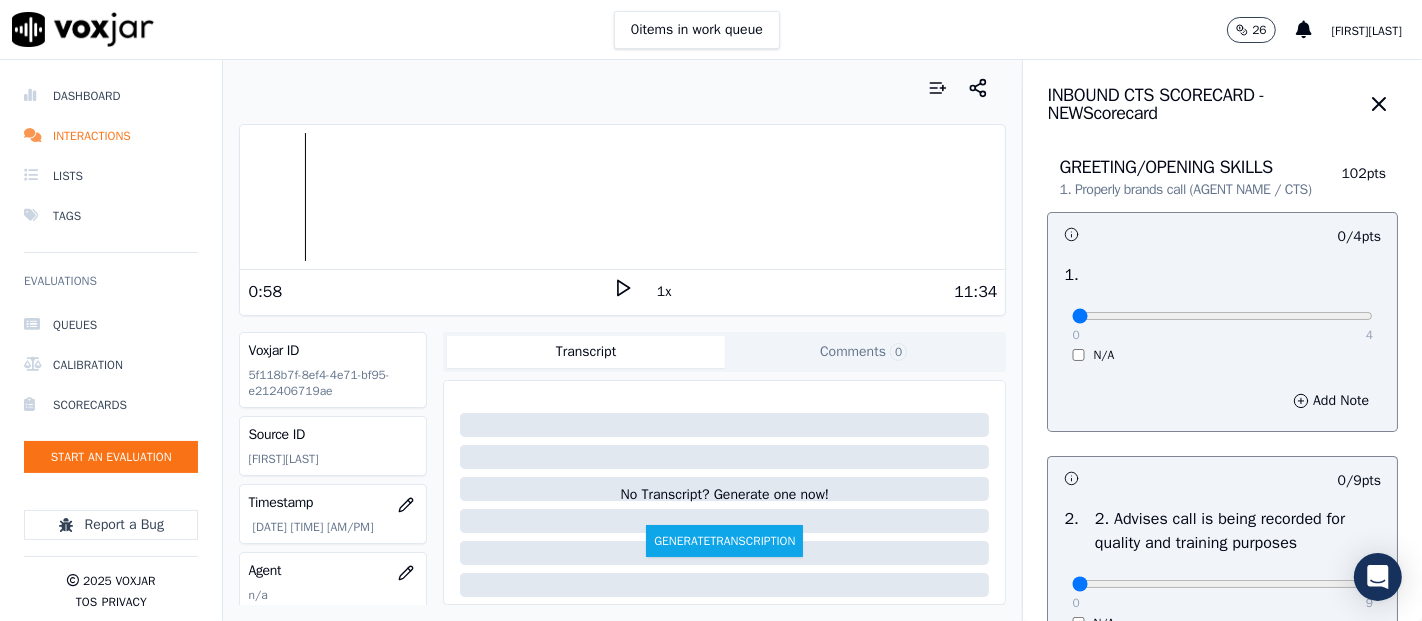 click on "1x" at bounding box center [623, 291] 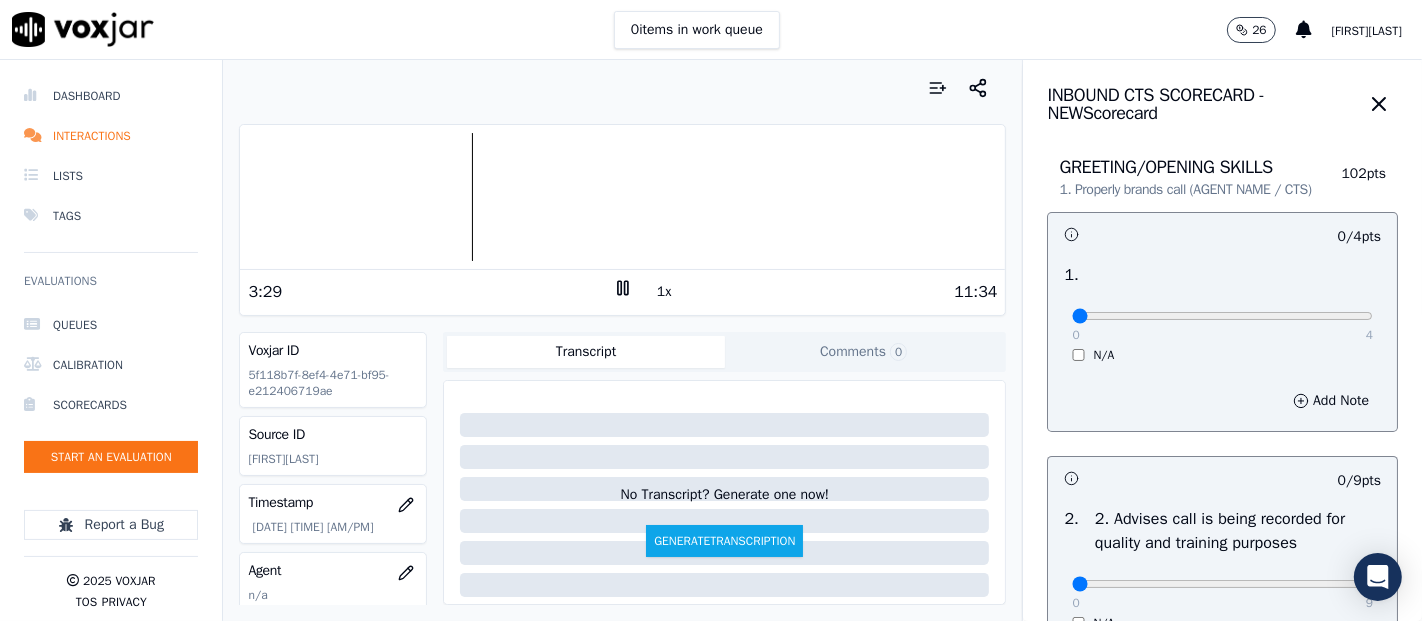 click 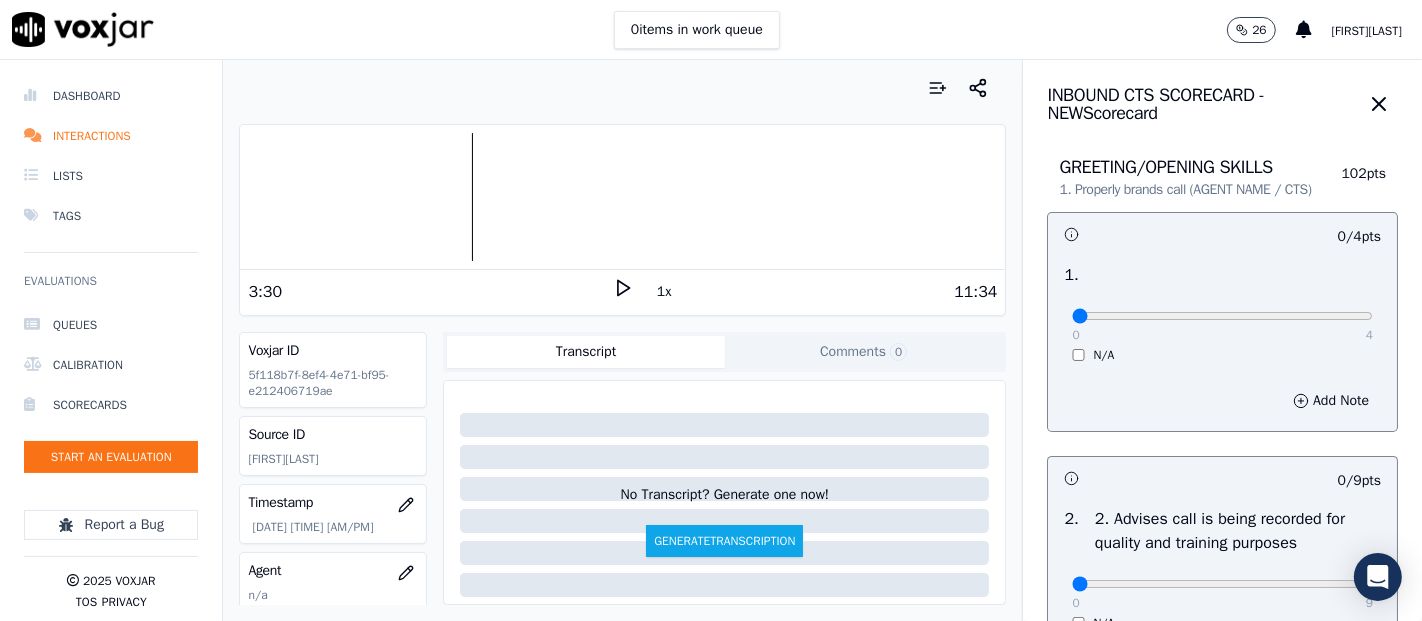 click 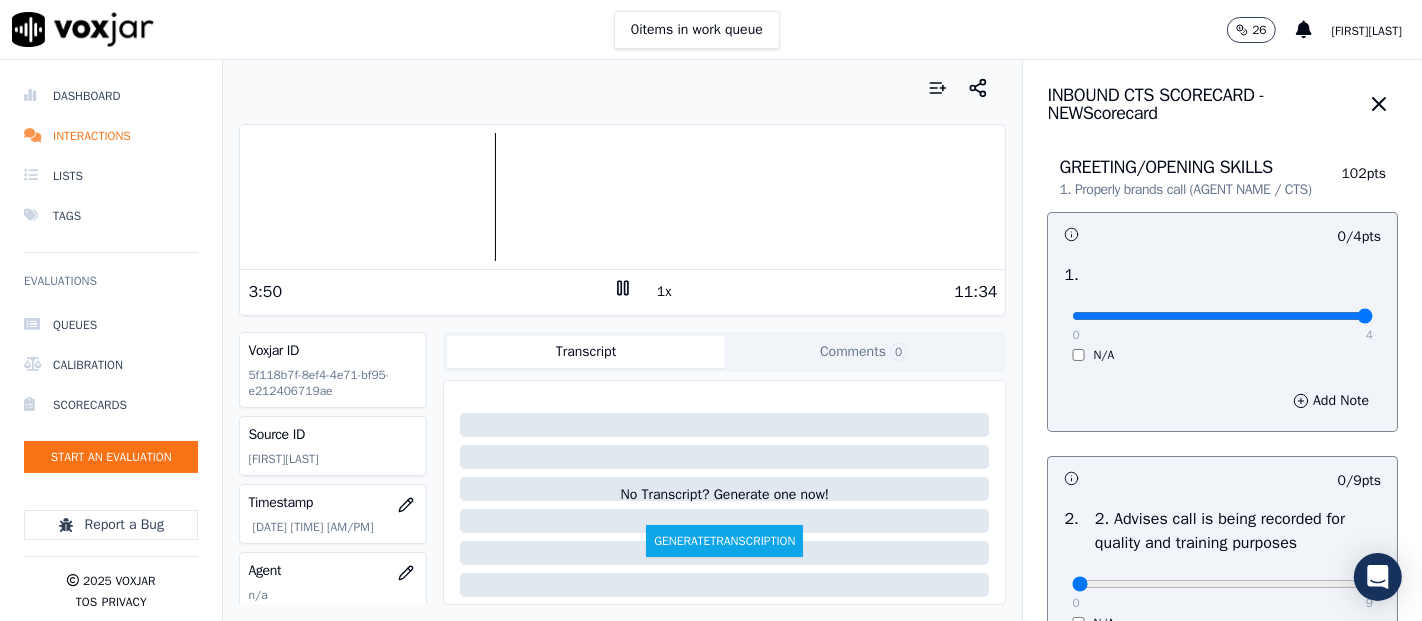 type on "4" 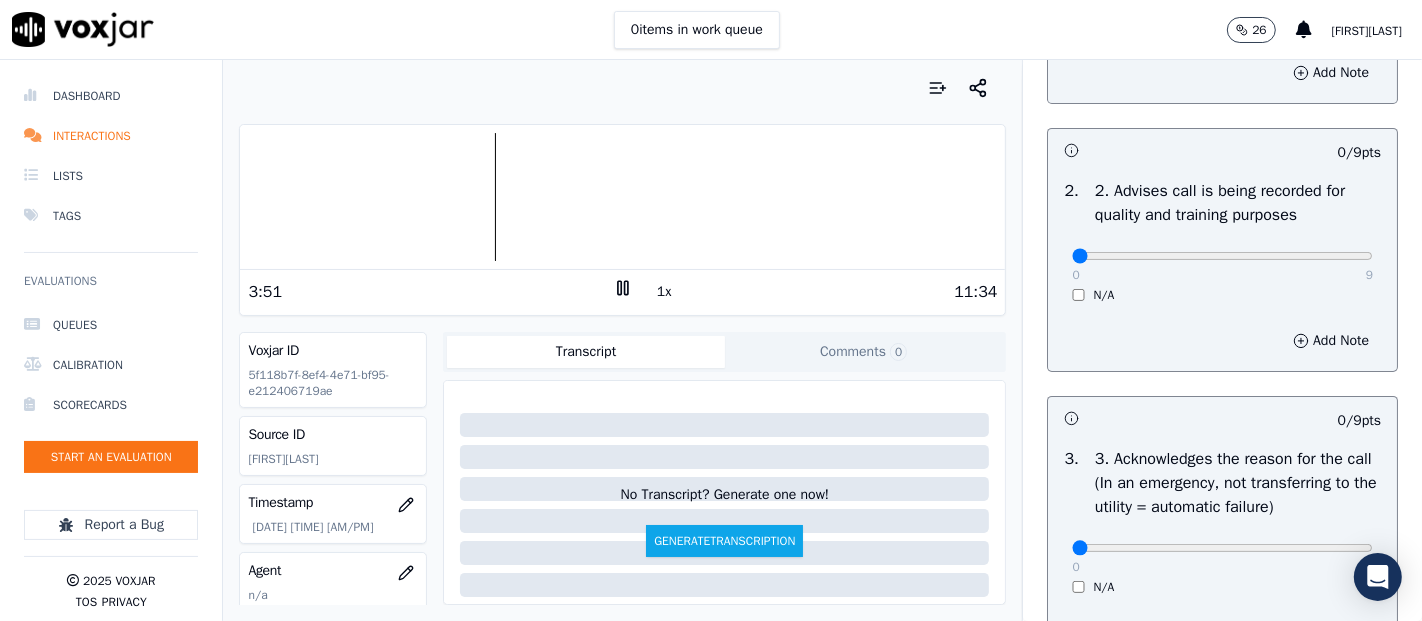scroll, scrollTop: 333, scrollLeft: 0, axis: vertical 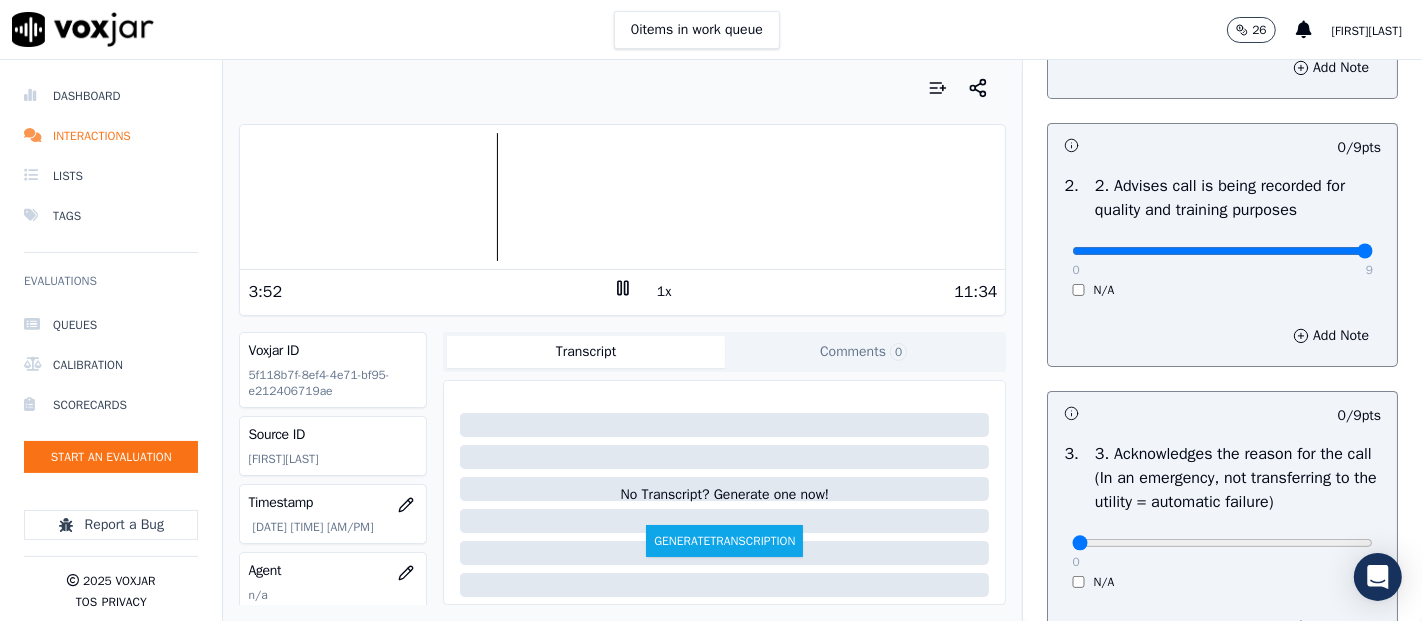 type on "9" 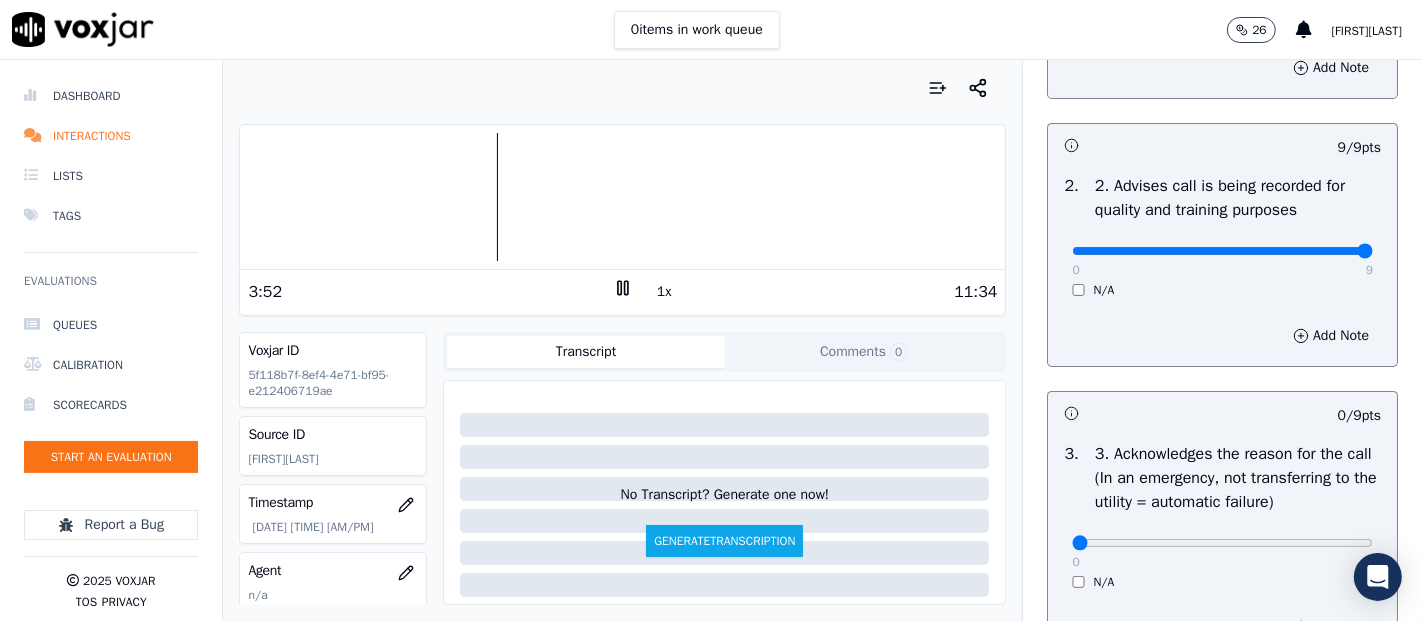 scroll, scrollTop: 666, scrollLeft: 0, axis: vertical 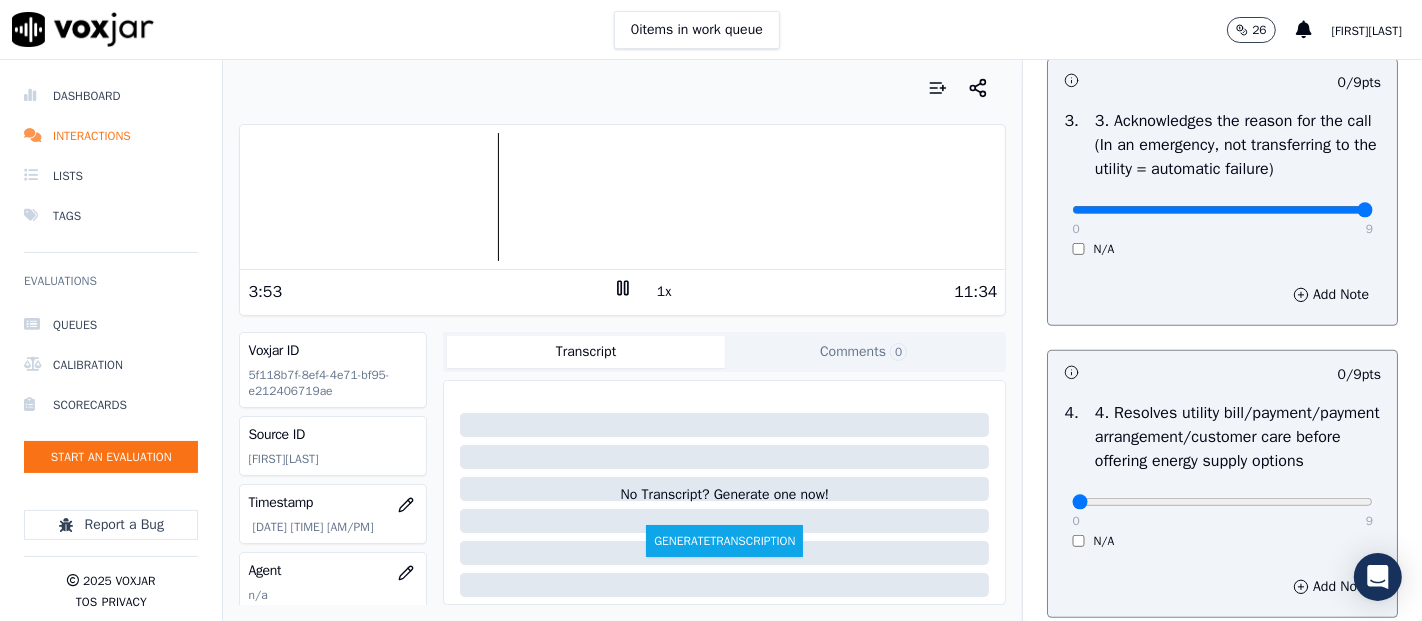type on "9" 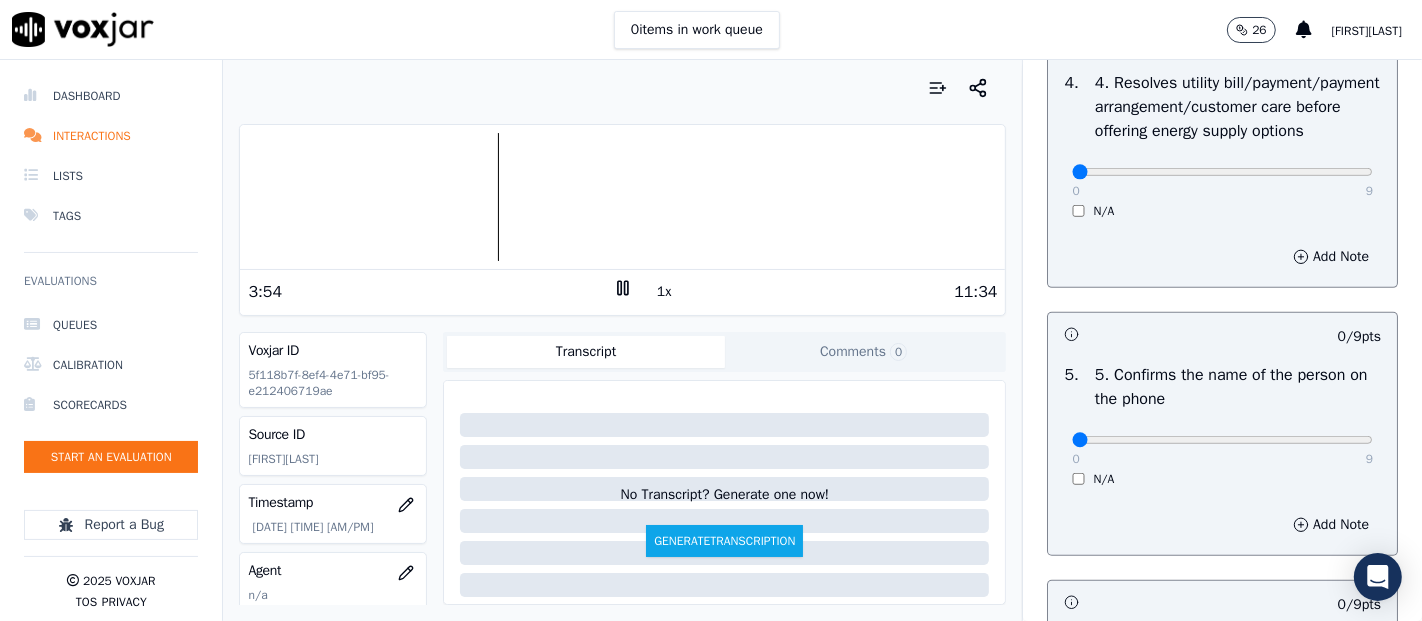 scroll, scrollTop: 1000, scrollLeft: 0, axis: vertical 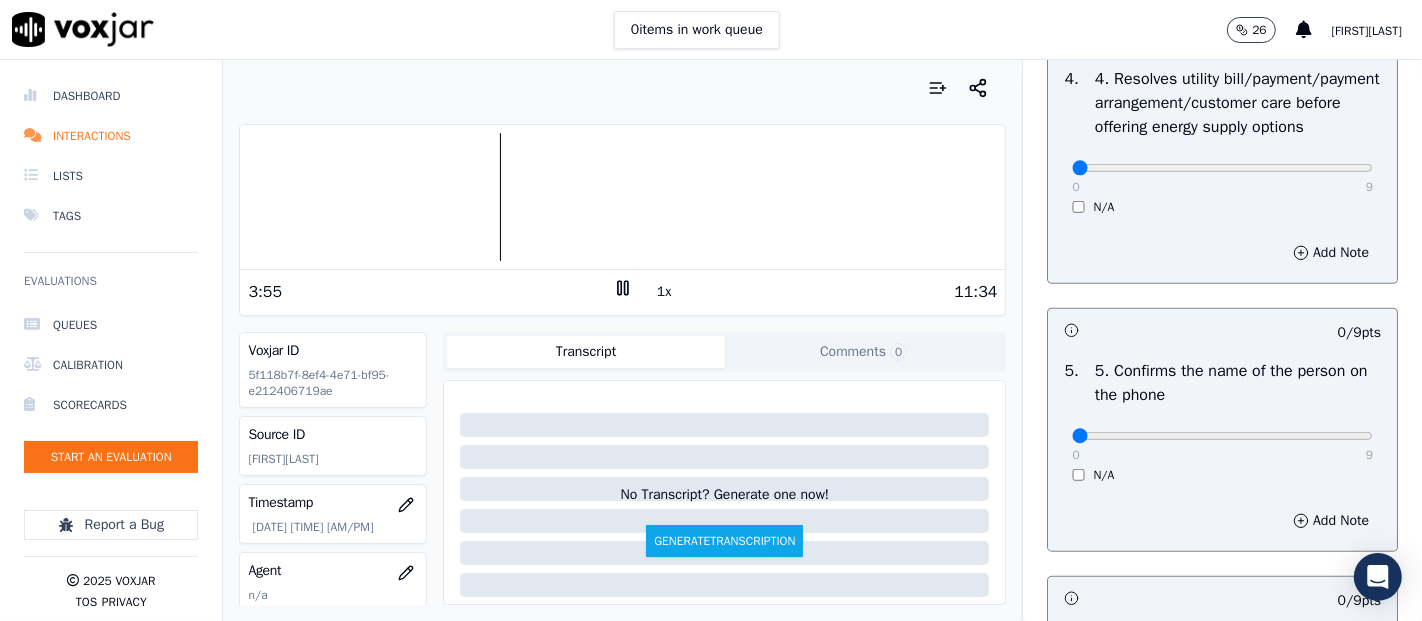 click on "4 .   4. Resolves utility bill/payment/payment arrangement/customer care before offering energy supply options     0   9     N/A" at bounding box center [1222, 141] 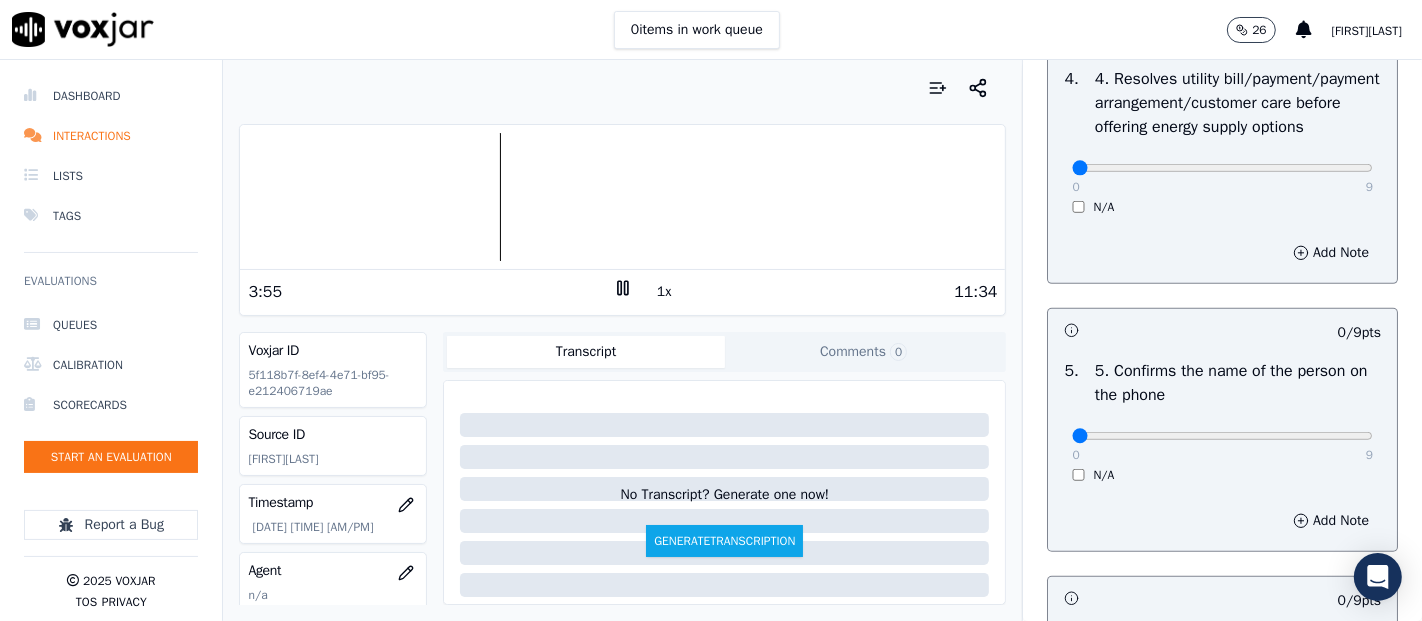 click on "0   9     N/A" at bounding box center [1222, 177] 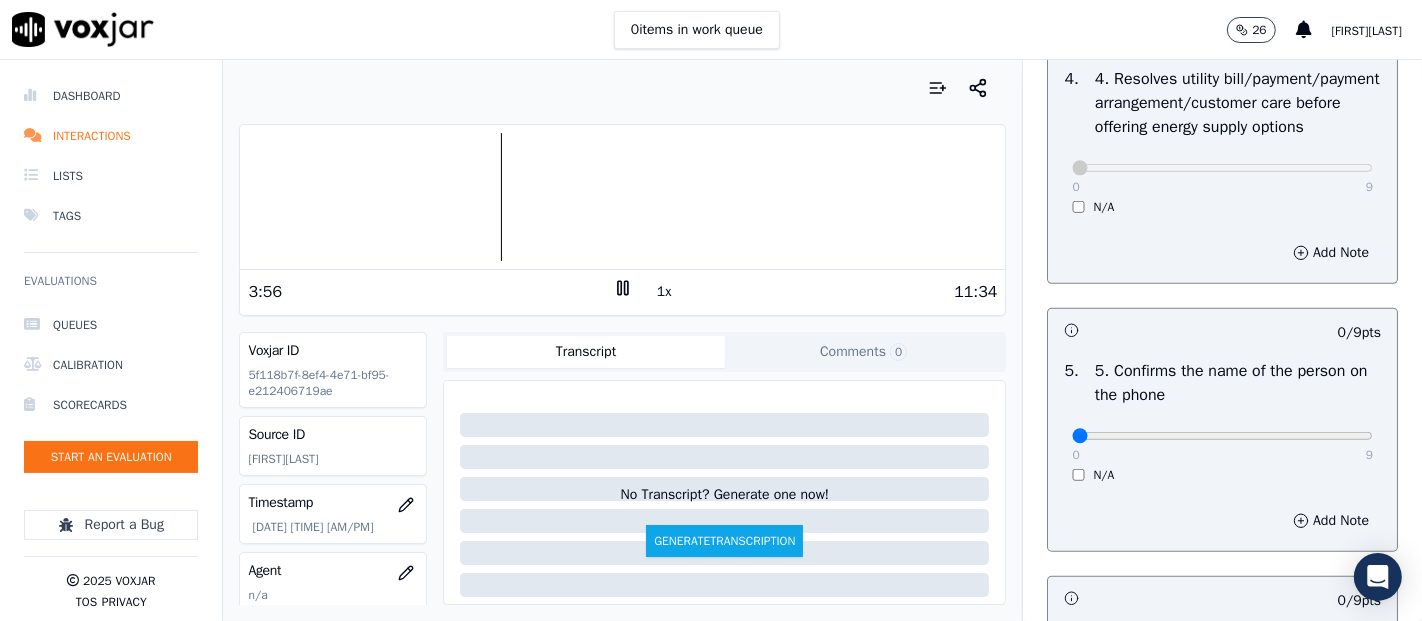scroll, scrollTop: 1222, scrollLeft: 0, axis: vertical 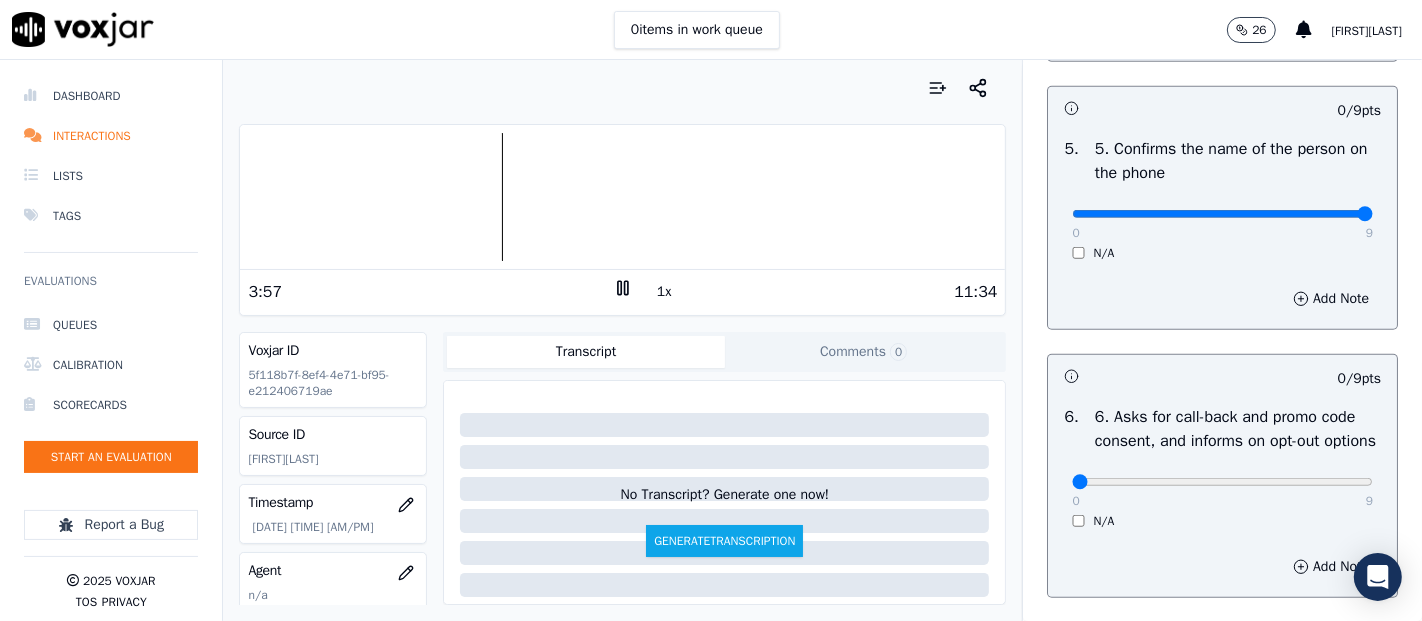 type on "9" 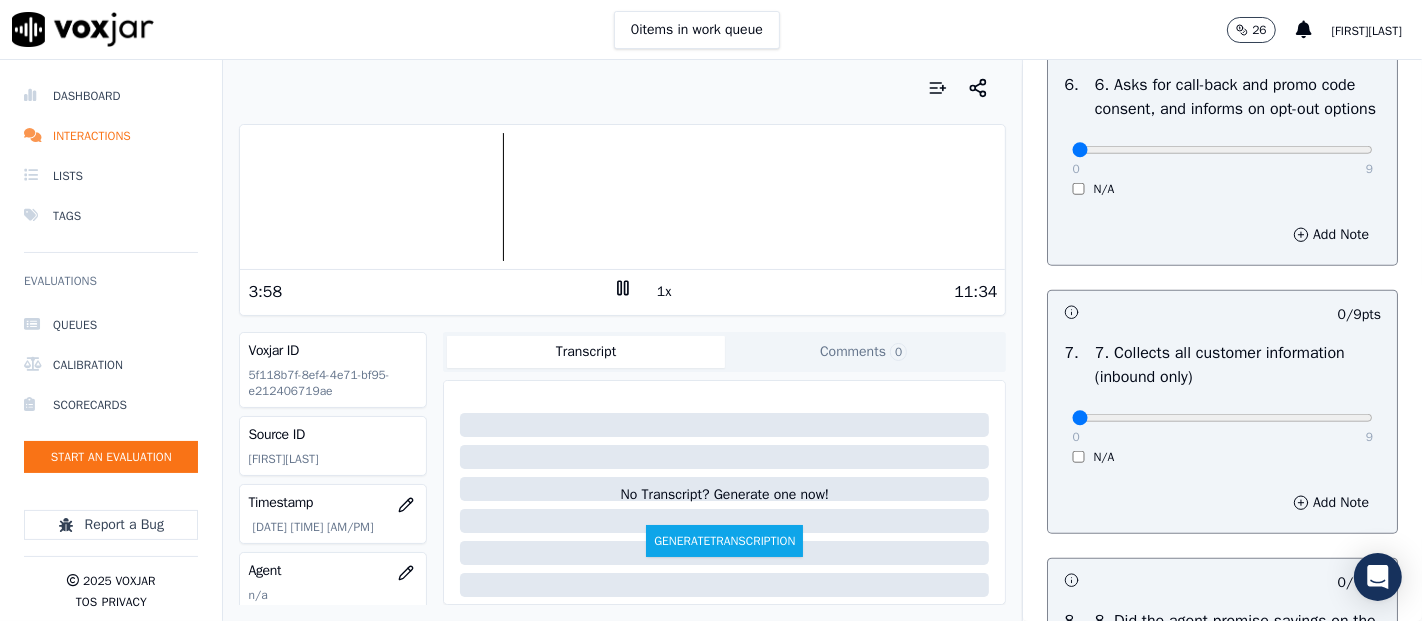 scroll, scrollTop: 1555, scrollLeft: 0, axis: vertical 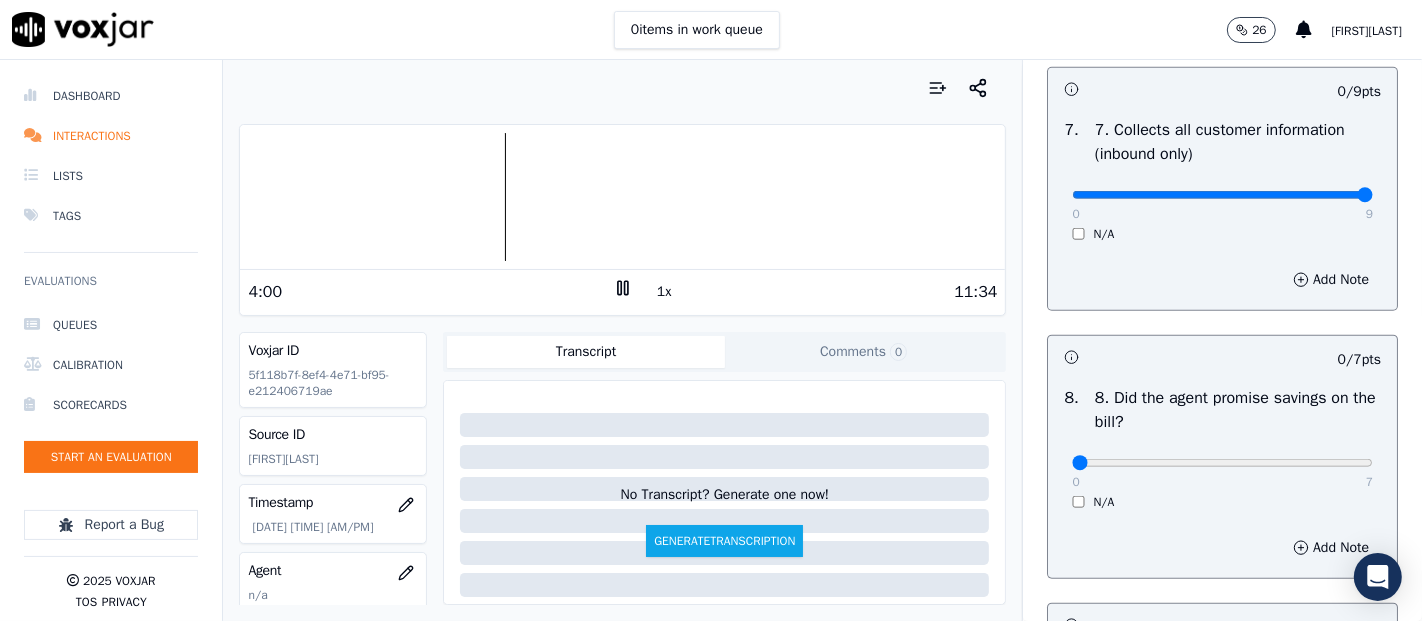type on "9" 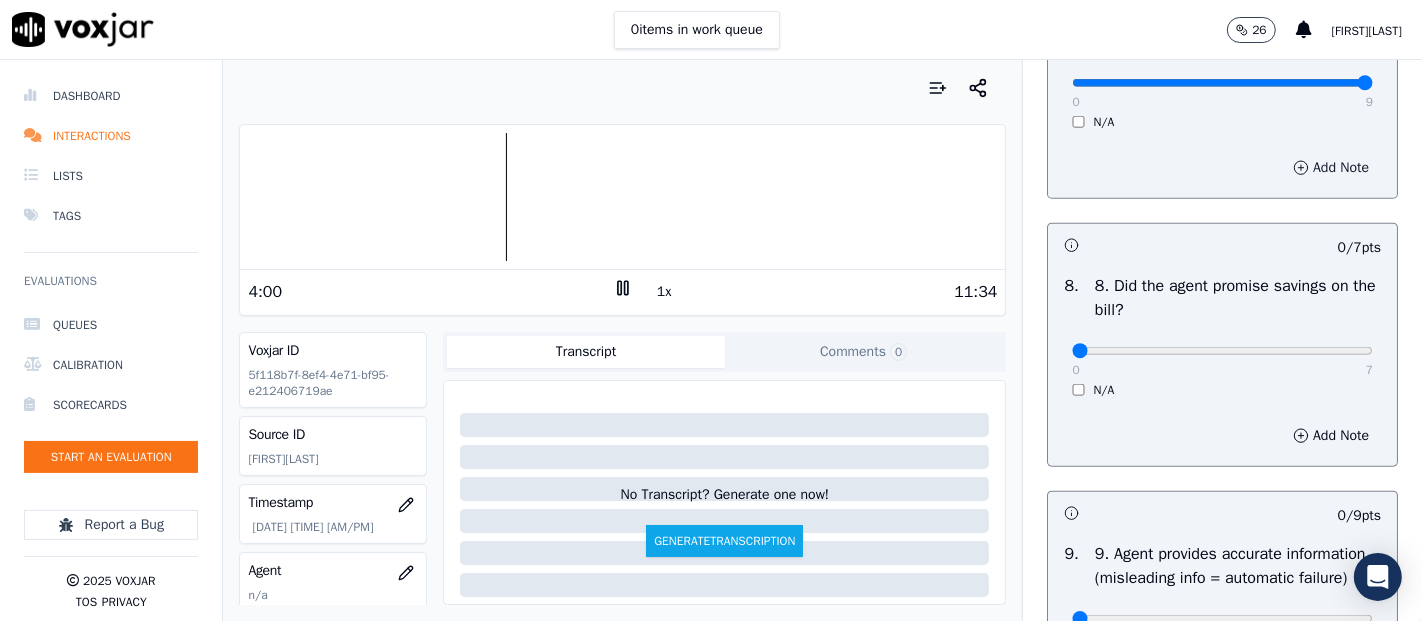 scroll, scrollTop: 2000, scrollLeft: 0, axis: vertical 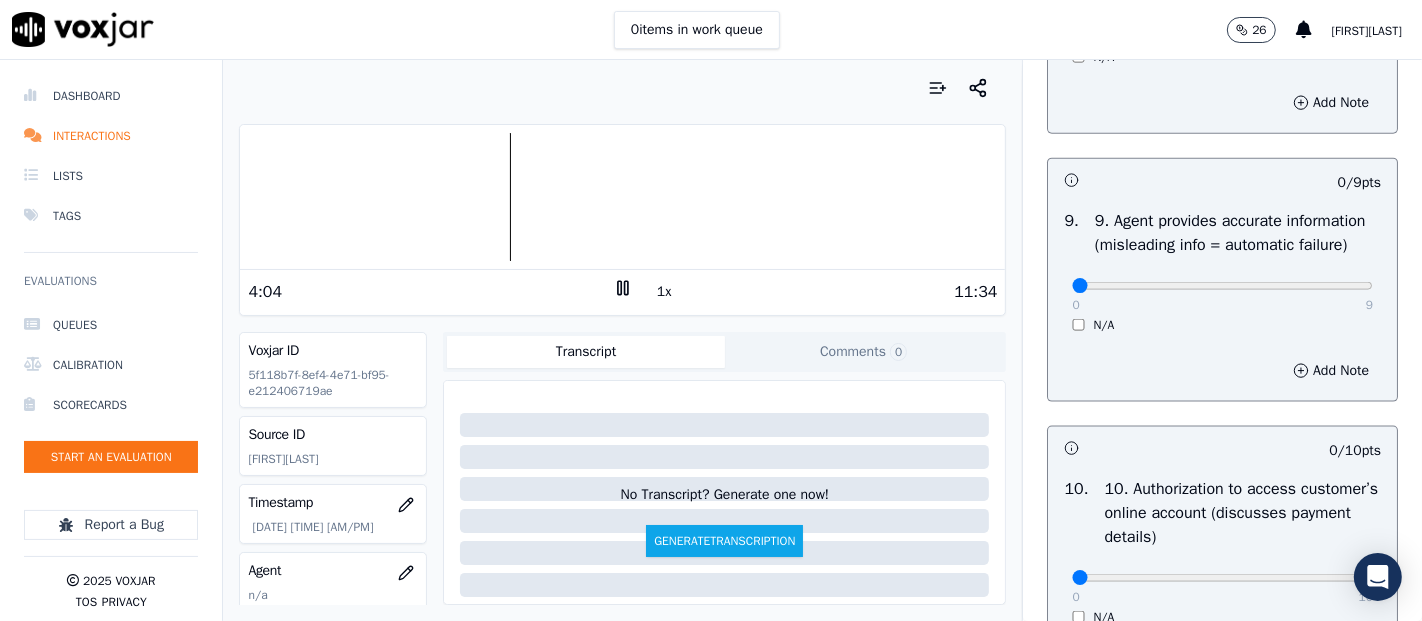 click on "0   9     N/A" at bounding box center (1222, 295) 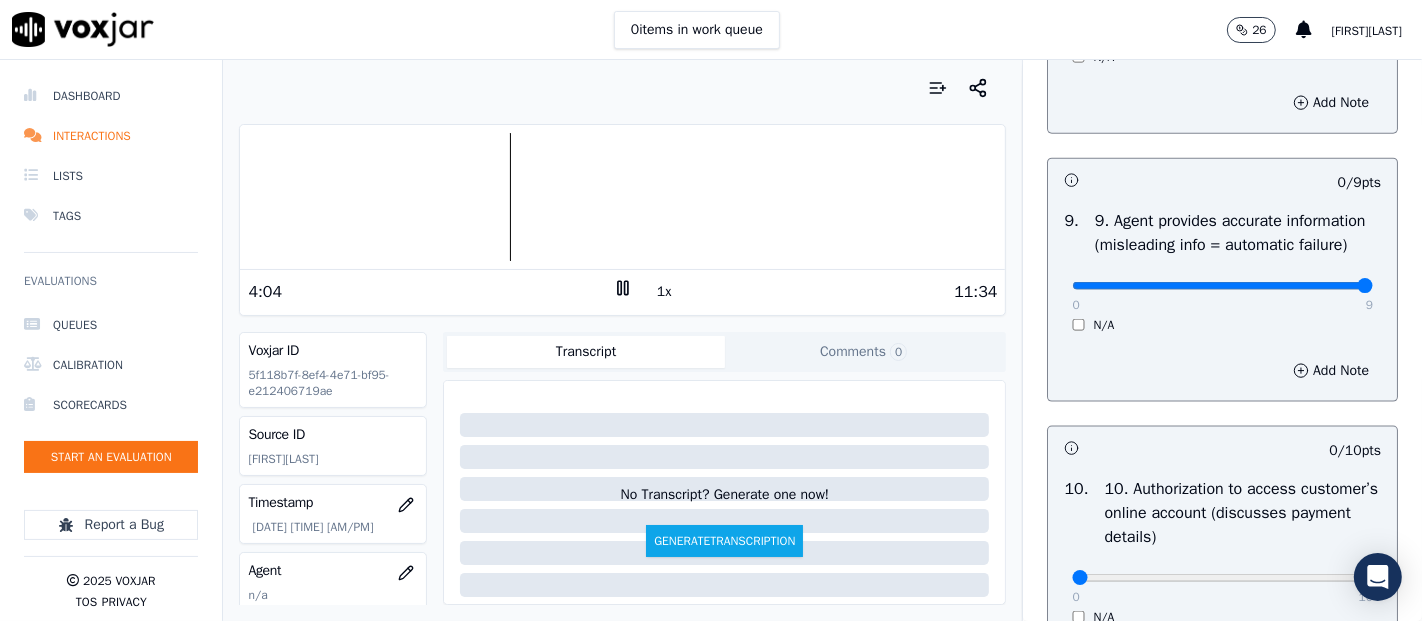 type on "9" 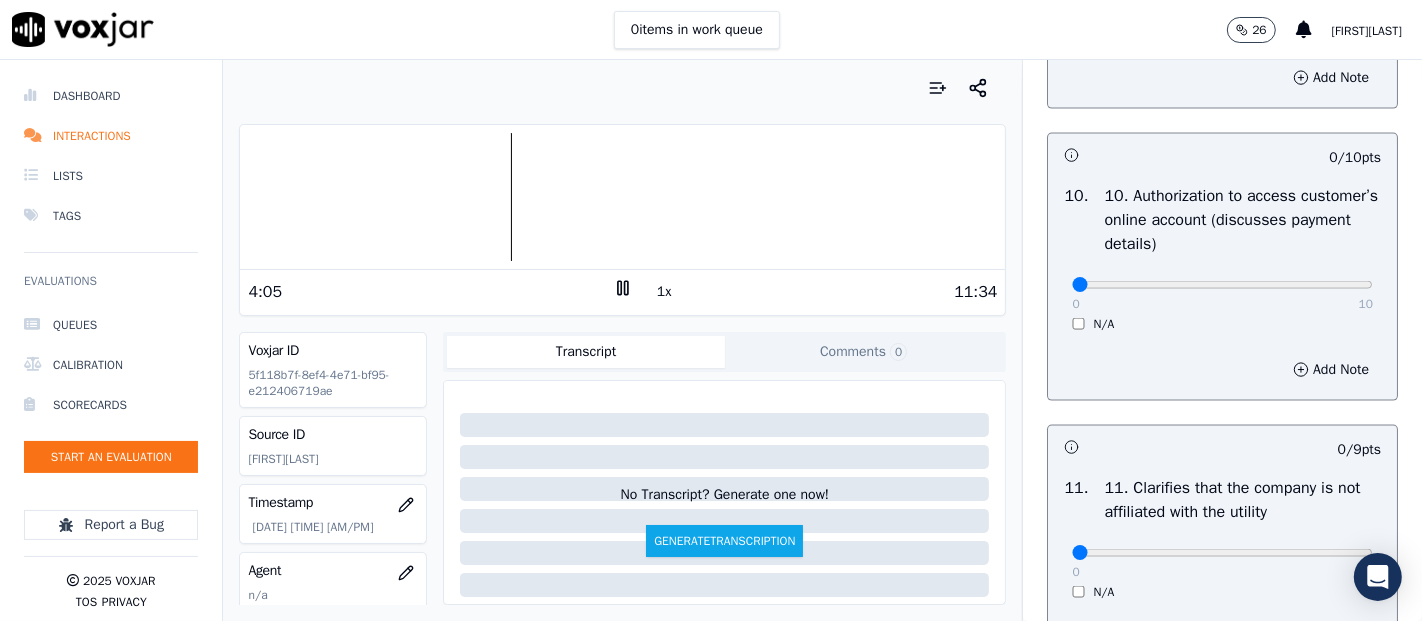 scroll, scrollTop: 2555, scrollLeft: 0, axis: vertical 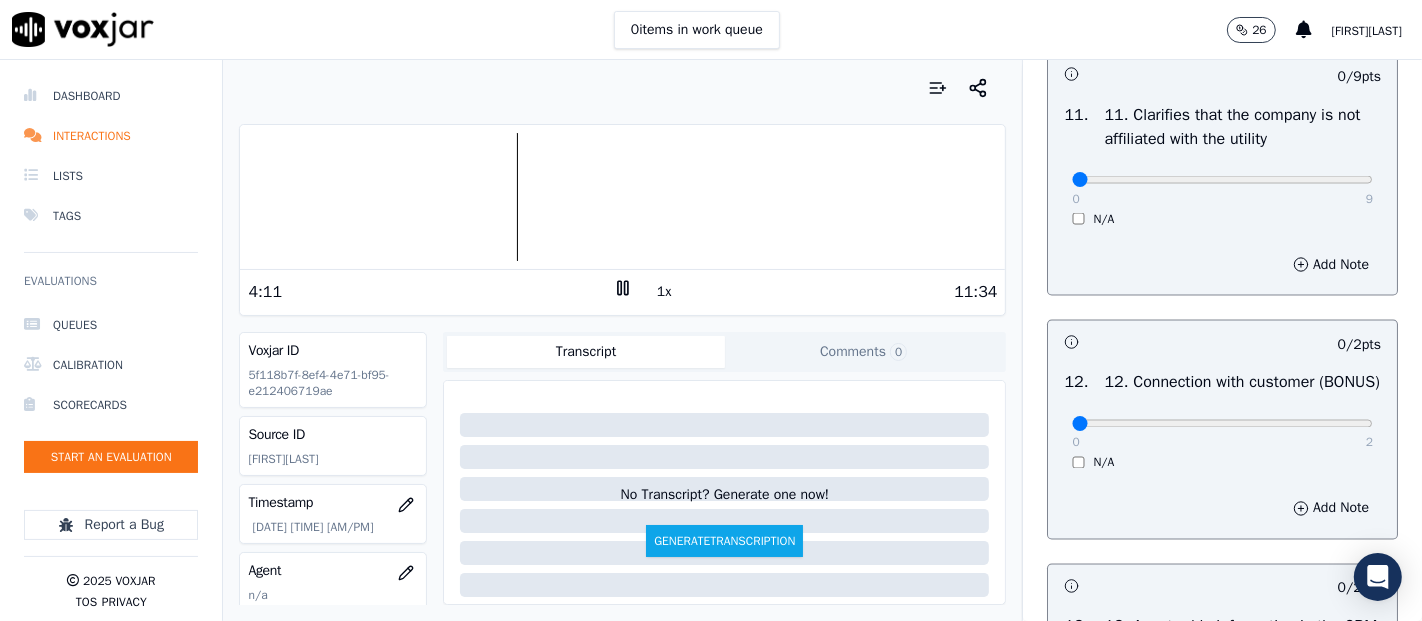 click on "0   9" at bounding box center (1222, 179) 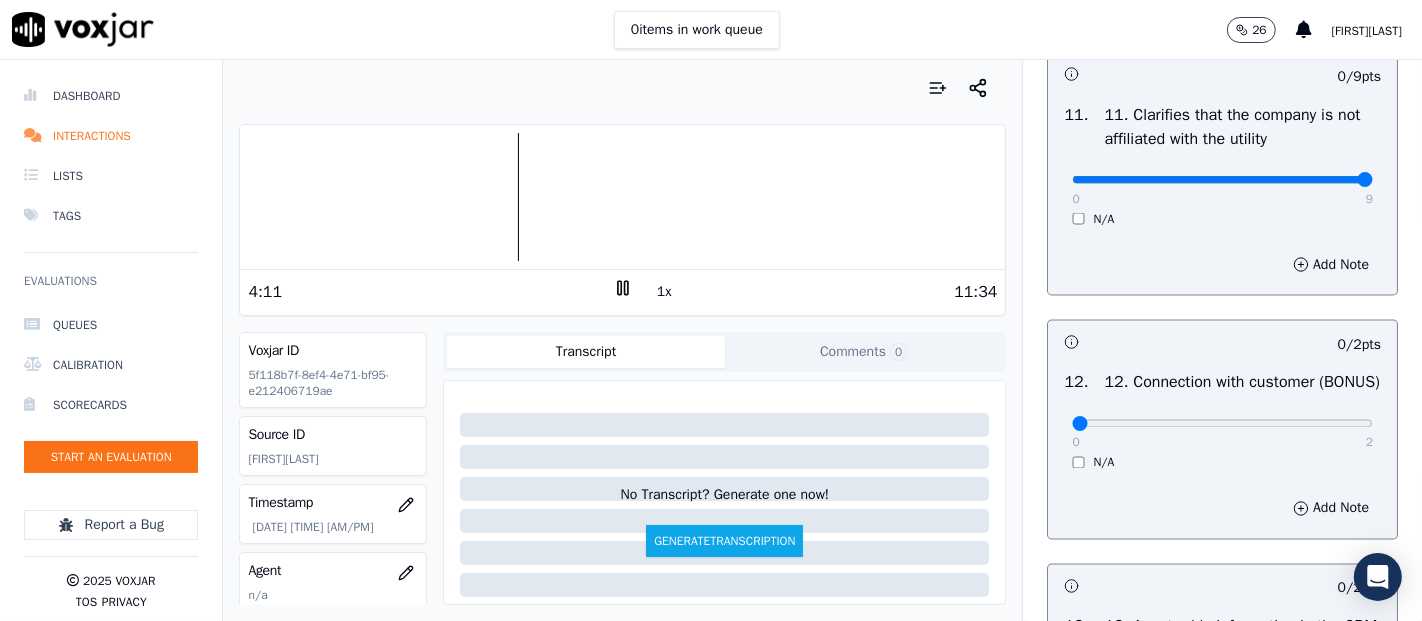 type on "9" 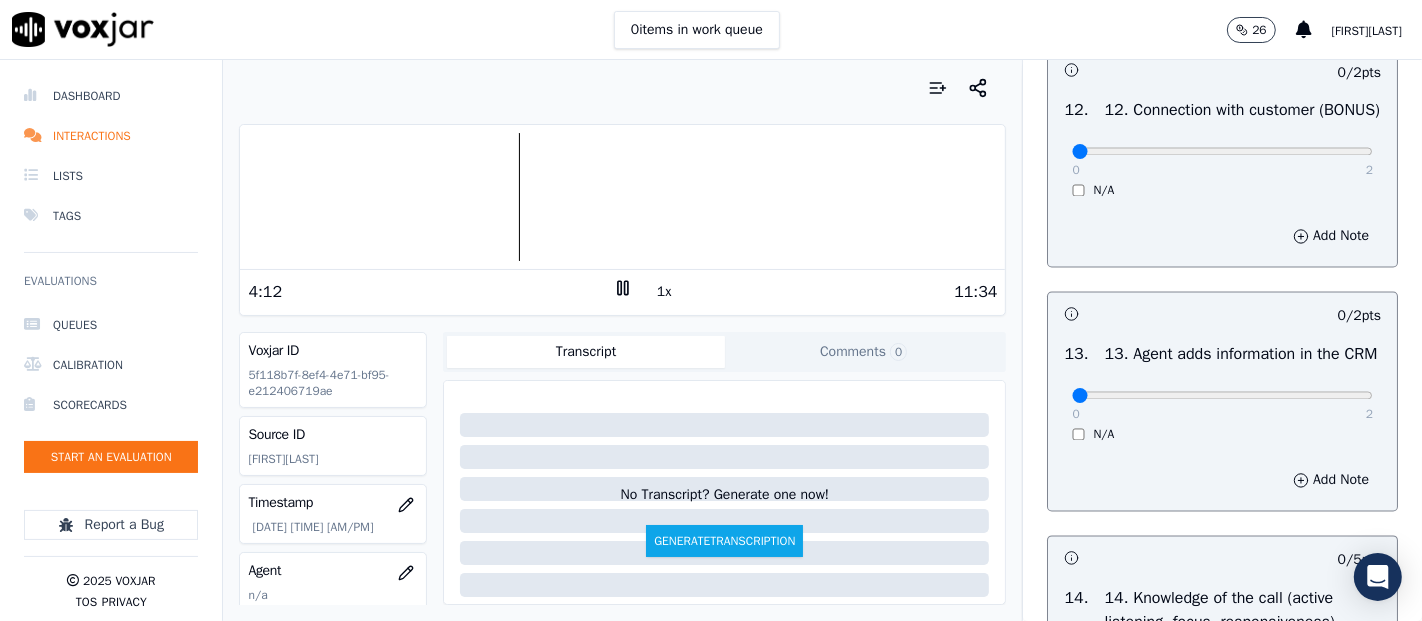 scroll, scrollTop: 3222, scrollLeft: 0, axis: vertical 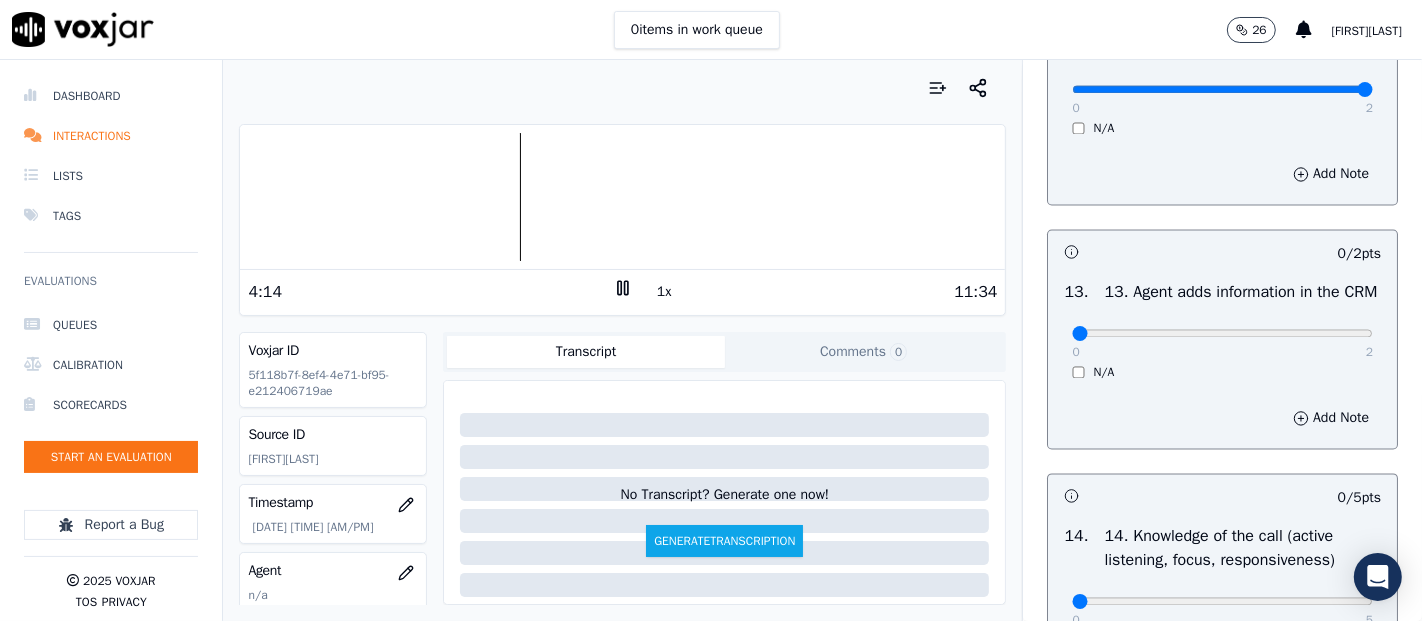 type on "2" 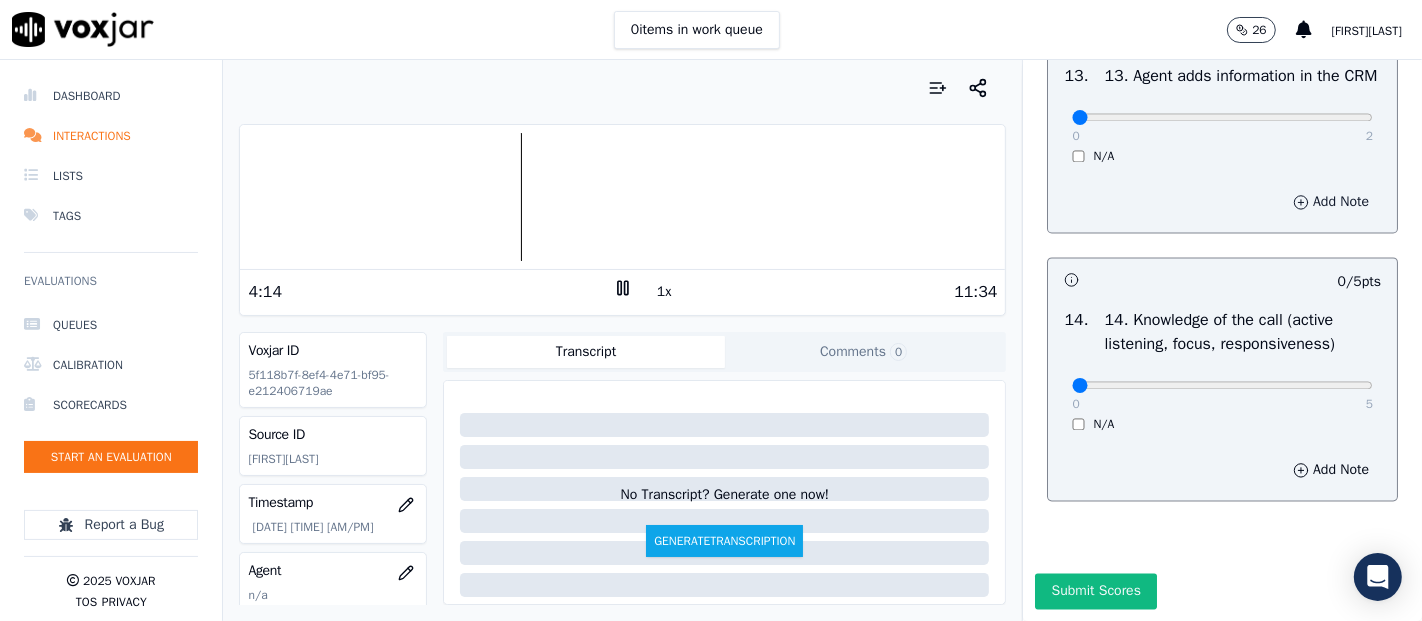 scroll, scrollTop: 3555, scrollLeft: 0, axis: vertical 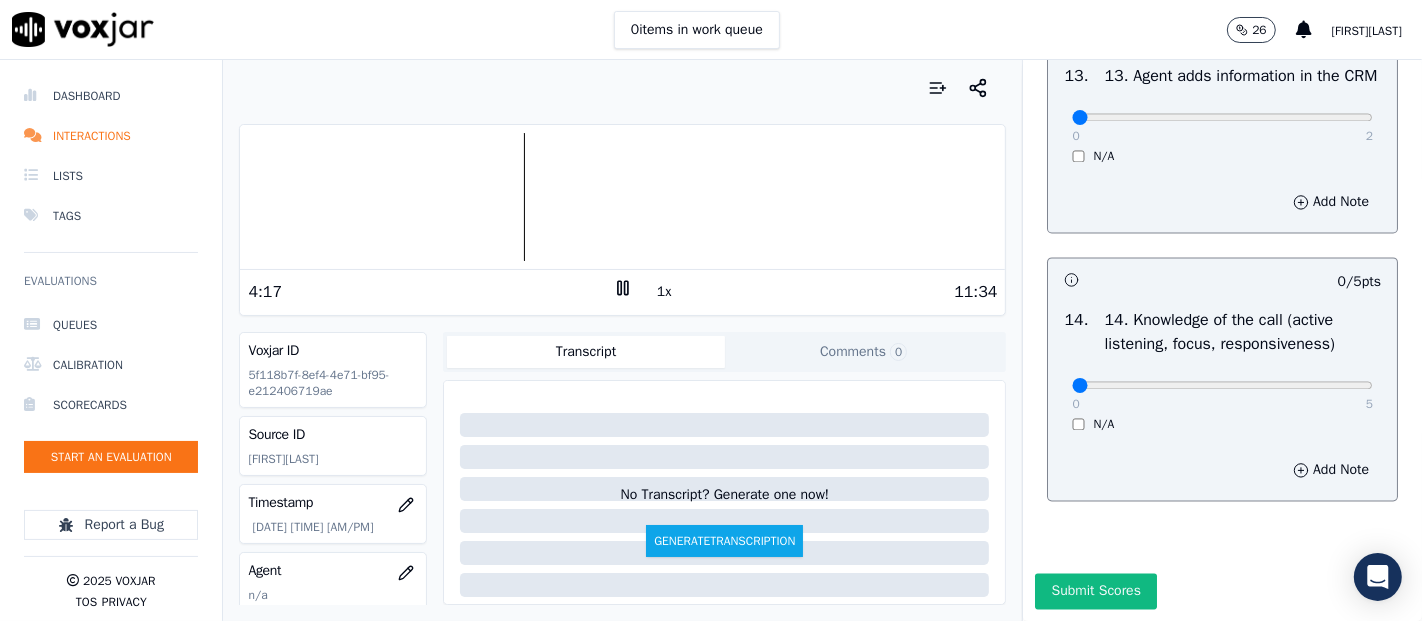 click on "0   2" at bounding box center [1222, 116] 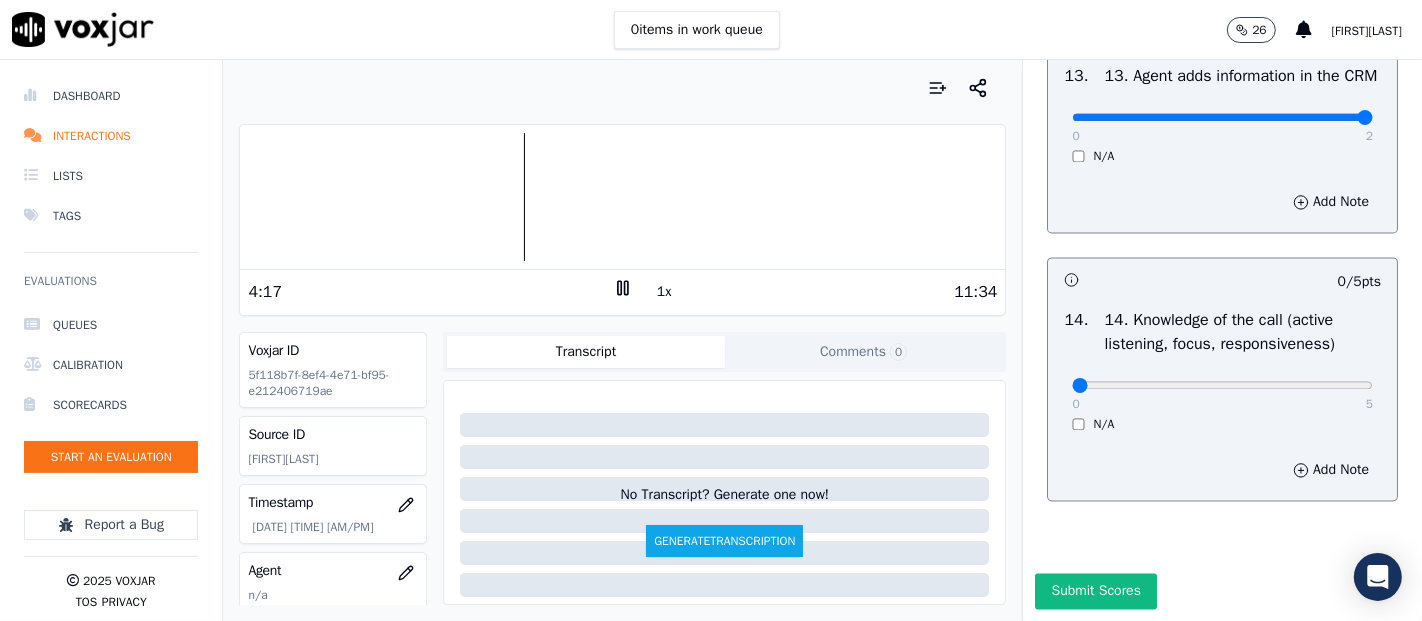 type on "2" 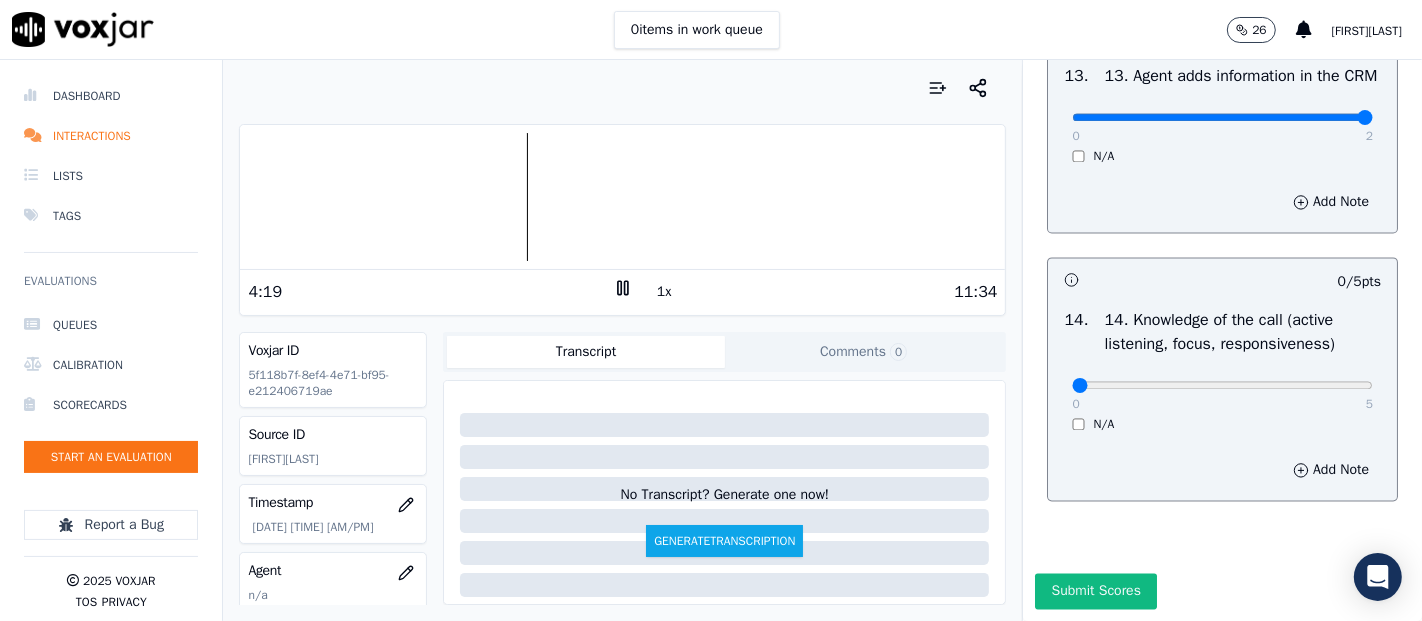 scroll, scrollTop: 3644, scrollLeft: 0, axis: vertical 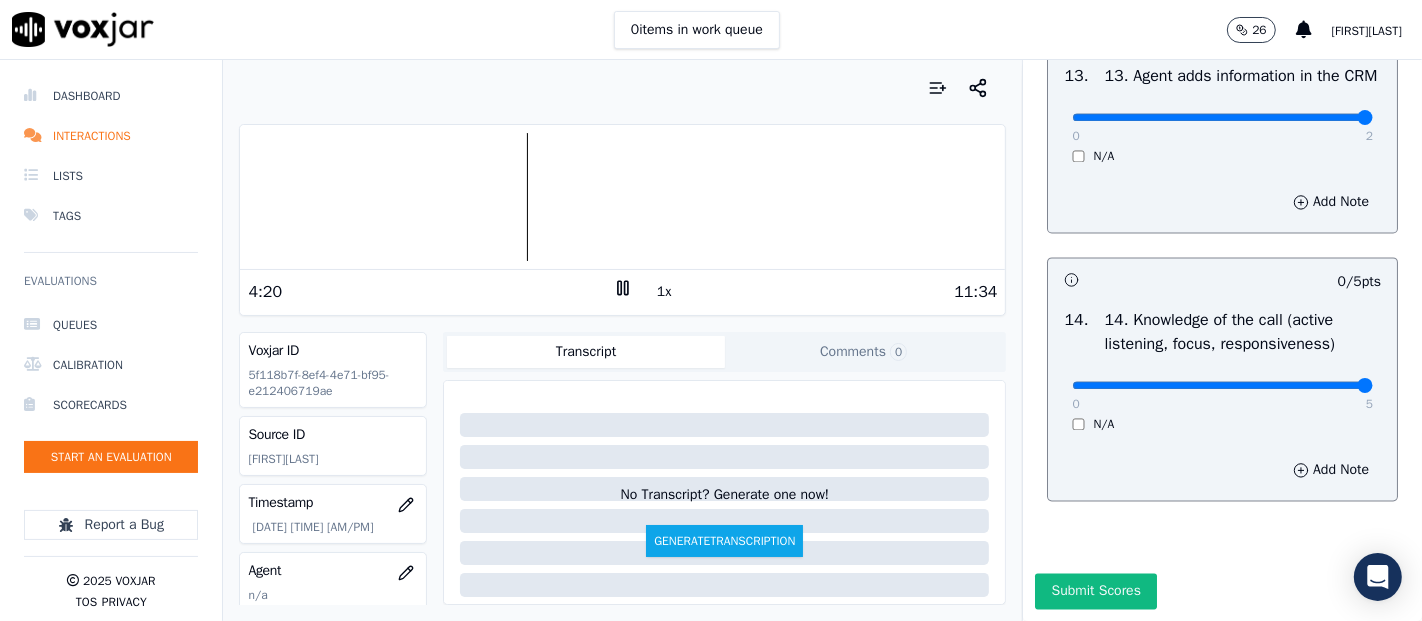 type on "5" 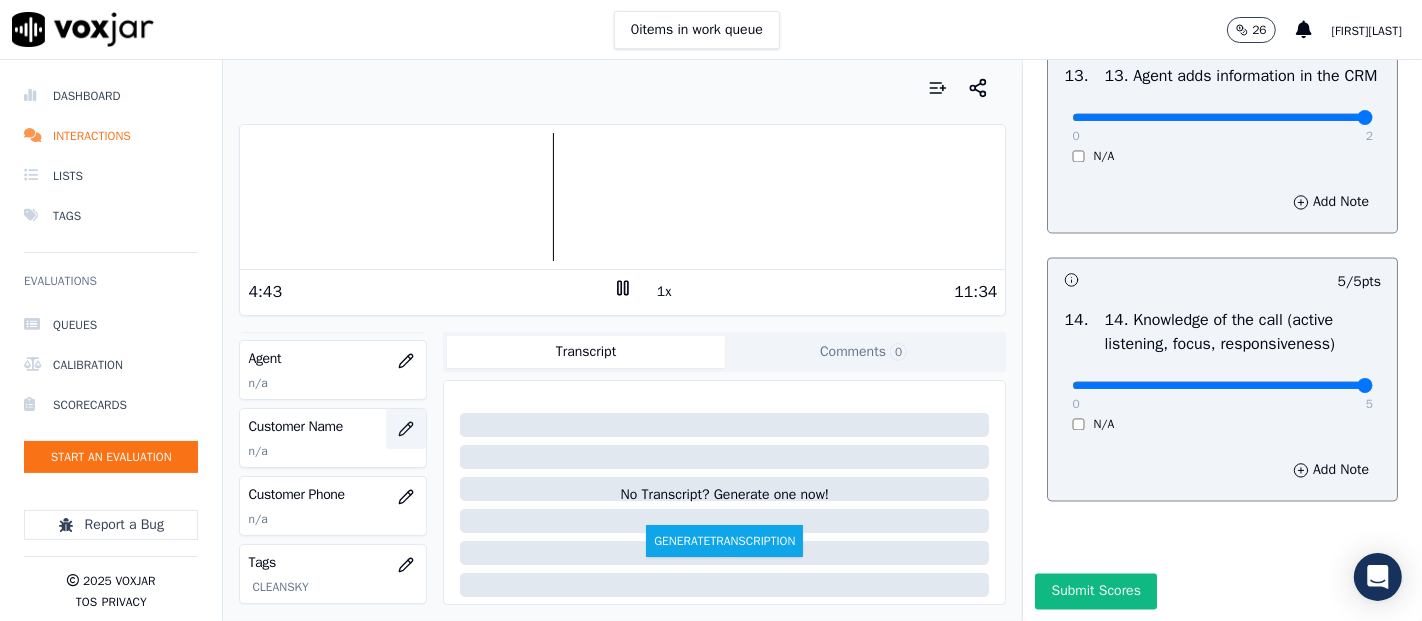 scroll, scrollTop: 222, scrollLeft: 0, axis: vertical 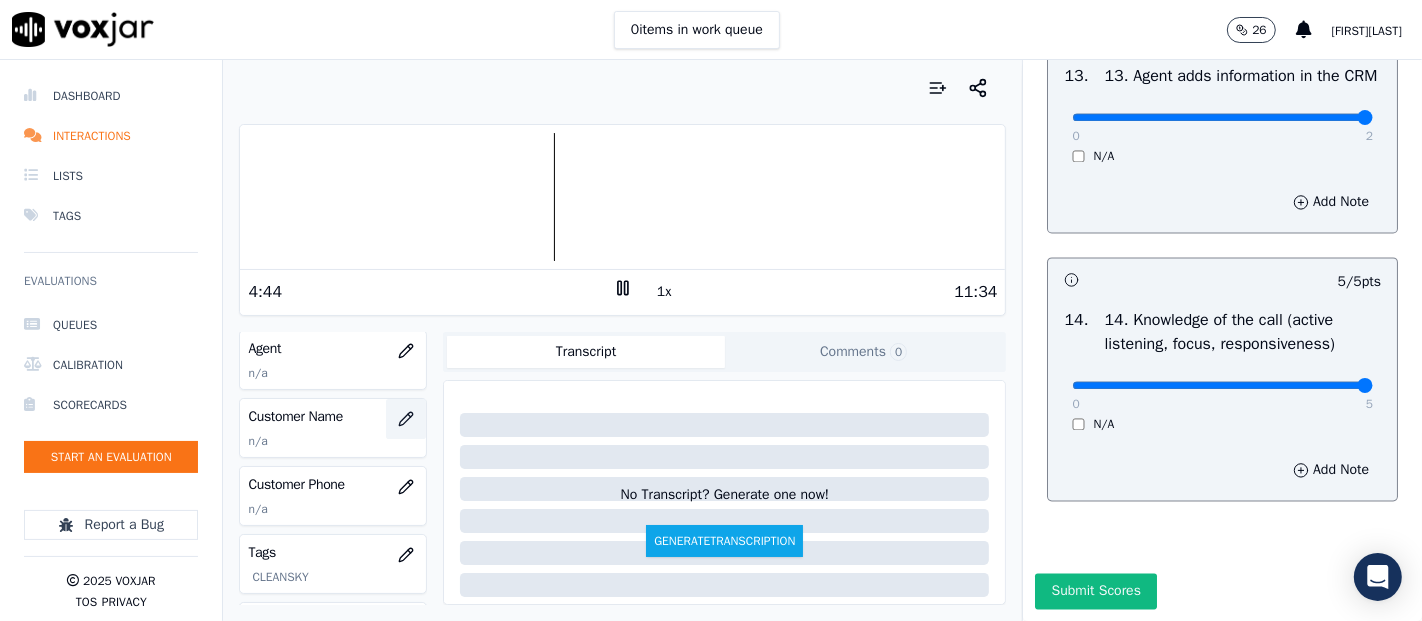 click at bounding box center [406, 419] 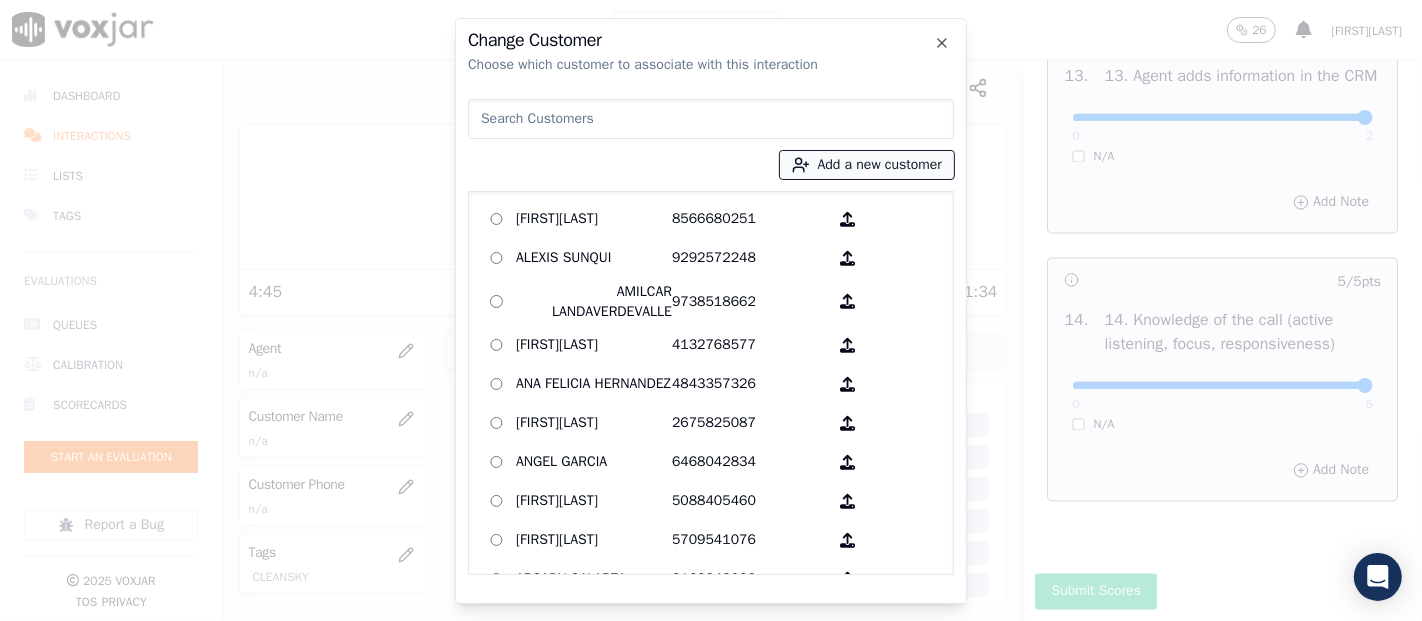 click on "Add a new customer" at bounding box center [867, 165] 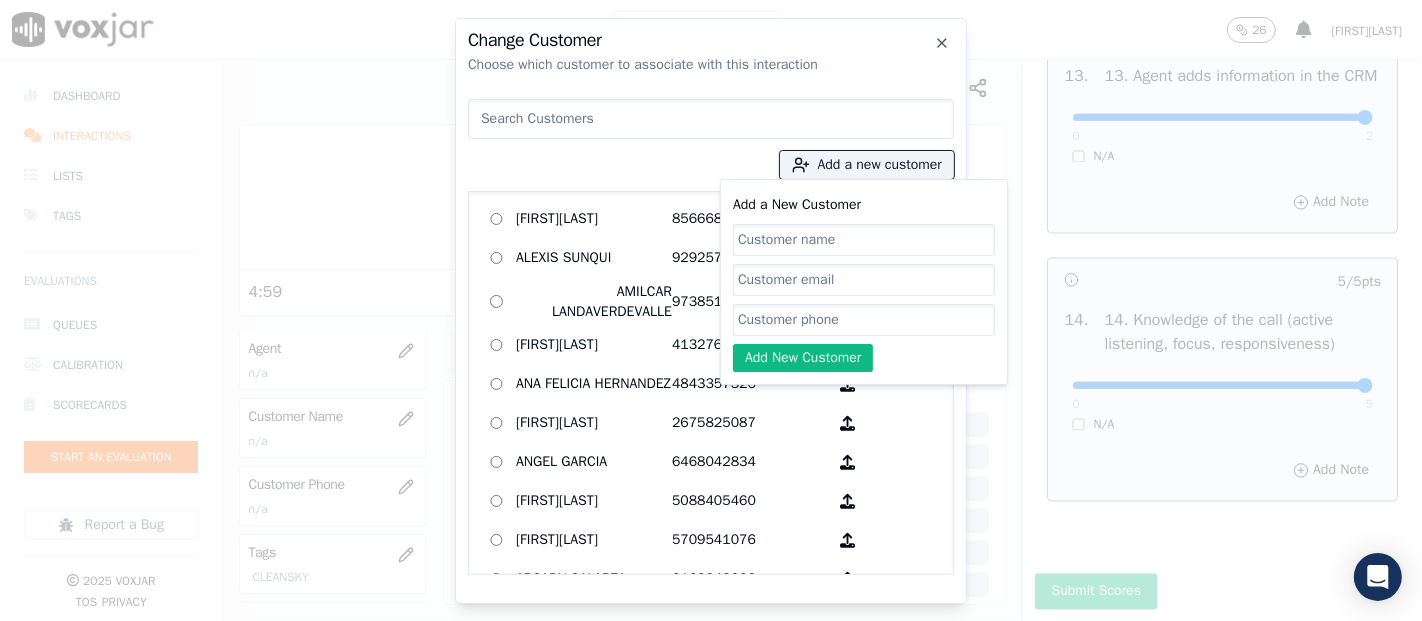paste on "OSCAR FUENTES PACHECO" 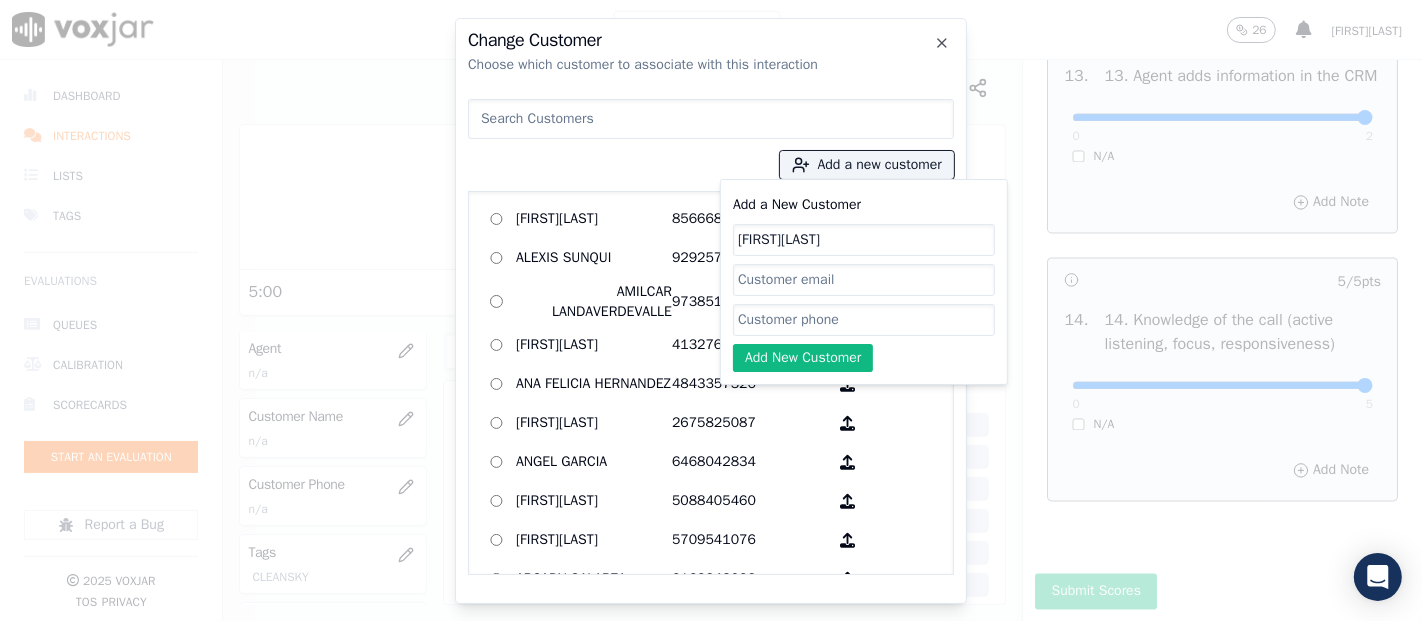 type on "OSCAR FUENTES PACHECO" 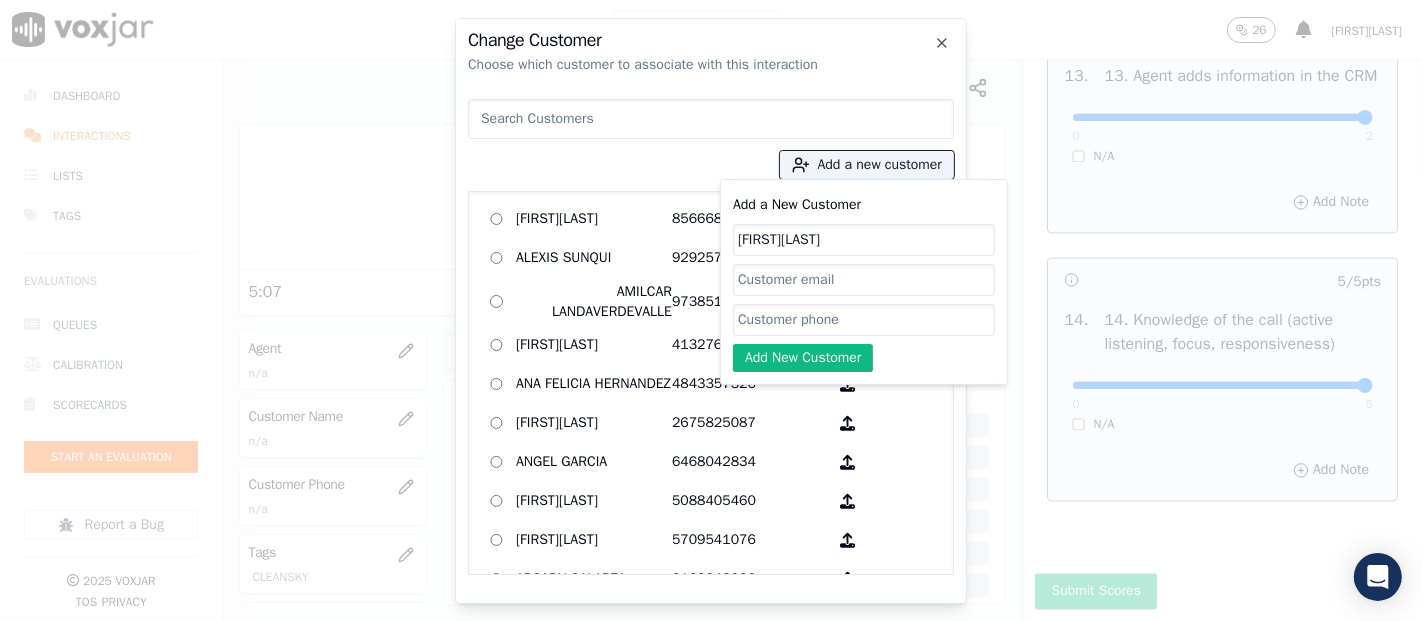 paste on "2673464656" 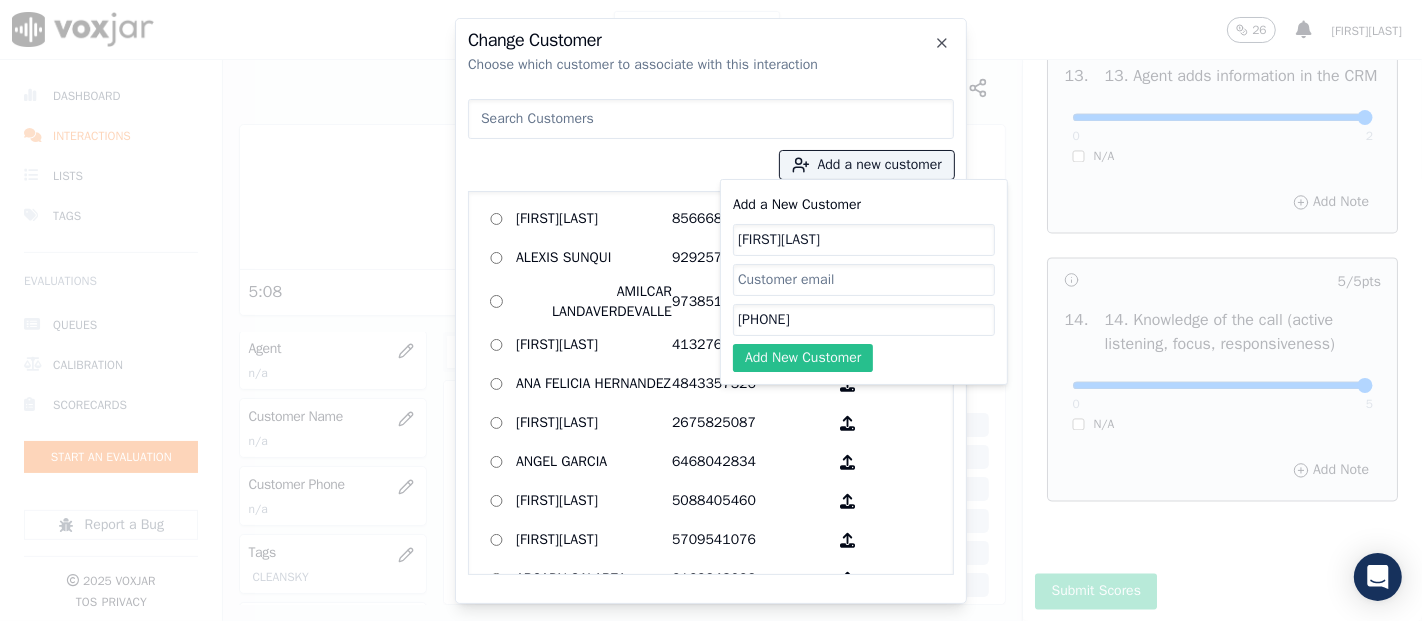 type on "2673464656" 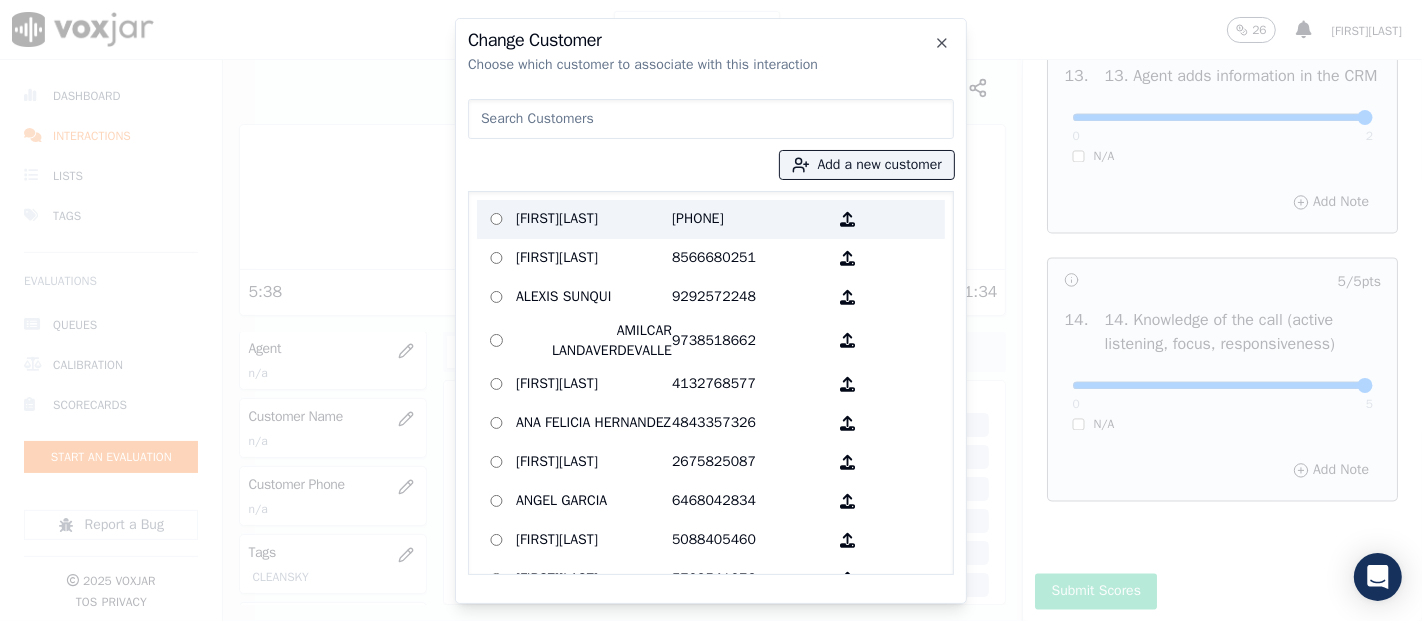 click on "OSCAR FUENTES PACHECO" at bounding box center (594, 219) 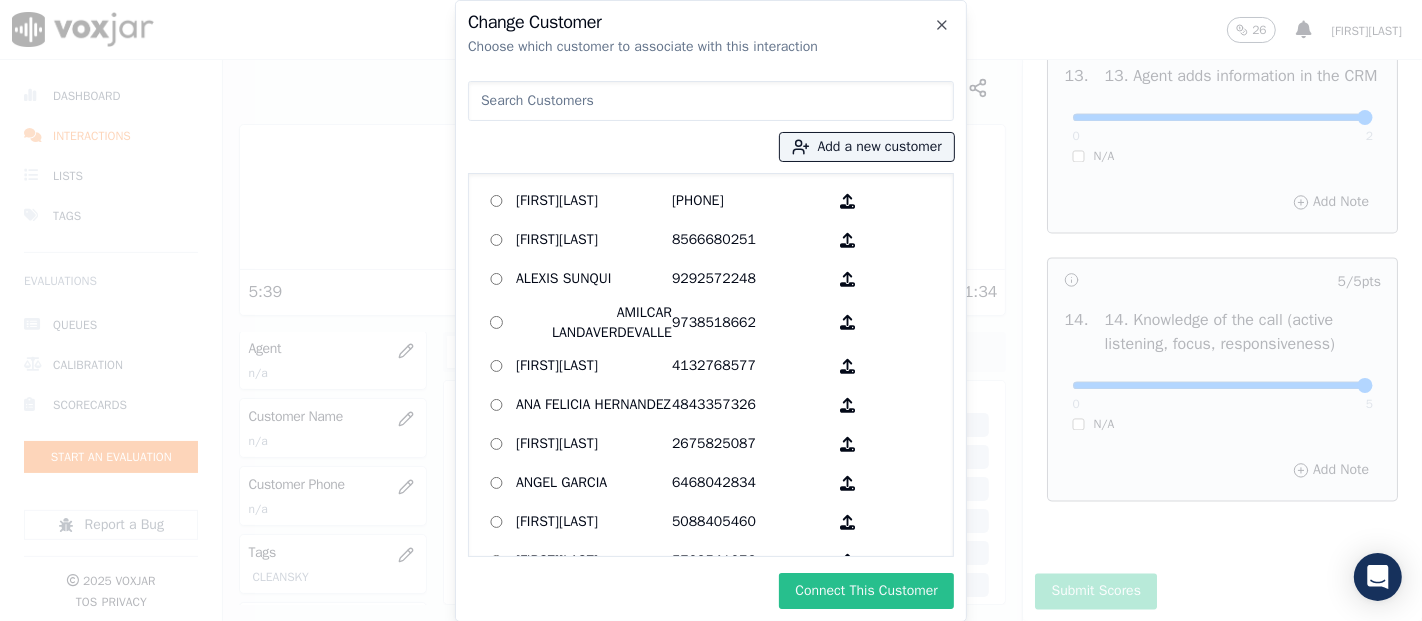 click on "Connect This Customer" at bounding box center (866, 591) 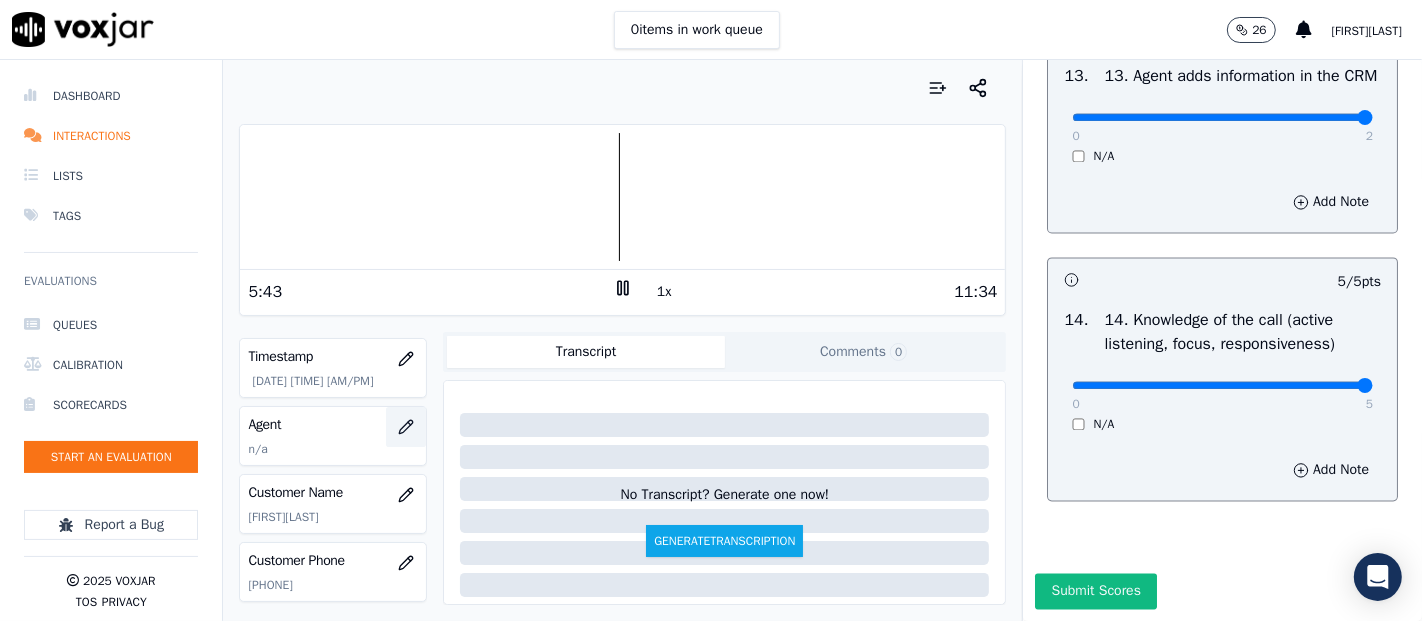 scroll, scrollTop: 111, scrollLeft: 0, axis: vertical 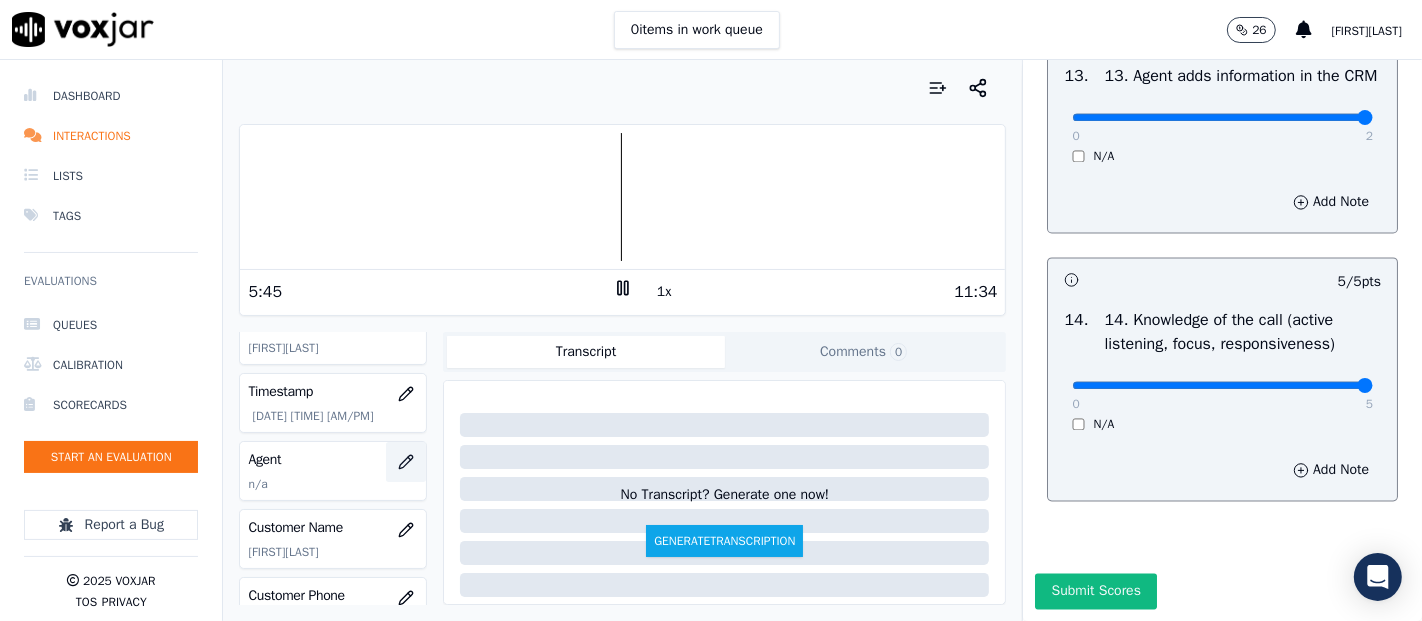 click at bounding box center (406, 462) 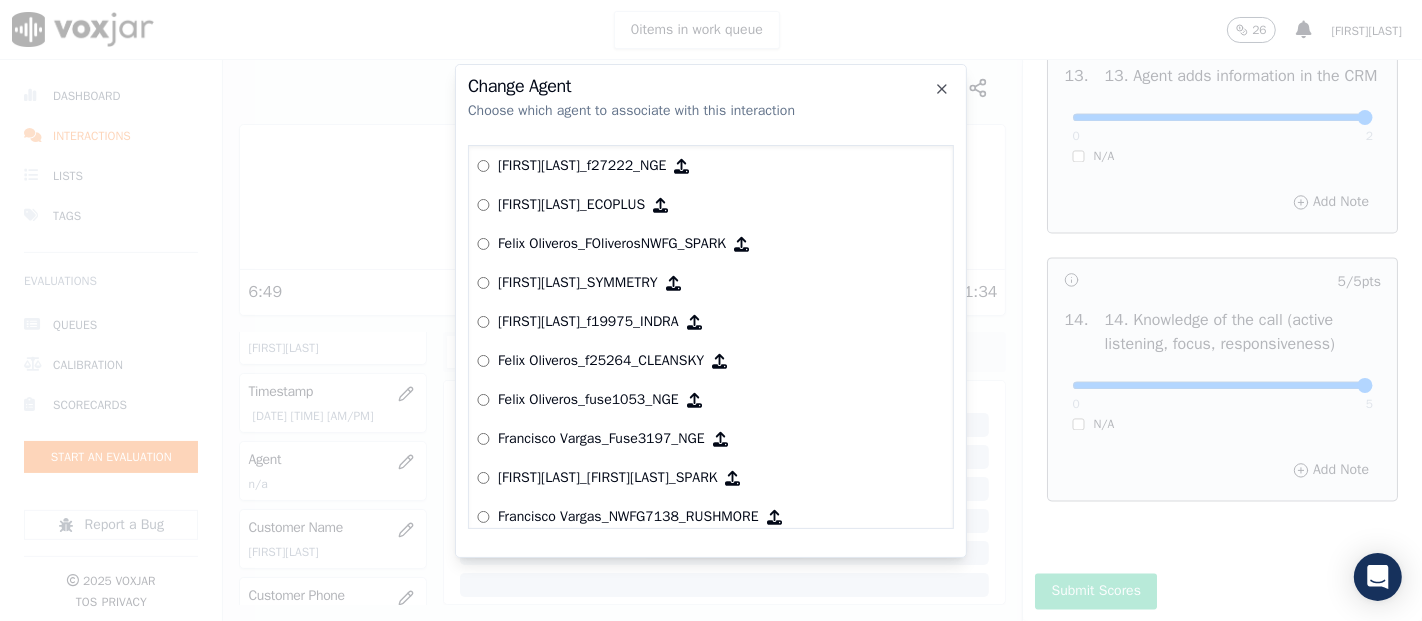 scroll, scrollTop: 3511, scrollLeft: 0, axis: vertical 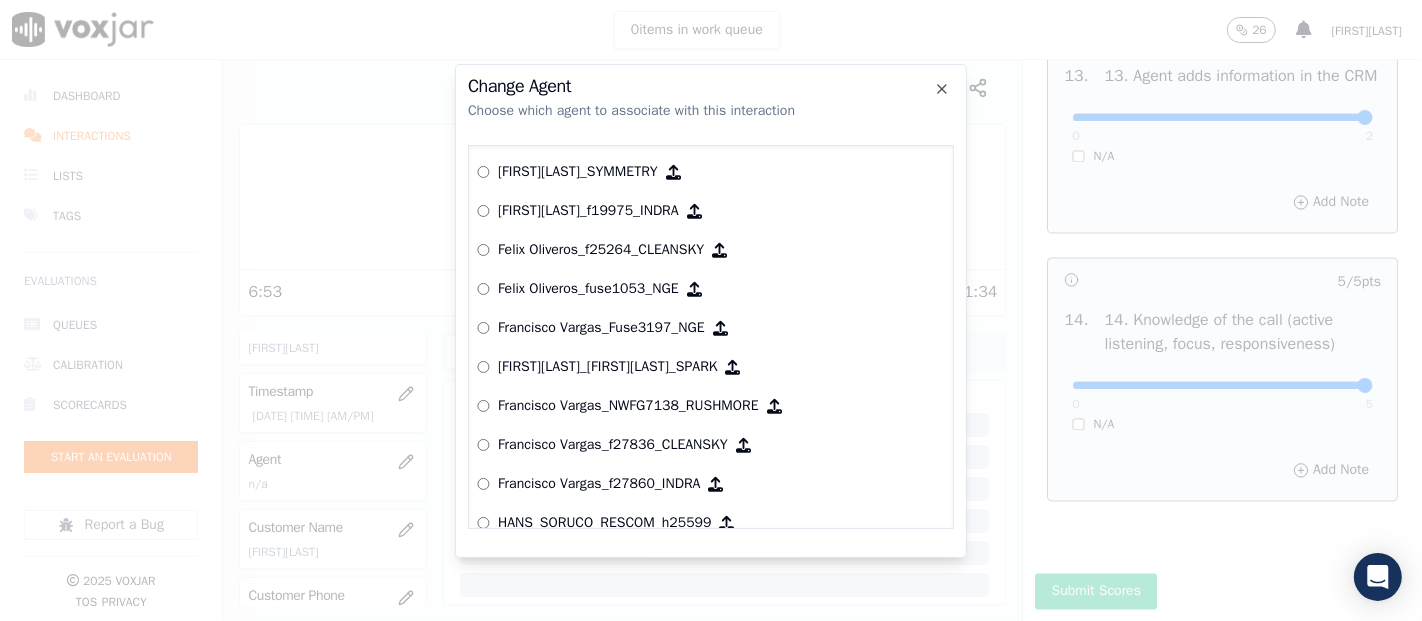 click on "Francisco Vargas_f27836_CLEANSKY" at bounding box center (711, 445) 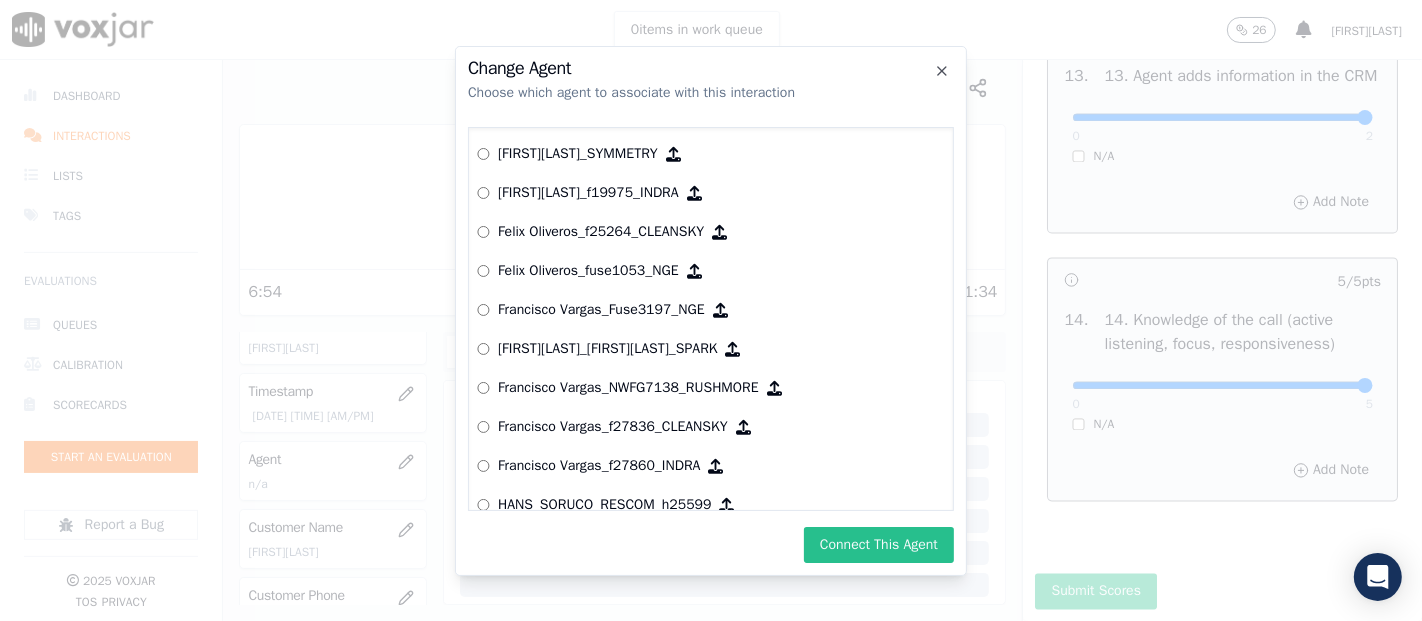 click on "Connect This Agent" at bounding box center [879, 545] 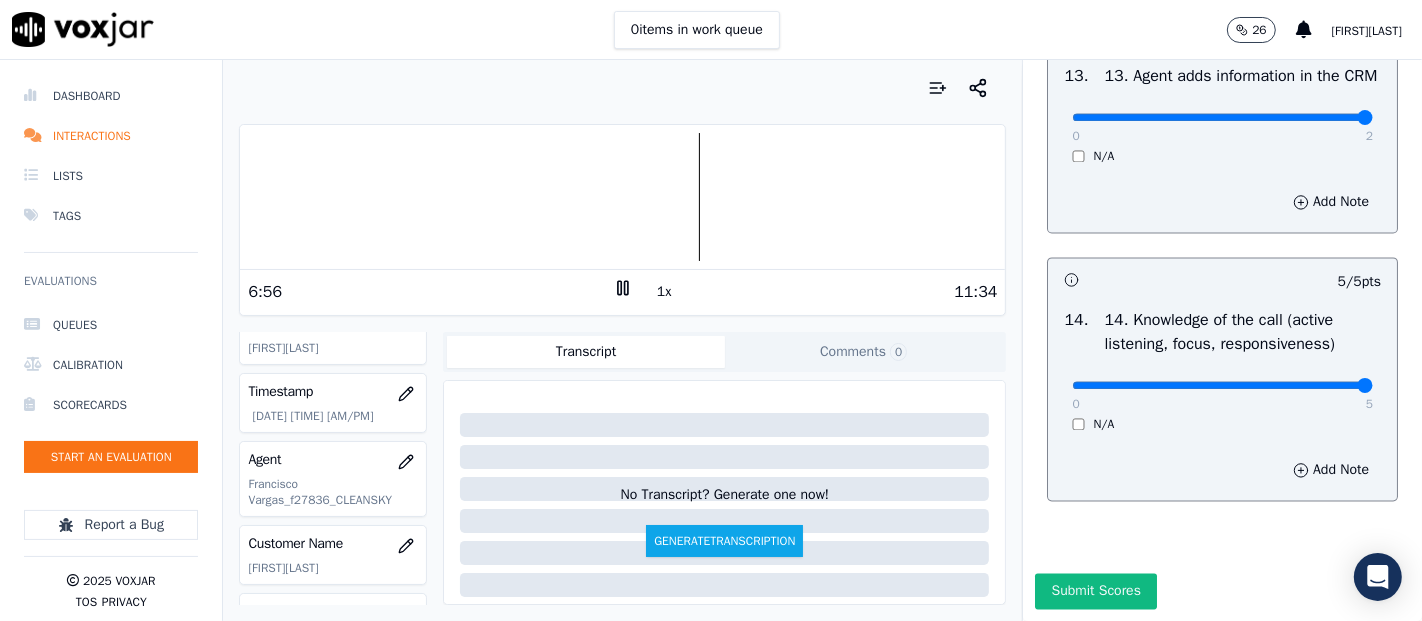click 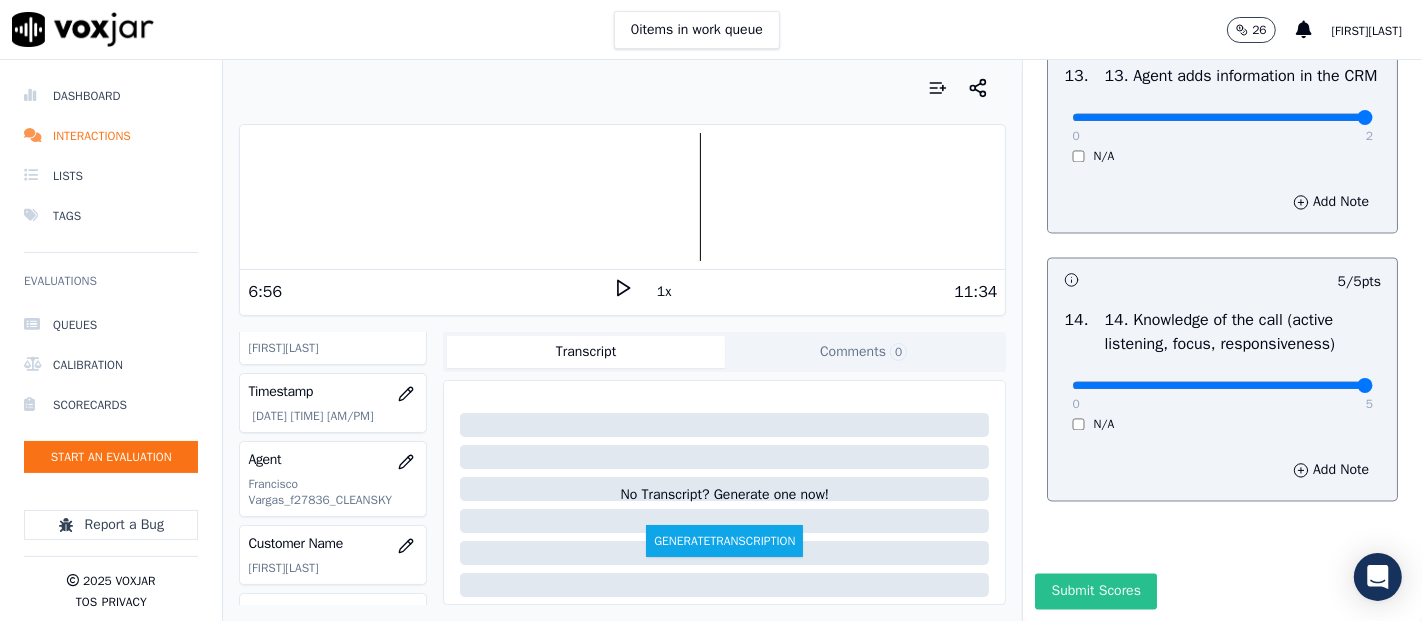 click on "Submit Scores" at bounding box center (1095, 591) 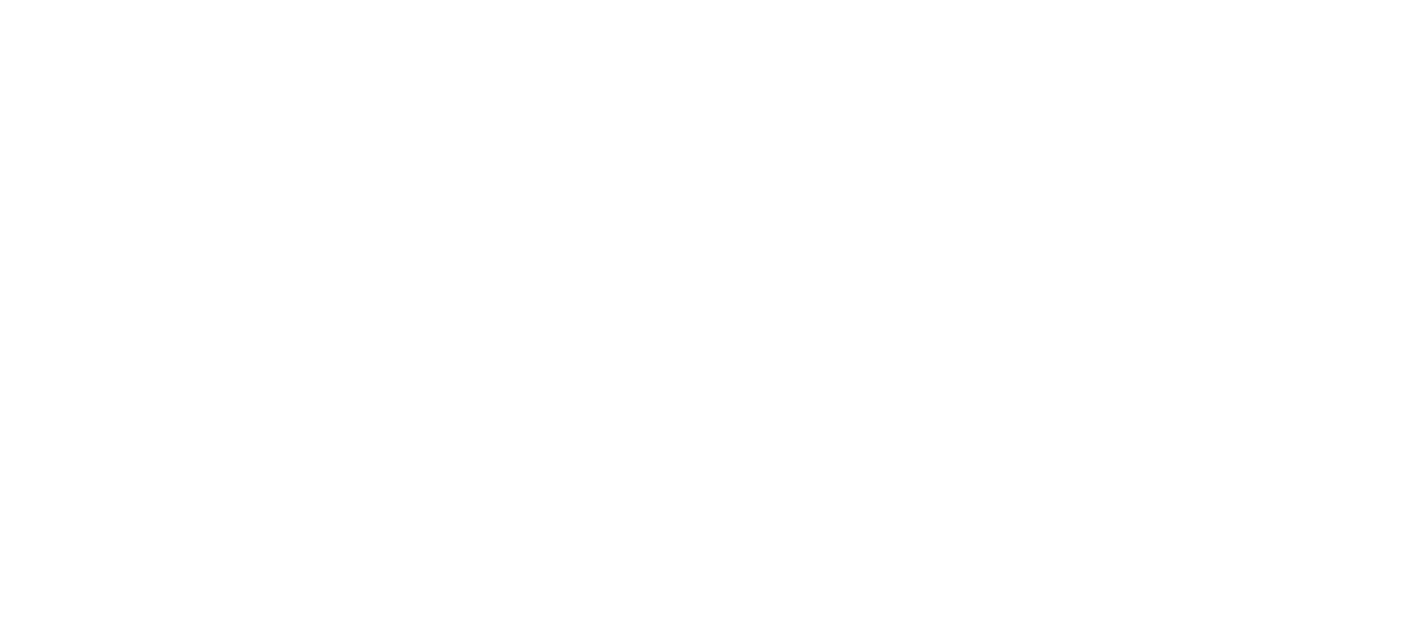 scroll, scrollTop: 0, scrollLeft: 0, axis: both 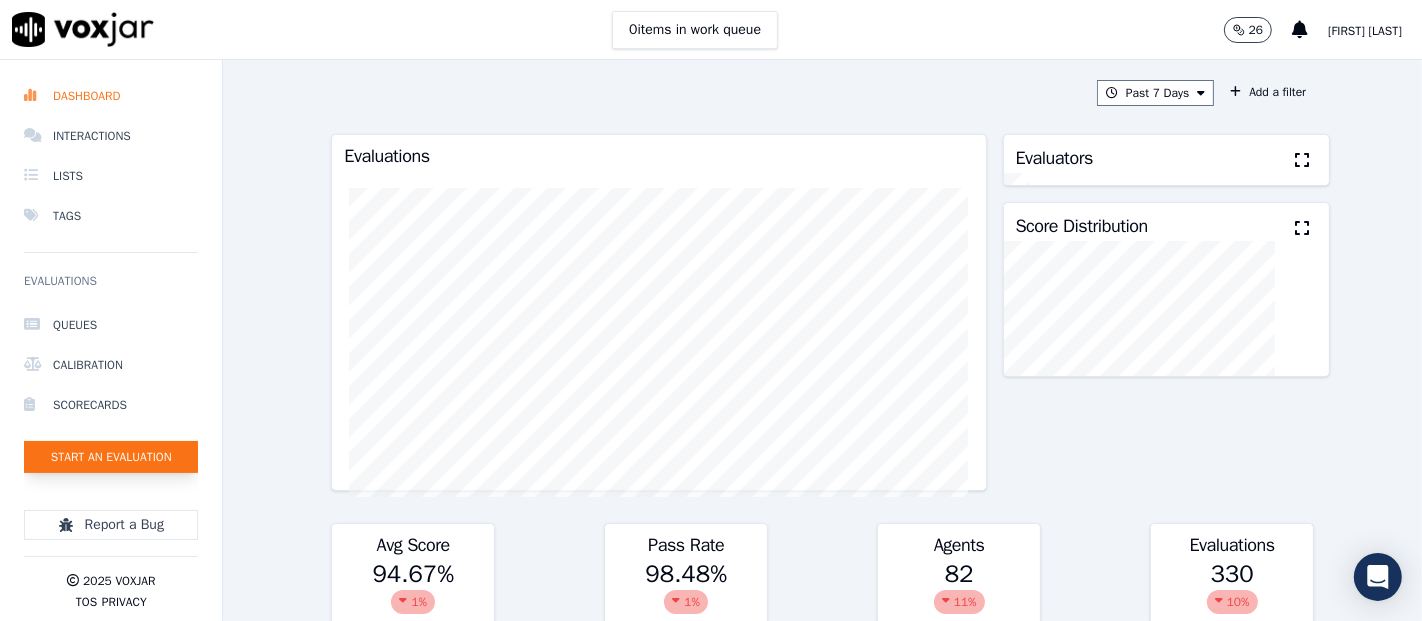 click on "Start an Evaluation" 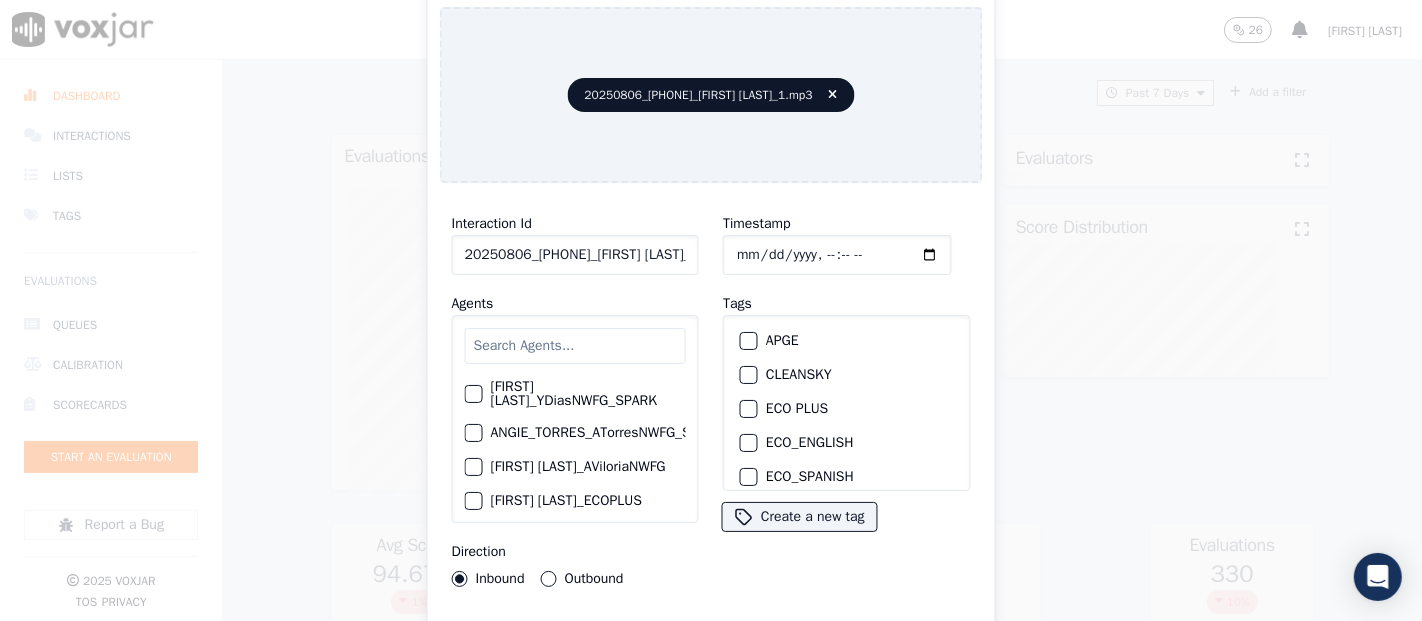 click on "20250806_[PHONE]_[FIRST] [LAST]_1.mp3" 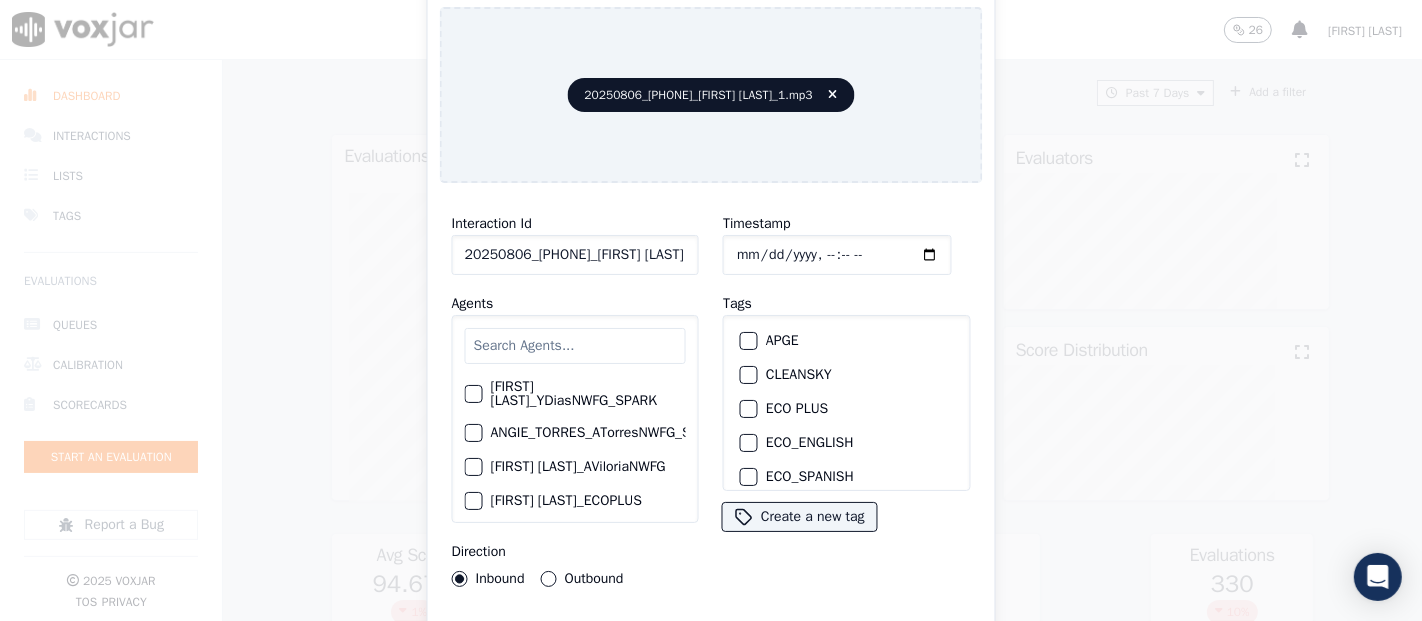 scroll, scrollTop: 0, scrollLeft: 49, axis: horizontal 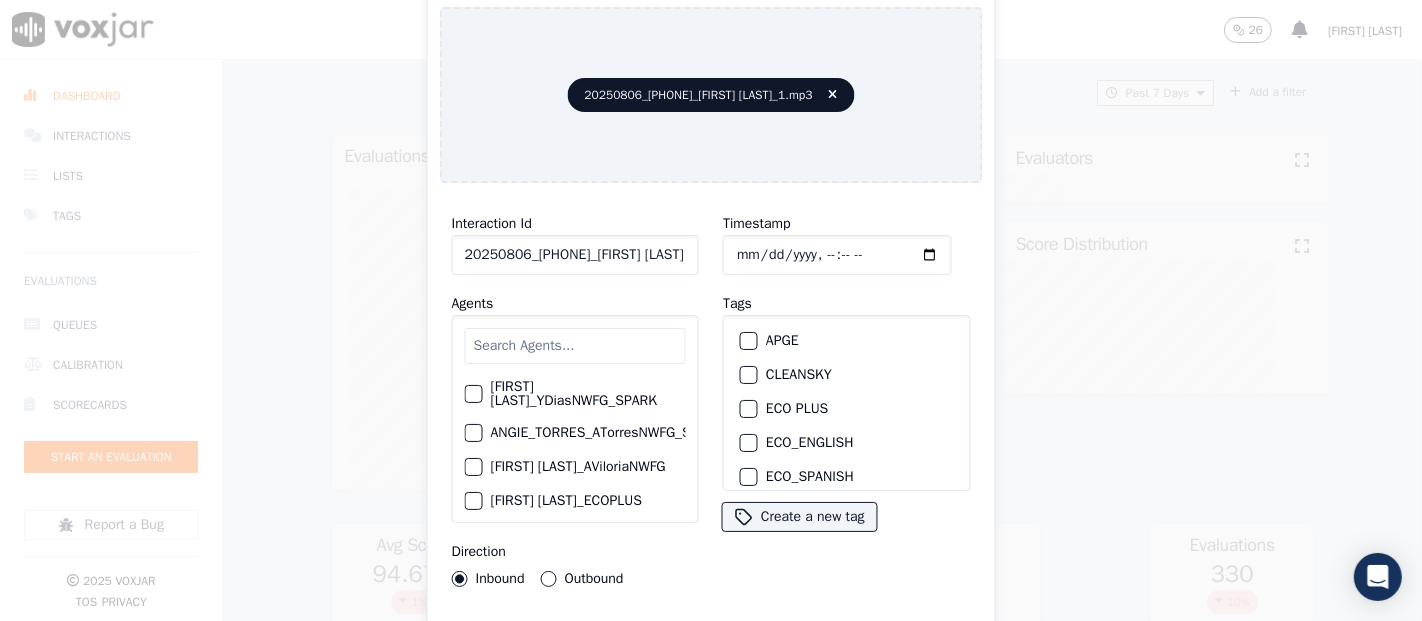 type on "20250806_[PHONE]_[FIRST] [LAST]" 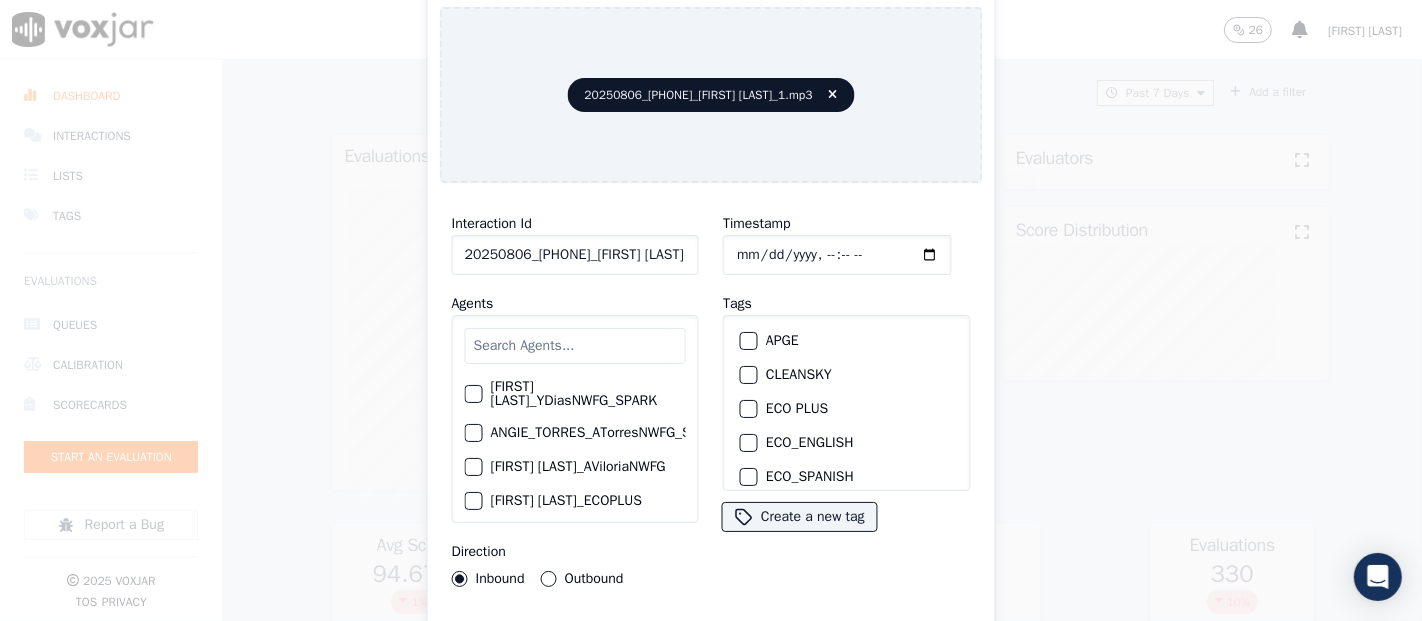 scroll, scrollTop: 0, scrollLeft: 0, axis: both 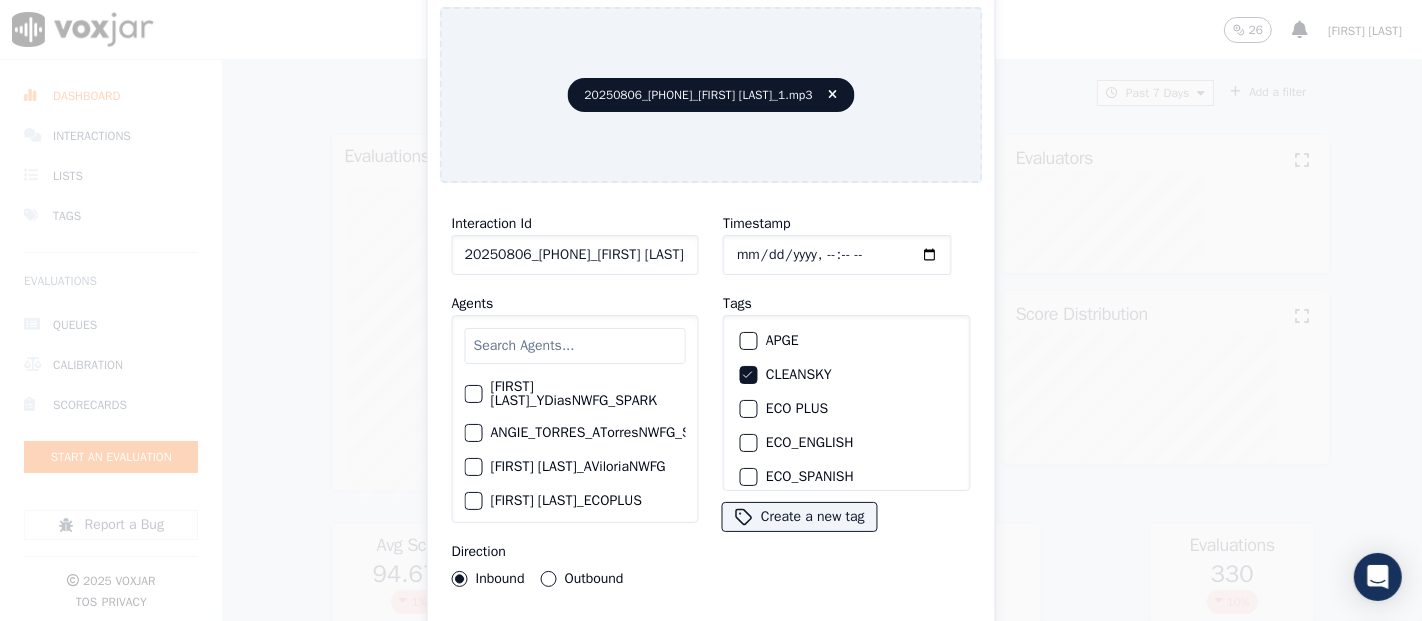 click on "Upload interaction to start evaluation" at bounding box center [711, 641] 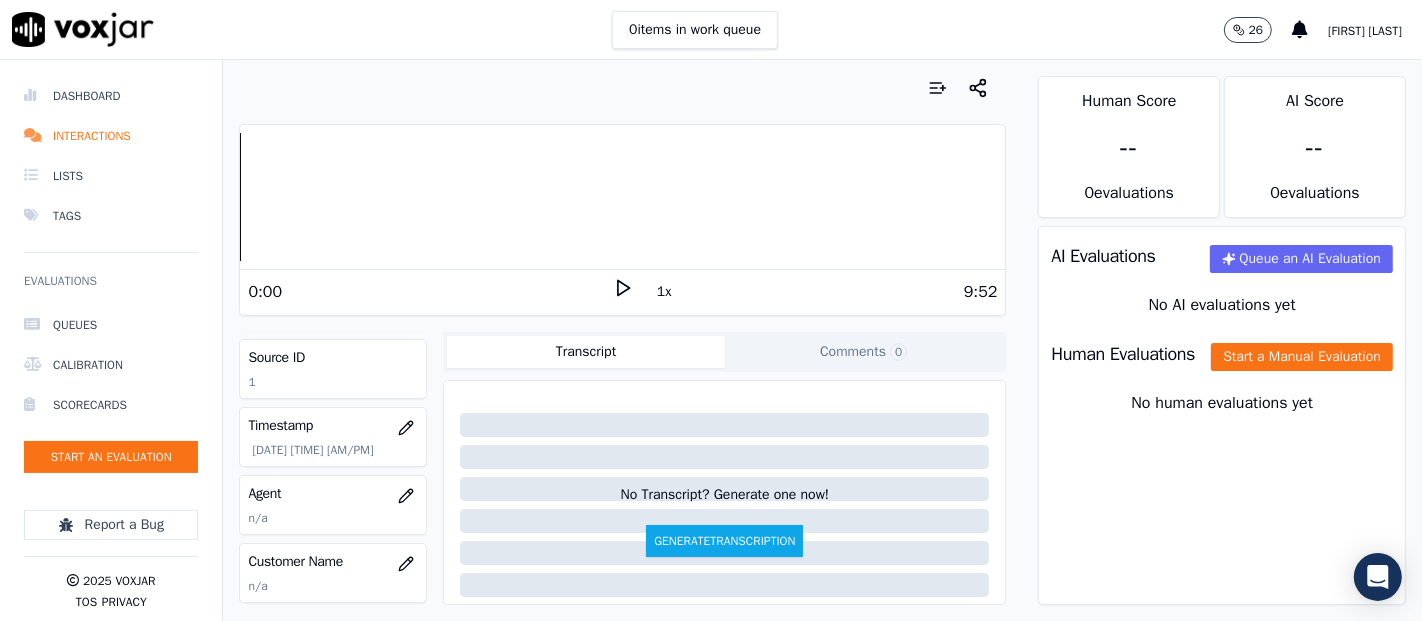 scroll, scrollTop: 0, scrollLeft: 0, axis: both 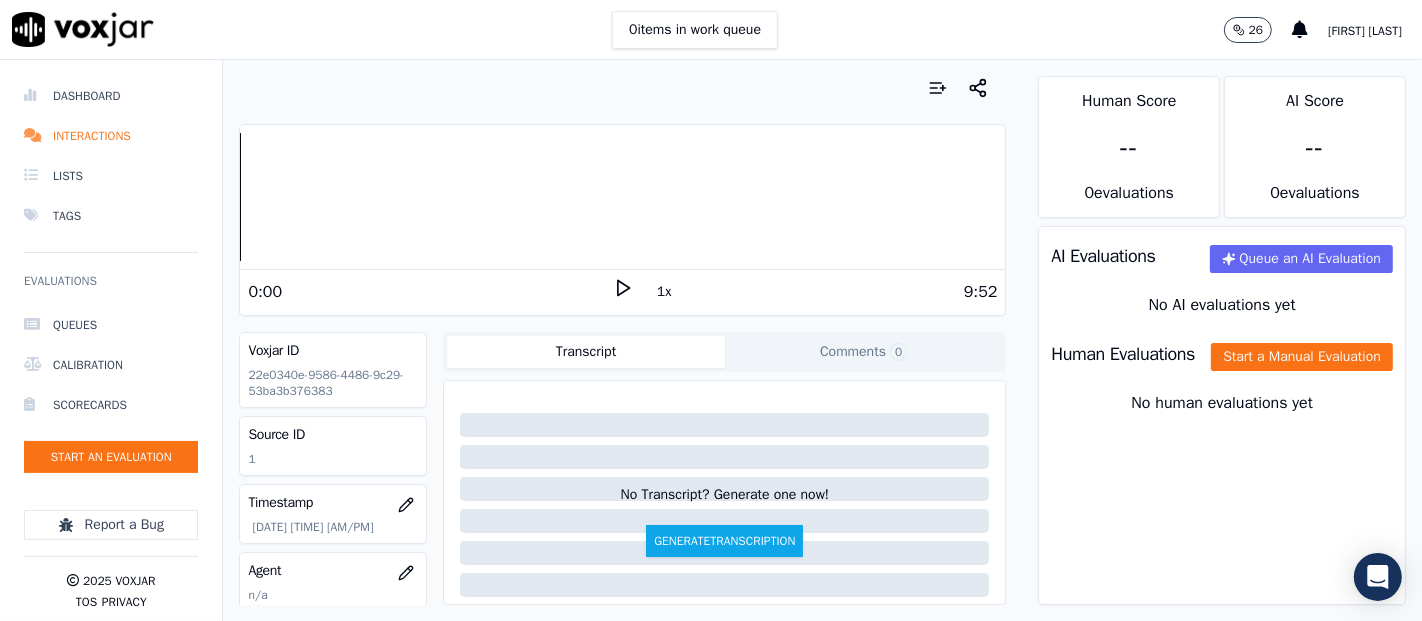 click 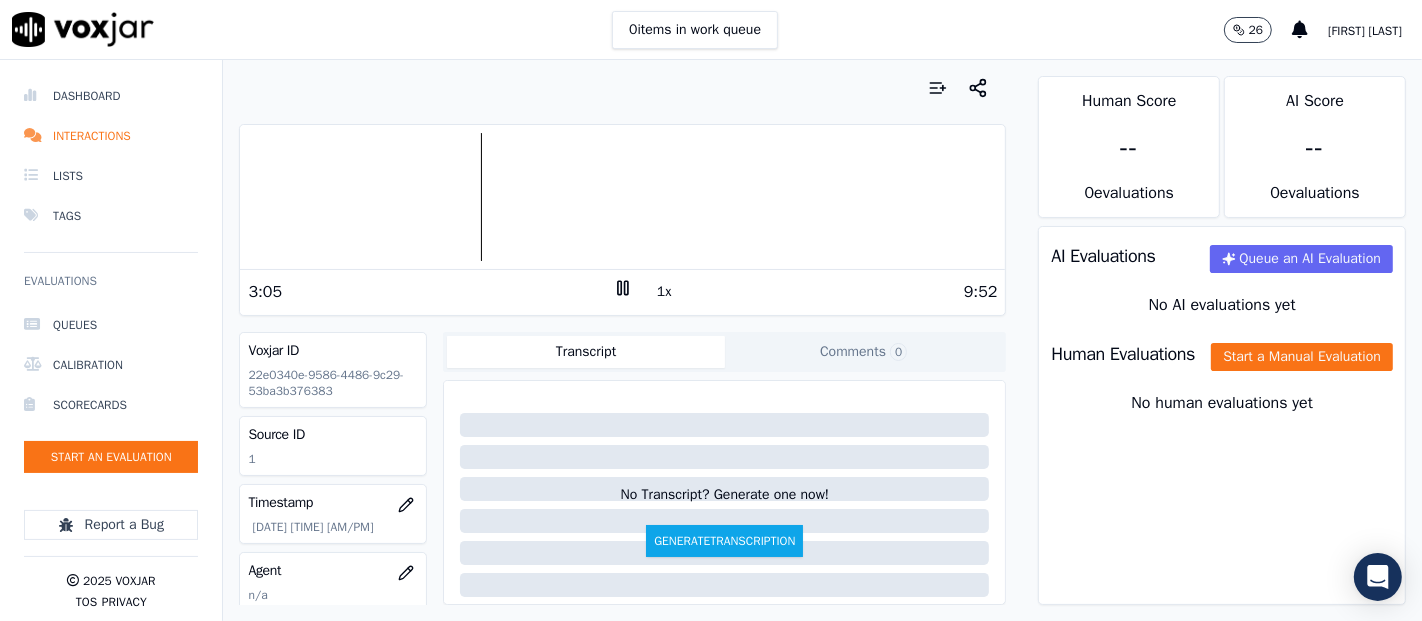 click at bounding box center [622, 197] 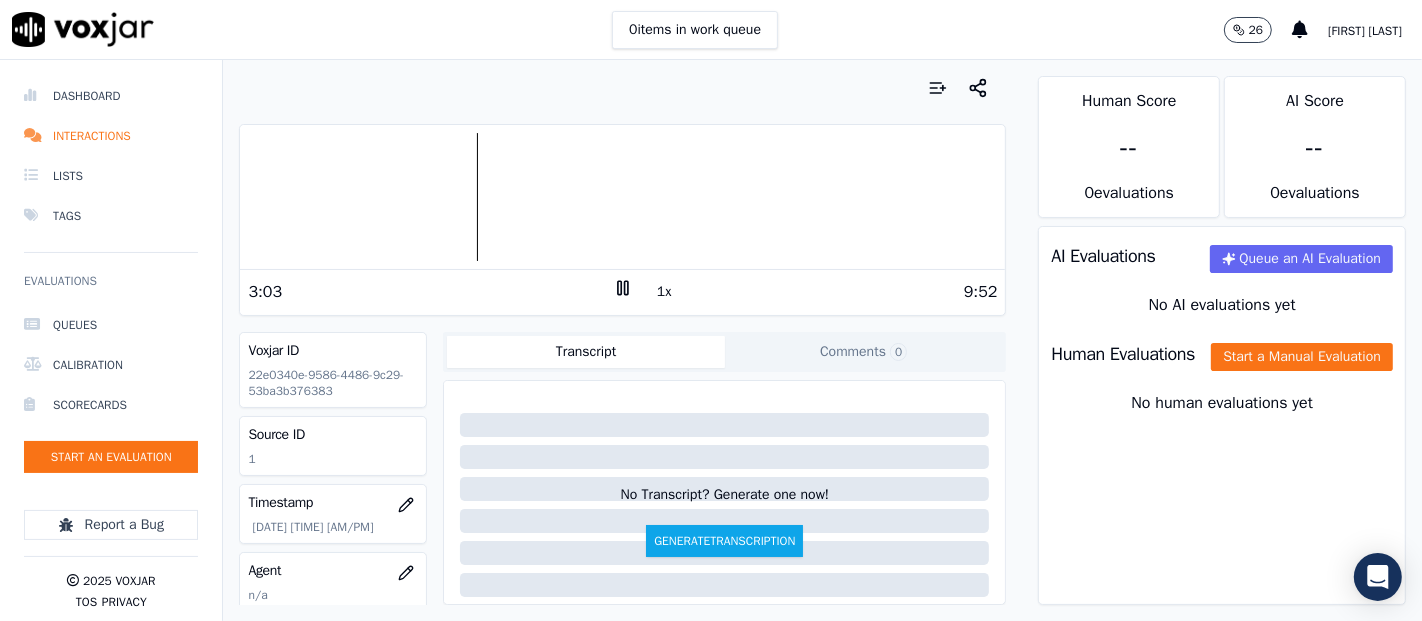 click at bounding box center [622, 197] 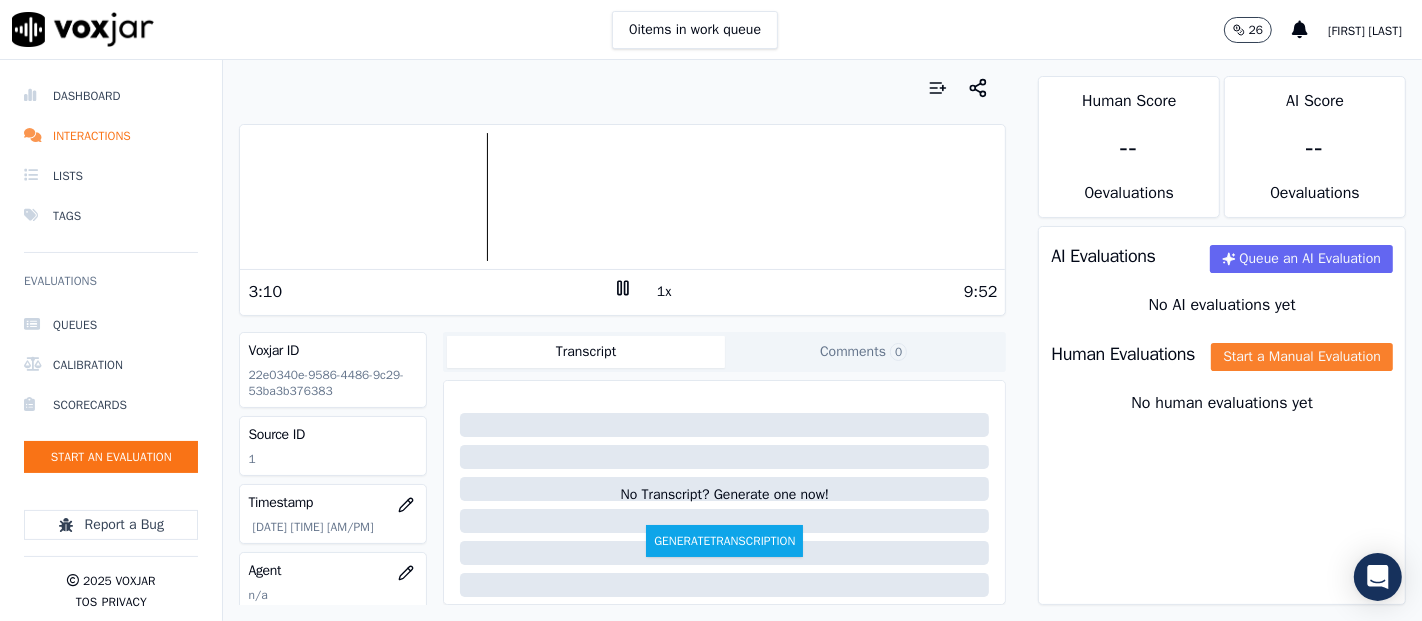 drag, startPoint x: 1133, startPoint y: 380, endPoint x: 1116, endPoint y: 355, distance: 30.232433 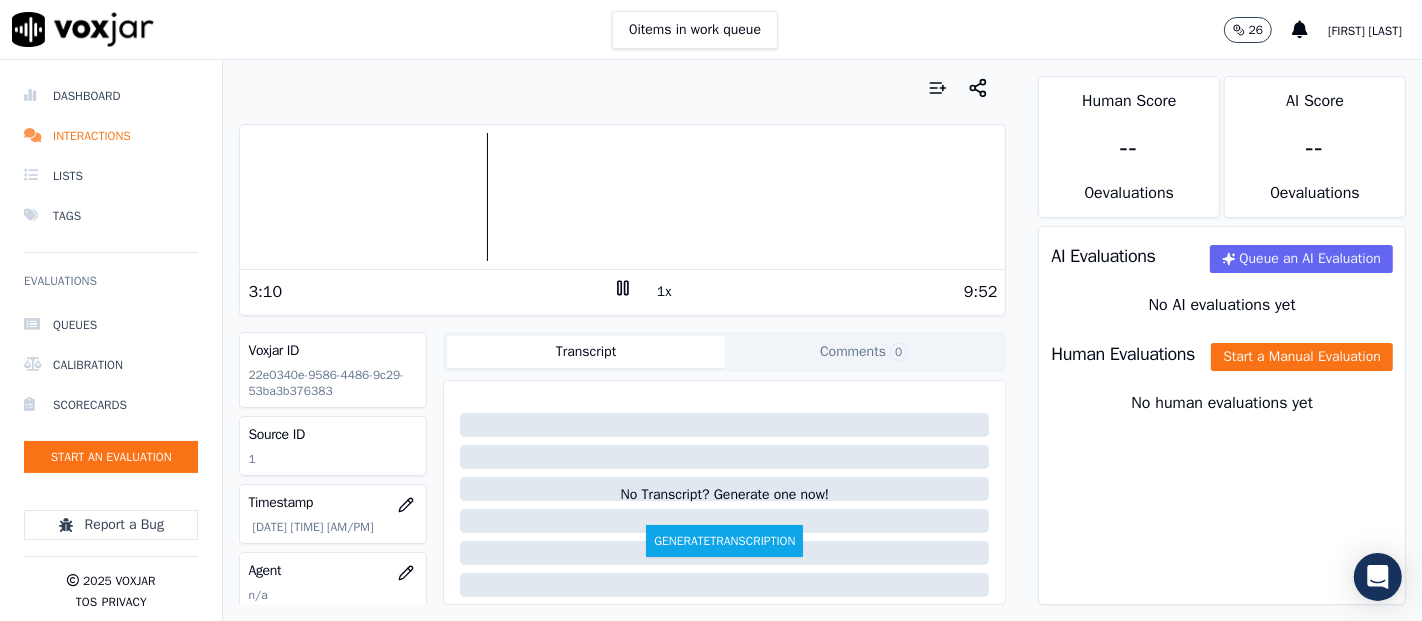 click on "Start a Manual Evaluation" 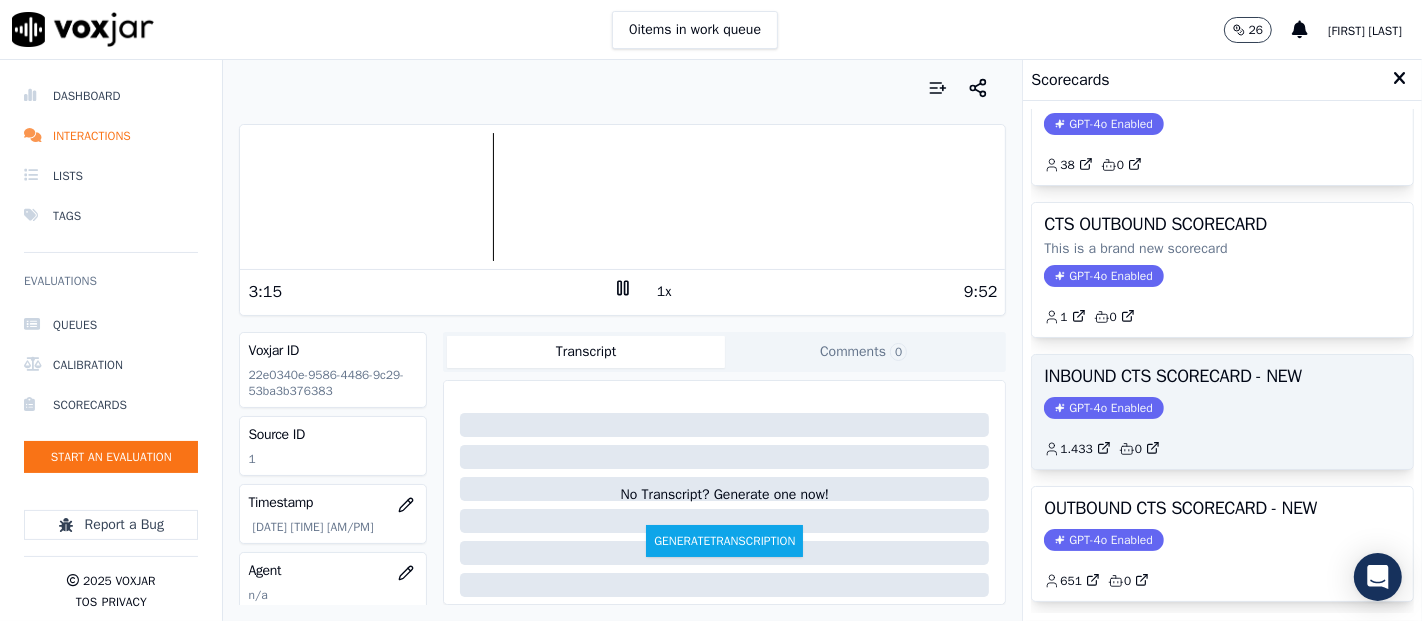 scroll, scrollTop: 111, scrollLeft: 0, axis: vertical 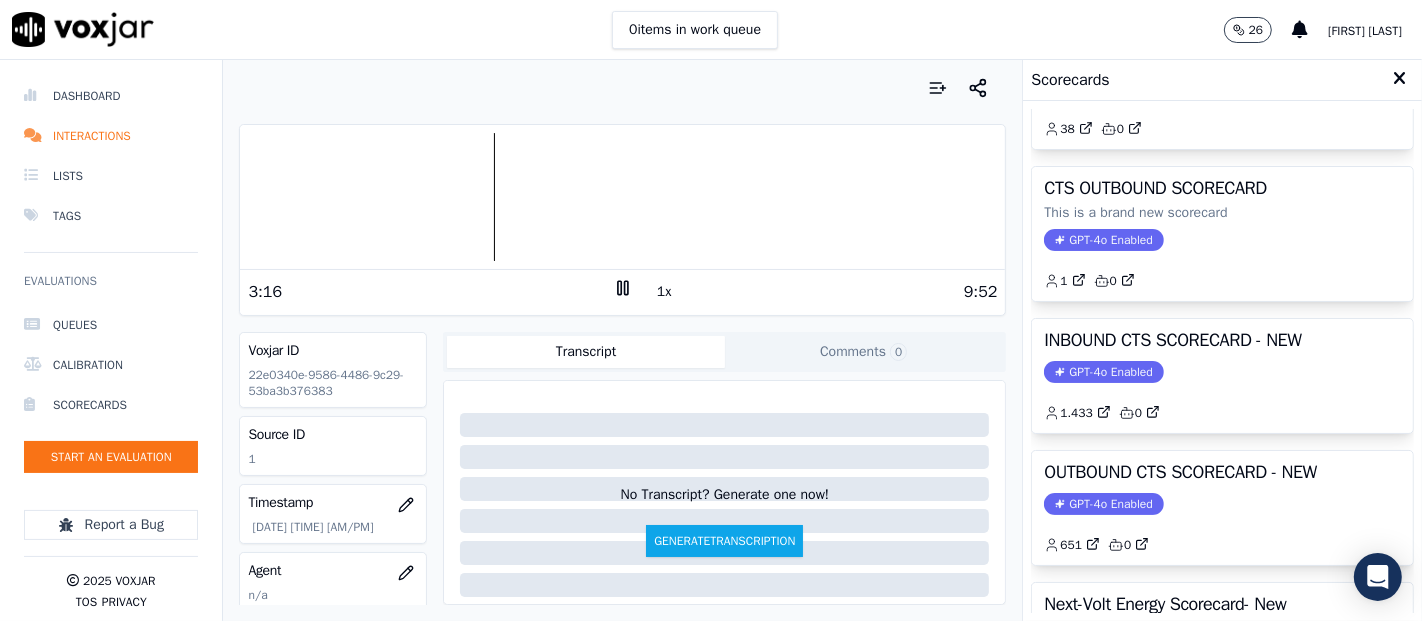 click on "INBOUND CTS SCORECARD - NEW        GPT-4o Enabled       1.433         0" at bounding box center [1222, 376] 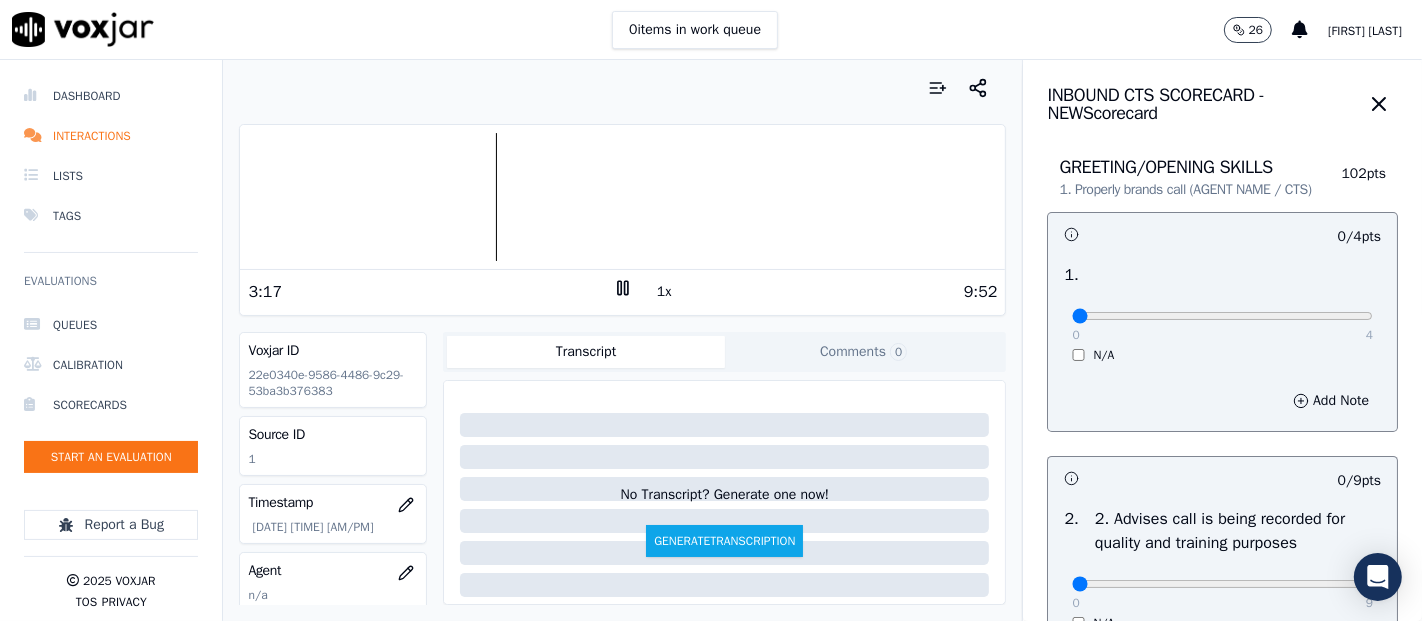 click on "0   4" at bounding box center [1222, 315] 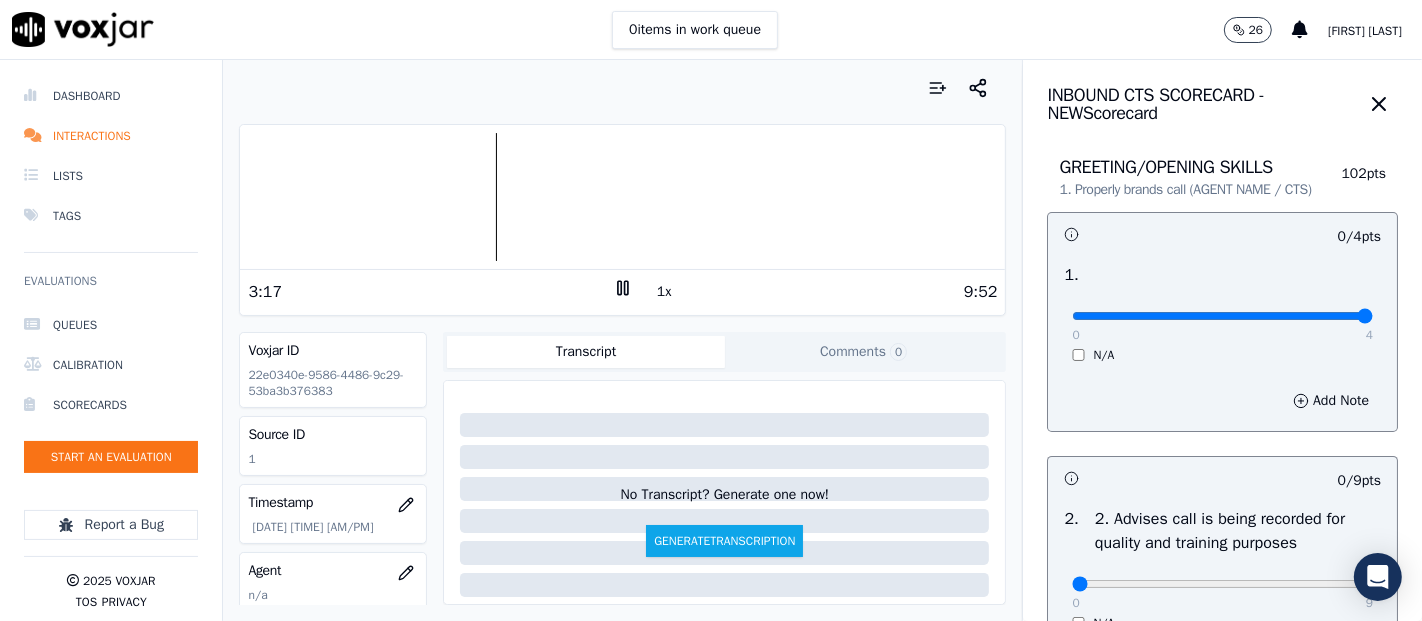 type on "4" 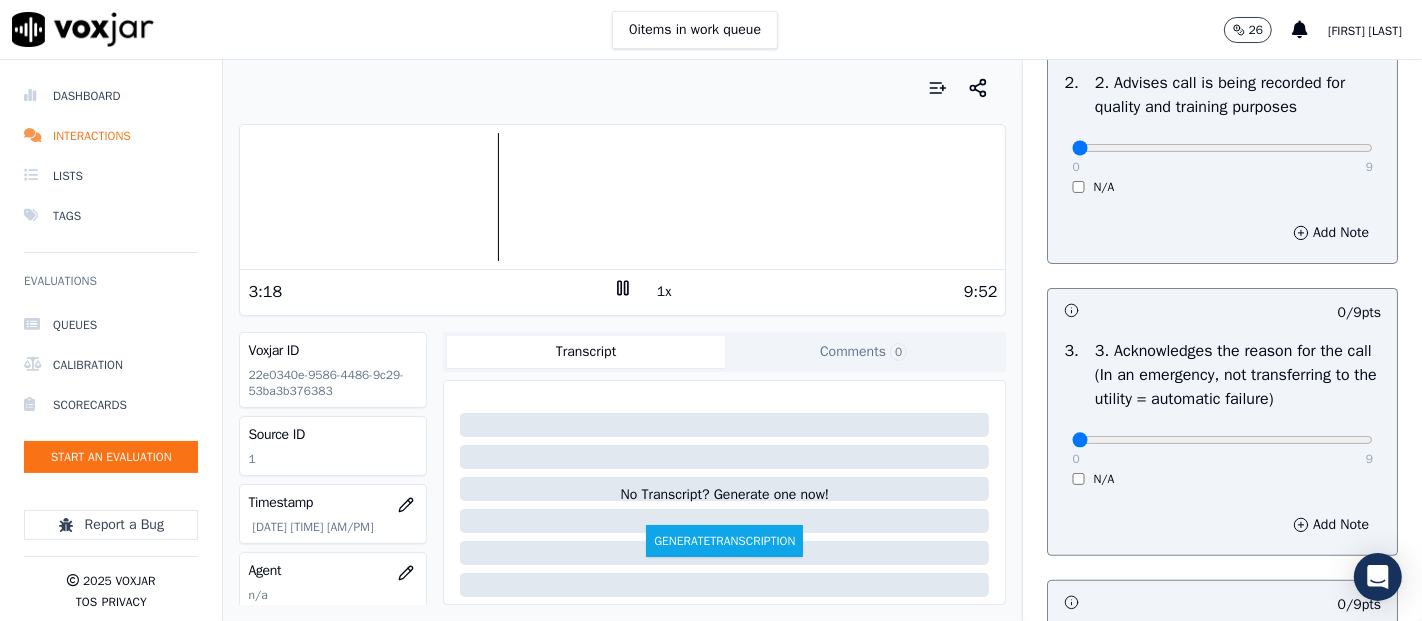 scroll, scrollTop: 444, scrollLeft: 0, axis: vertical 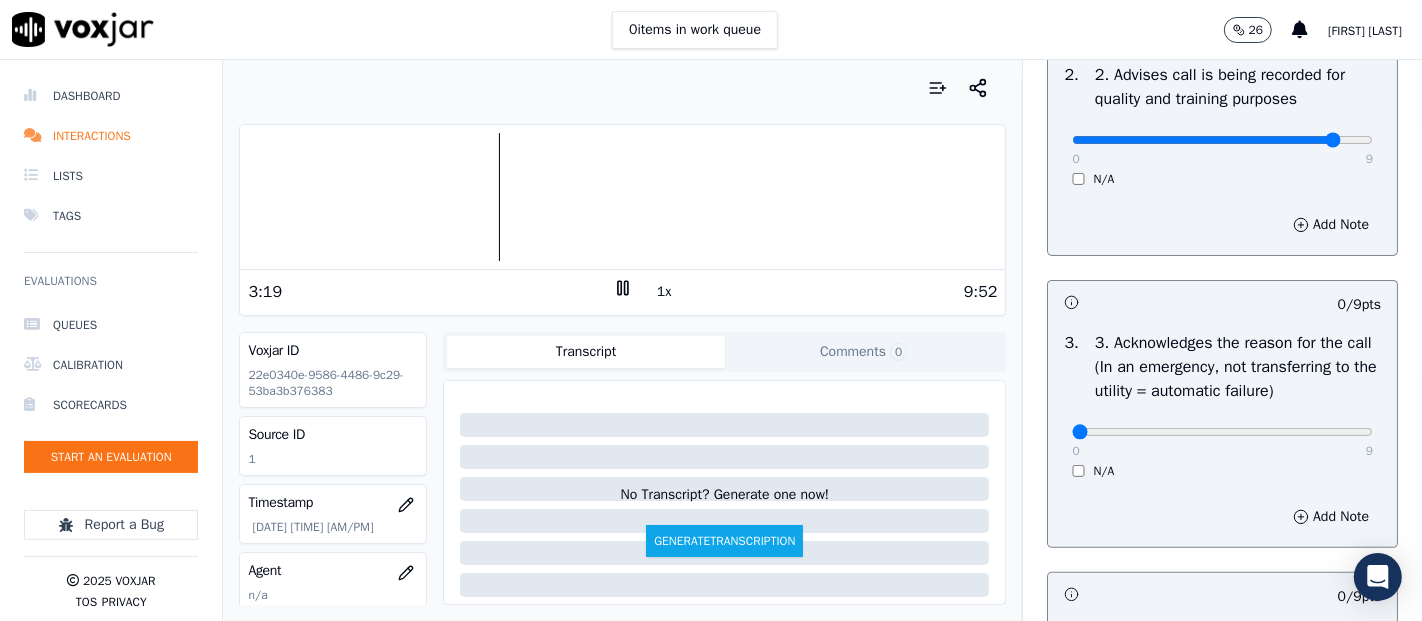 click at bounding box center [1222, -128] 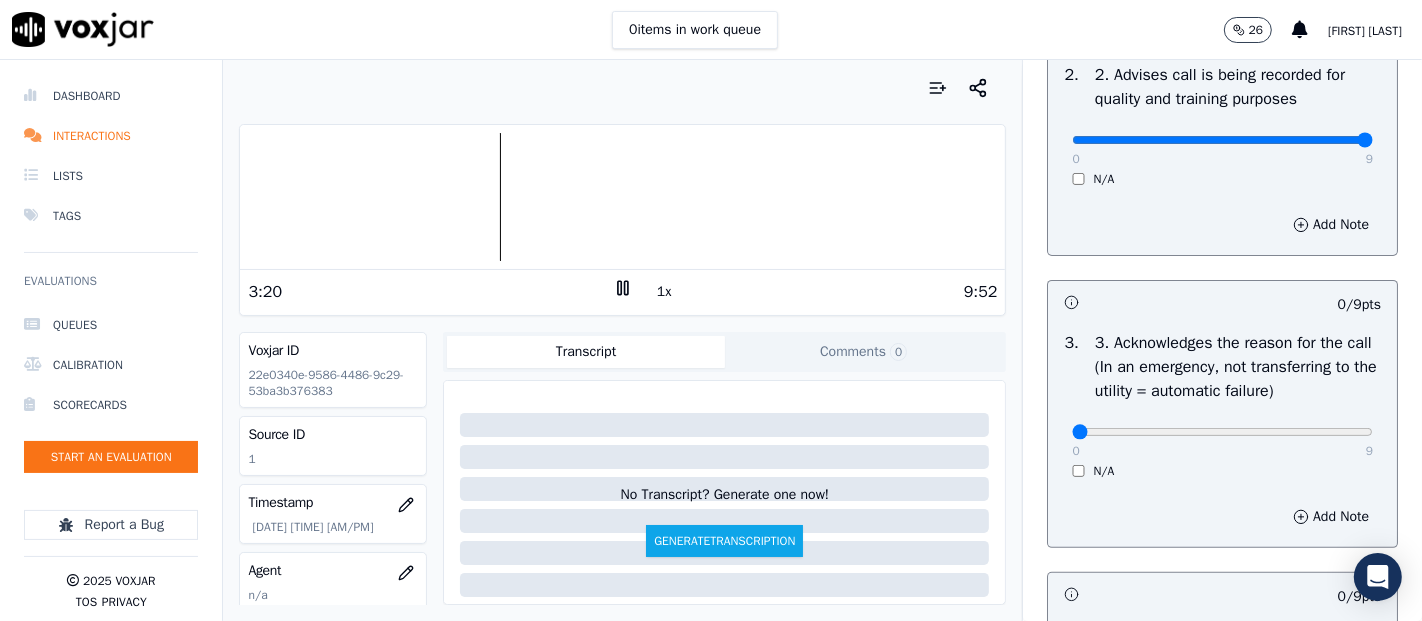 type on "9" 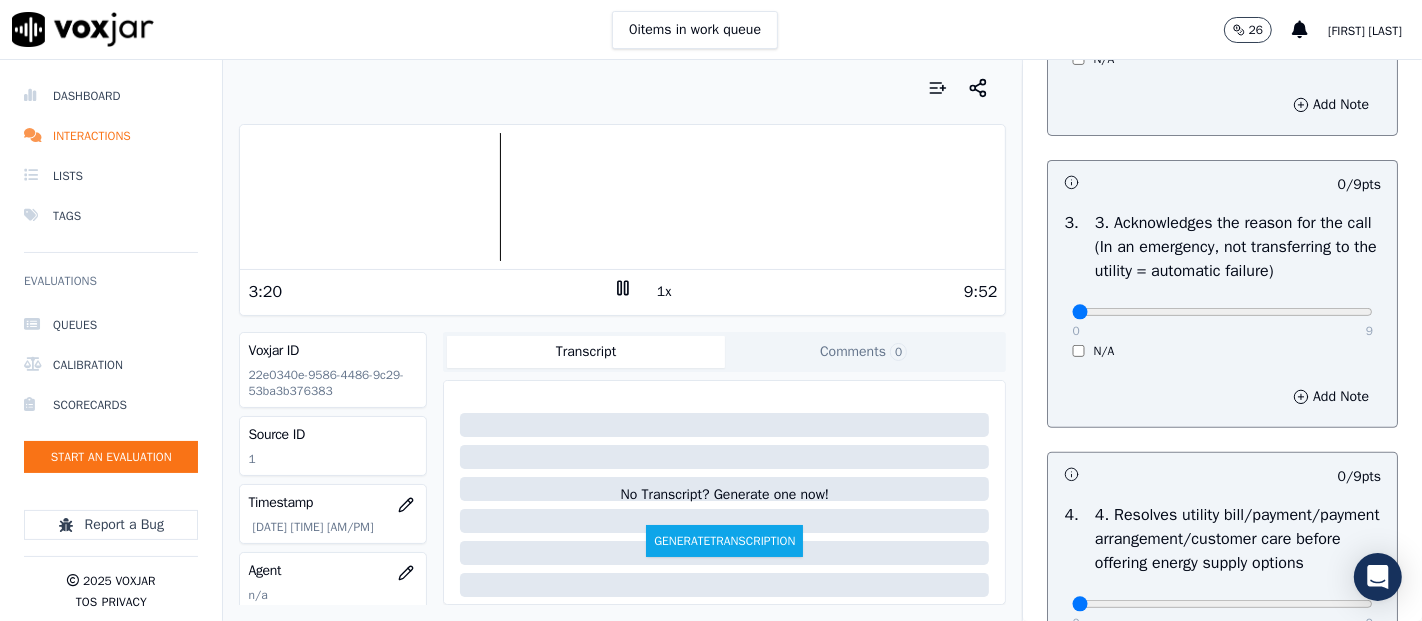 scroll, scrollTop: 666, scrollLeft: 0, axis: vertical 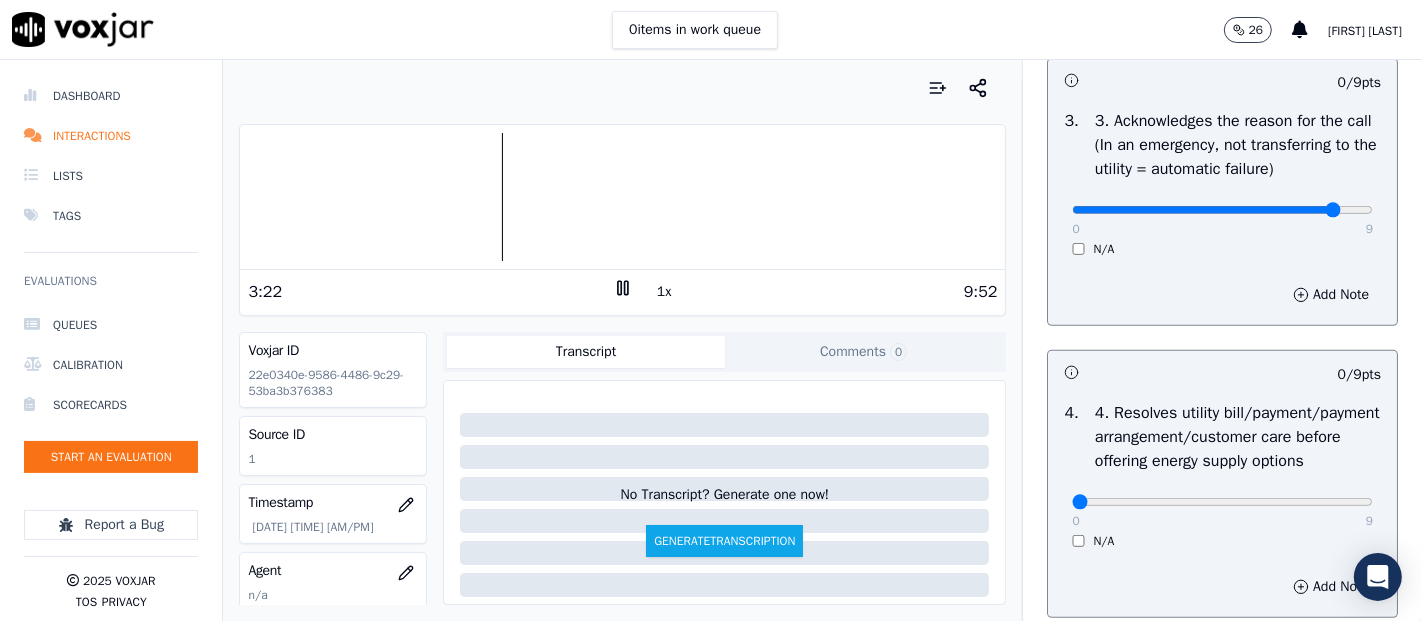 click at bounding box center (1222, -350) 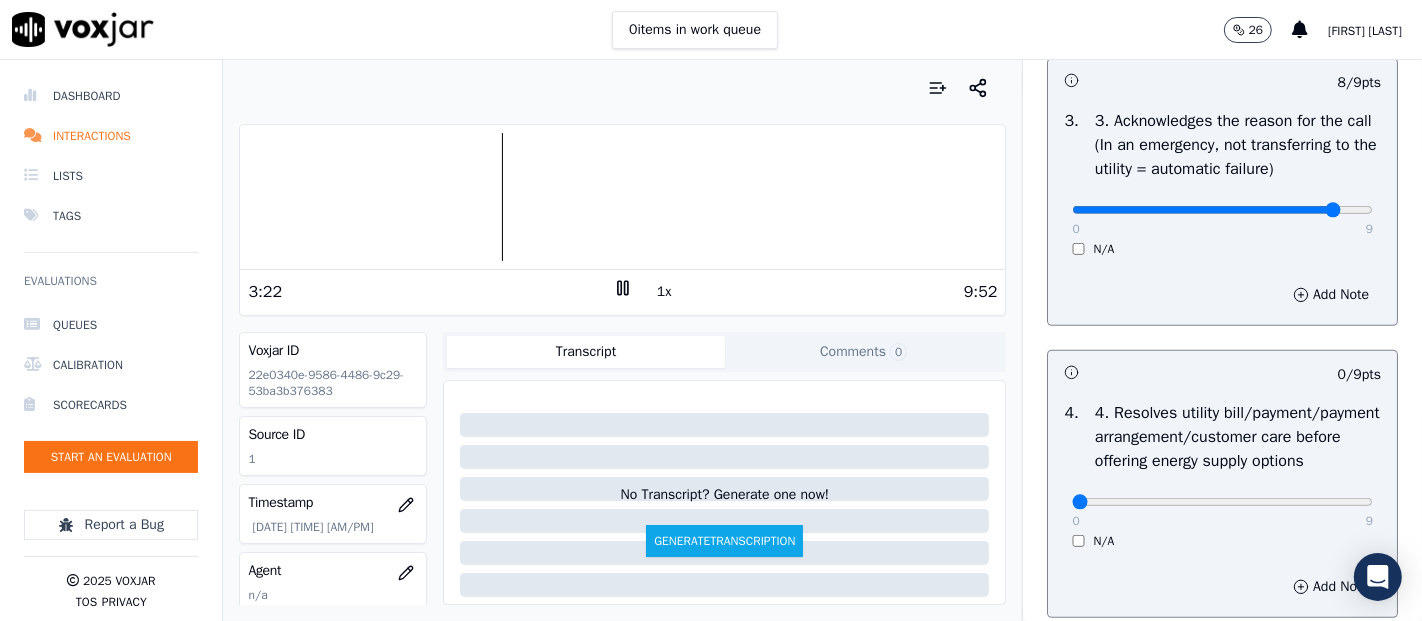 scroll, scrollTop: 777, scrollLeft: 0, axis: vertical 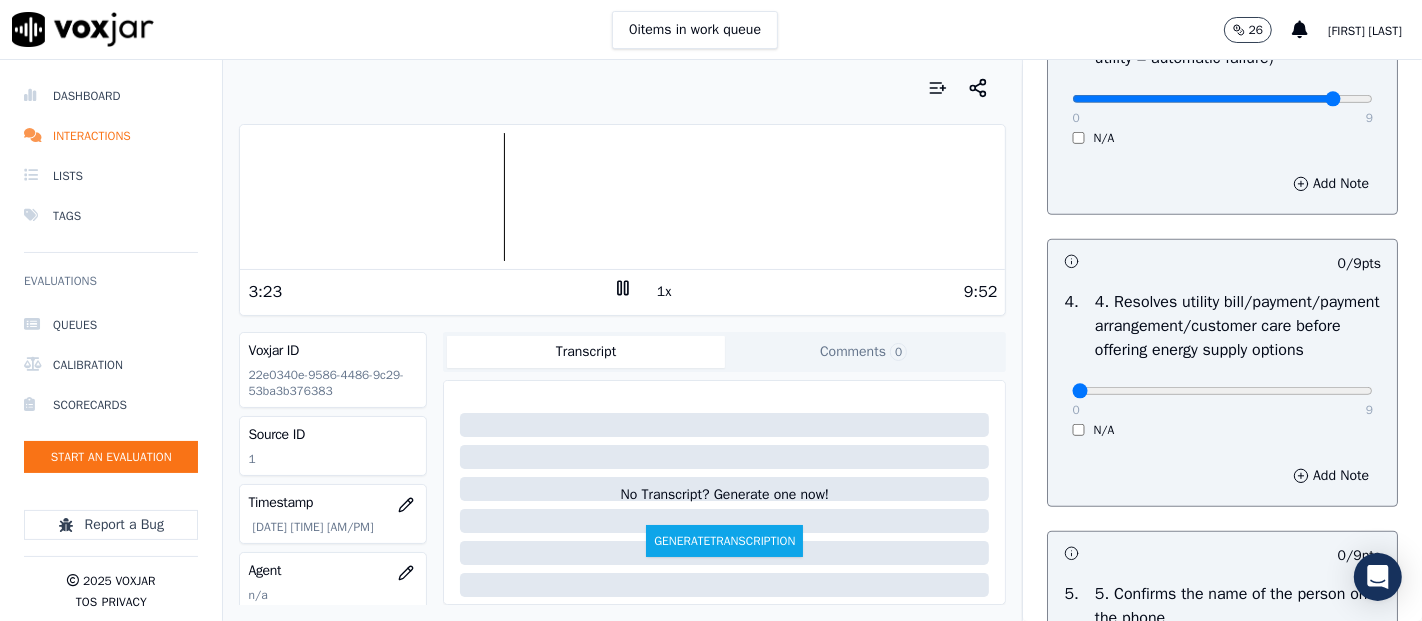 click on "0   9     N/A" at bounding box center [1222, 108] 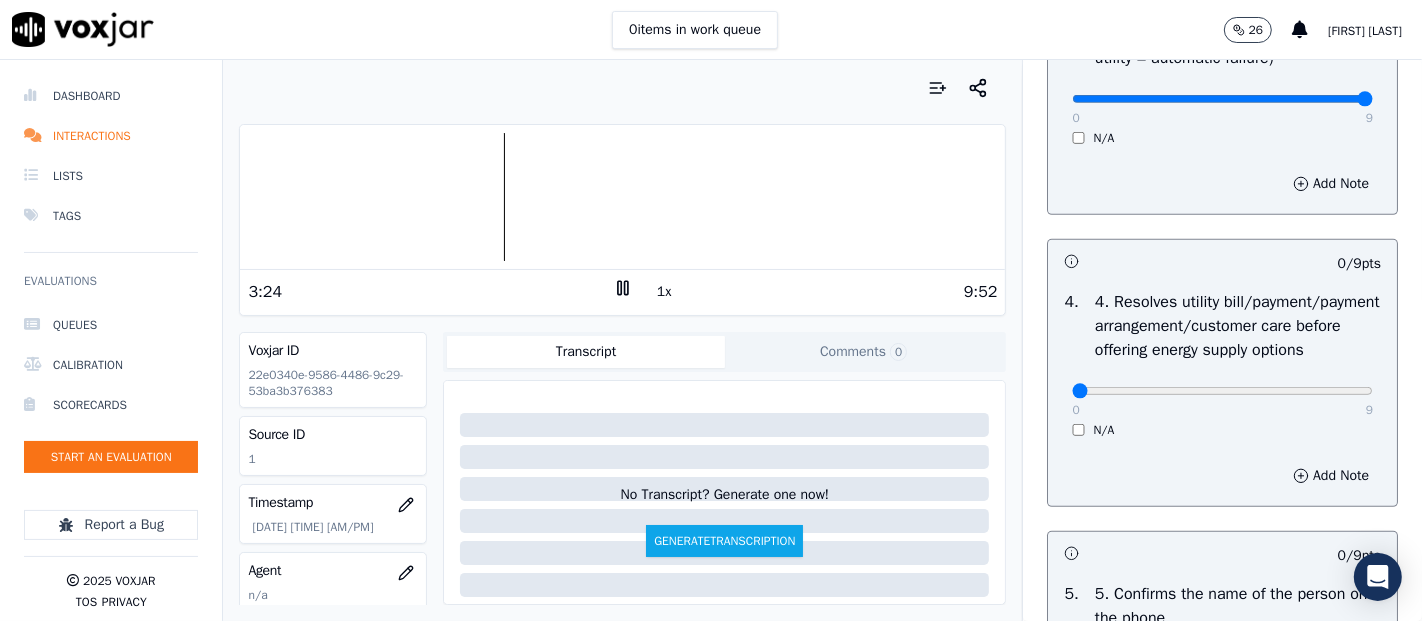 drag, startPoint x: 1317, startPoint y: 138, endPoint x: 1318, endPoint y: 170, distance: 32.01562 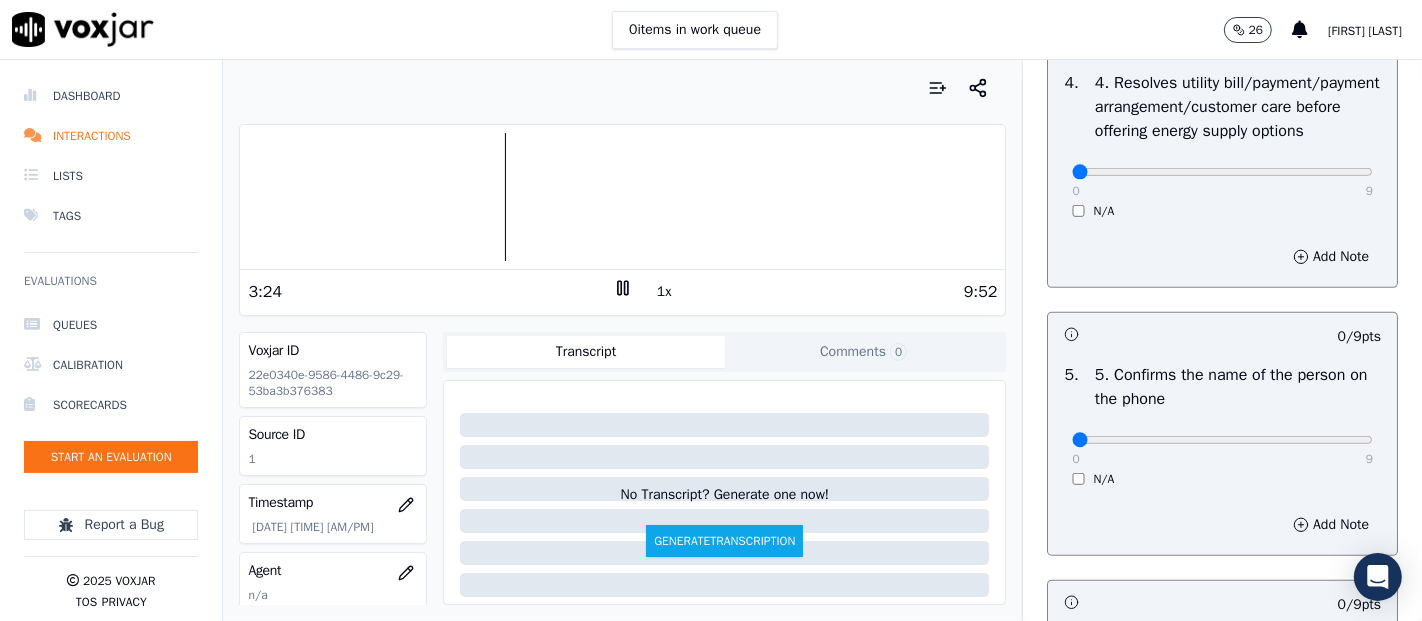 scroll, scrollTop: 1000, scrollLeft: 0, axis: vertical 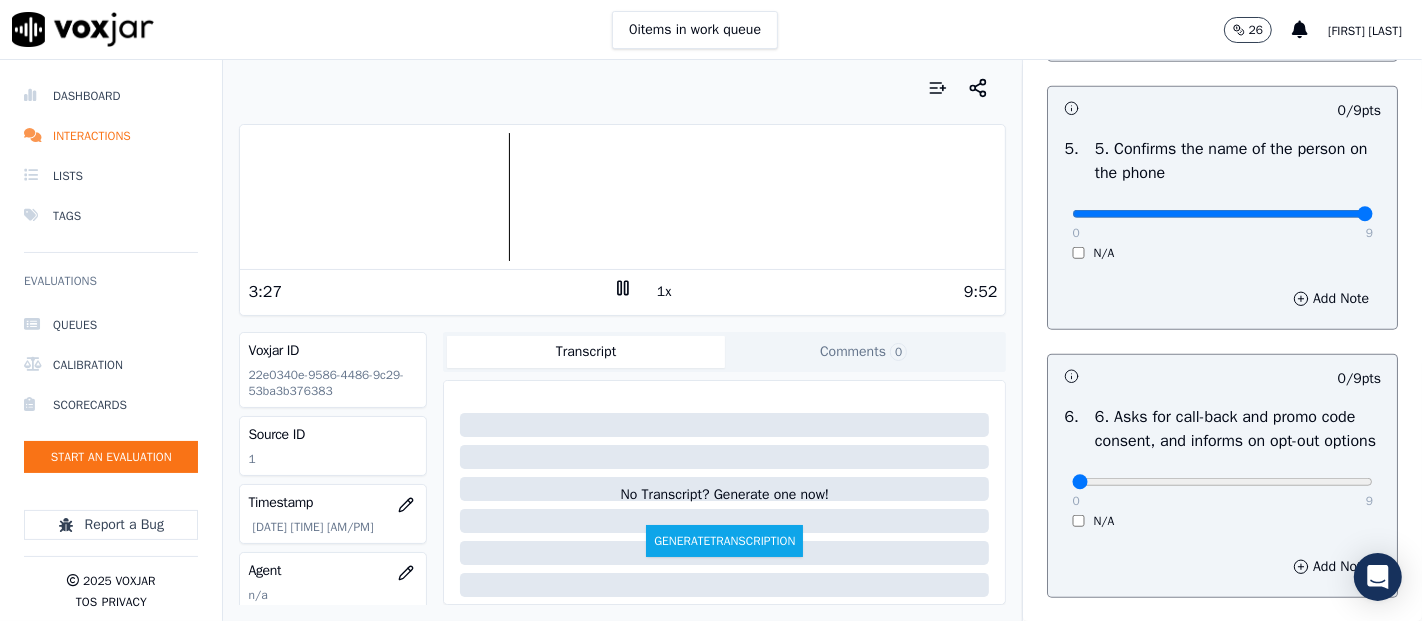 type on "9" 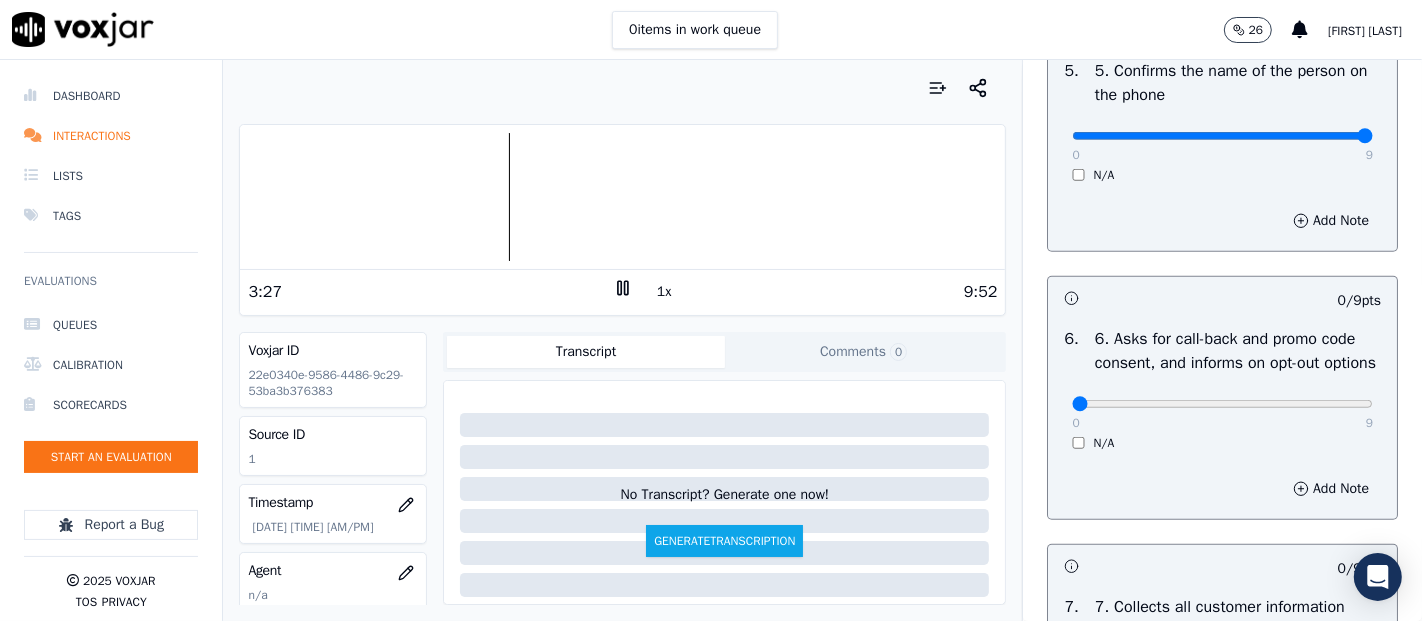scroll, scrollTop: 1444, scrollLeft: 0, axis: vertical 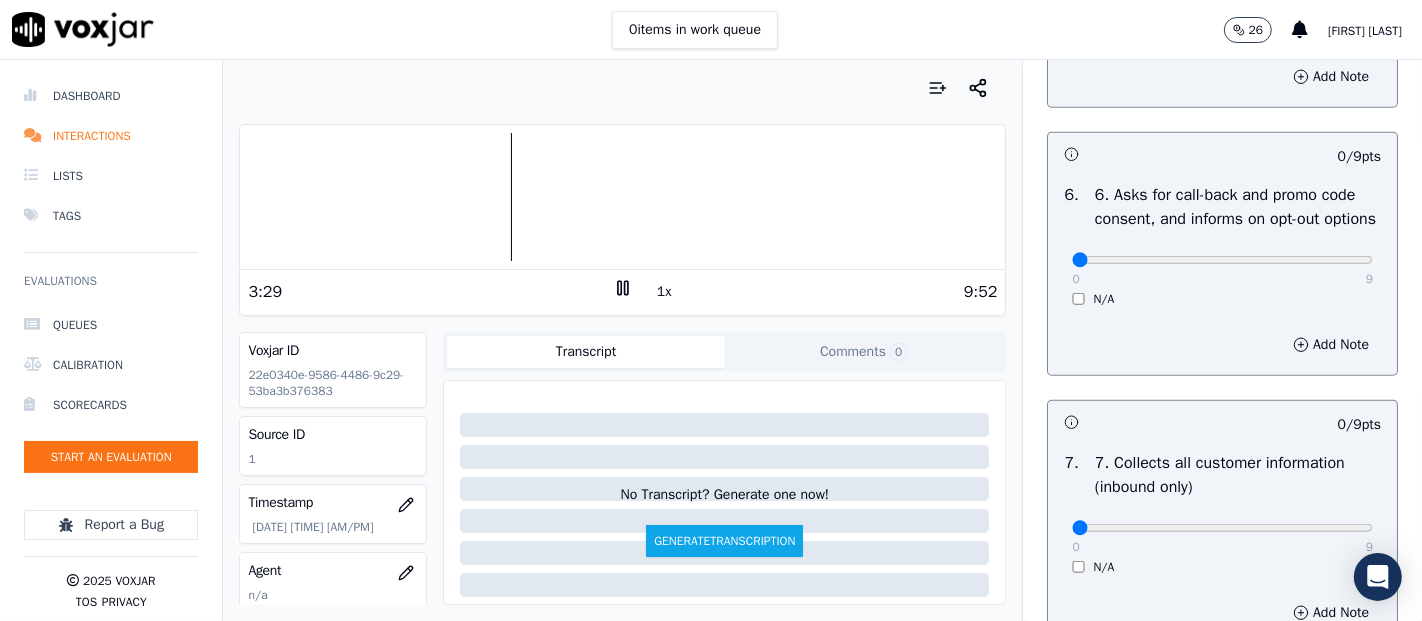 click on "0   9     N/A" at bounding box center (1222, 269) 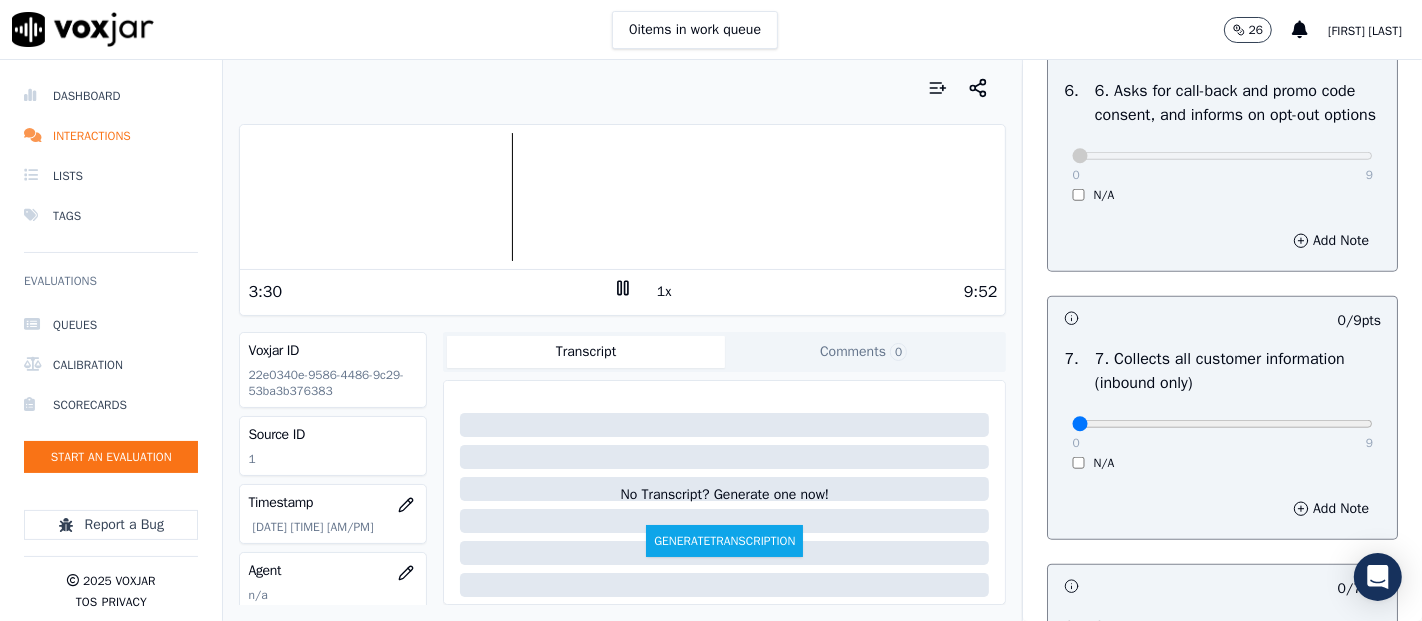 scroll, scrollTop: 1666, scrollLeft: 0, axis: vertical 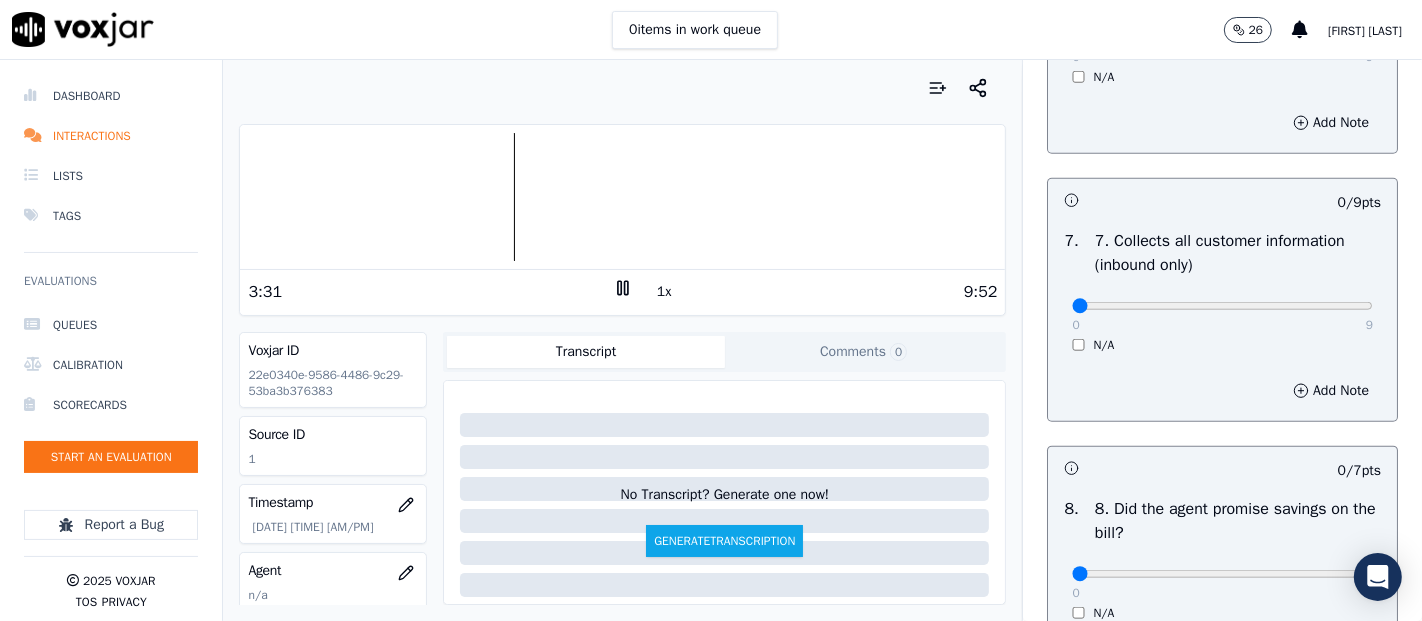 click on "0   9" at bounding box center [1222, 305] 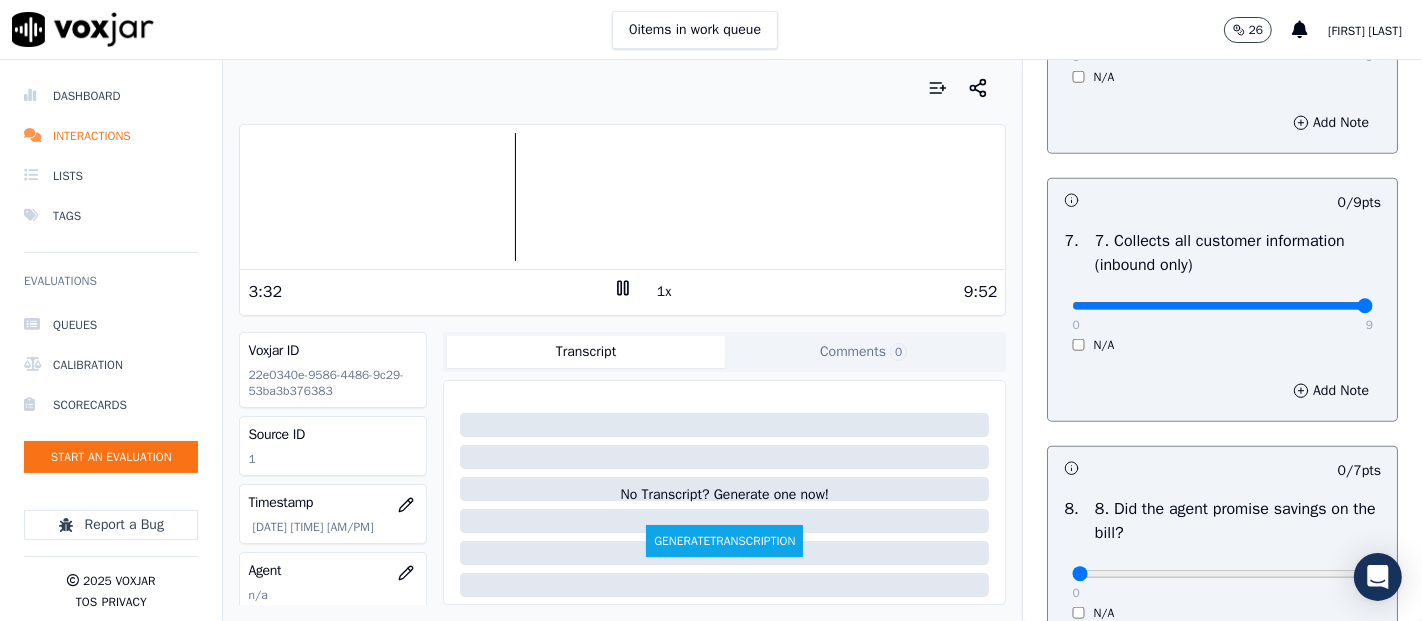 type on "9" 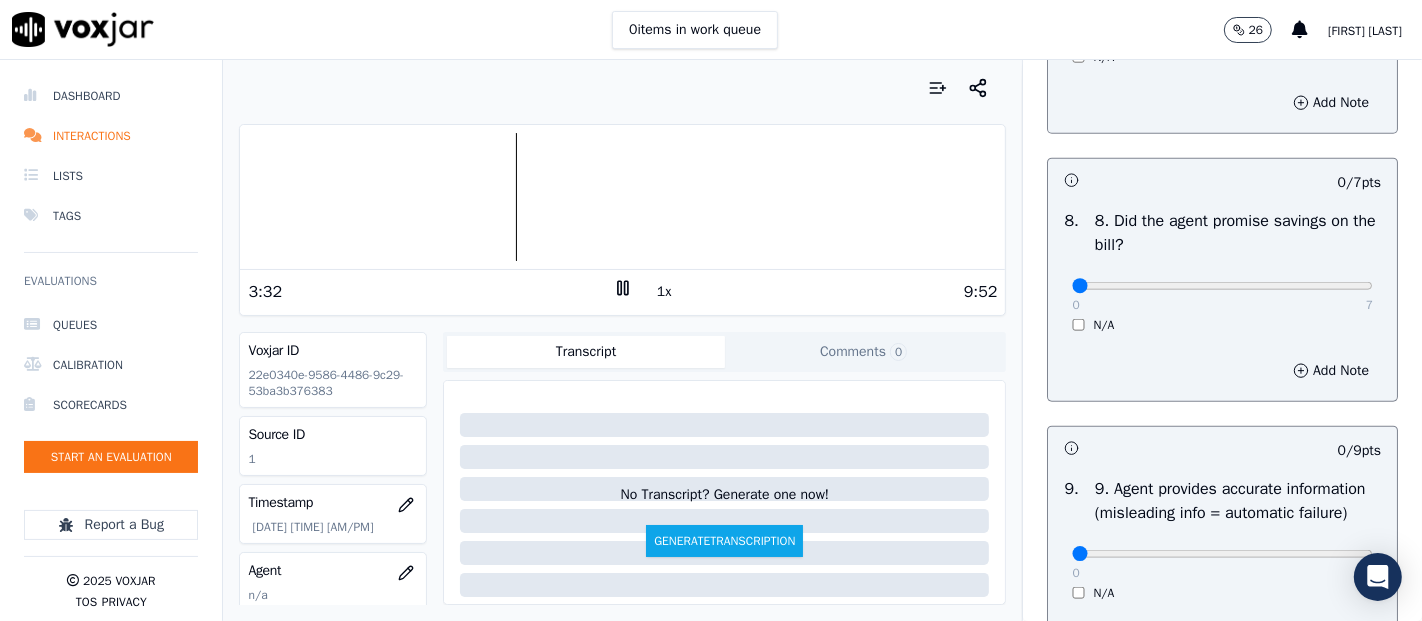 scroll, scrollTop: 2000, scrollLeft: 0, axis: vertical 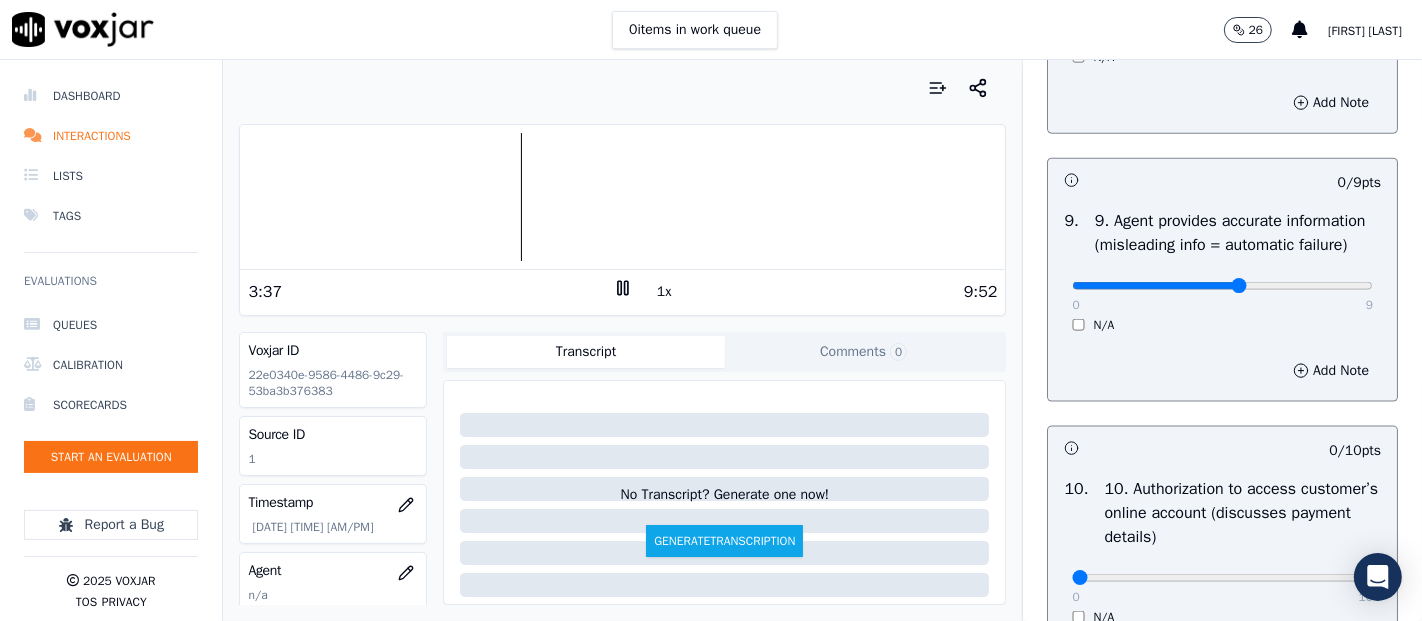 type on "5" 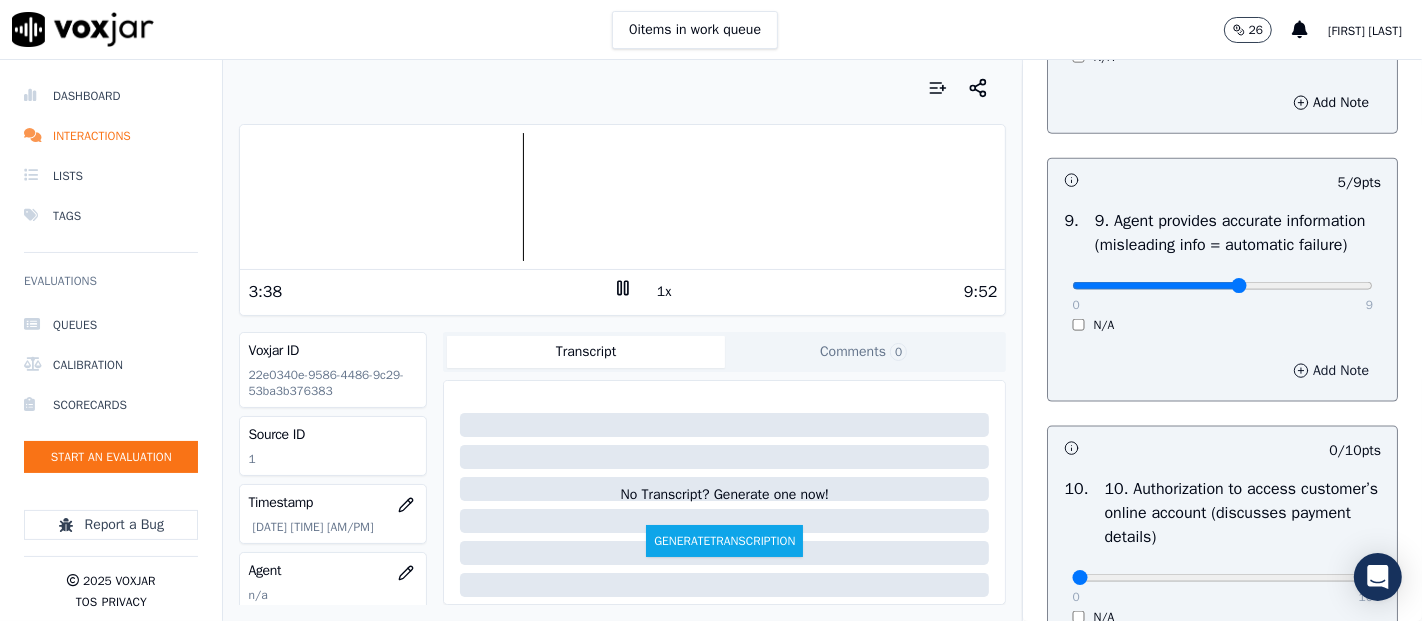 click on "Add Note" at bounding box center [1331, 371] 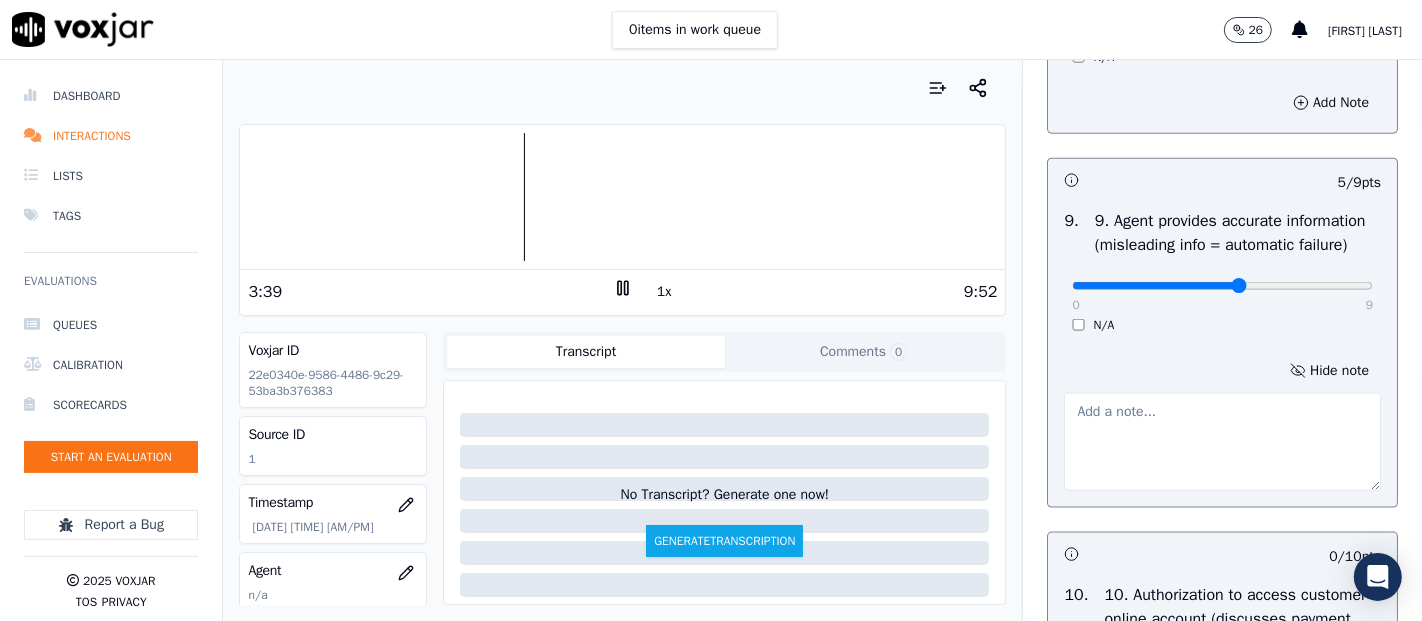 click at bounding box center [1222, 442] 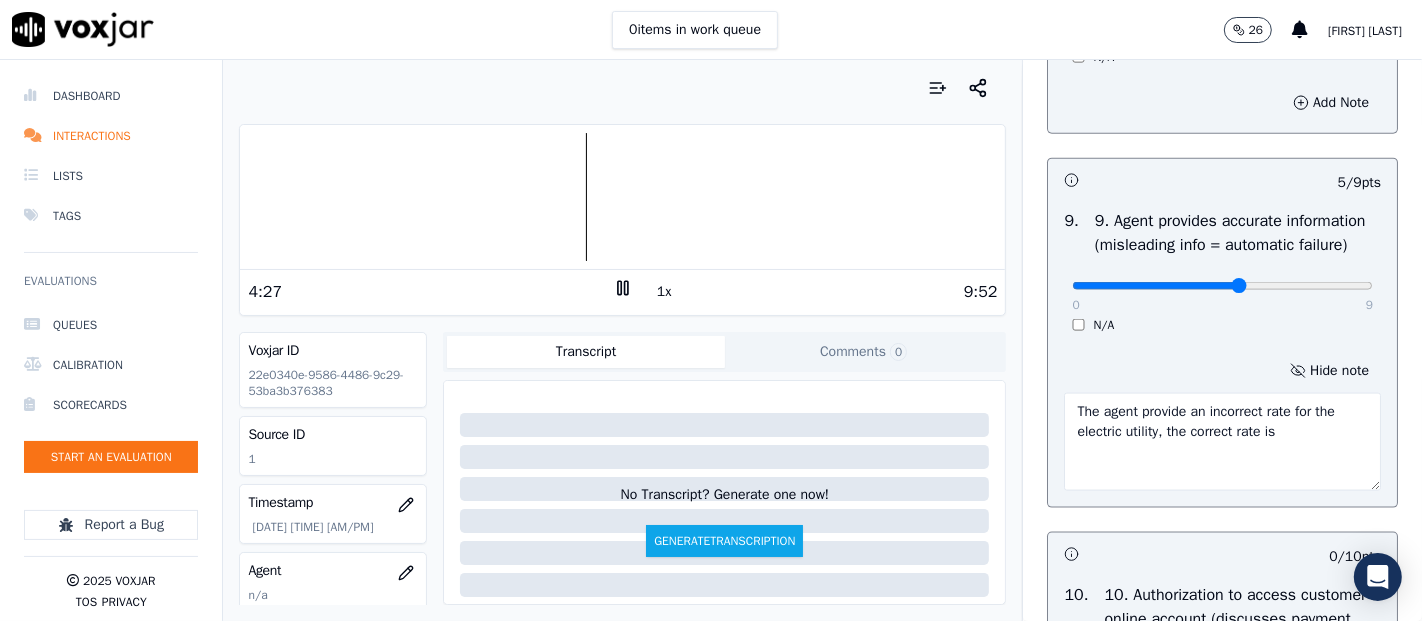 type on "The agent provide an incorrect rate for the electric utility, the correct rate is" 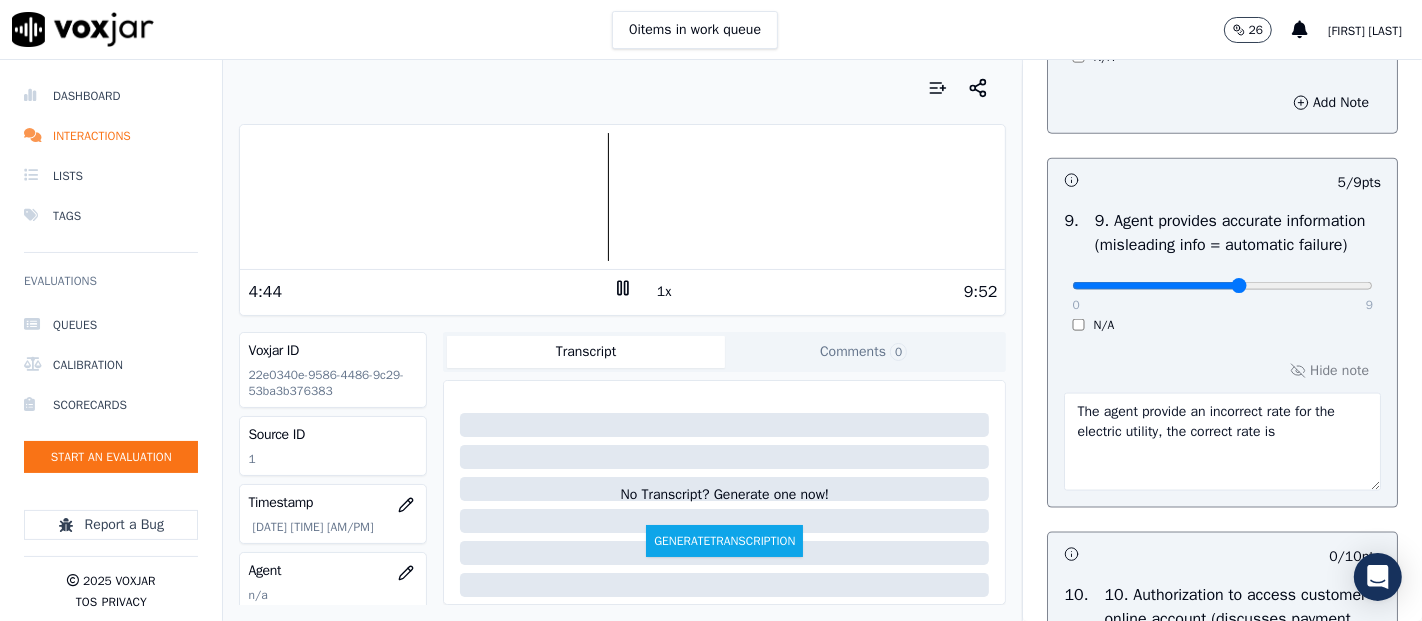 click at bounding box center (622, 197) 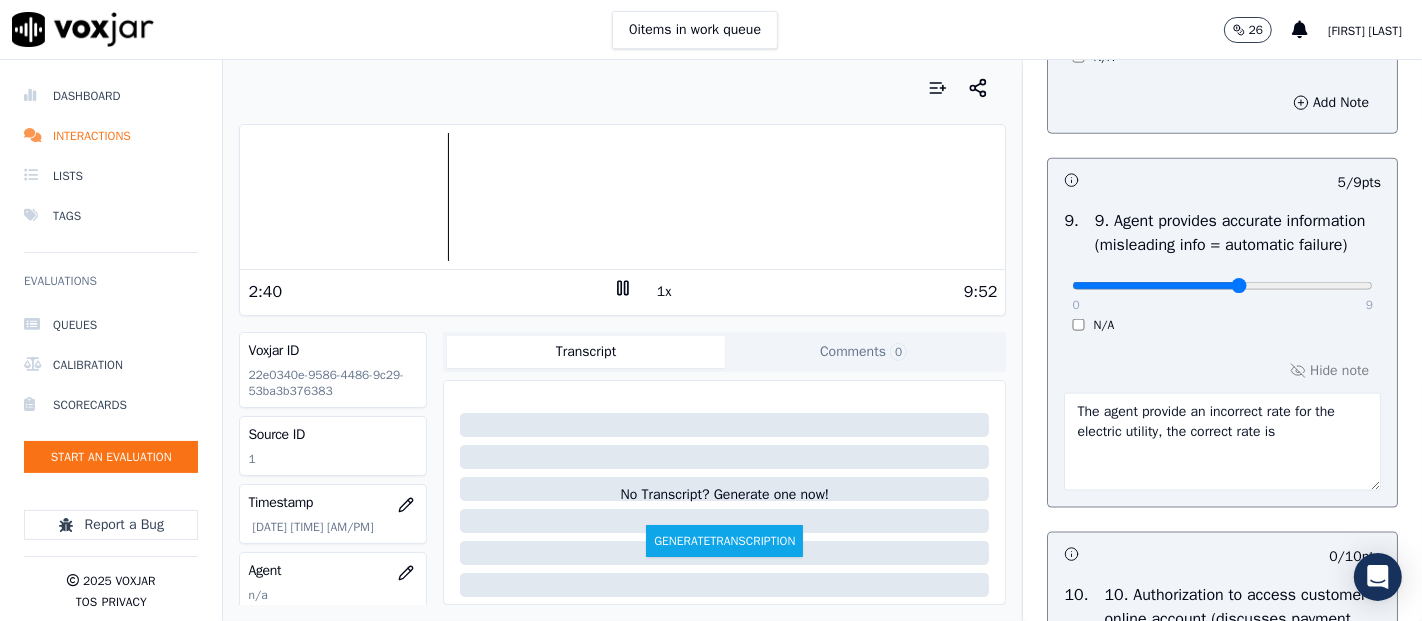 click at bounding box center [622, 197] 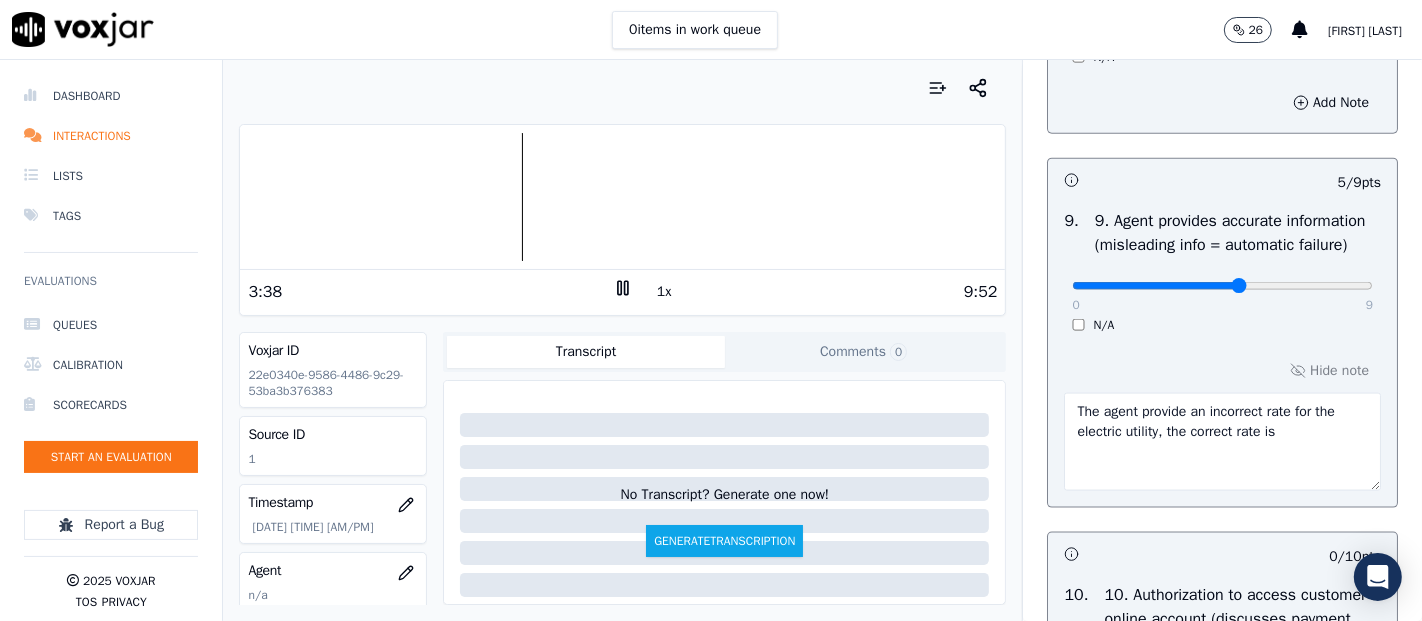 click 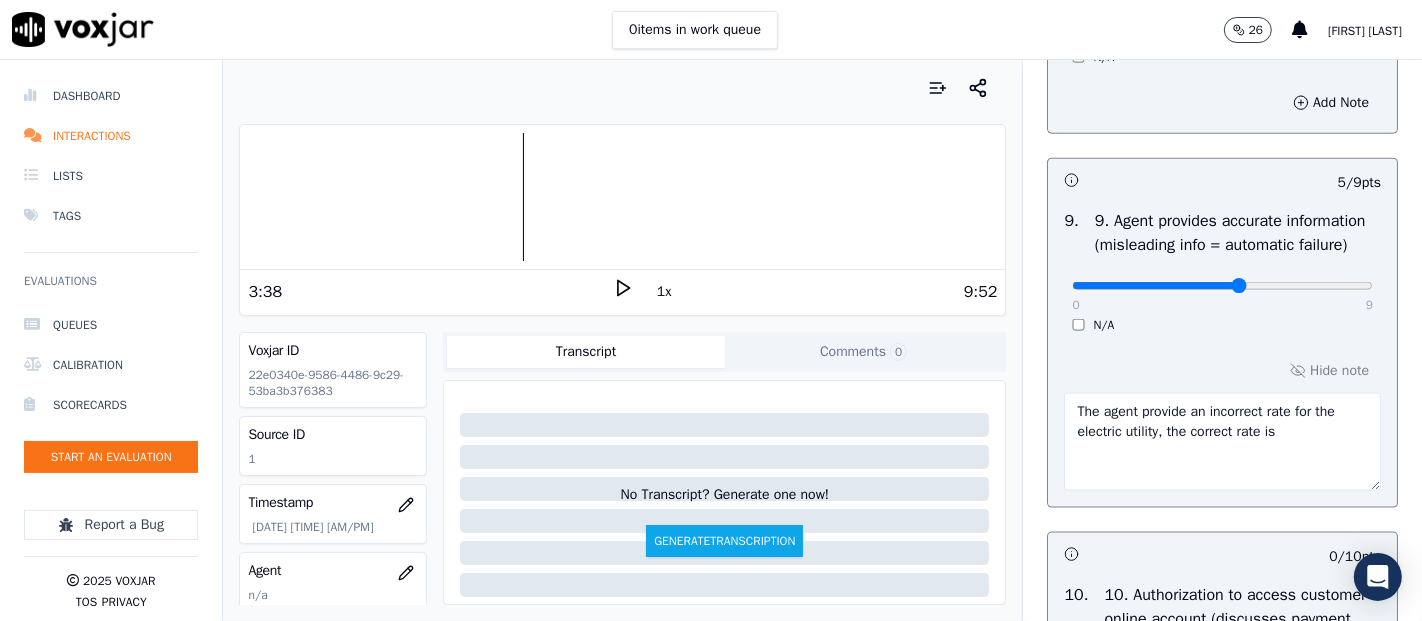 click at bounding box center [622, 197] 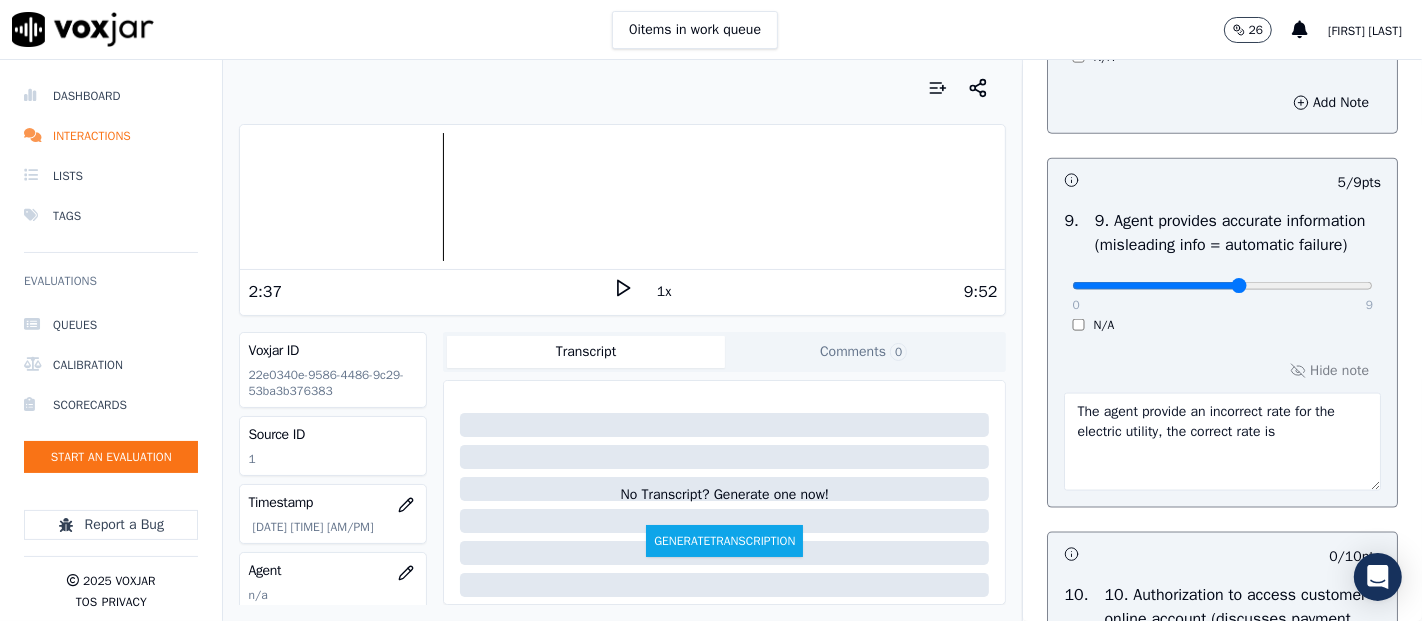 click on "2:37" at bounding box center [430, 292] 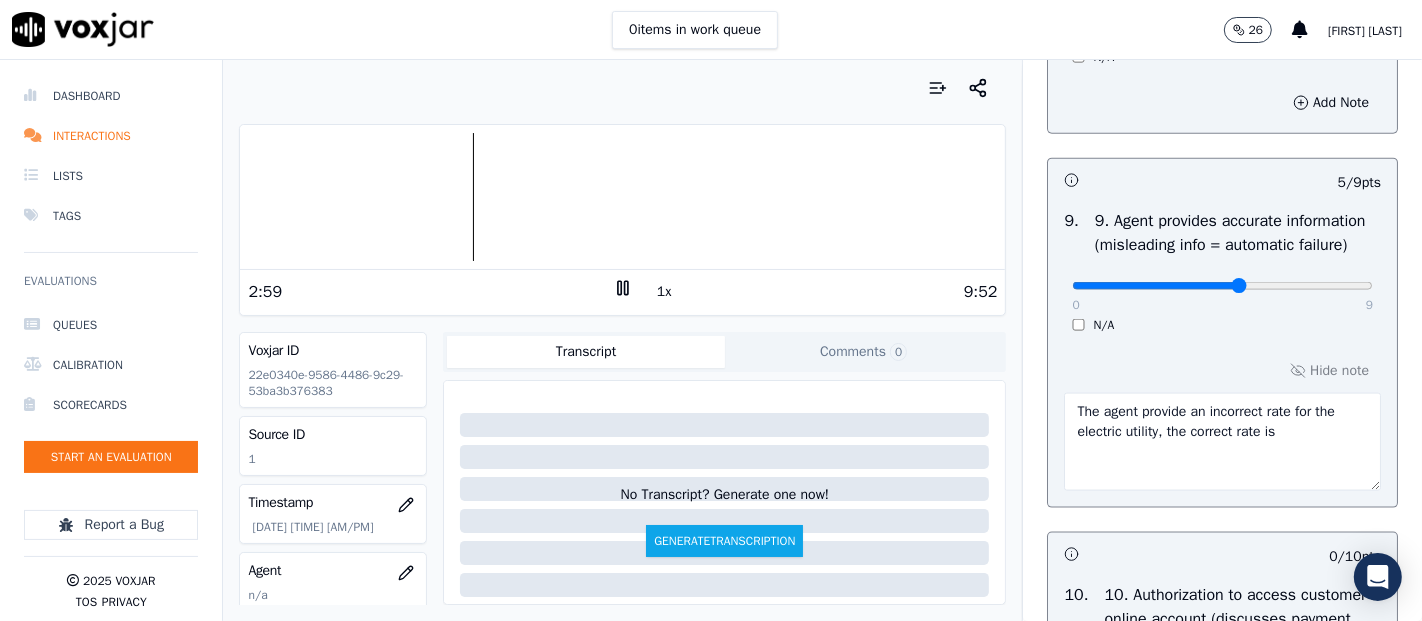 click 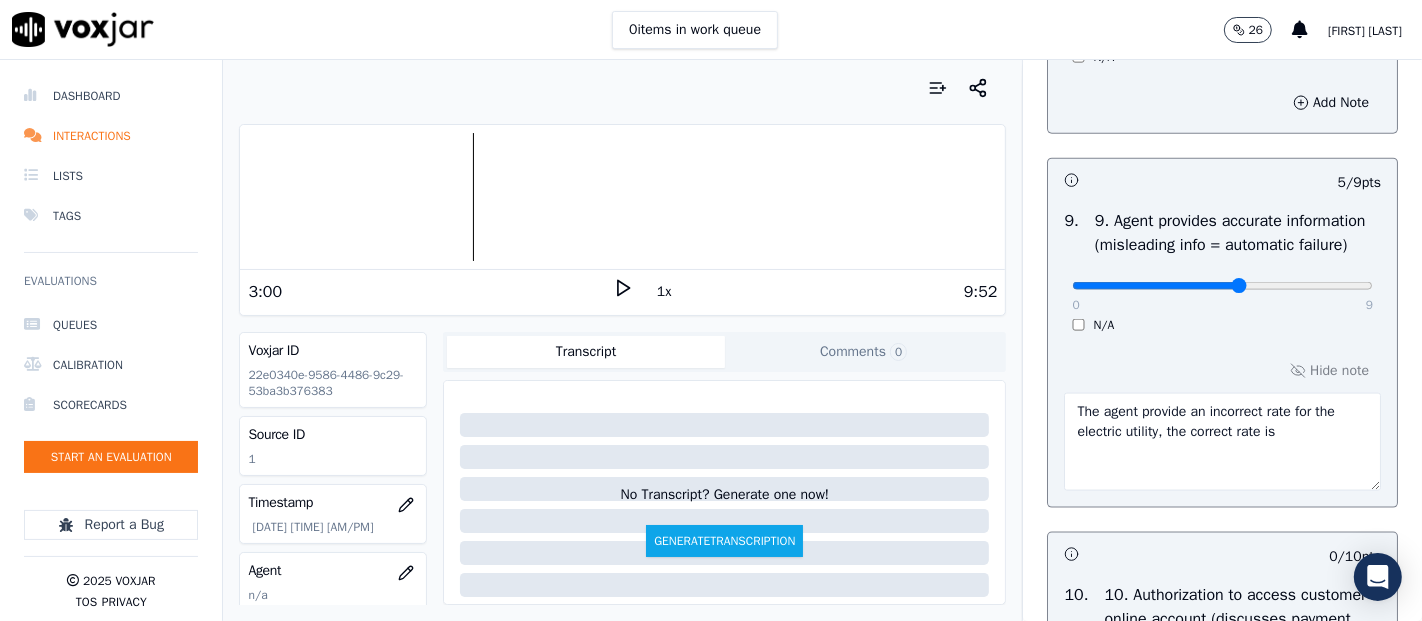 click on "3:00     1x   9:52" at bounding box center [622, 291] 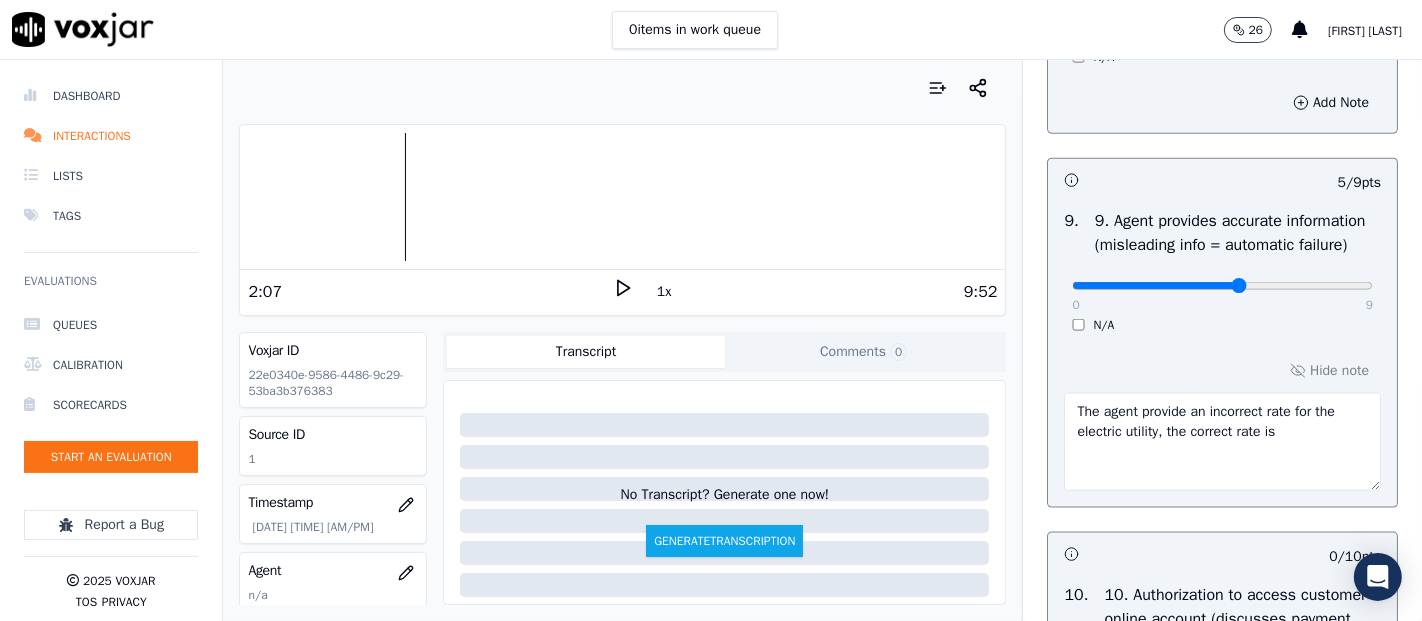 click 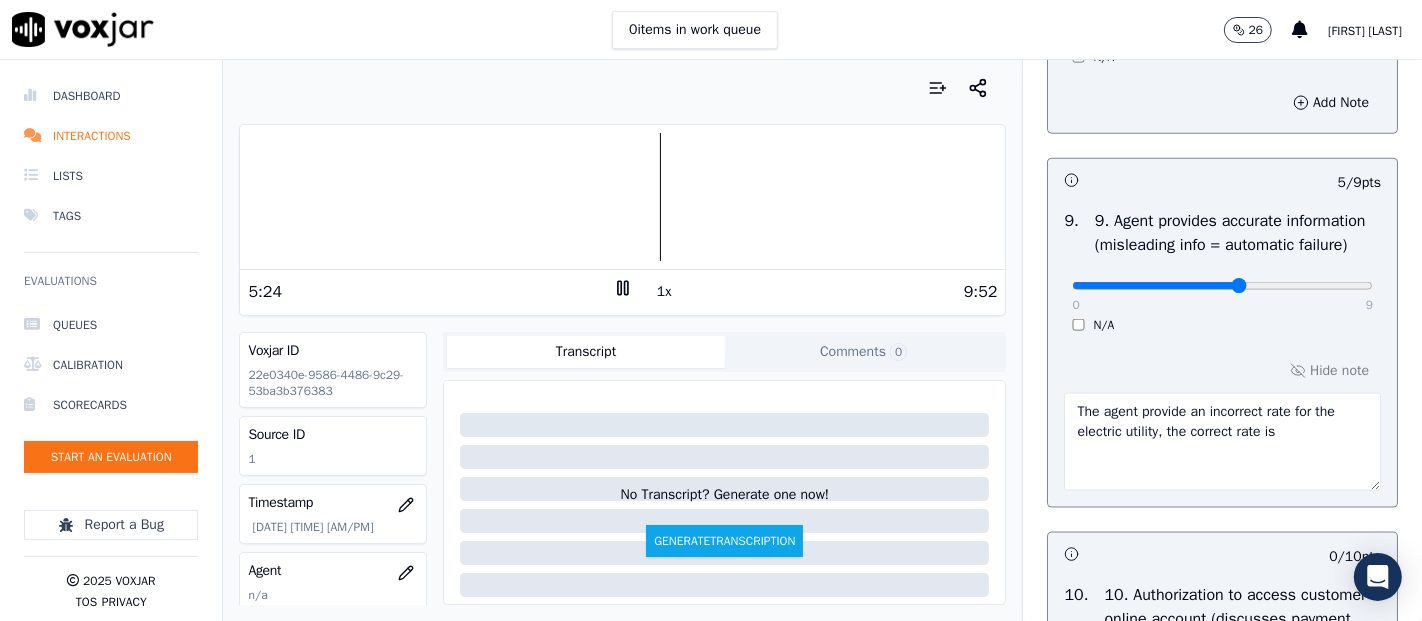drag, startPoint x: 1265, startPoint y: 552, endPoint x: 1048, endPoint y: 501, distance: 222.91254 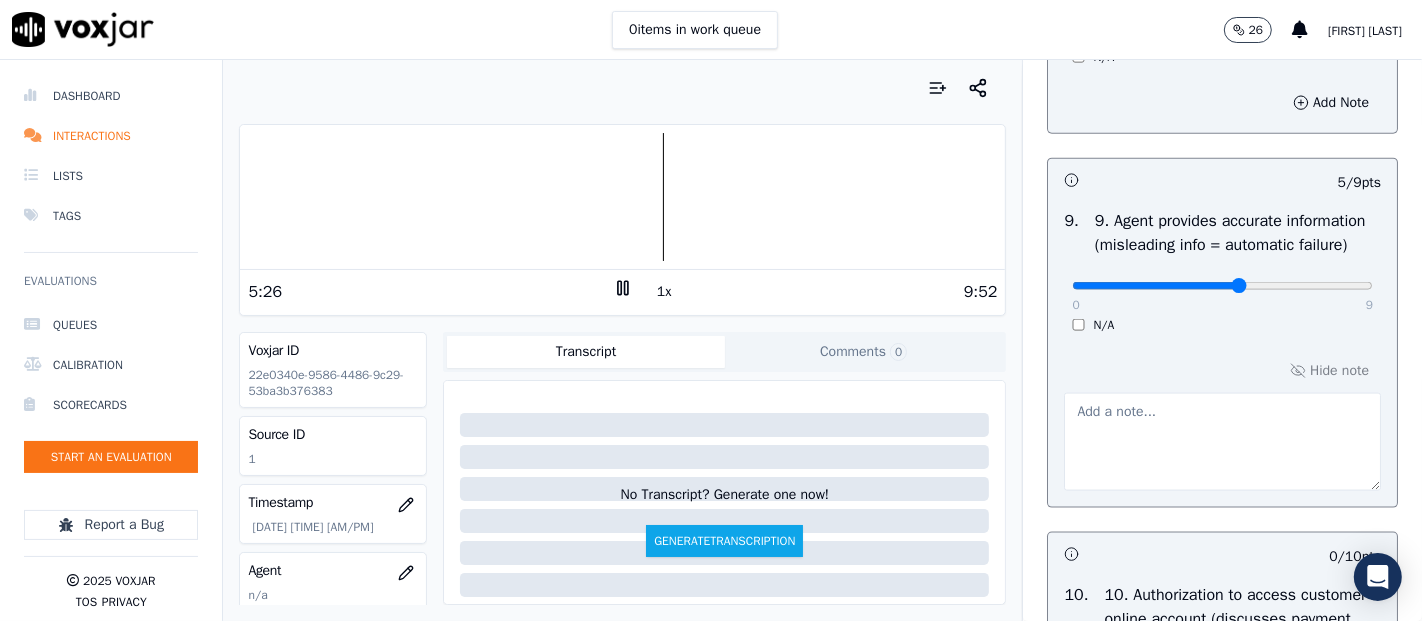 type 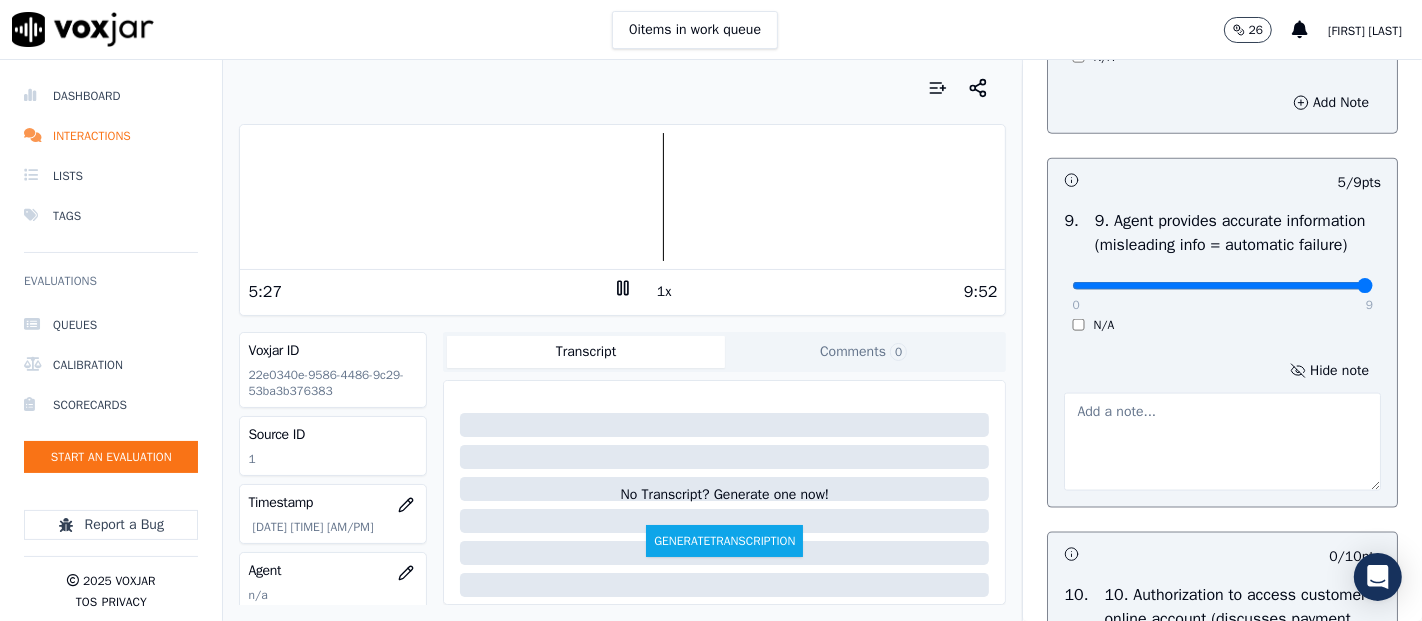 type on "9" 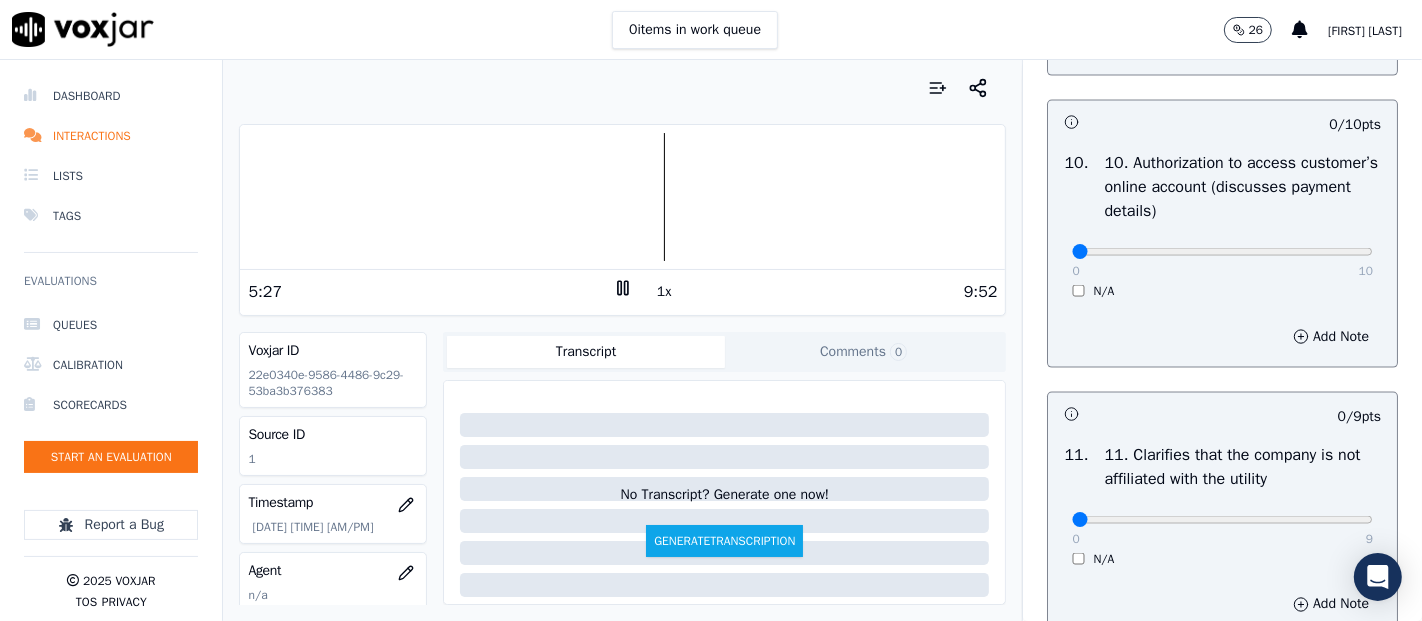 scroll, scrollTop: 2666, scrollLeft: 0, axis: vertical 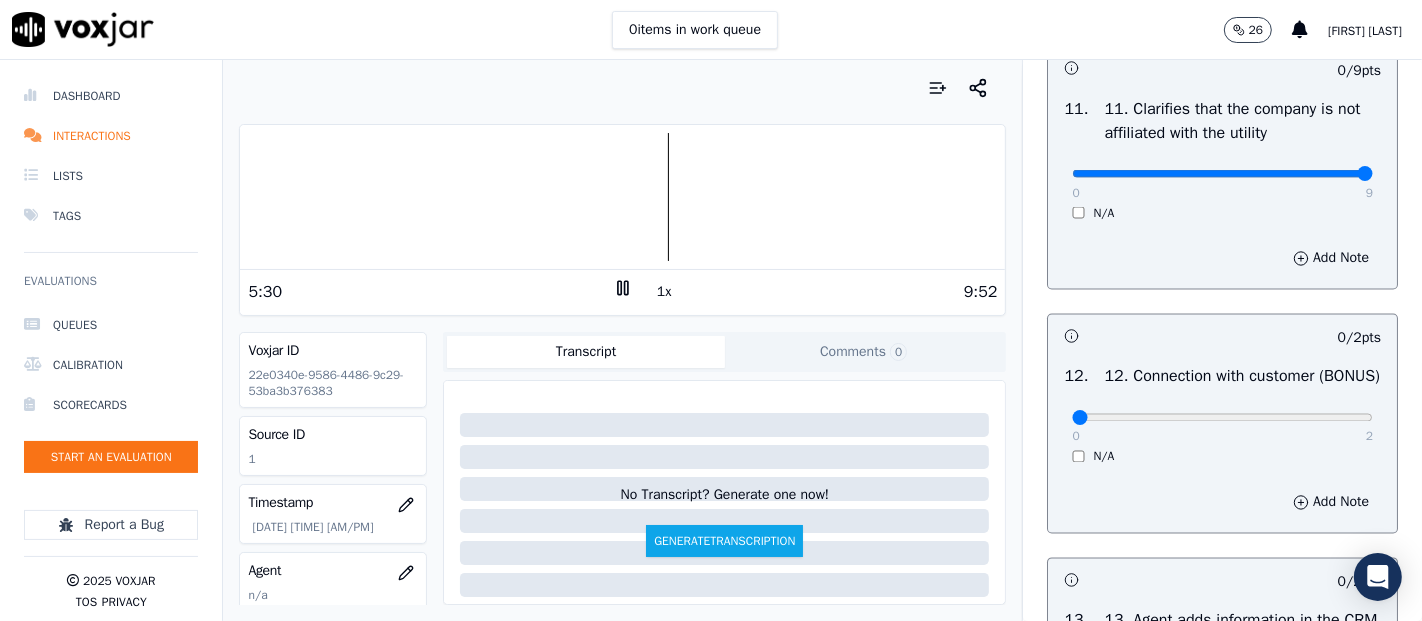 type on "9" 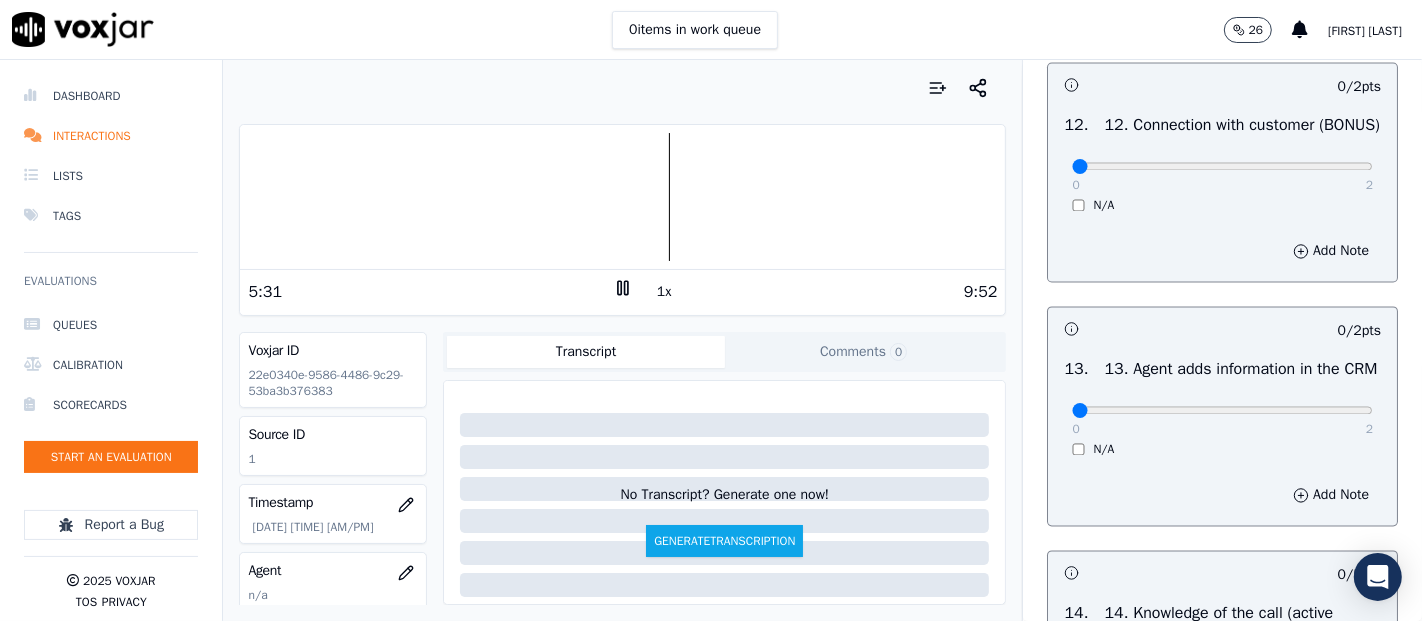 scroll, scrollTop: 3333, scrollLeft: 0, axis: vertical 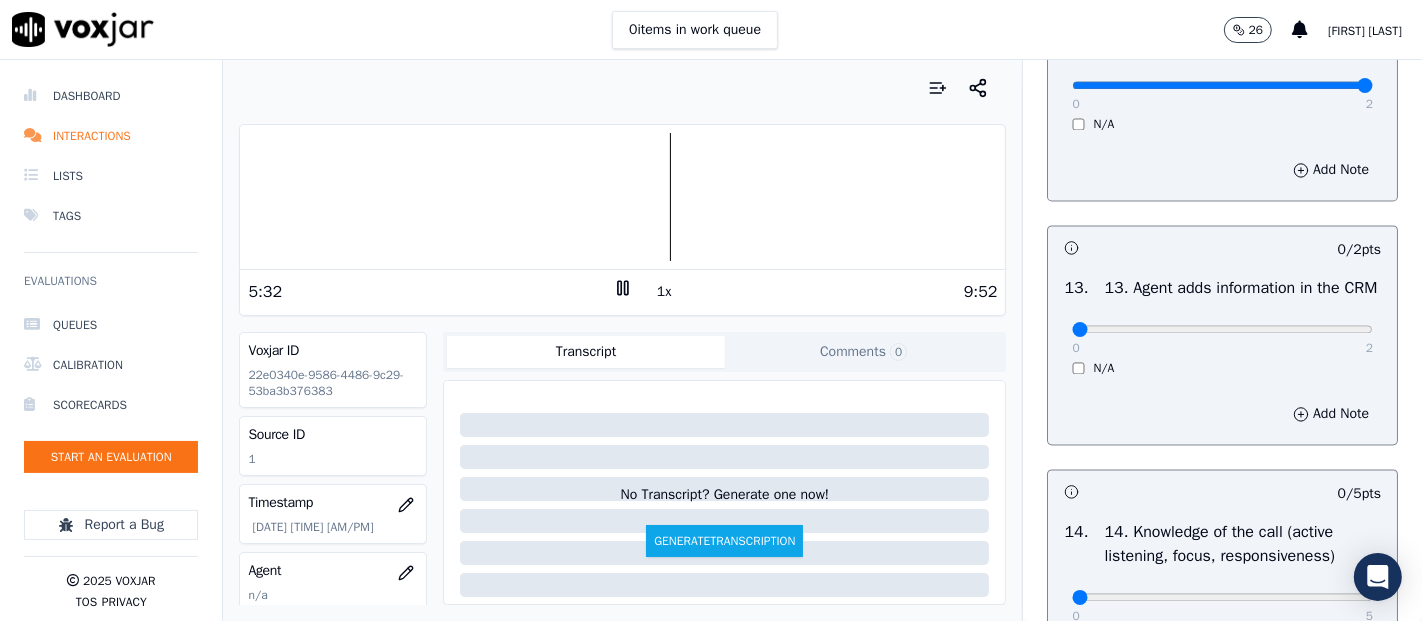 type on "2" 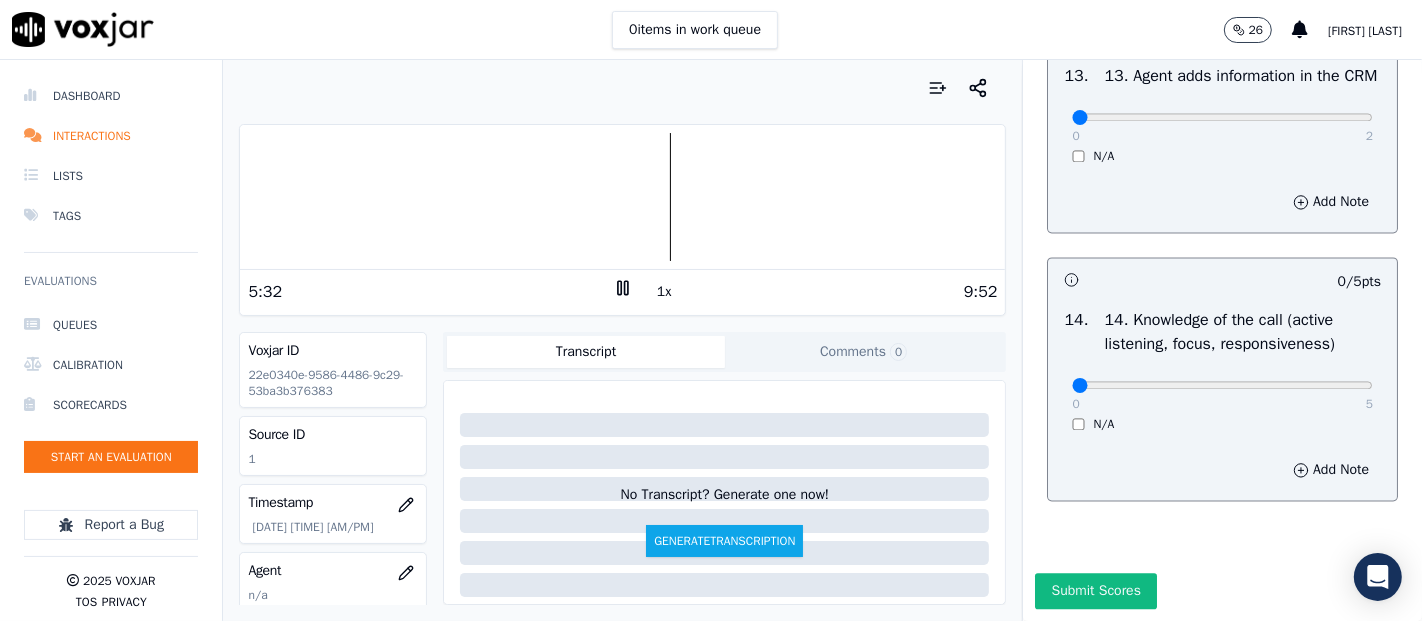 scroll, scrollTop: 3666, scrollLeft: 0, axis: vertical 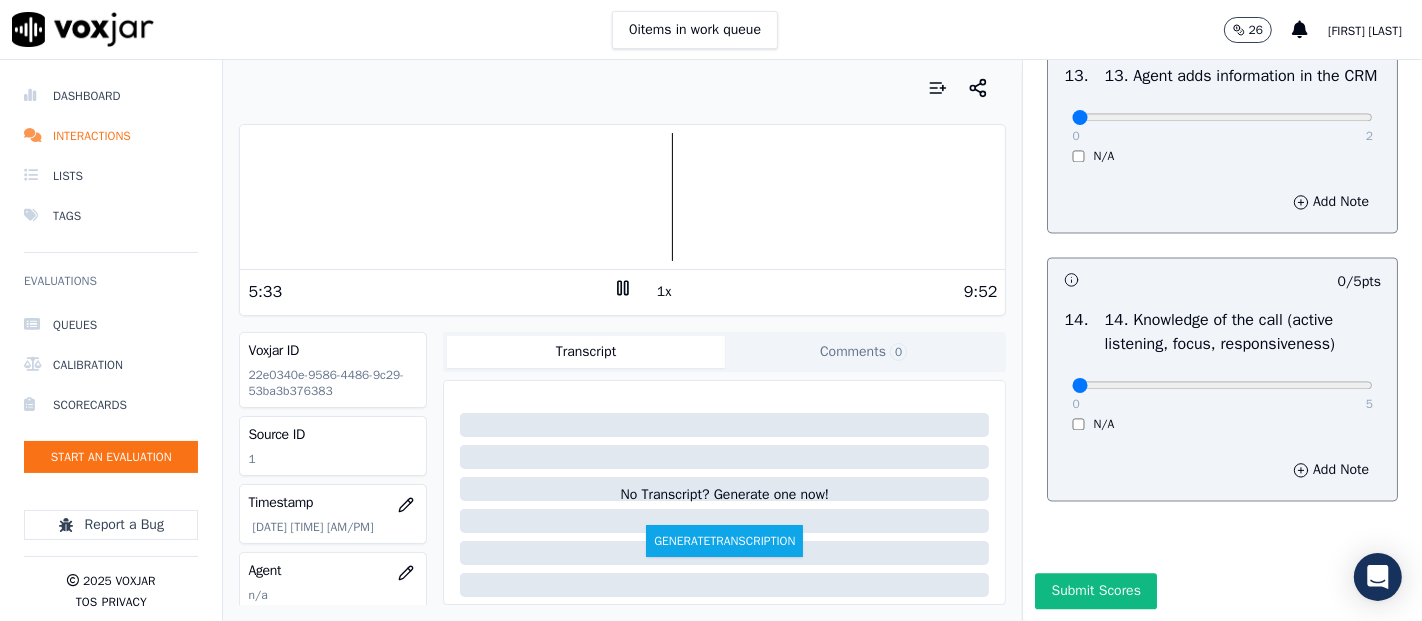 drag, startPoint x: 1313, startPoint y: 142, endPoint x: 1314, endPoint y: 158, distance: 16.03122 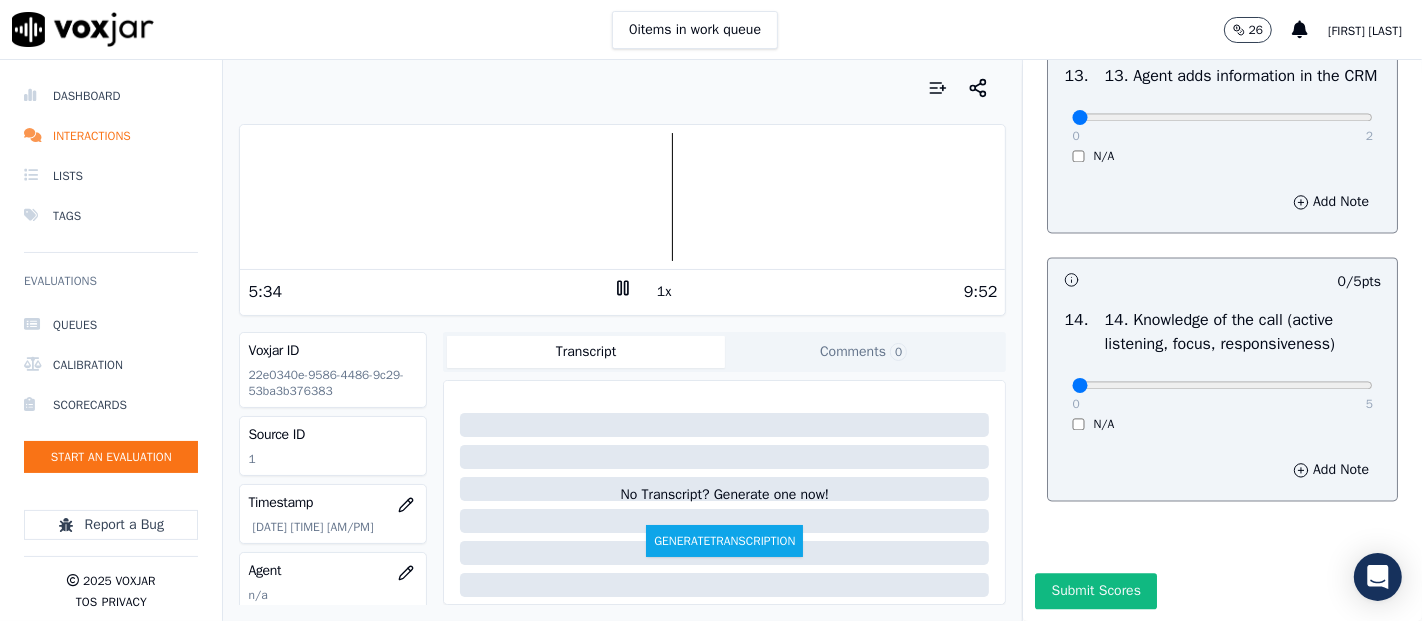 click on "0   2" at bounding box center (1222, 116) 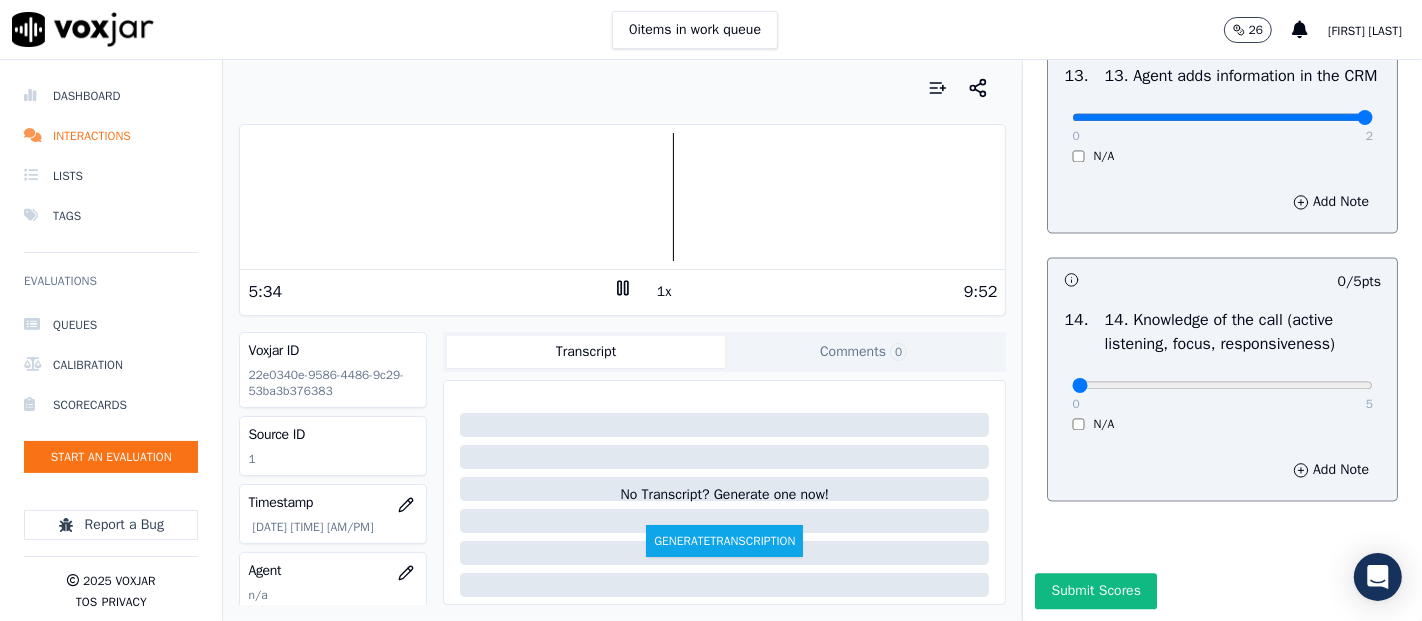 type on "2" 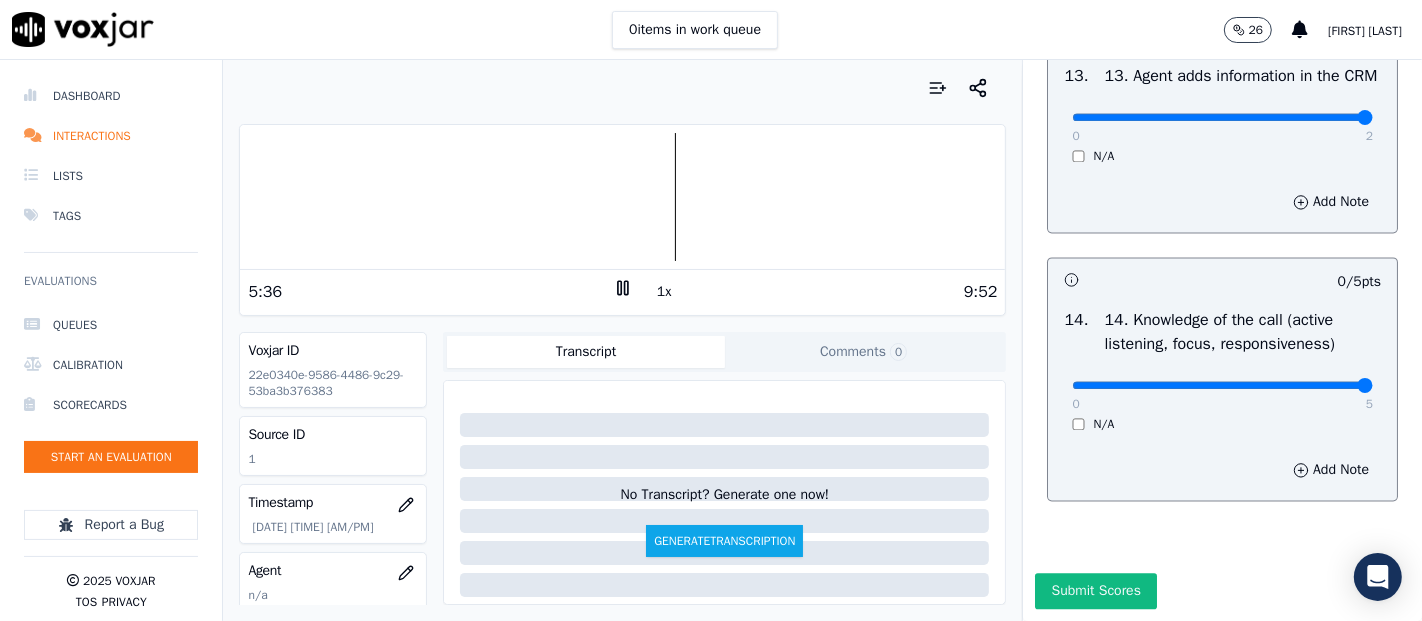 type on "5" 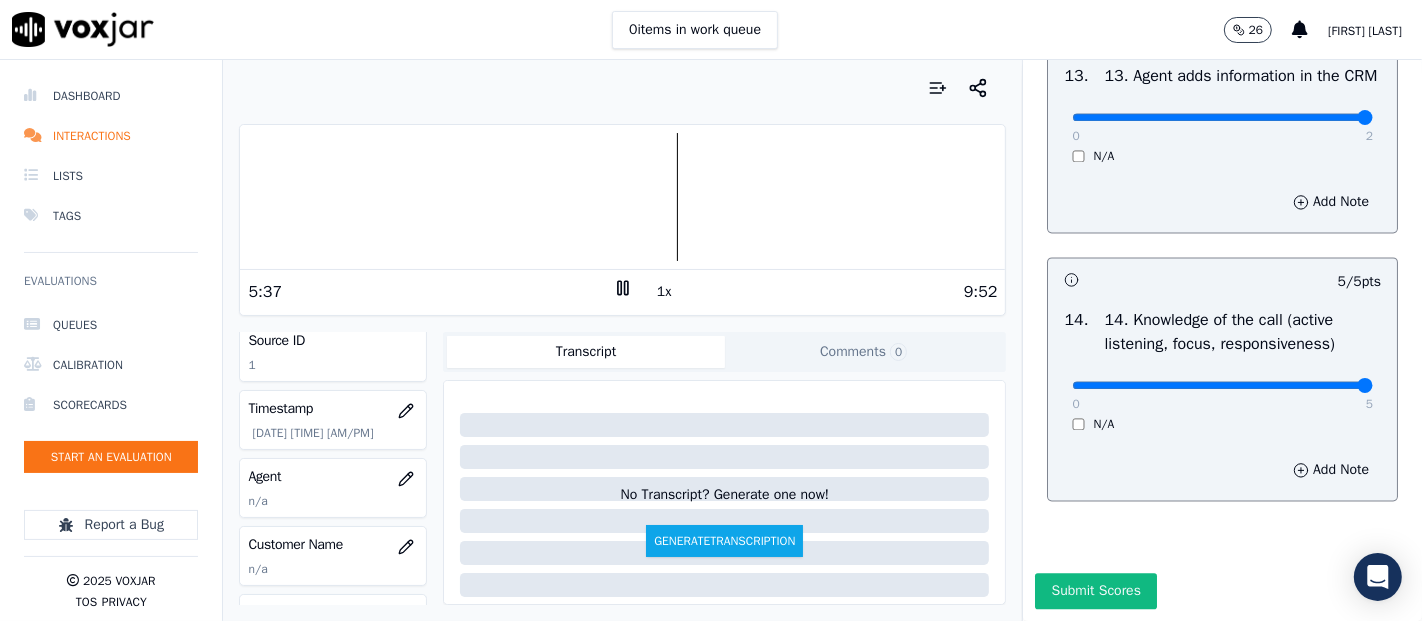 scroll, scrollTop: 222, scrollLeft: 0, axis: vertical 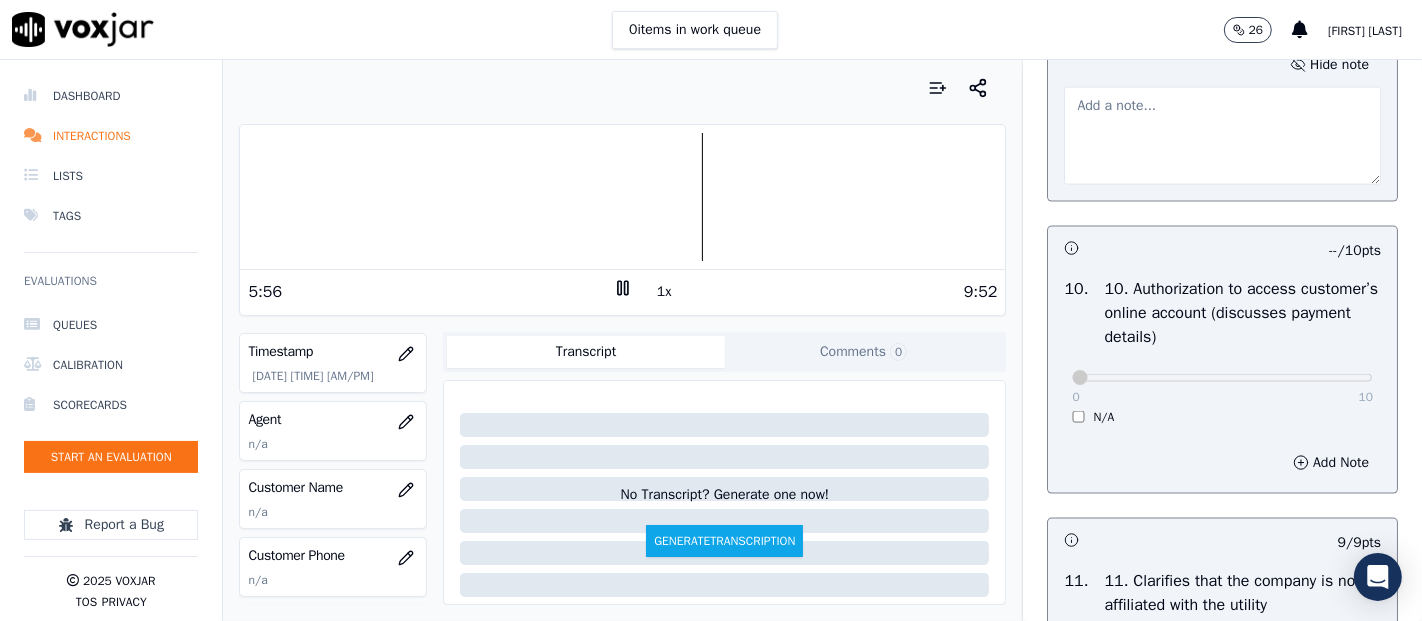 type on "5" 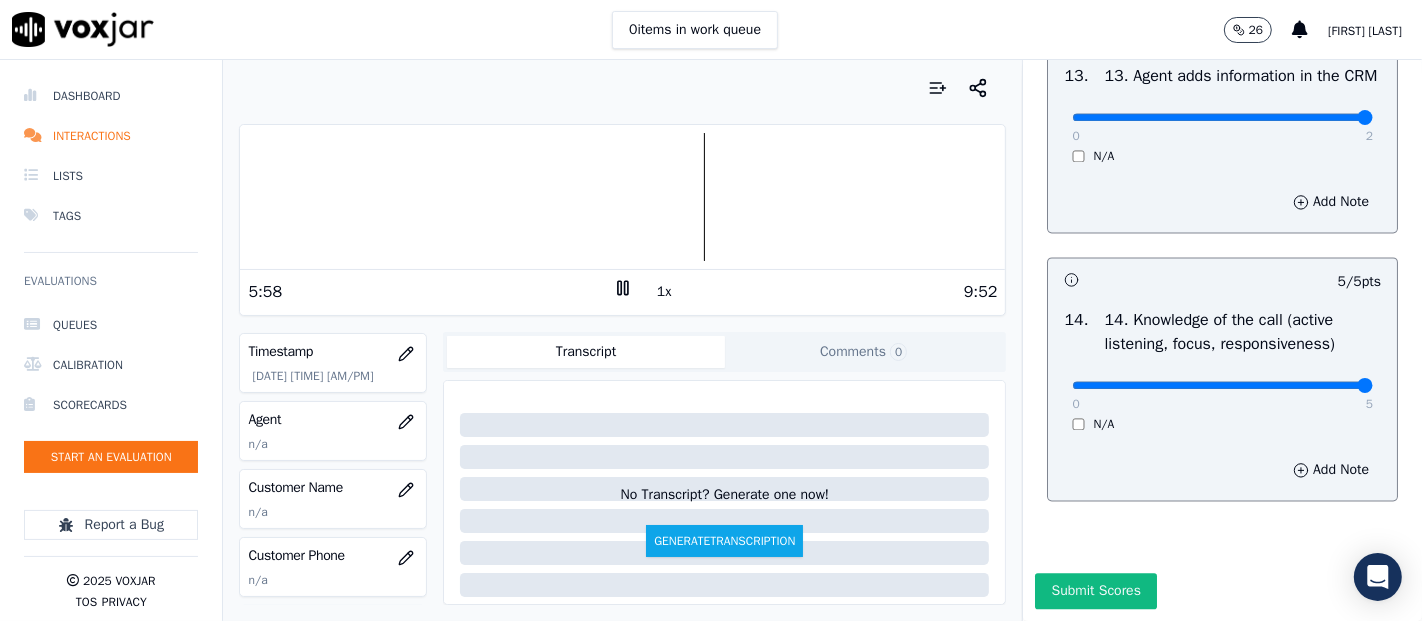 scroll, scrollTop: 3750, scrollLeft: 0, axis: vertical 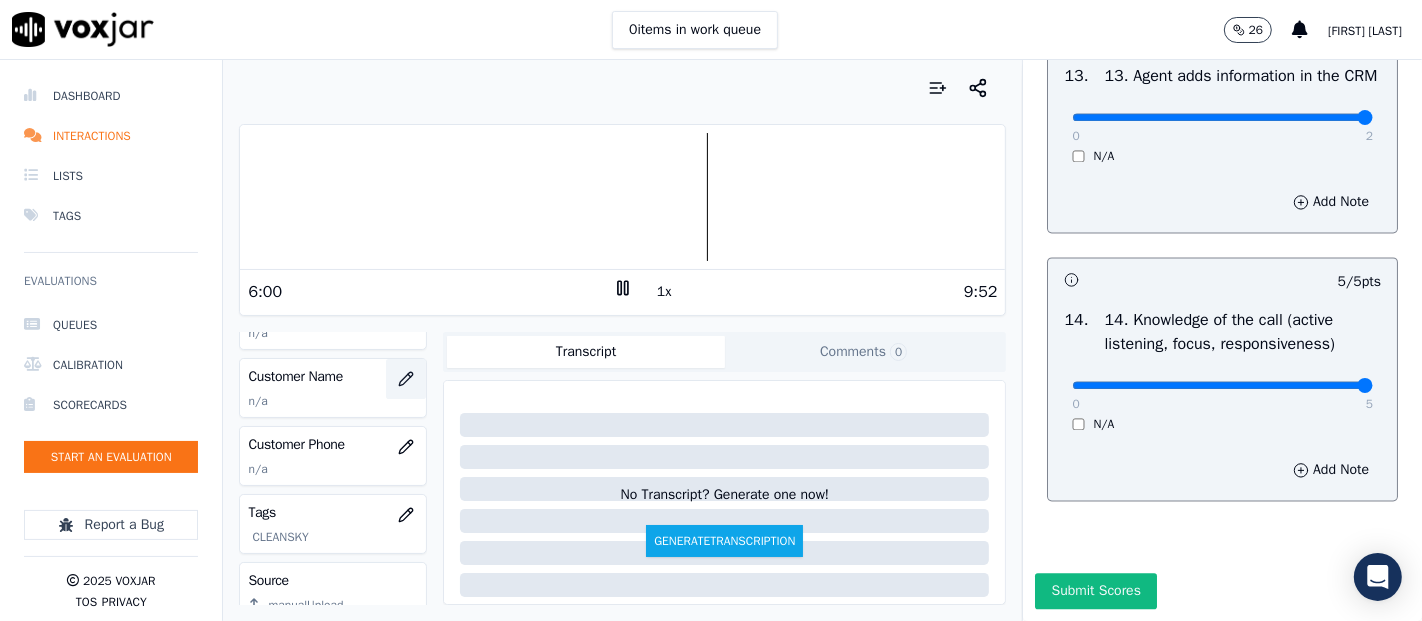 click at bounding box center [406, 379] 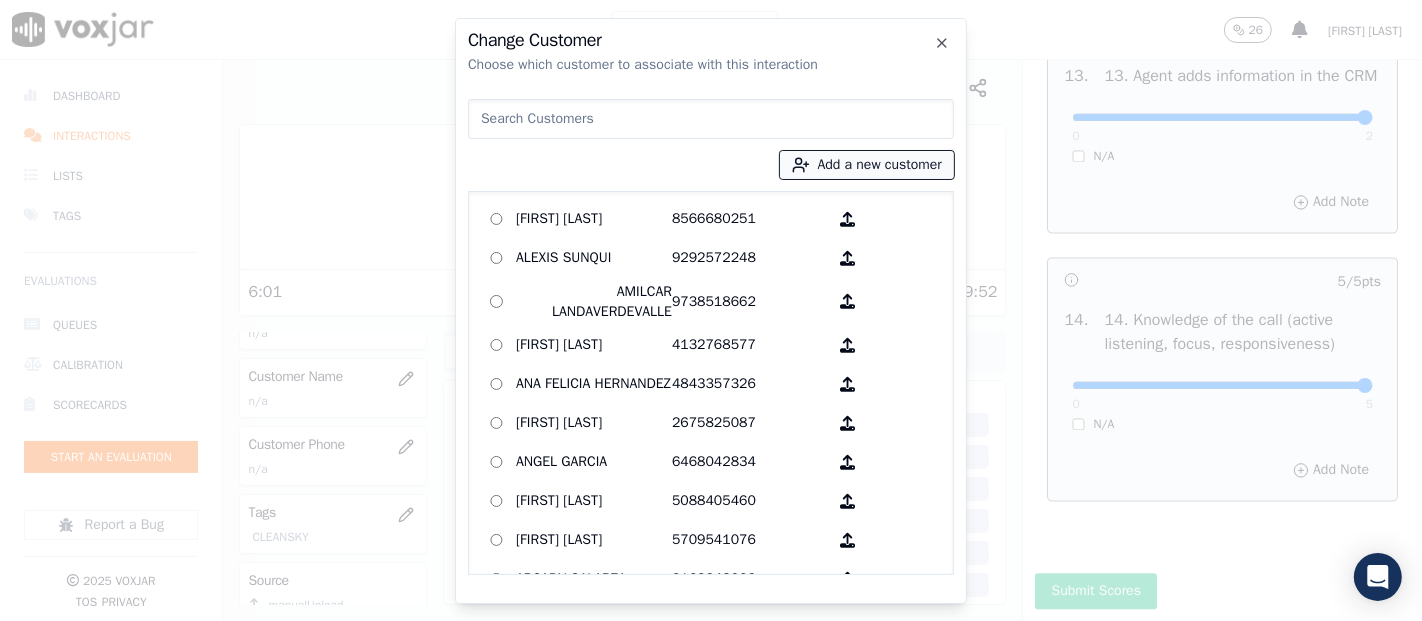 click on "Add a new customer" at bounding box center [867, 165] 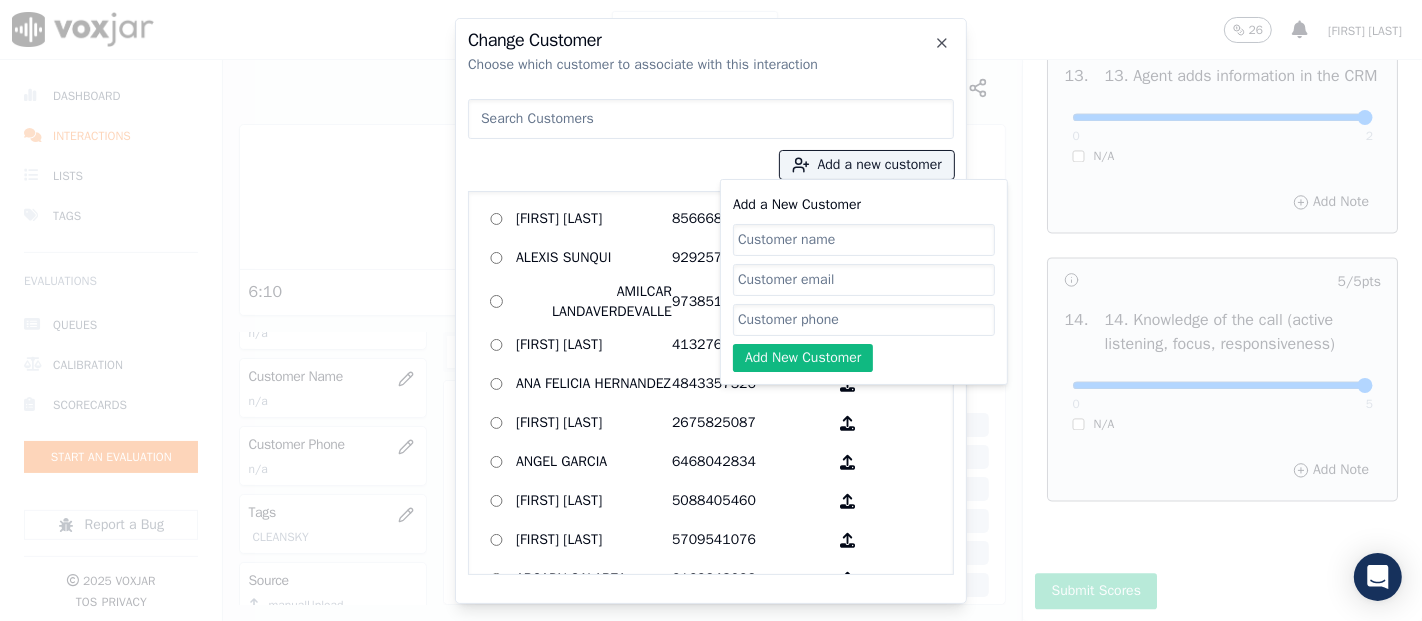 paste on "[FIRST] [LAST]" 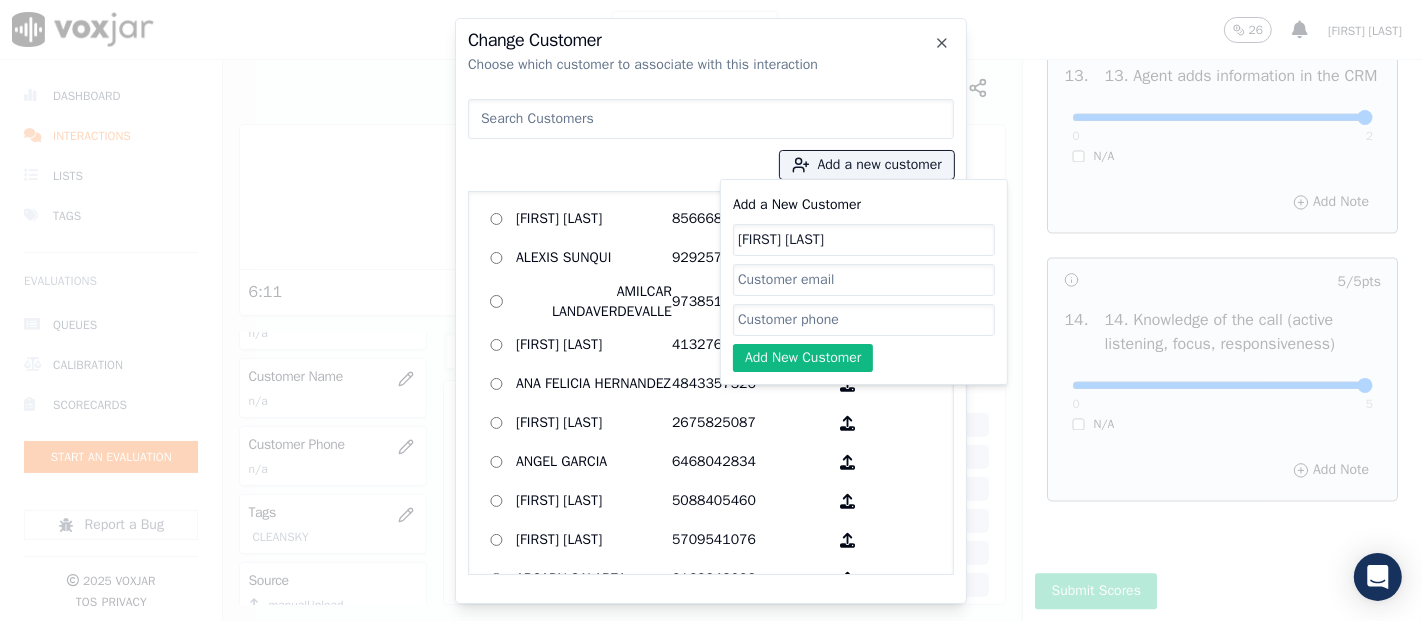 type on "[FIRST] [LAST]" 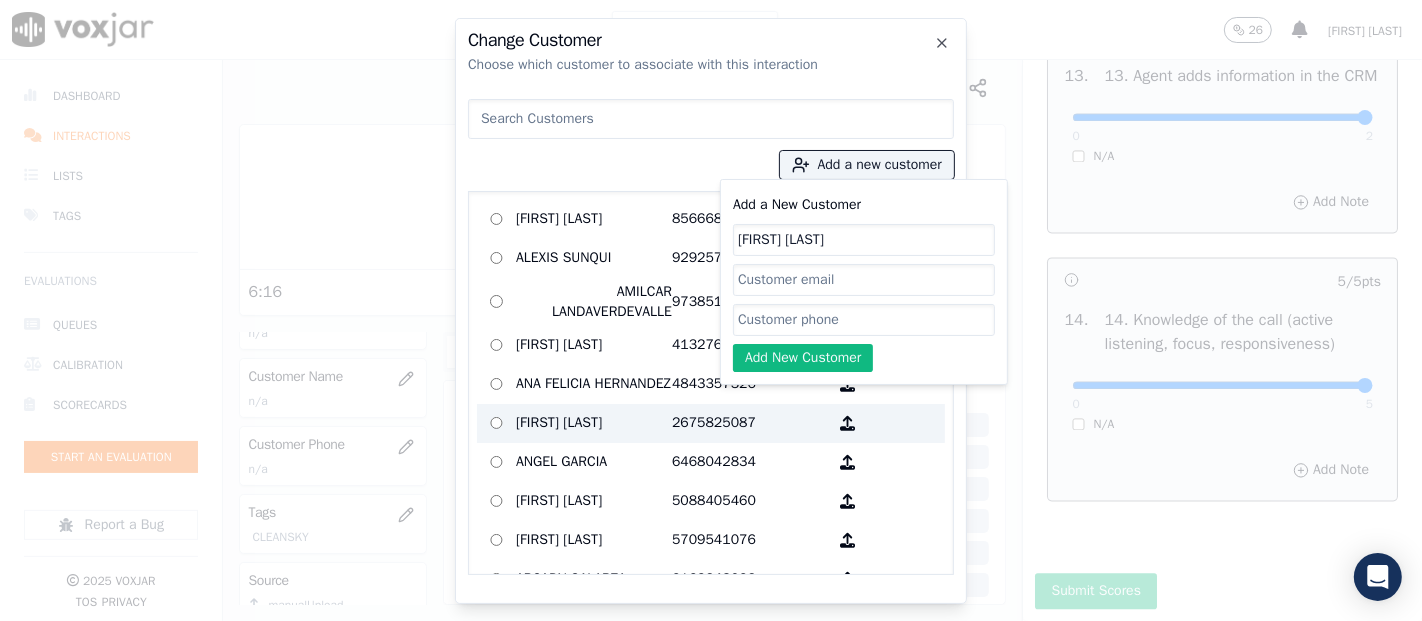 paste on "[PHONE]" 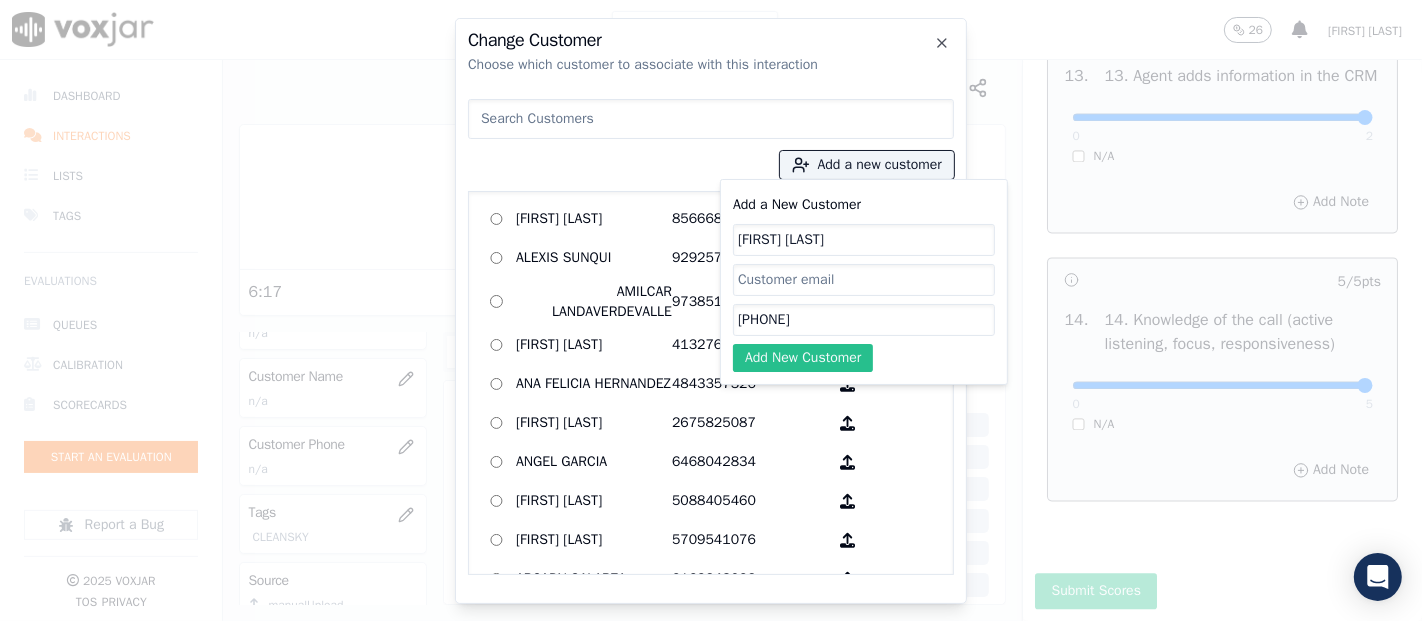 type on "[PHONE]" 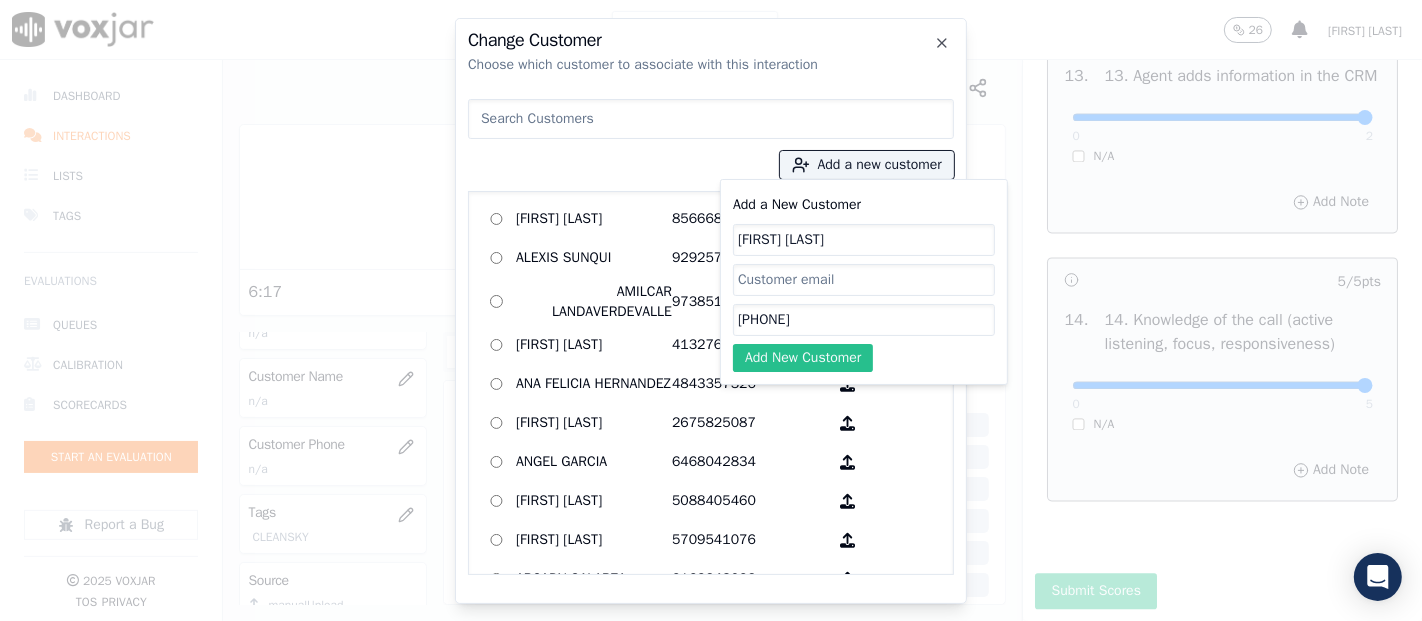 click on "Add New Customer" 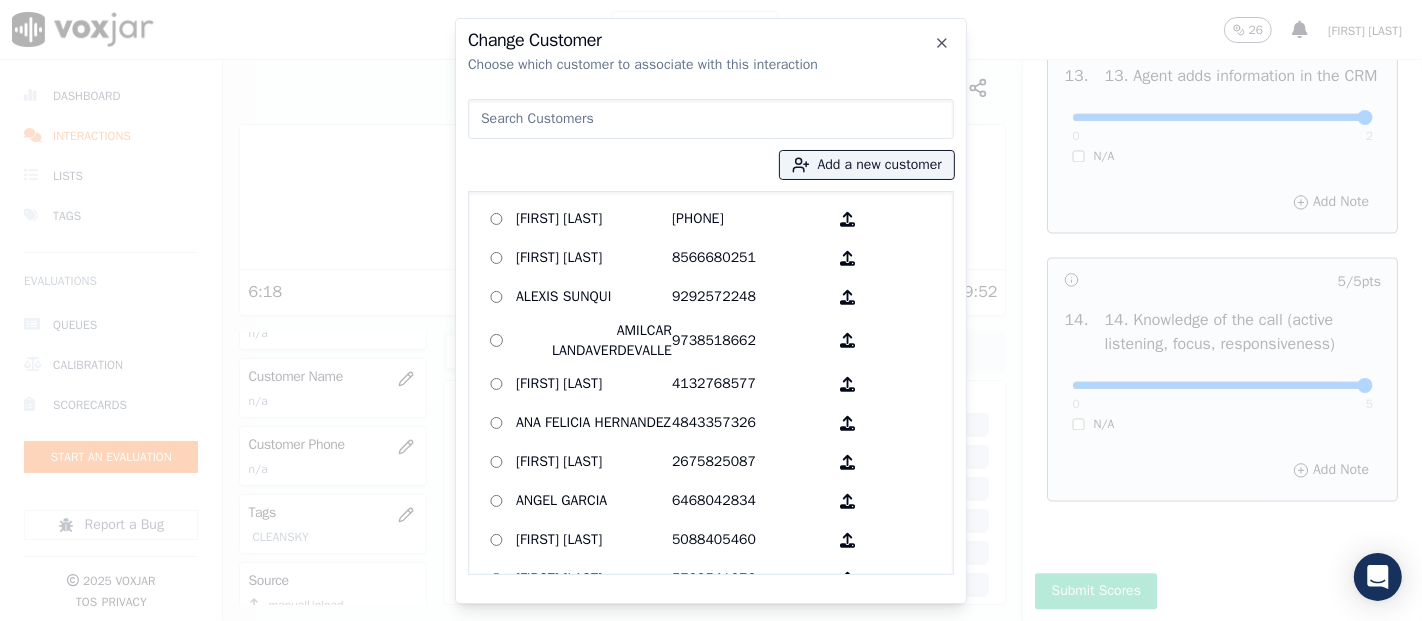 drag, startPoint x: 609, startPoint y: 168, endPoint x: 605, endPoint y: 181, distance: 13.601471 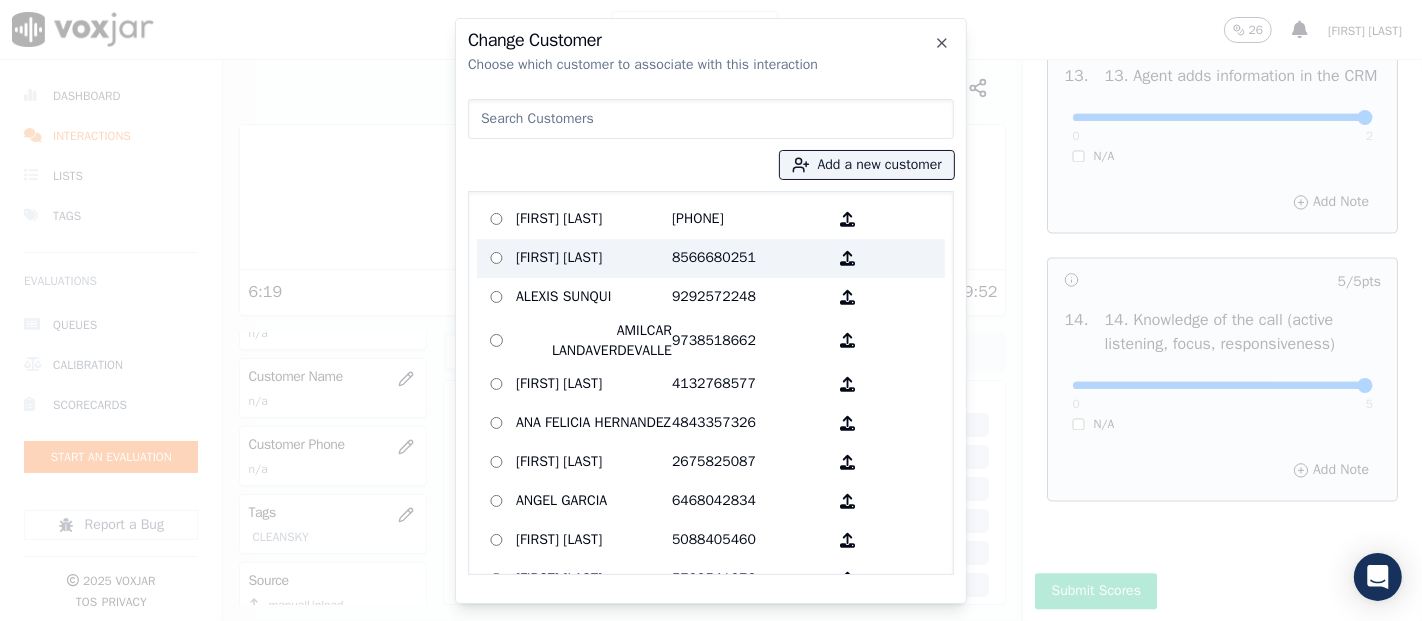 drag, startPoint x: 574, startPoint y: 215, endPoint x: 574, endPoint y: 234, distance: 19 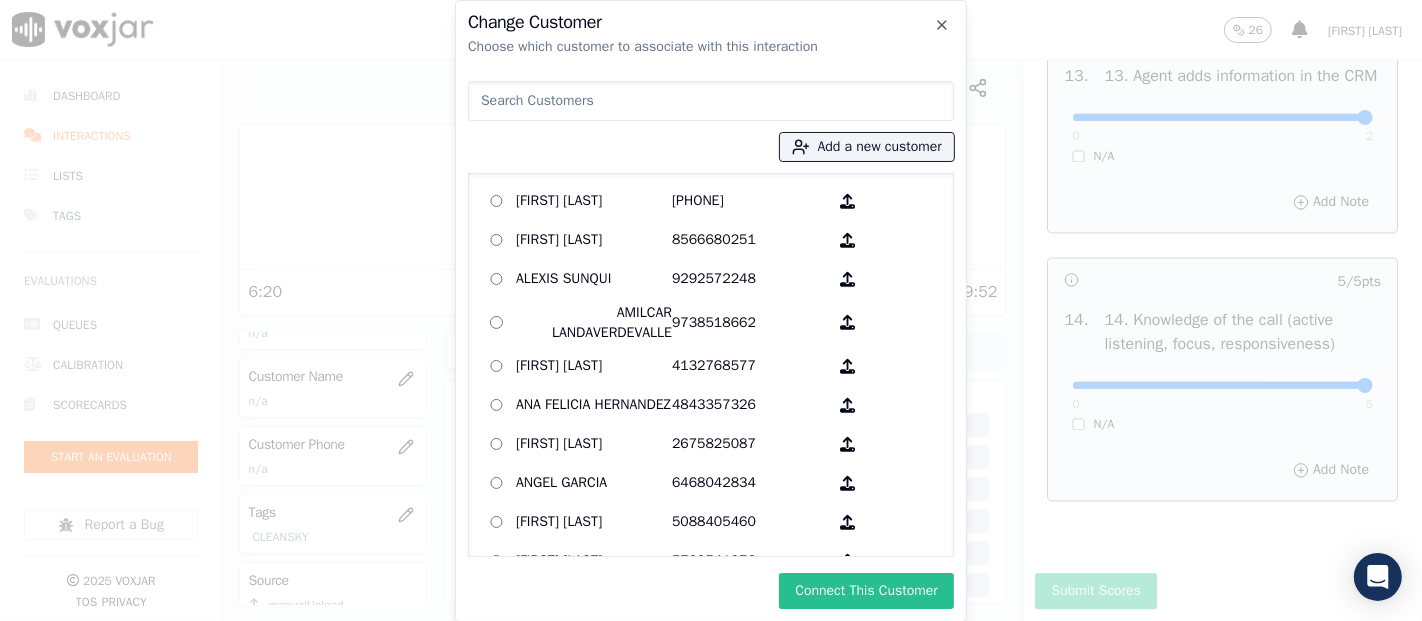 click on "Connect This Customer" at bounding box center [866, 591] 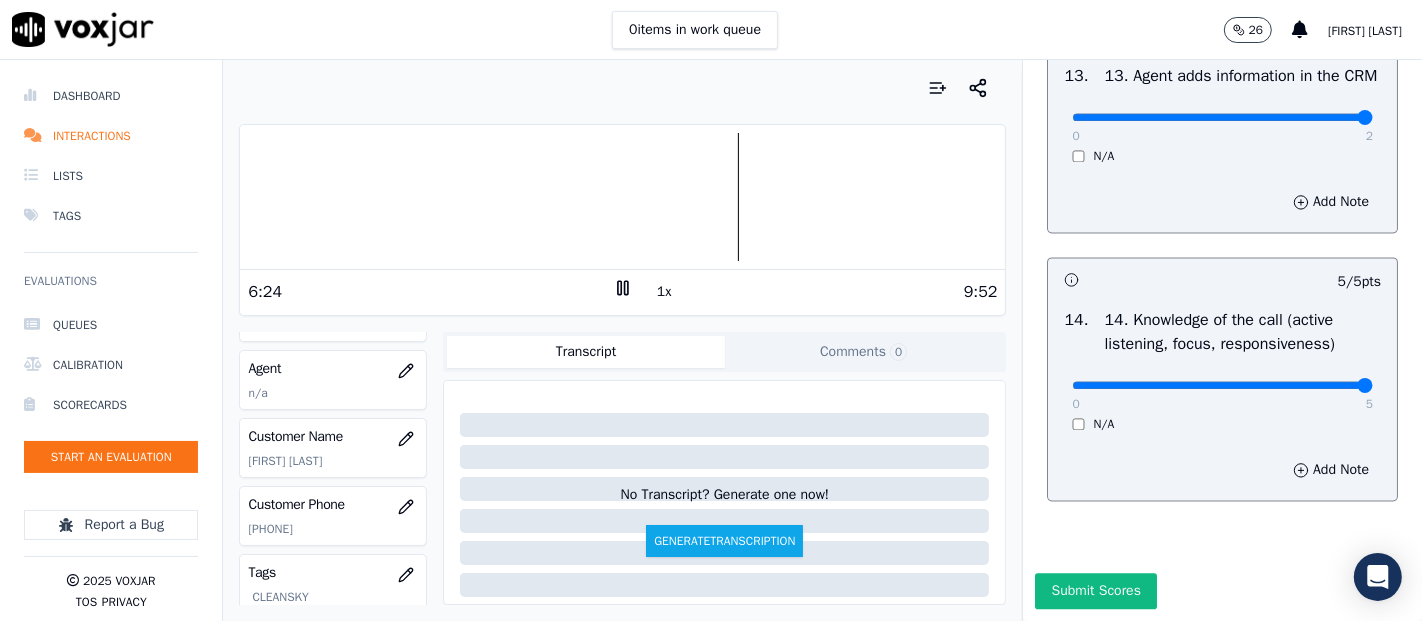 scroll, scrollTop: 151, scrollLeft: 0, axis: vertical 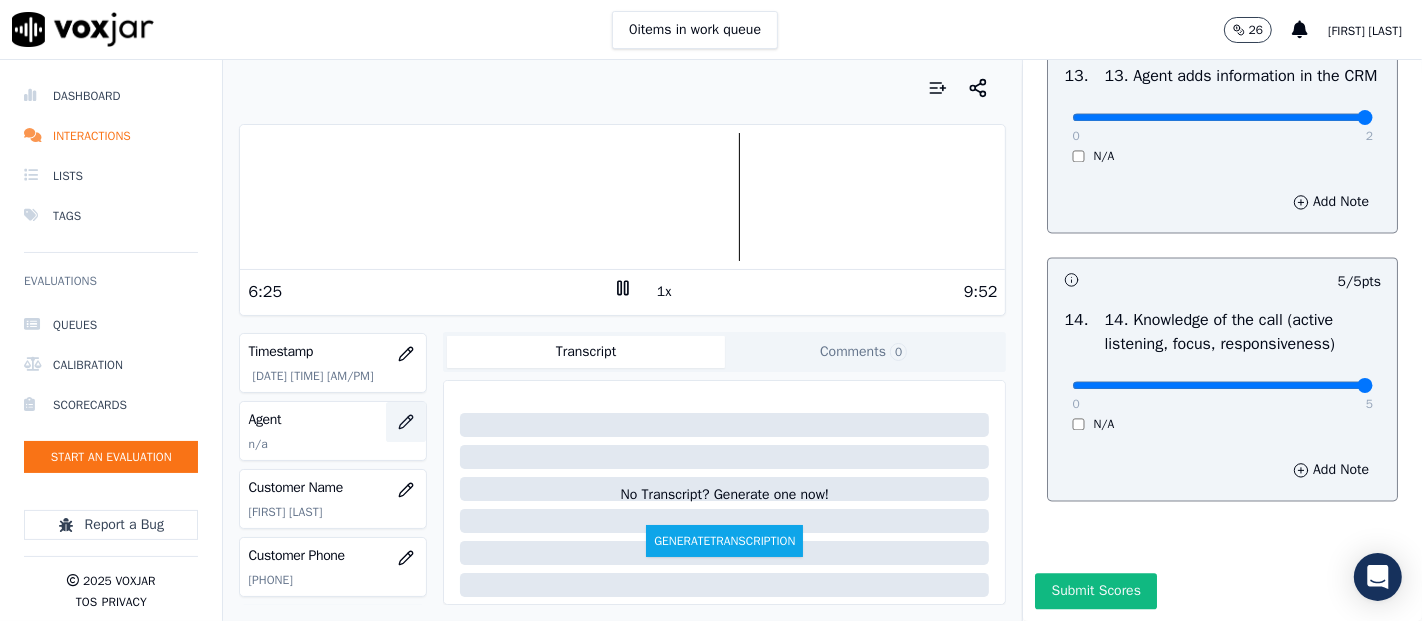 click at bounding box center (406, 422) 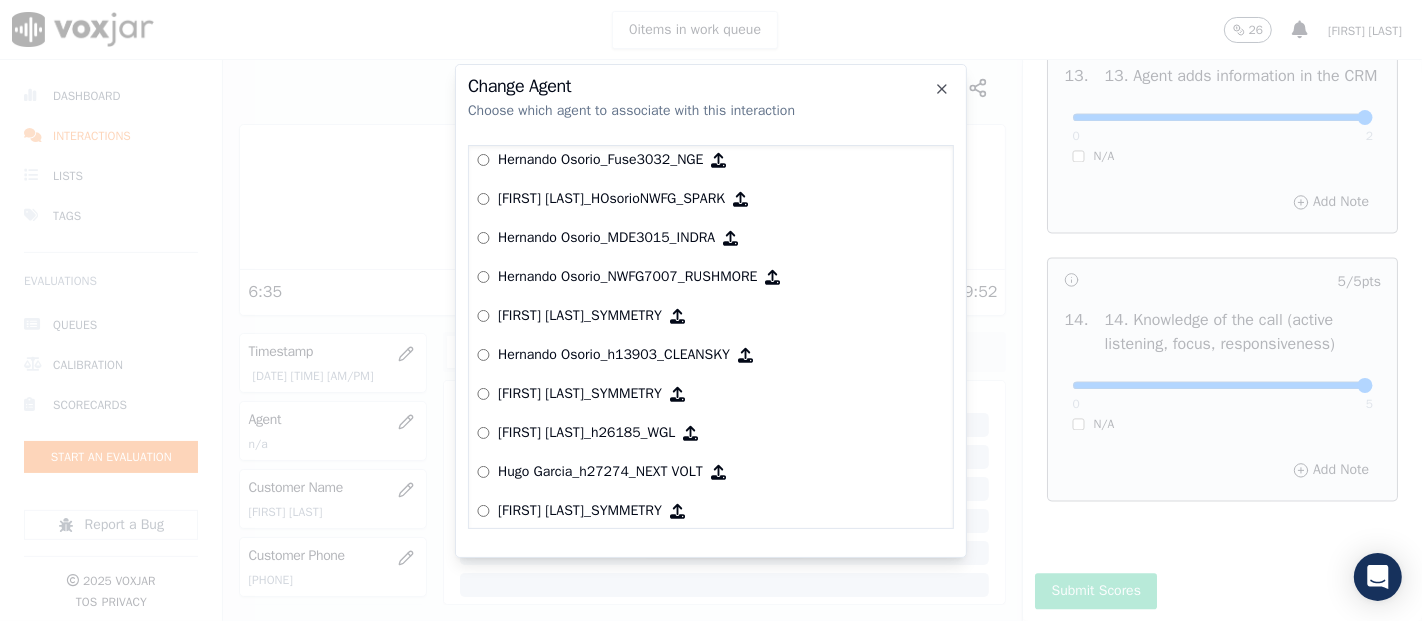 scroll, scrollTop: 4151, scrollLeft: 0, axis: vertical 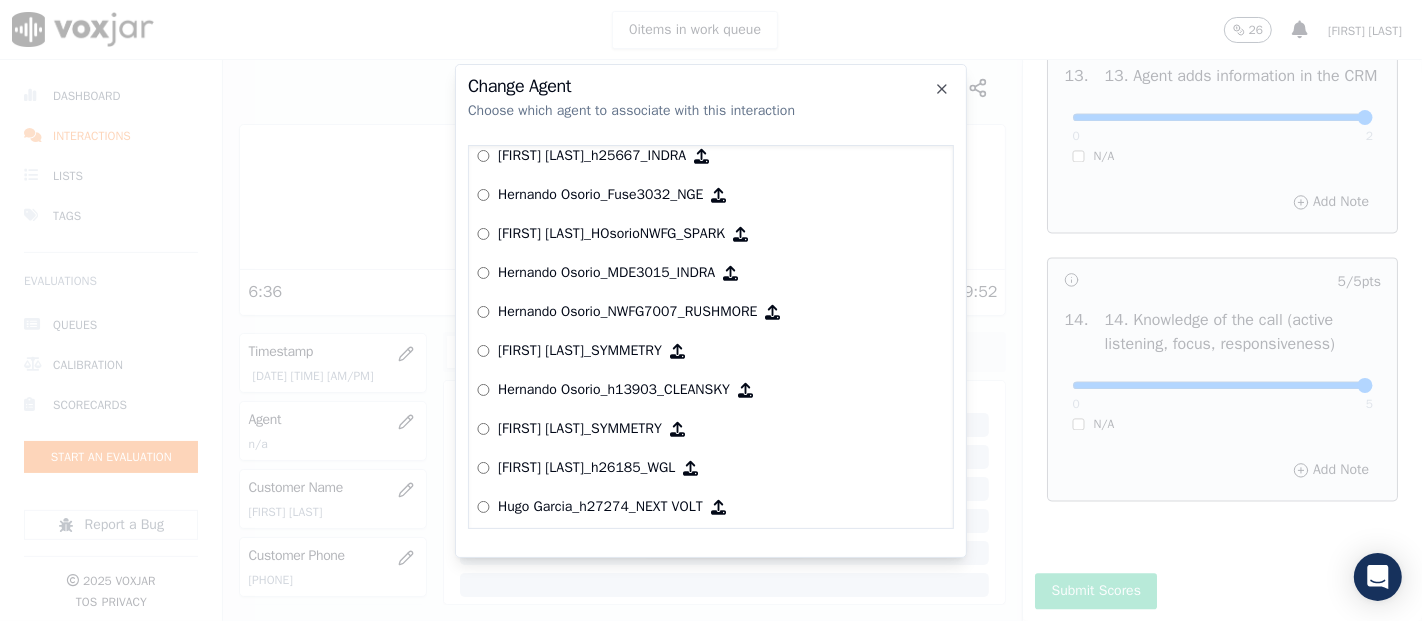 click on "Hernando Osorio_h13903_CLEANSKY" at bounding box center [614, 390] 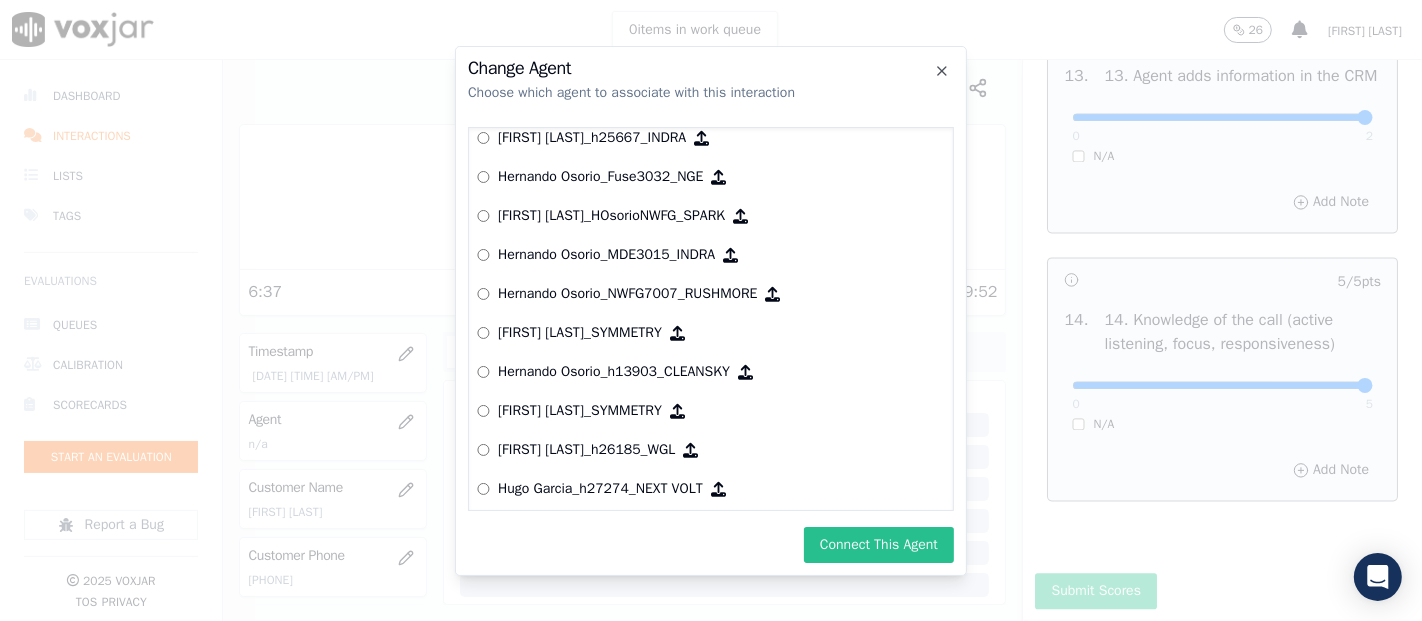 click on "Connect This Agent" at bounding box center [879, 545] 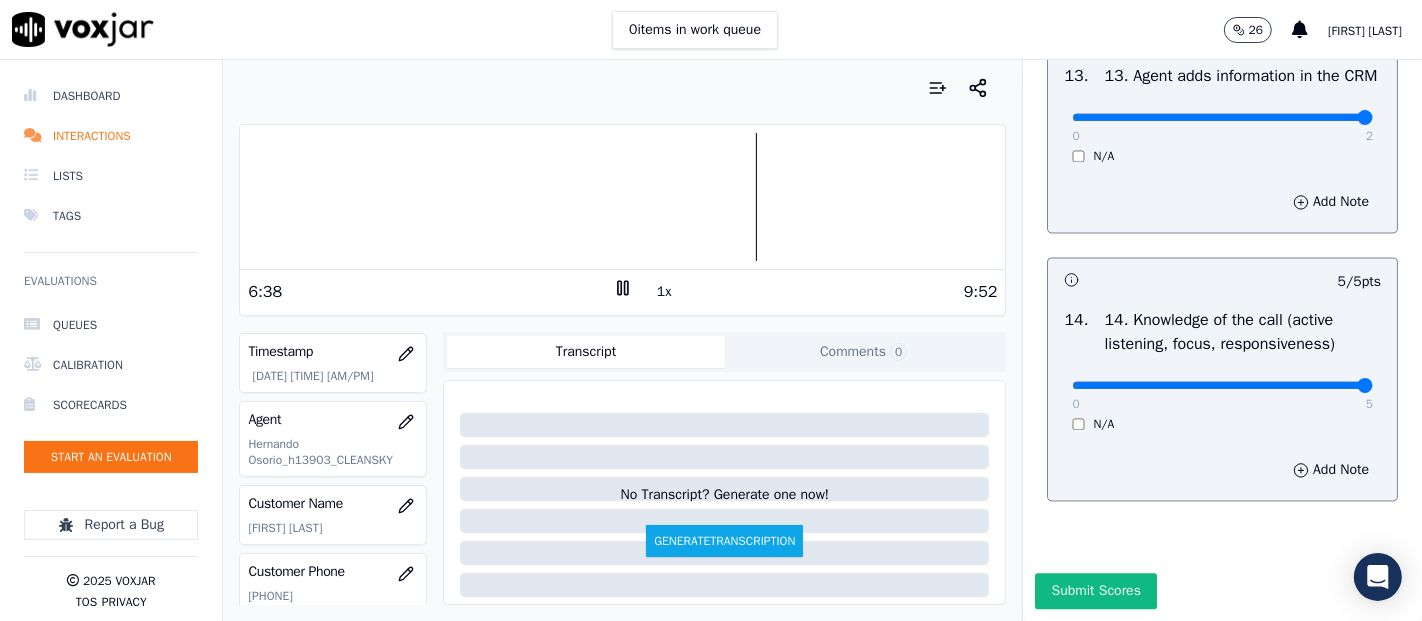 click on "Submit Scores" at bounding box center [1222, 597] 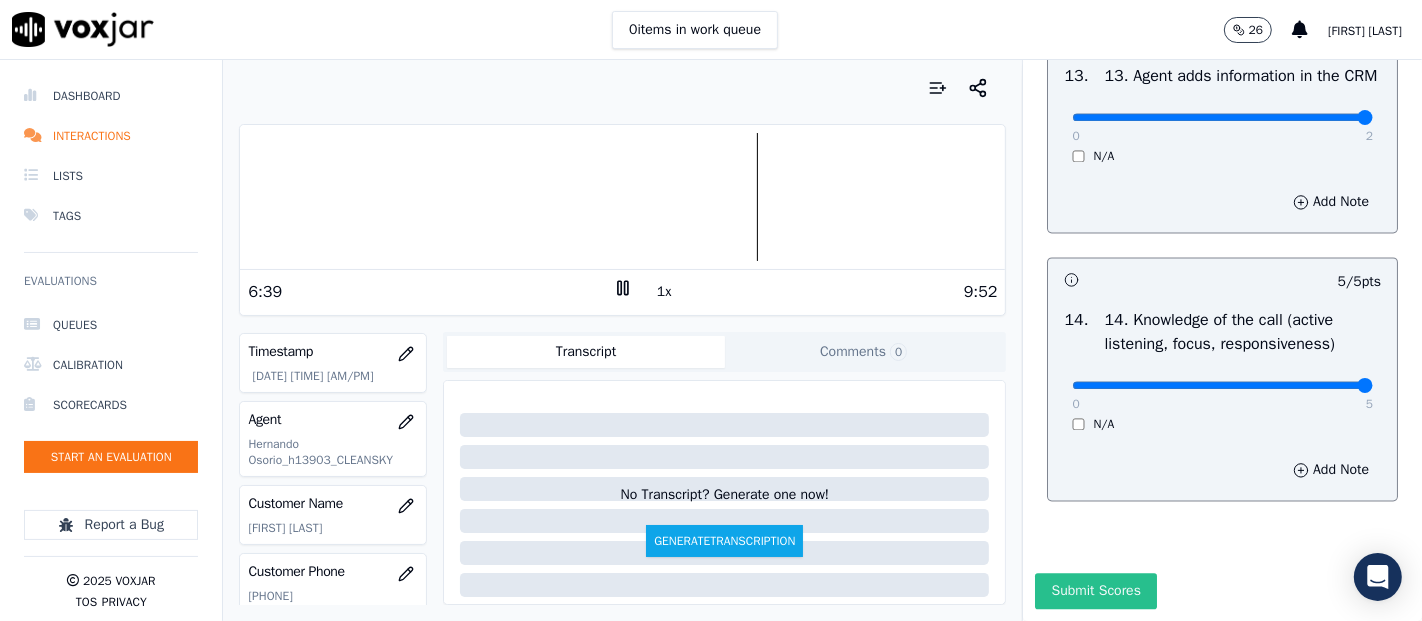 click on "Submit Scores" at bounding box center (1095, 591) 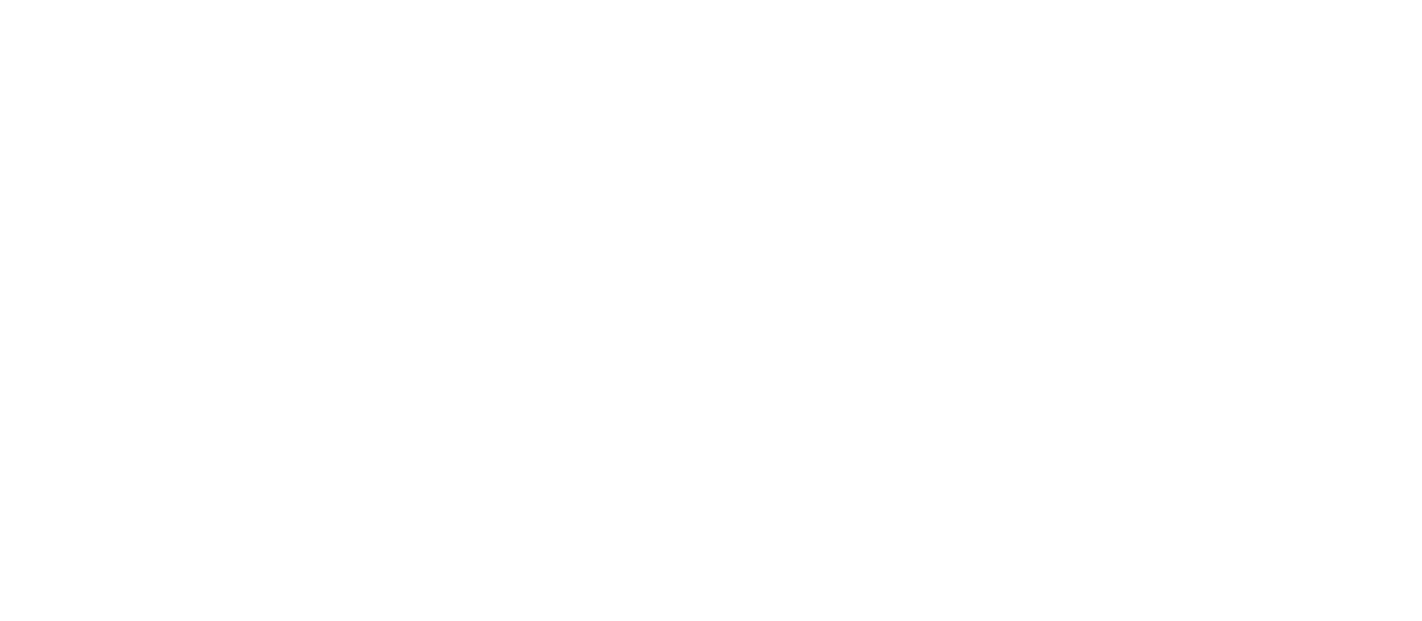 scroll, scrollTop: 0, scrollLeft: 0, axis: both 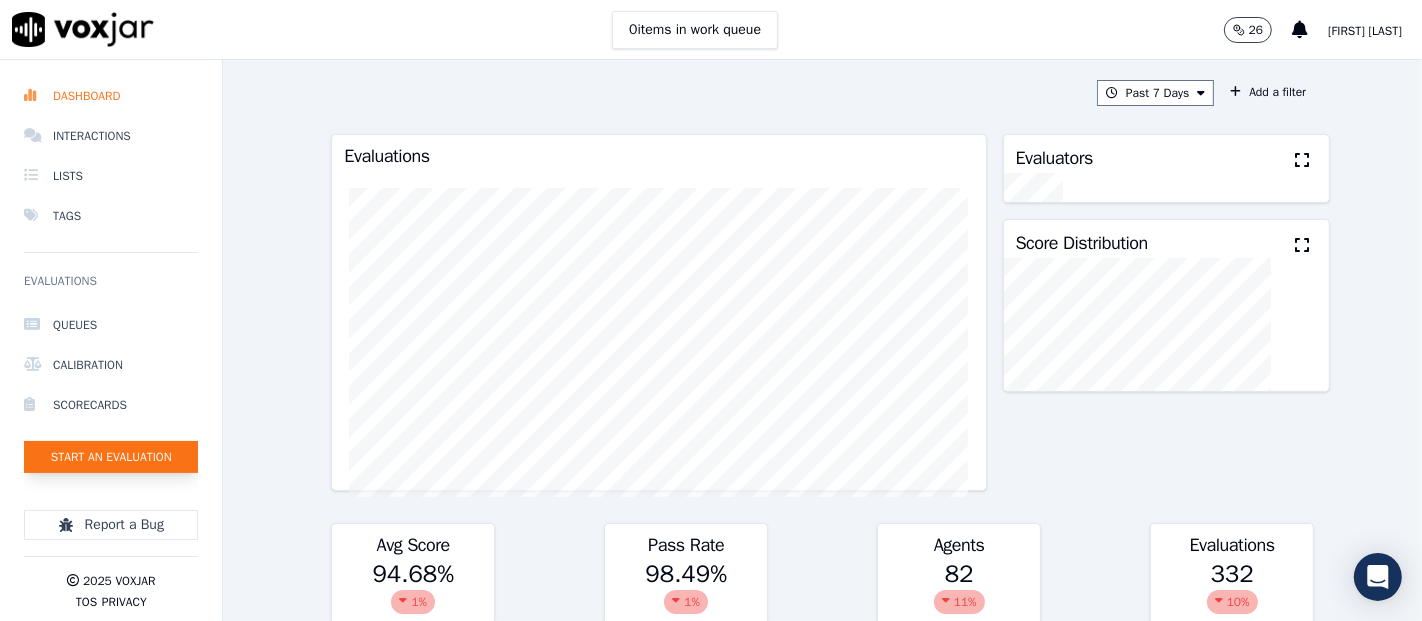 click on "Start an Evaluation" 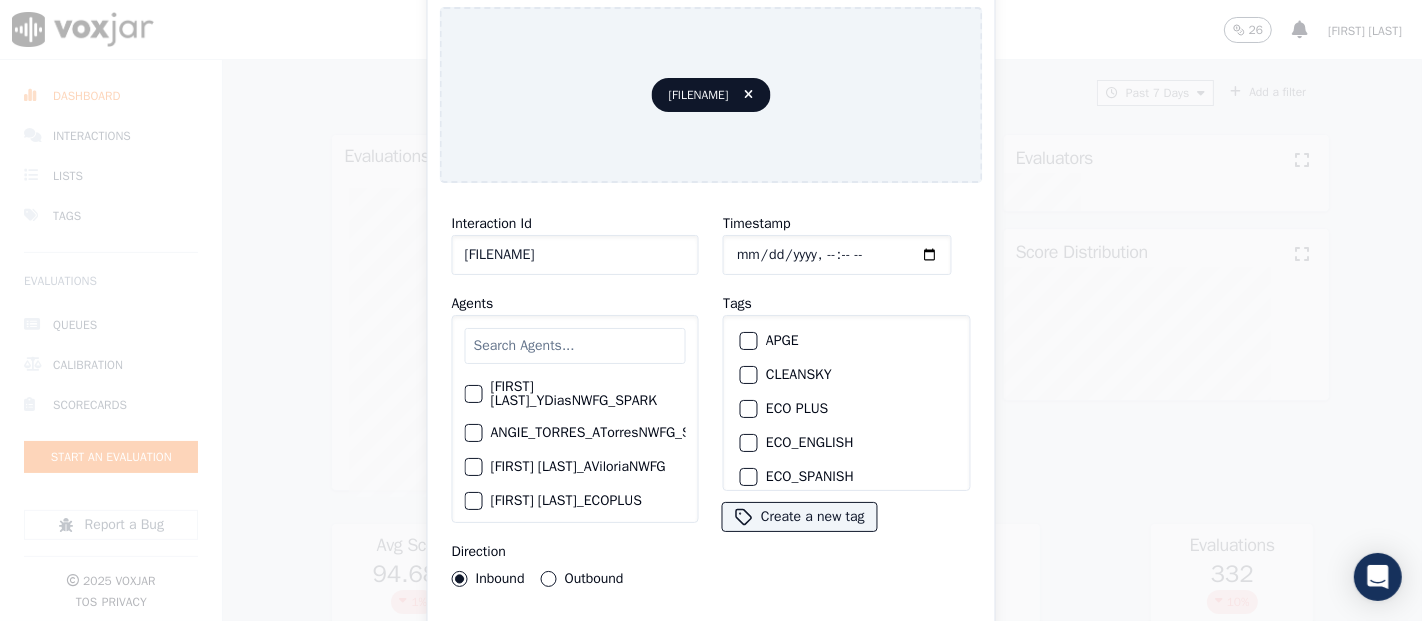 click on "[FILENAME]" 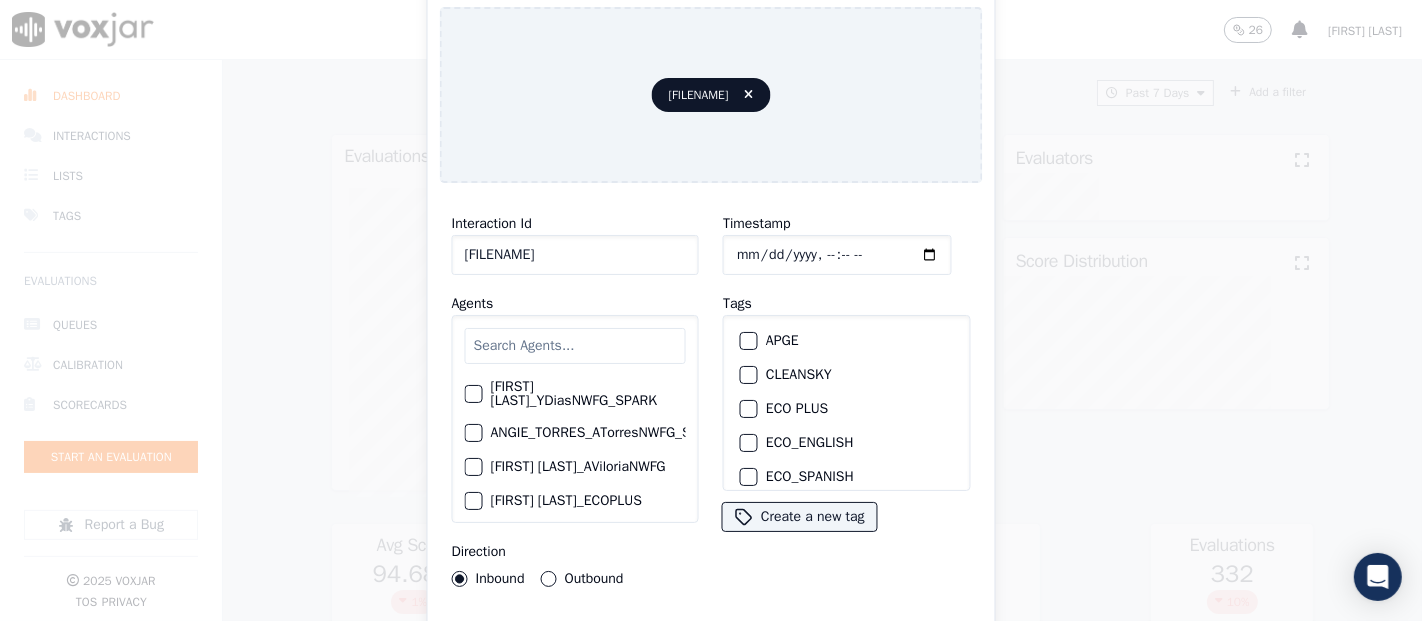 scroll, scrollTop: 0, scrollLeft: 24, axis: horizontal 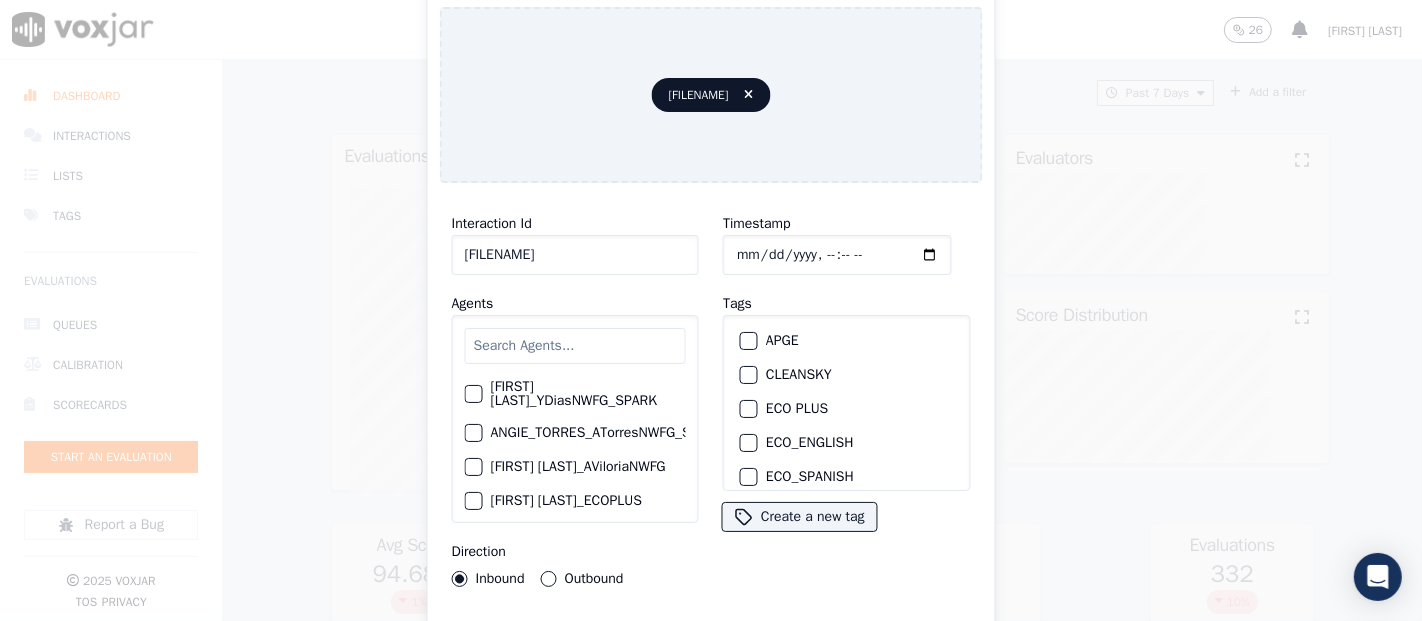 type on "[FILENAME]" 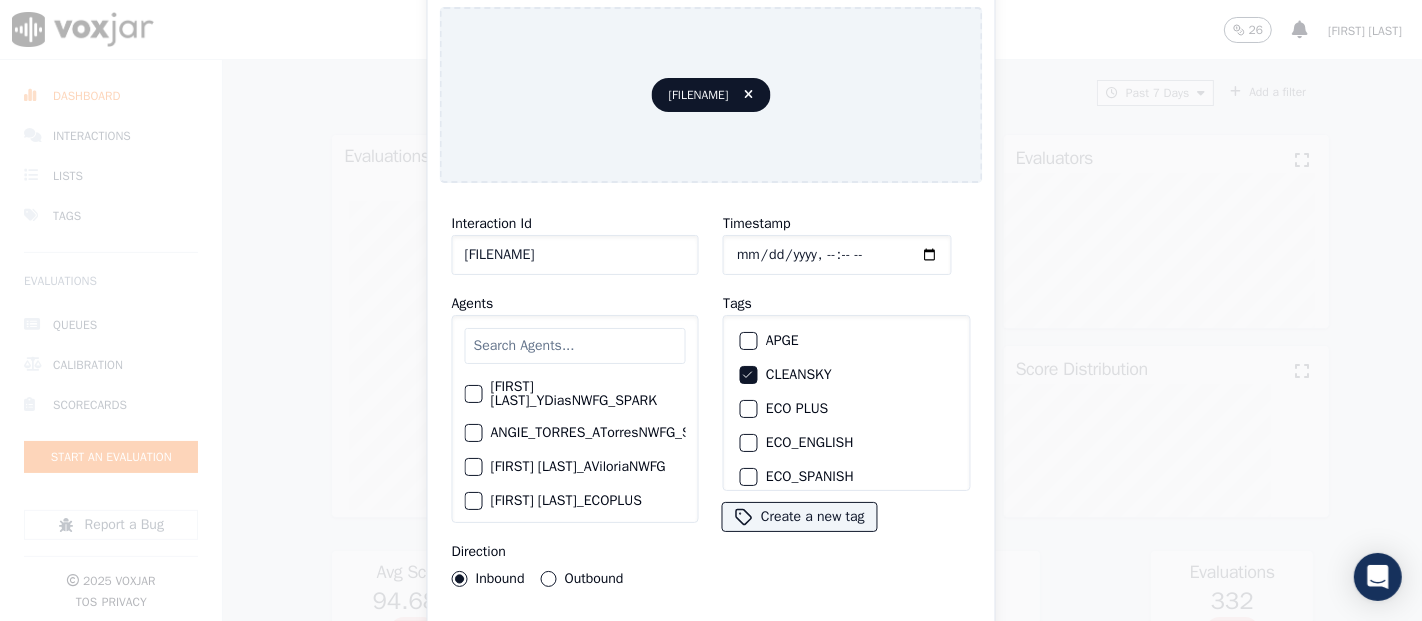 click on "Upload interaction to start evaluation" at bounding box center [711, 641] 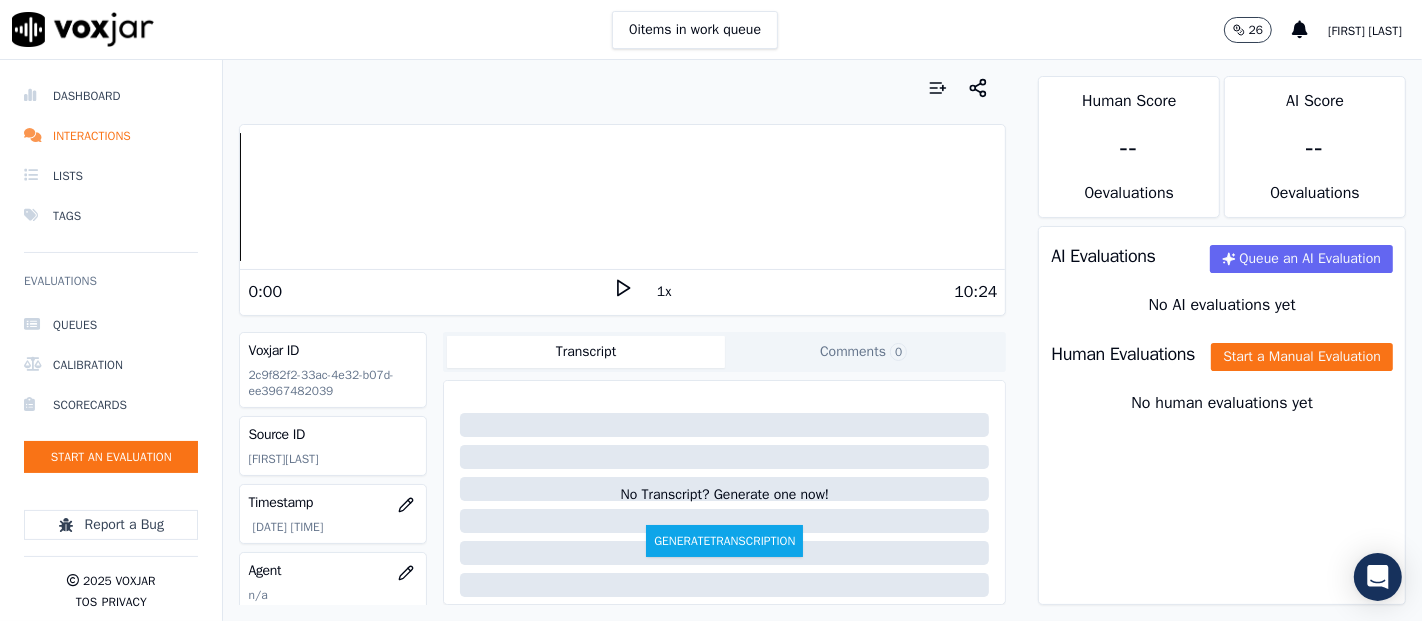 click on "No Transcript? Generate one now!   Generate  Transcription" at bounding box center (724, 473) 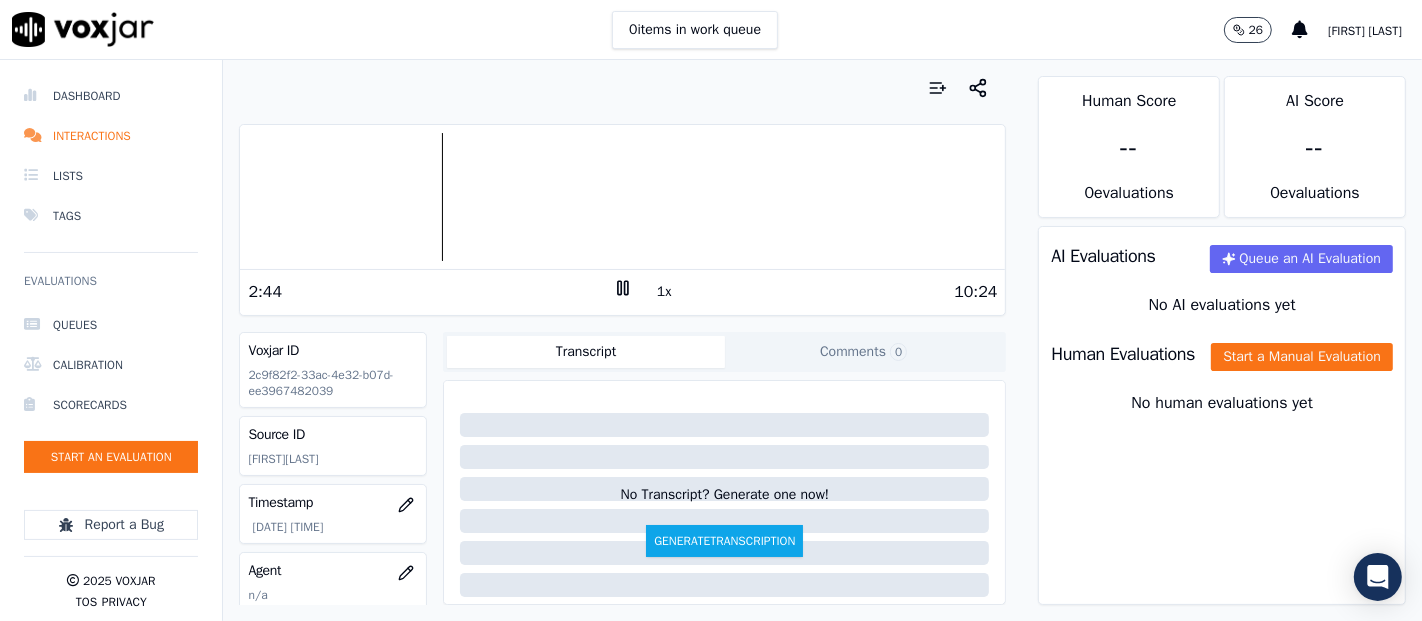 click at bounding box center [622, 197] 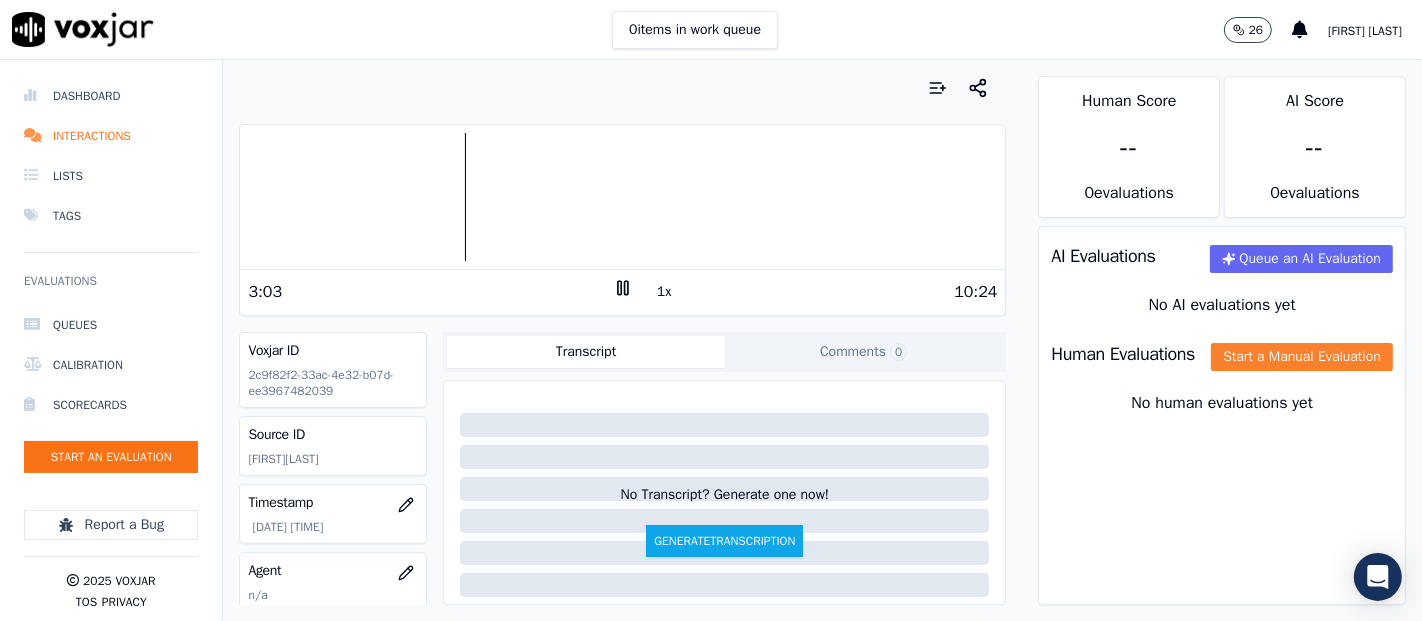 click on "Start a Manual Evaluation" 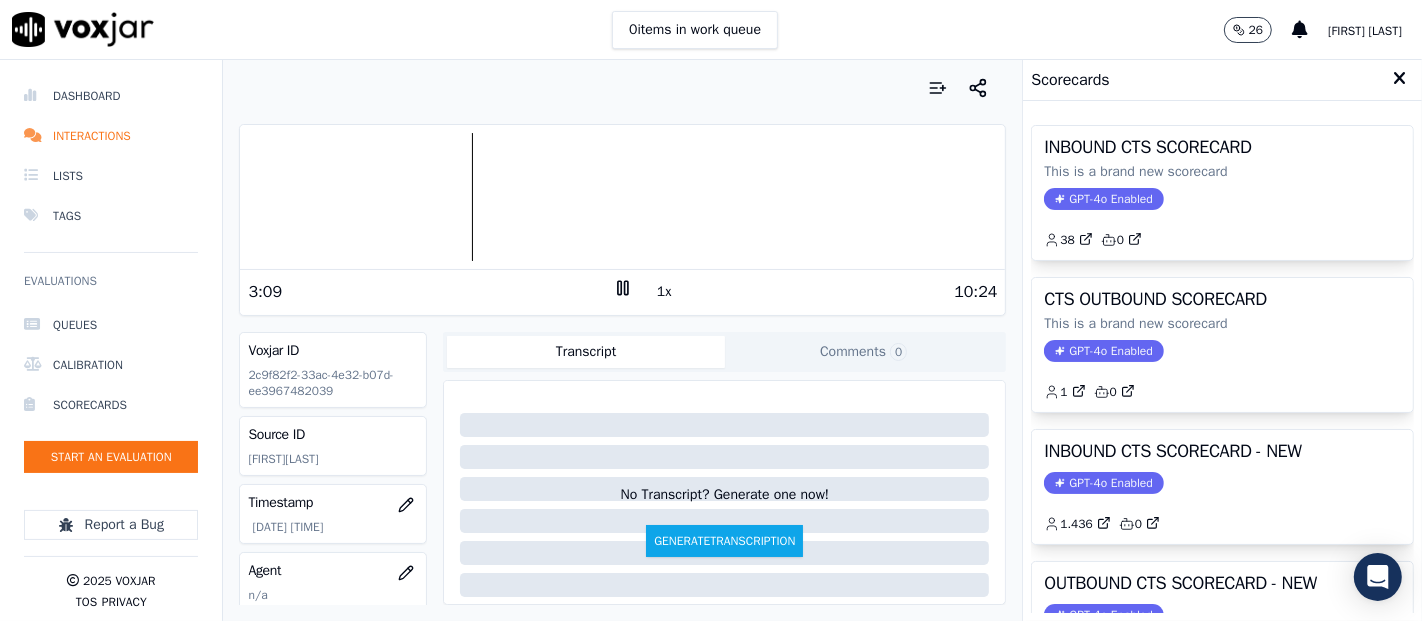 click at bounding box center (622, 197) 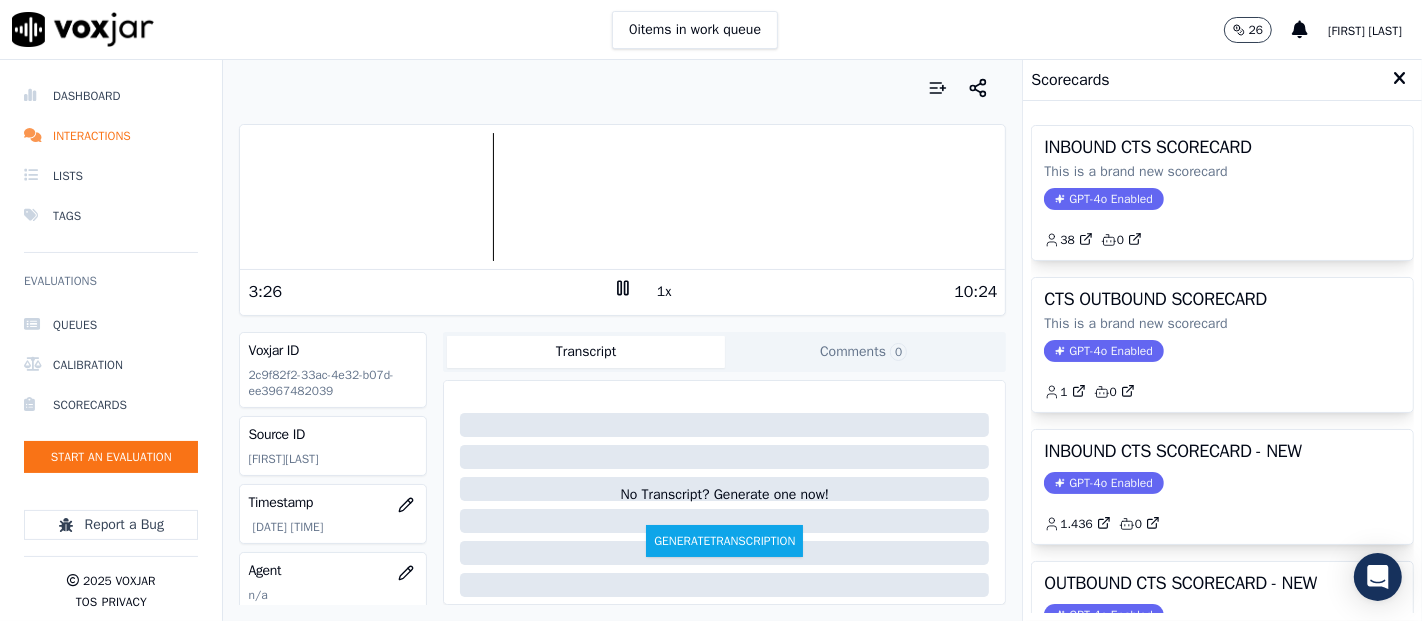 click 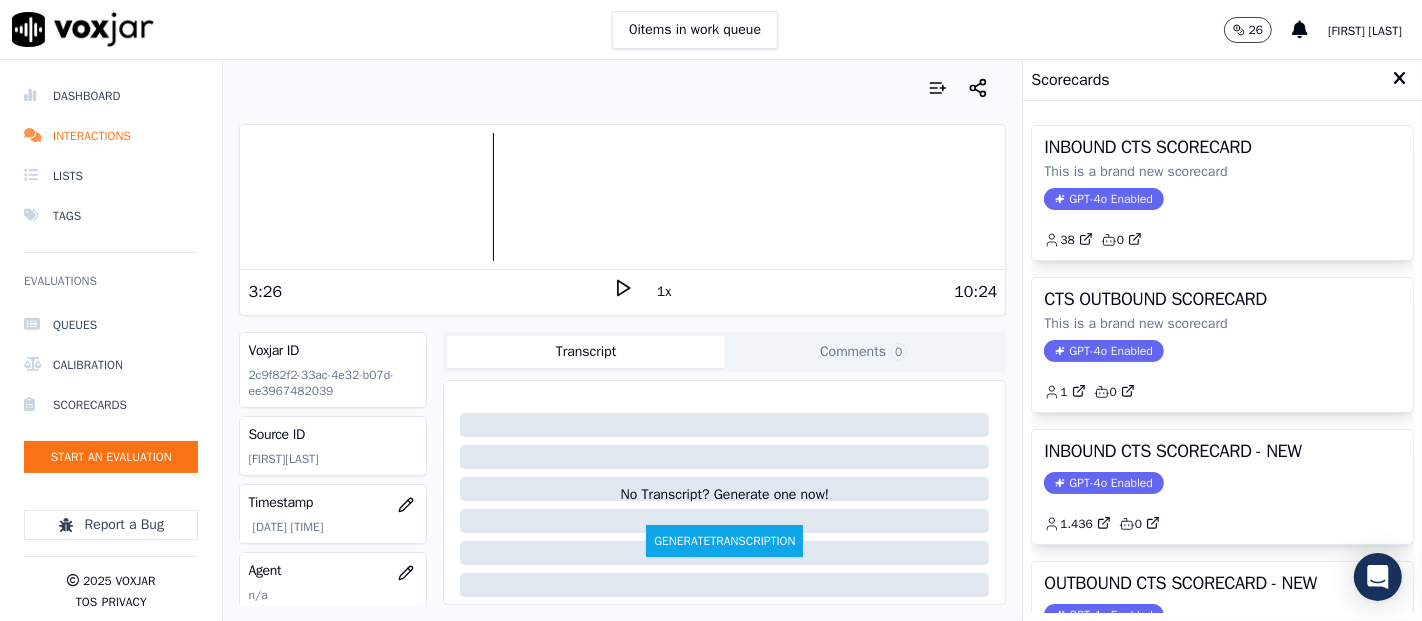 click at bounding box center (622, 197) 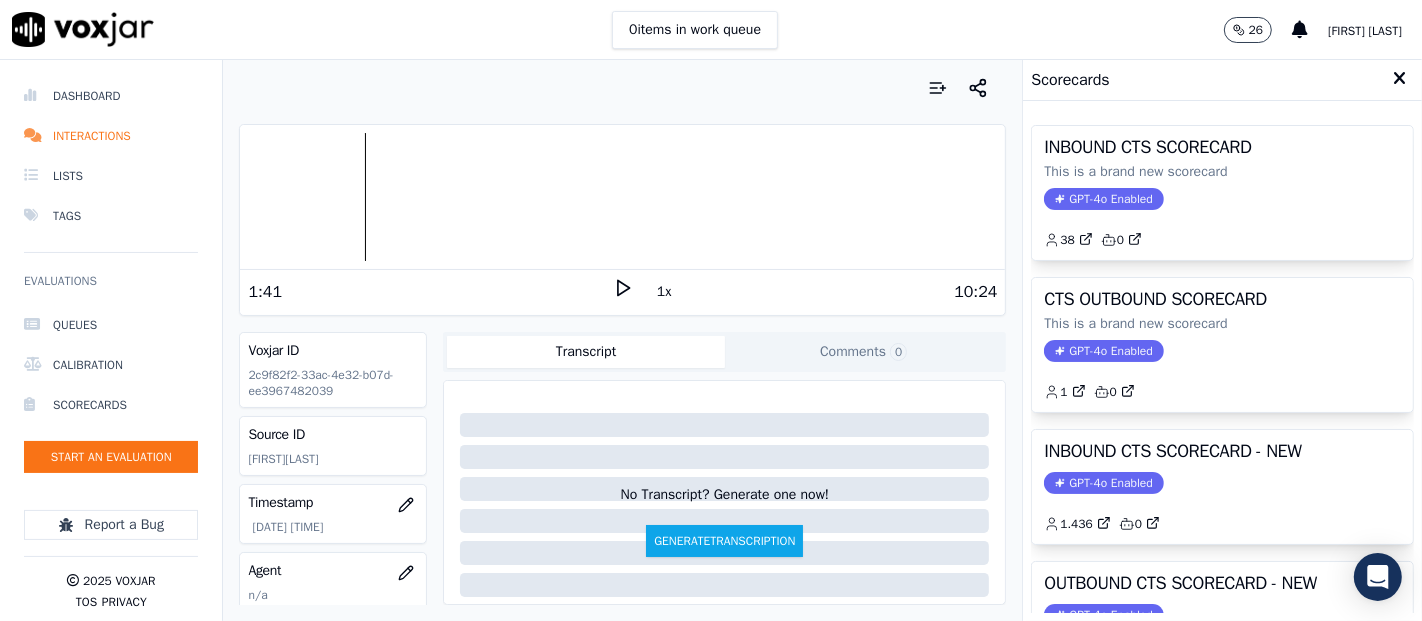 click 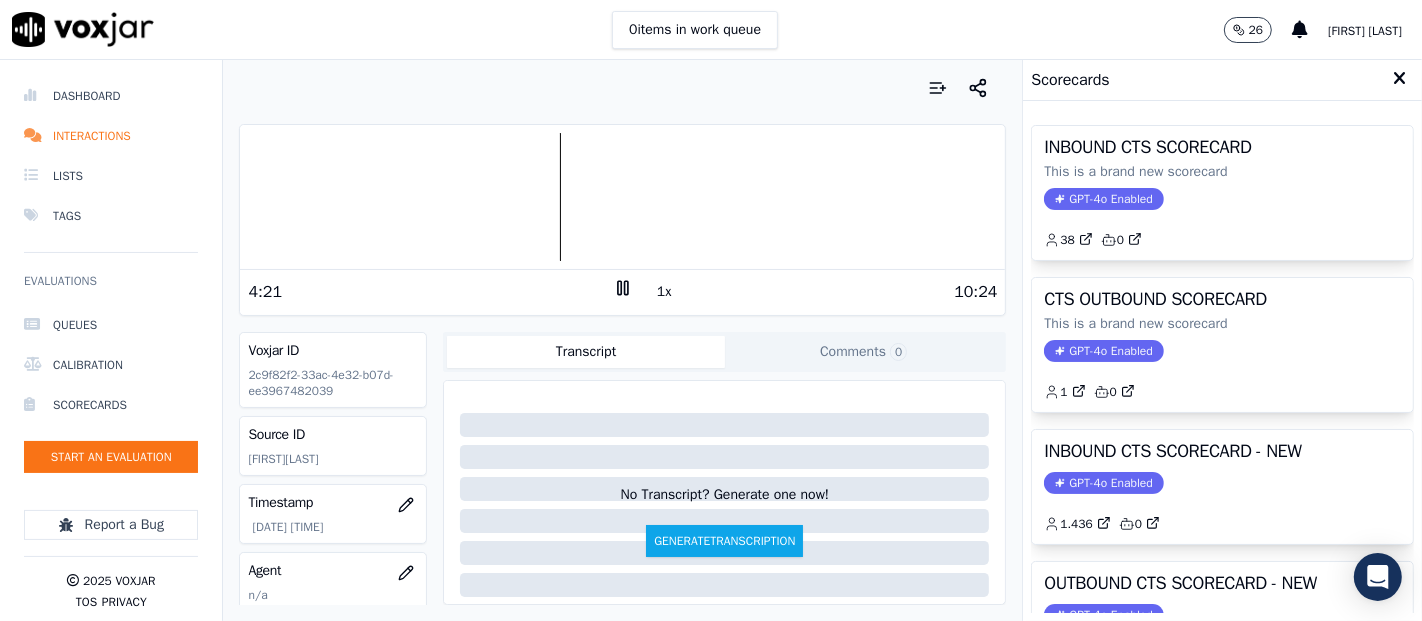 click at bounding box center [622, 197] 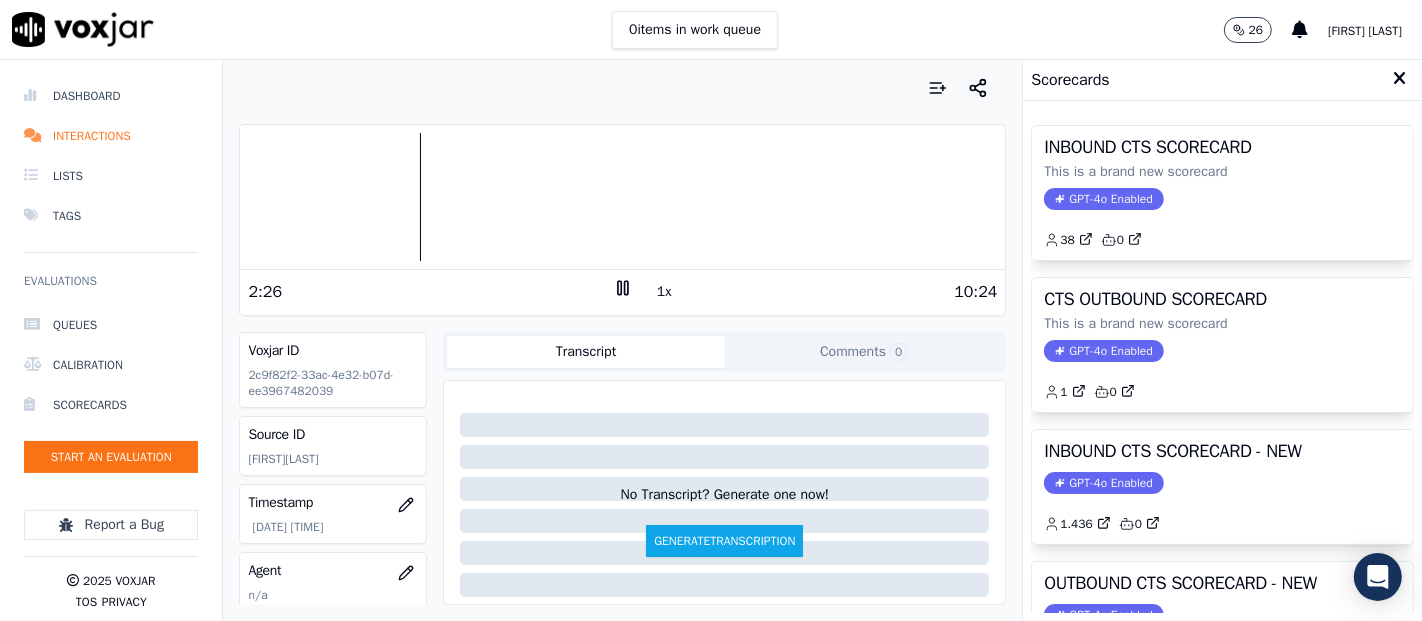 click at bounding box center (622, 197) 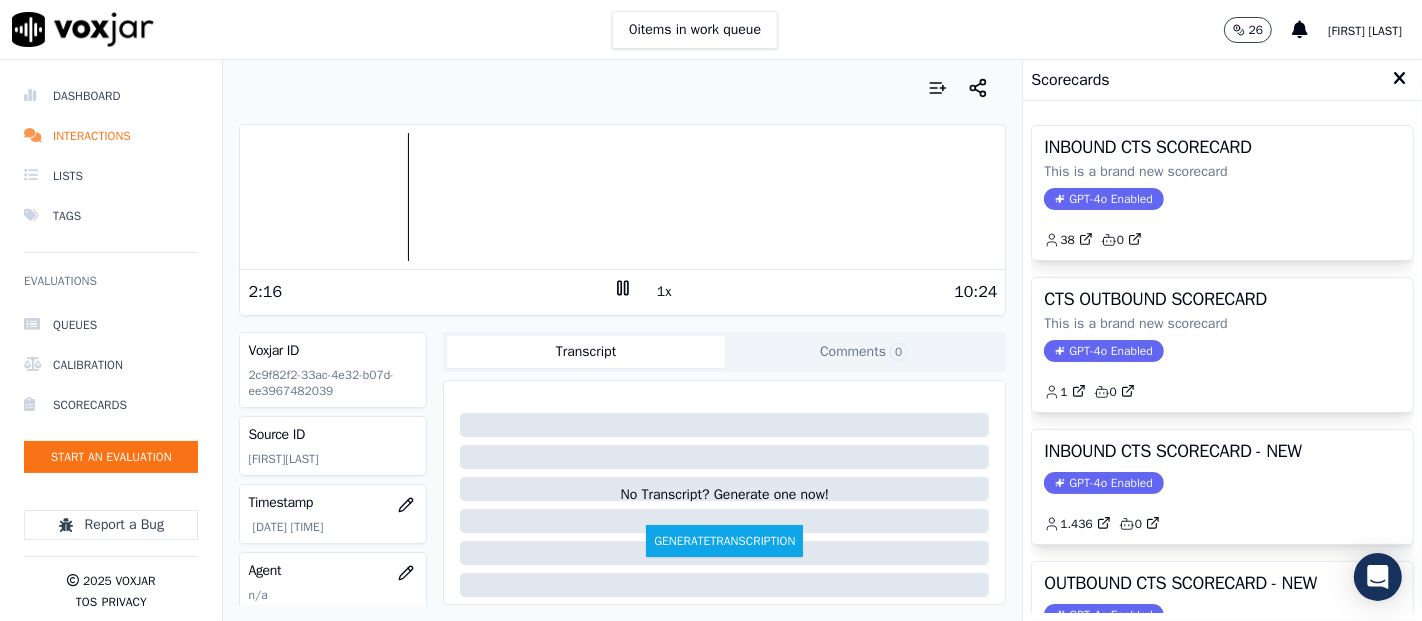 click 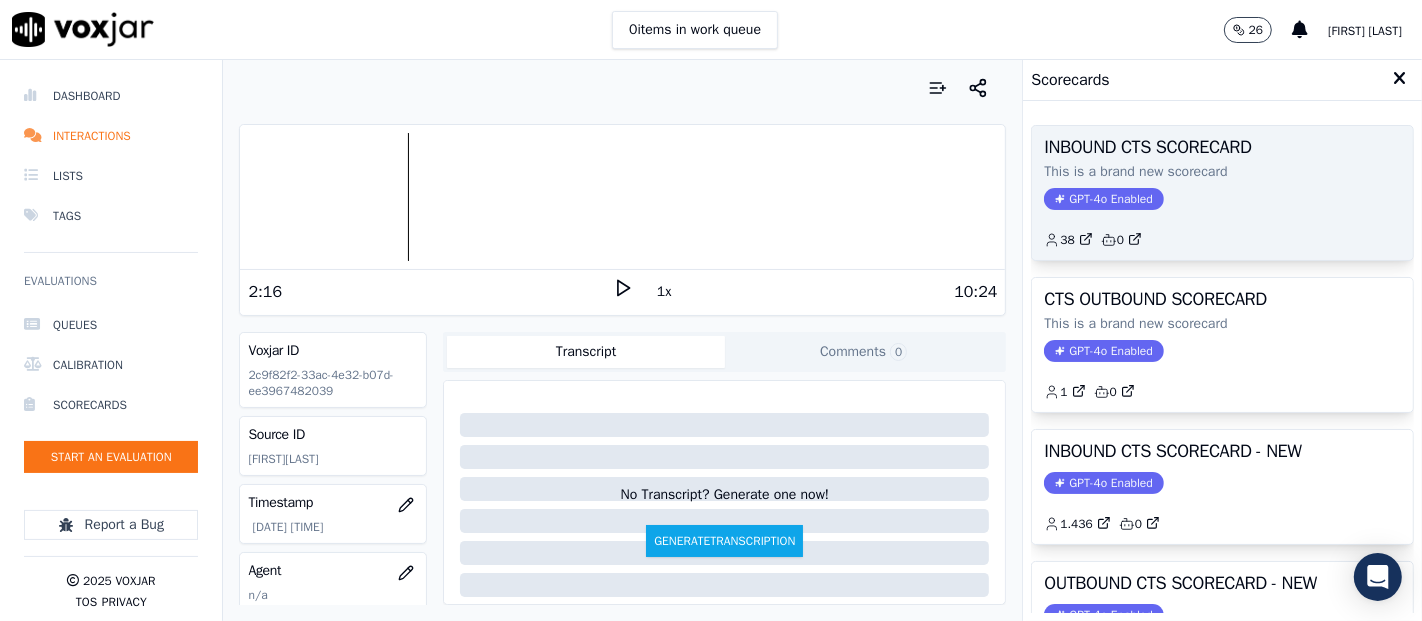 click on "GPT-4o Enabled" 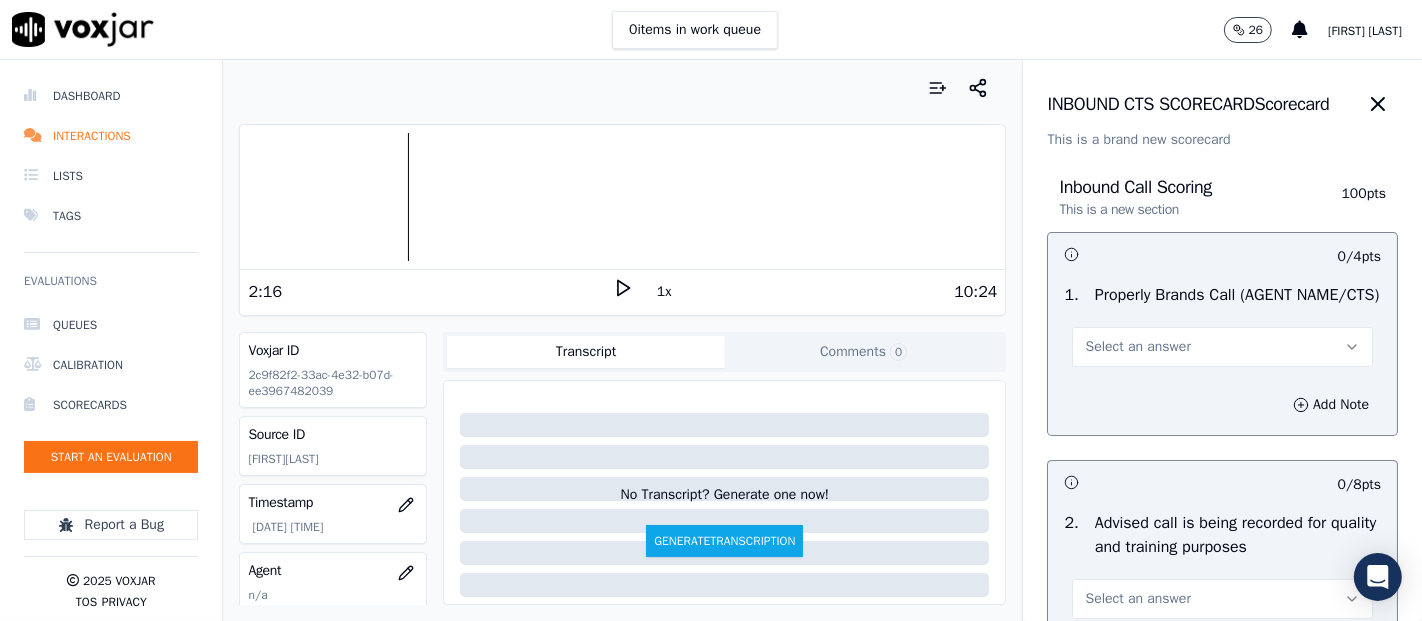 click 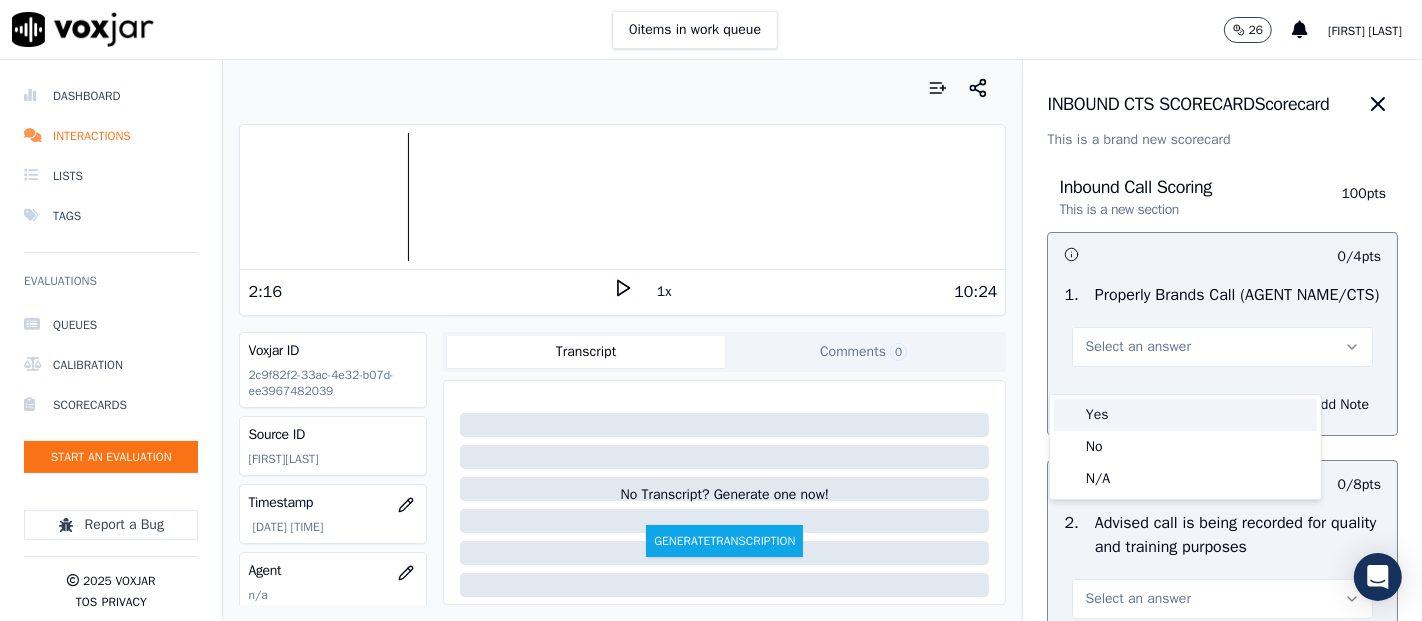 click on "Yes" at bounding box center (1185, 415) 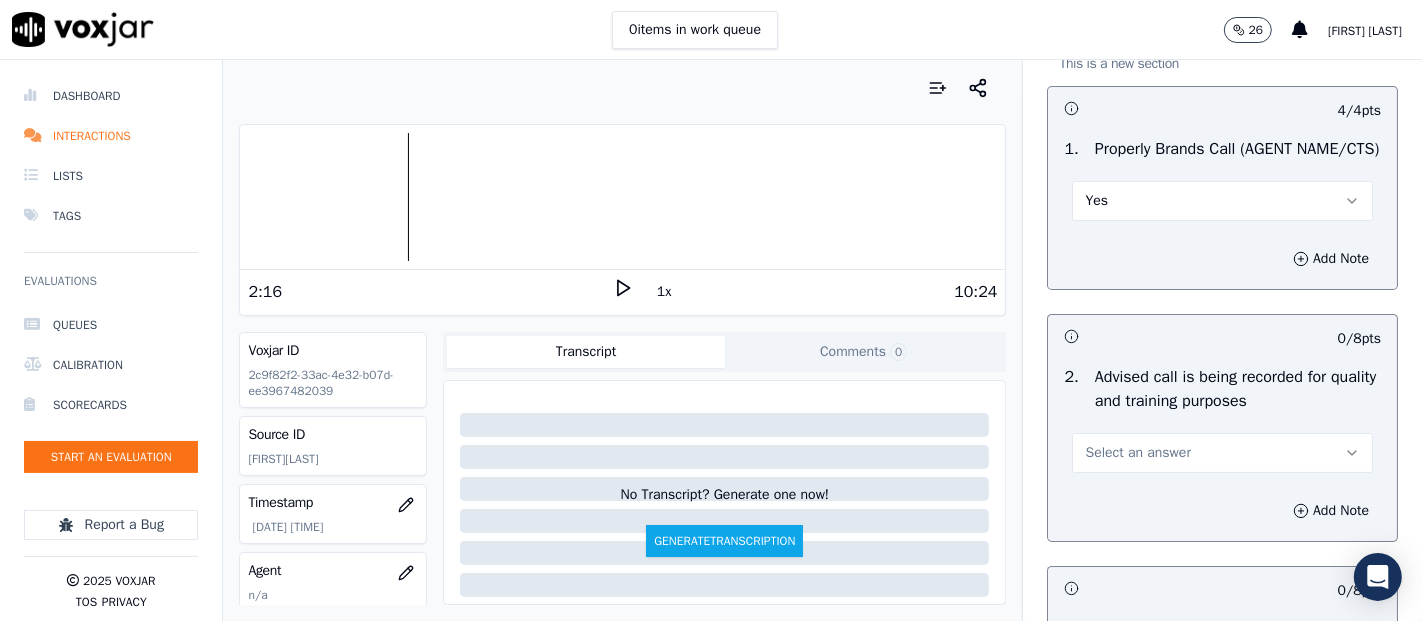 scroll, scrollTop: 222, scrollLeft: 0, axis: vertical 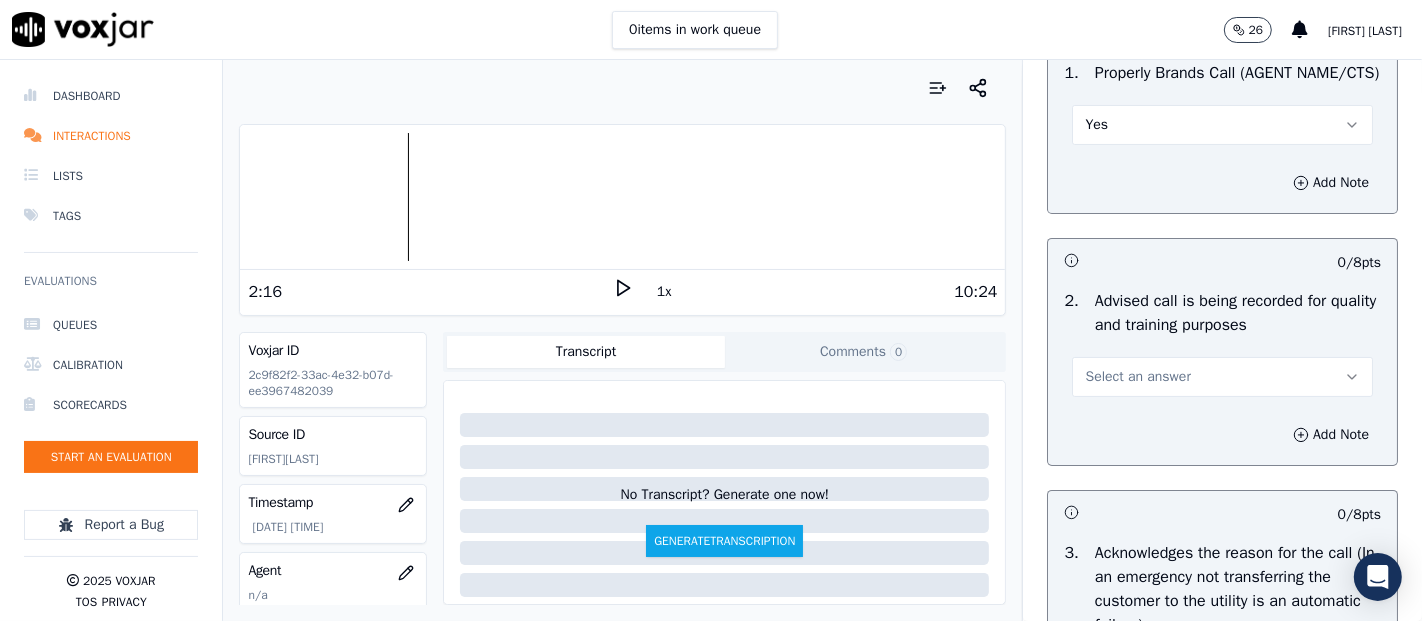 click on "Select an answer" at bounding box center [1222, 377] 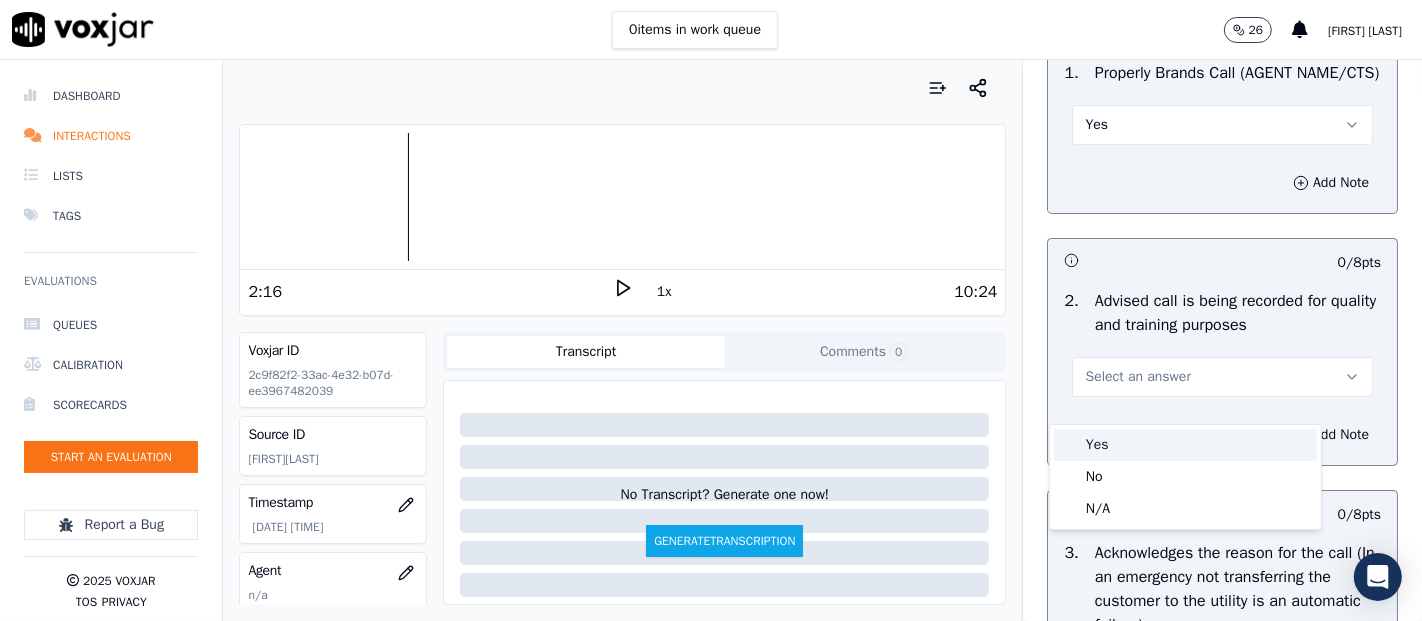 click at bounding box center (1069, 445) 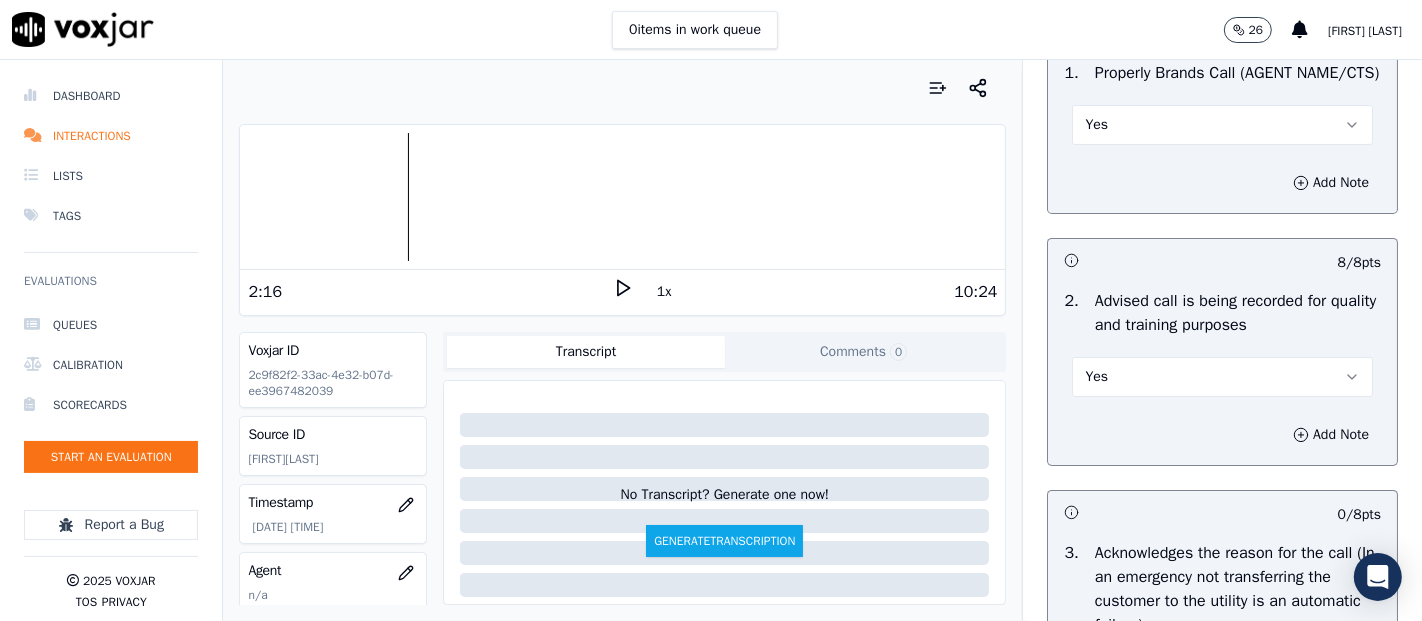 click on "Add Note" at bounding box center [1222, 435] 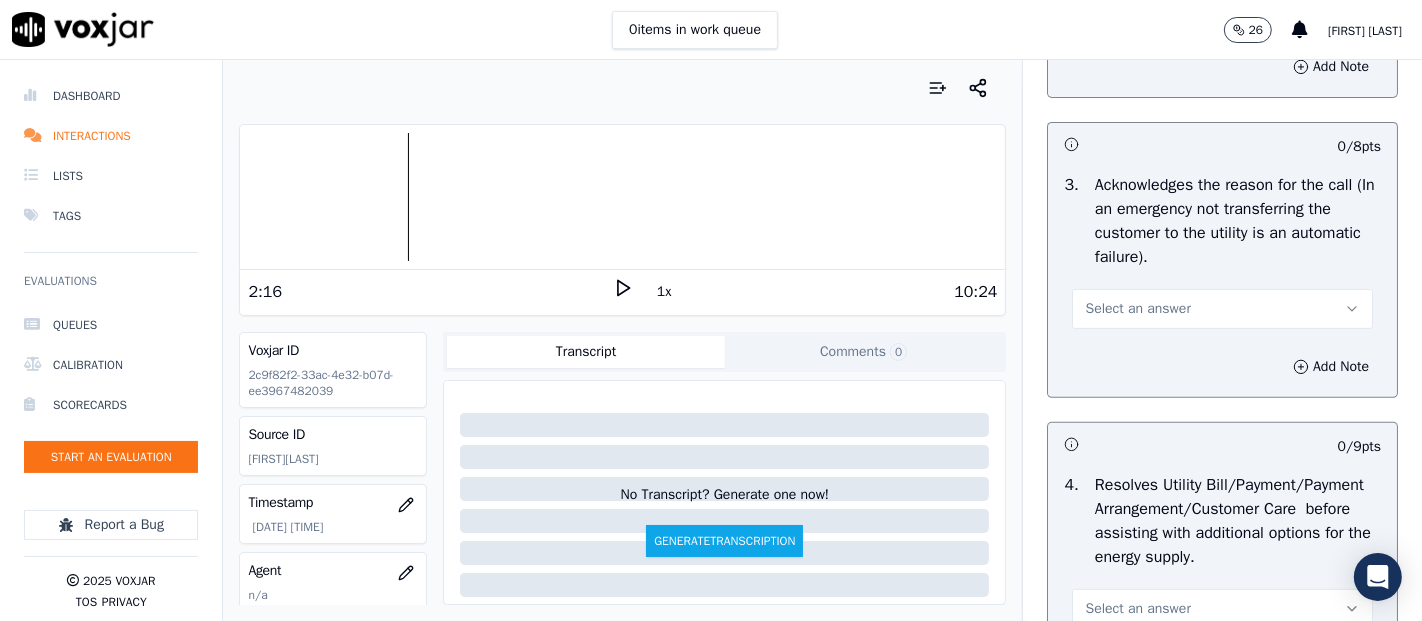 scroll, scrollTop: 555, scrollLeft: 0, axis: vertical 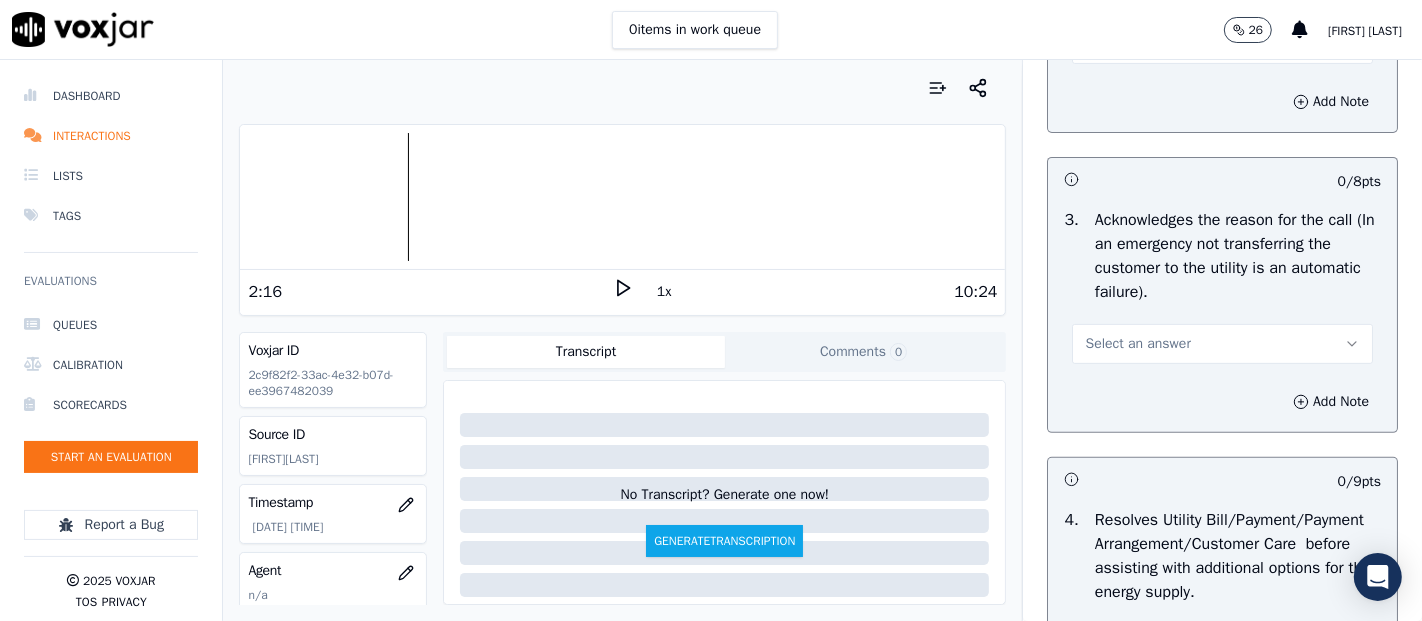 click on "Select an answer" at bounding box center [1222, 344] 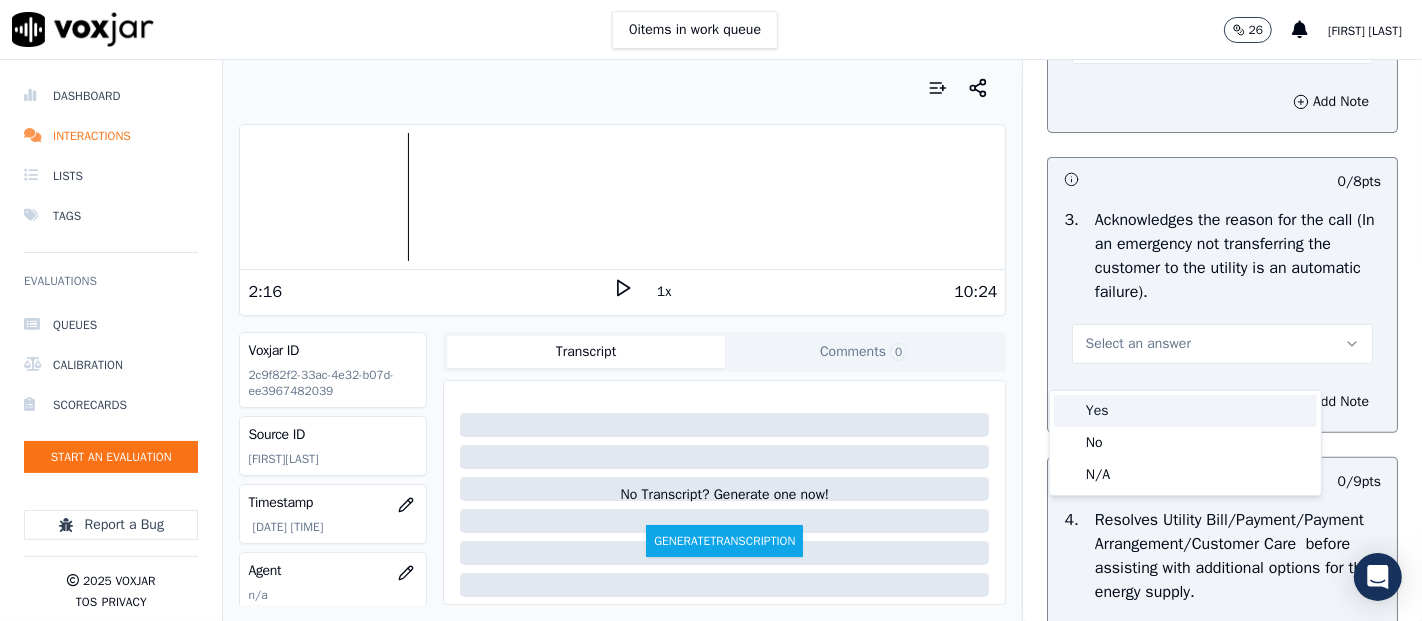 click on "Yes" at bounding box center [1185, 411] 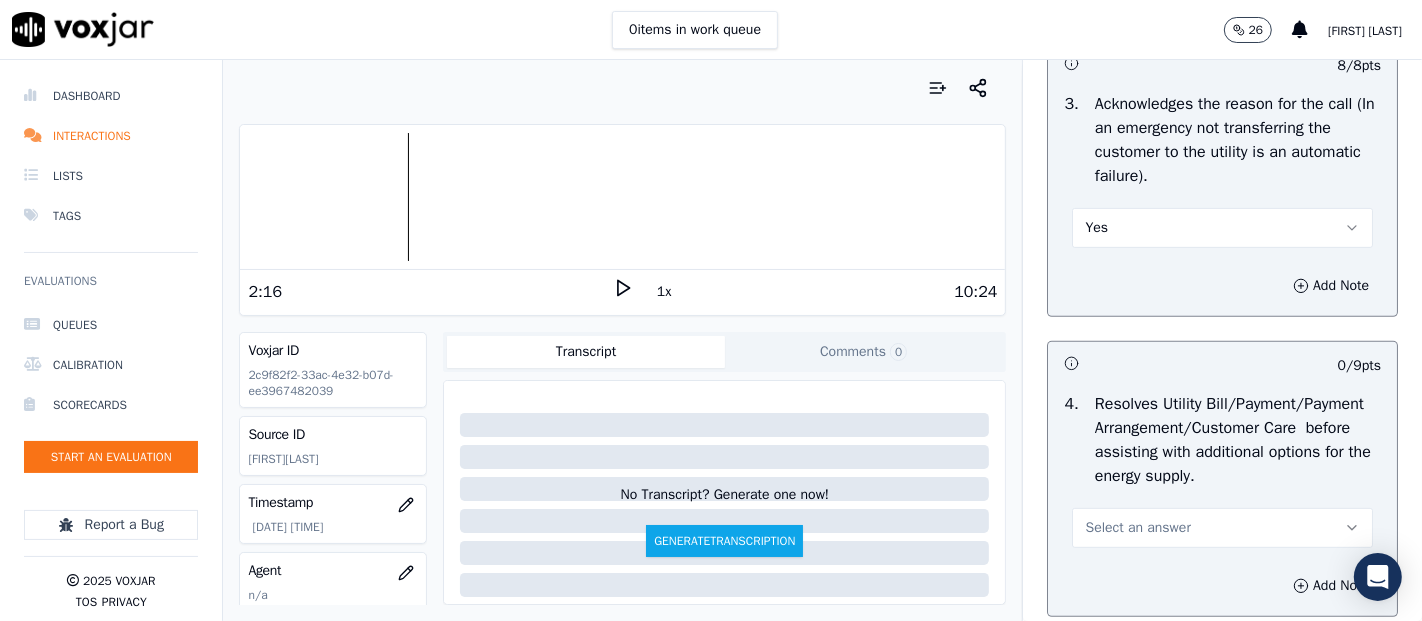 scroll, scrollTop: 777, scrollLeft: 0, axis: vertical 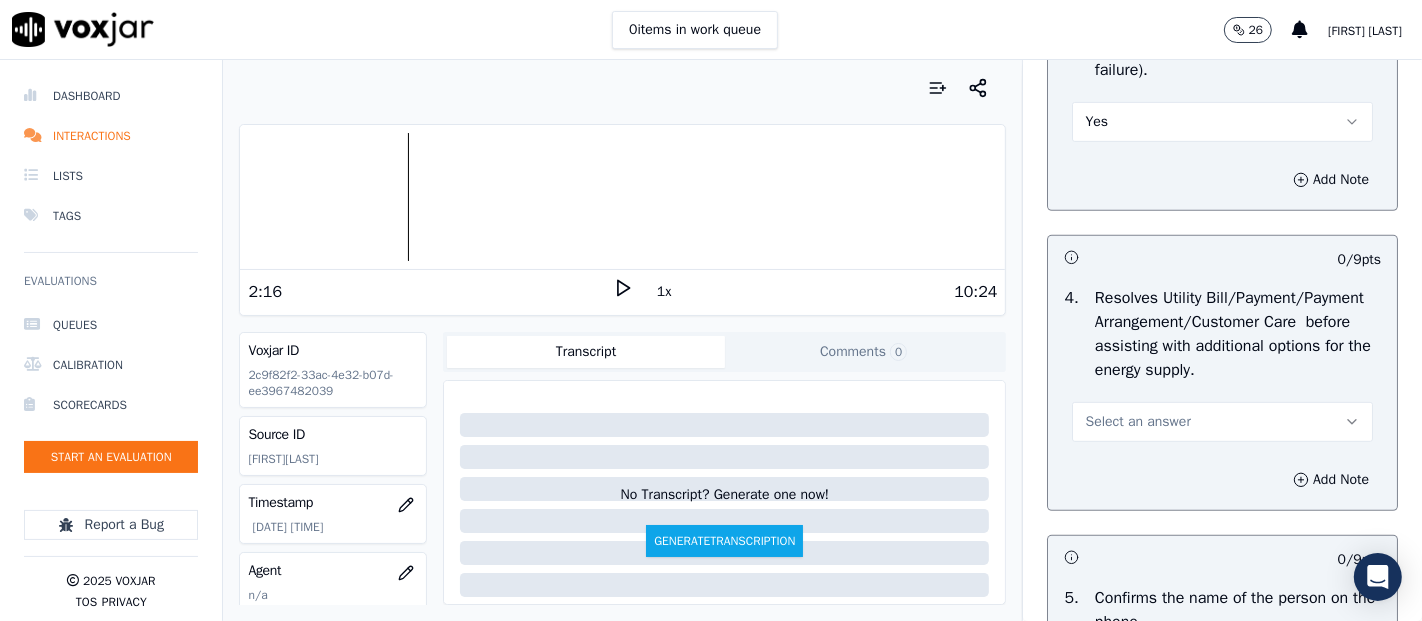 click on "Select an answer" at bounding box center [1222, 422] 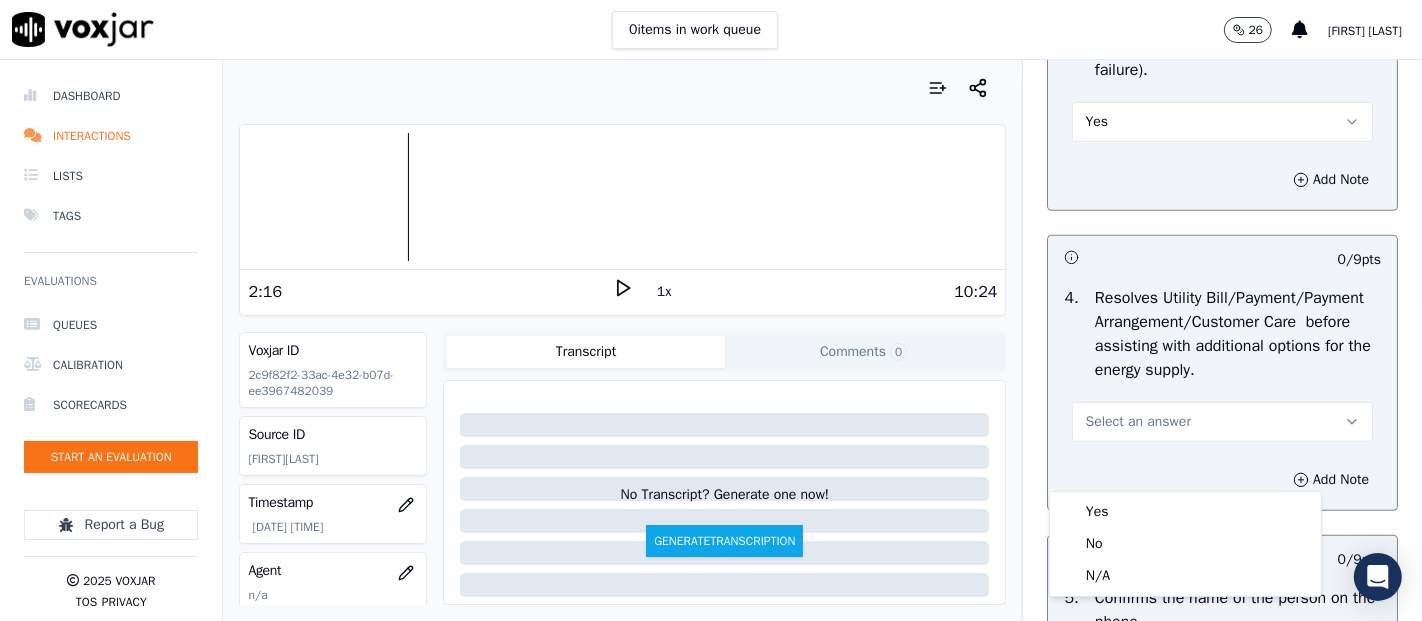 drag, startPoint x: 1106, startPoint y: 594, endPoint x: 1105, endPoint y: 584, distance: 10.049875 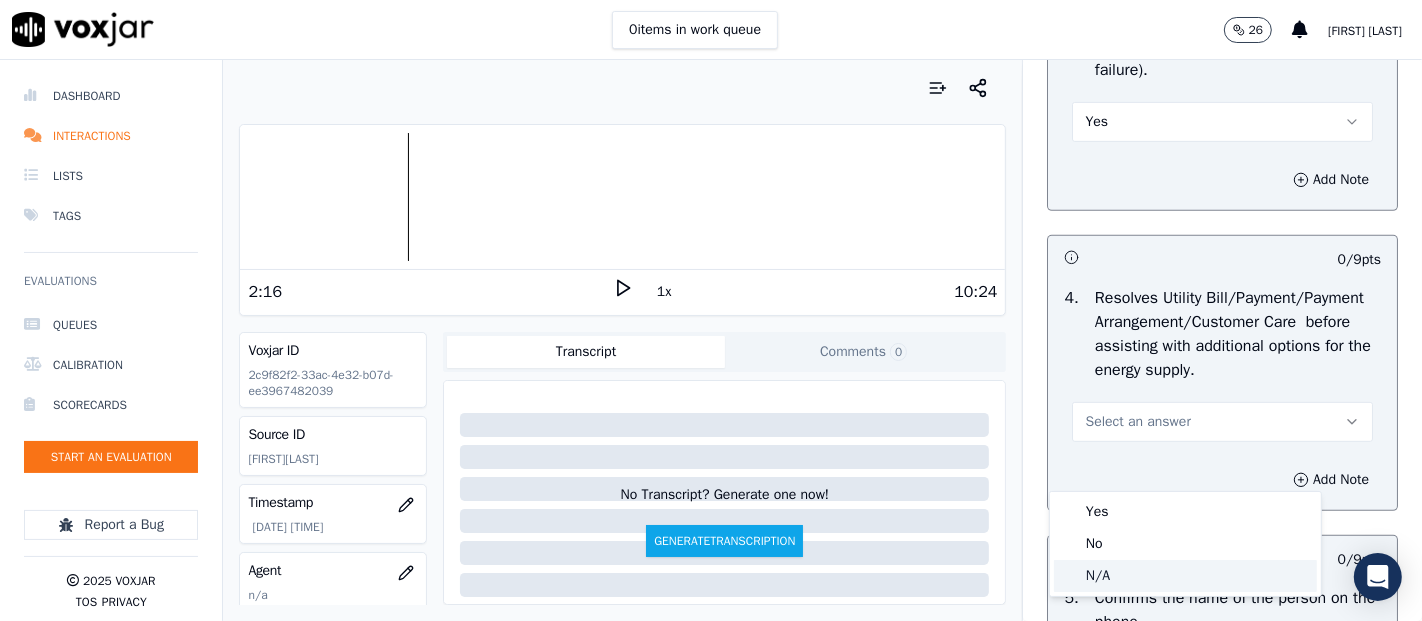 click on "N/A" 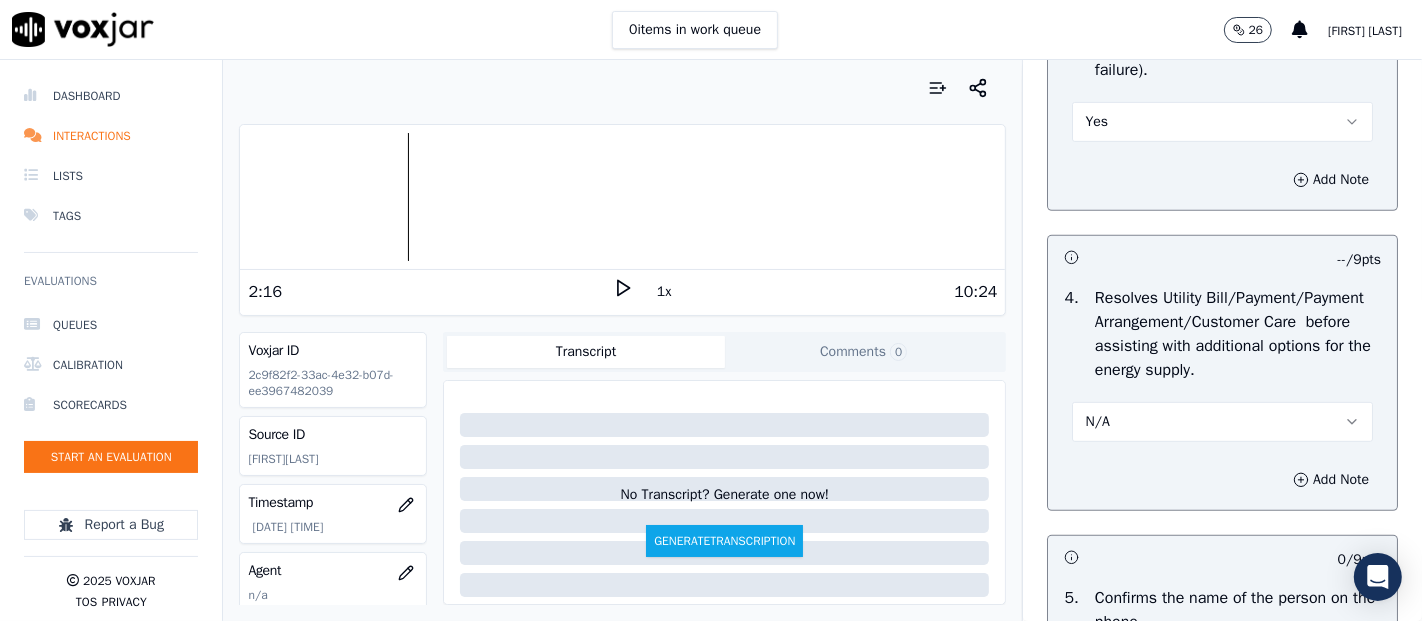 scroll, scrollTop: 1000, scrollLeft: 0, axis: vertical 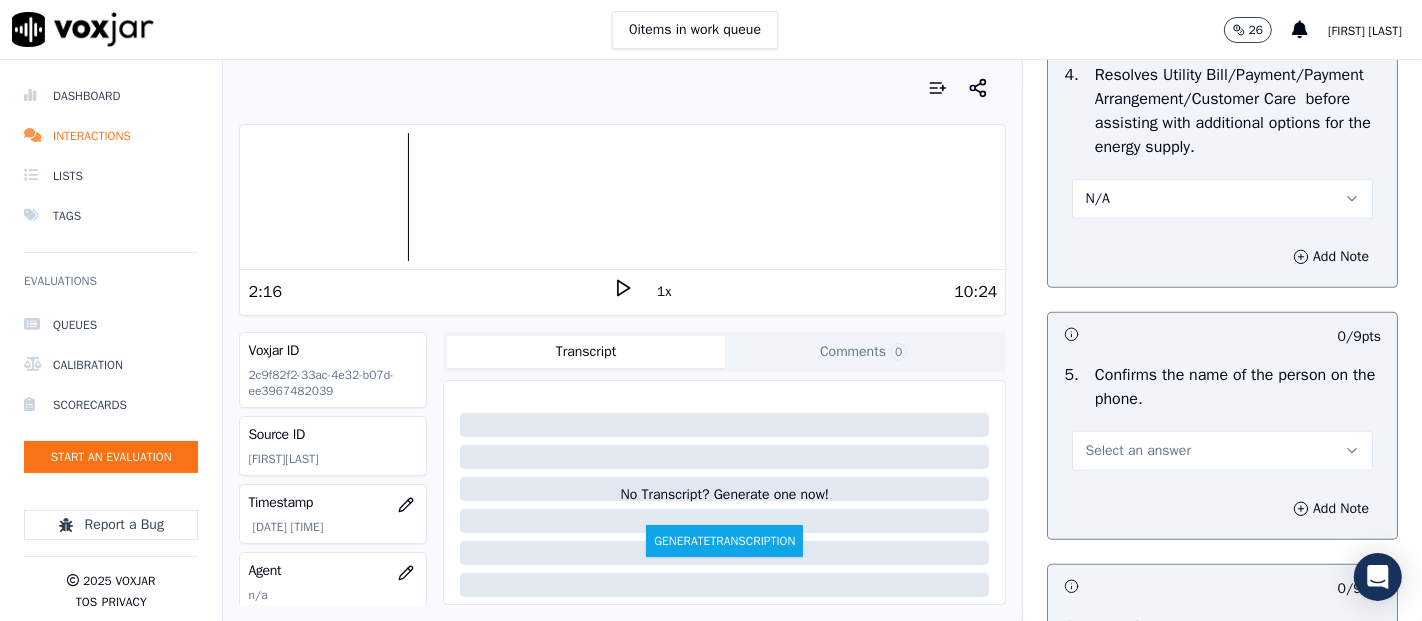 click on "Select an answer" at bounding box center [1137, 451] 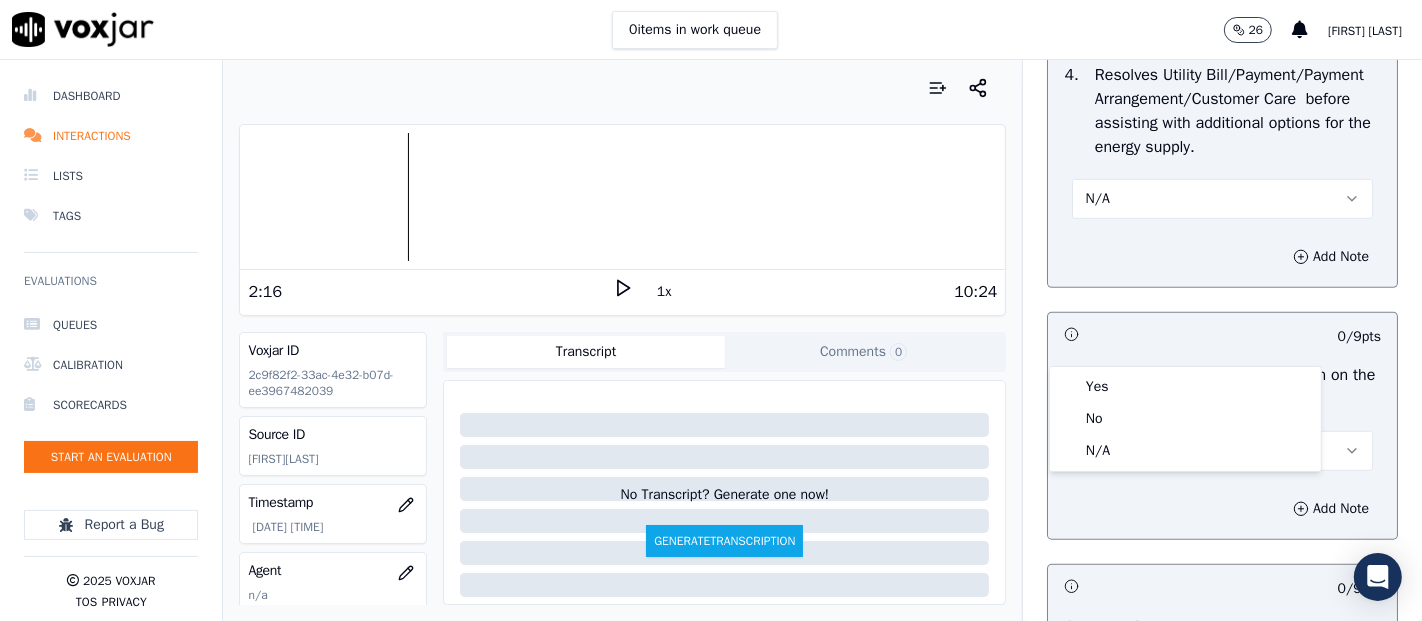 click on "Select an answer" at bounding box center [1137, 451] 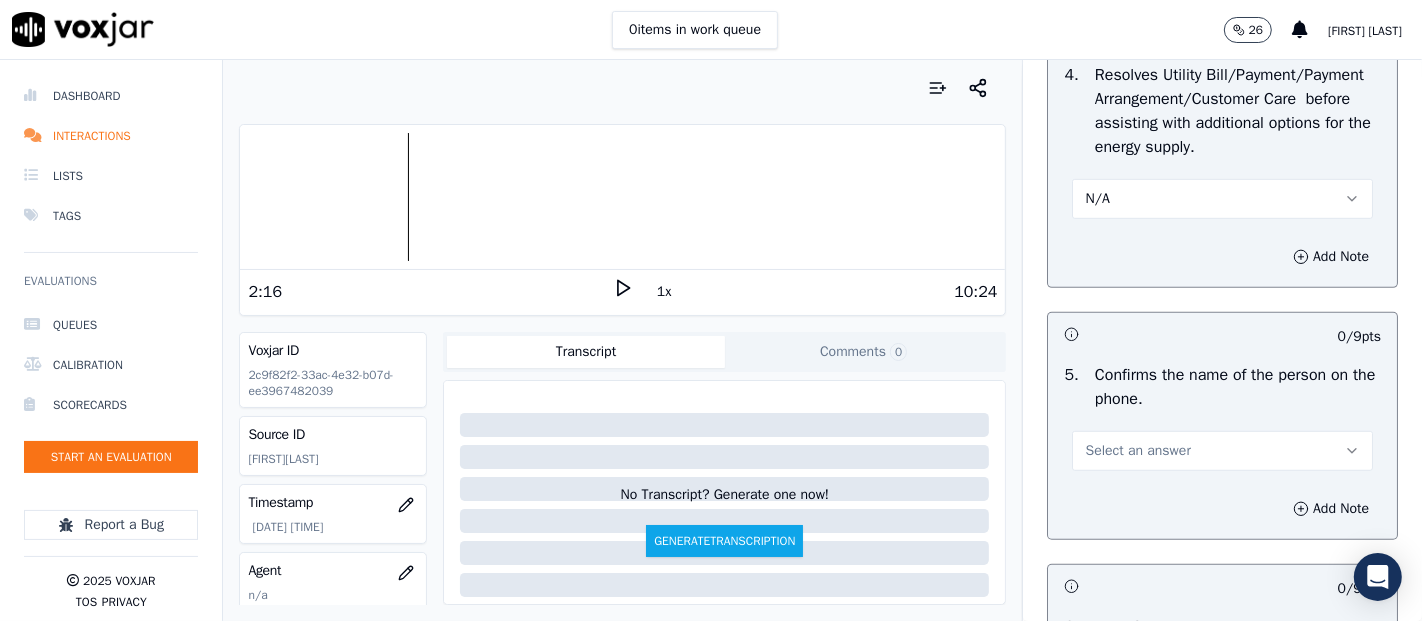 click on "Select an answer" at bounding box center (1137, 451) 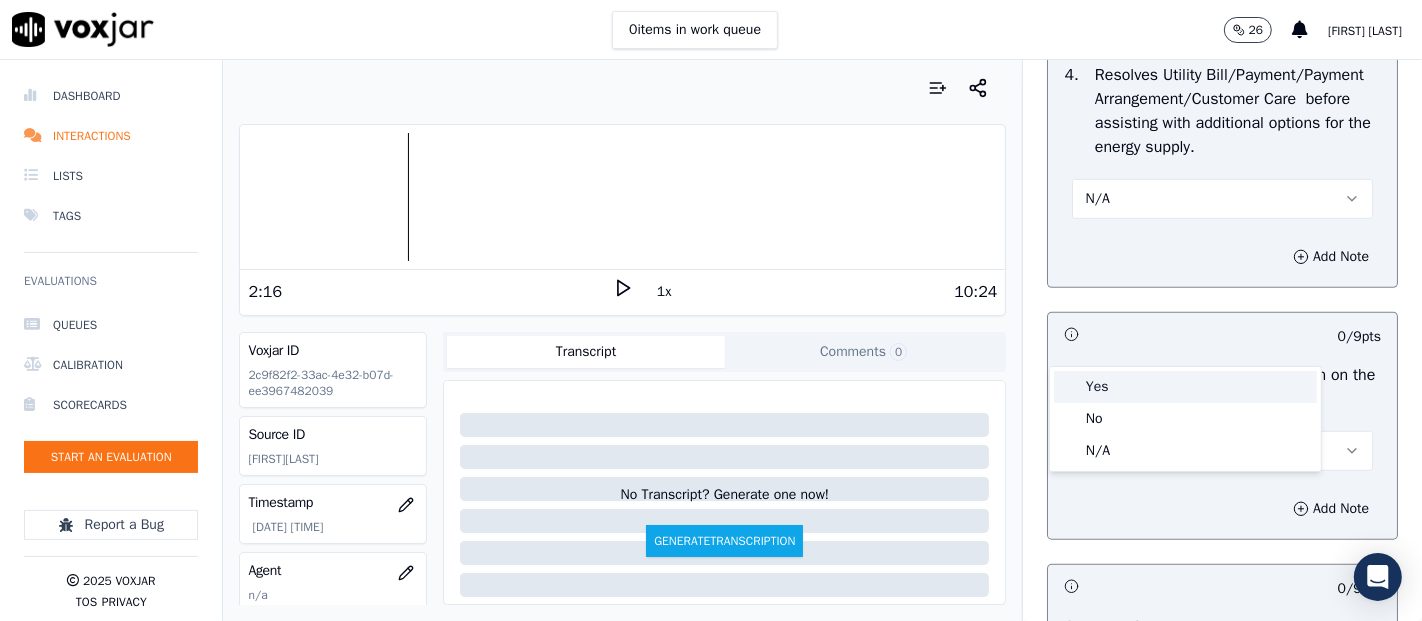 click on "Yes" at bounding box center (1185, 387) 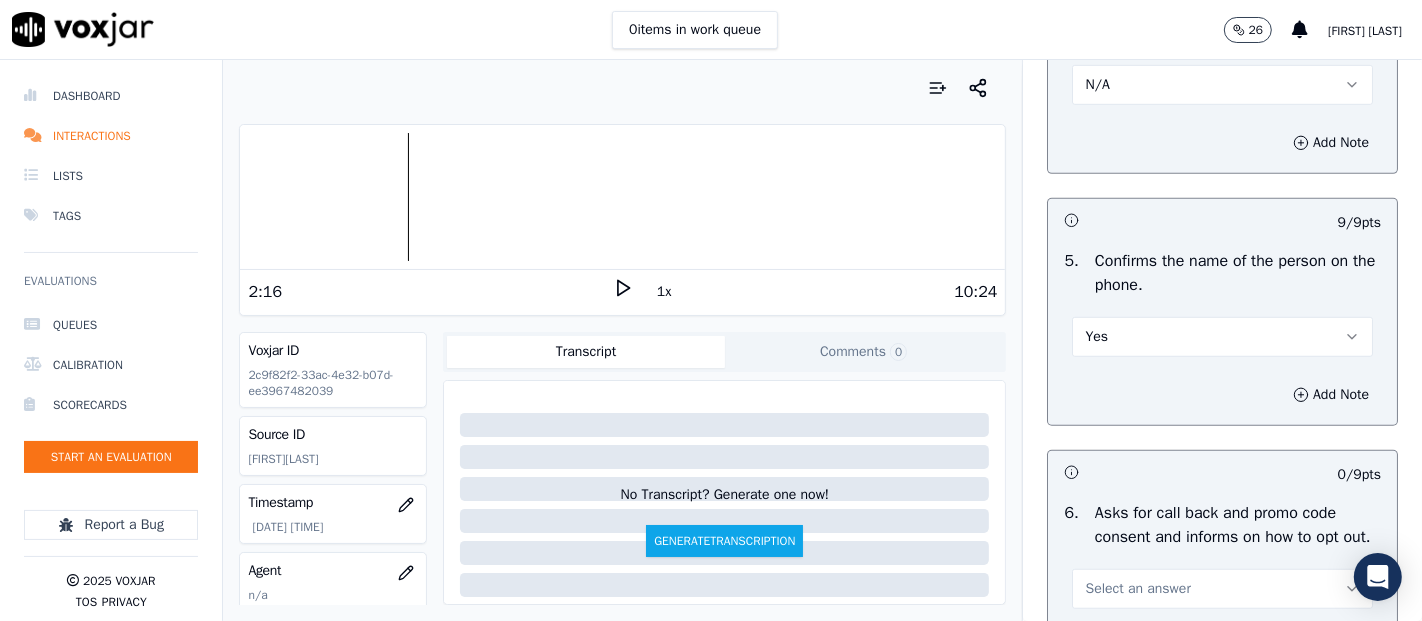 scroll, scrollTop: 1333, scrollLeft: 0, axis: vertical 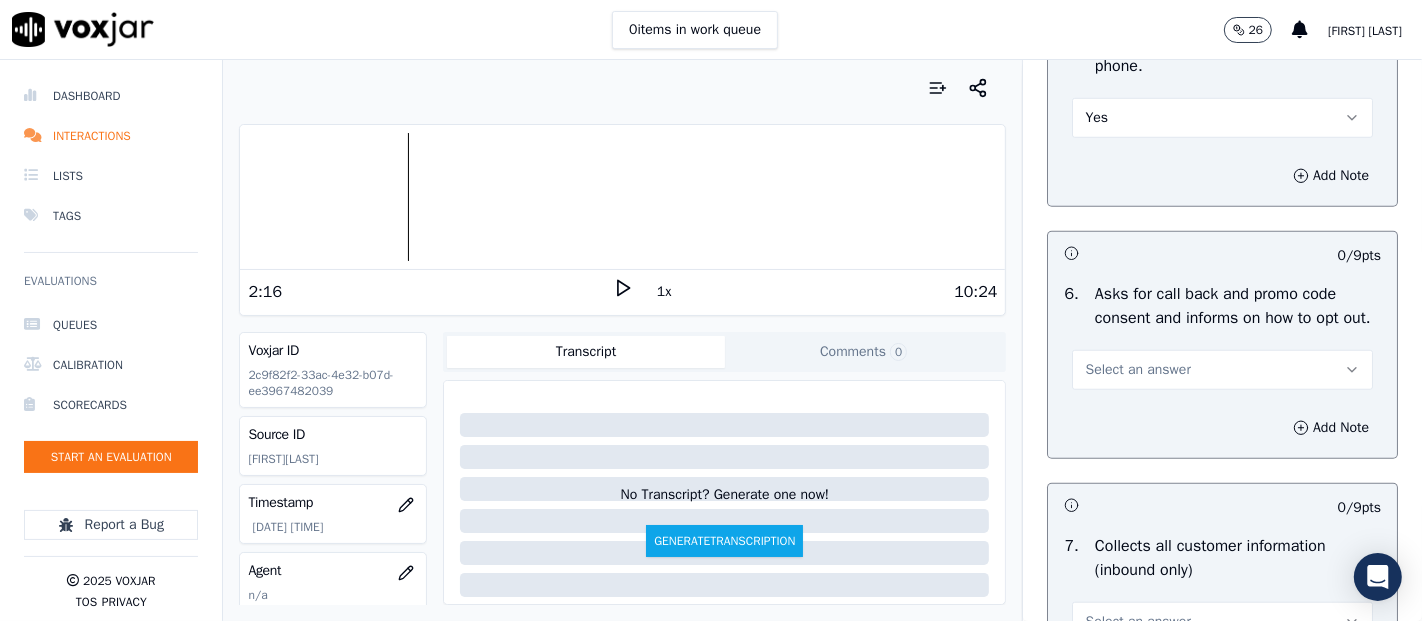 drag, startPoint x: 1147, startPoint y: 438, endPoint x: 1148, endPoint y: 455, distance: 17.029387 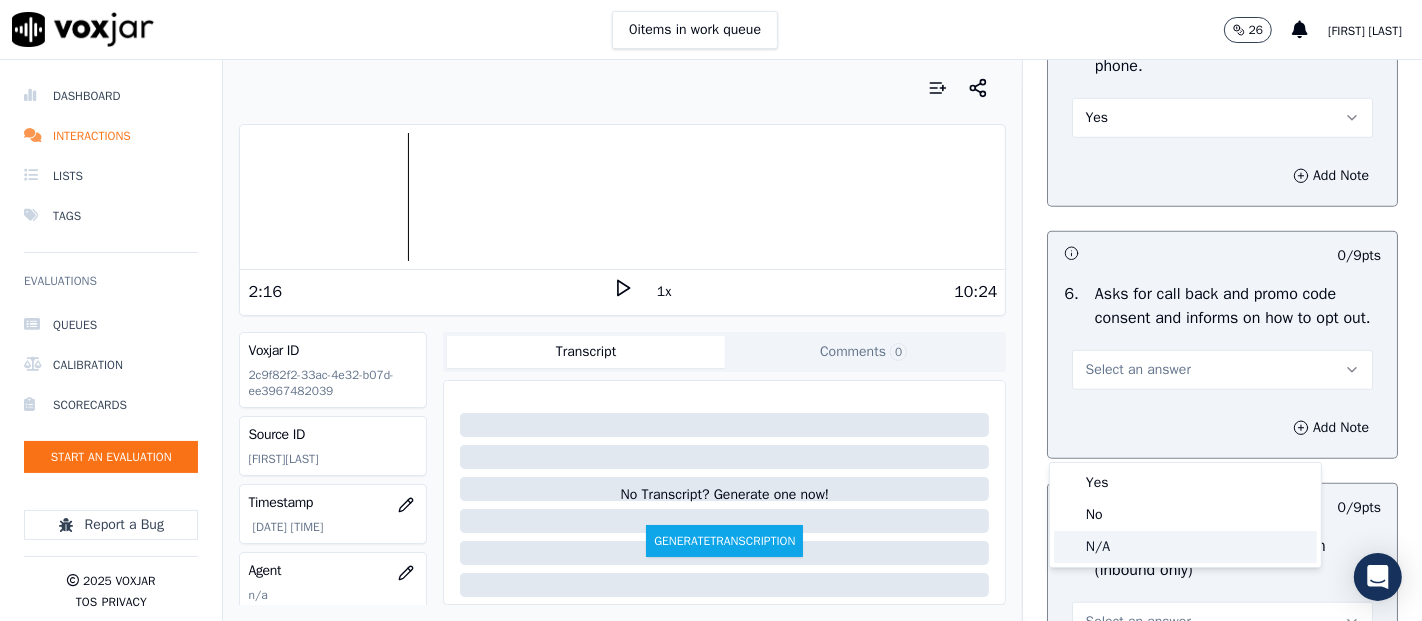click on "N/A" 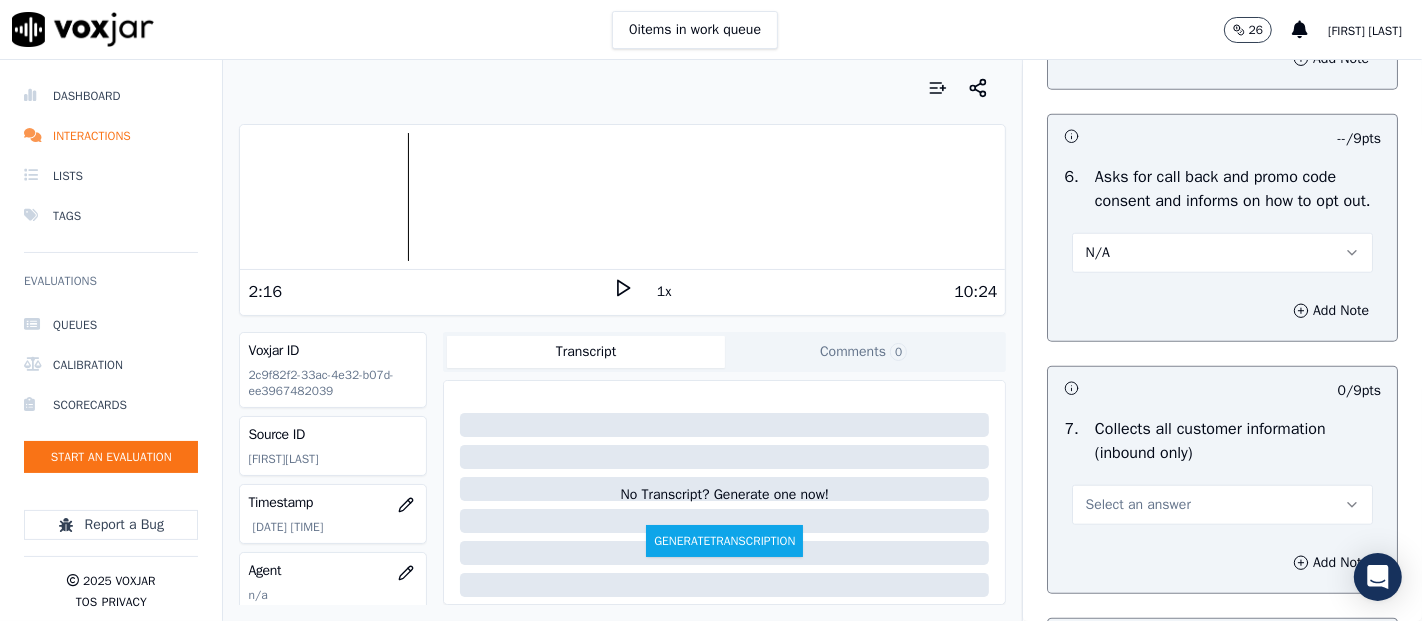 scroll, scrollTop: 1666, scrollLeft: 0, axis: vertical 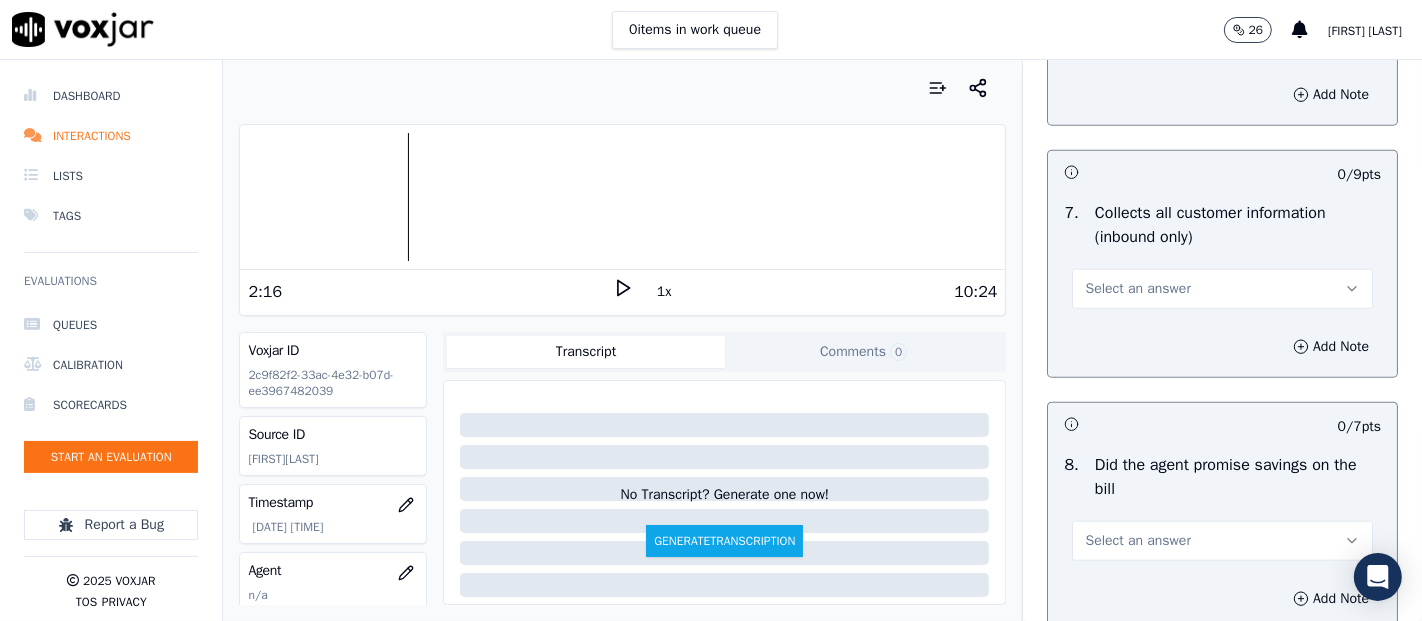 drag, startPoint x: 1126, startPoint y: 352, endPoint x: 1127, endPoint y: 371, distance: 19.026299 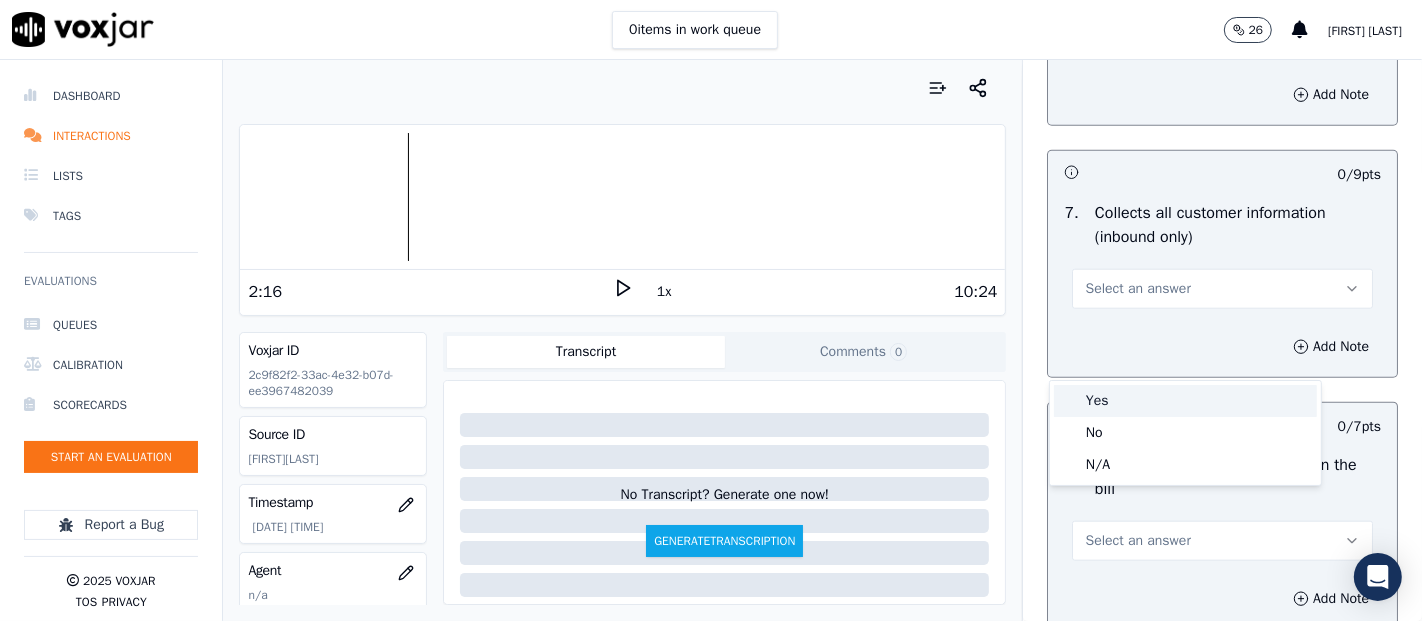 click on "Yes" at bounding box center [1185, 401] 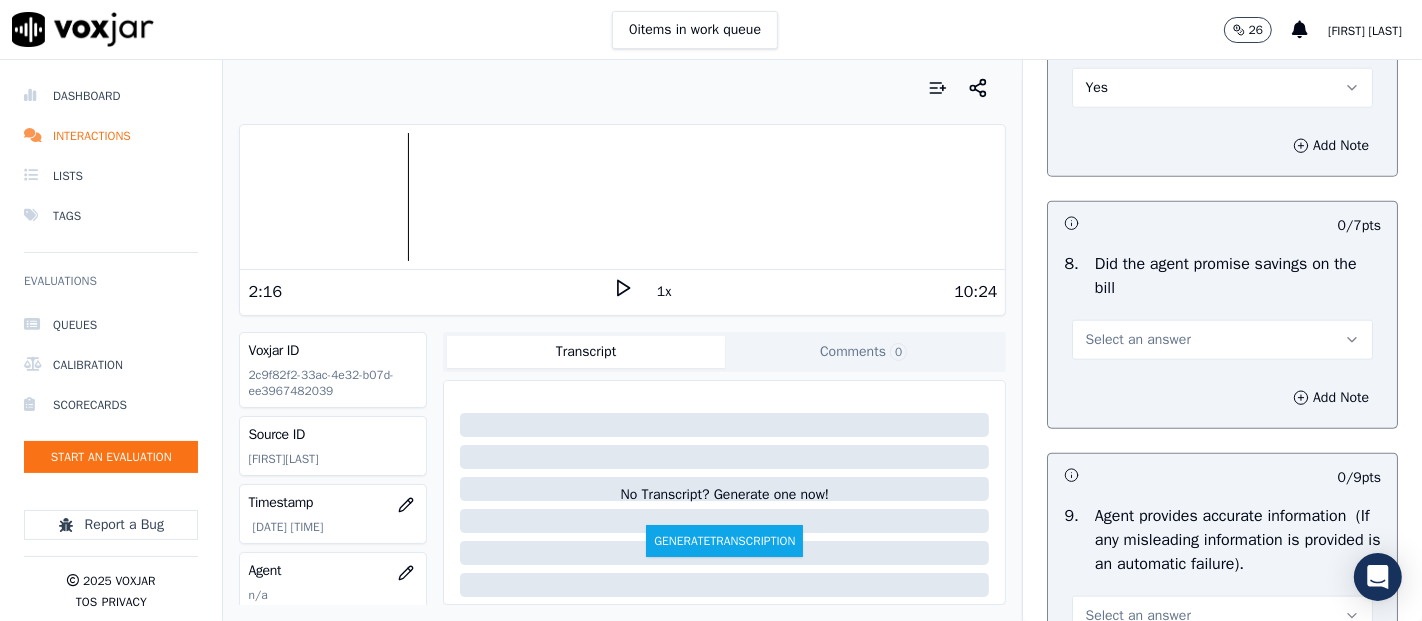 scroll, scrollTop: 1888, scrollLeft: 0, axis: vertical 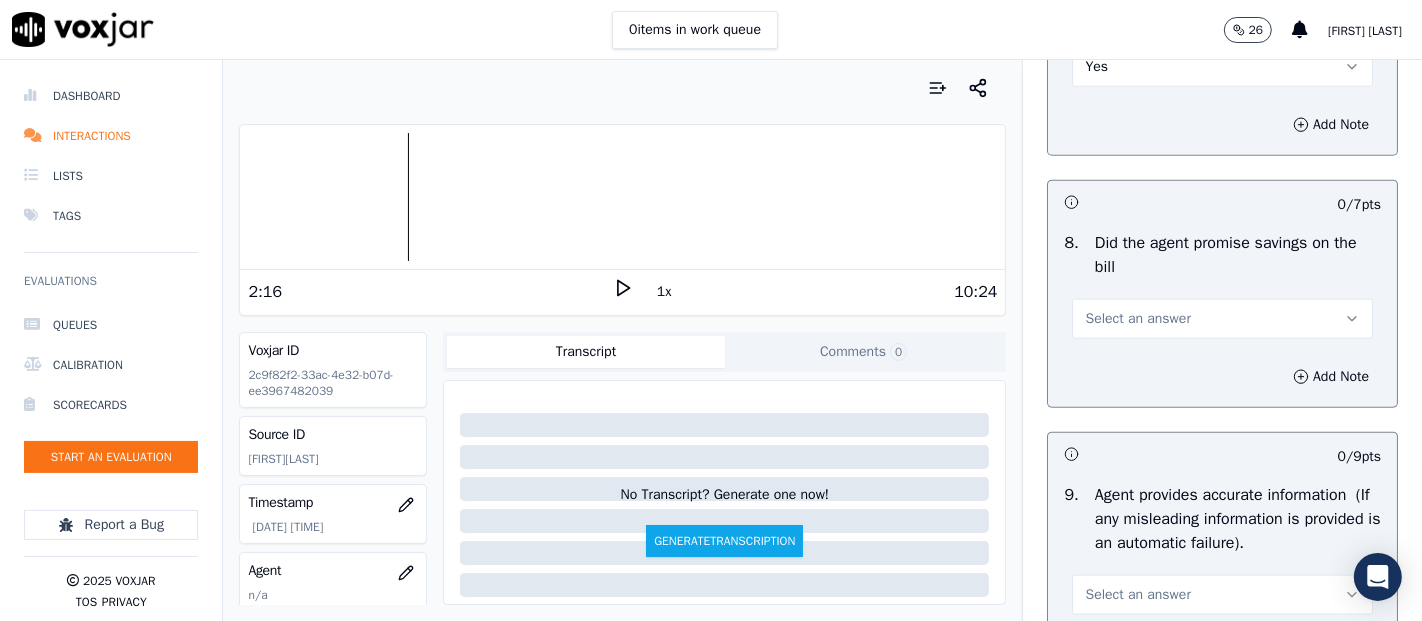 click on "Select an answer" at bounding box center (1222, 319) 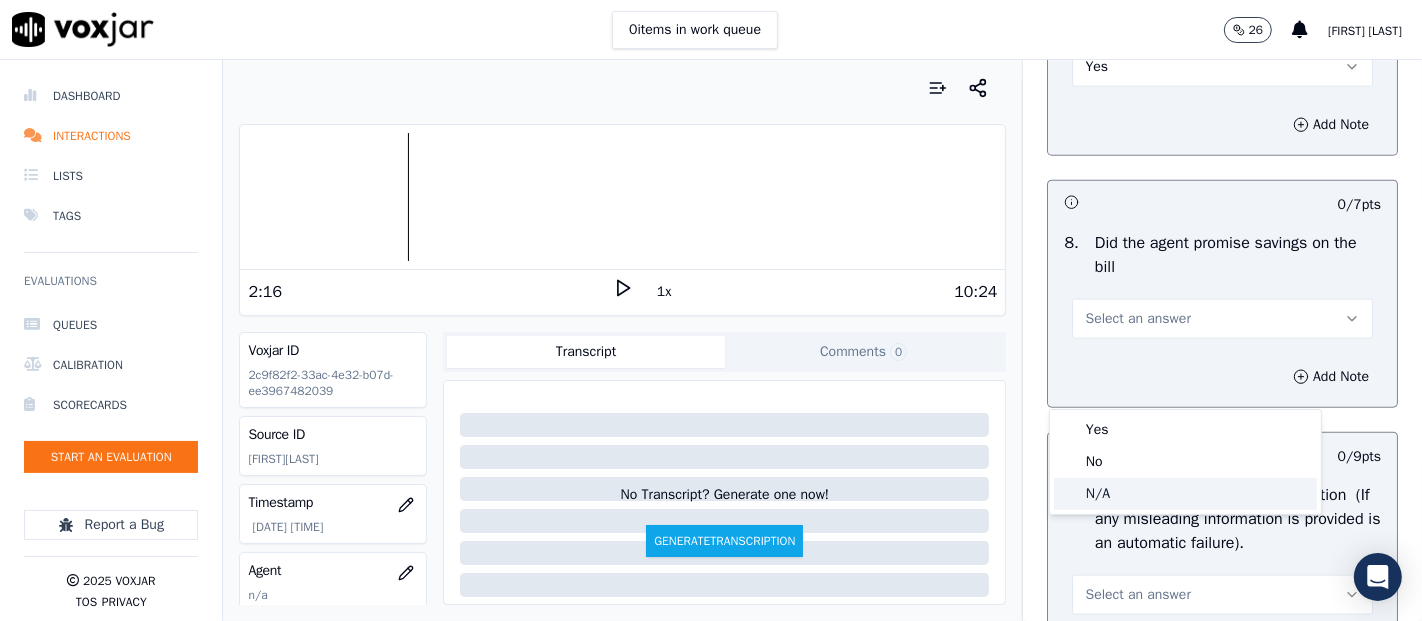 click on "N/A" 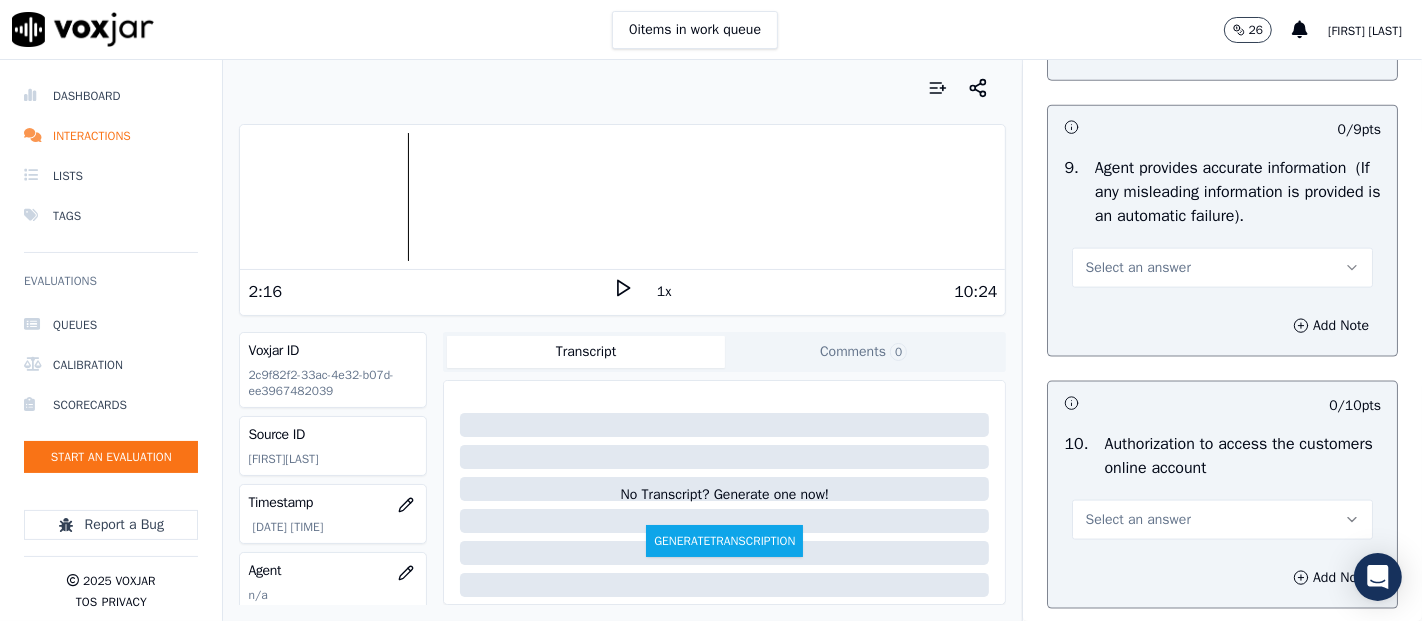 scroll, scrollTop: 2222, scrollLeft: 0, axis: vertical 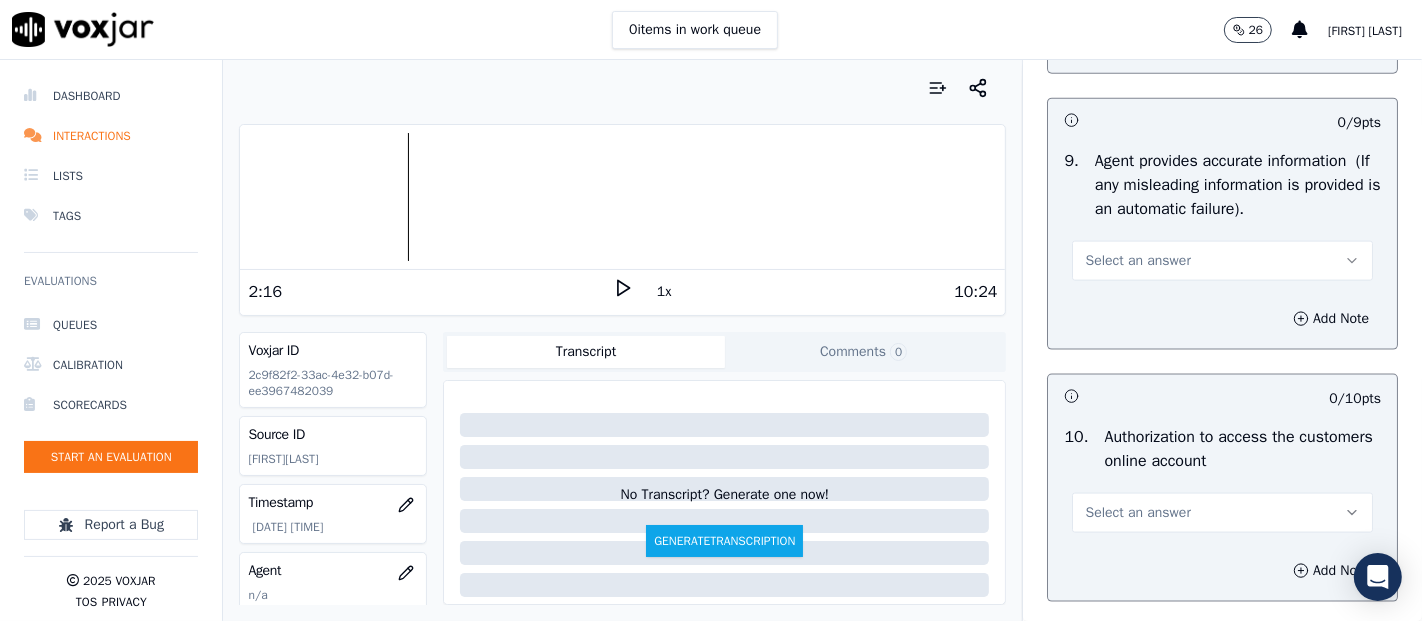 click on "9 .   Agent provides accurate information  (If any misleading information is provided is an automatic failure).
Select an answer" at bounding box center (1222, 215) 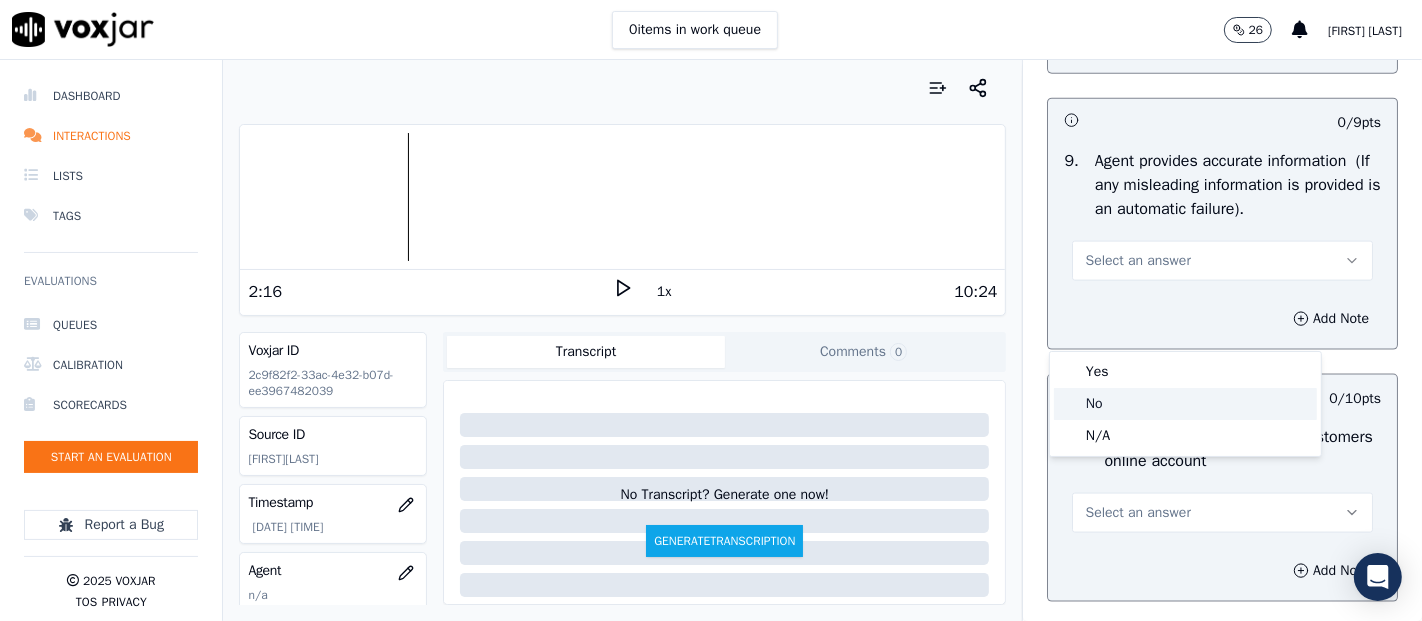 click on "No" 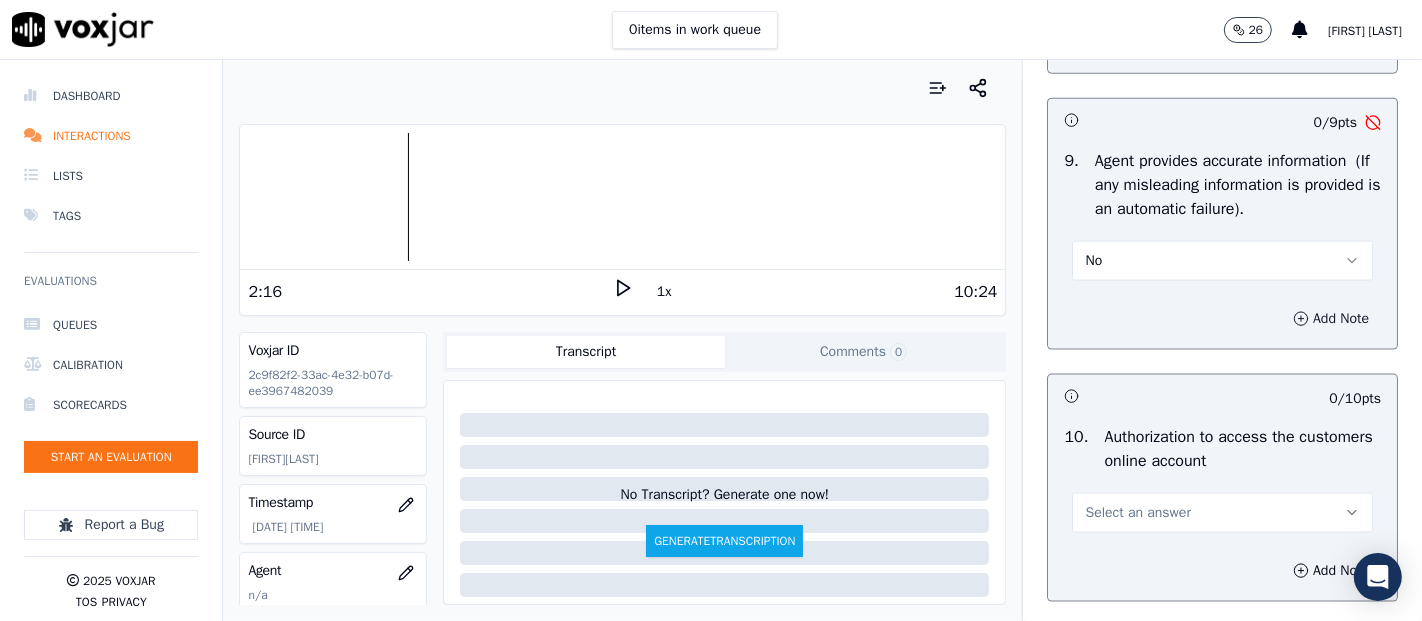 click on "Add Note" at bounding box center [1222, 319] 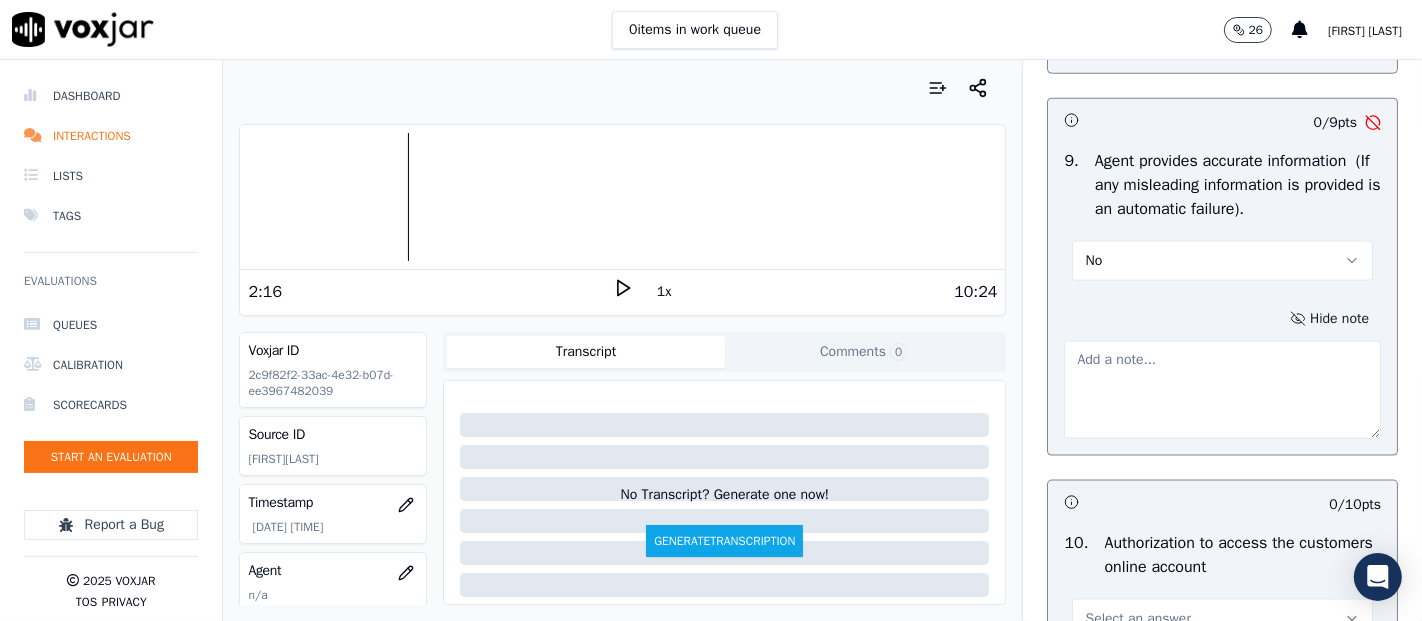click at bounding box center [1222, 390] 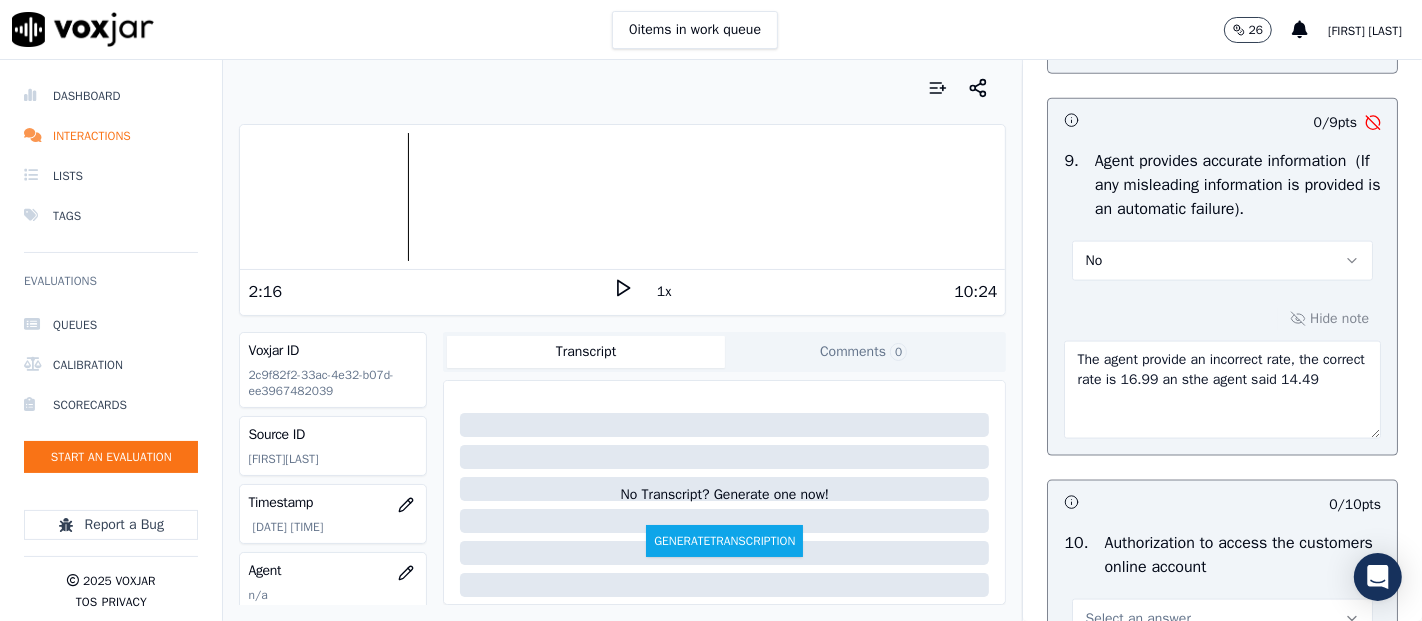 click on "The agent provide an incorrect rate, the correct rate is 16.99 an sthe agent said 14.49" at bounding box center (1222, 390) 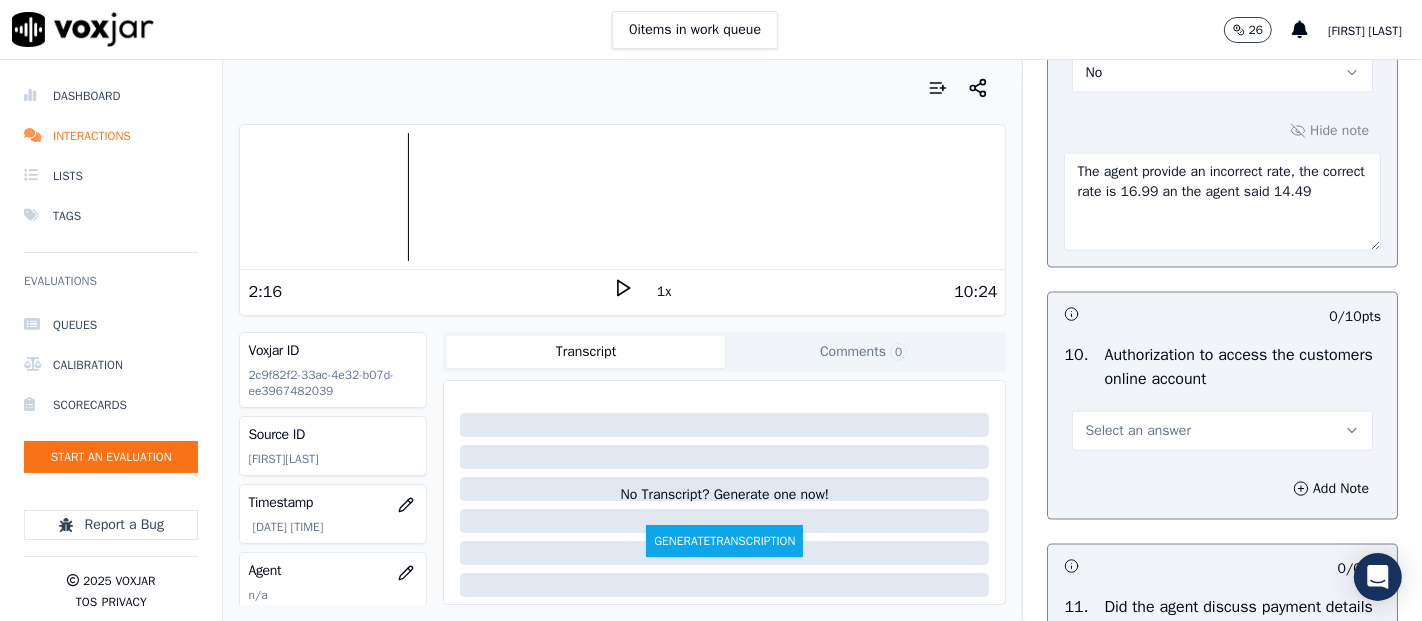 scroll, scrollTop: 2444, scrollLeft: 0, axis: vertical 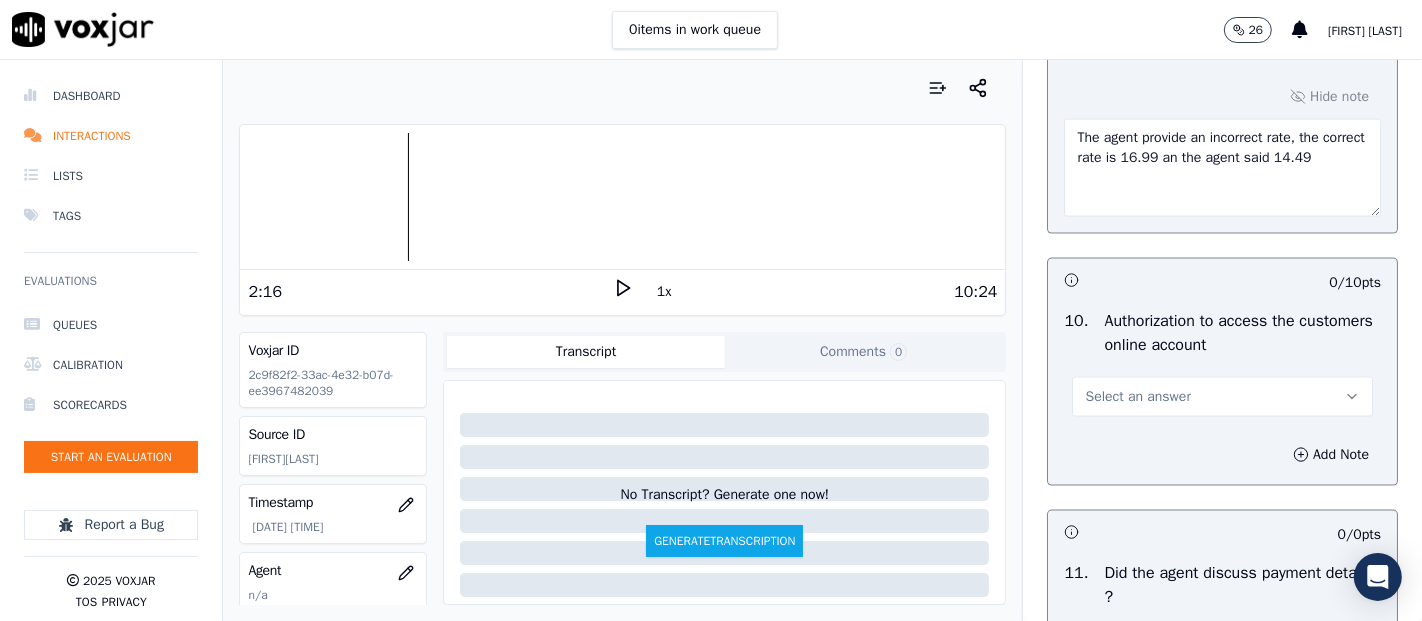 type on "The agent provide an incorrect rate, the correct rate is 16.99 an the agent said 14.49" 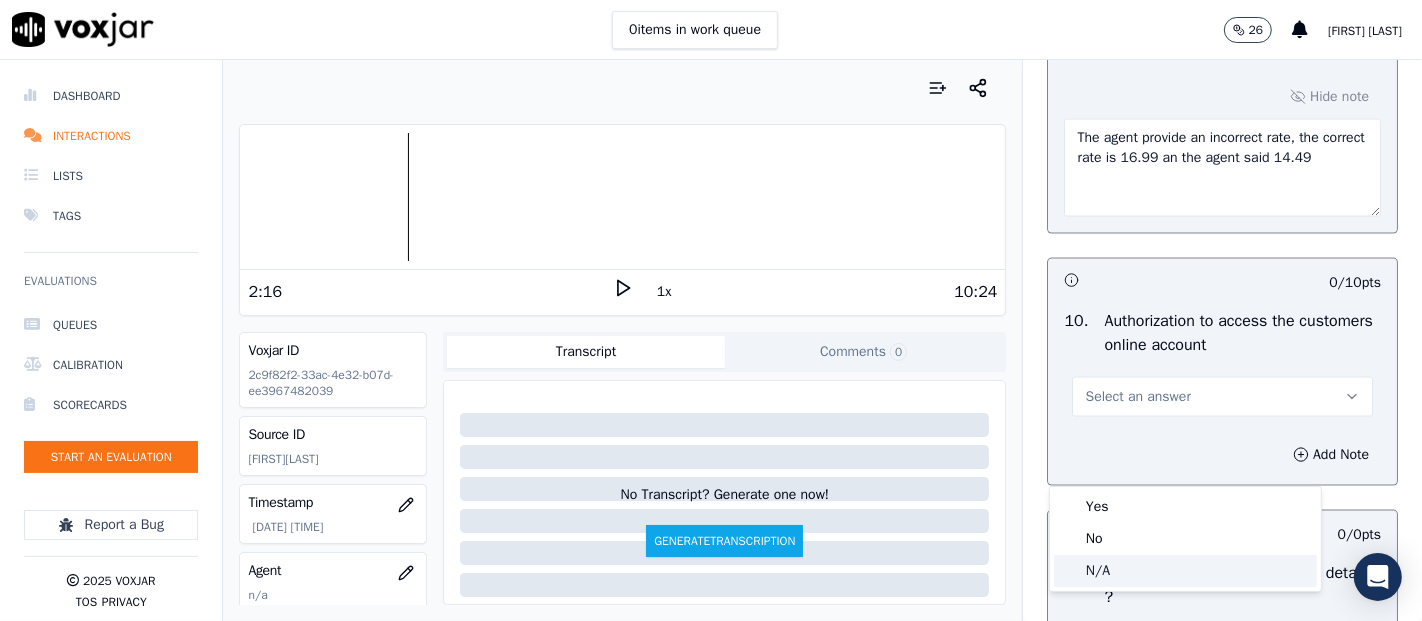 click on "N/A" 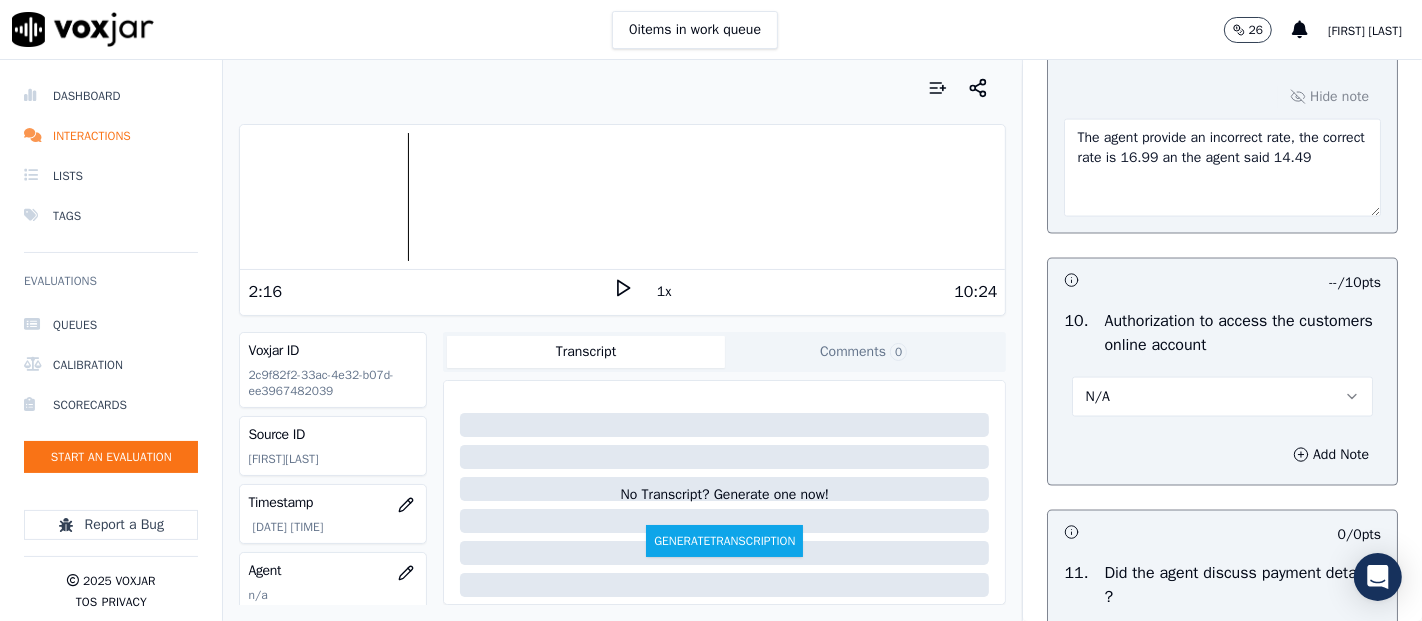 click on "N/A" at bounding box center (1222, 397) 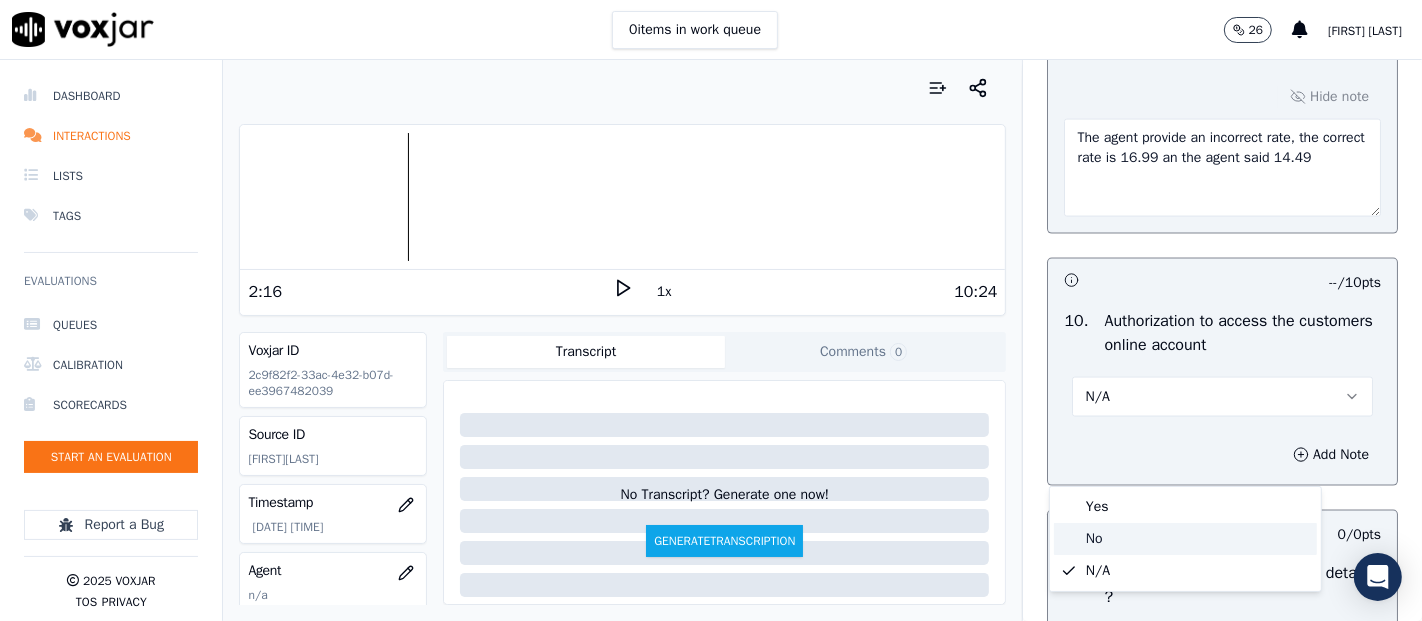 click on "No" 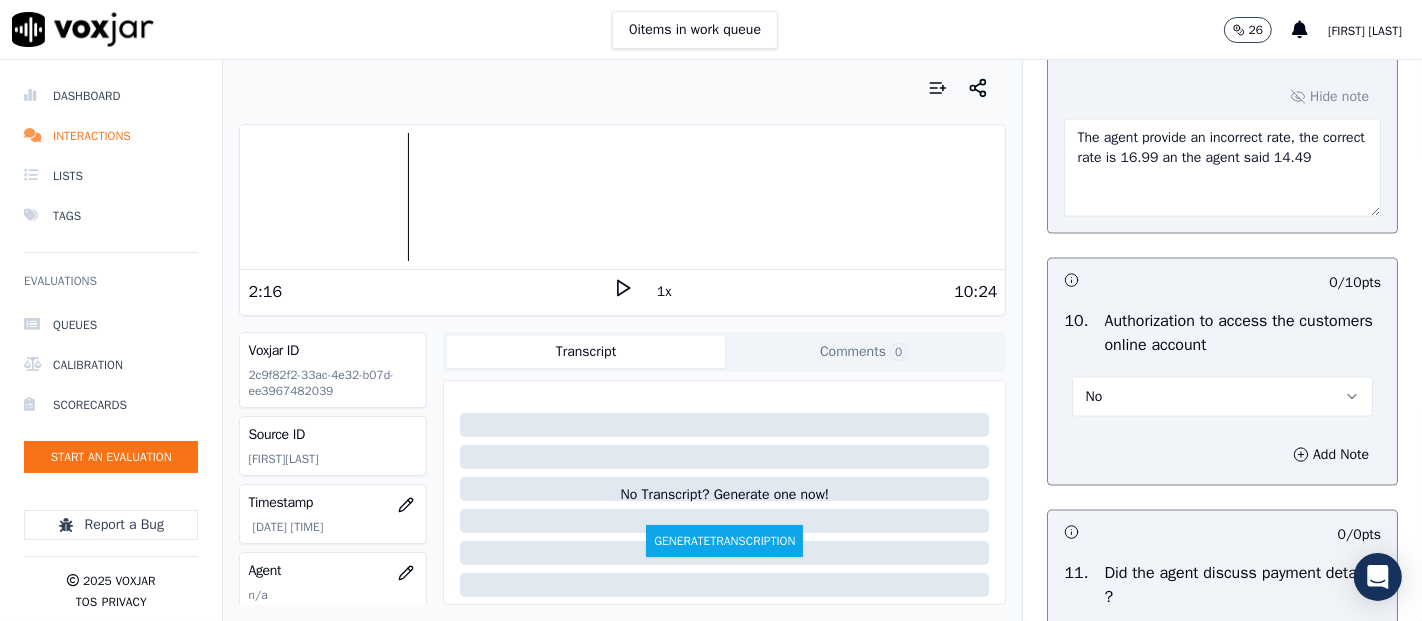 click on "No" at bounding box center (1222, 397) 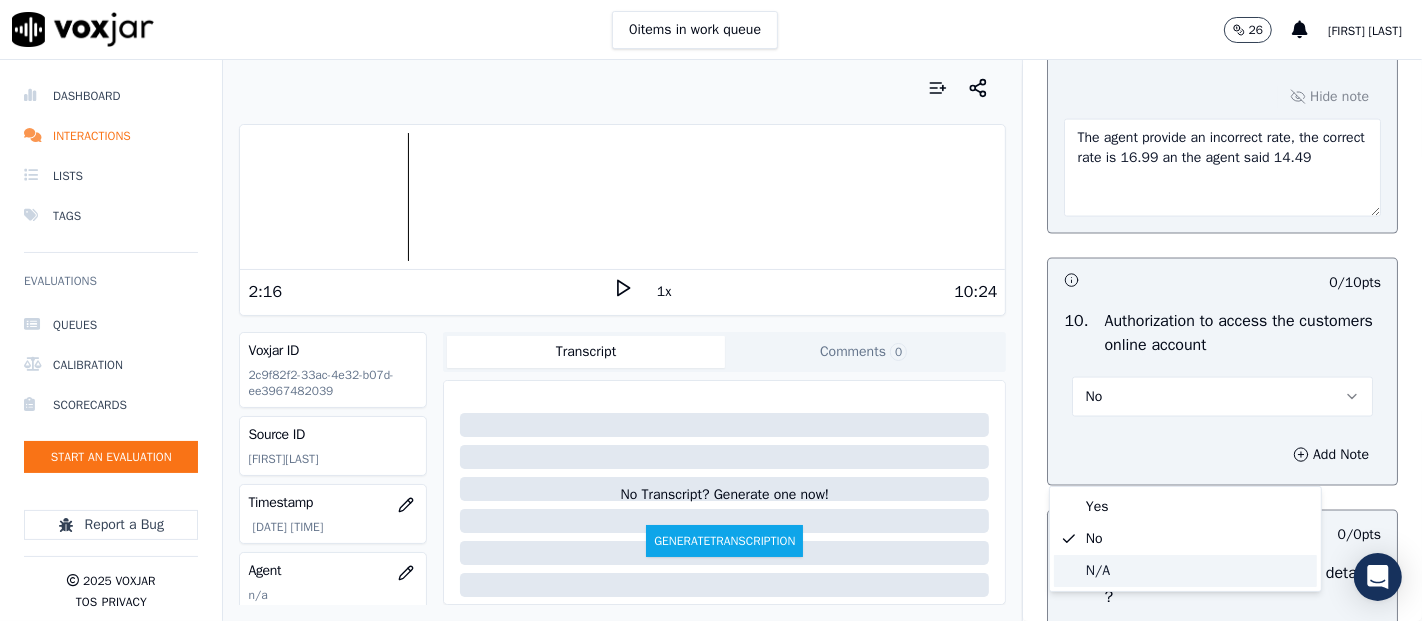 click on "N/A" 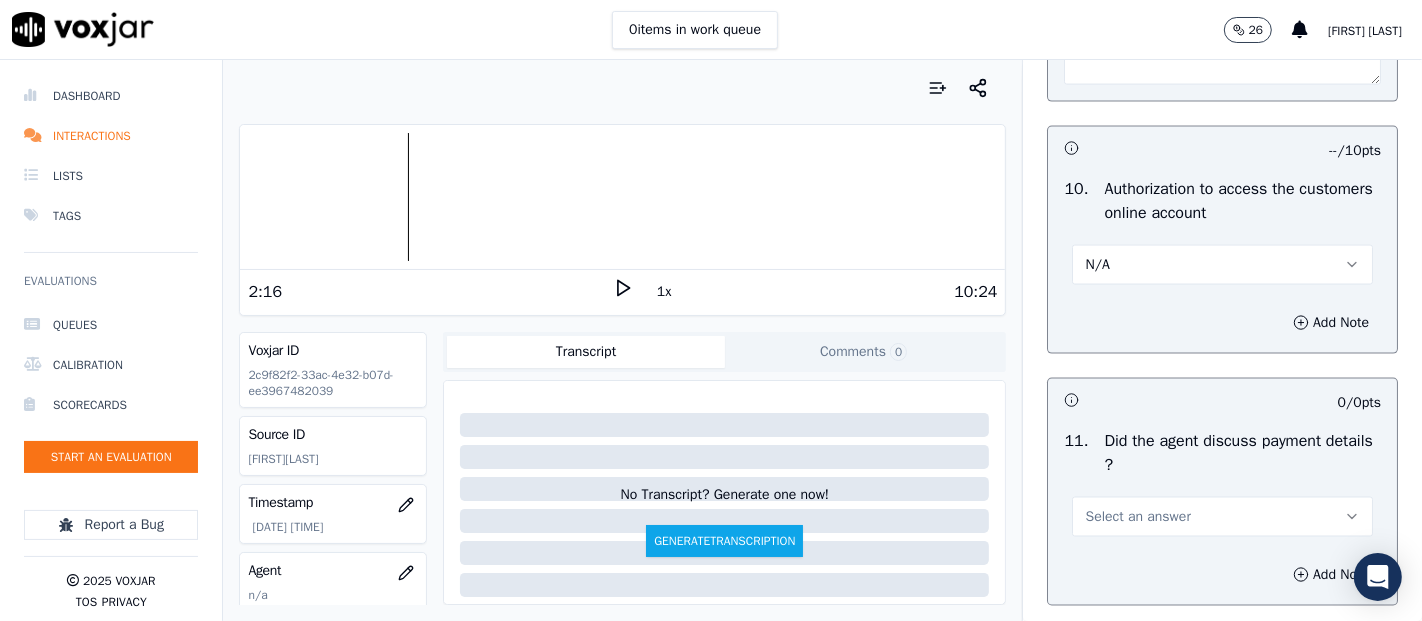 scroll, scrollTop: 2777, scrollLeft: 0, axis: vertical 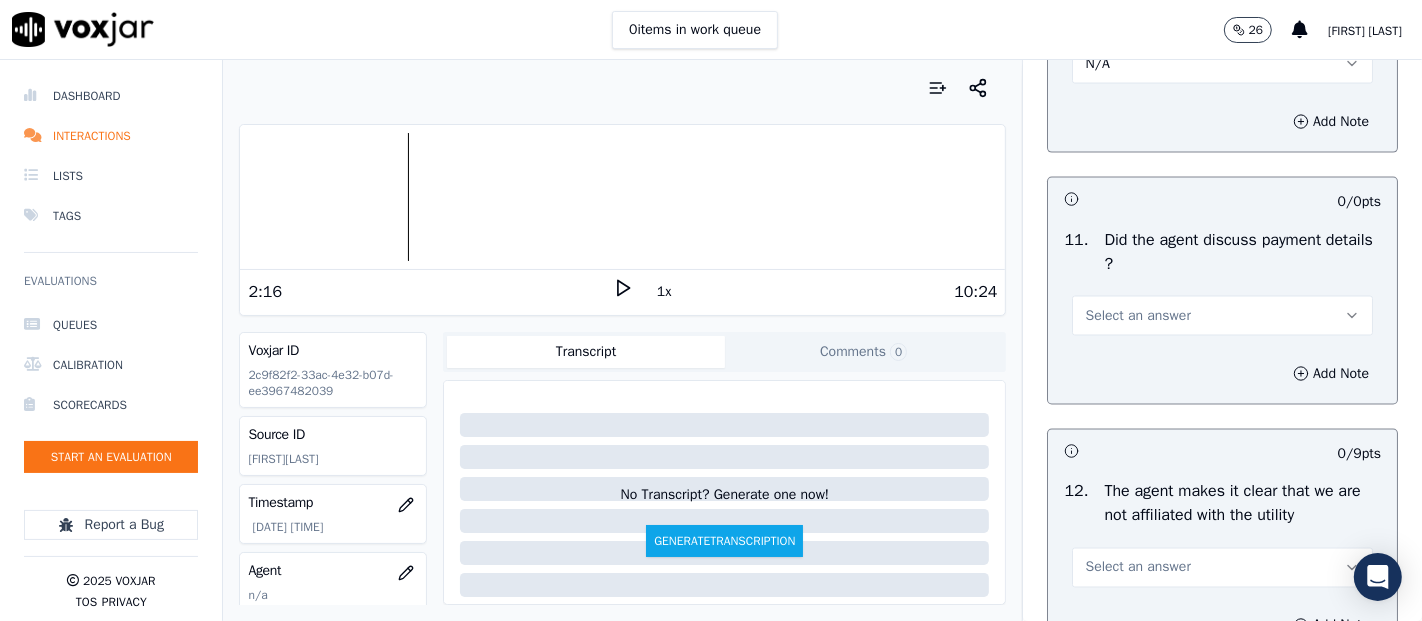 click on "Select an answer" at bounding box center (1222, 314) 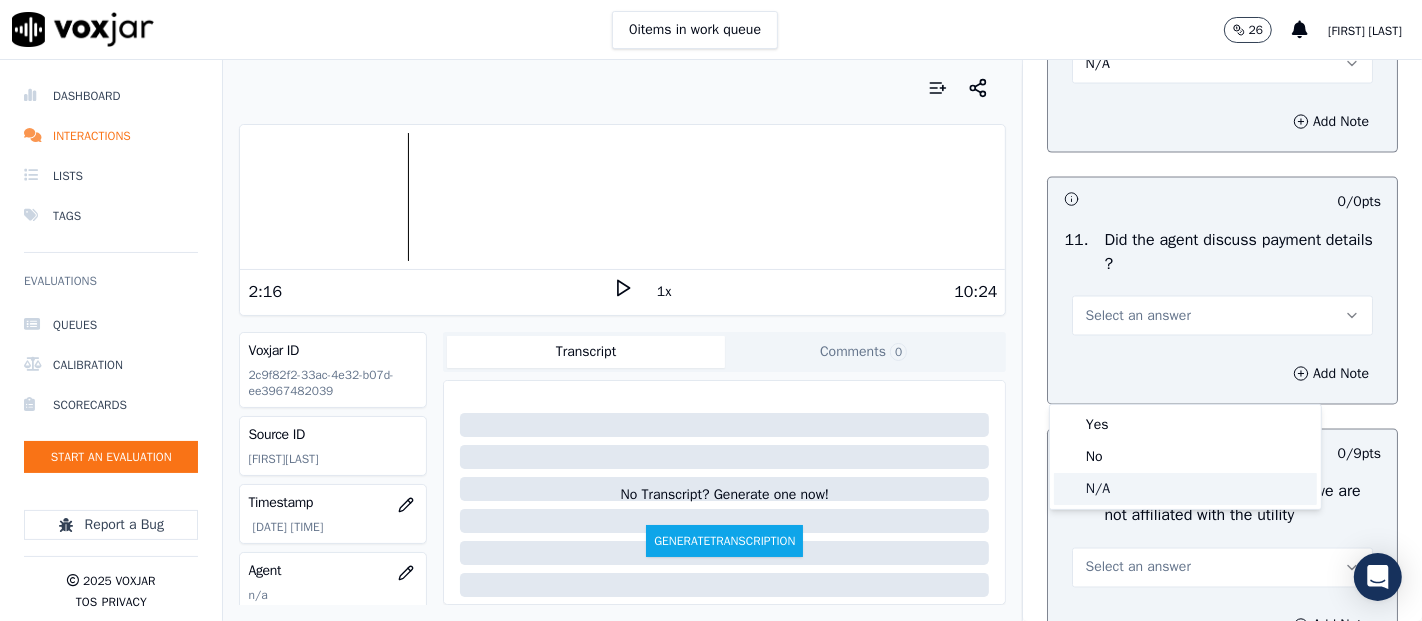 click on "N/A" 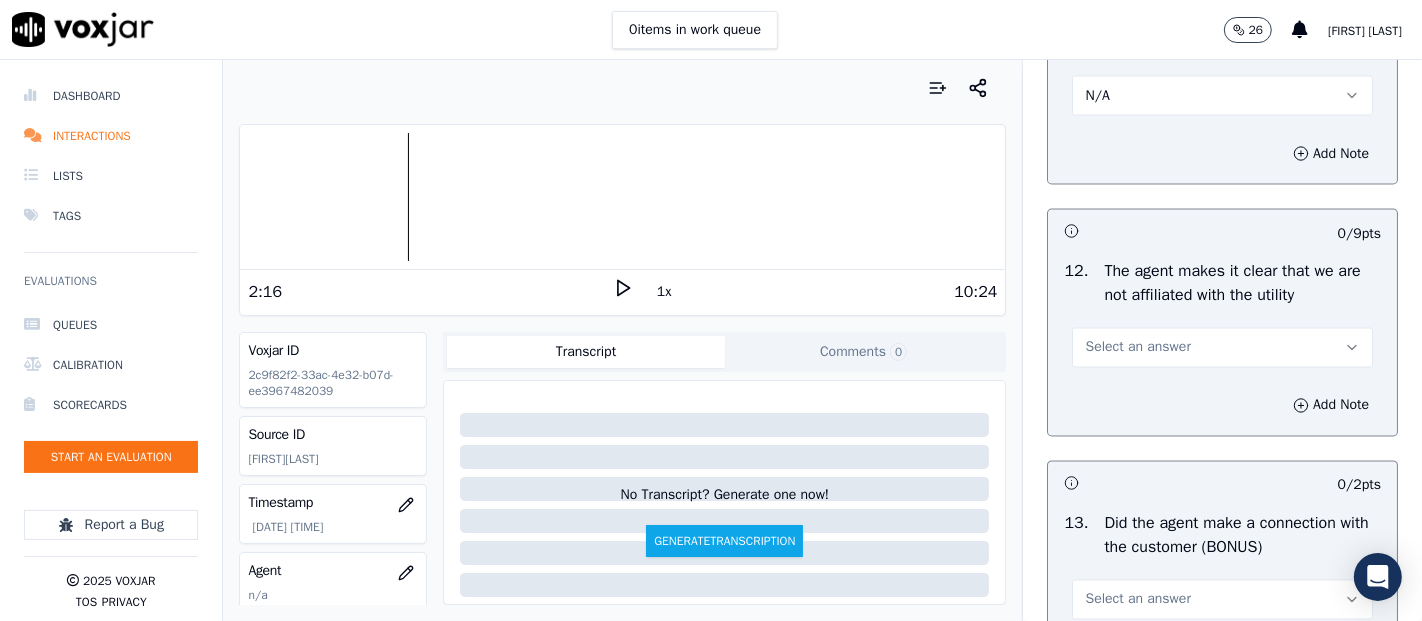 scroll, scrollTop: 3000, scrollLeft: 0, axis: vertical 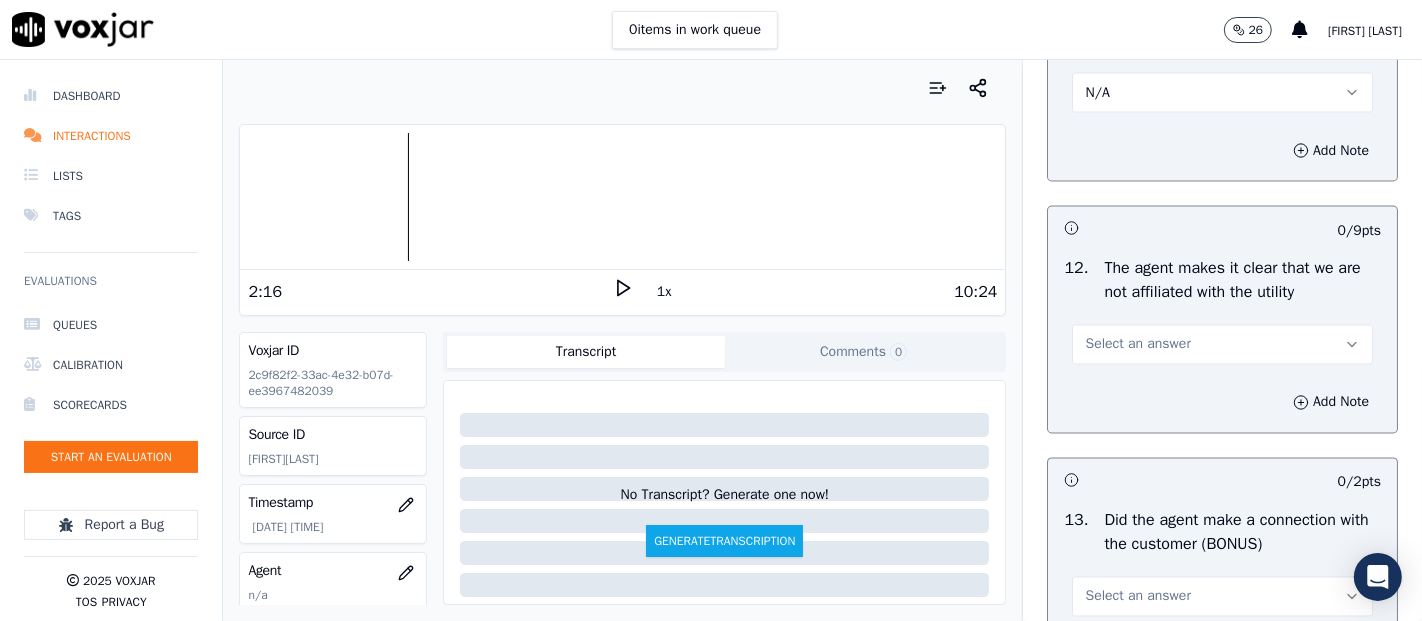 click on "Select an answer" at bounding box center [1137, 345] 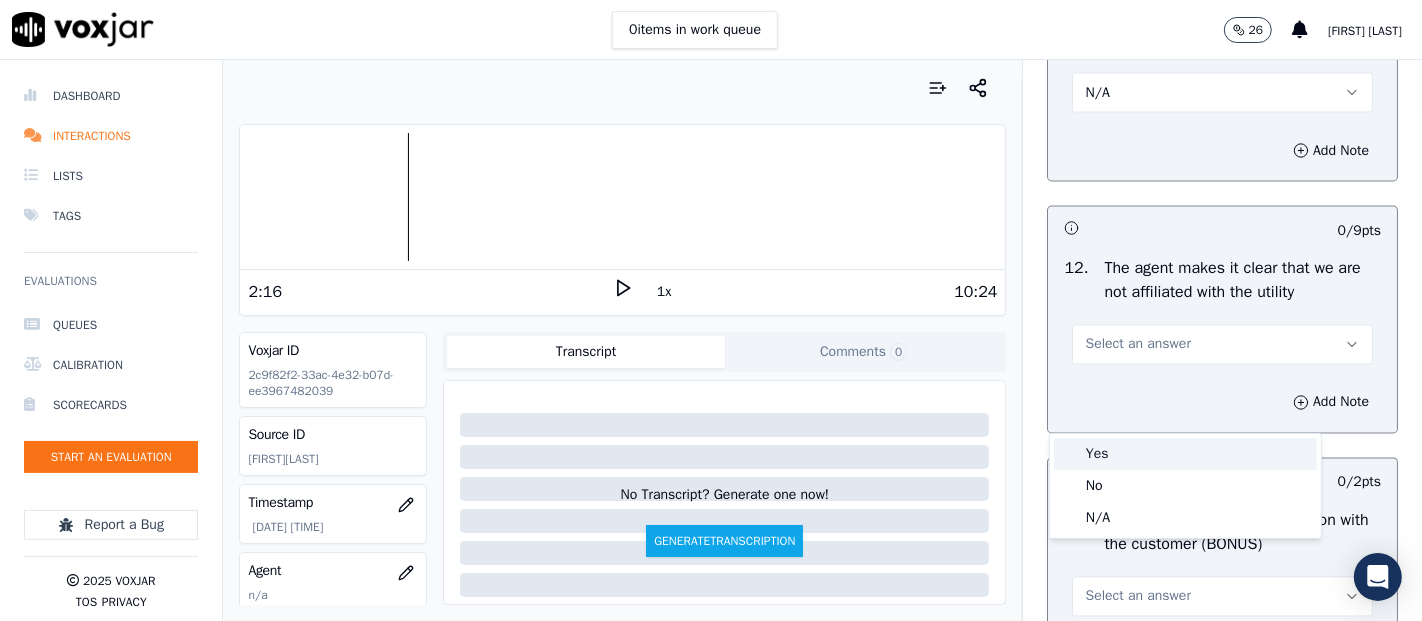 click on "Yes" at bounding box center [1185, 454] 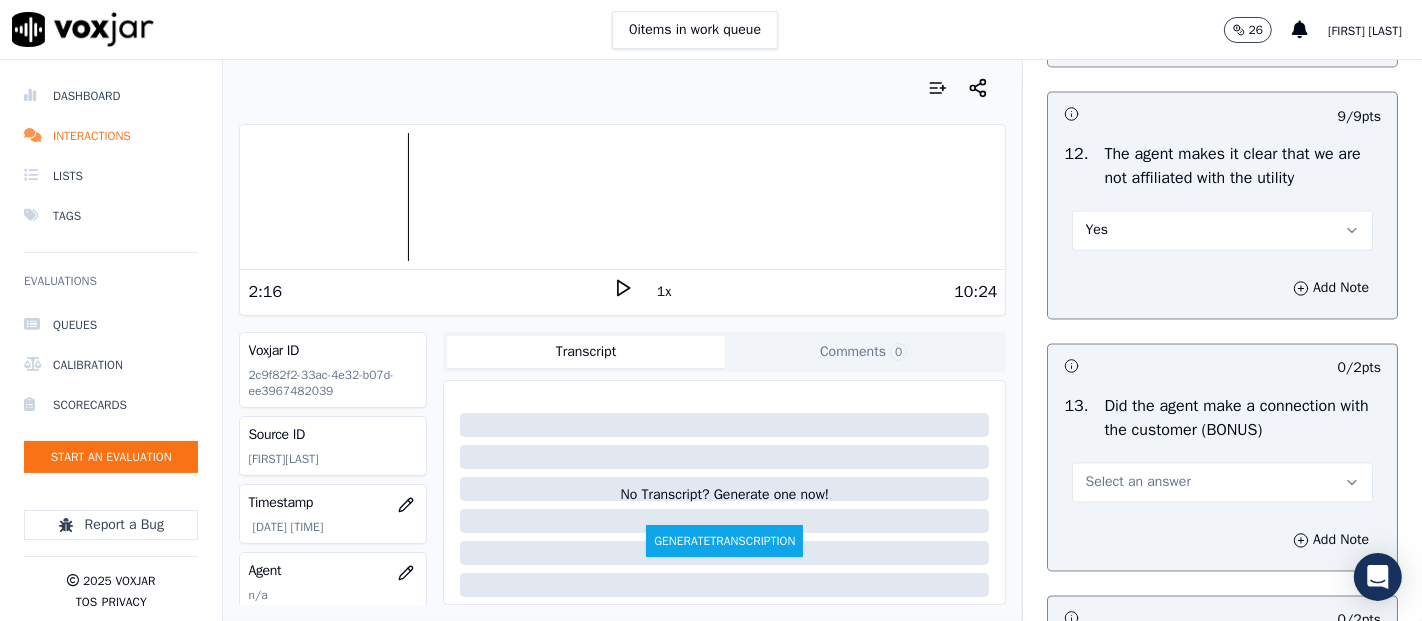 scroll, scrollTop: 3333, scrollLeft: 0, axis: vertical 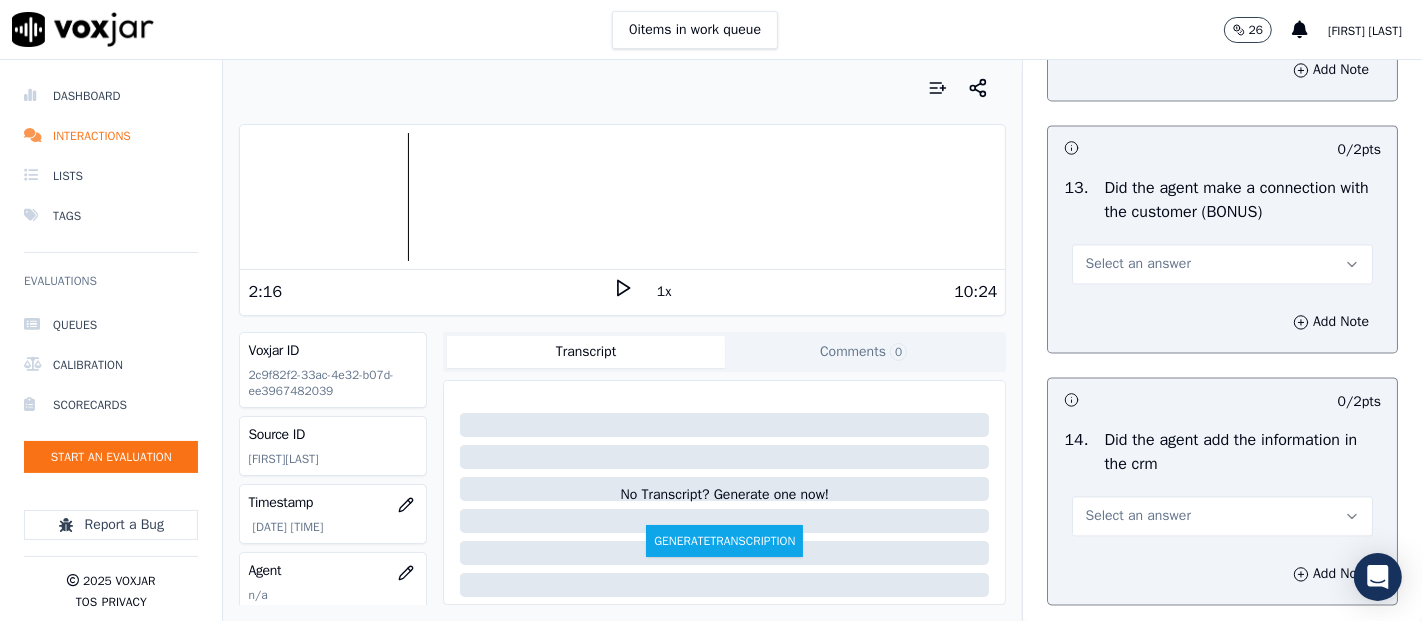 click on "Select an answer" at bounding box center [1222, 264] 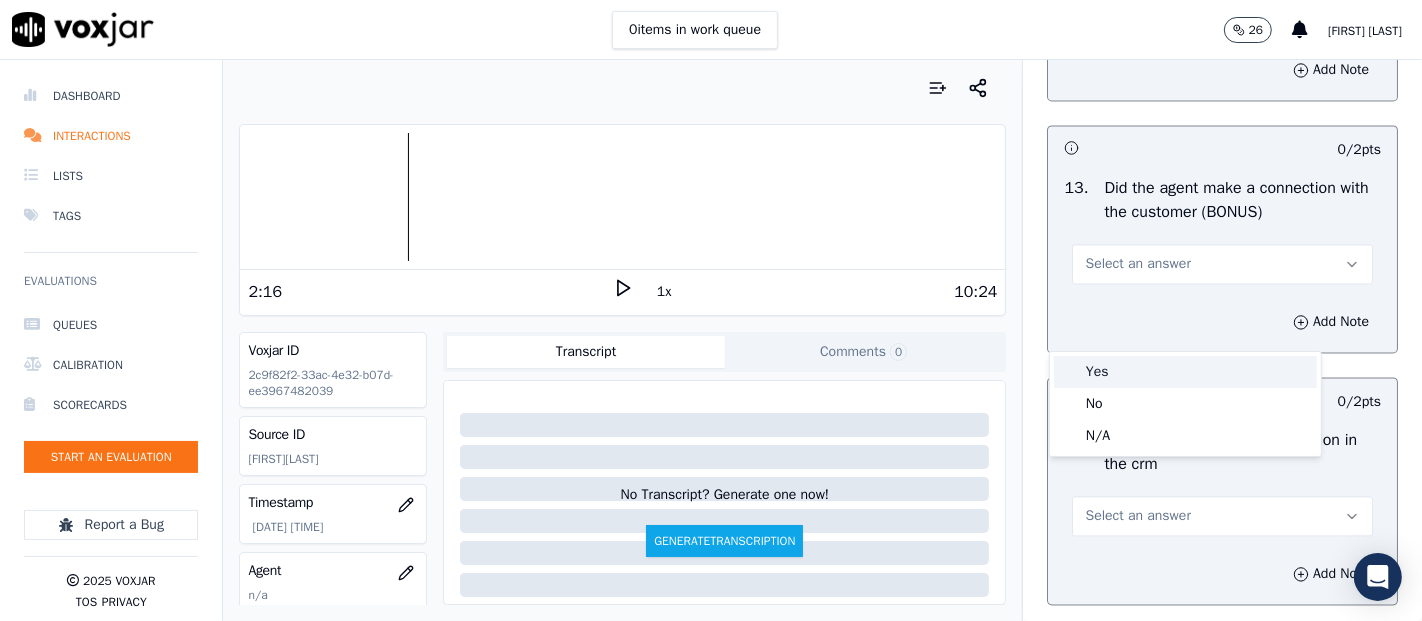 click on "Yes" at bounding box center (1185, 372) 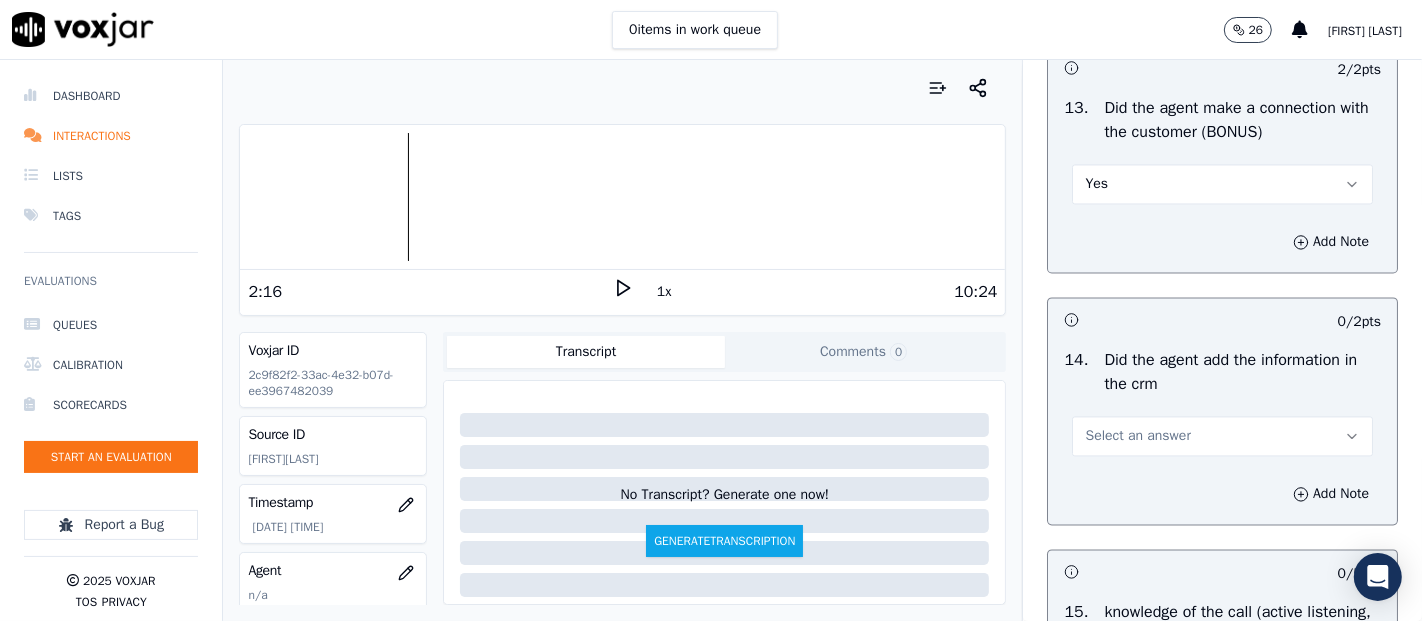 scroll, scrollTop: 3555, scrollLeft: 0, axis: vertical 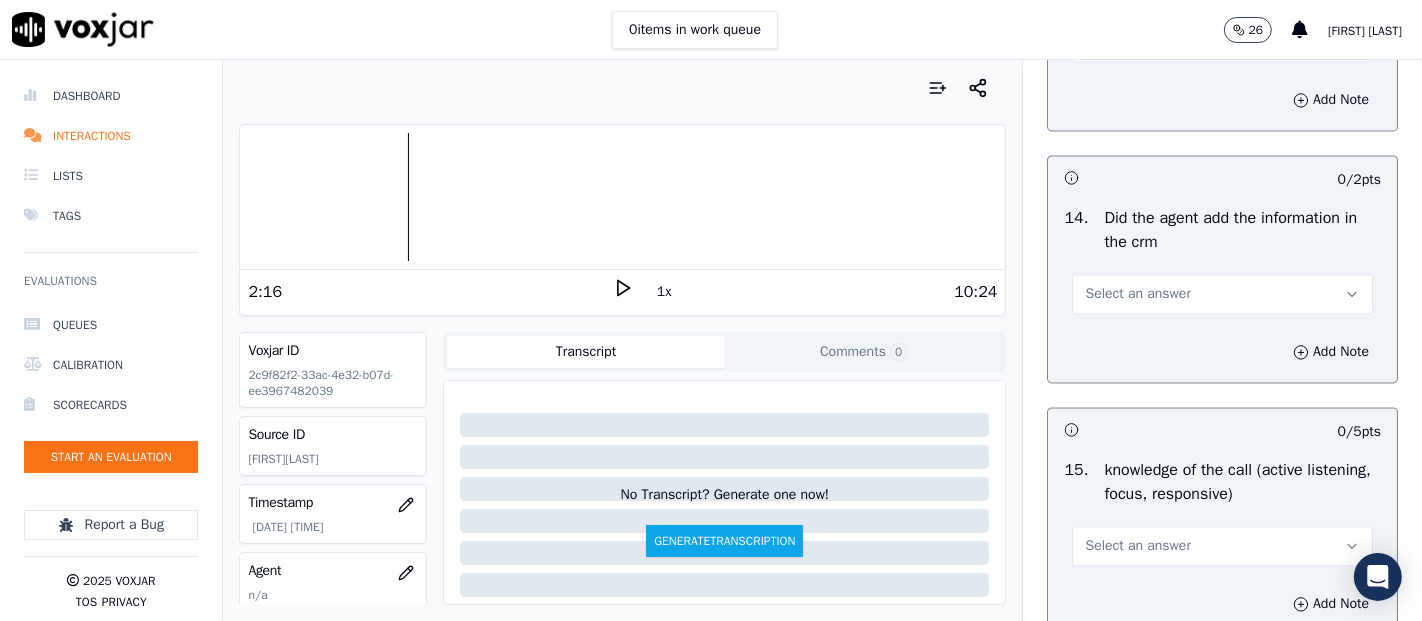 click on "Select an answer" at bounding box center [1222, 294] 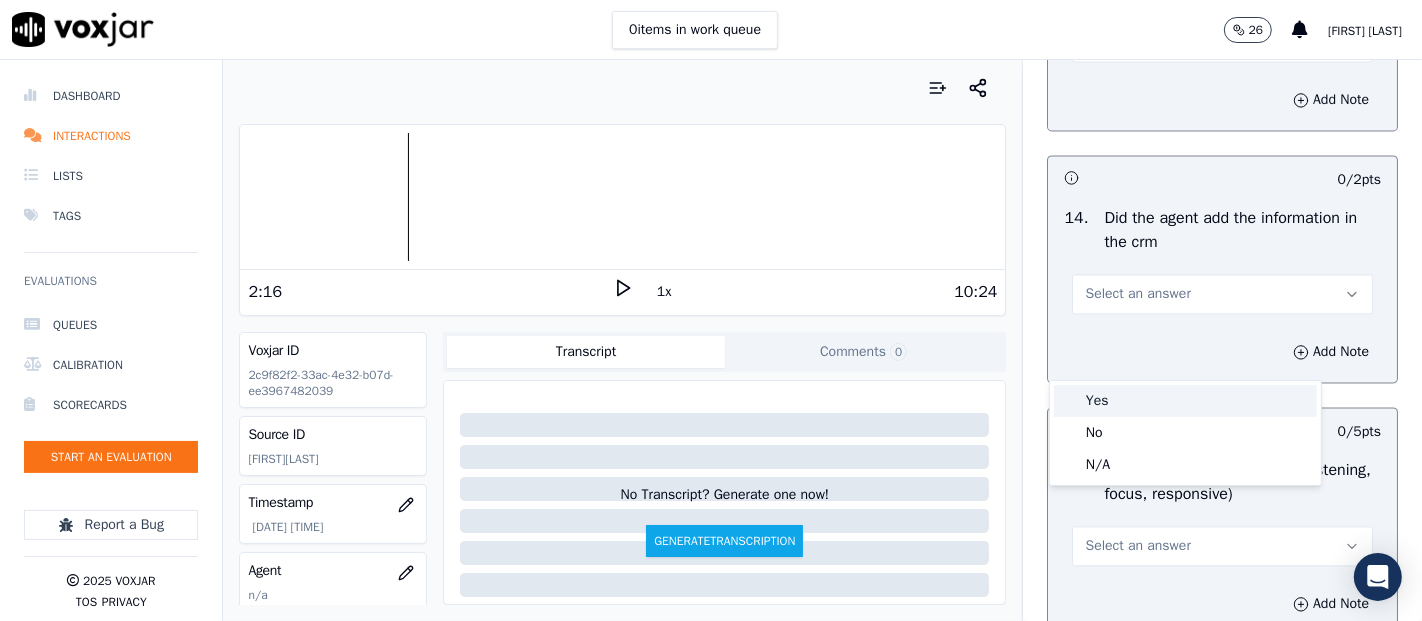click on "Yes" at bounding box center [1185, 401] 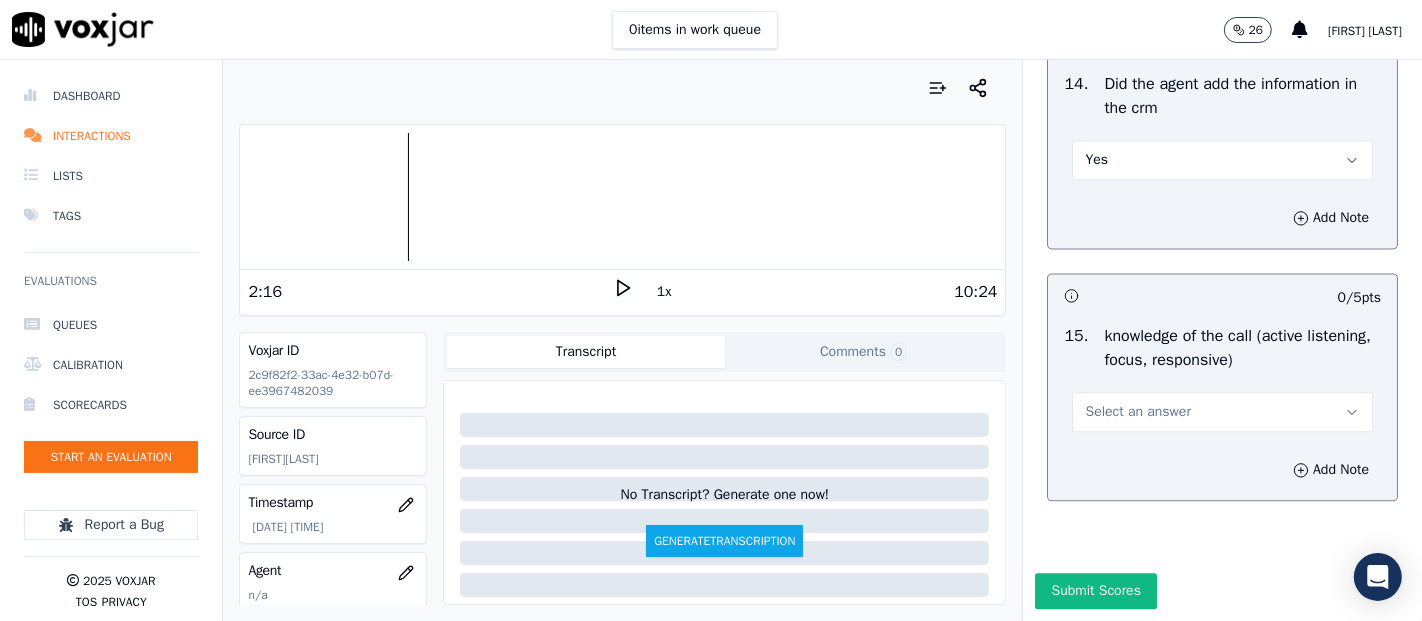 scroll, scrollTop: 3777, scrollLeft: 0, axis: vertical 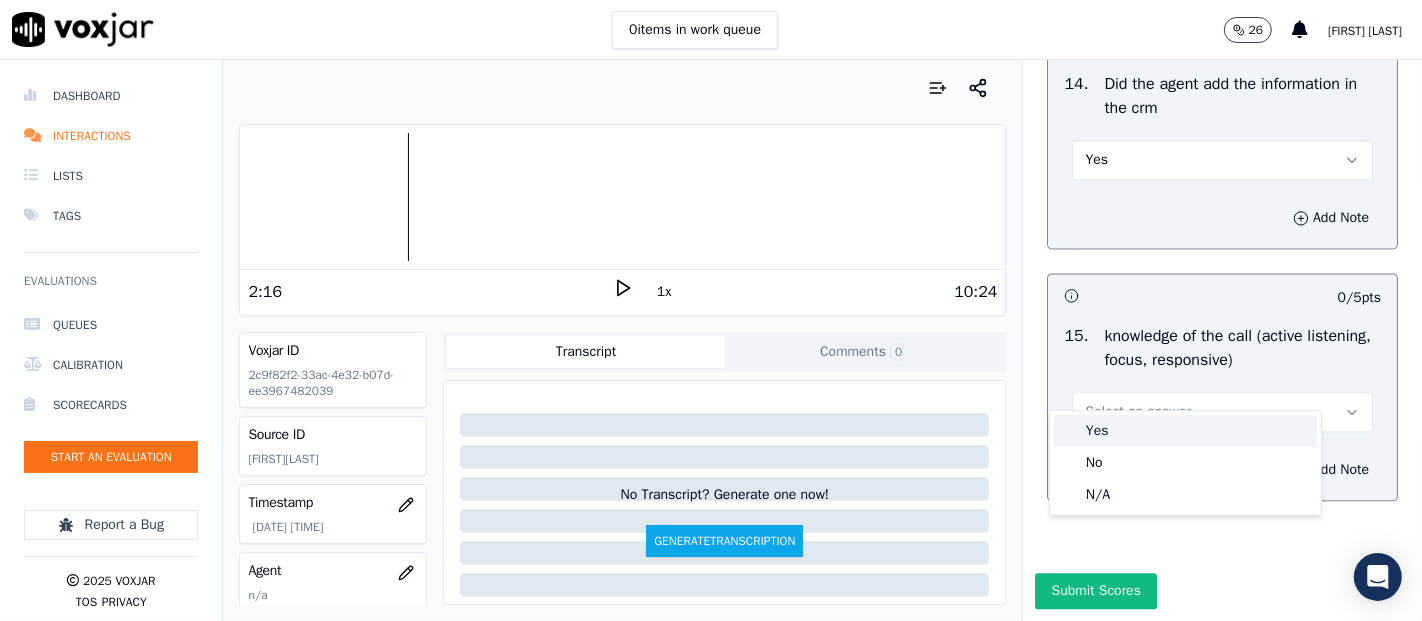 click on "Yes" at bounding box center (1185, 431) 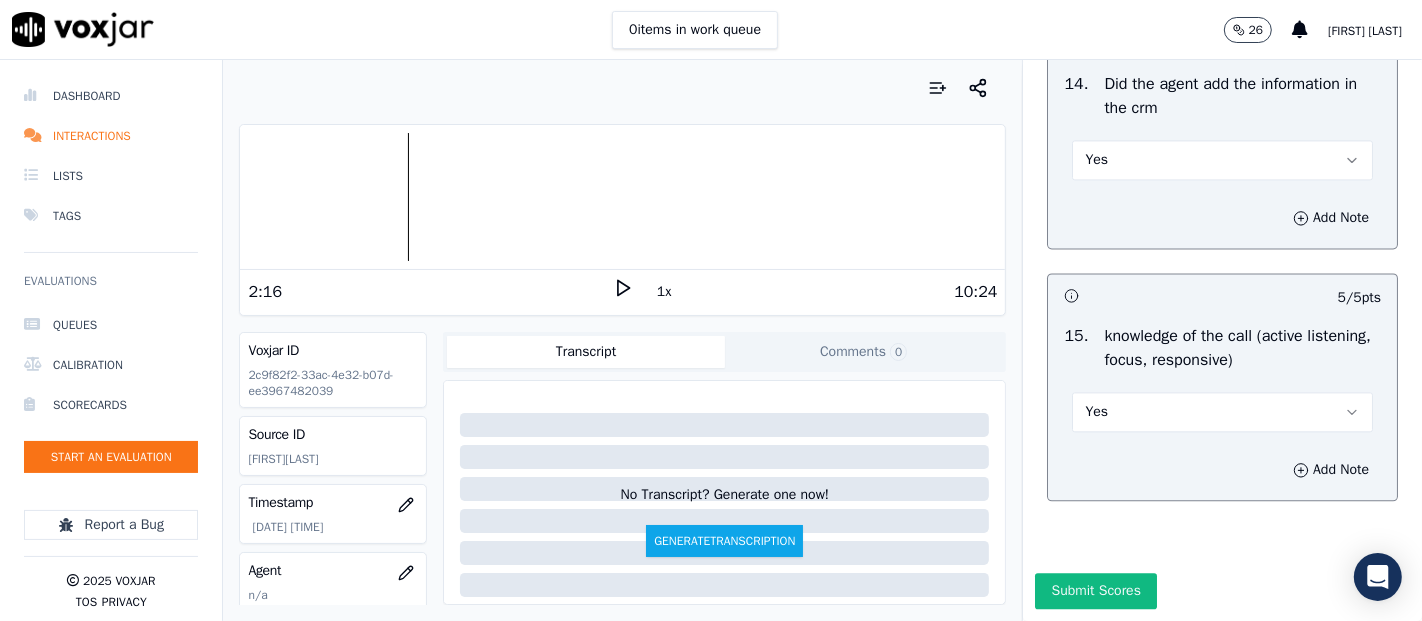 scroll, scrollTop: 3801, scrollLeft: 0, axis: vertical 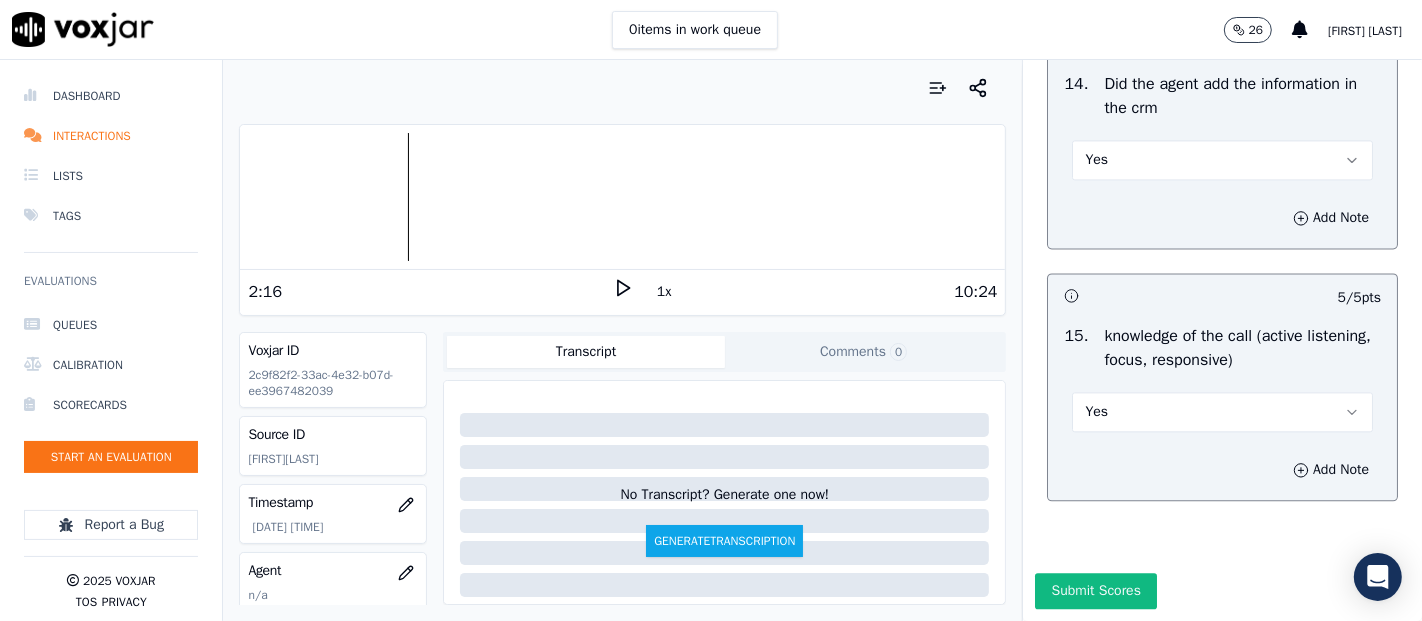 click on "Submit Scores" at bounding box center [1095, 591] 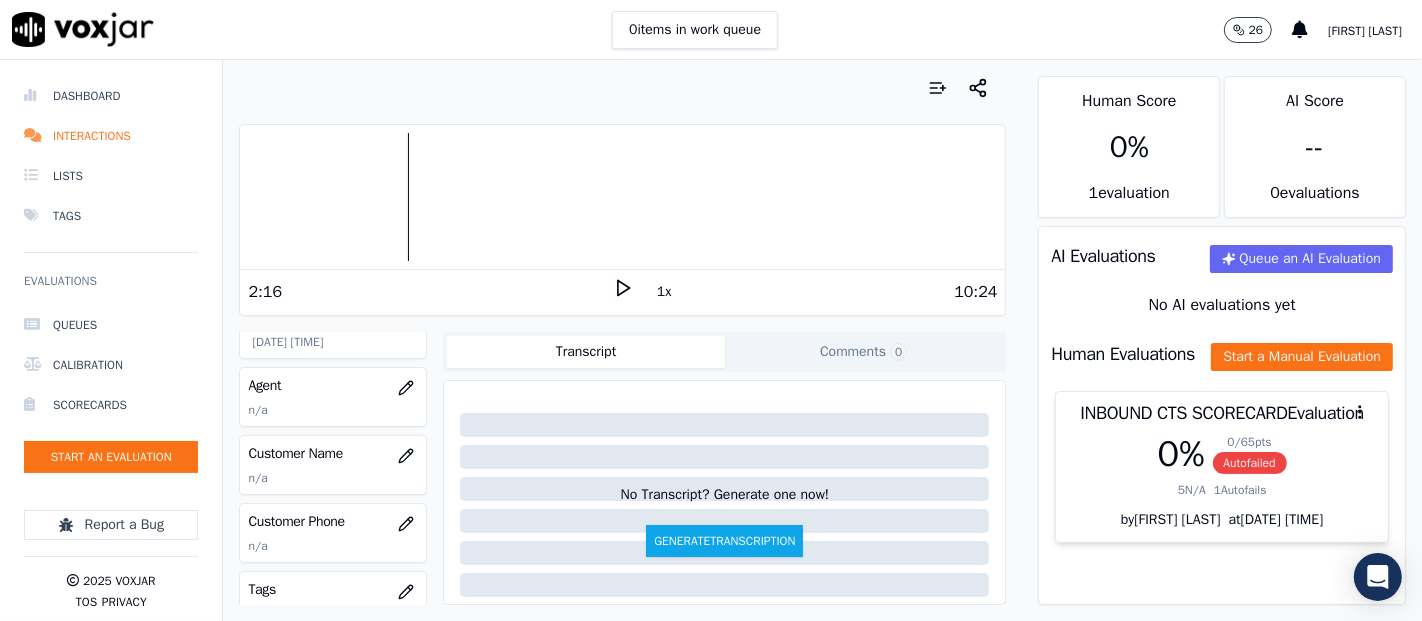 scroll, scrollTop: 222, scrollLeft: 0, axis: vertical 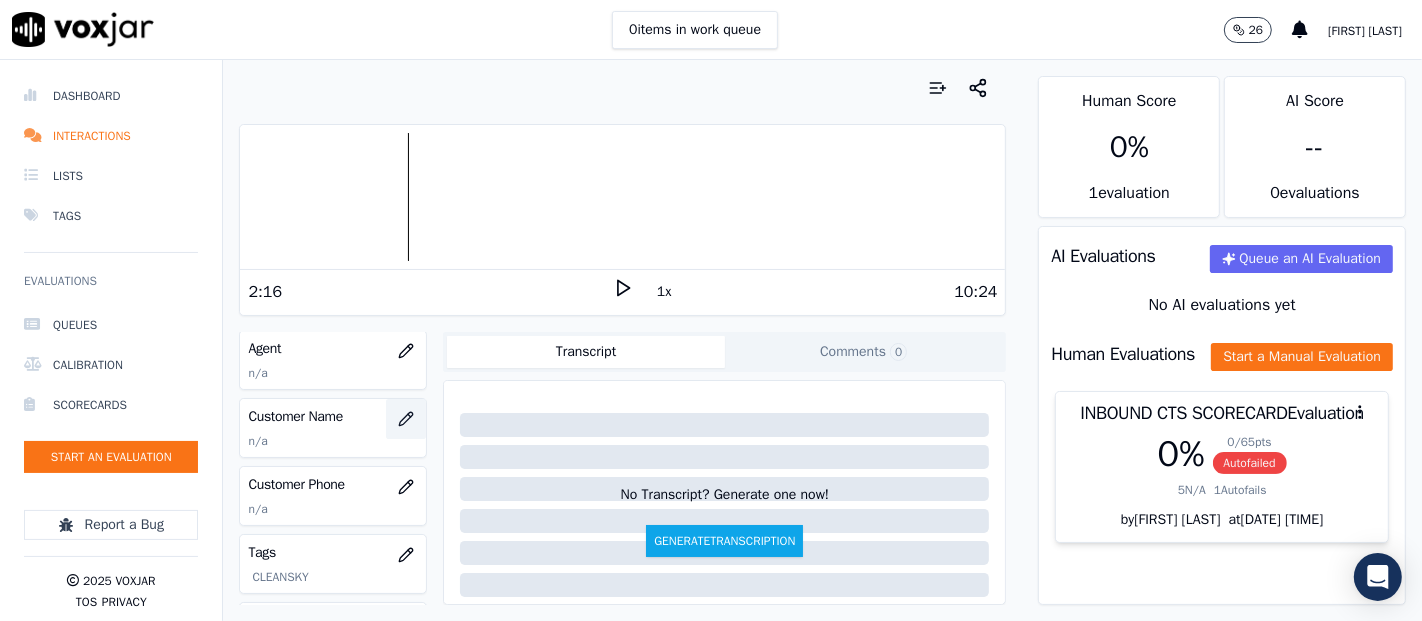 click 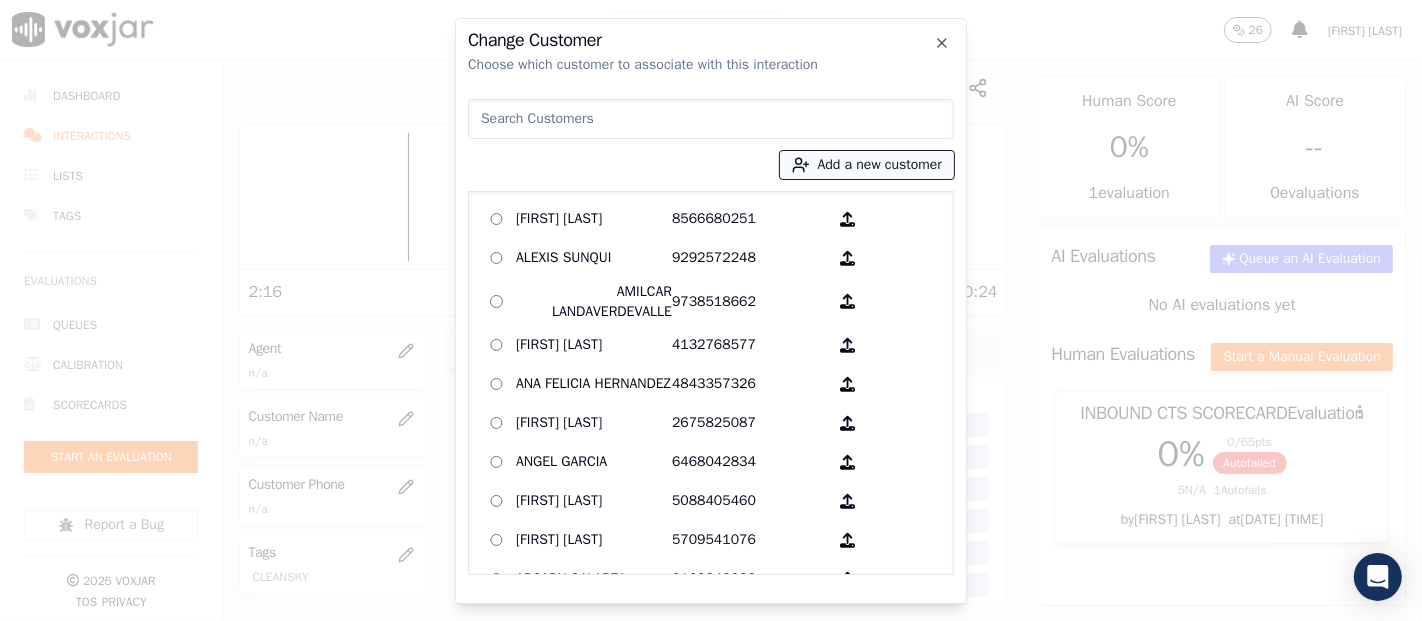 click on "Add a new customer" at bounding box center (867, 165) 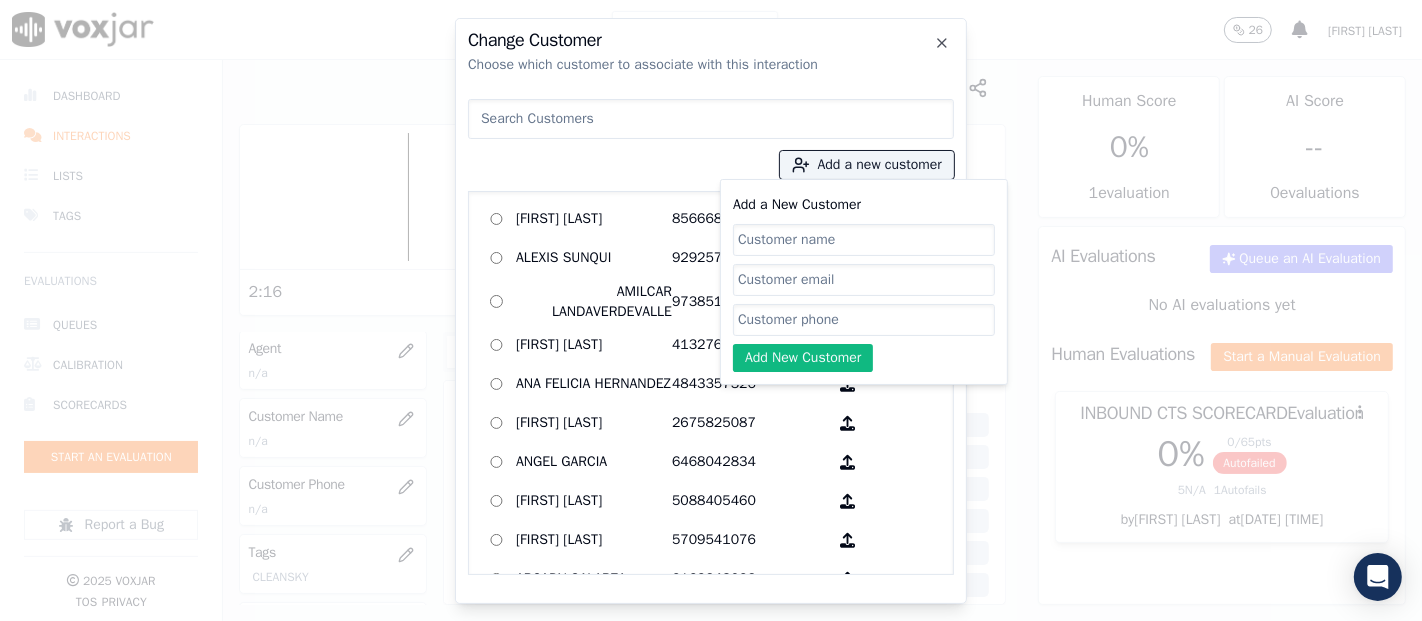 paste on "[FIRST] [LAST]" 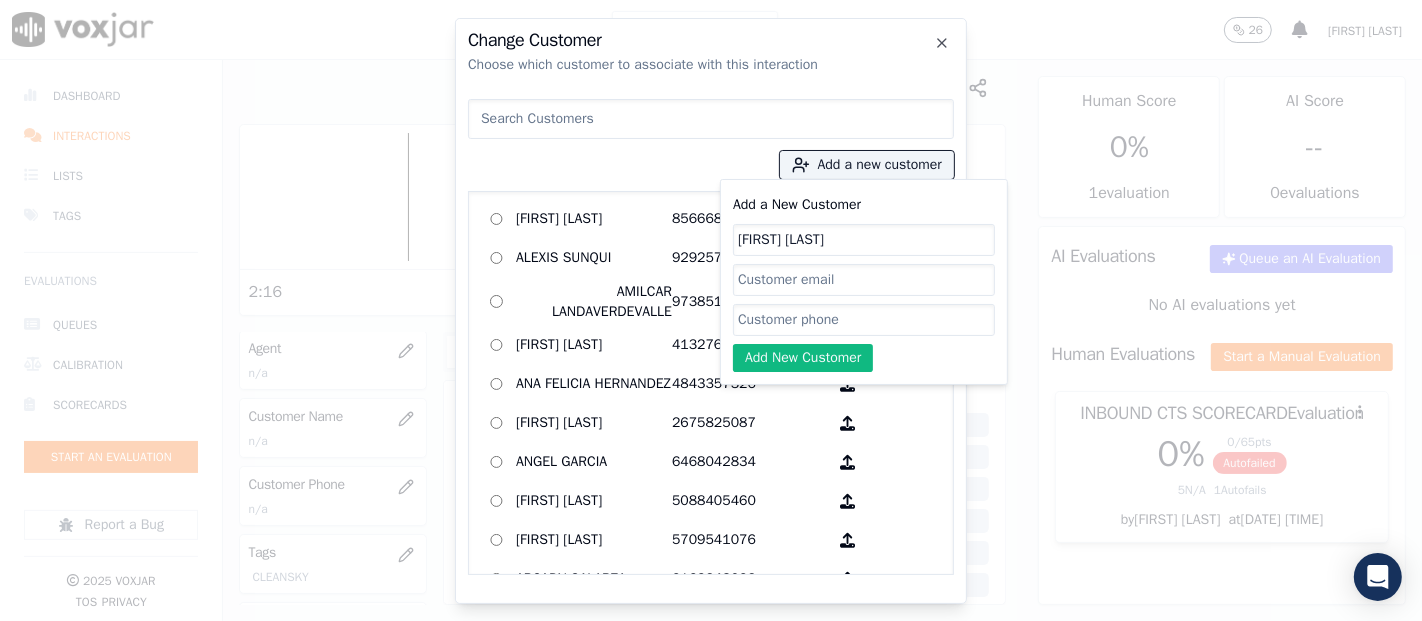 type on "[FIRST] [LAST]" 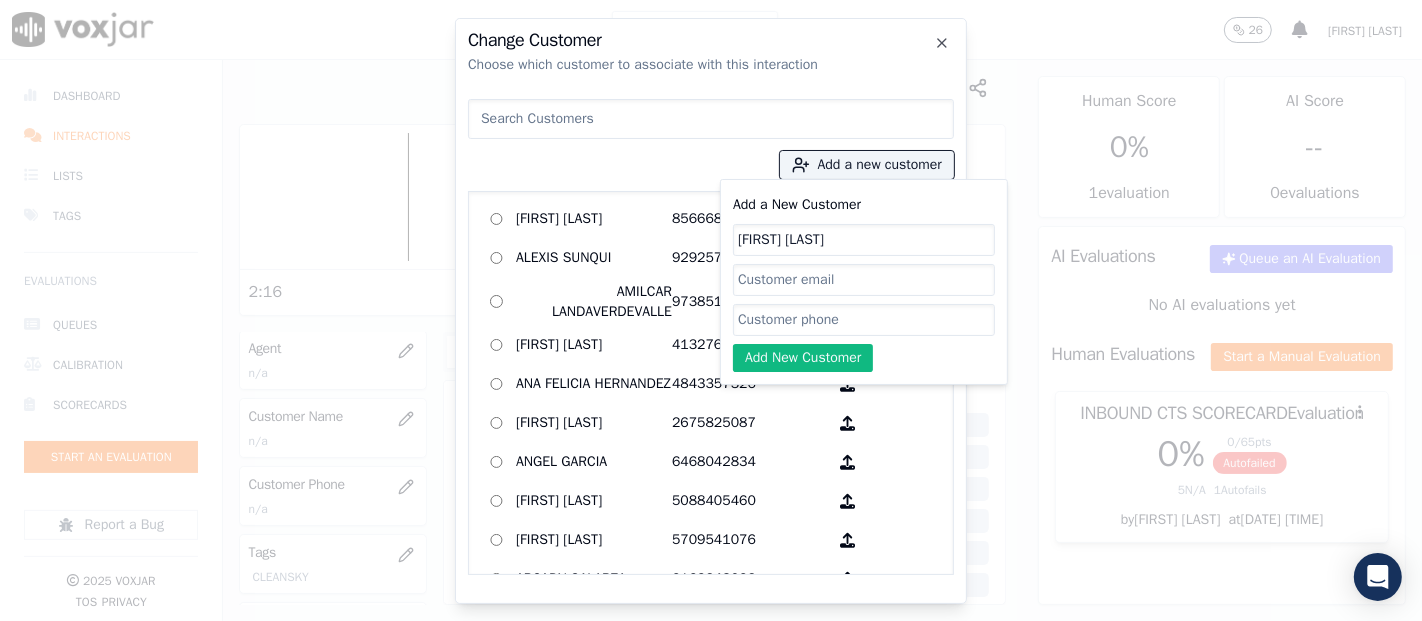 click on "Add a New Customer" 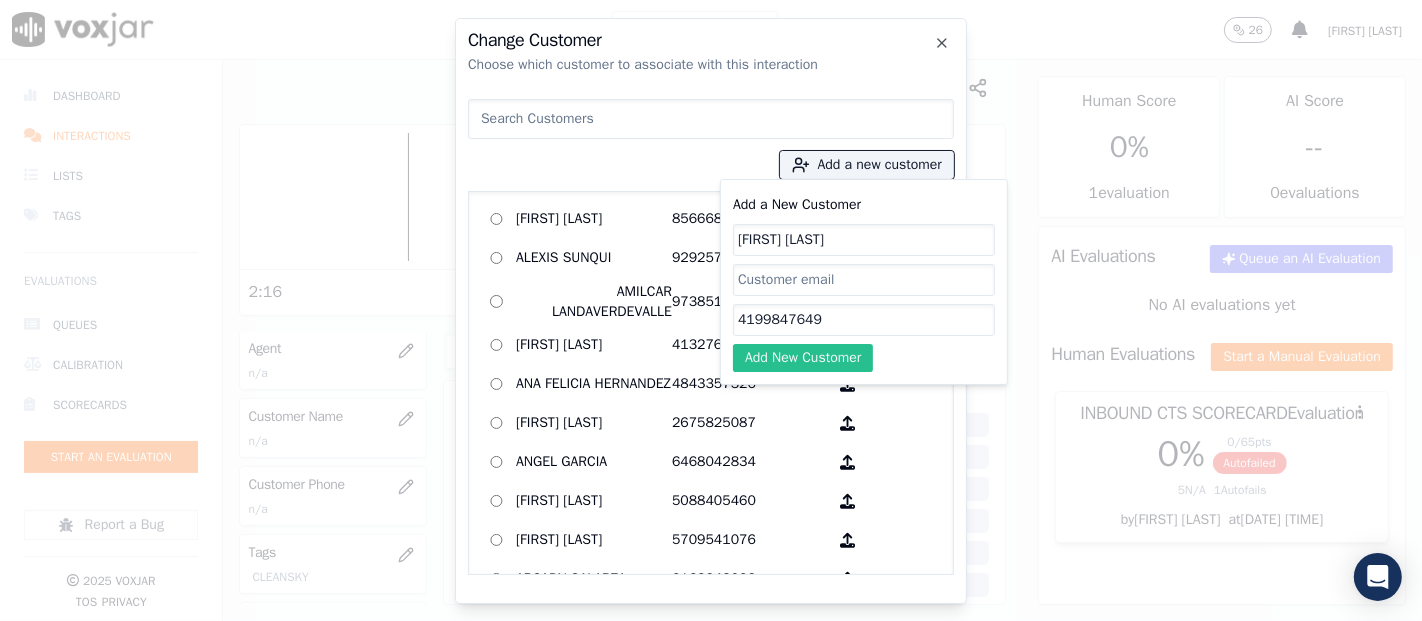 type on "4199847649" 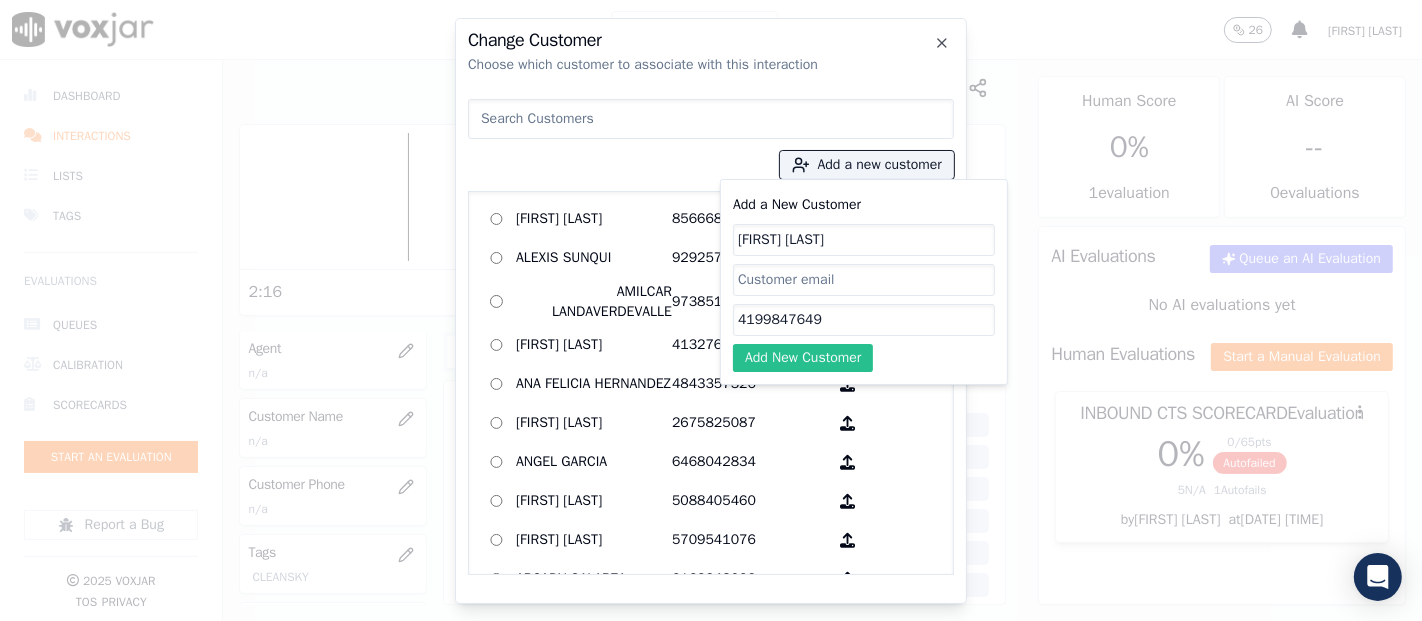 click on "Add New Customer" 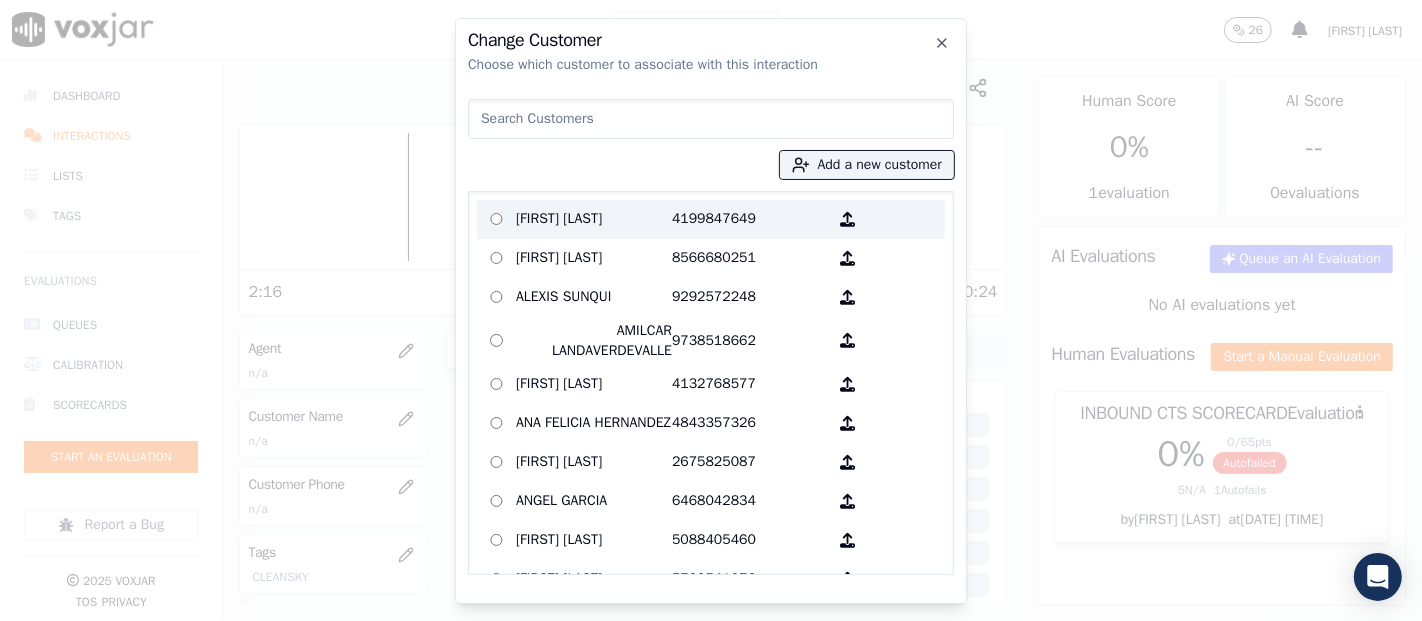 click on "[FIRST] [LAST]" at bounding box center (594, 219) 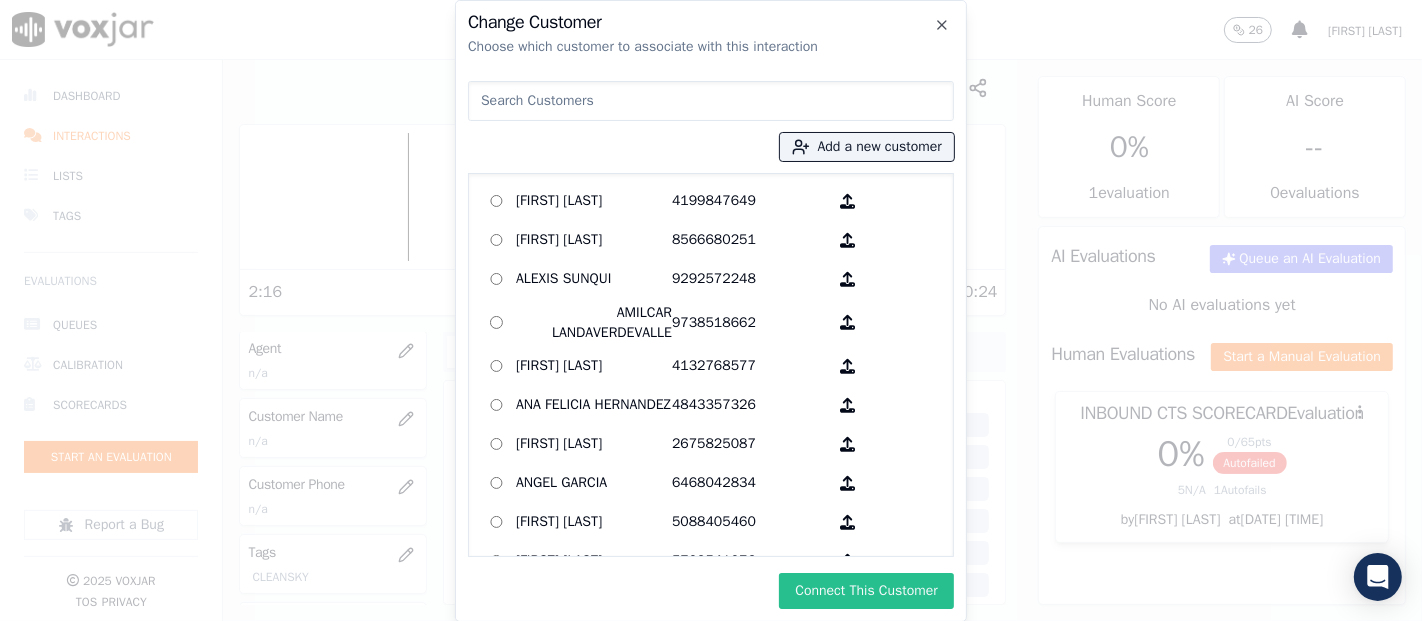 click on "Connect This Customer" at bounding box center [866, 591] 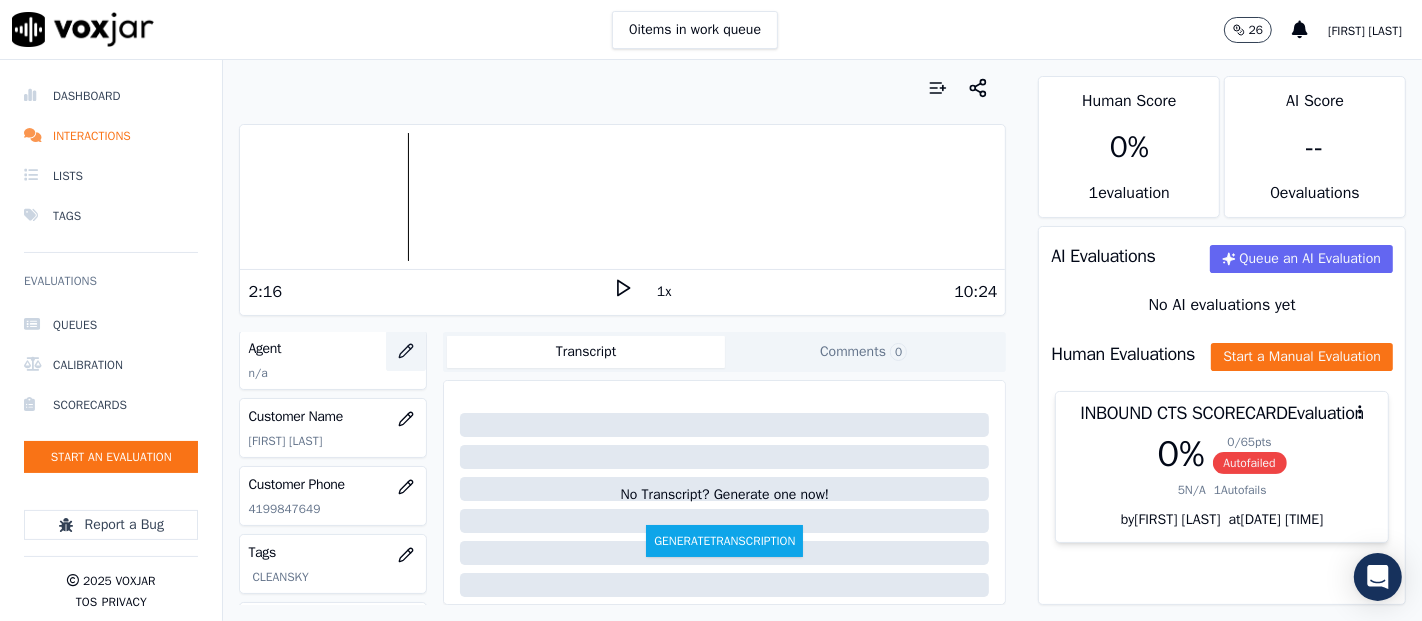 click 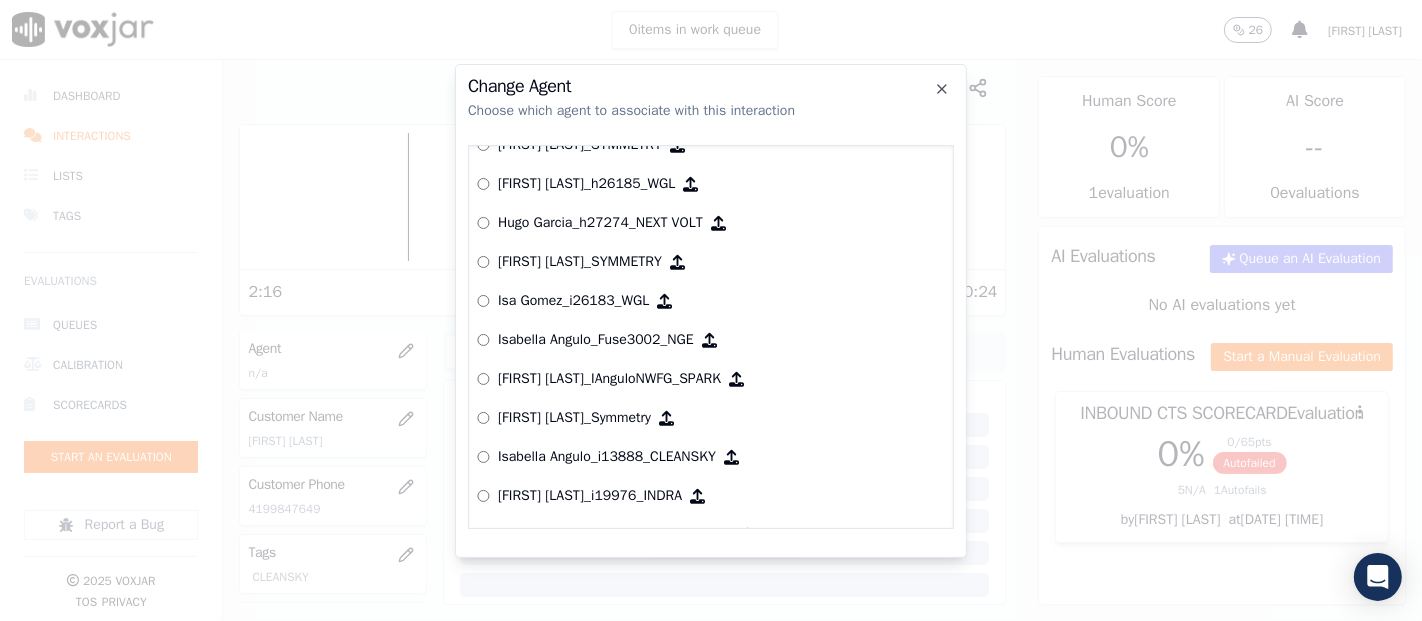 scroll, scrollTop: 4522, scrollLeft: 0, axis: vertical 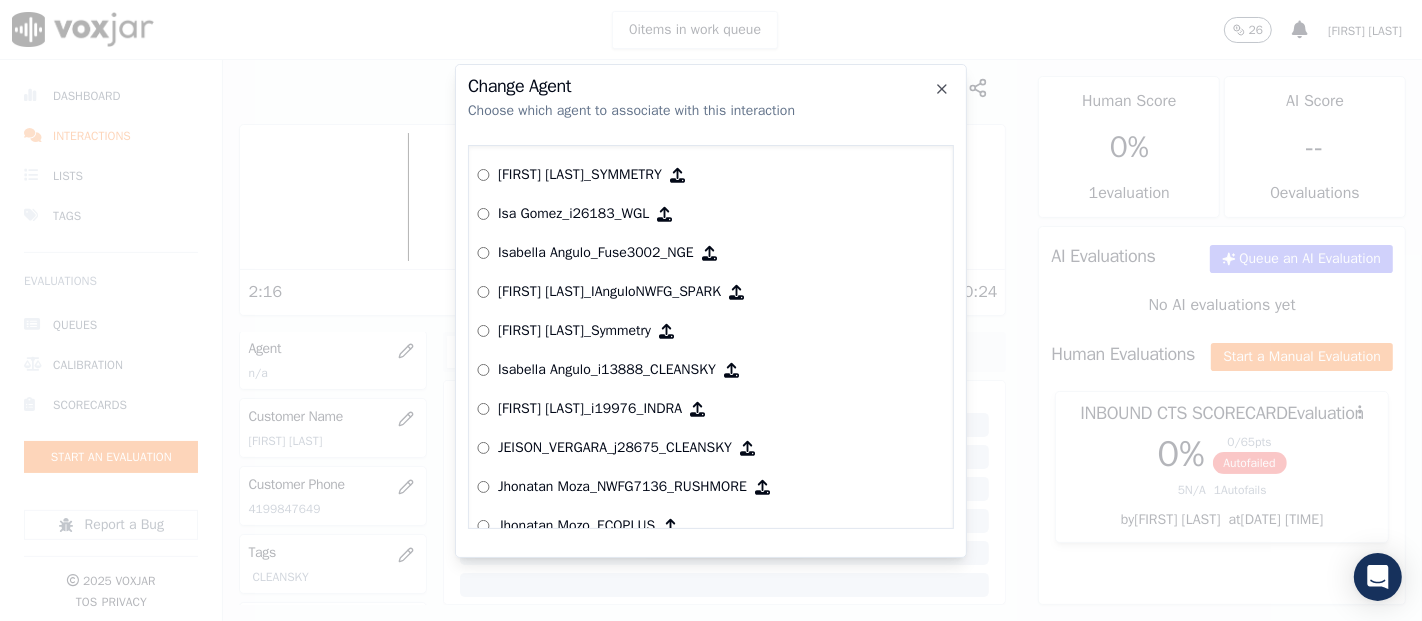click on "Isabella Angulo_i13888_CLEANSKY" at bounding box center [711, 370] 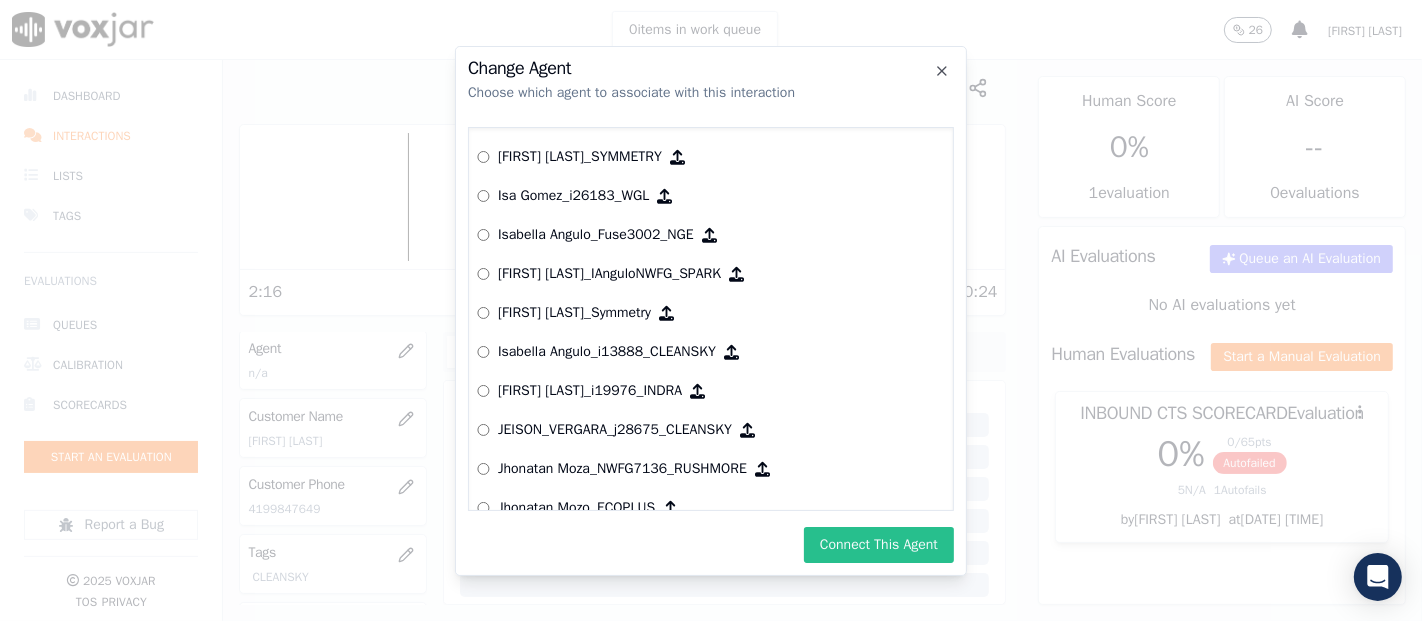 click on "Connect This Agent" at bounding box center [879, 545] 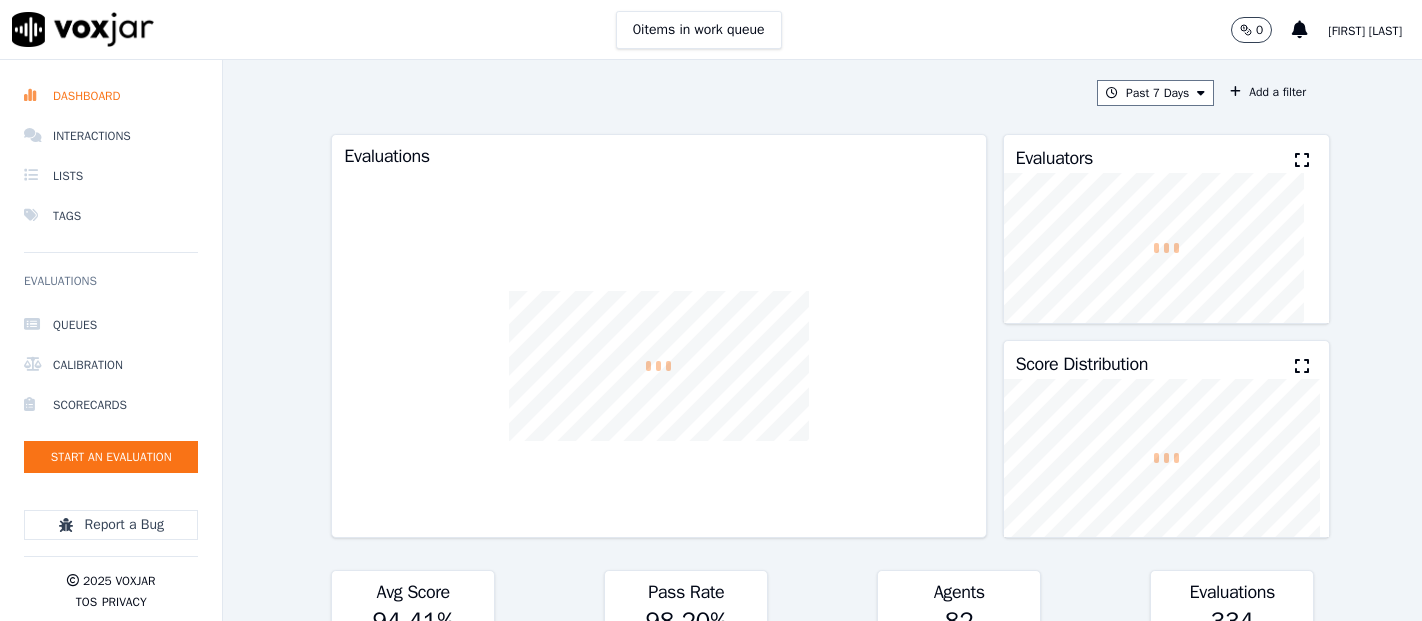scroll, scrollTop: 0, scrollLeft: 0, axis: both 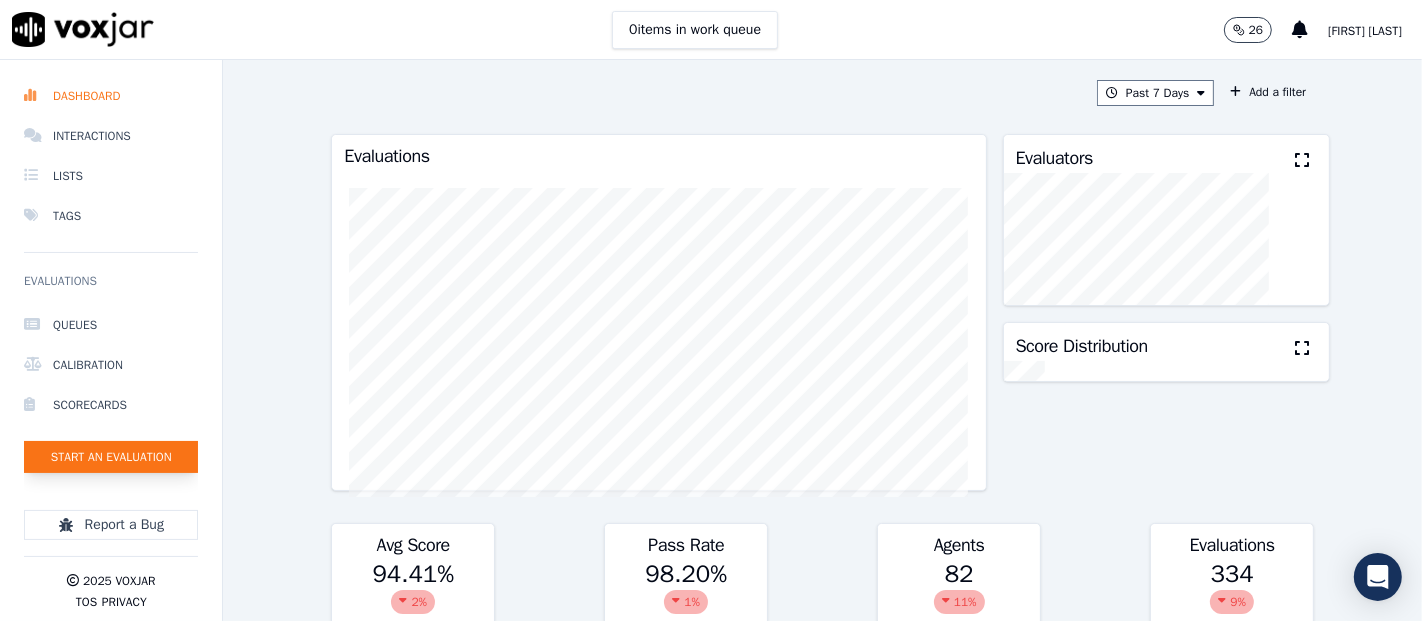 click on "Start an Evaluation" 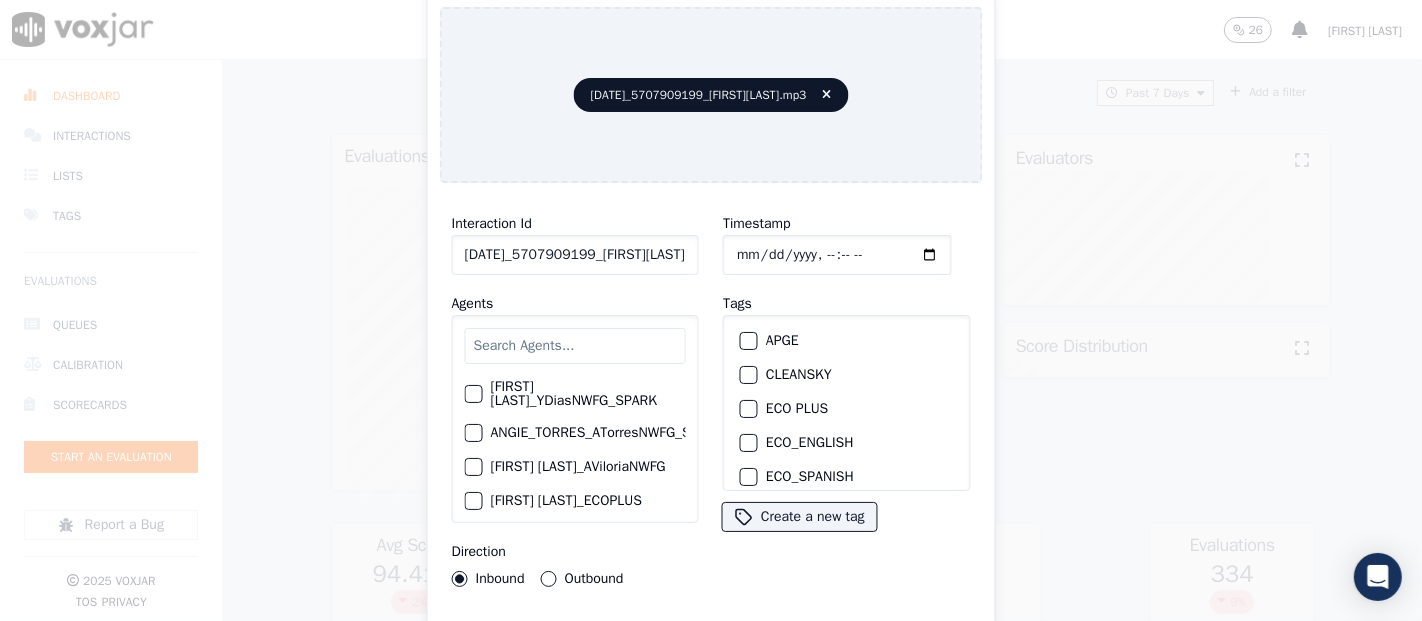 click on "[DATE]_5707909199_[FIRST][LAST].mp3" 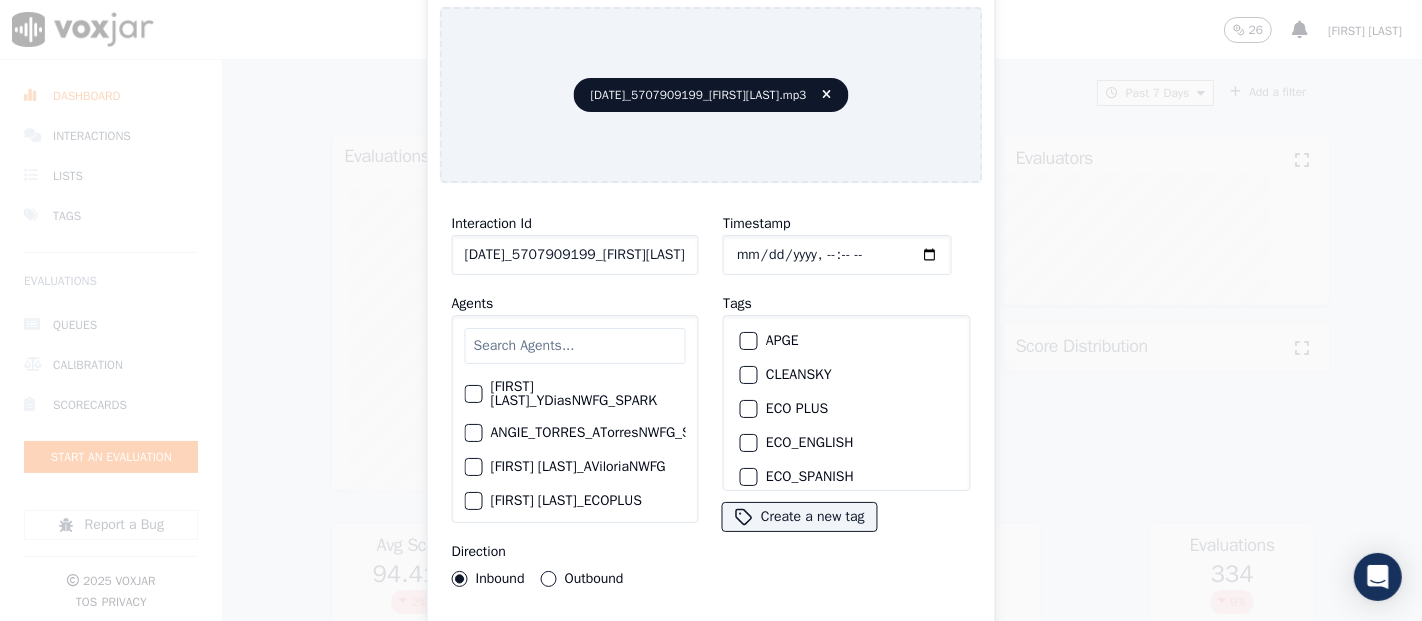 scroll, scrollTop: 0, scrollLeft: 17, axis: horizontal 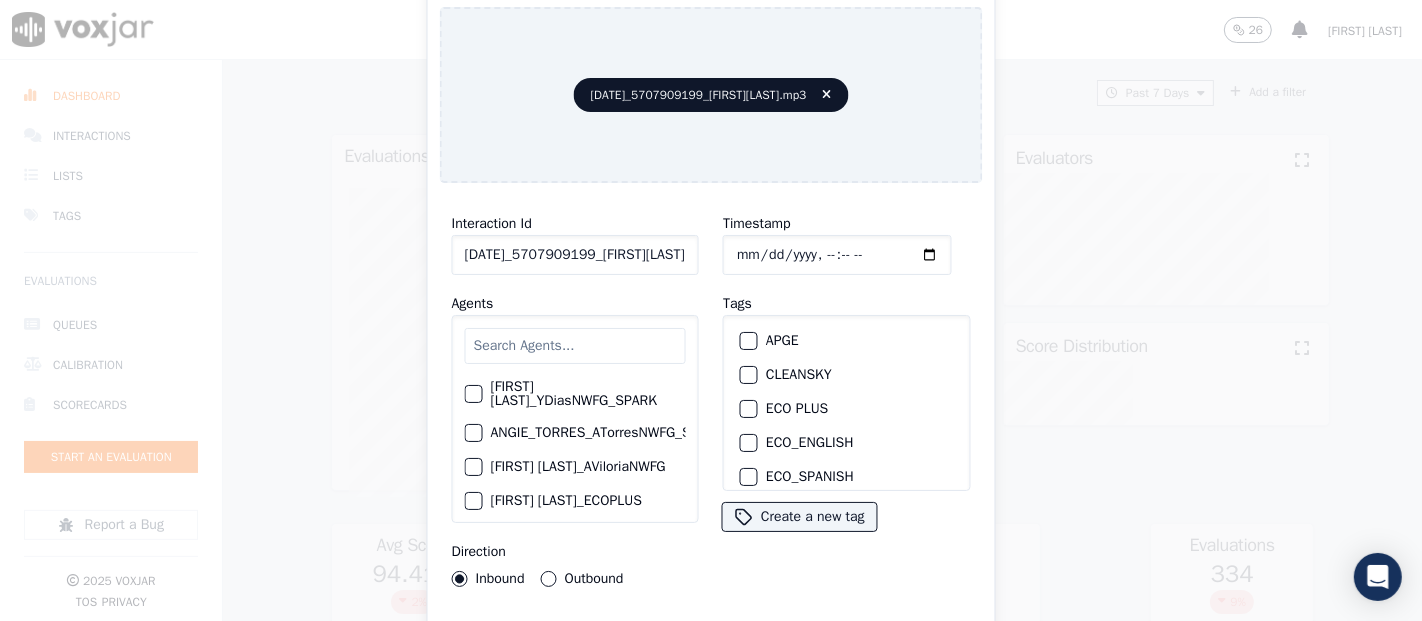 type on "[DATE]_5707909199_[FIRST][LAST]" 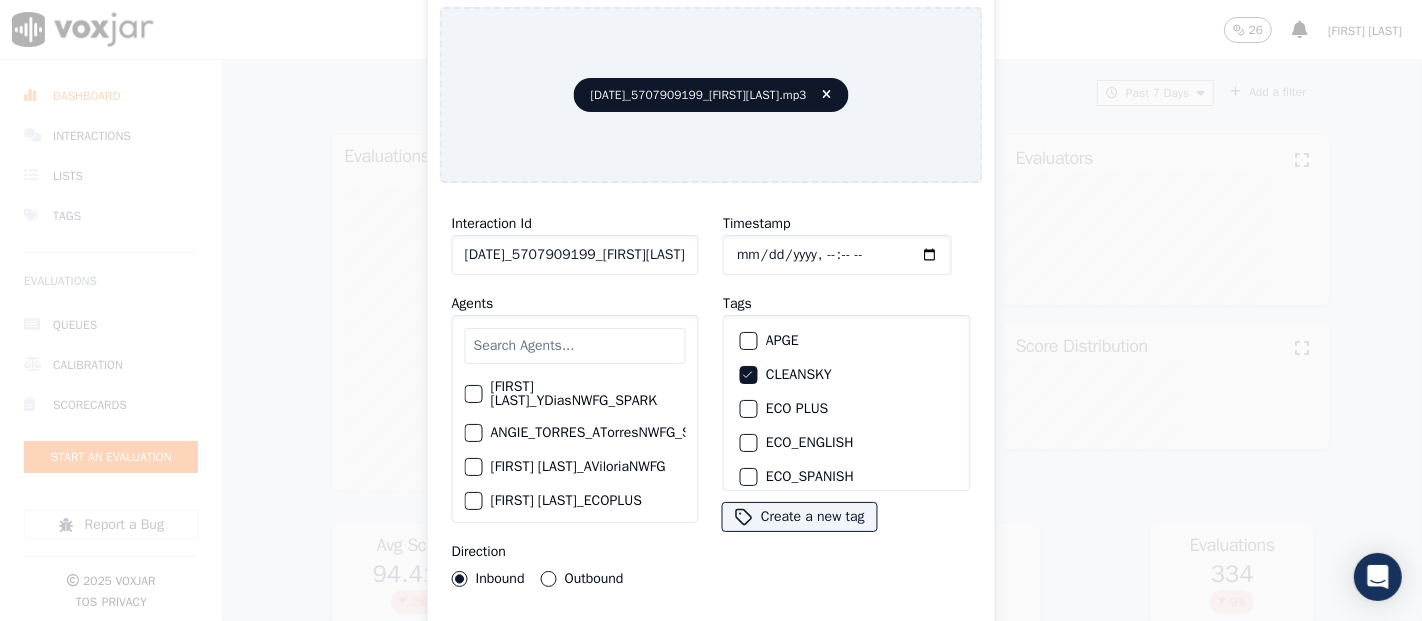 click on "Upload interaction to start evaluation" at bounding box center [711, 641] 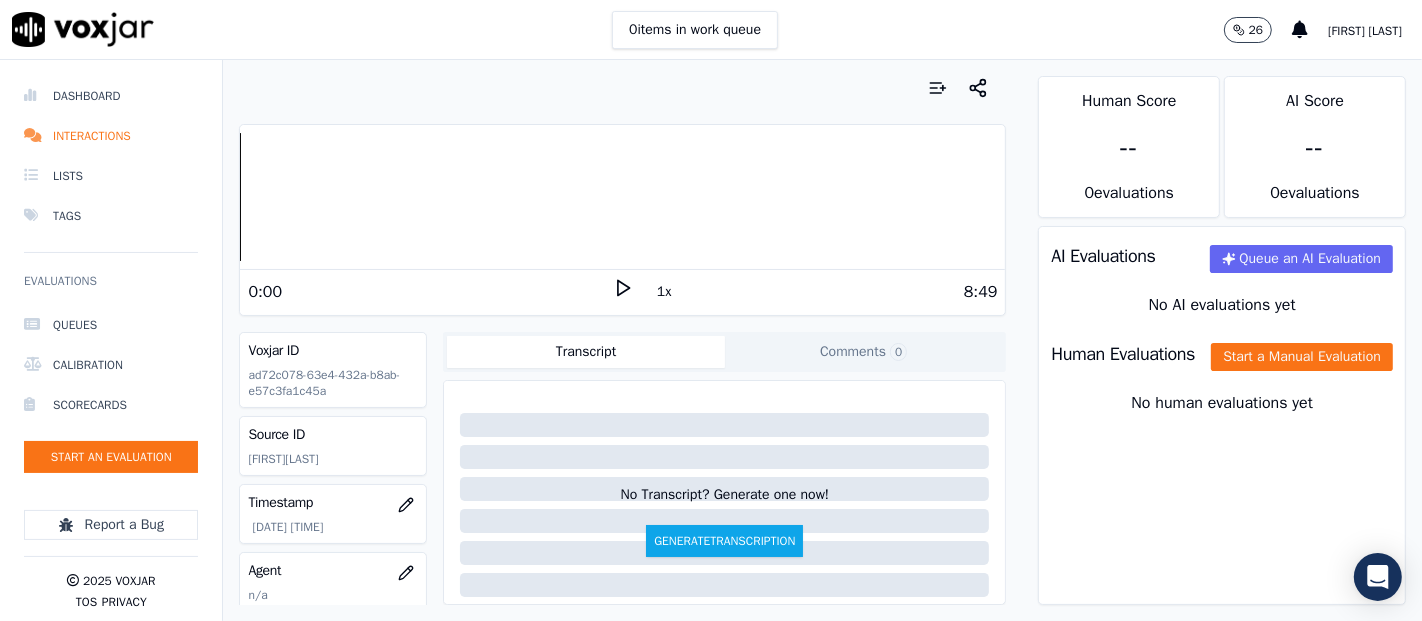 click 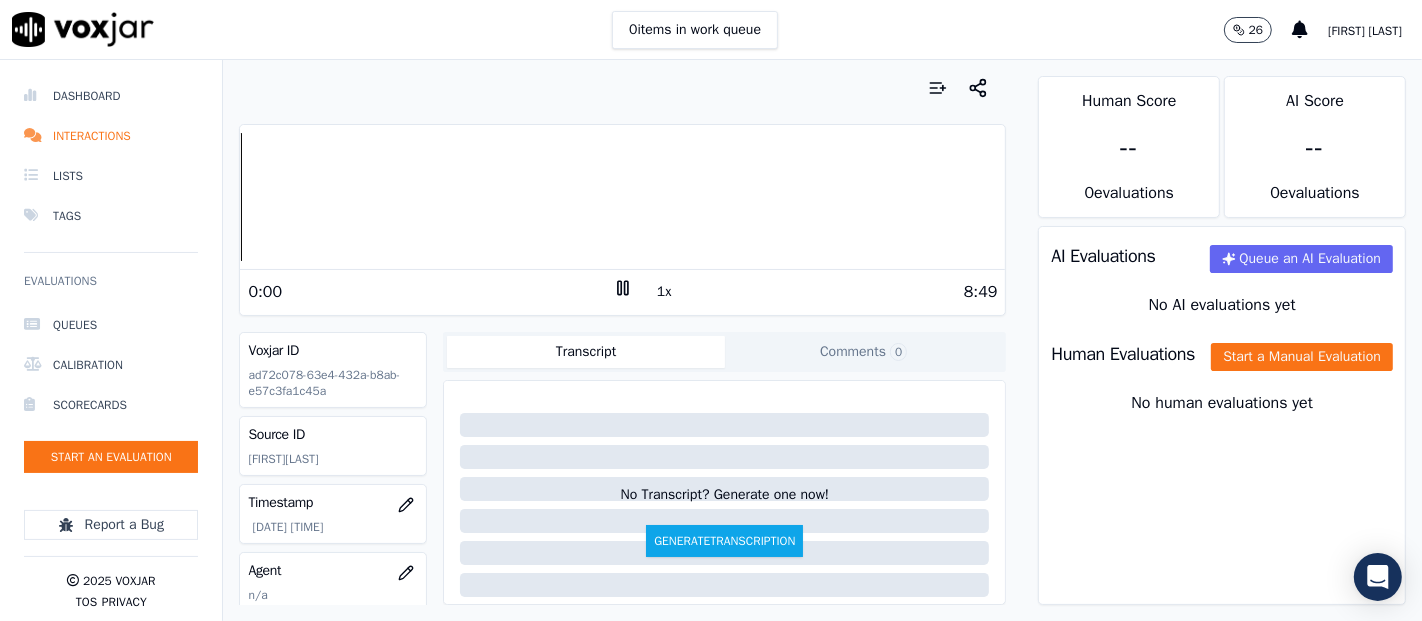 click 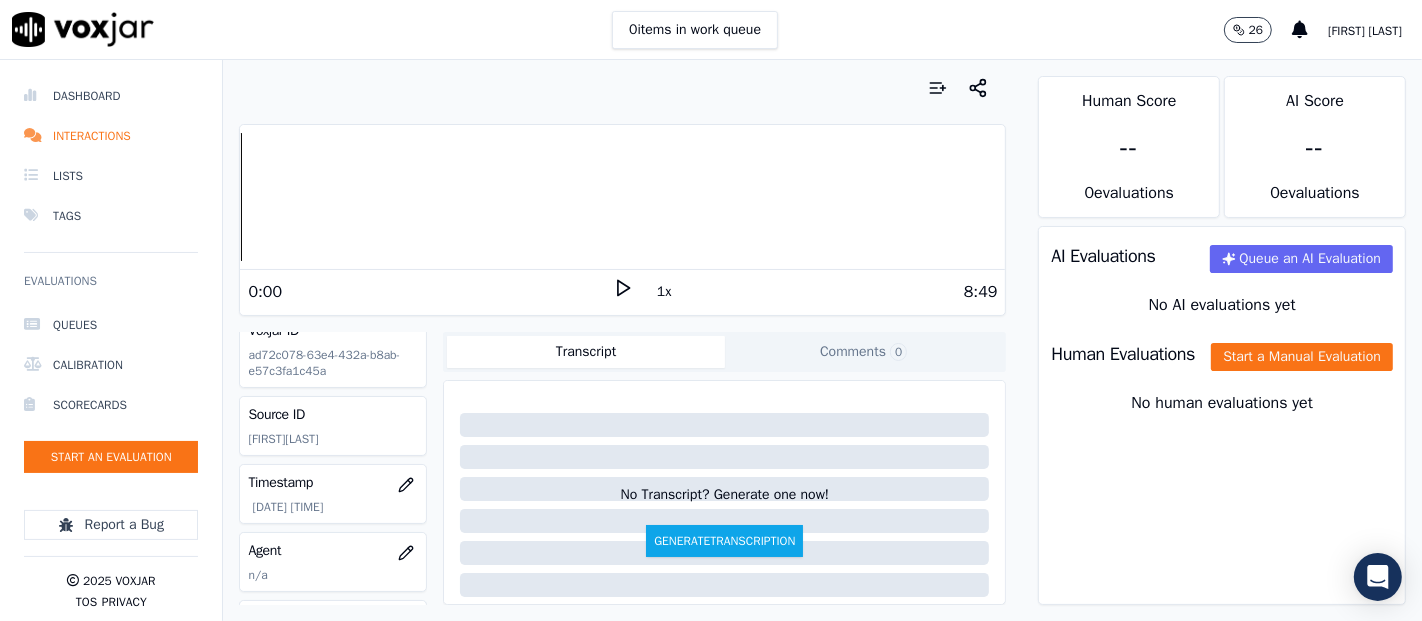 scroll, scrollTop: 0, scrollLeft: 0, axis: both 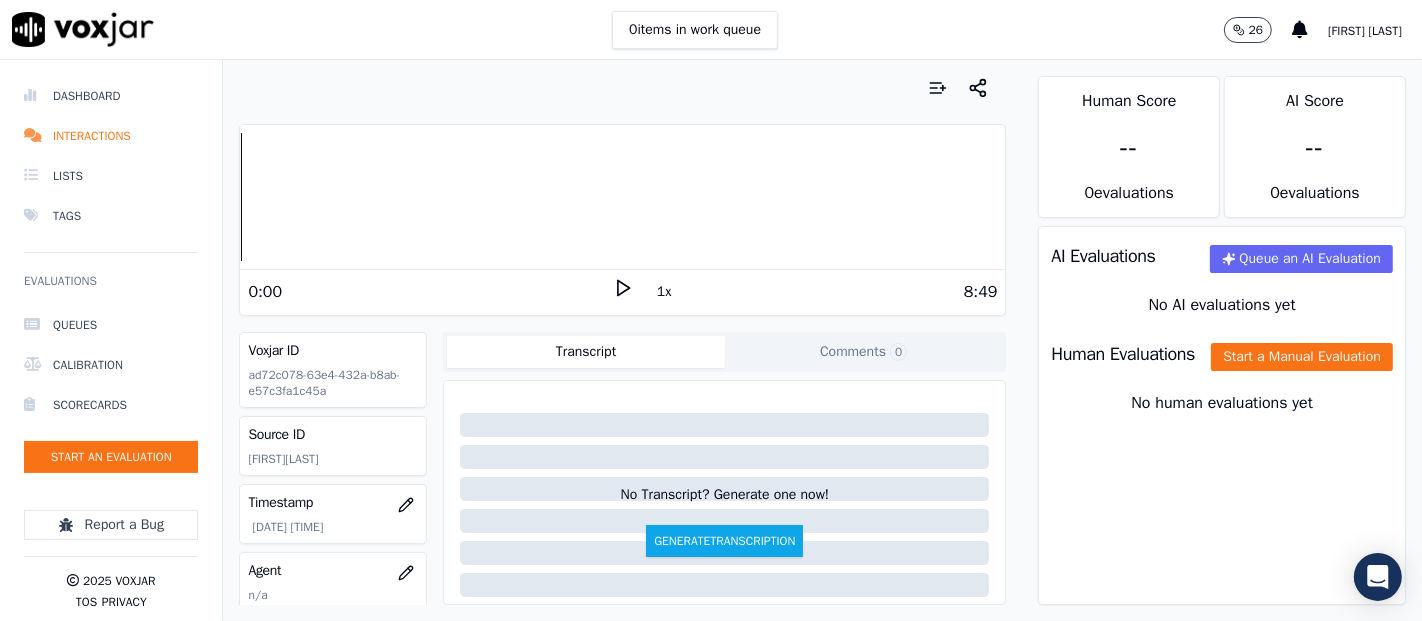click 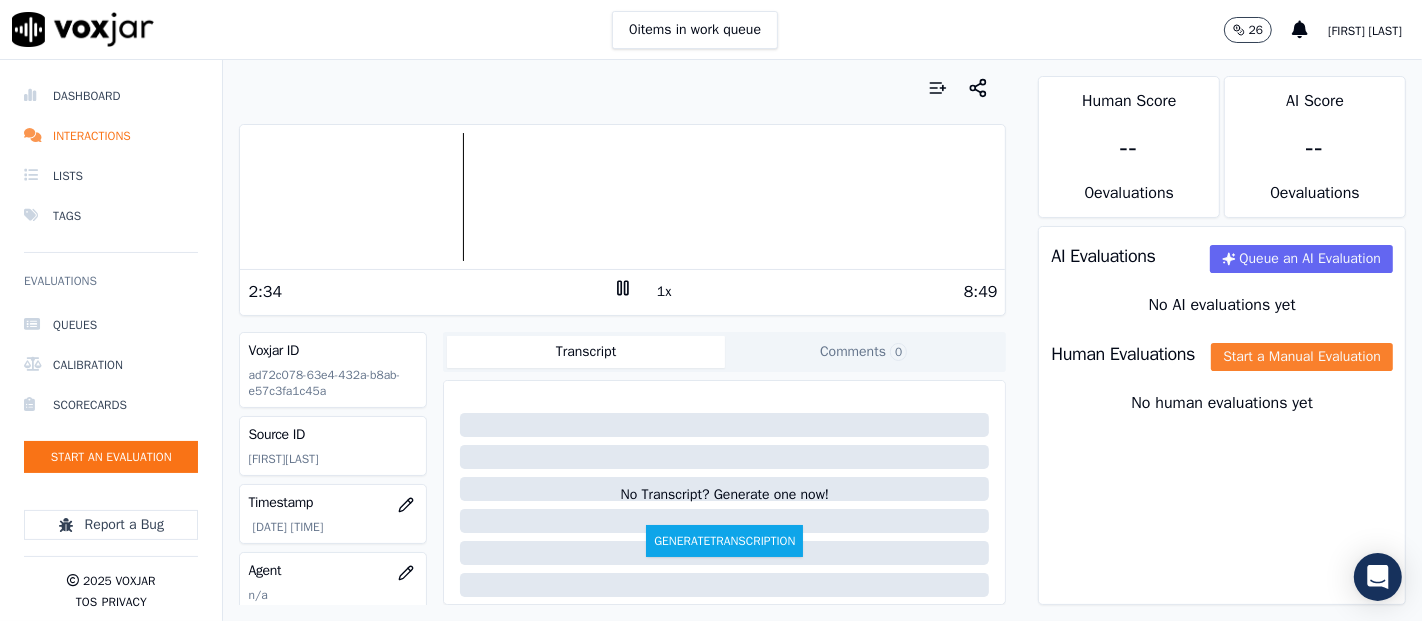 click on "Start a Manual Evaluation" 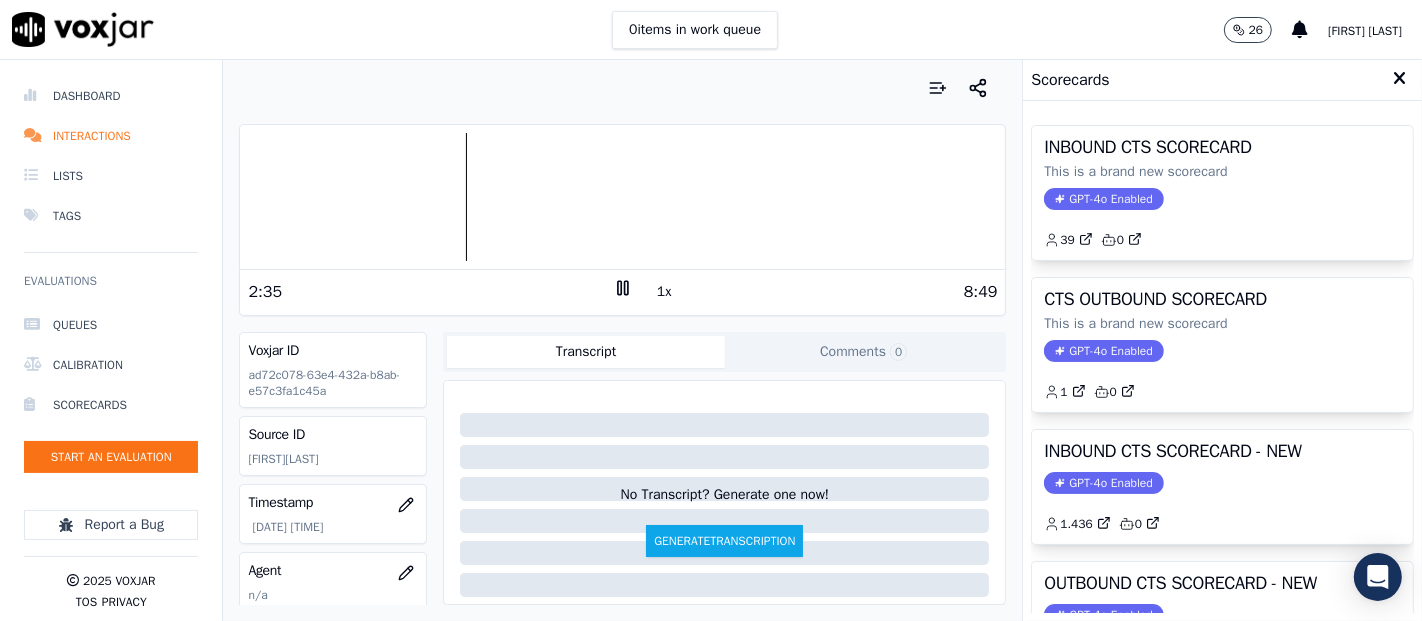 click on "INBOUND CTS SCORECARD - NEW" at bounding box center [1222, 451] 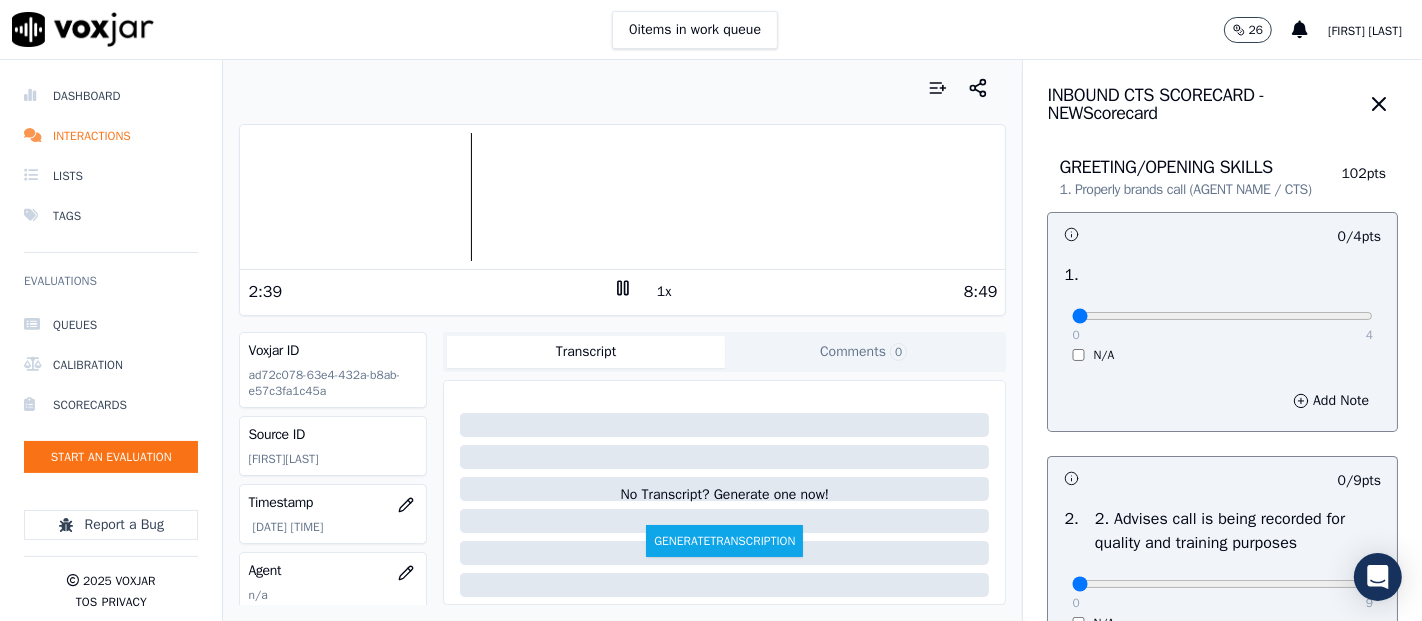 click 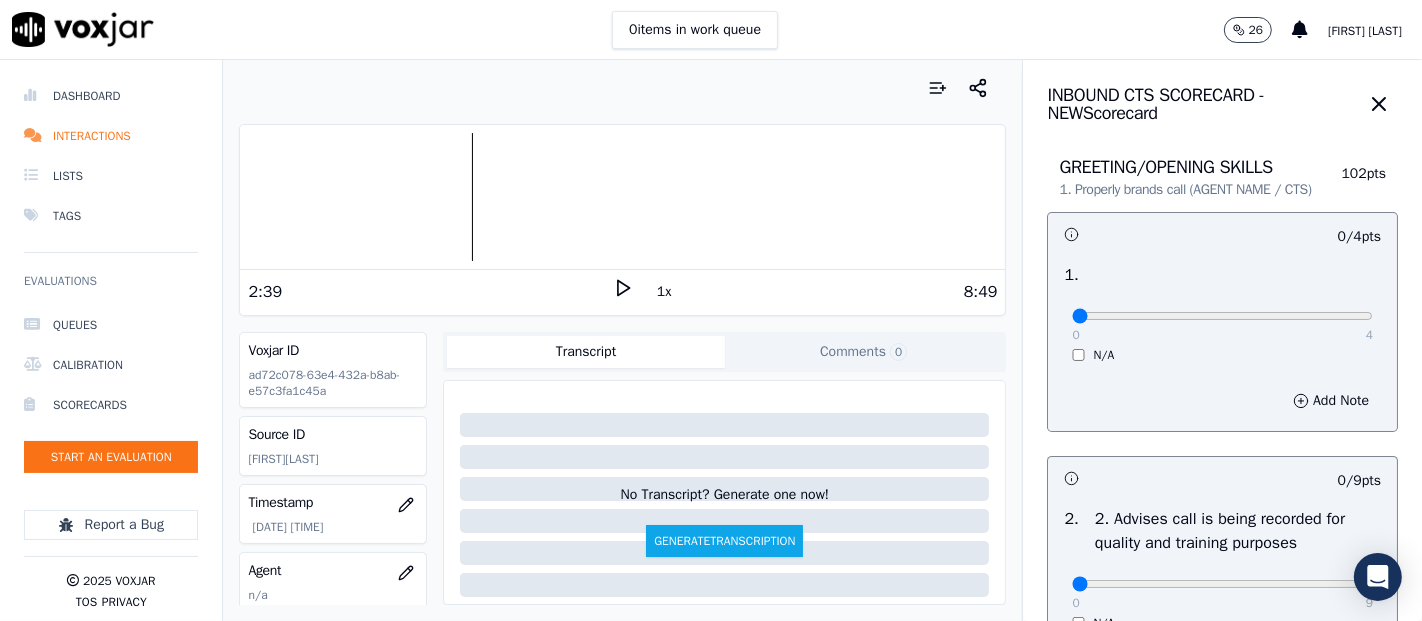click 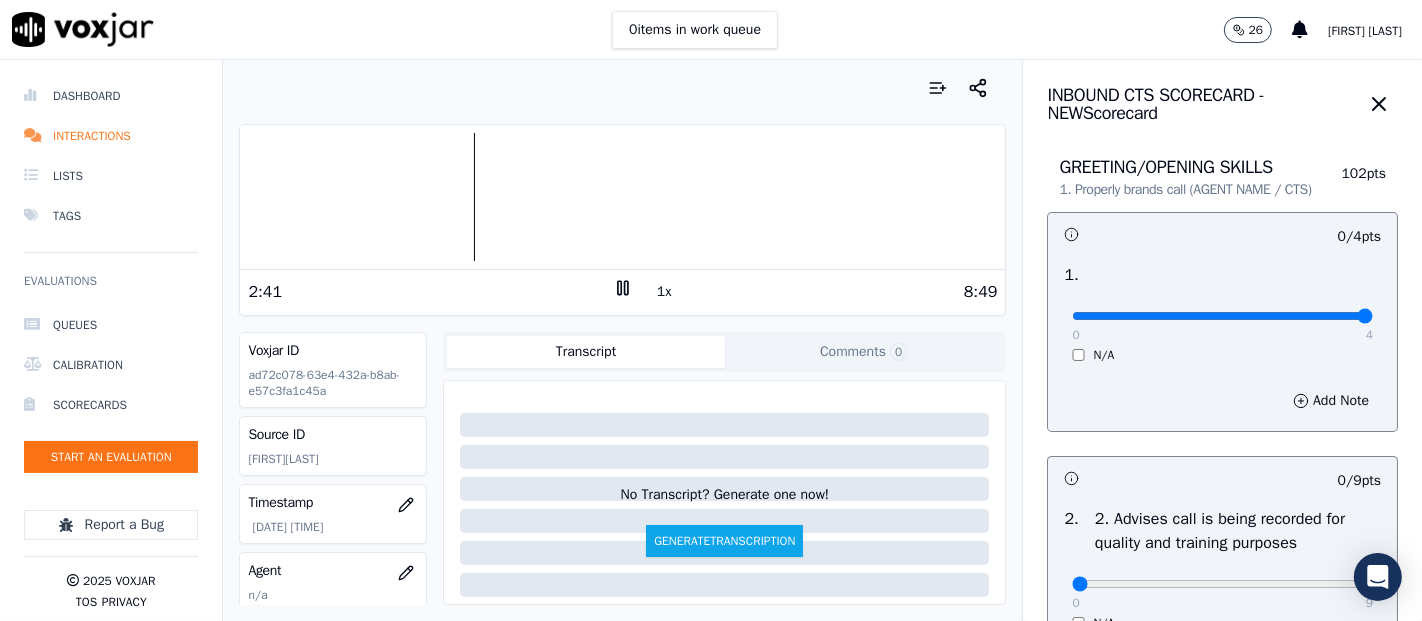 type on "4" 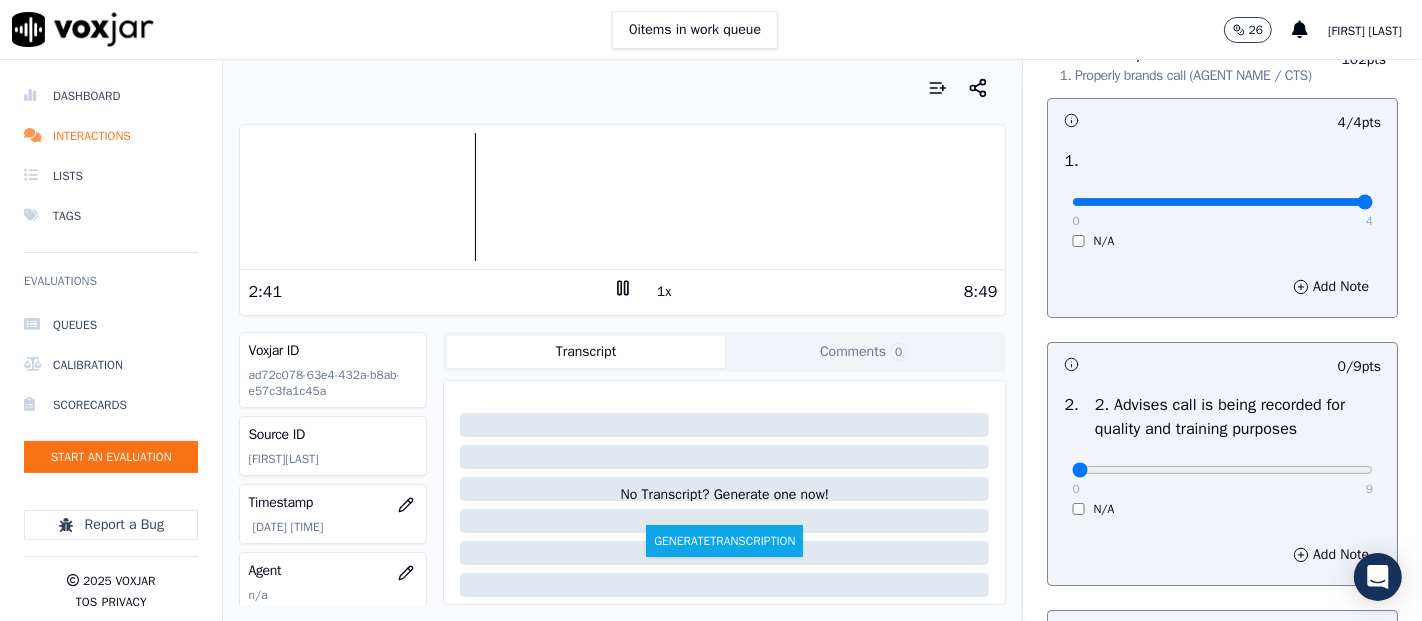 scroll, scrollTop: 222, scrollLeft: 0, axis: vertical 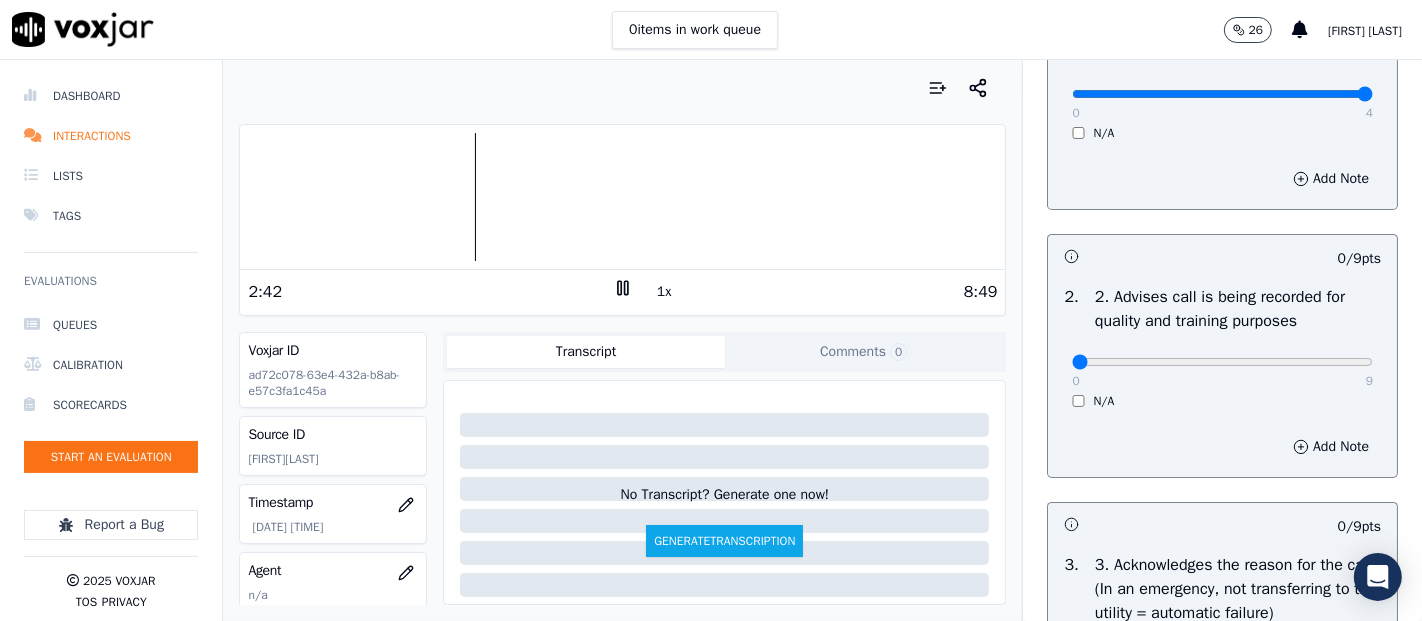 click on "0   9     N/A" at bounding box center [1222, 371] 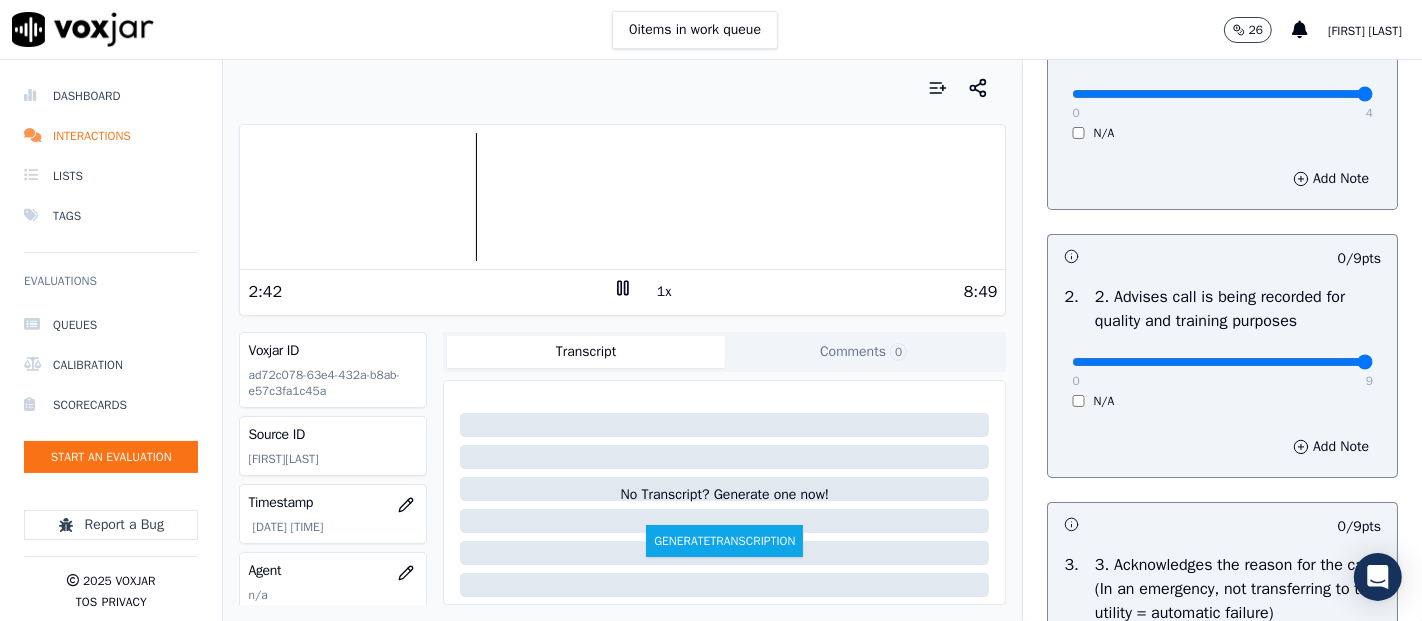 type on "9" 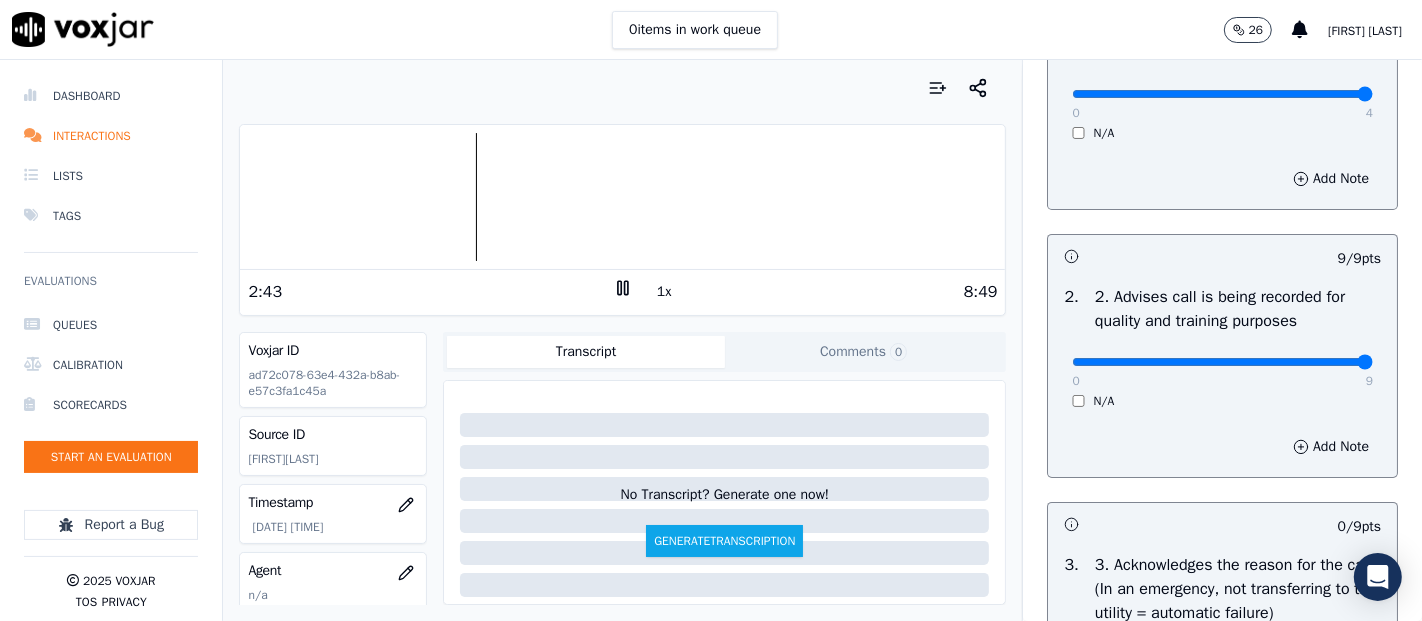 scroll, scrollTop: 444, scrollLeft: 0, axis: vertical 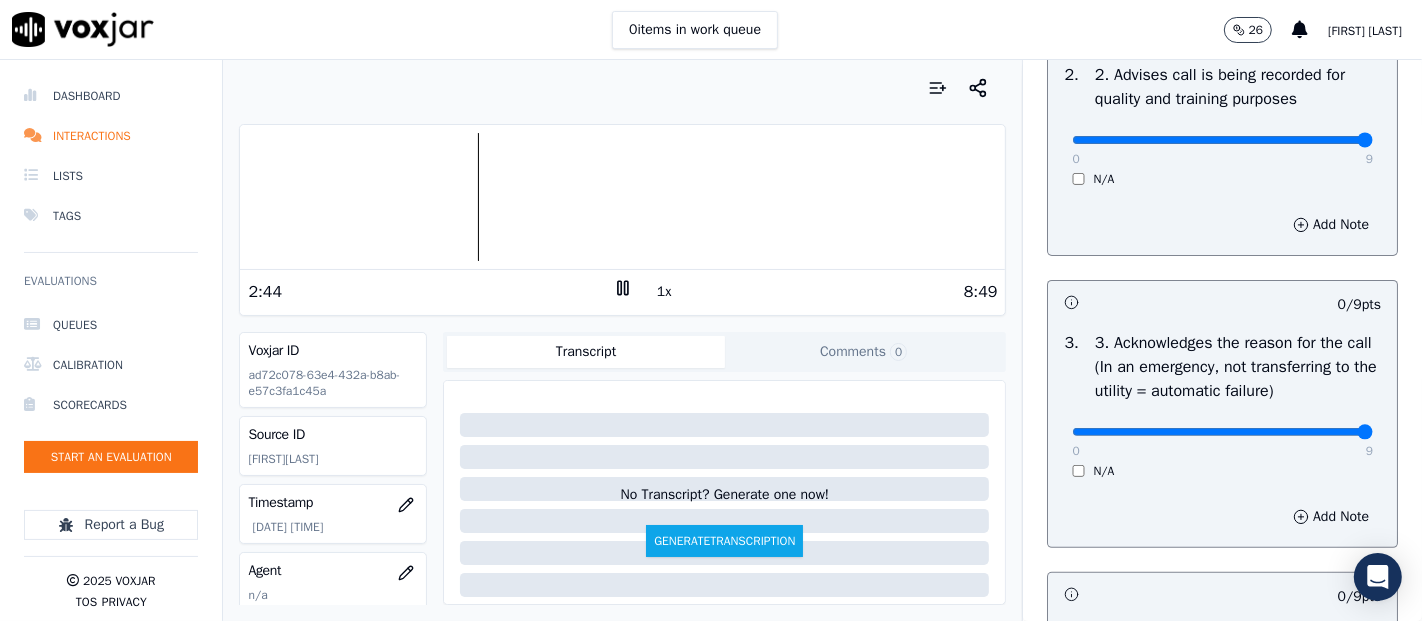 type on "9" 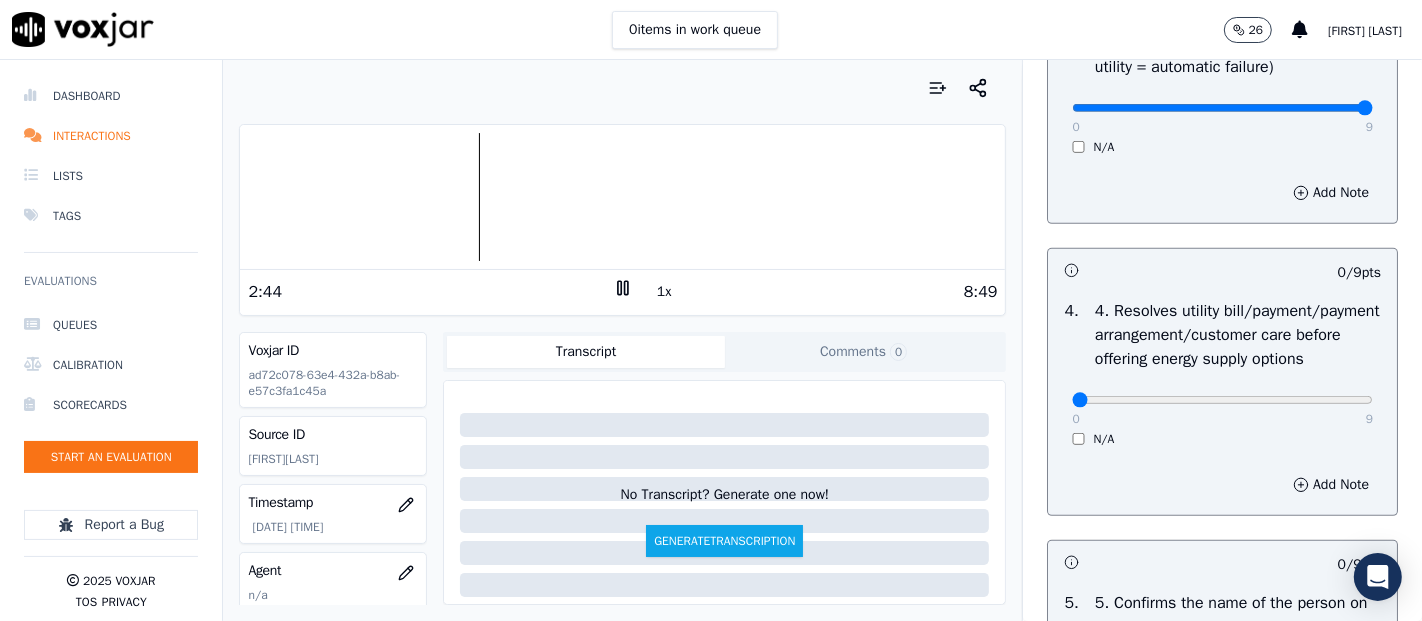 scroll, scrollTop: 777, scrollLeft: 0, axis: vertical 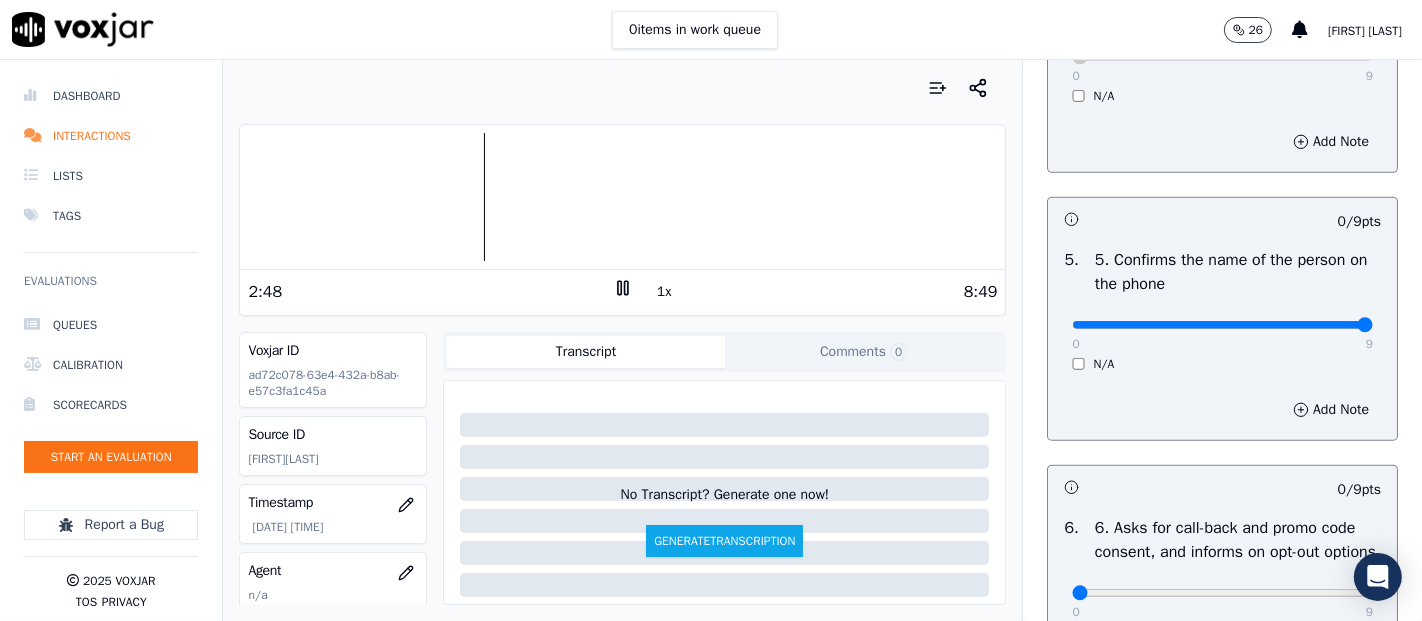 type on "9" 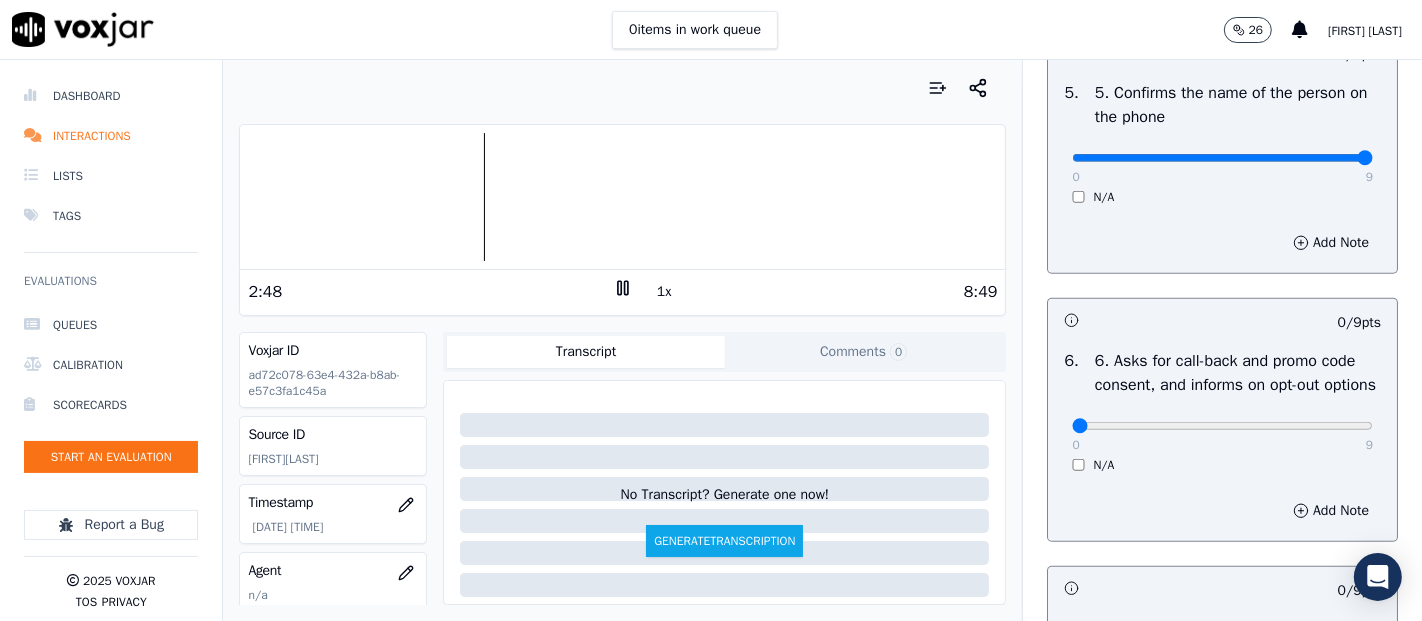 scroll, scrollTop: 1444, scrollLeft: 0, axis: vertical 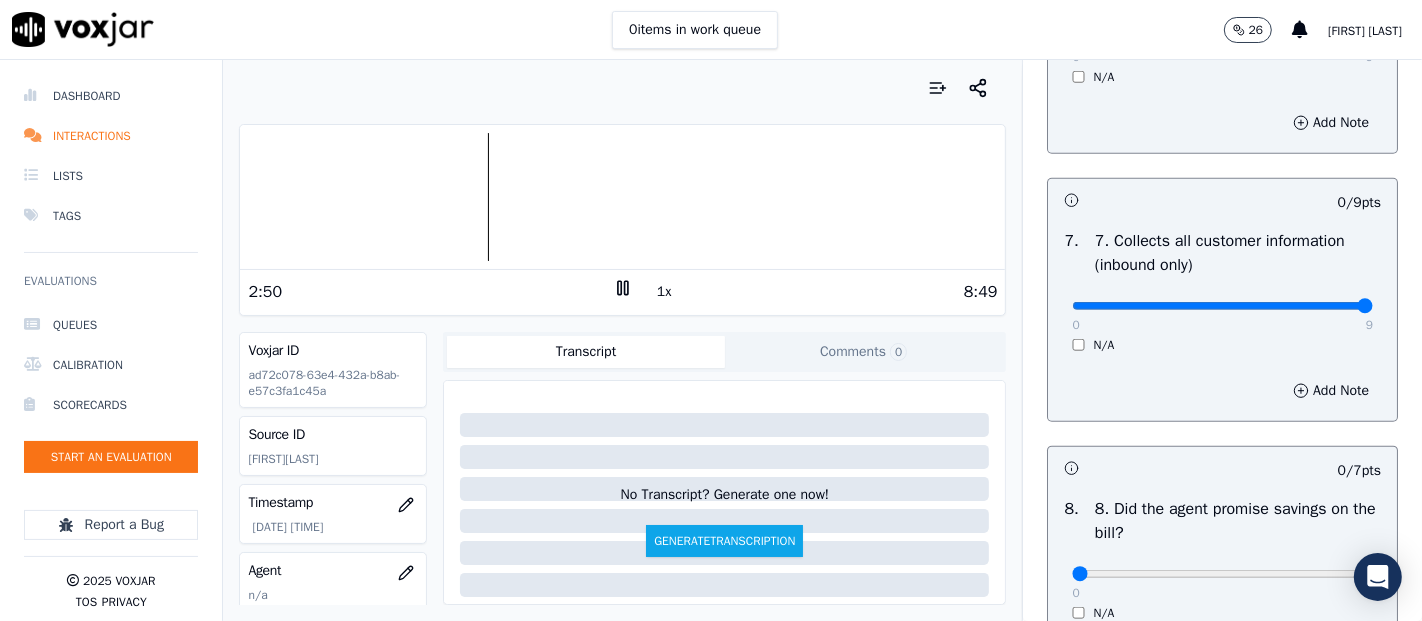 type on "9" 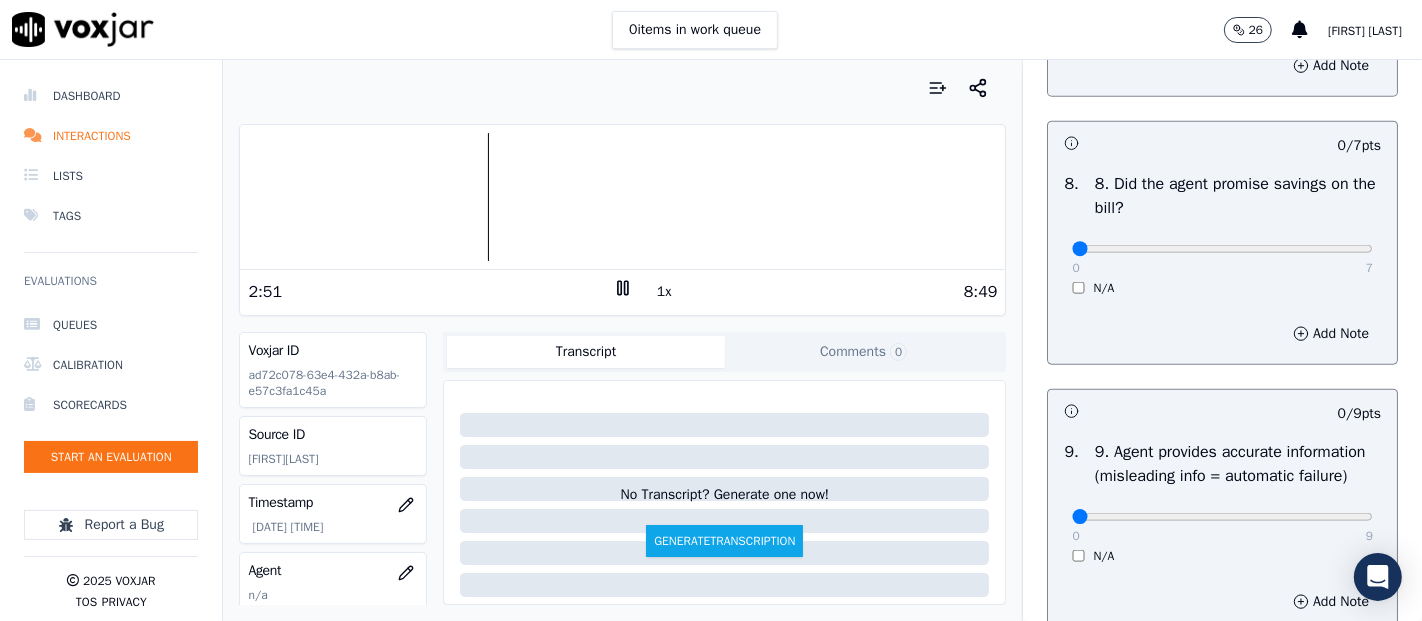 scroll, scrollTop: 2000, scrollLeft: 0, axis: vertical 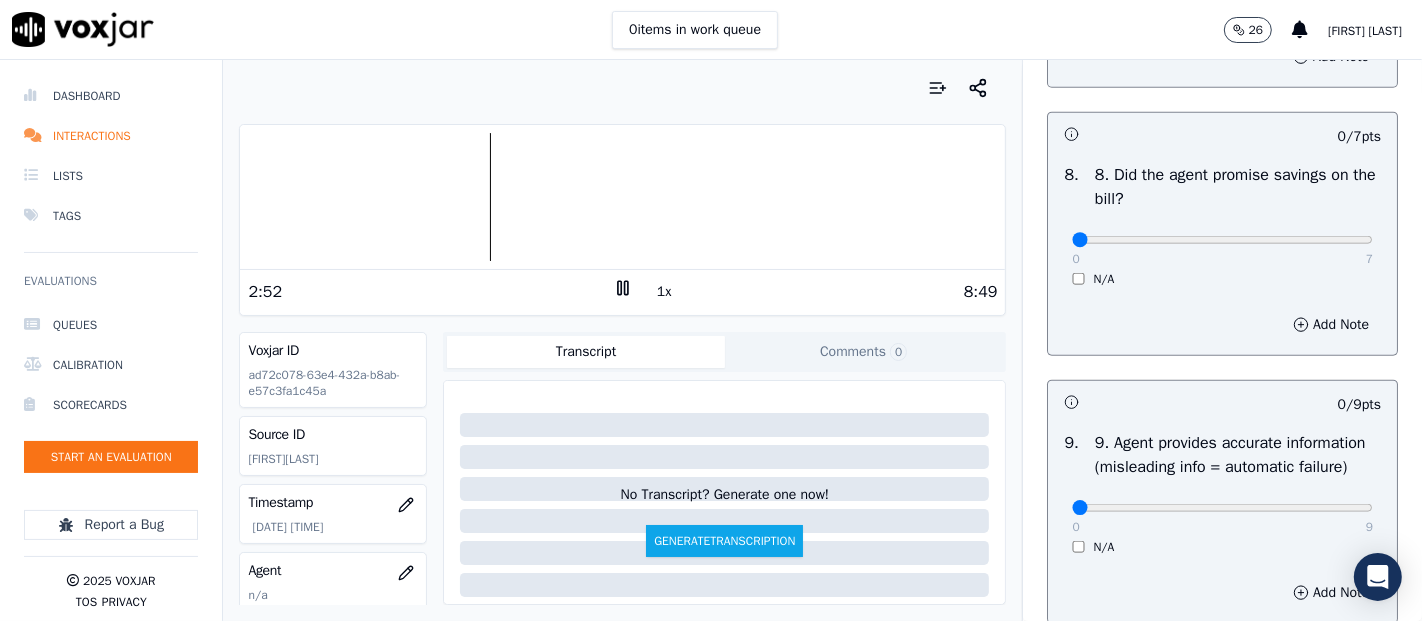 click on "8 .   8. Did the agent promise savings on the bill?     0   7     N/A" at bounding box center [1222, 225] 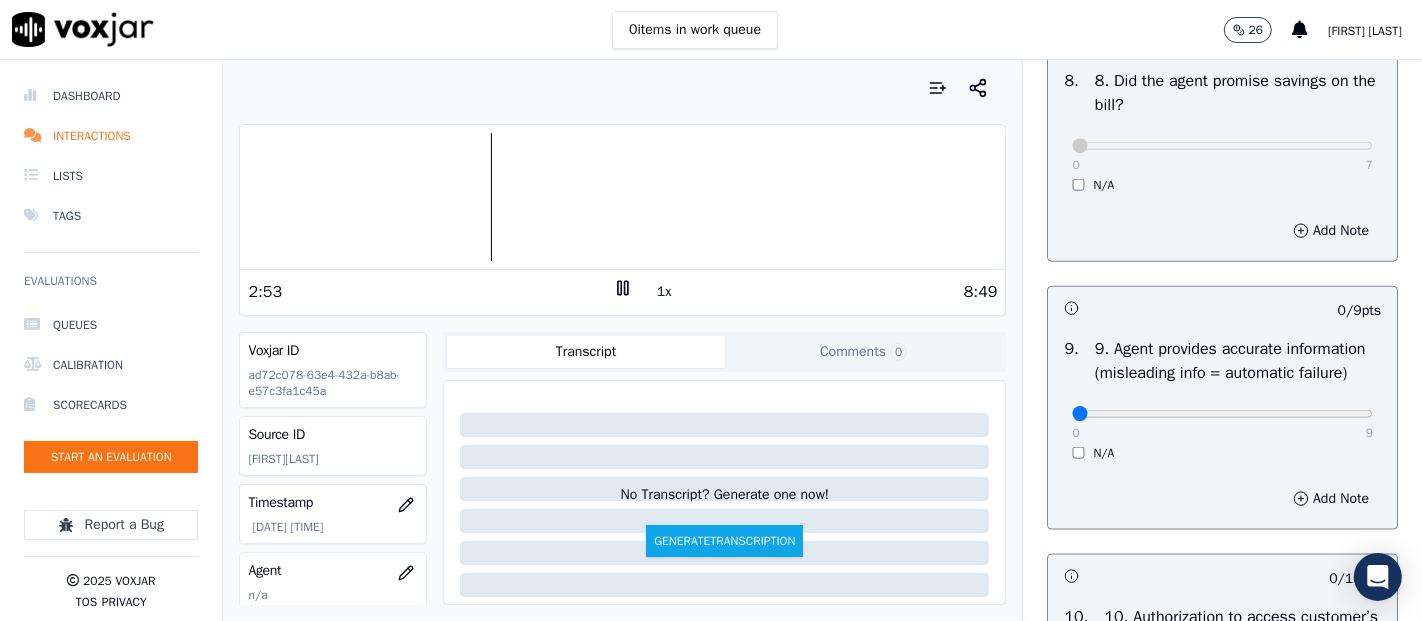 scroll, scrollTop: 2222, scrollLeft: 0, axis: vertical 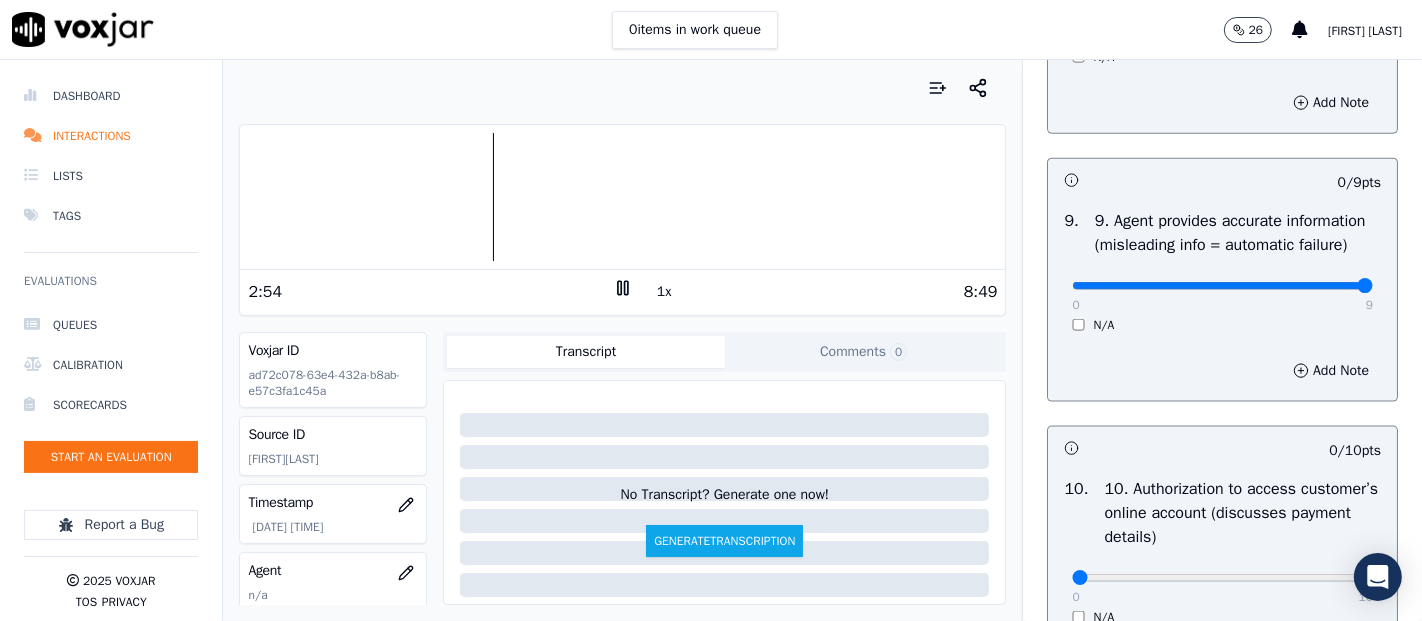 type on "9" 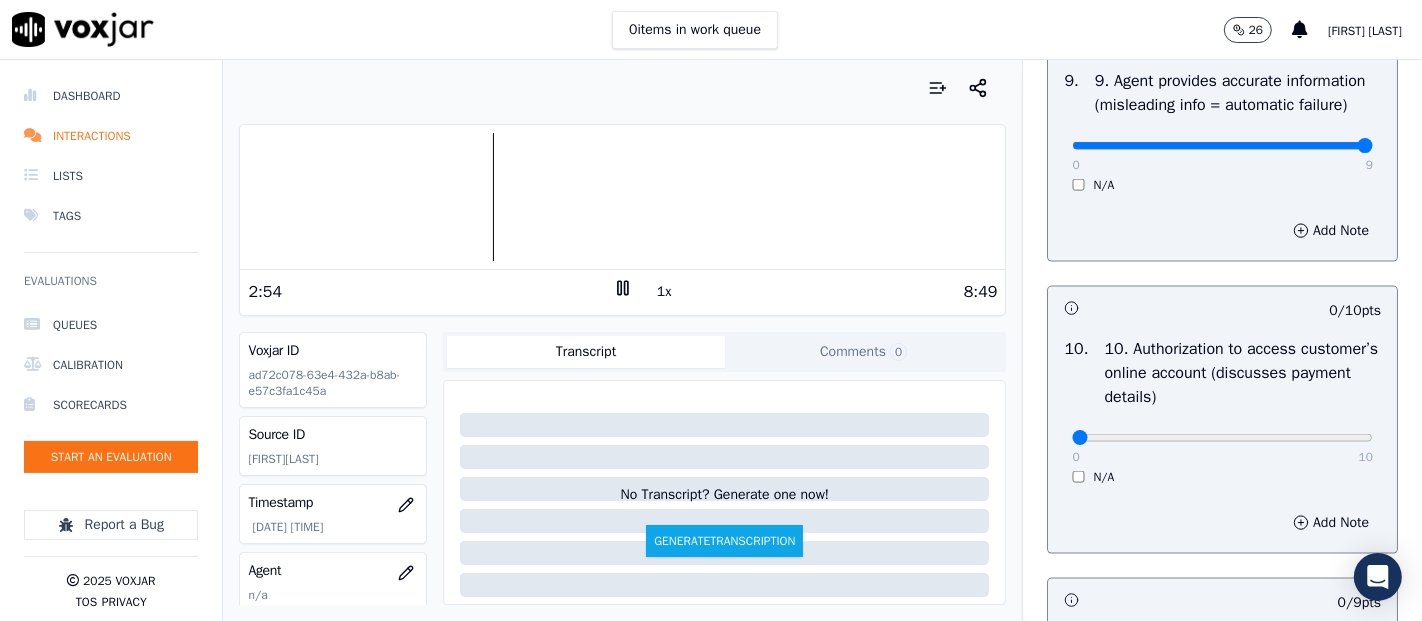 scroll, scrollTop: 2444, scrollLeft: 0, axis: vertical 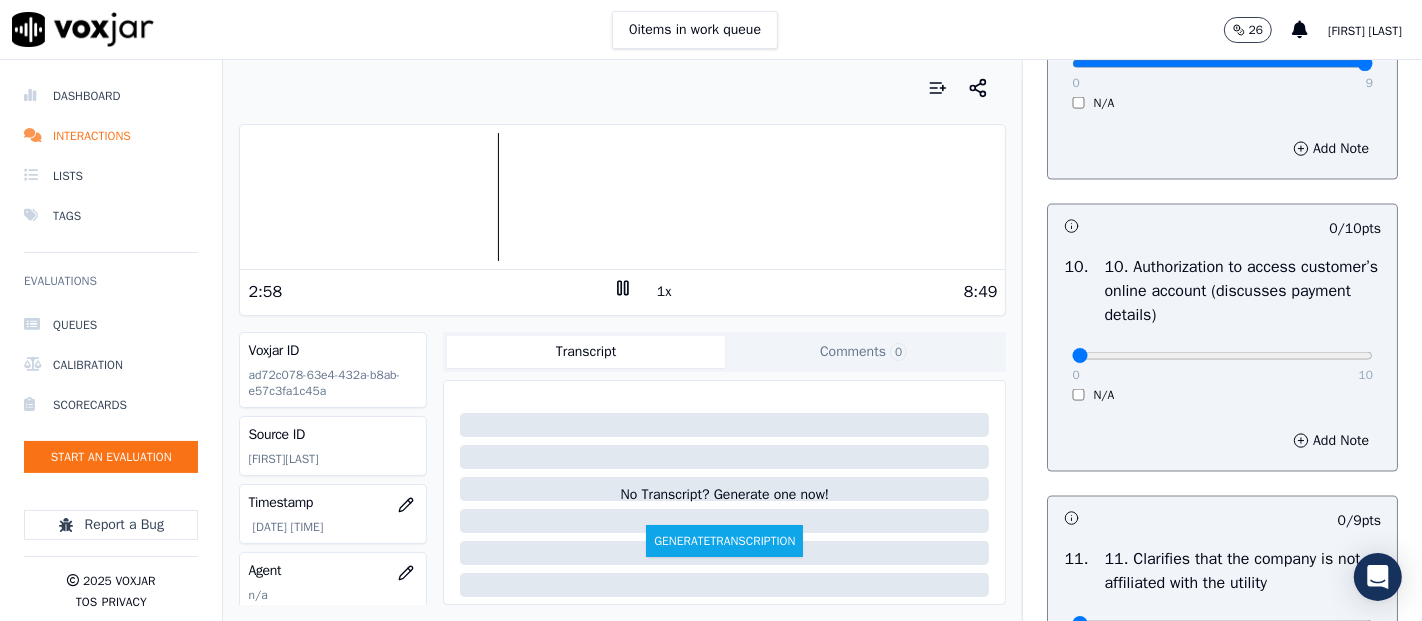 click on "N/A" at bounding box center (1222, 395) 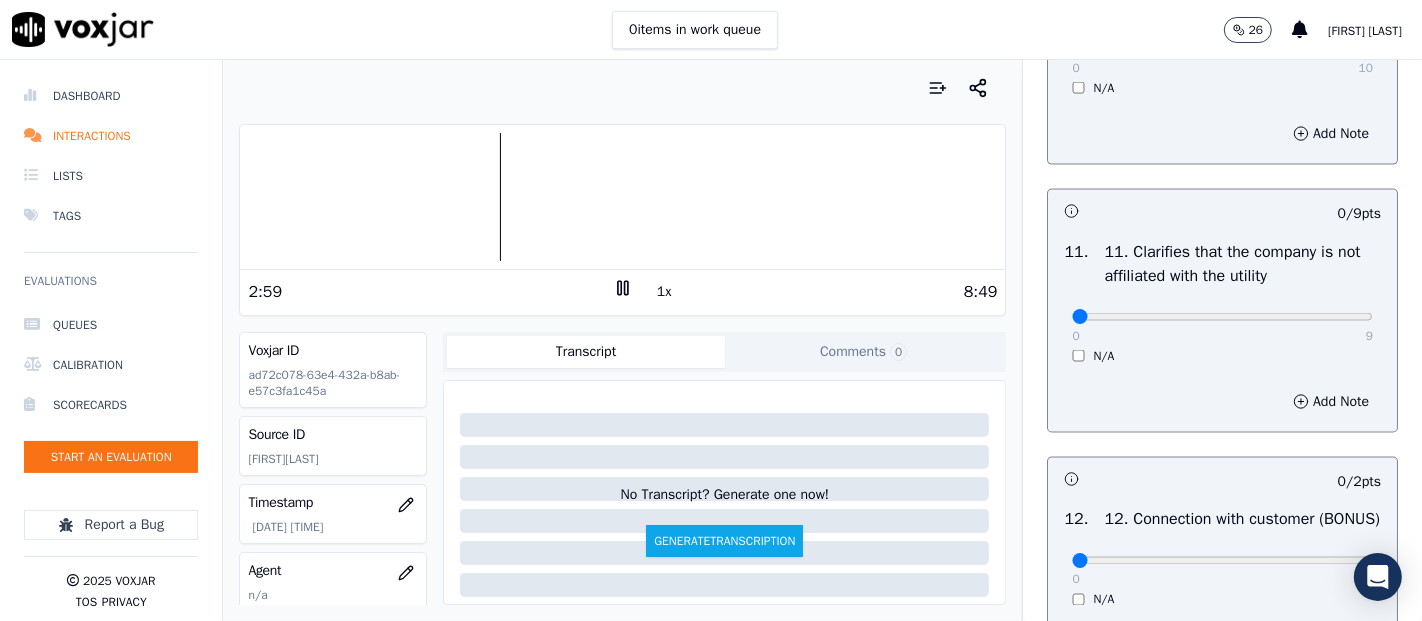 scroll, scrollTop: 2777, scrollLeft: 0, axis: vertical 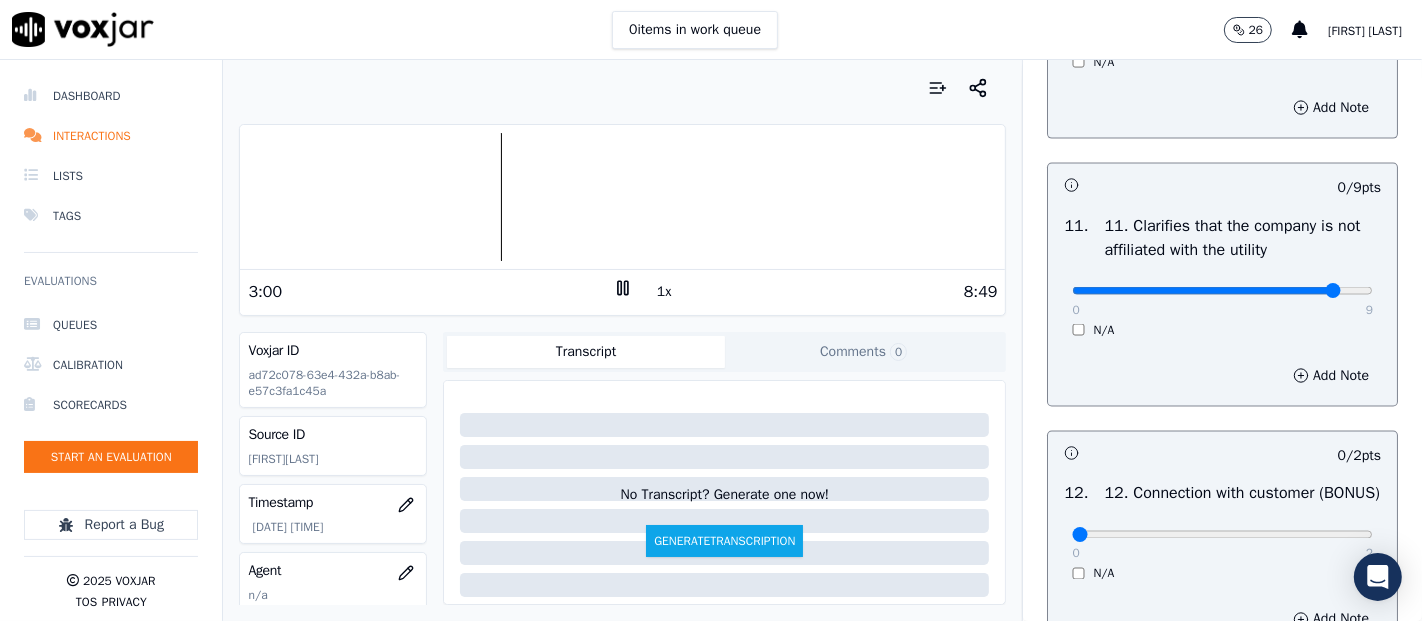 click at bounding box center (1222, -2461) 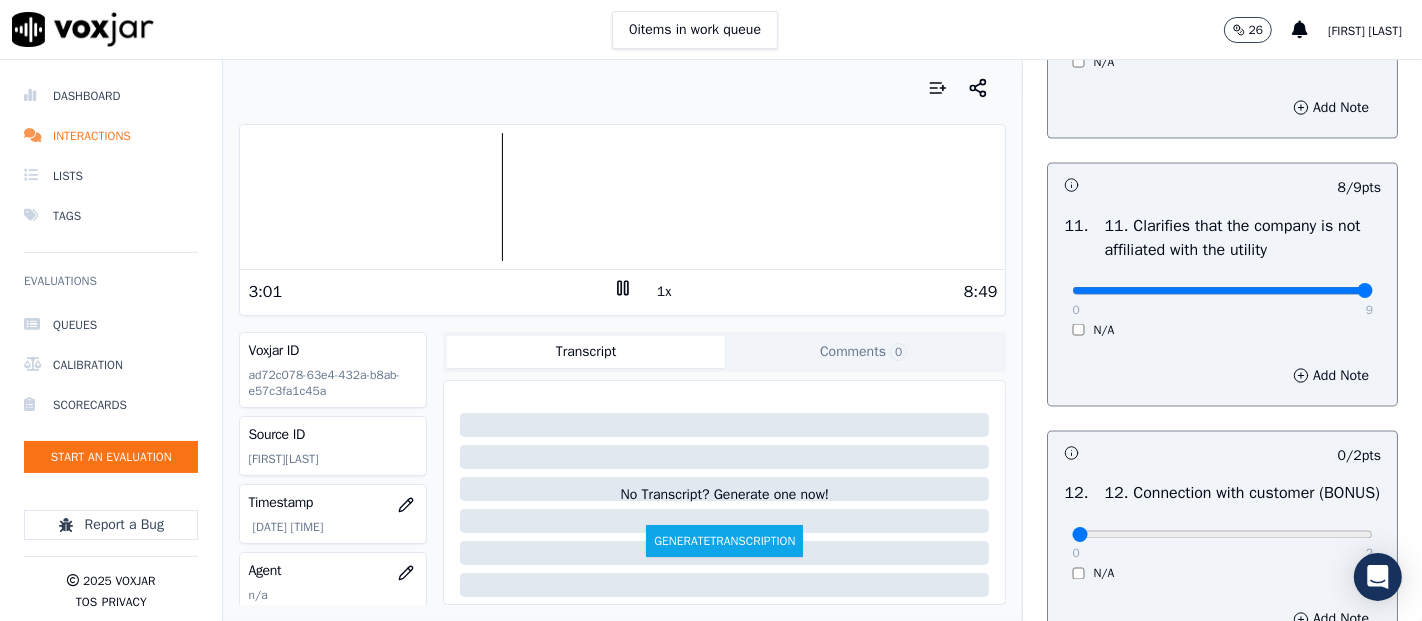 type on "9" 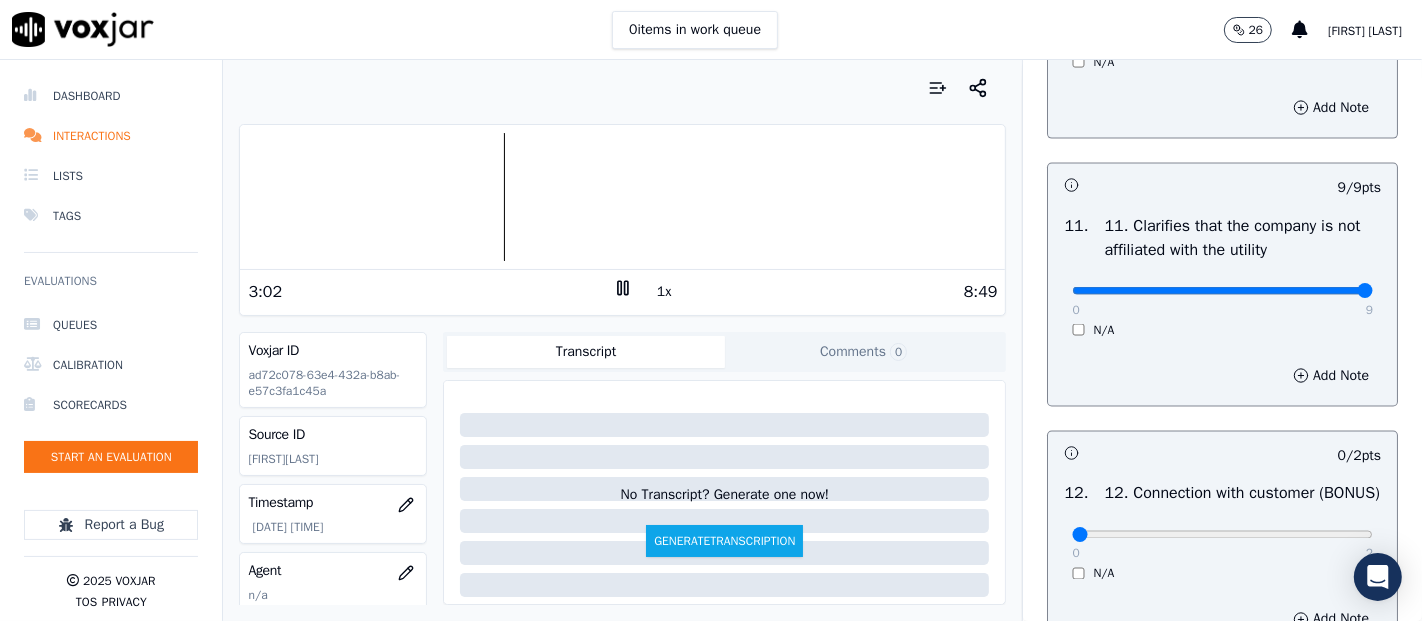 click on "0   9     N/A" at bounding box center [1222, 300] 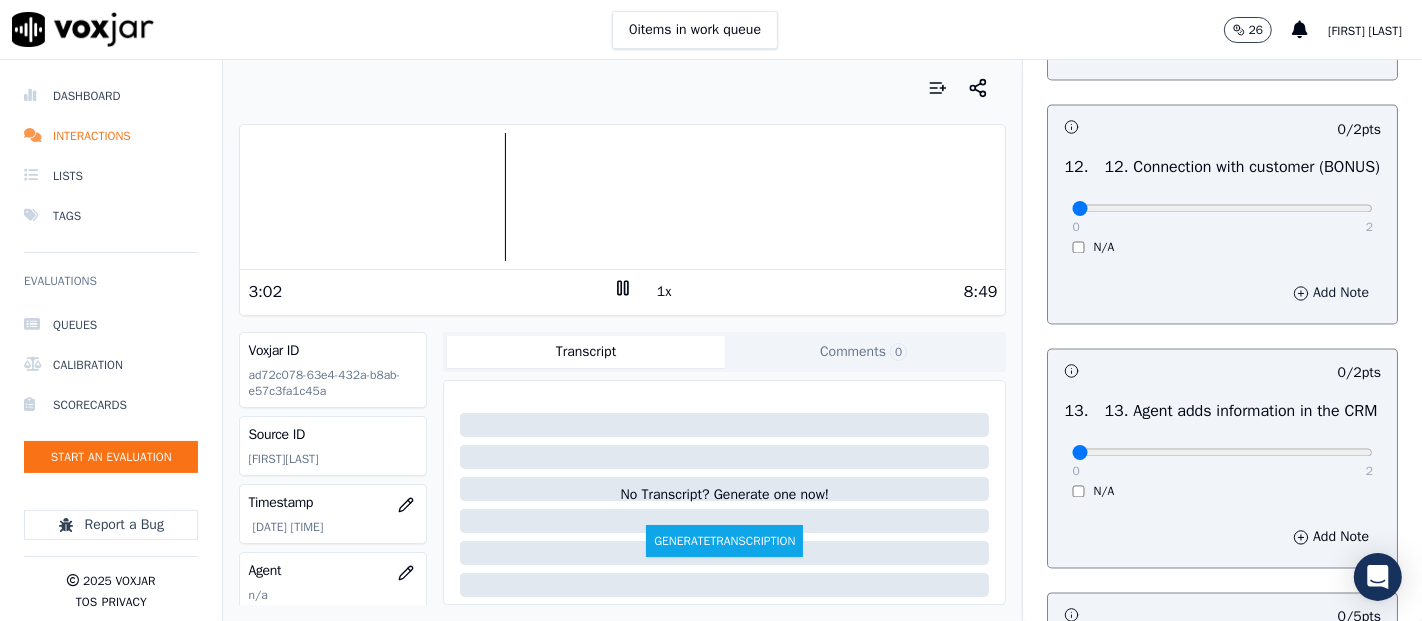 scroll, scrollTop: 3111, scrollLeft: 0, axis: vertical 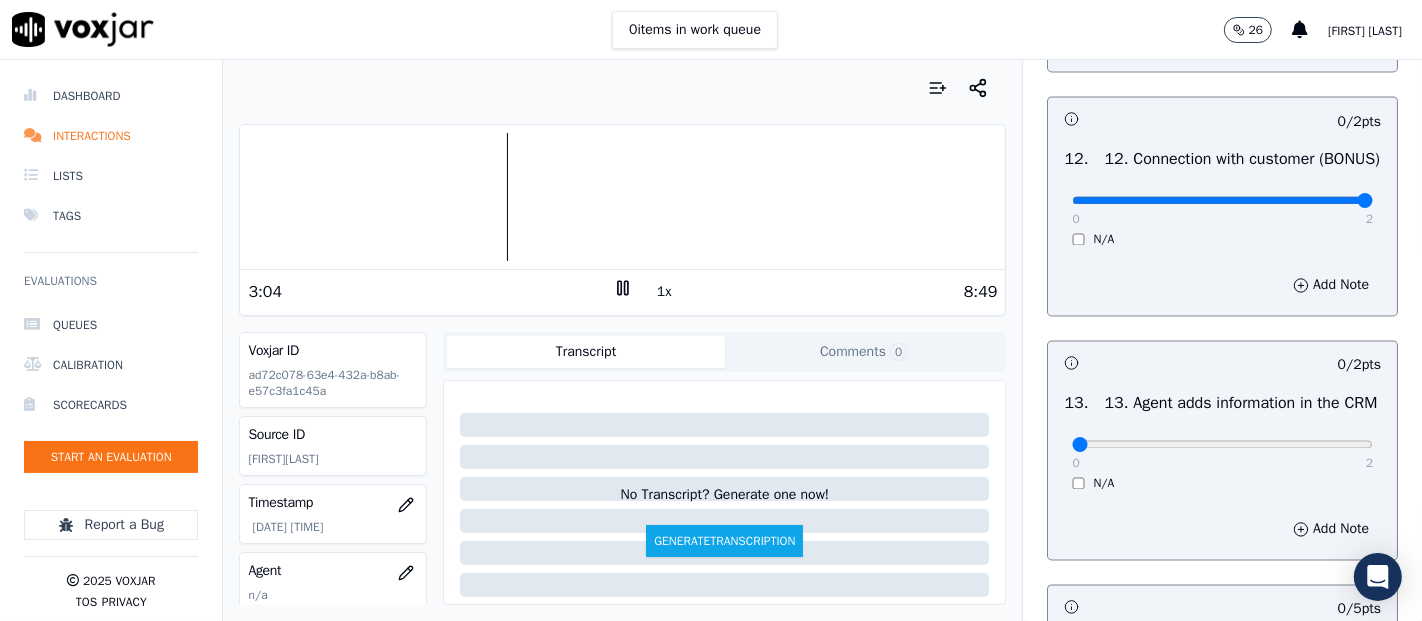 type on "2" 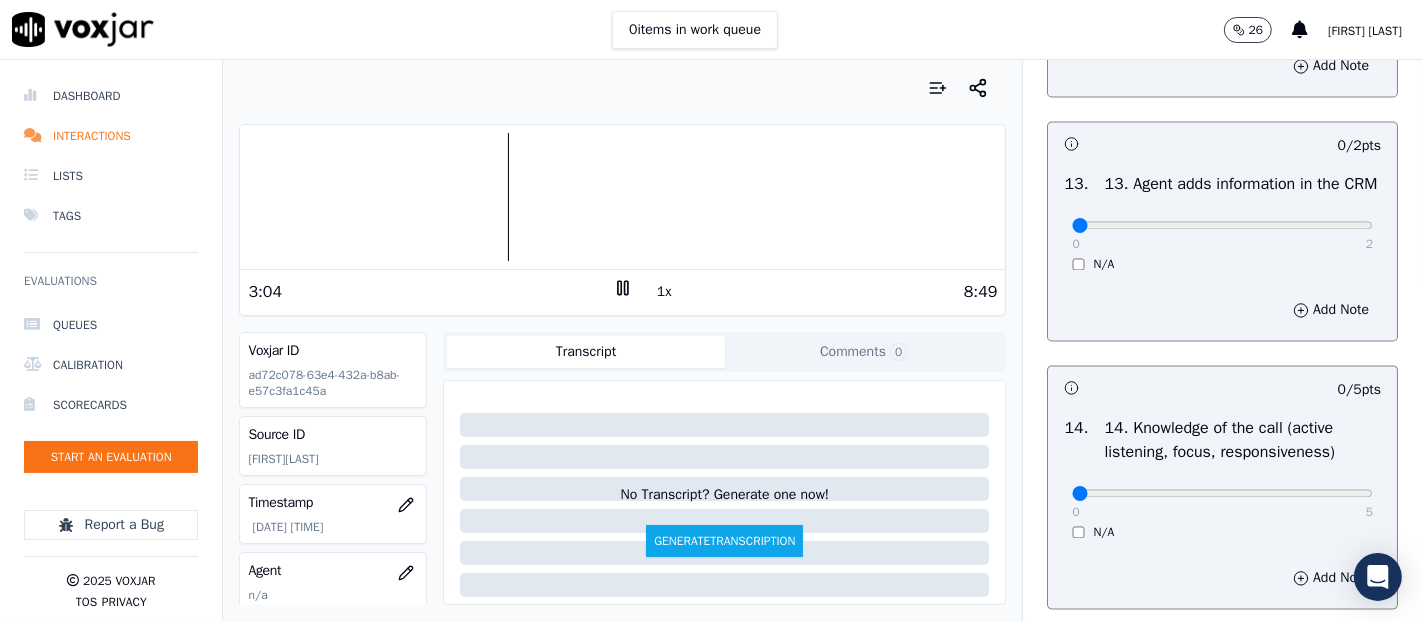 scroll, scrollTop: 3333, scrollLeft: 0, axis: vertical 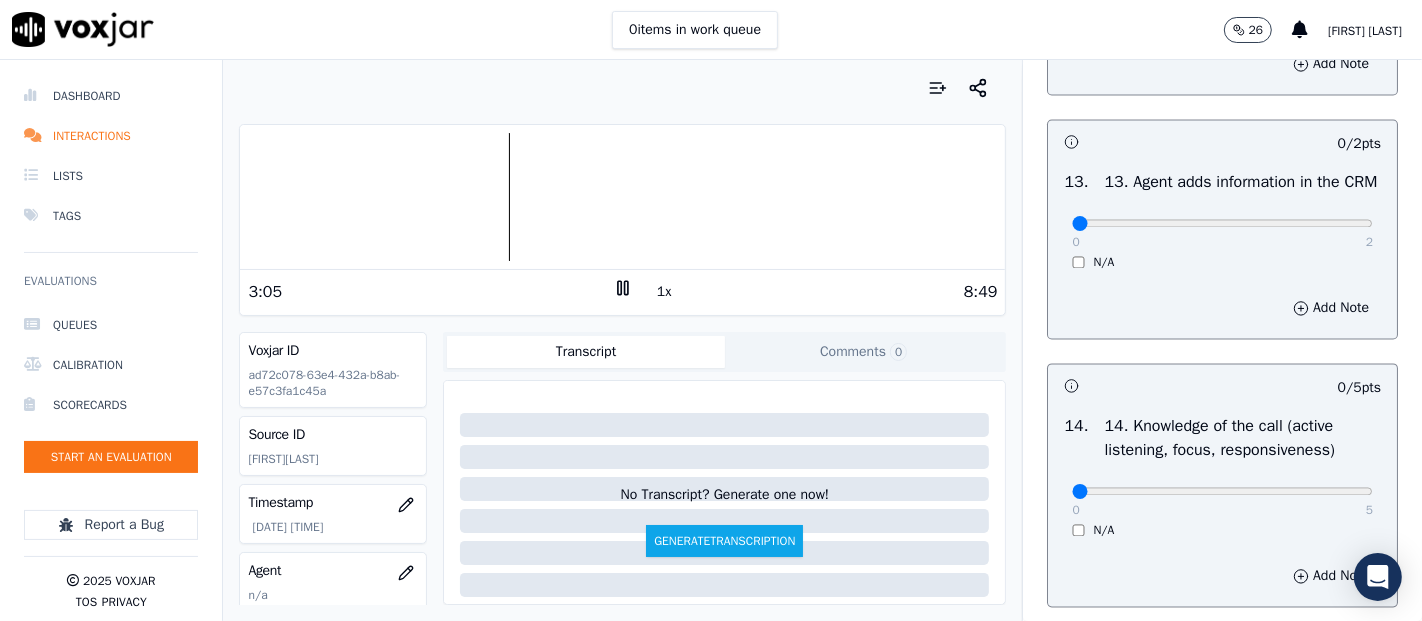 click on "0   2     N/A" at bounding box center [1222, 232] 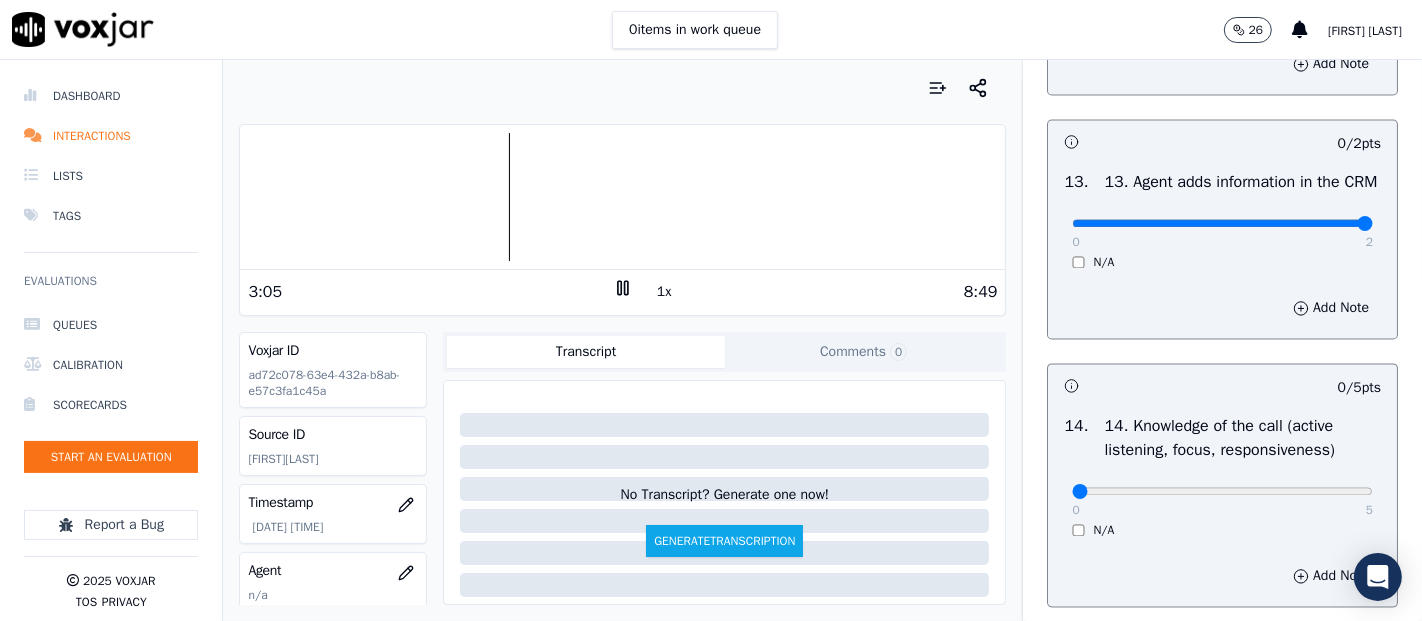 type on "2" 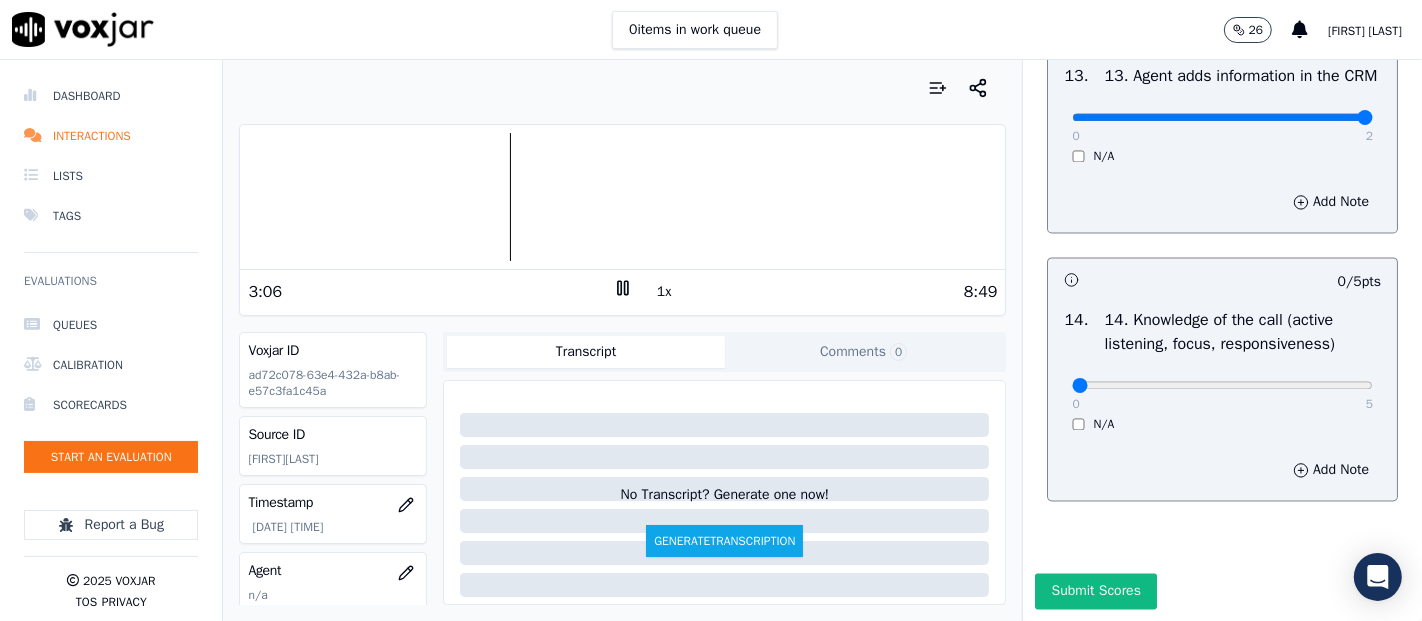 scroll, scrollTop: 3644, scrollLeft: 0, axis: vertical 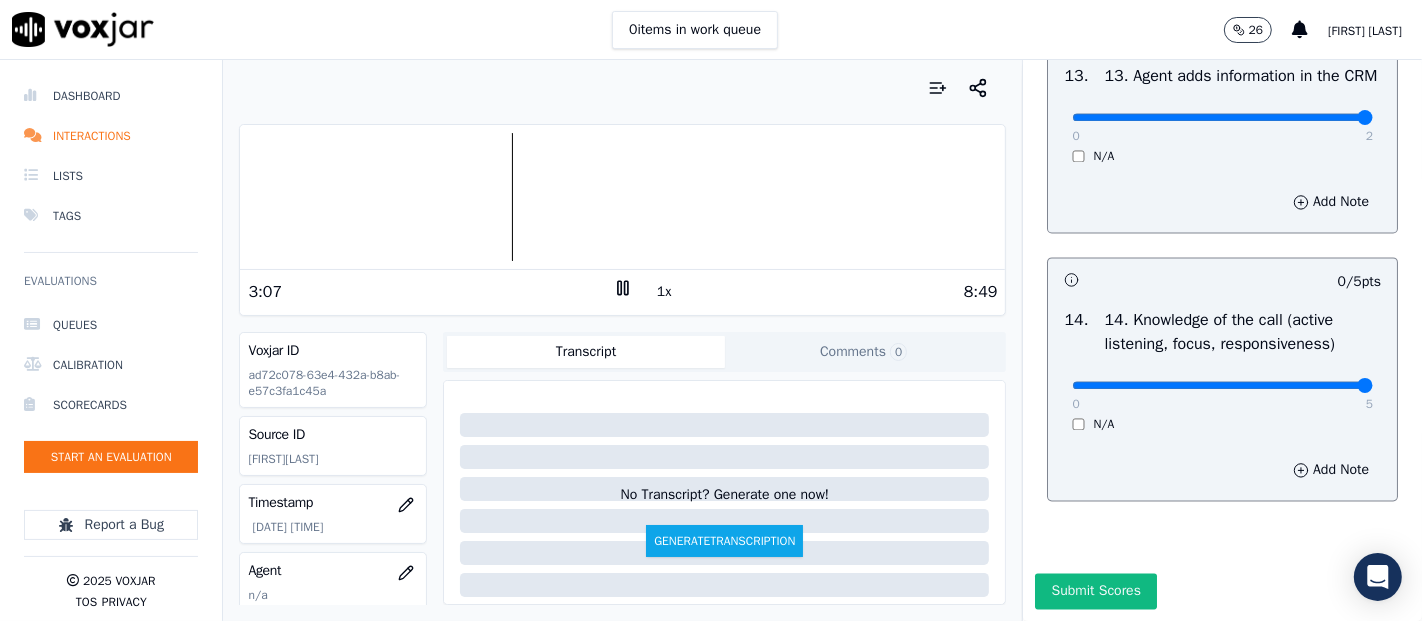 type on "5" 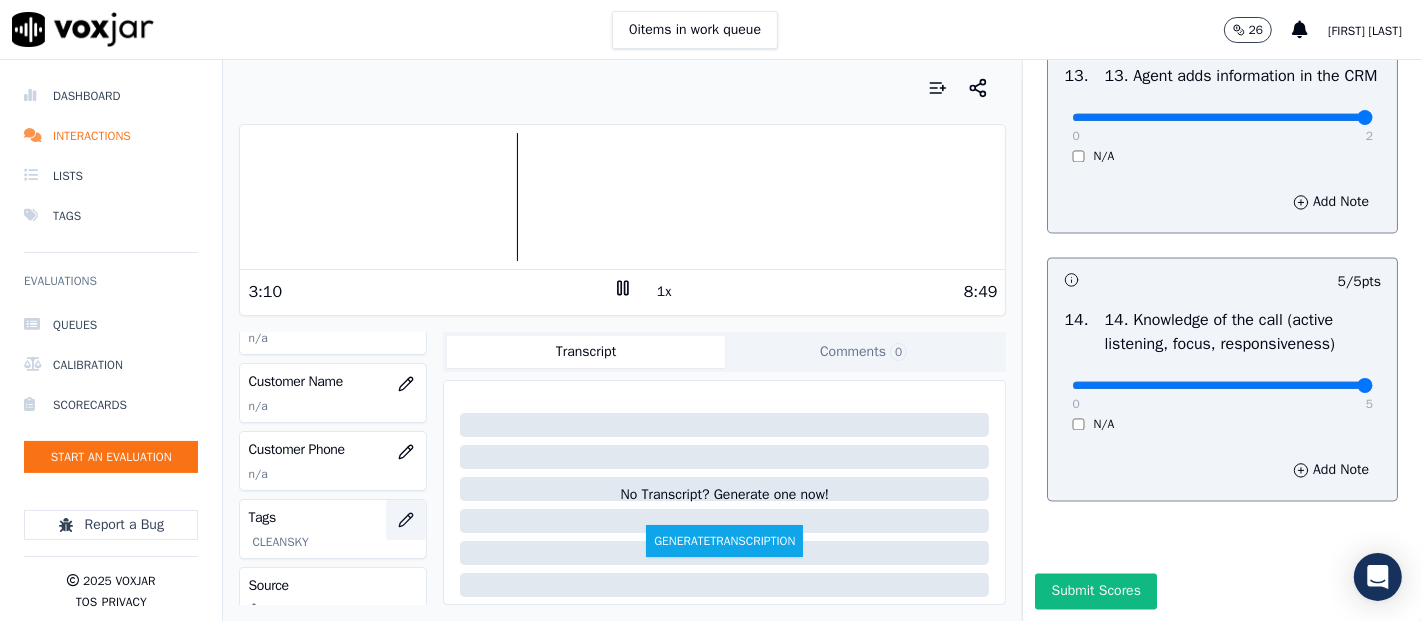 scroll, scrollTop: 222, scrollLeft: 0, axis: vertical 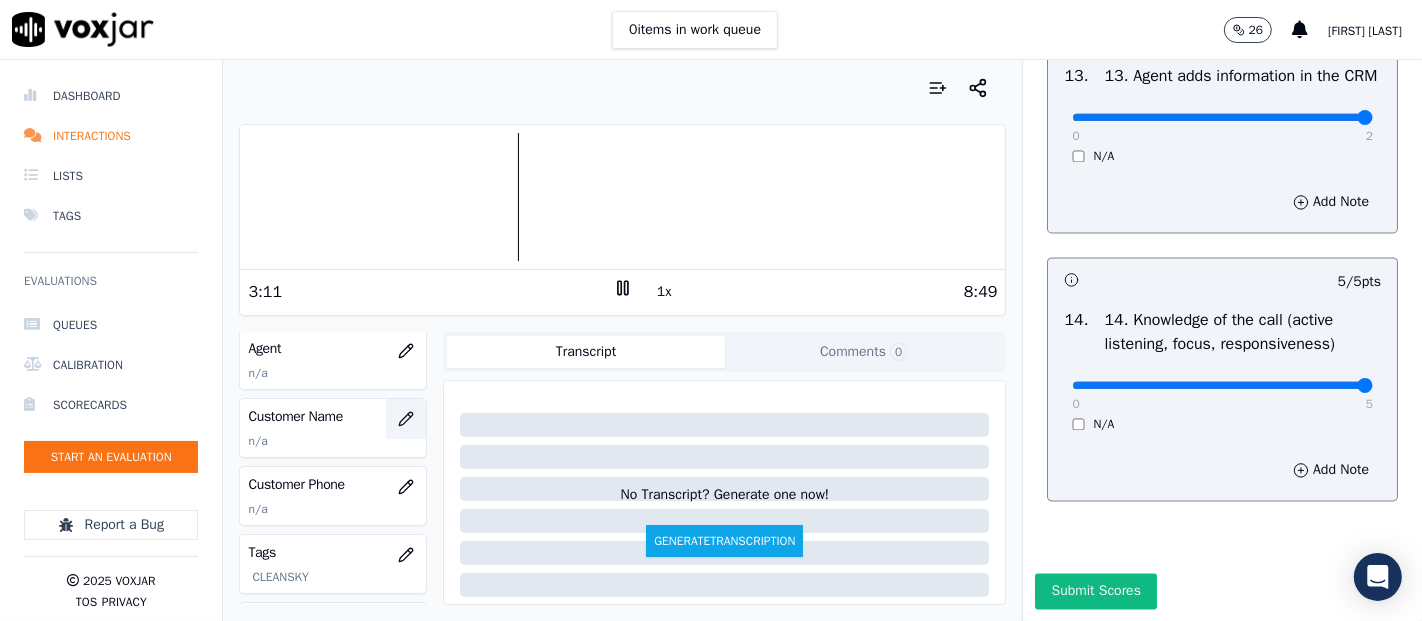 click 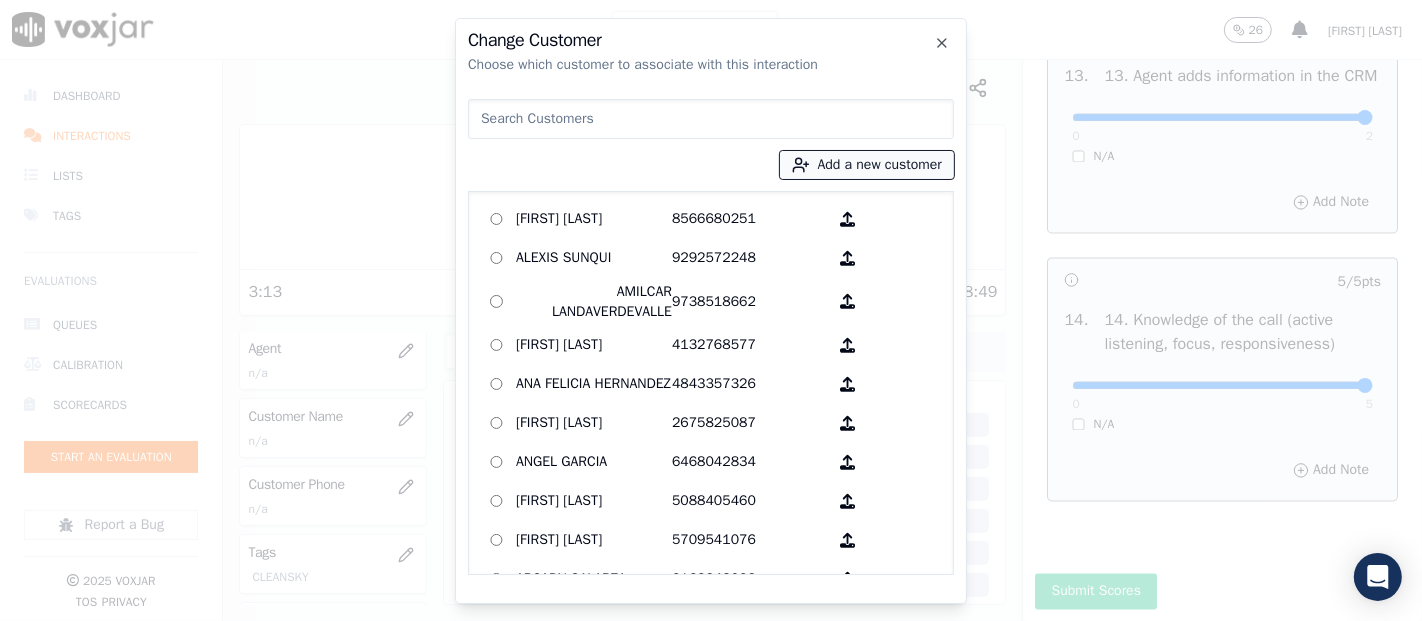 click on "Add a new customer" at bounding box center (867, 165) 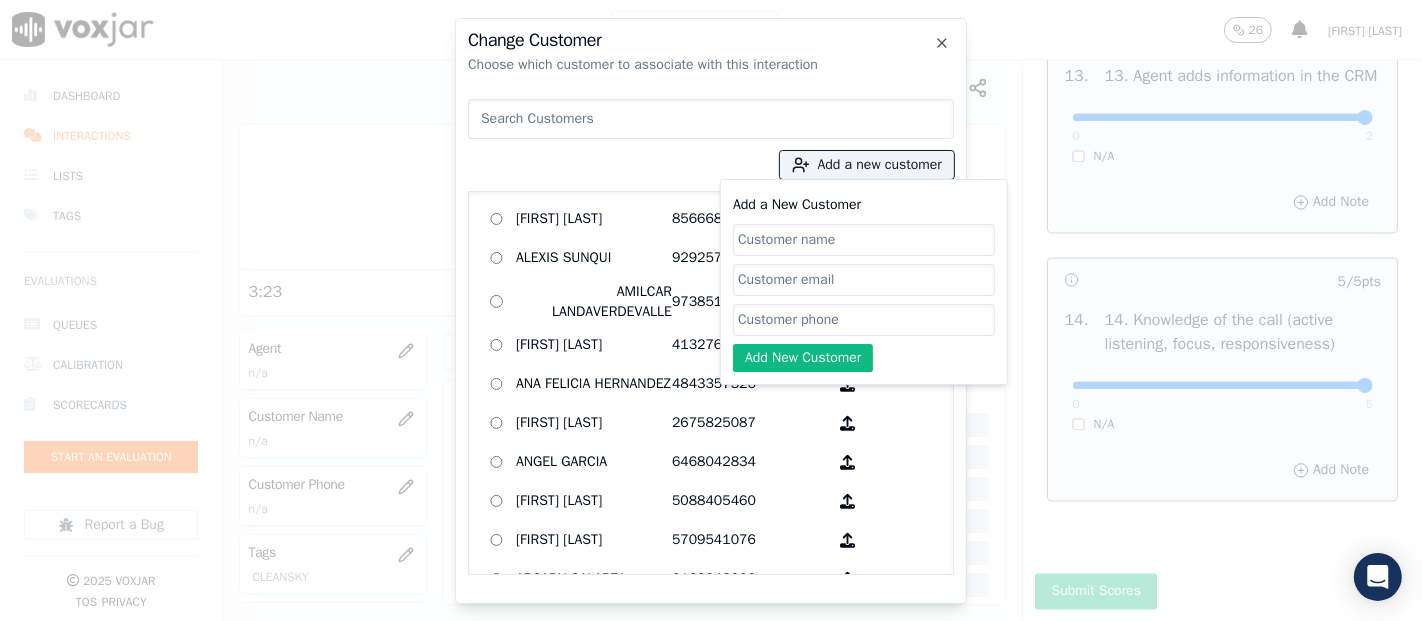 paste on "[FIRST] [LAST]" 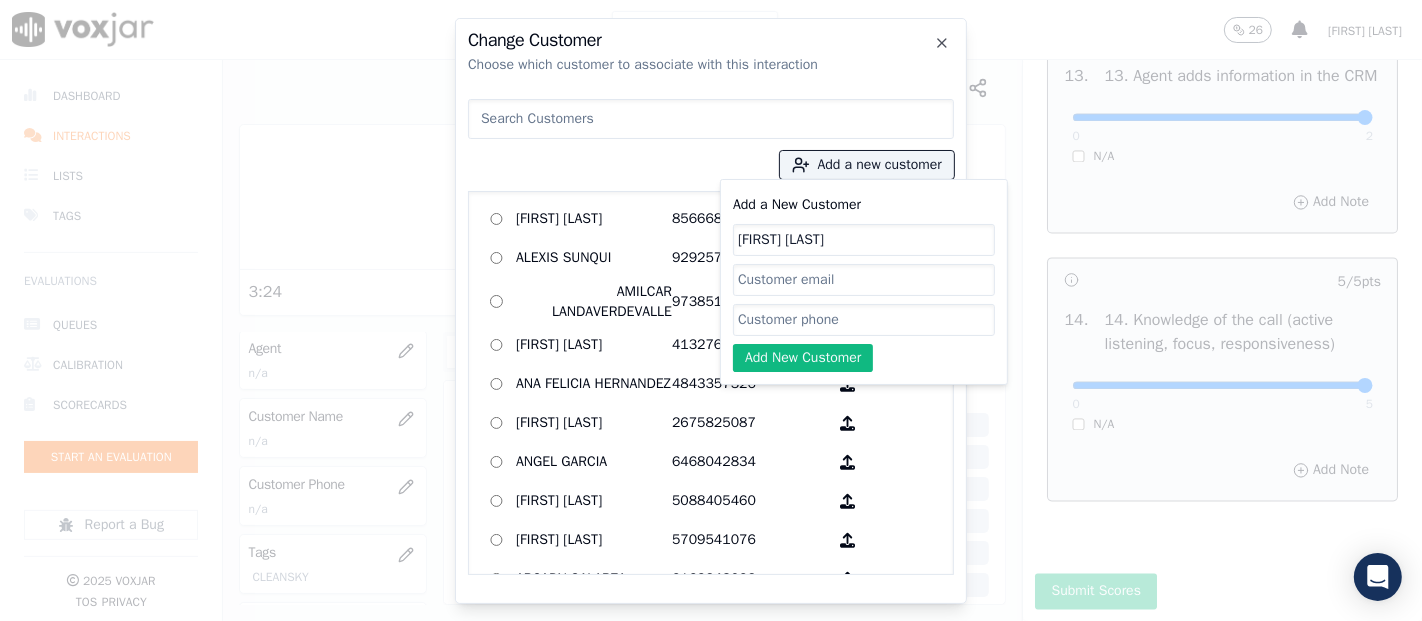 type on "[FIRST] [LAST]" 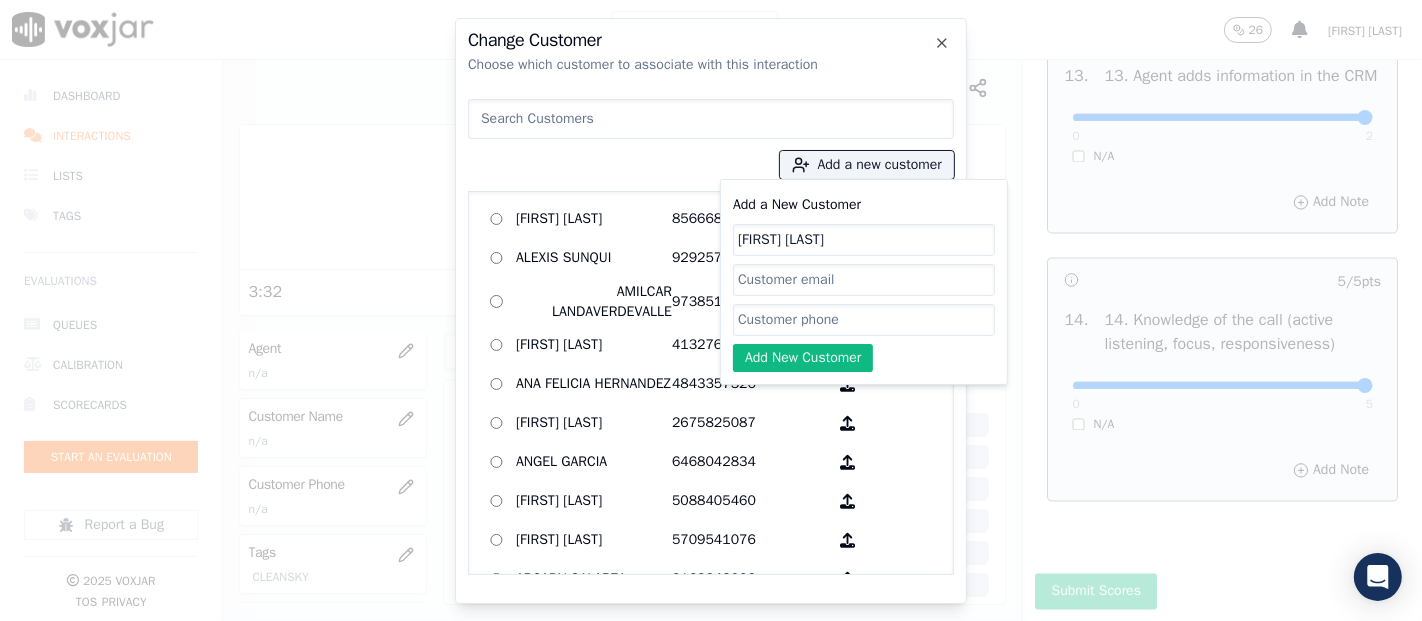 paste on "5707909199" 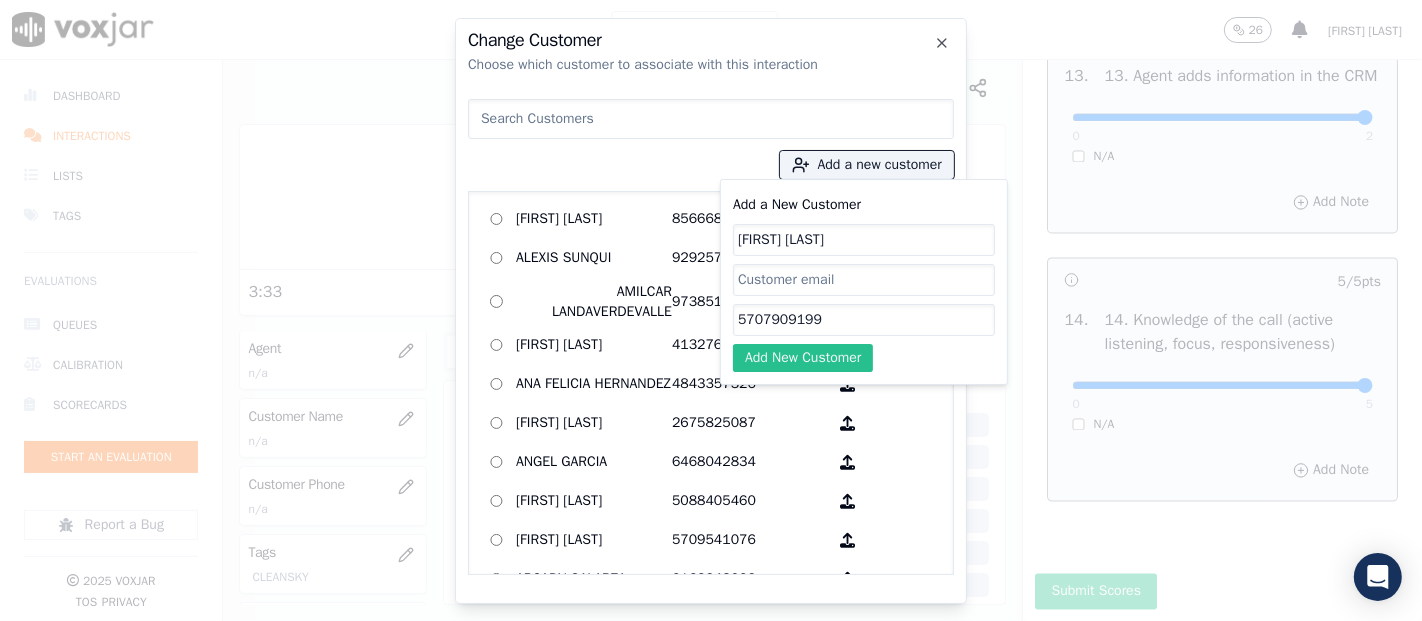 type on "5707909199" 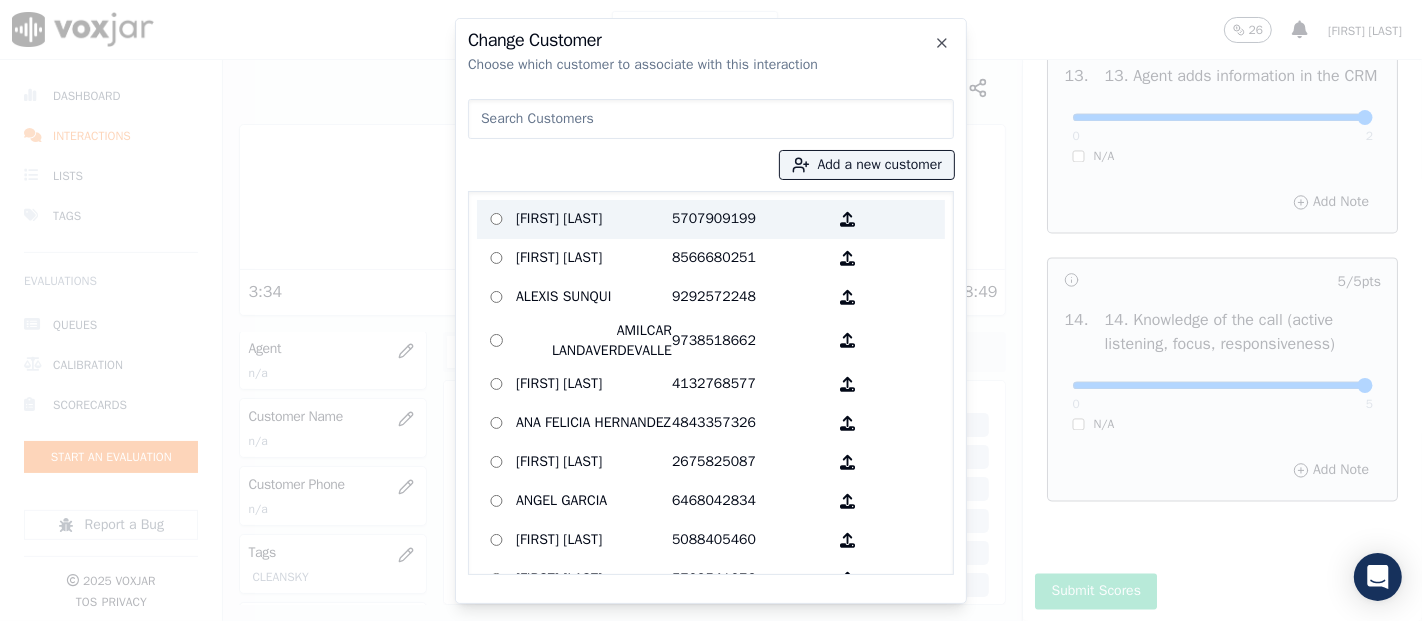 click on "5707909199" at bounding box center (750, 219) 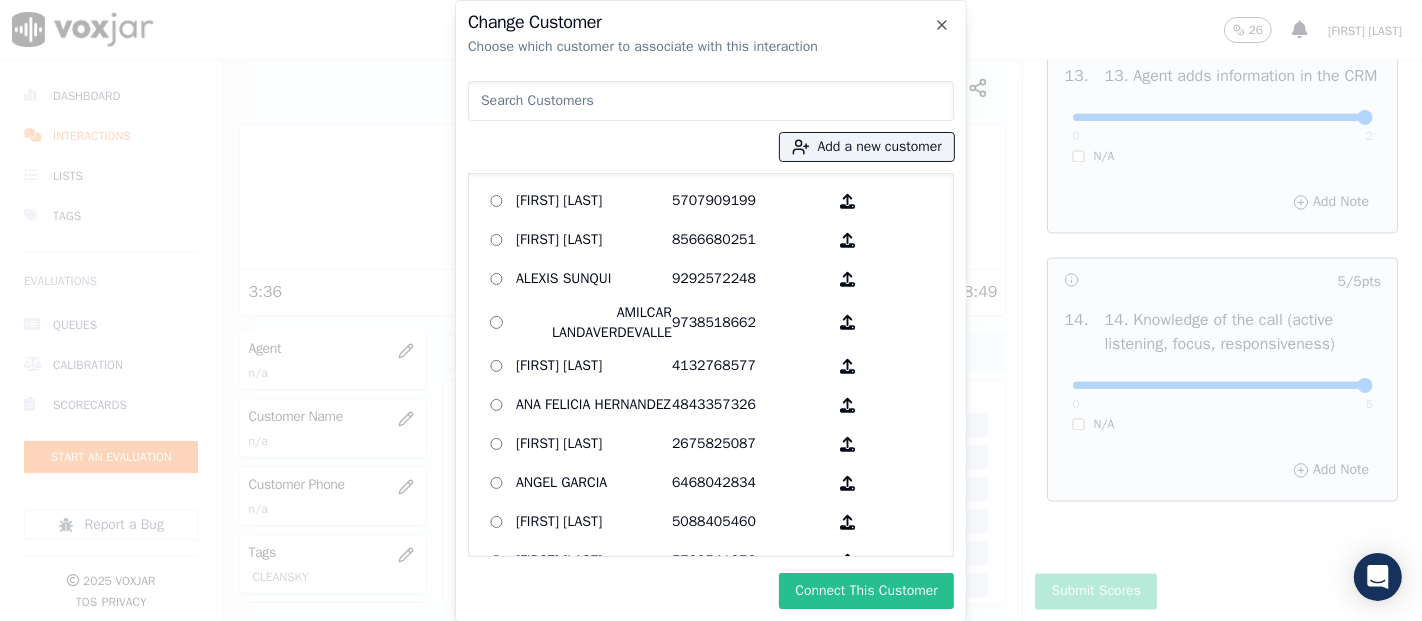 click on "Connect This Customer" at bounding box center [866, 591] 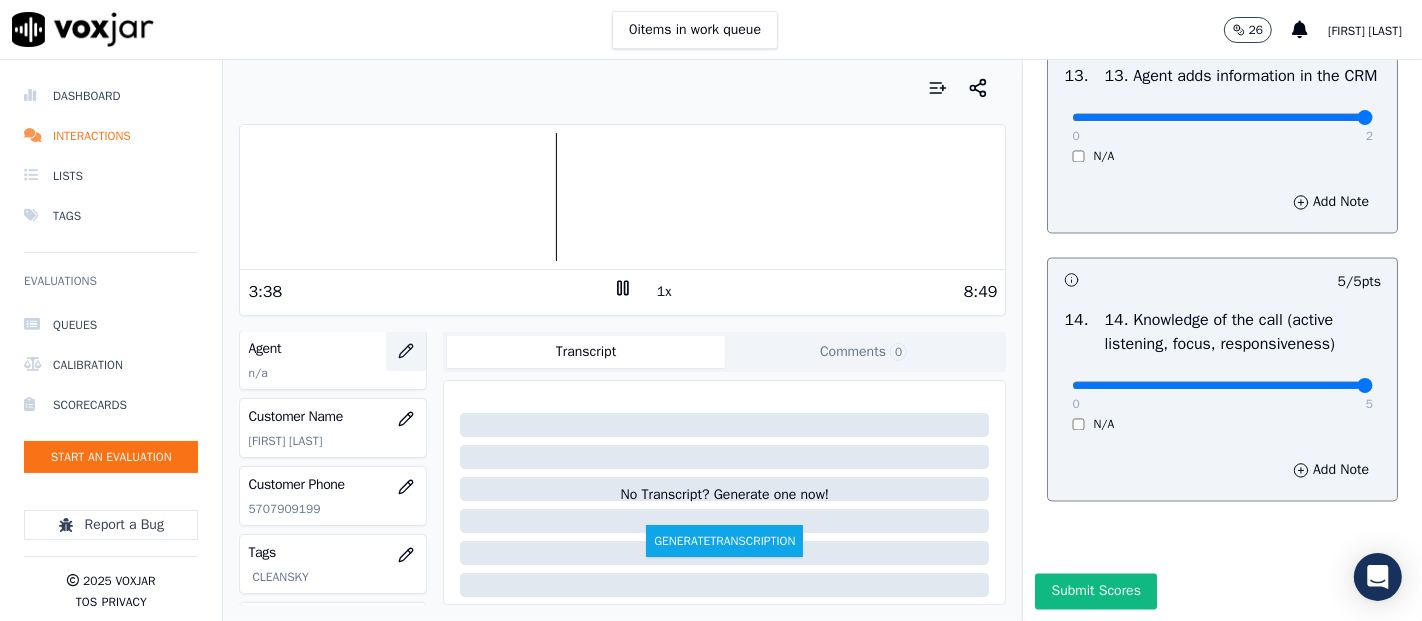 click at bounding box center [406, 351] 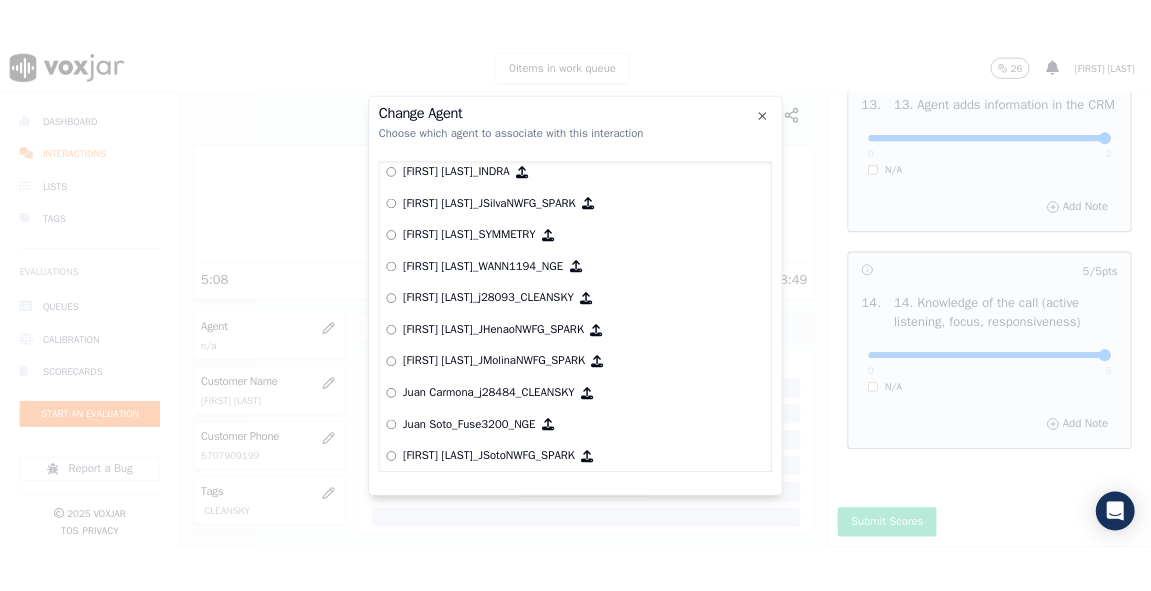 scroll, scrollTop: 5360, scrollLeft: 0, axis: vertical 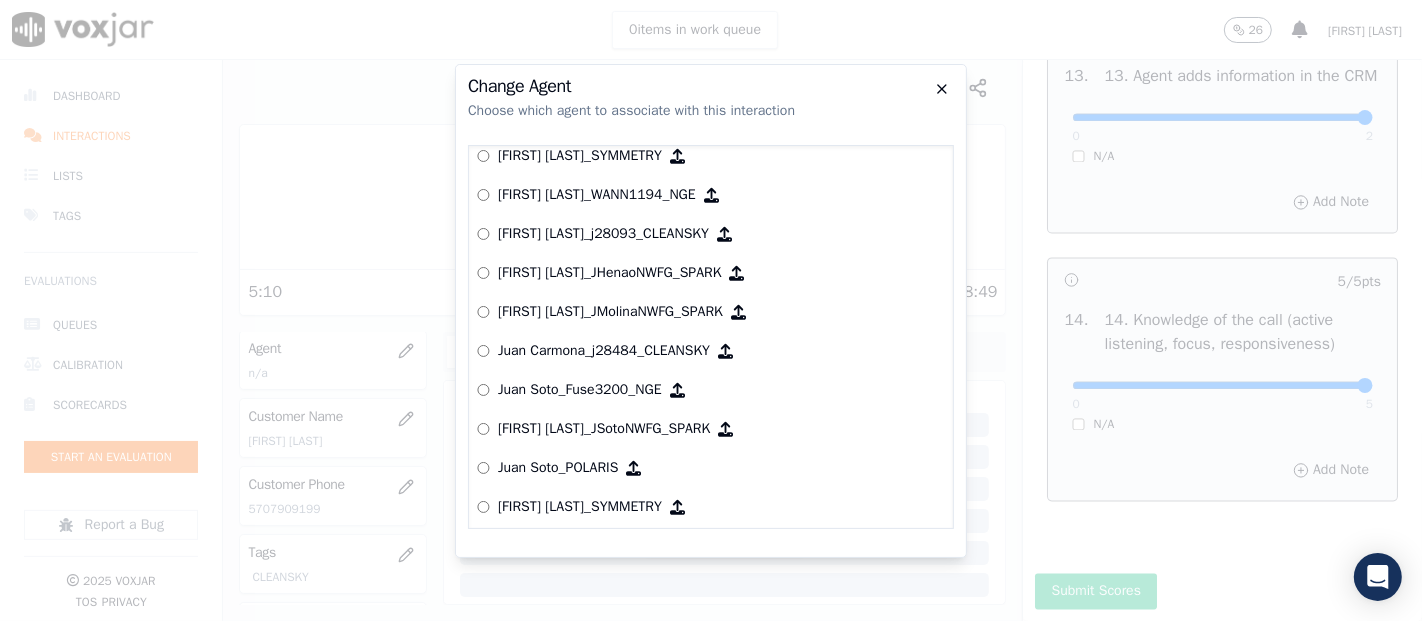 click 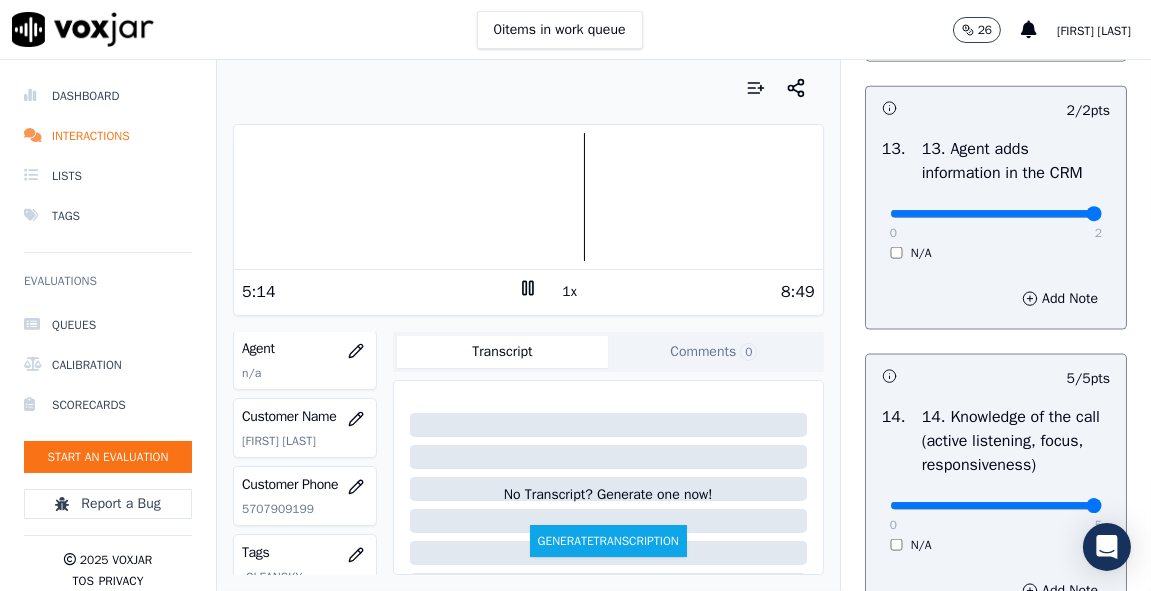 scroll, scrollTop: 254, scrollLeft: 0, axis: vertical 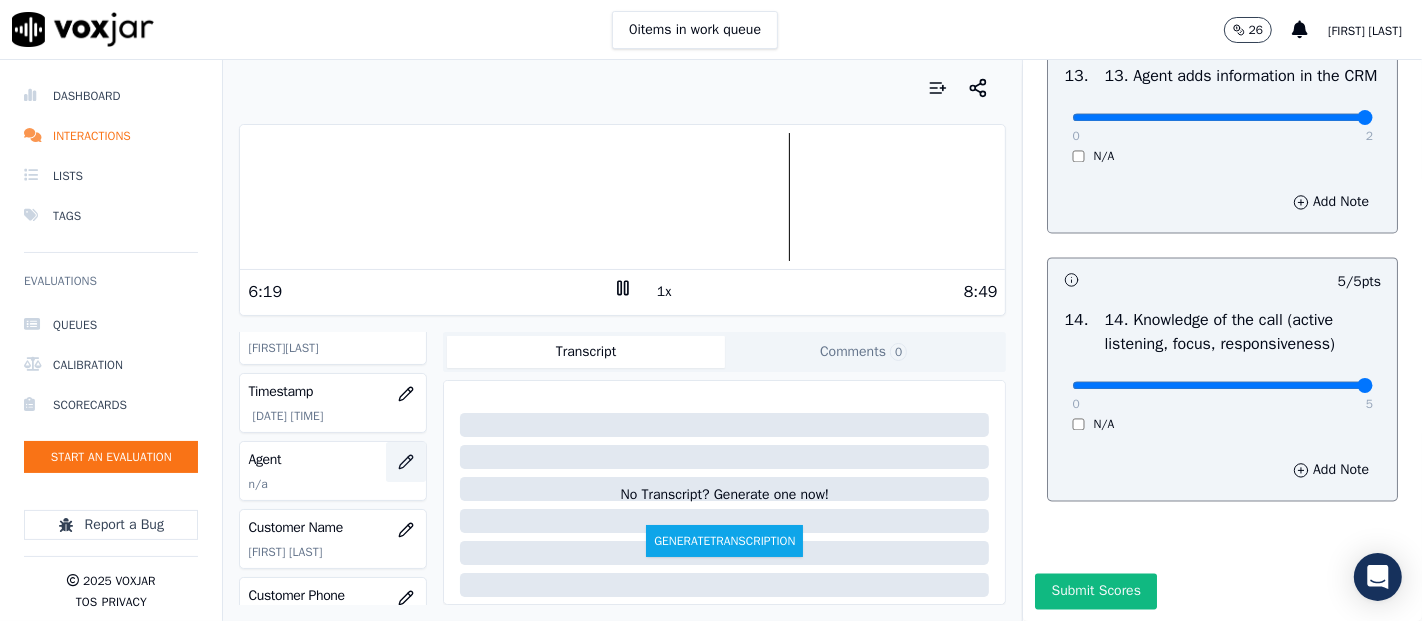 click 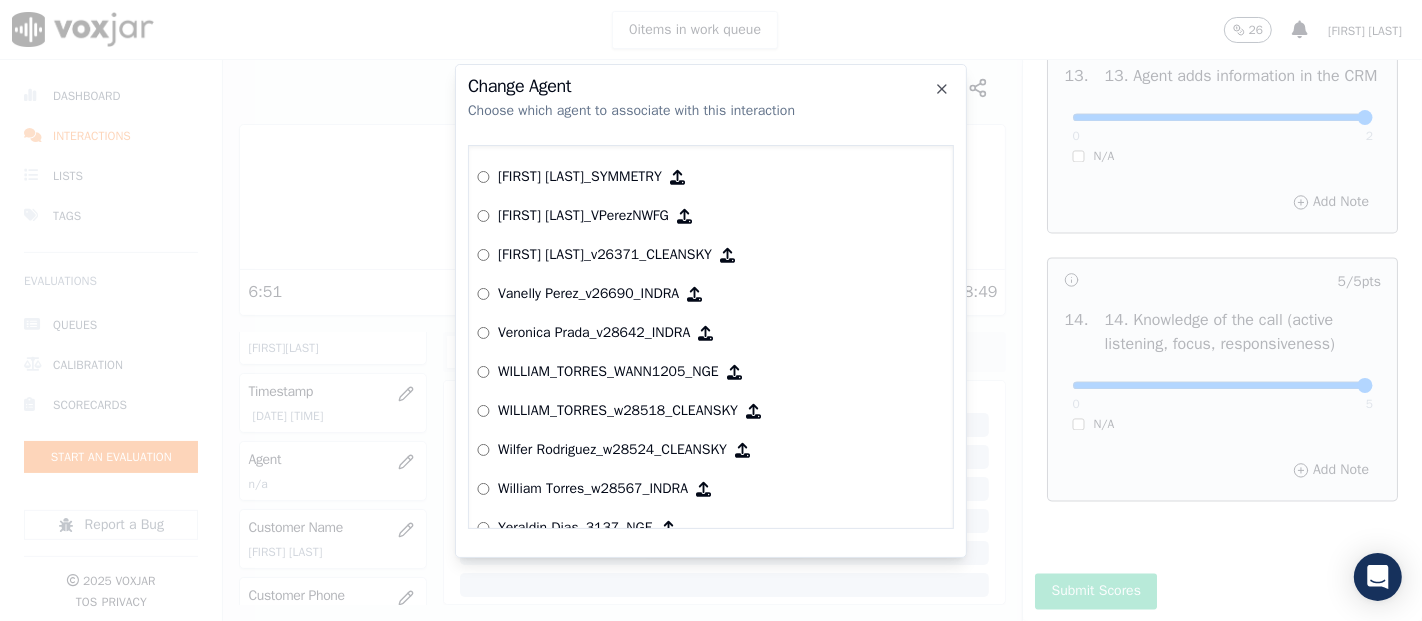 scroll, scrollTop: 9413, scrollLeft: 0, axis: vertical 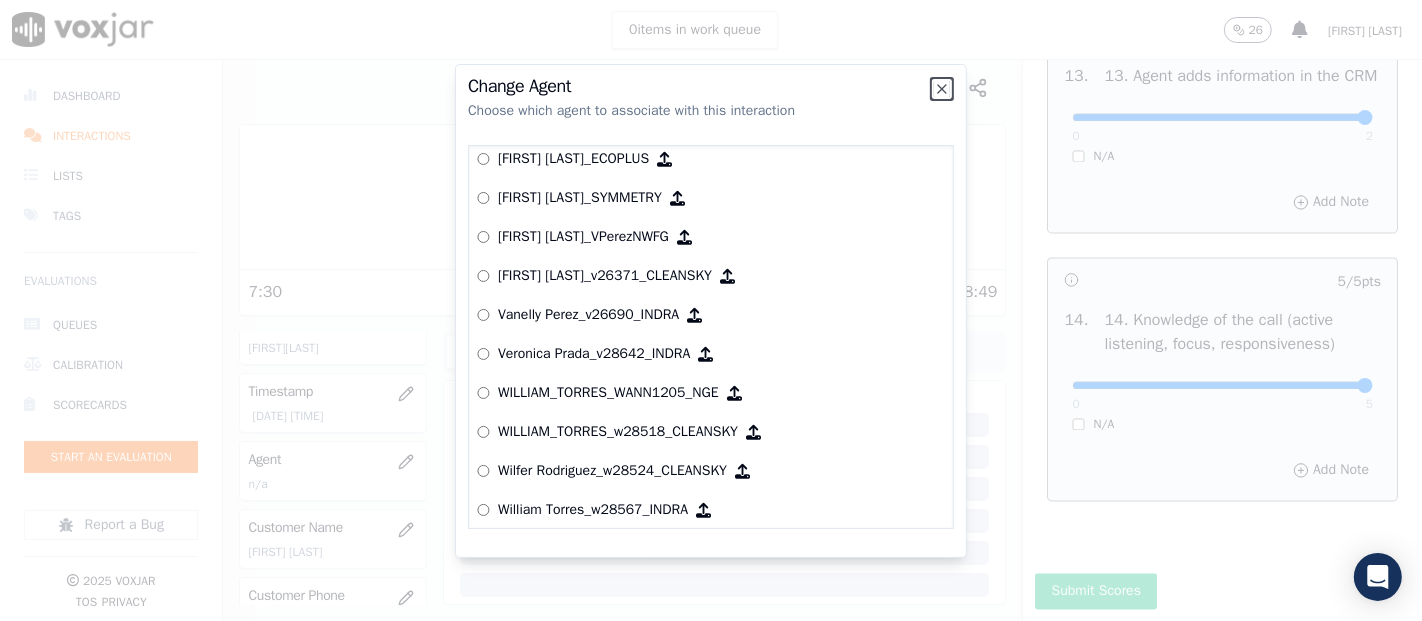 click 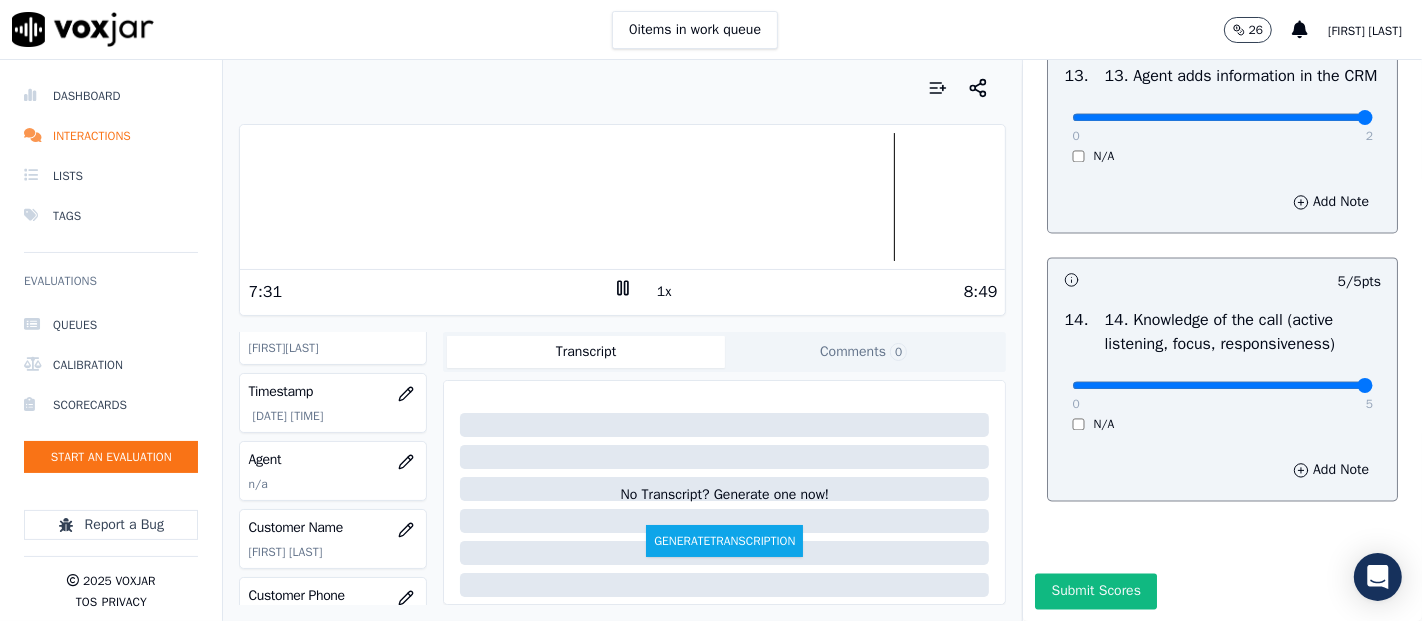 click 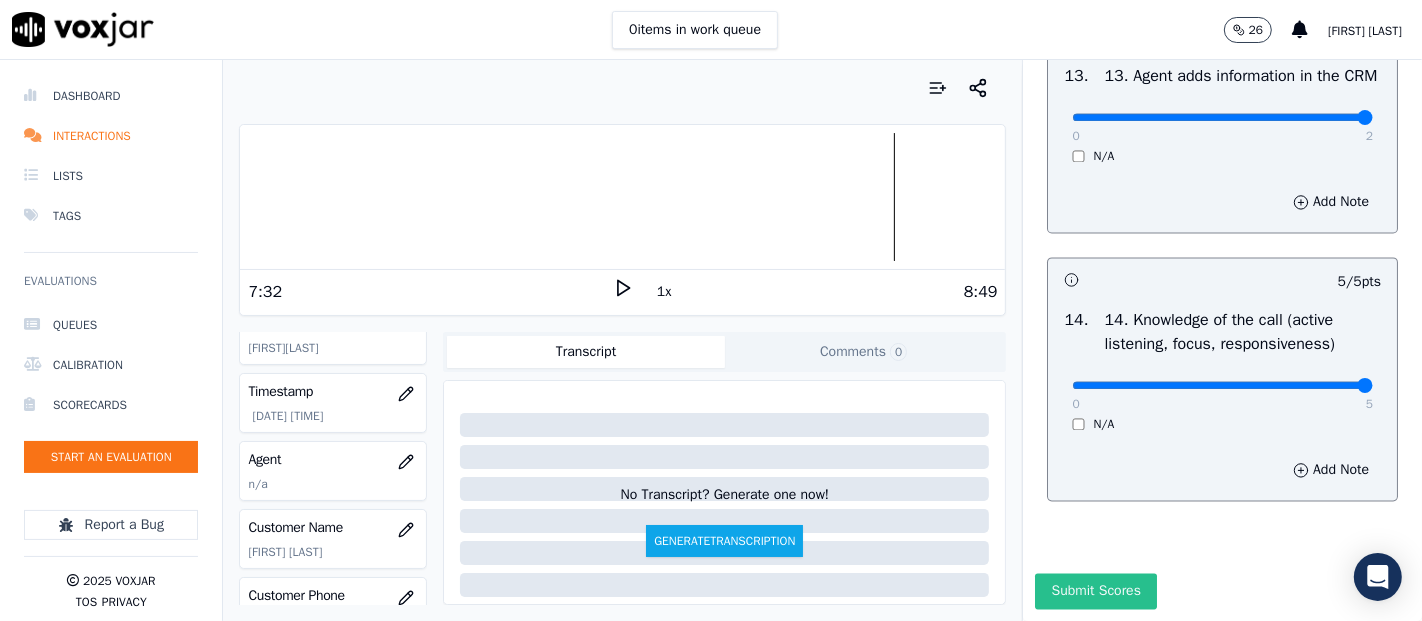 click on "Submit Scores" at bounding box center (1095, 591) 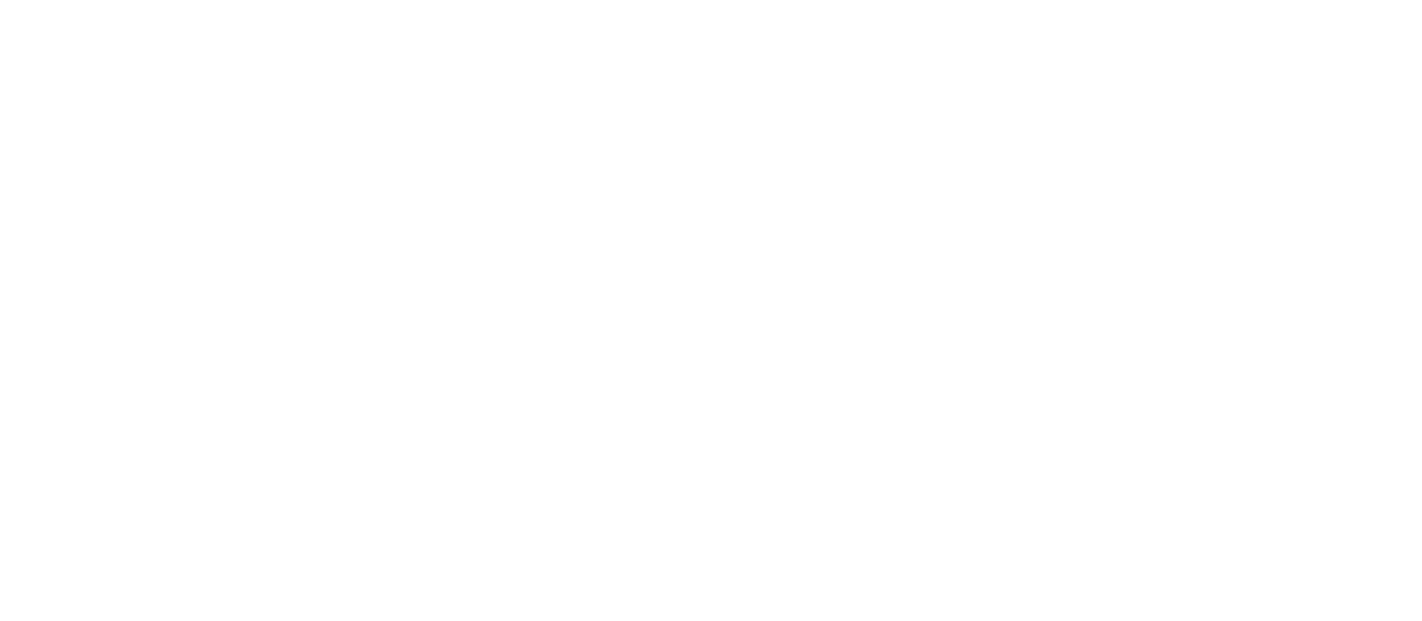 scroll, scrollTop: 0, scrollLeft: 0, axis: both 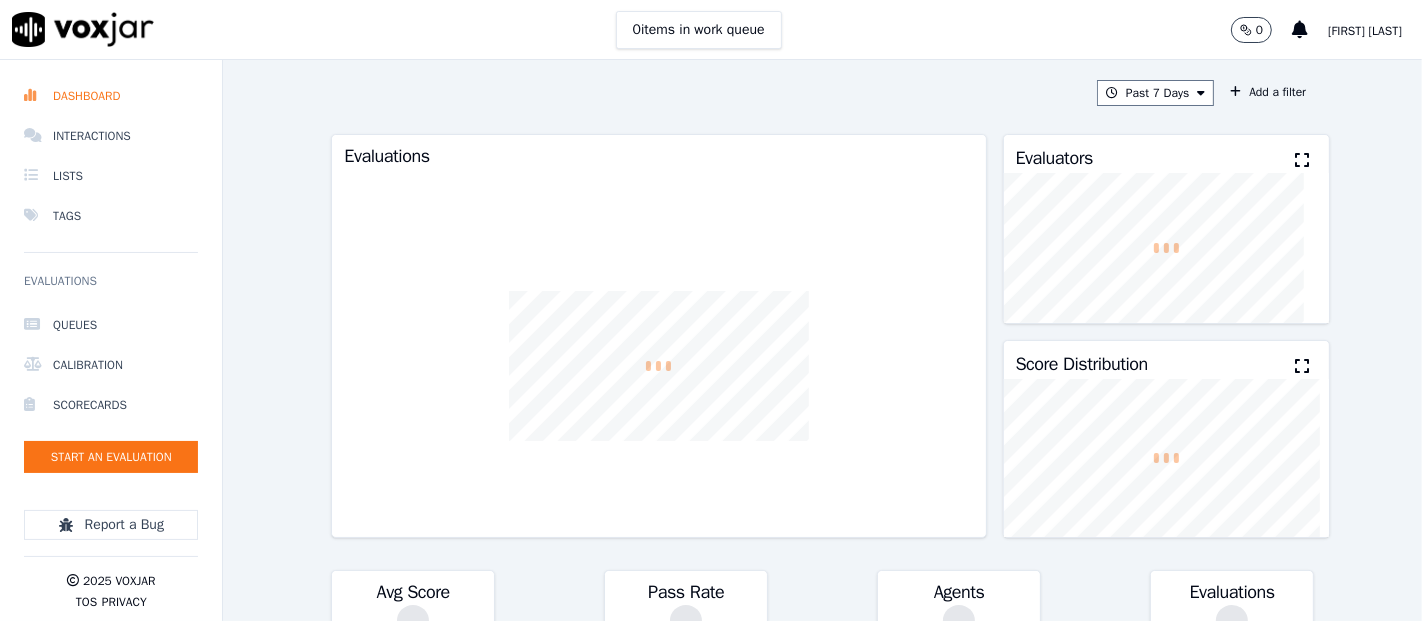 click on "[FIRST] [LAST]" at bounding box center (1365, 31) 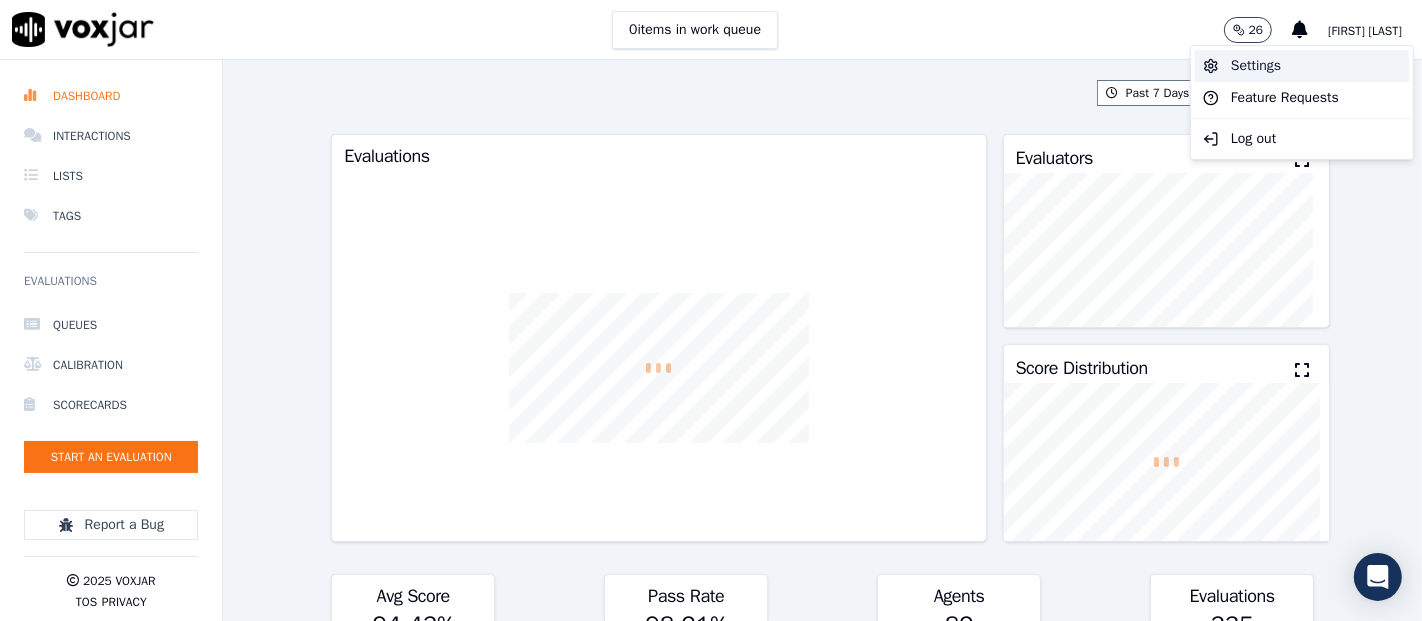 click on "Settings" at bounding box center [1302, 66] 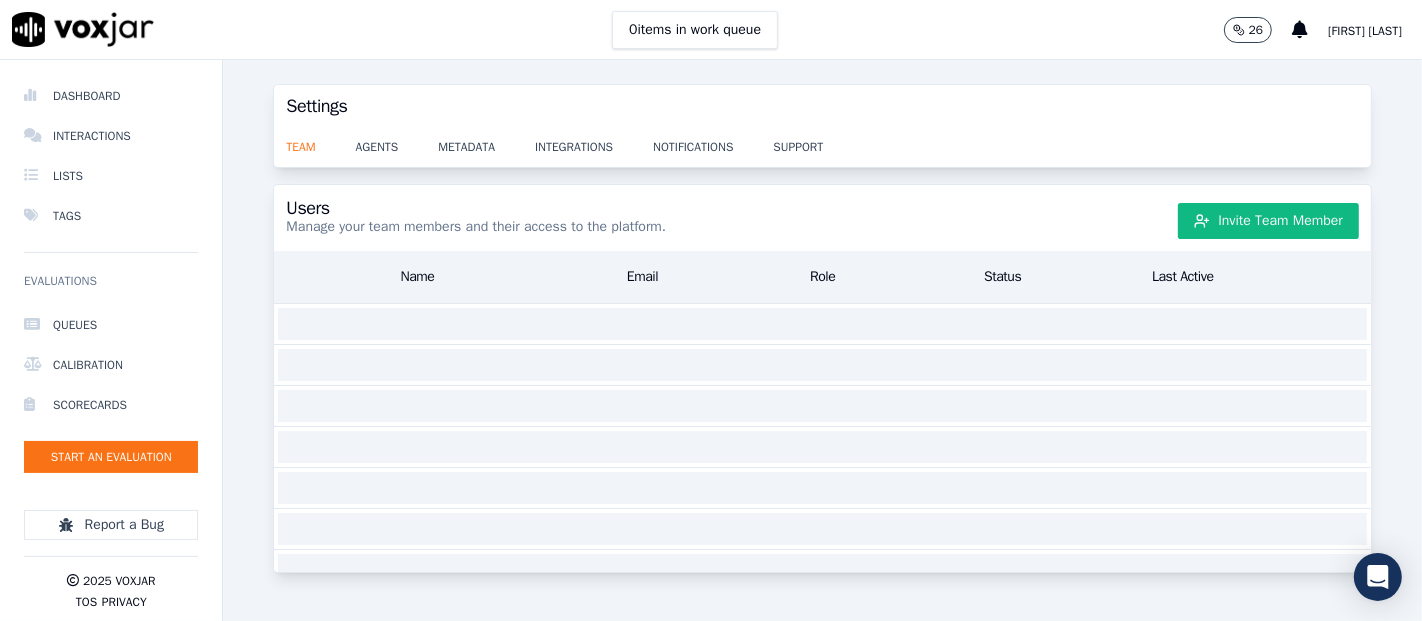 click on "team agents metadata integrations notifications support" at bounding box center (822, 147) 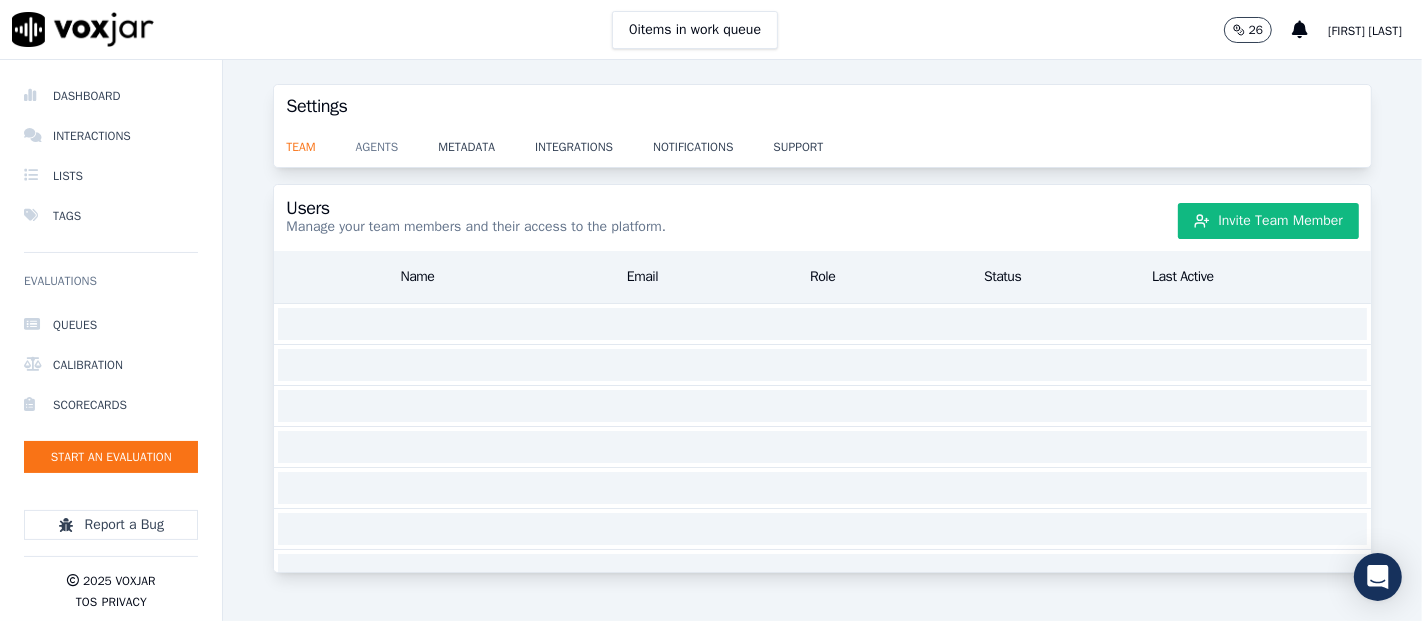 click on "agents" at bounding box center (397, 141) 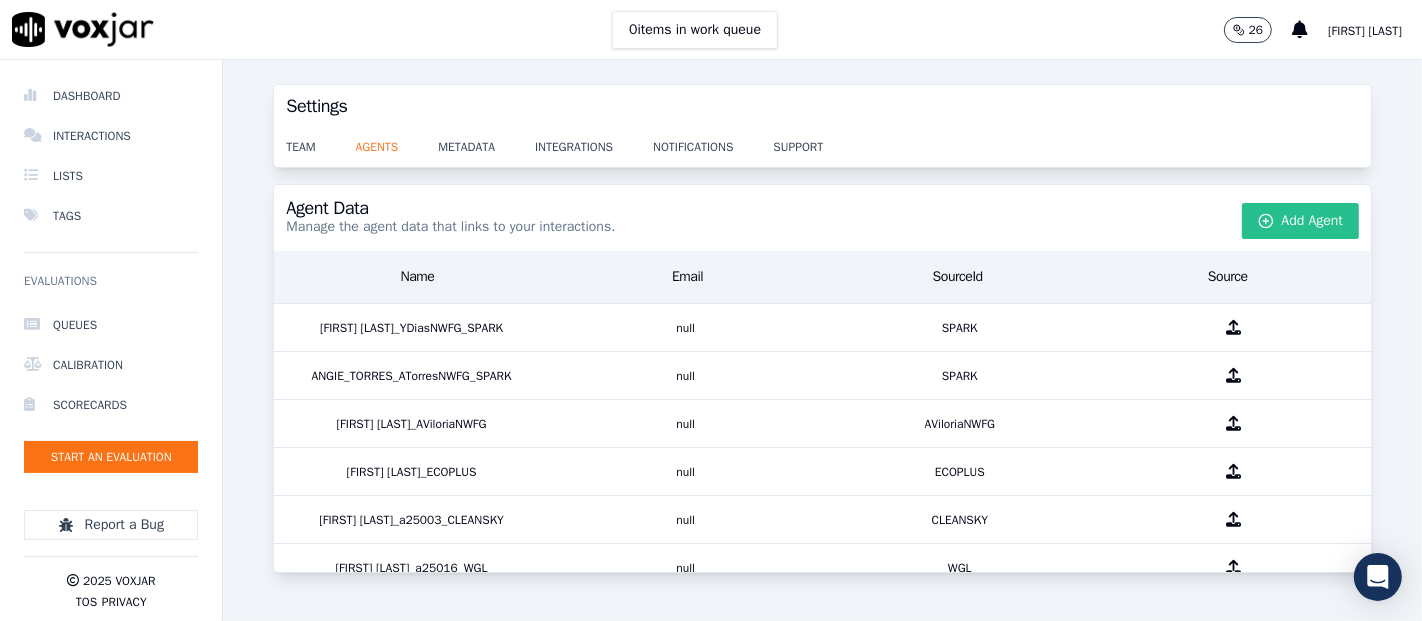 click 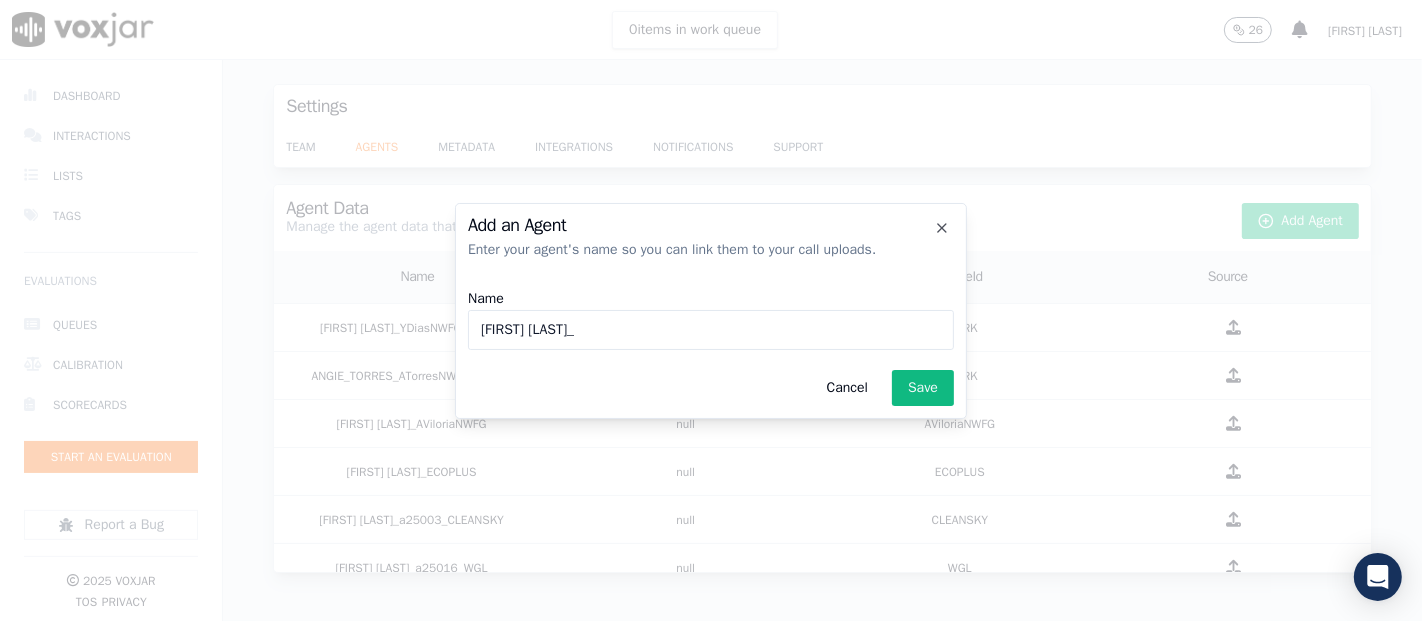 paste on "j13899" 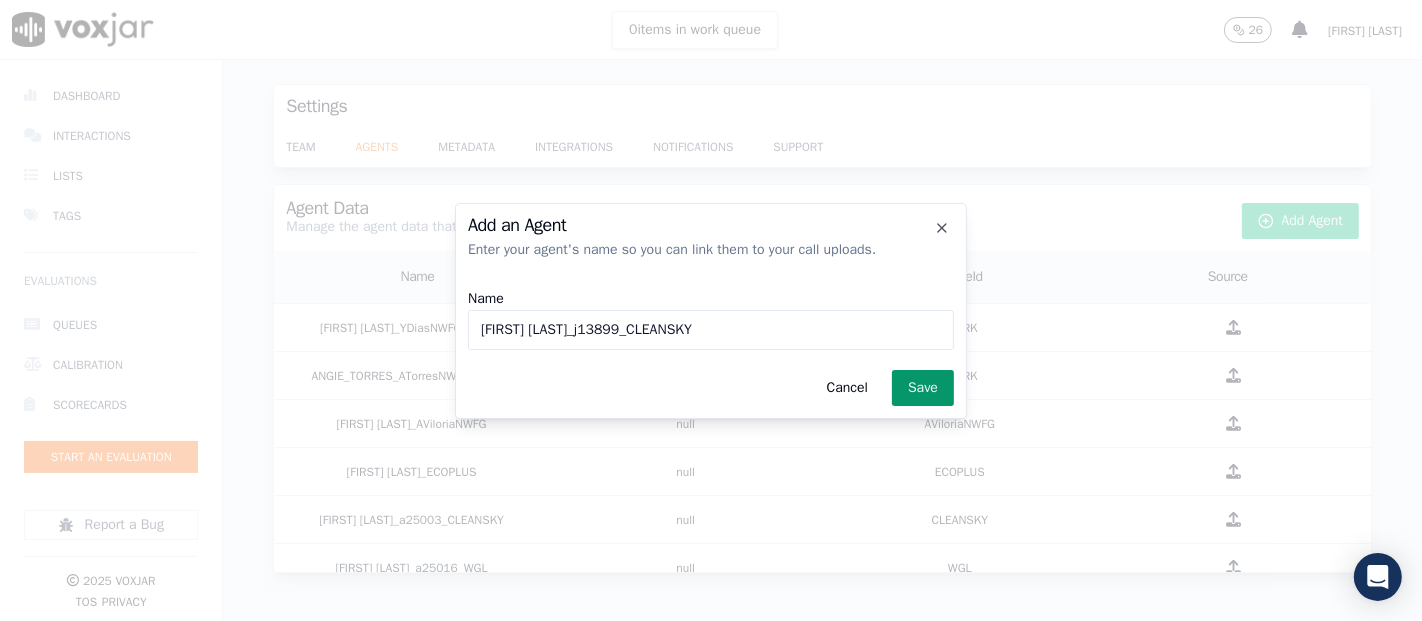 type on "[FIRST] [LAST]_j13899_CLEANSKY" 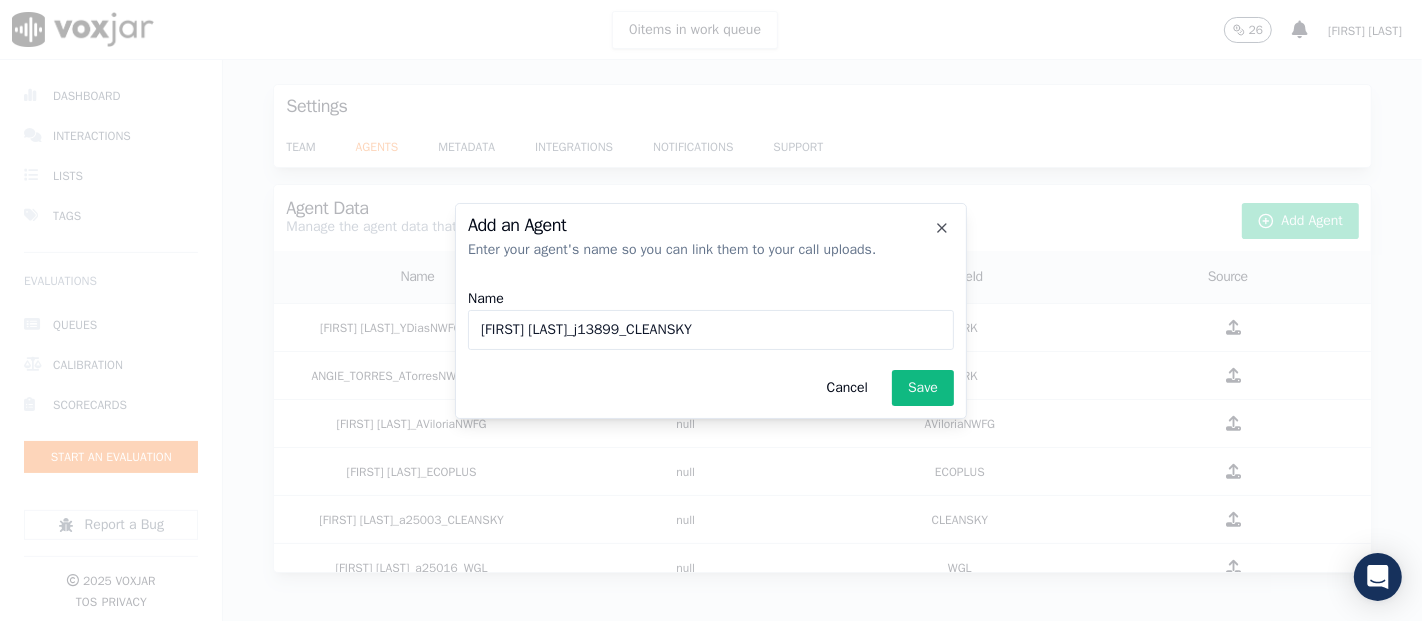 click on "Save" 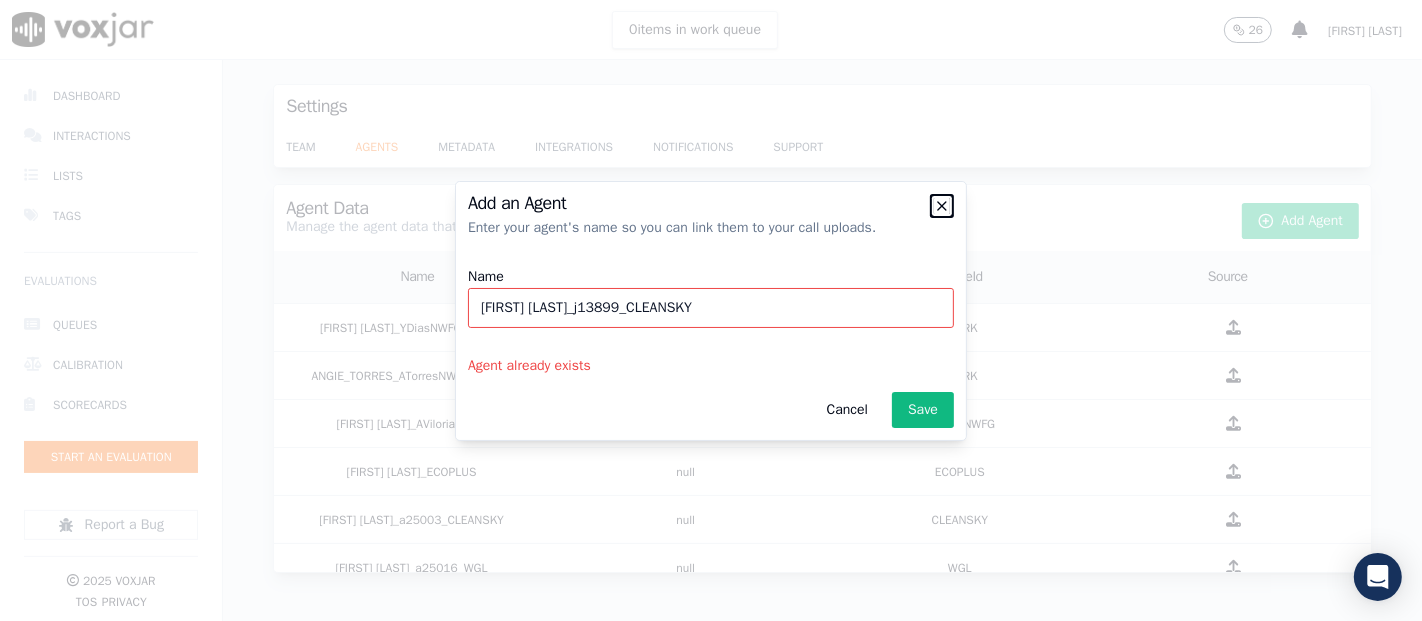 click 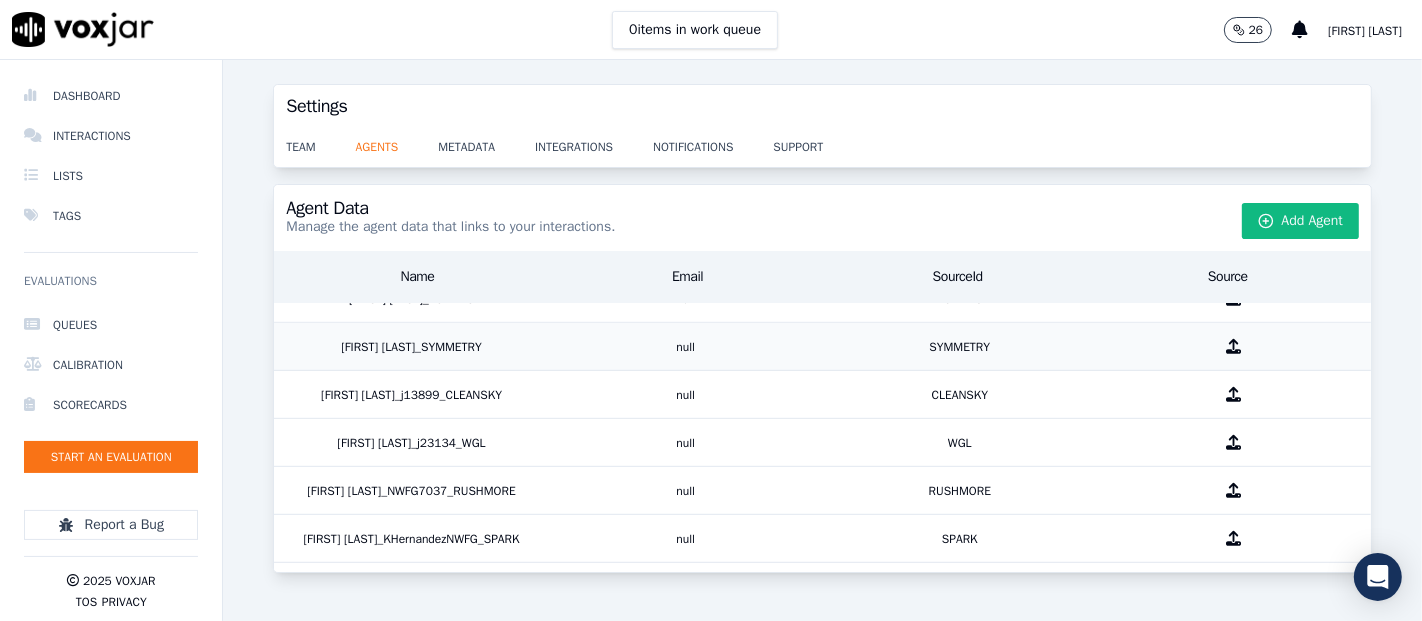scroll, scrollTop: 7504, scrollLeft: 0, axis: vertical 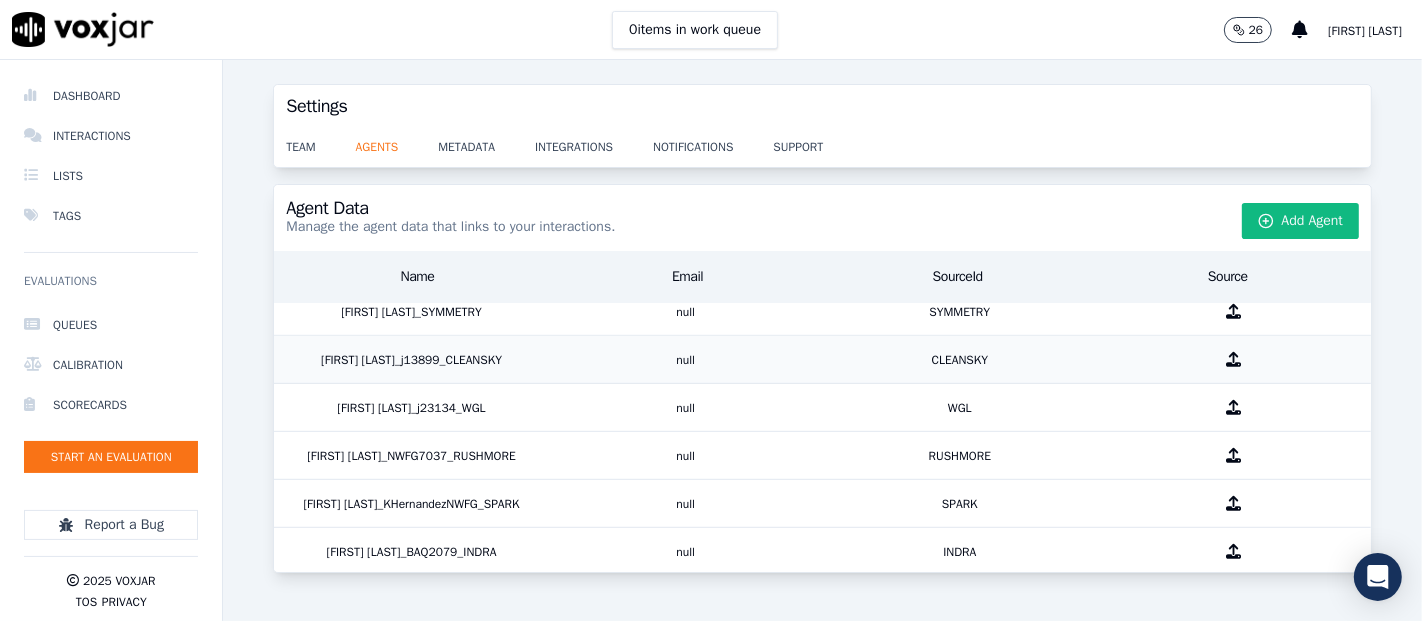 click on "[FIRST] [LAST]_j13899_CLEANSKY" at bounding box center [411, 359] 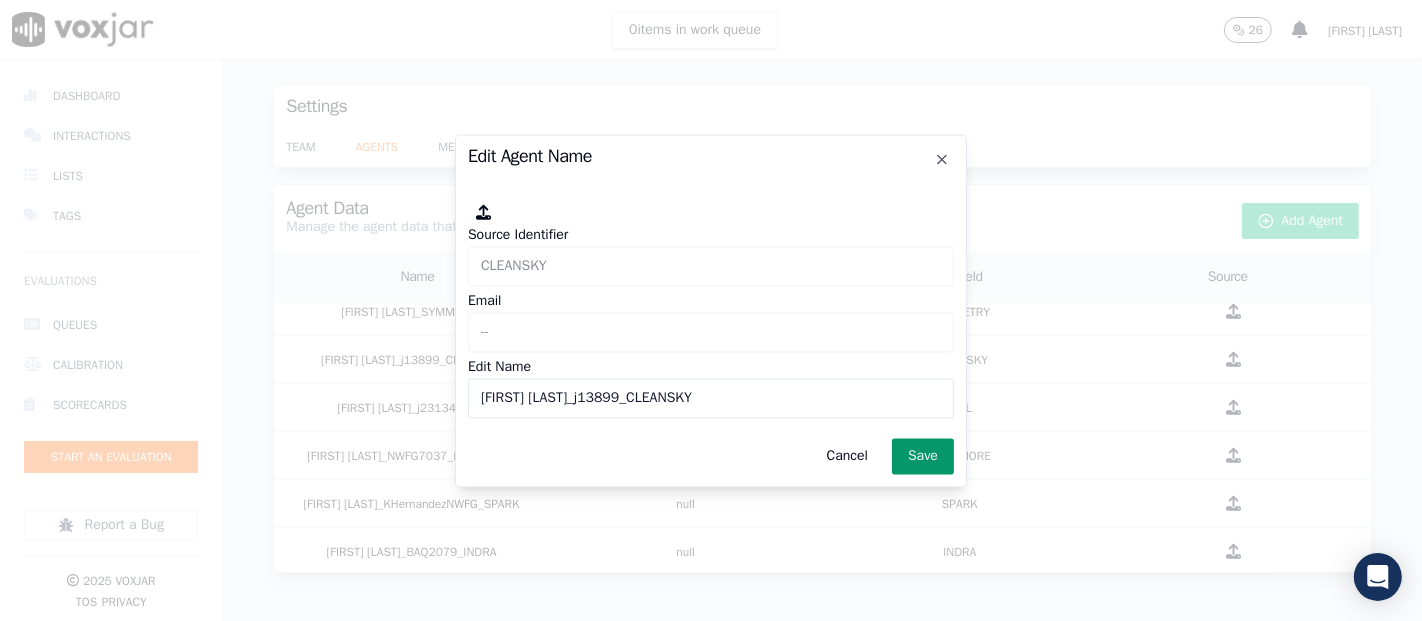 click on "Save" 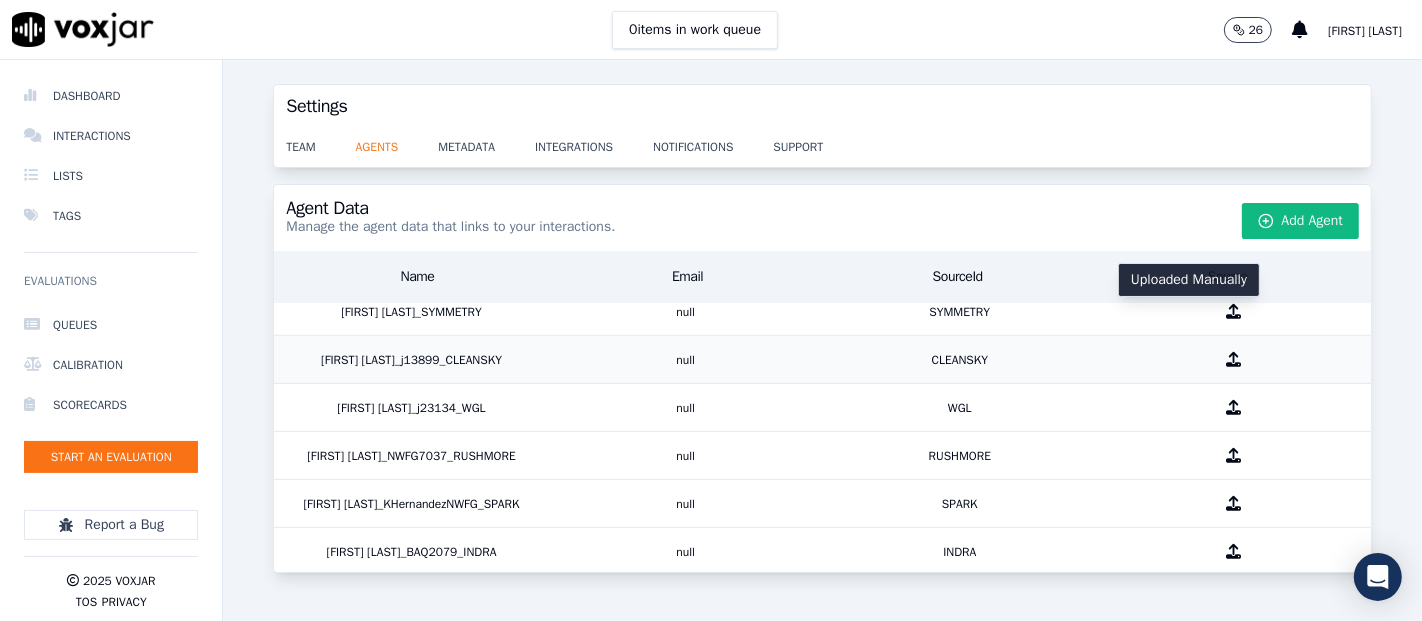 click at bounding box center (1233, 359) 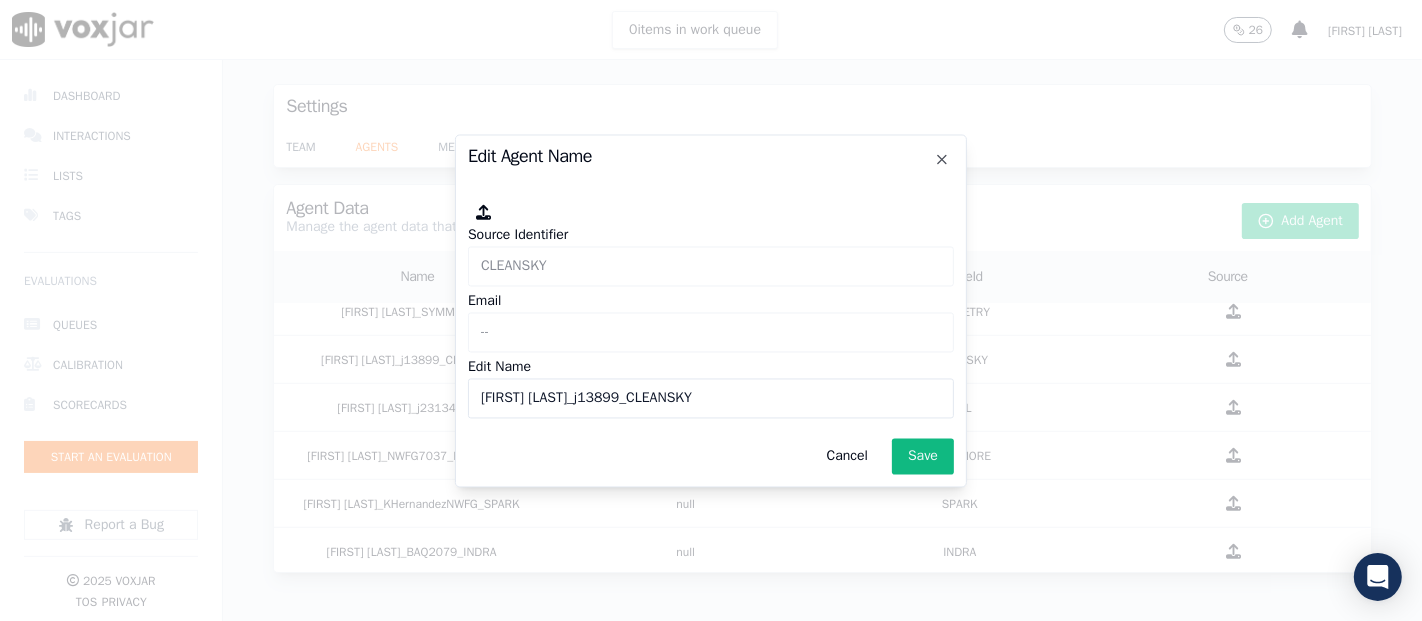 click on "Save" 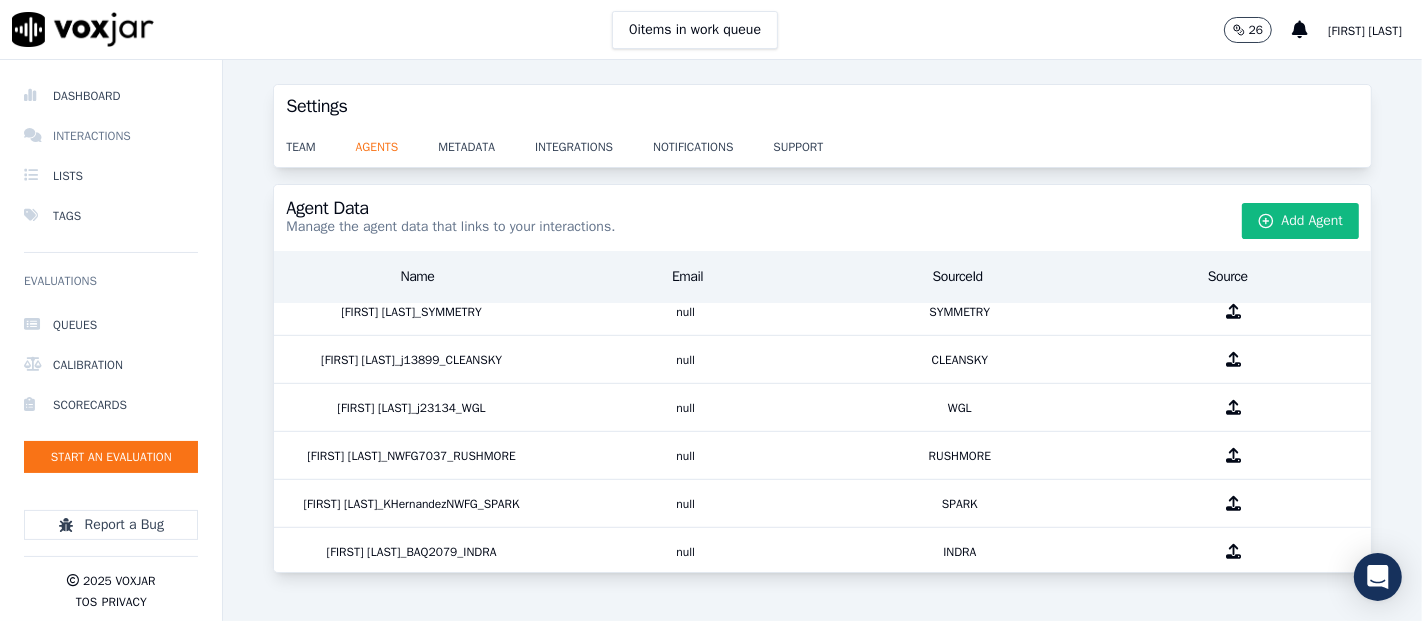 click on "Interactions" at bounding box center (111, 136) 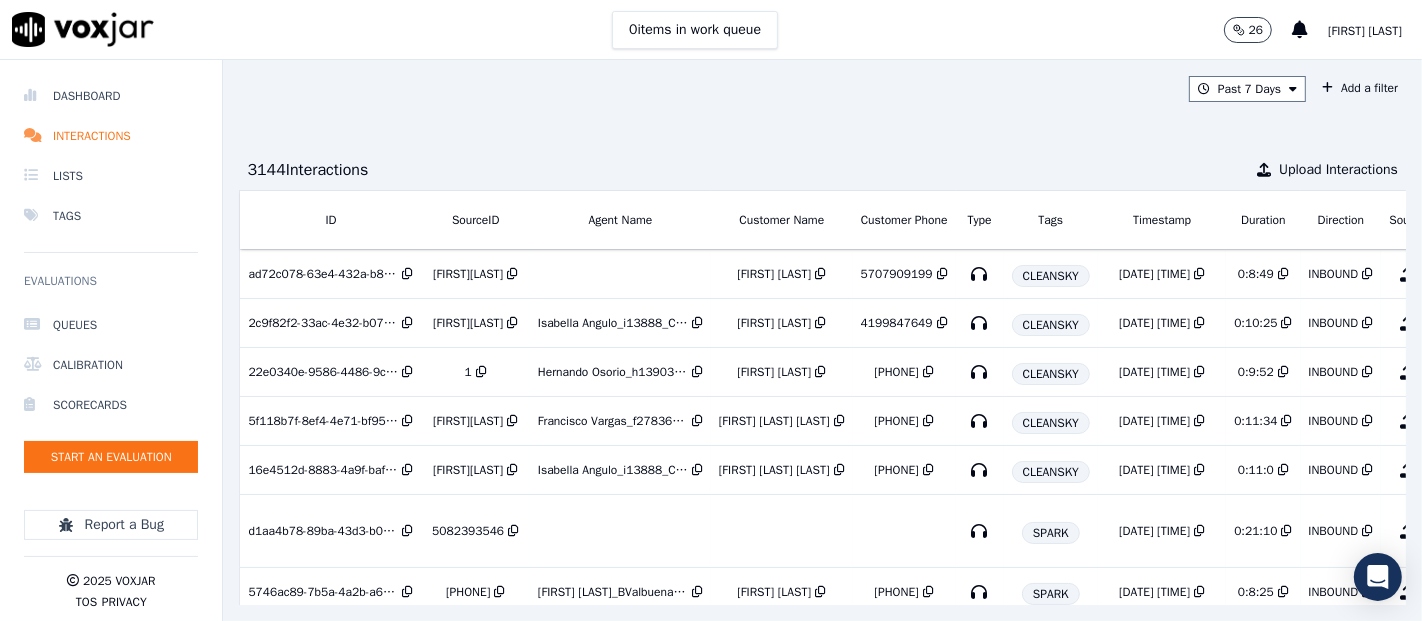 click on "Queues   Calibration   Scorecards   Start an Evaluation" 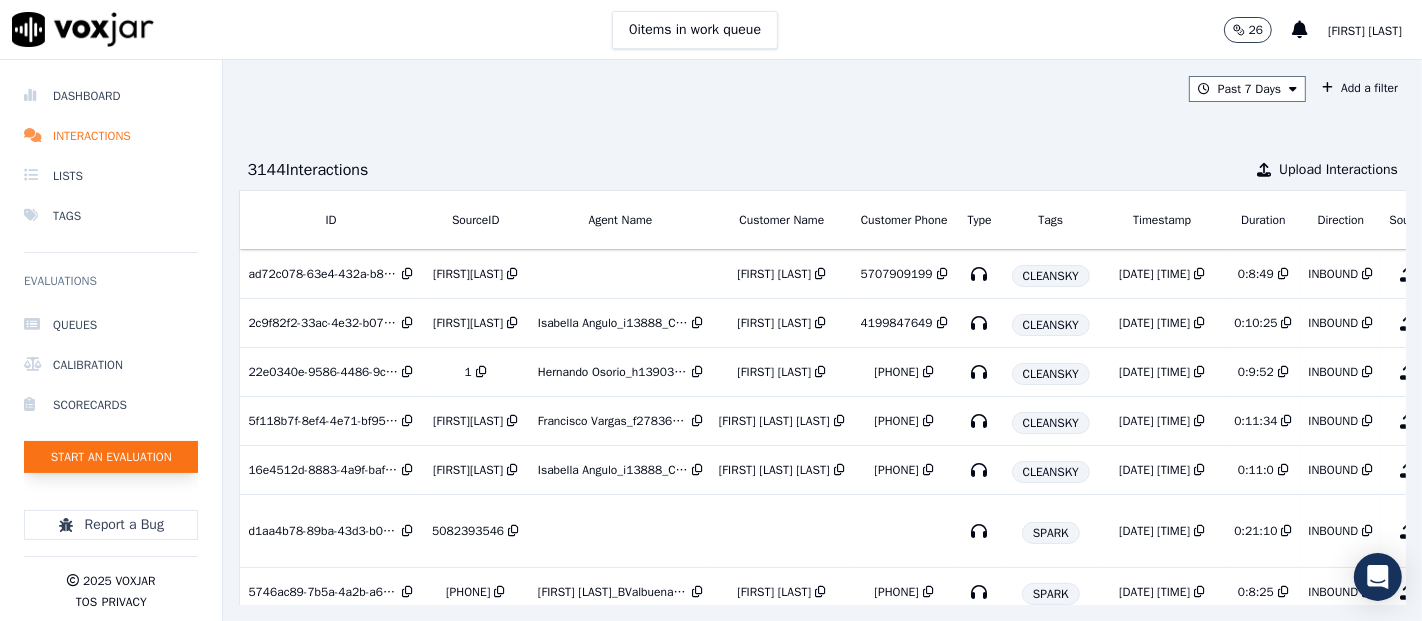 click on "Start an Evaluation" 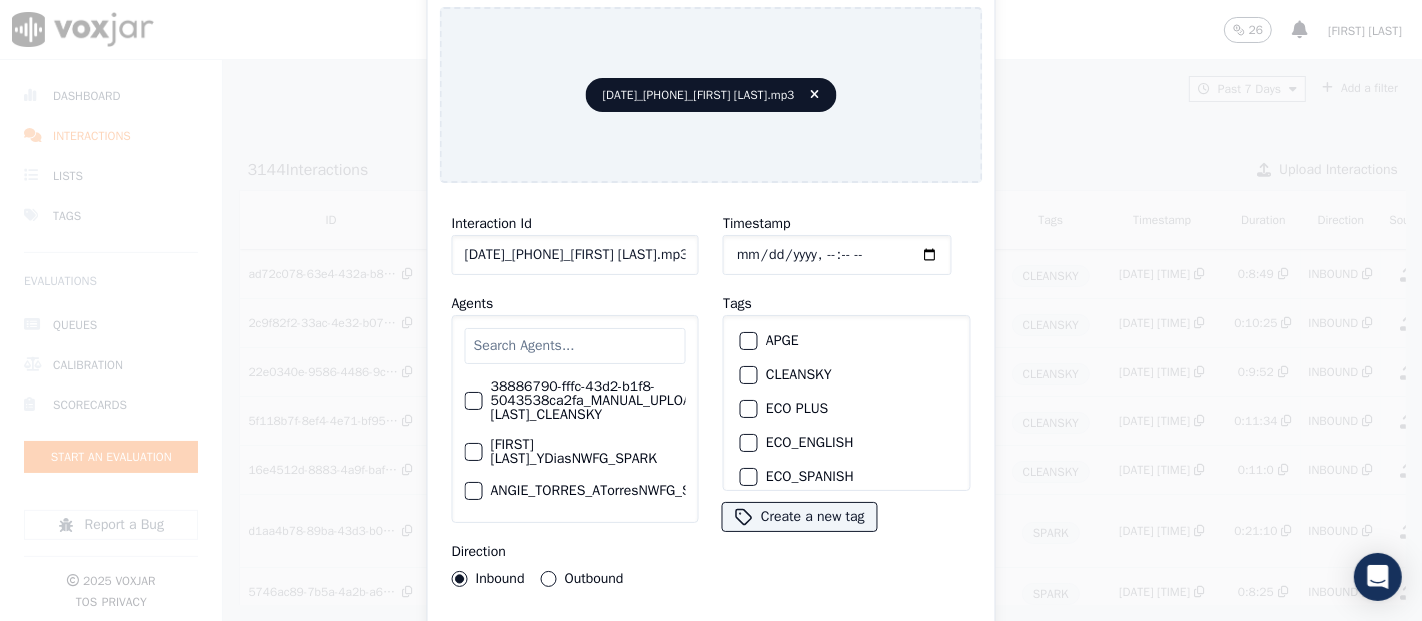 click on "[DATE]_[PHONE]_[FIRST] [LAST].mp3" 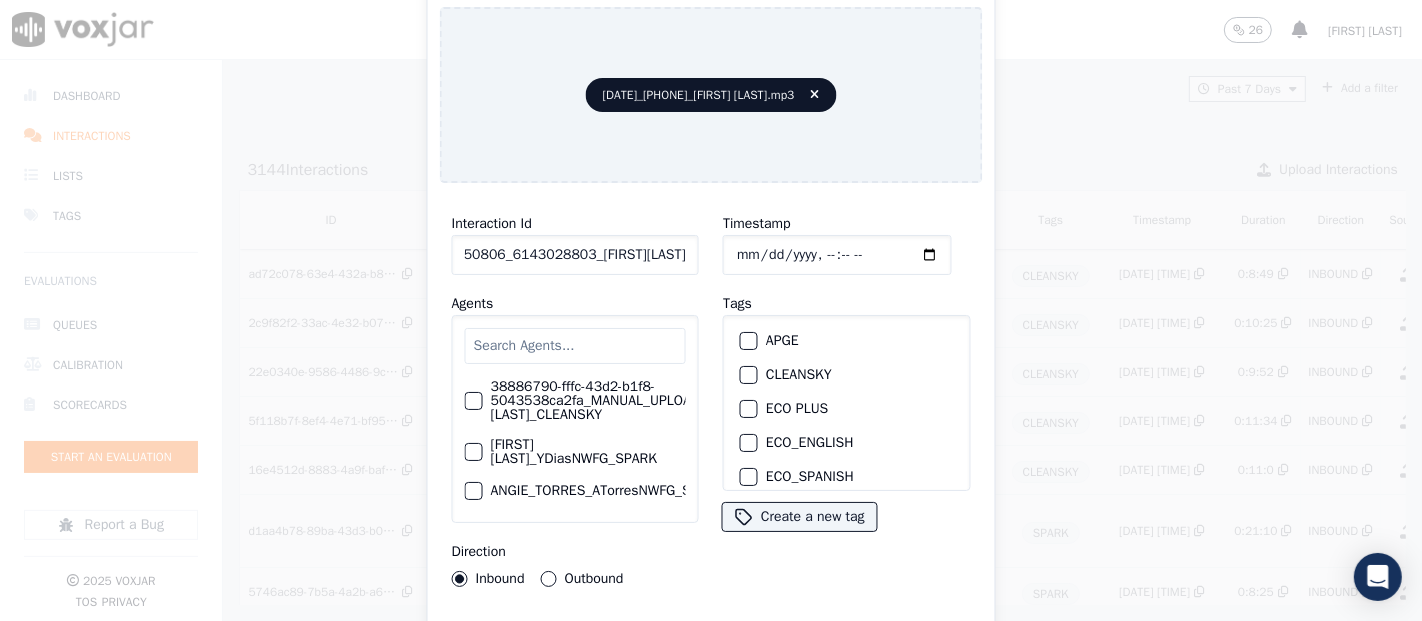 scroll, scrollTop: 0, scrollLeft: 31, axis: horizontal 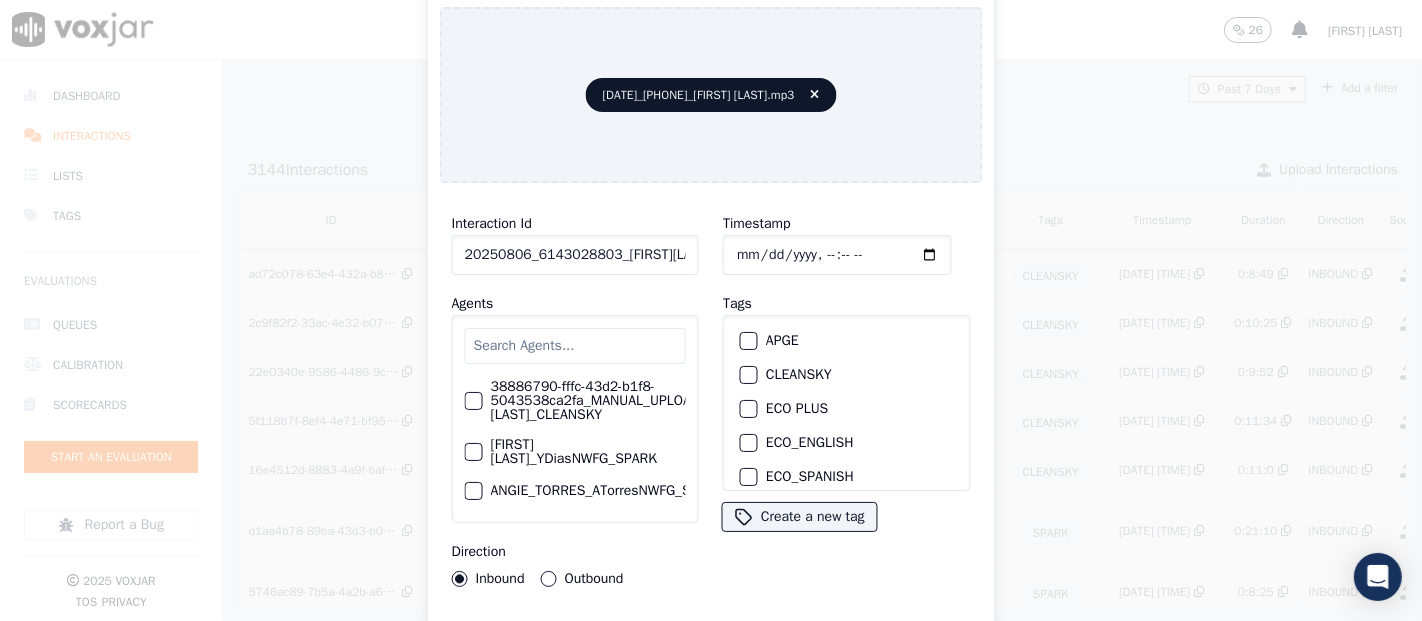 click at bounding box center [748, 375] 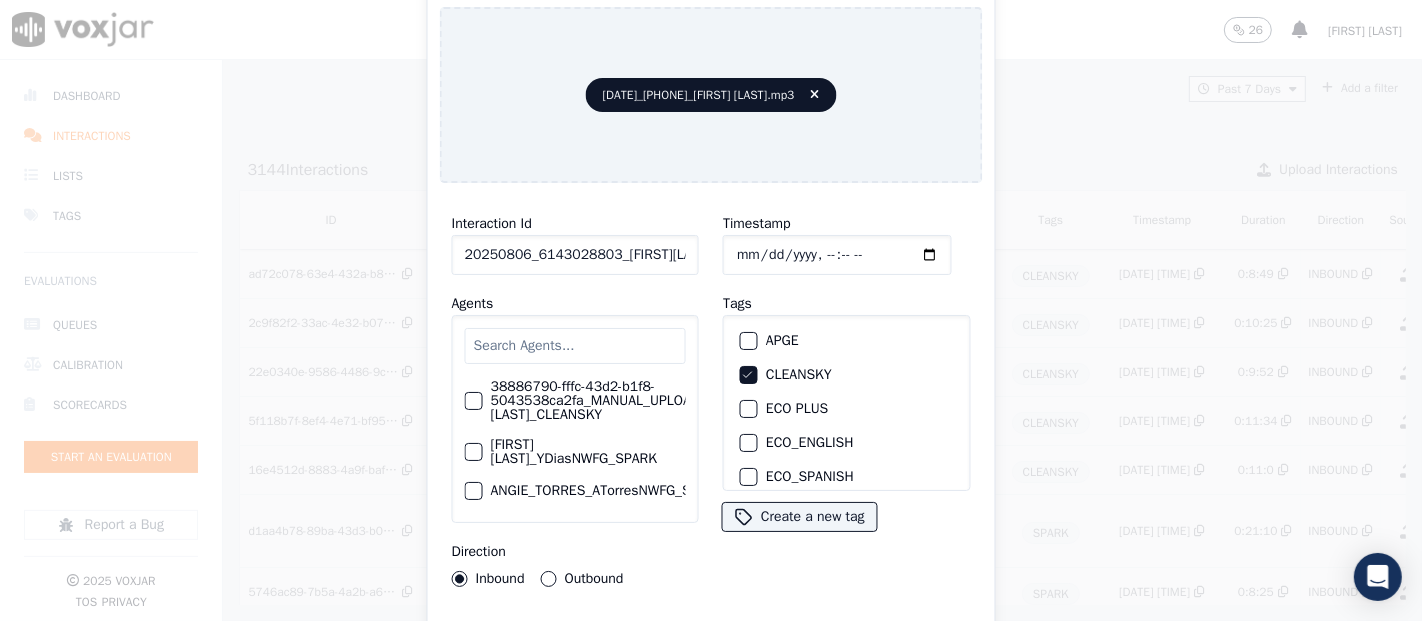 click on "Upload interaction to start evaluation" at bounding box center [711, 641] 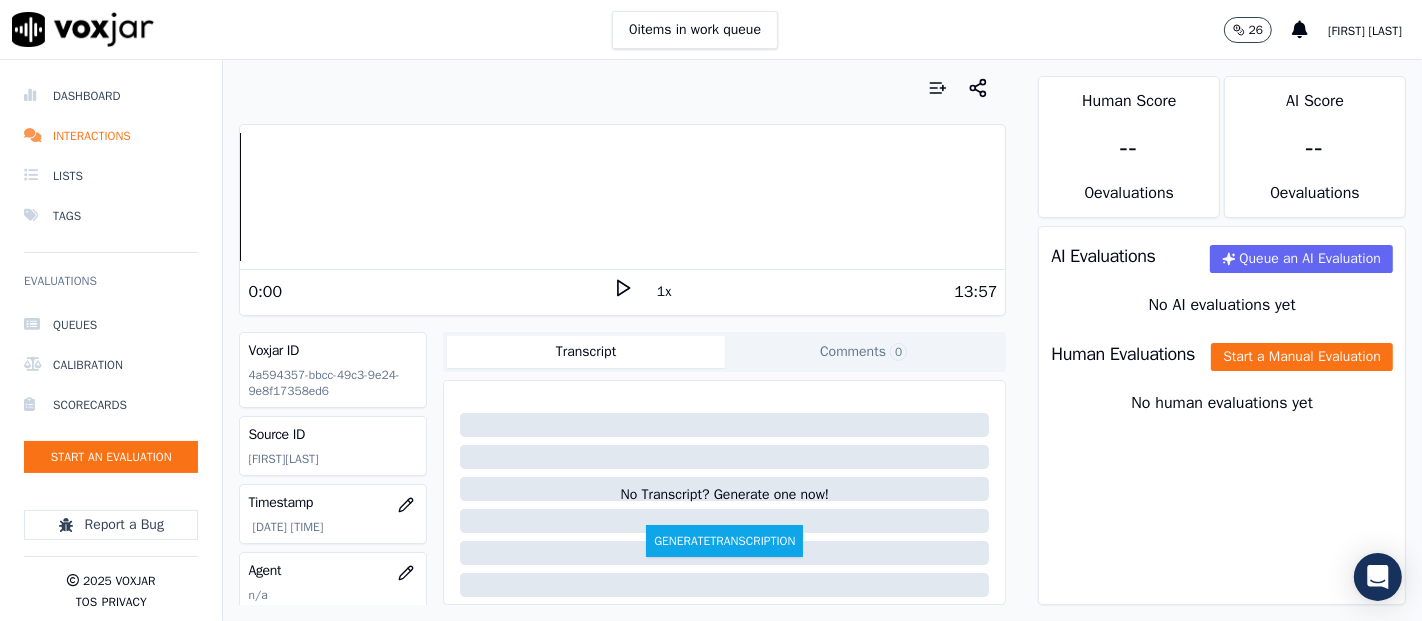 click on "0:00" at bounding box center [430, 292] 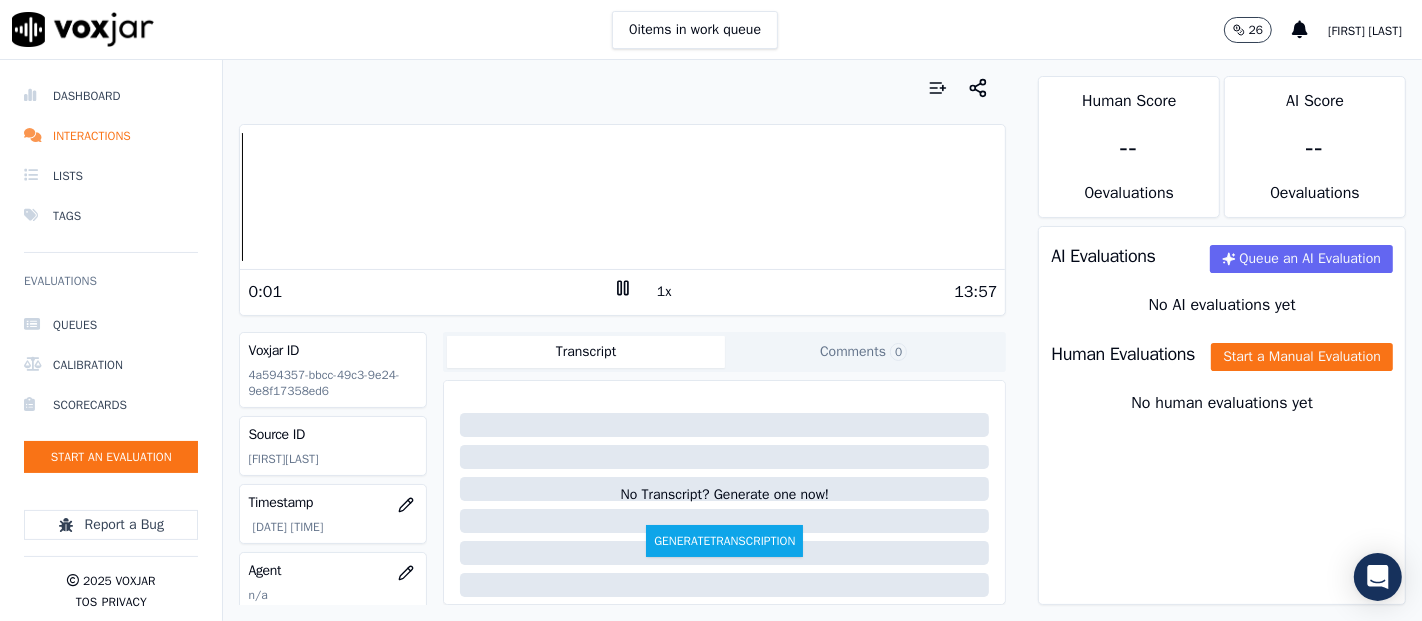 click 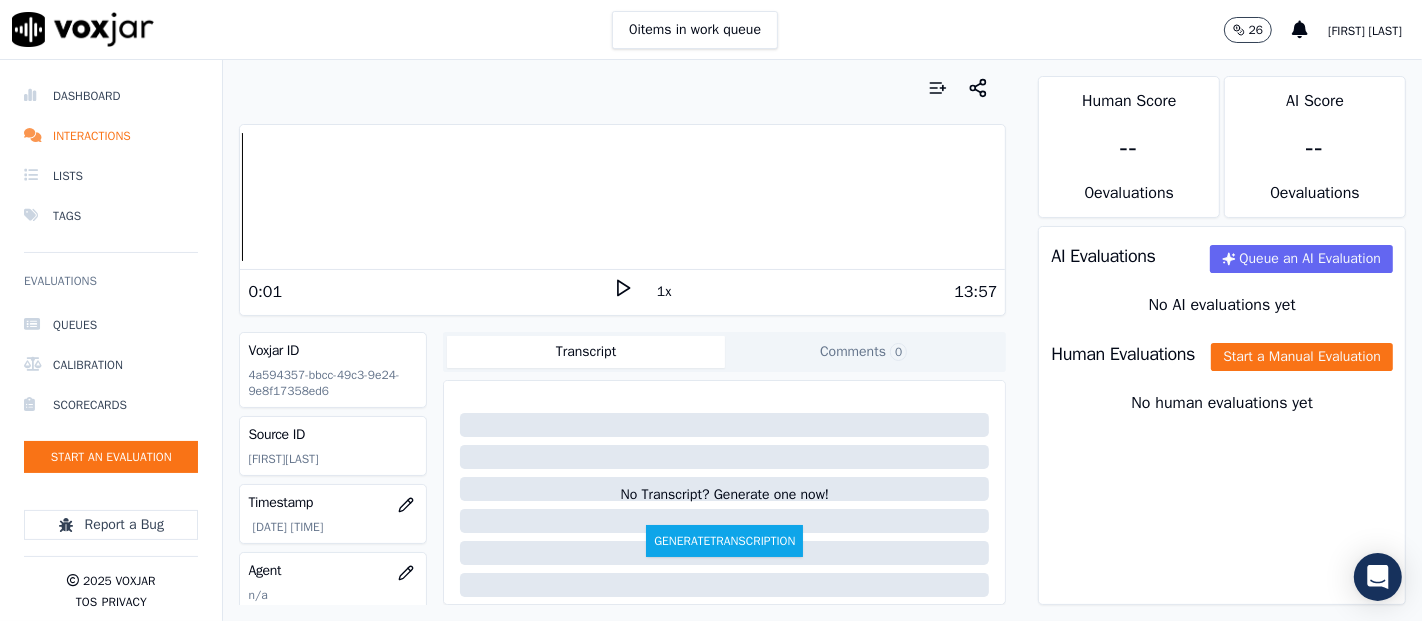 click 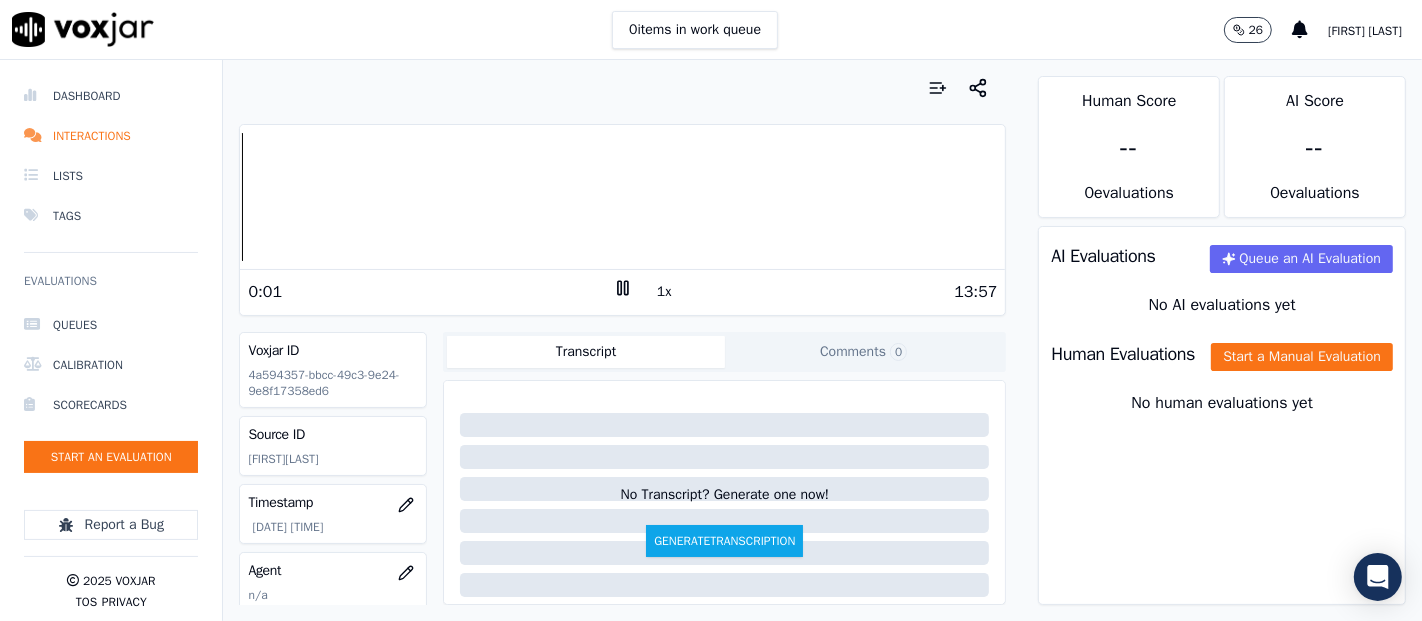 click 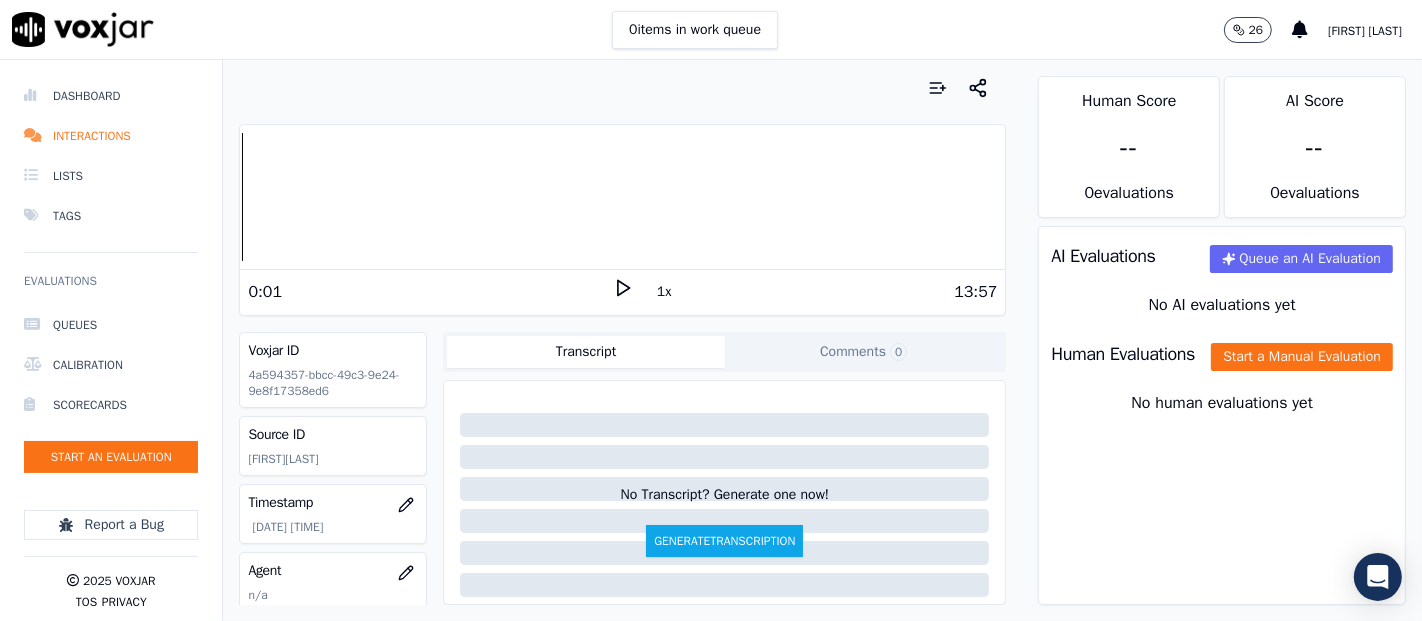click on "0:01" at bounding box center (430, 292) 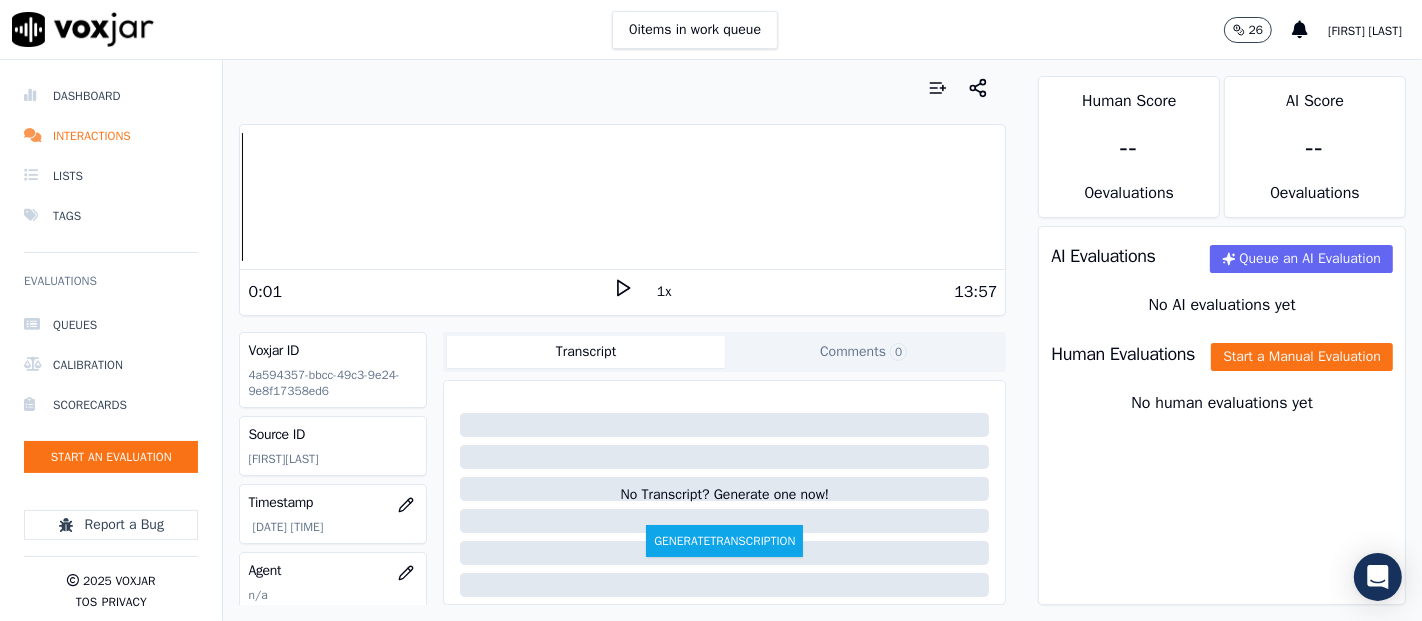 click 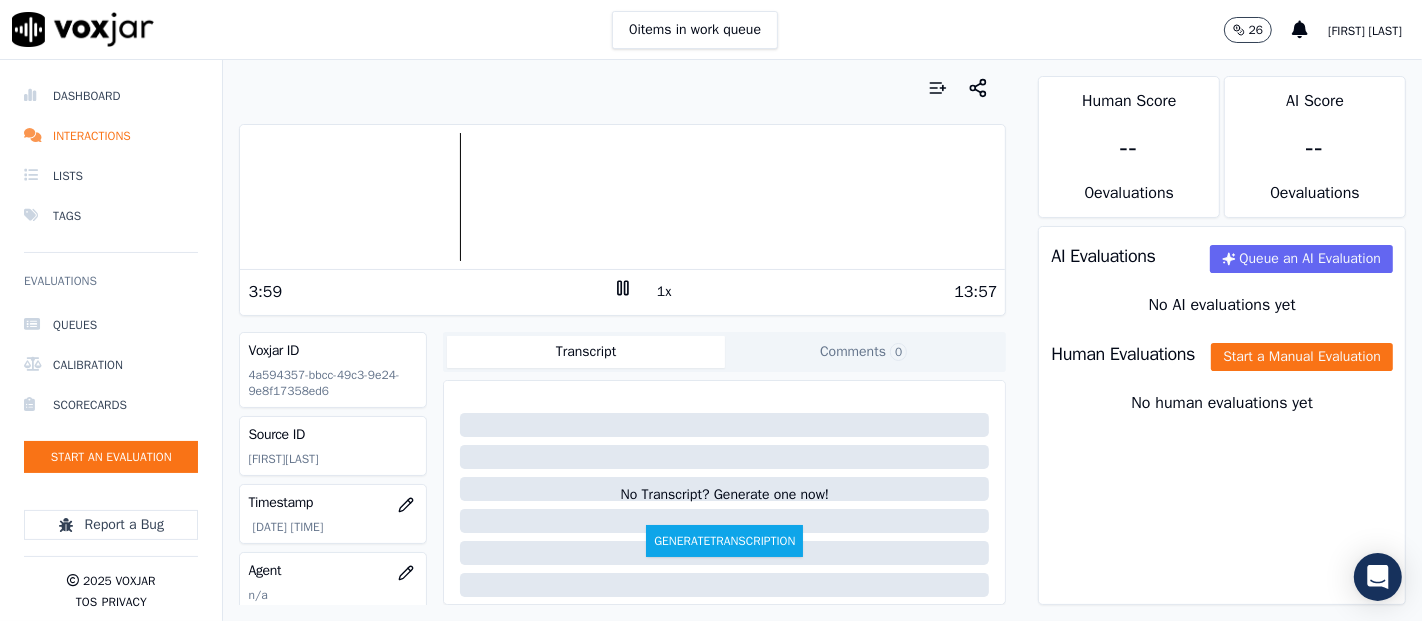 click at bounding box center (622, 197) 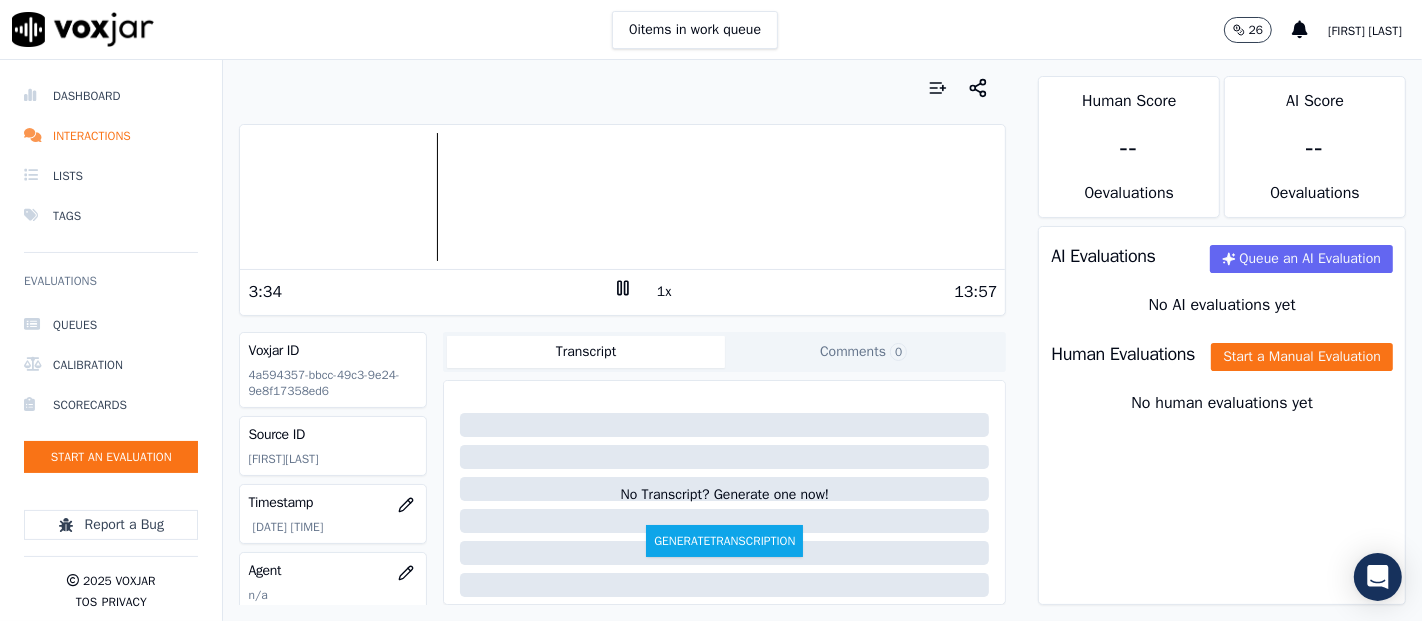 click at bounding box center (622, 197) 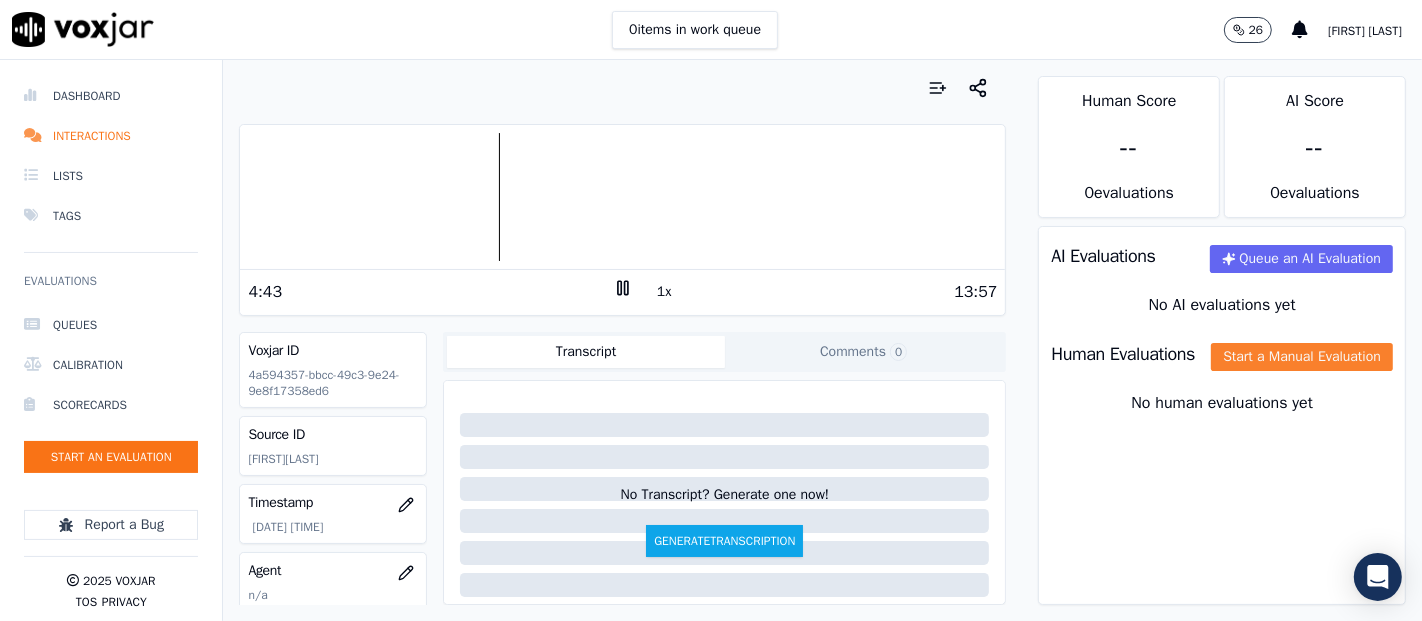 click on "Start a Manual Evaluation" 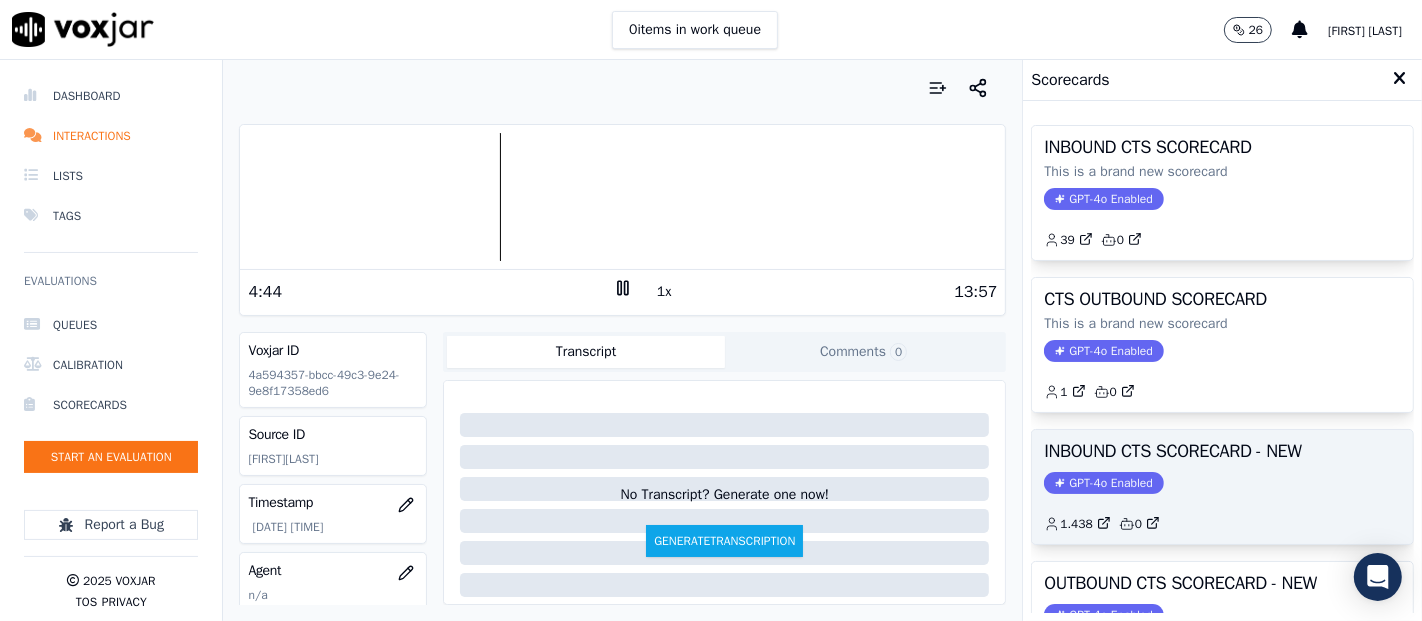 click on "1.438         0" 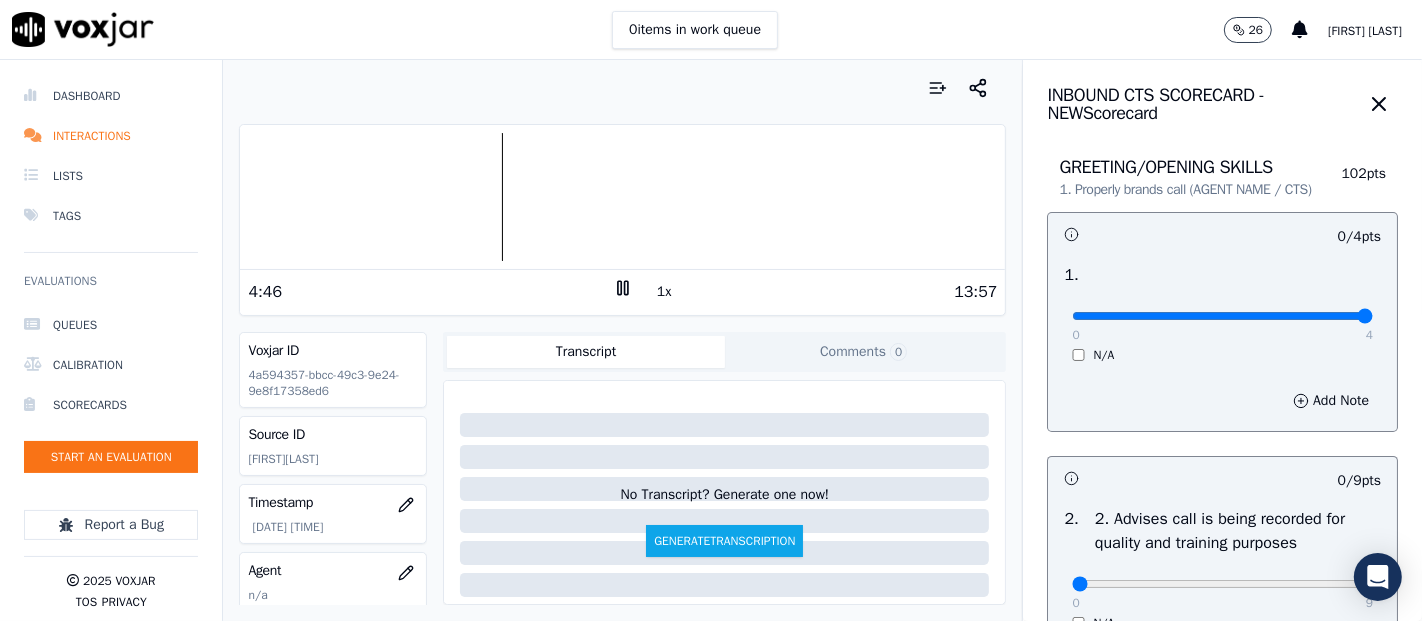 type on "4" 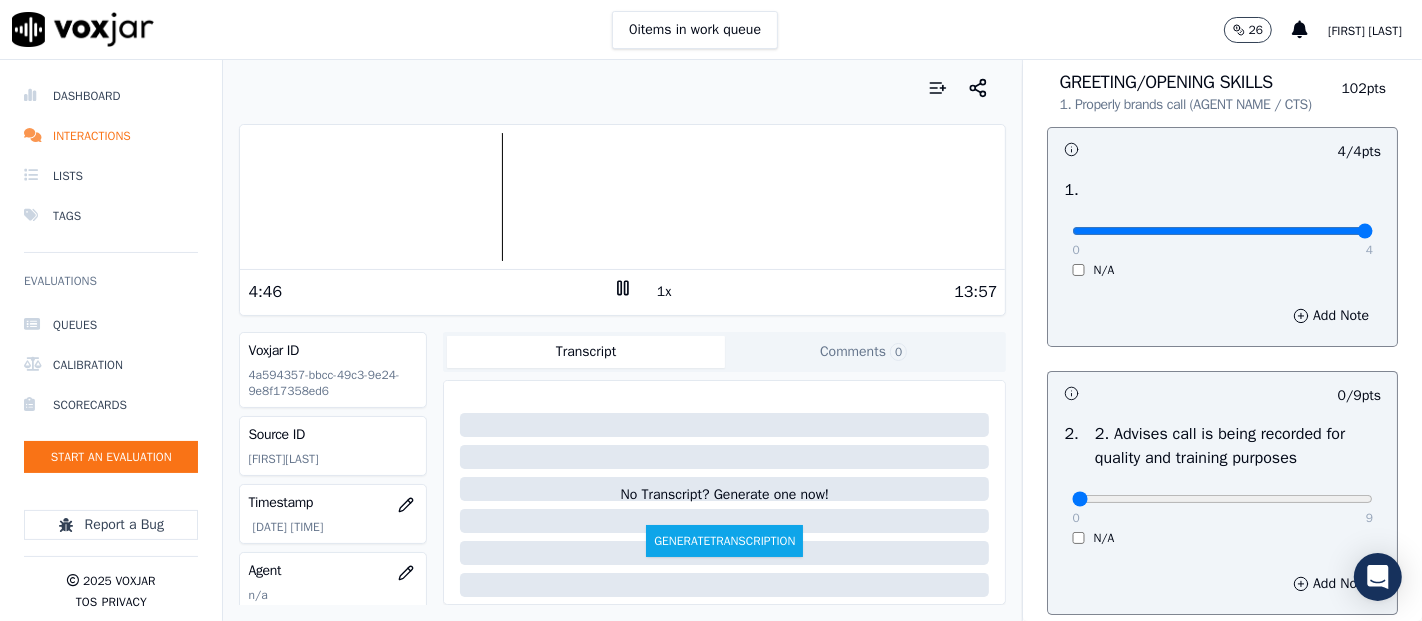scroll, scrollTop: 222, scrollLeft: 0, axis: vertical 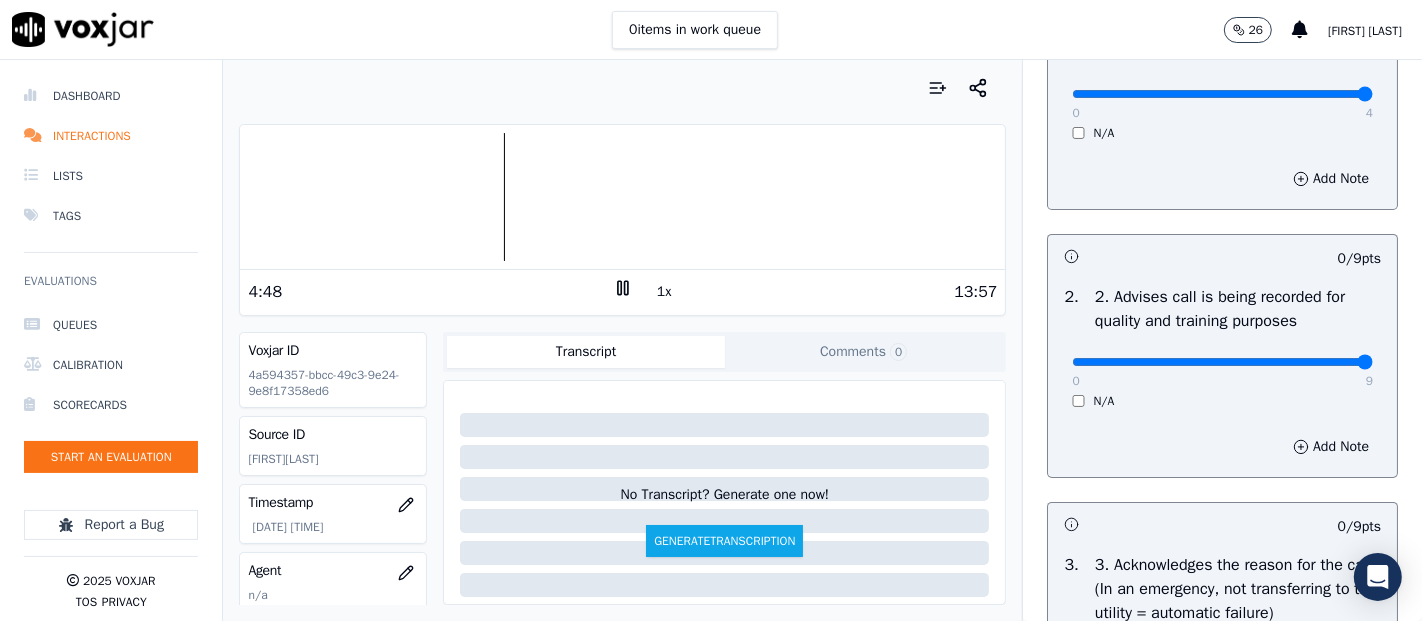 type on "9" 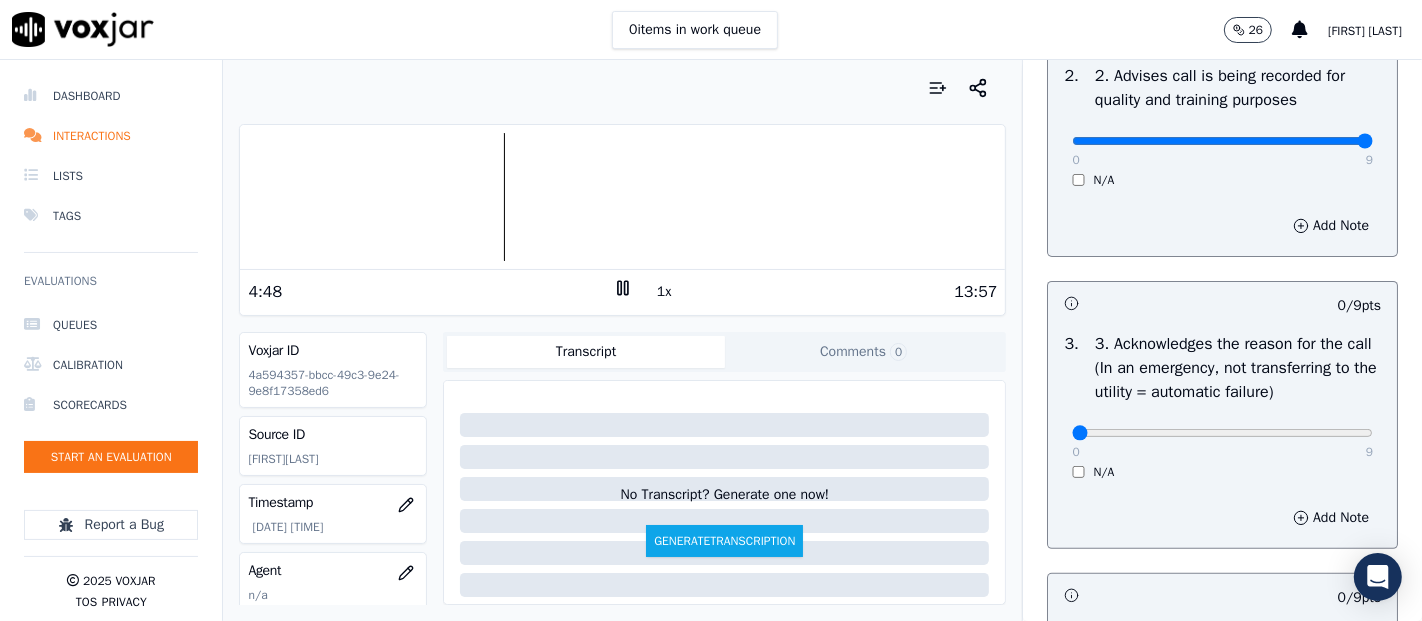 scroll, scrollTop: 444, scrollLeft: 0, axis: vertical 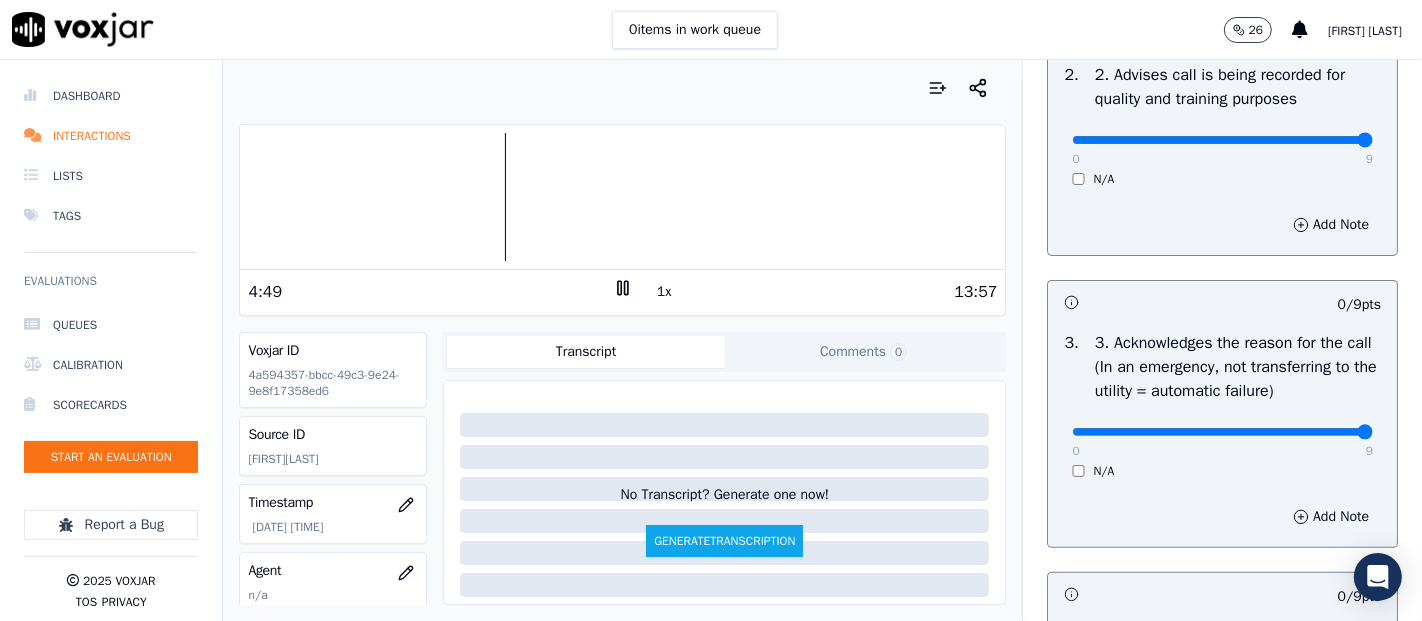 type on "9" 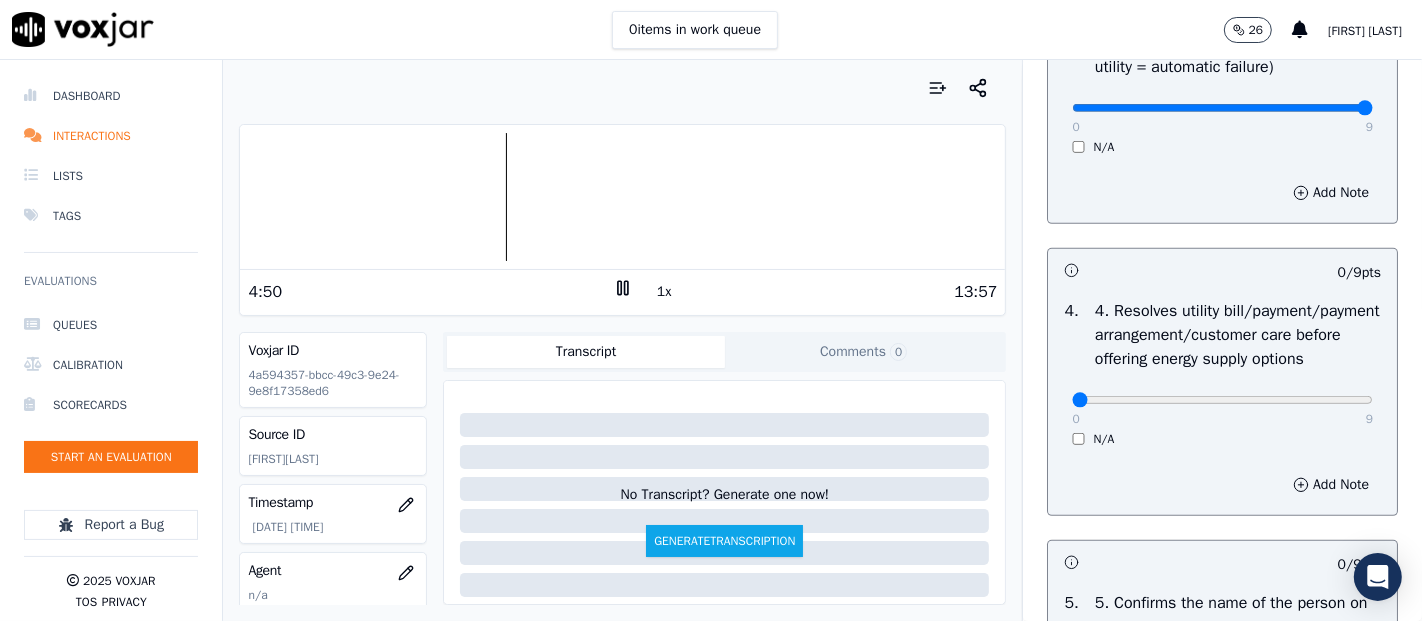 scroll, scrollTop: 777, scrollLeft: 0, axis: vertical 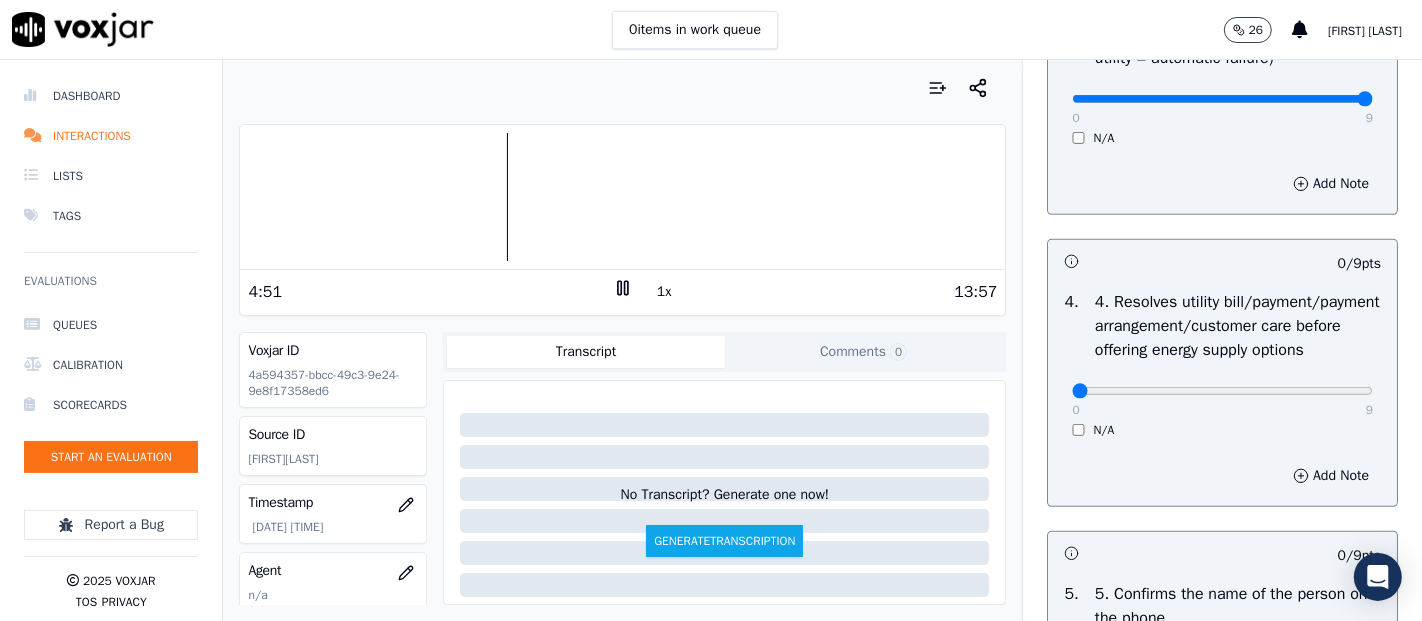 click on "0   9     N/A" at bounding box center (1222, 400) 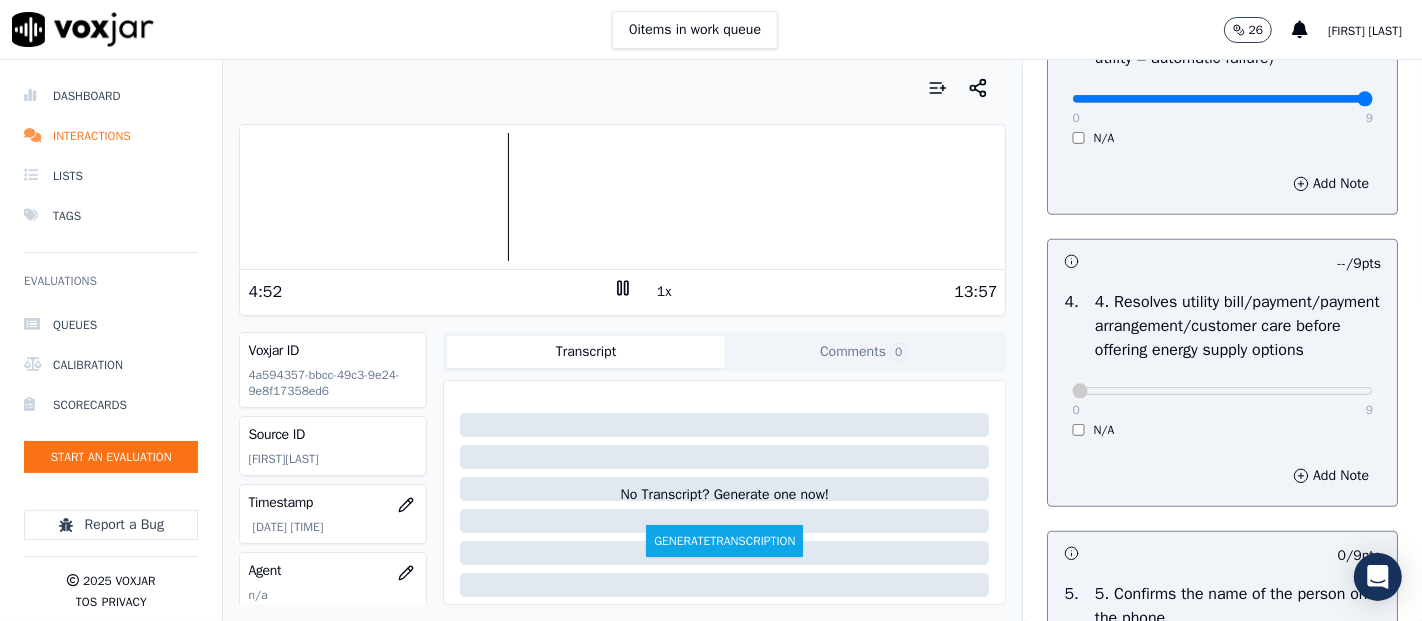 scroll, scrollTop: 1000, scrollLeft: 0, axis: vertical 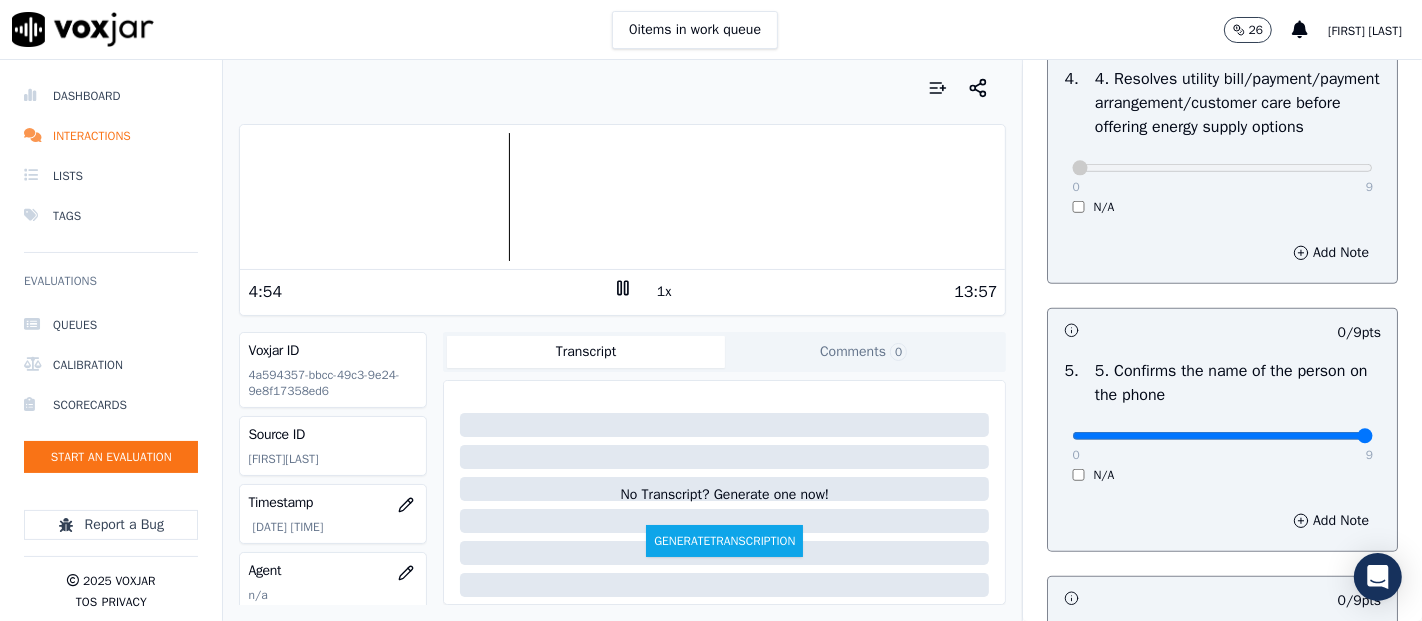 type on "9" 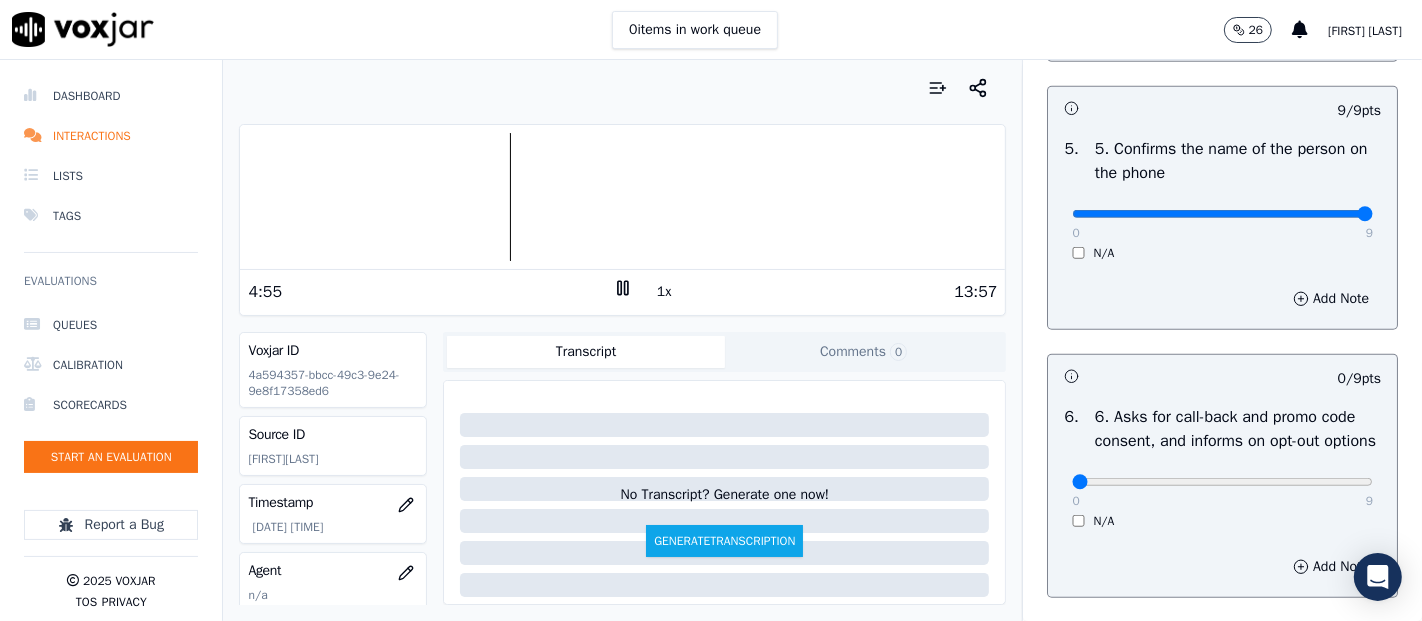 scroll, scrollTop: 1333, scrollLeft: 0, axis: vertical 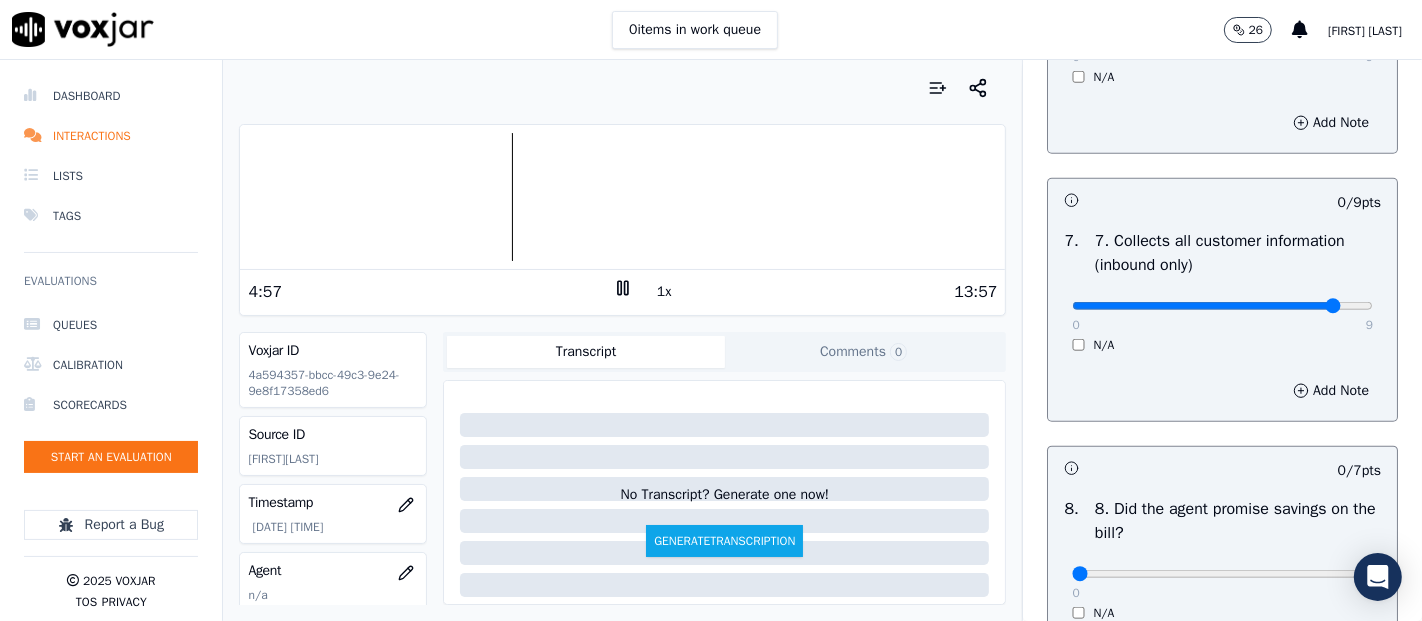 drag, startPoint x: 1297, startPoint y: 386, endPoint x: 1308, endPoint y: 401, distance: 18.601076 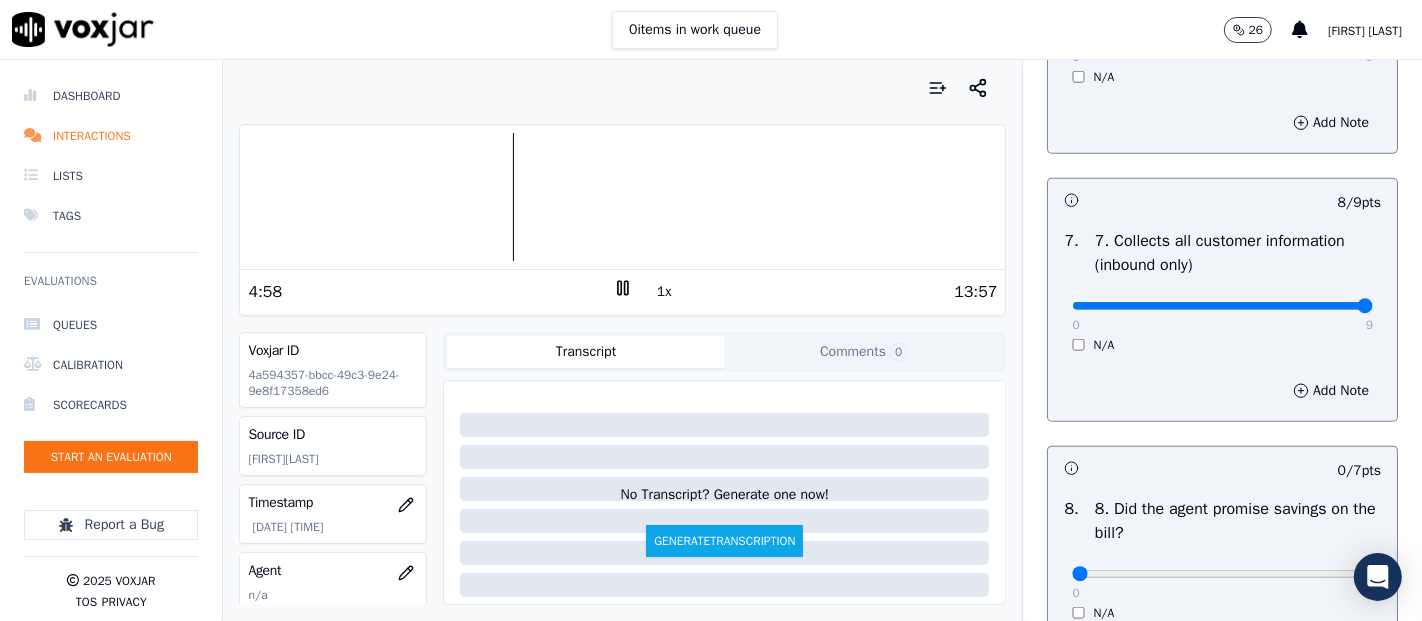 type on "9" 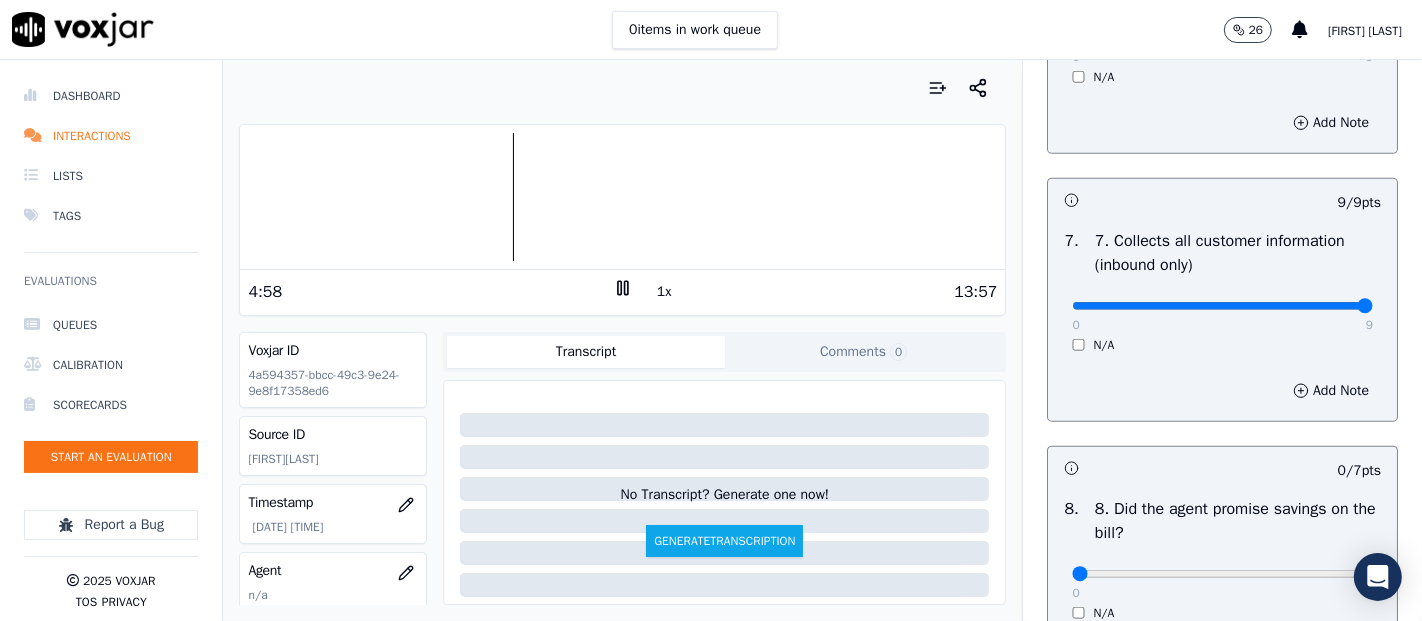 scroll, scrollTop: 1888, scrollLeft: 0, axis: vertical 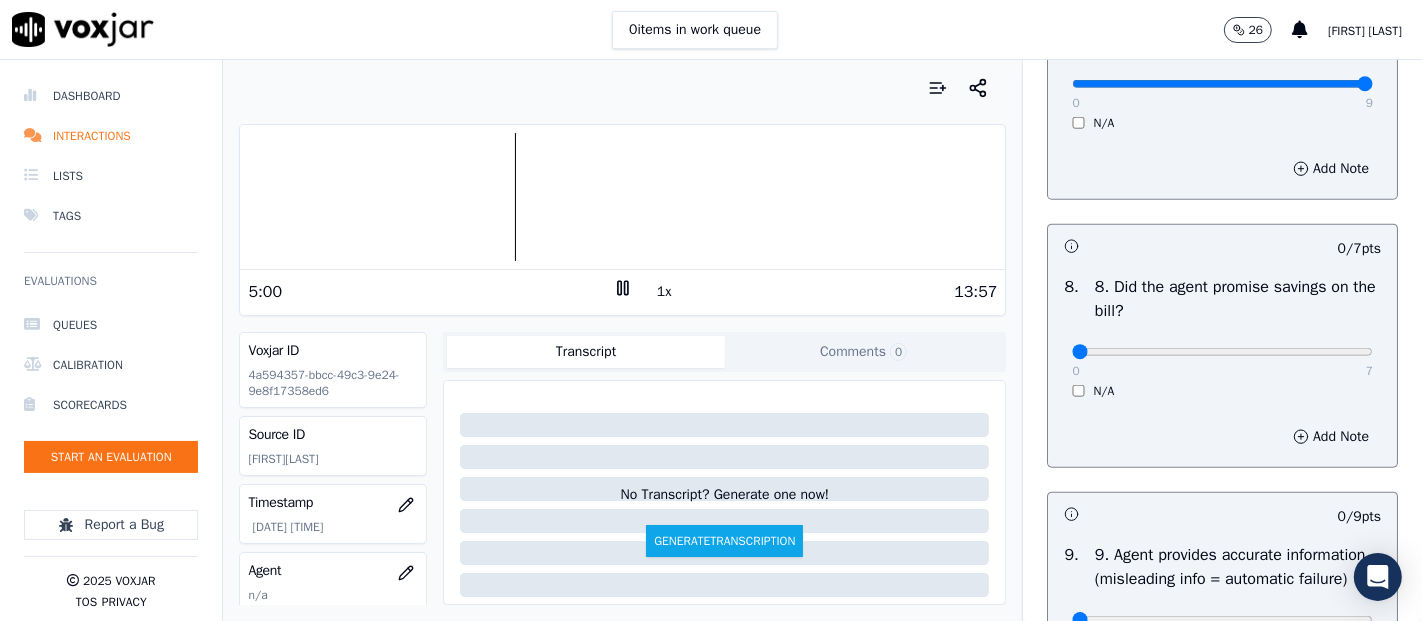 click on "0   7     N/A" at bounding box center [1222, 361] 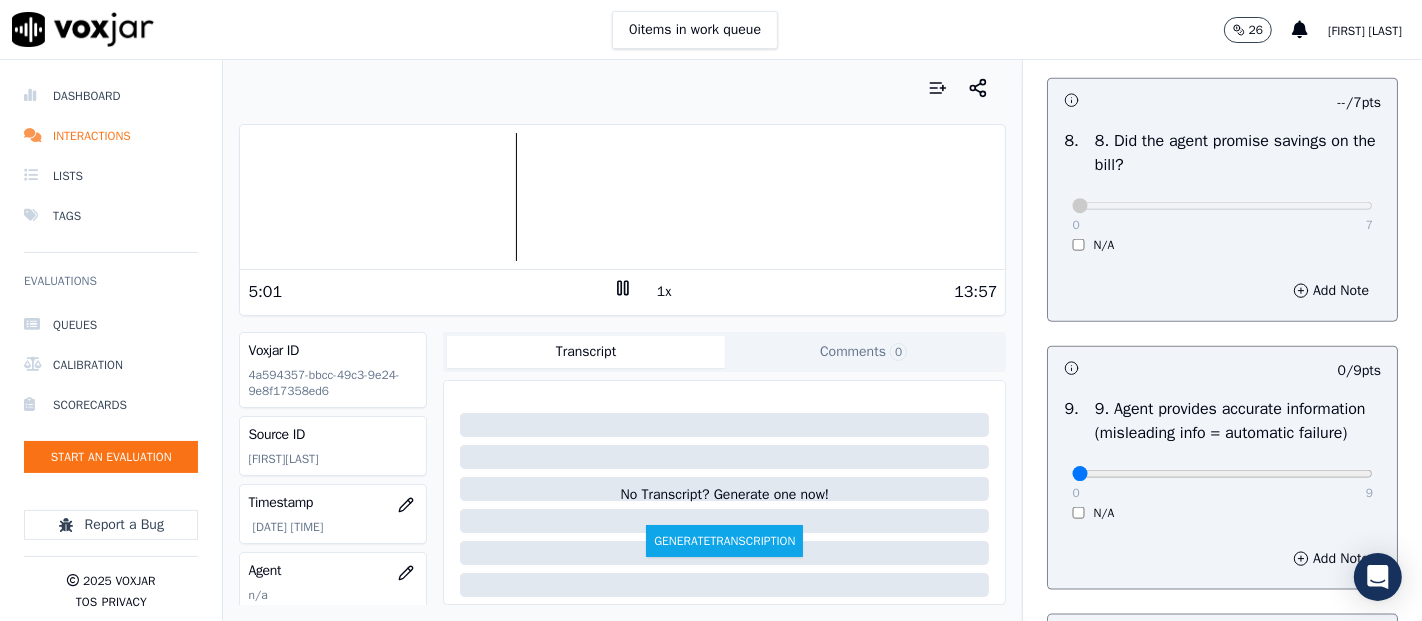 scroll, scrollTop: 2222, scrollLeft: 0, axis: vertical 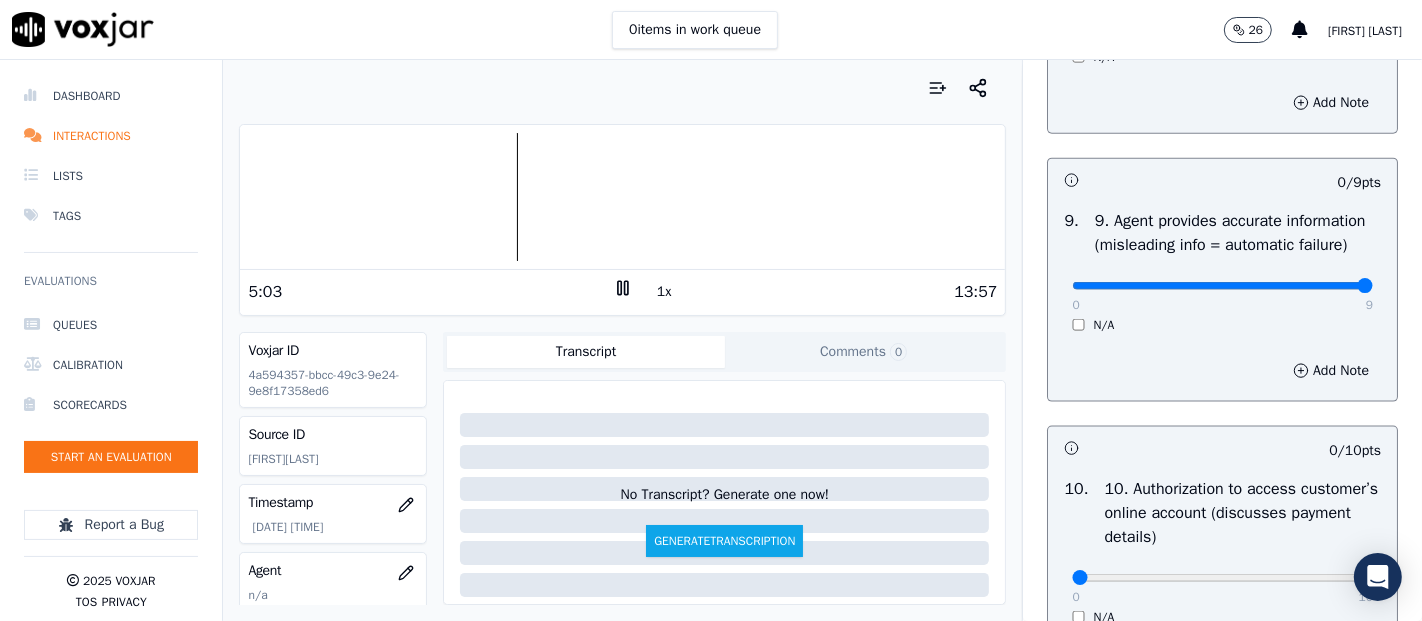 type on "9" 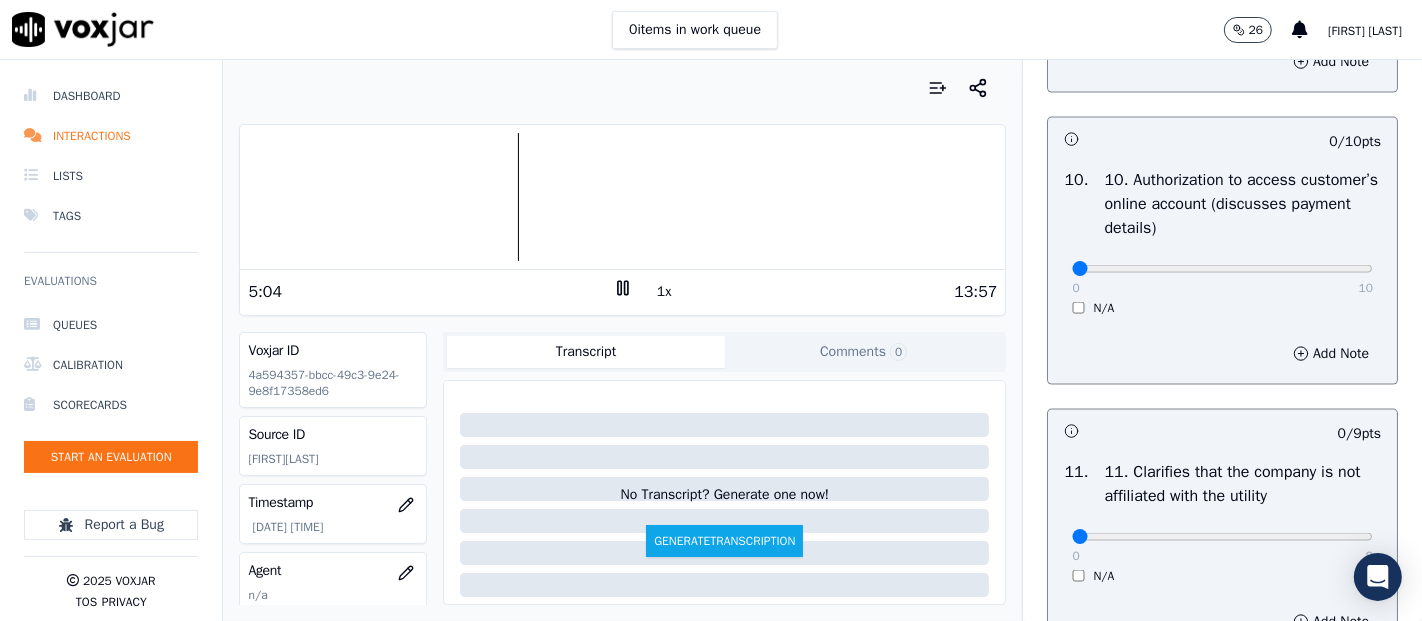 scroll, scrollTop: 2555, scrollLeft: 0, axis: vertical 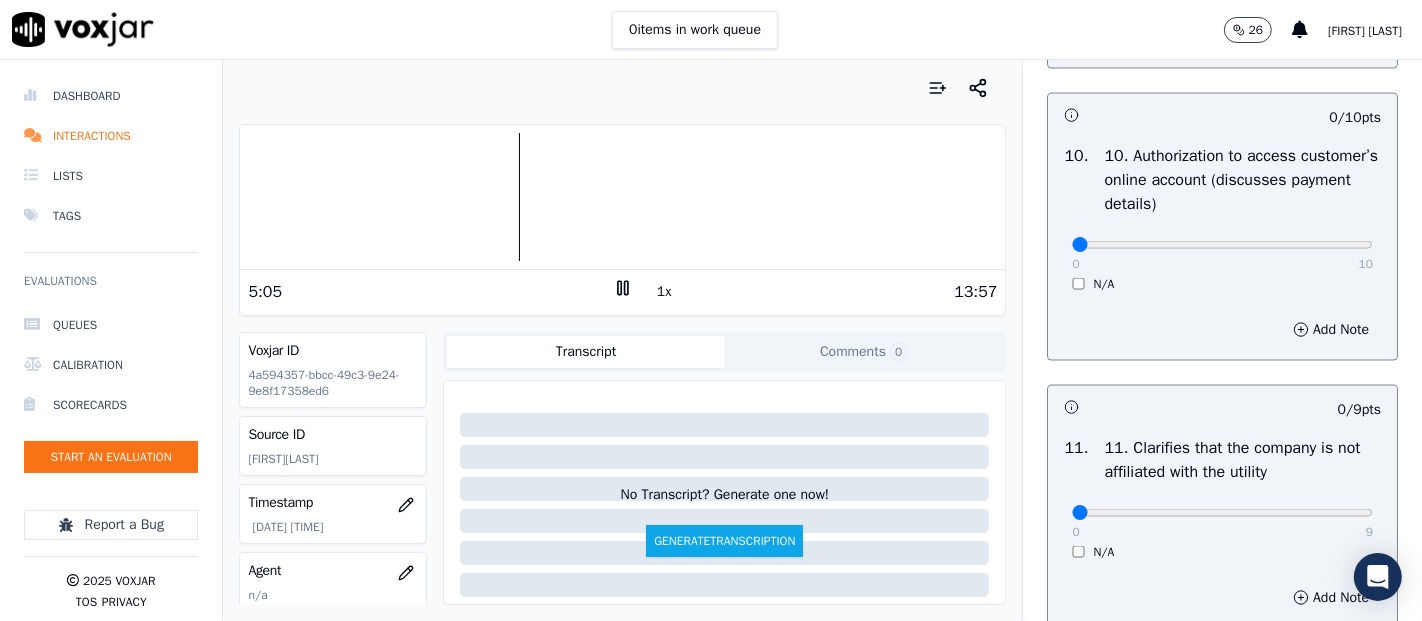 click on "N/A" at bounding box center [1222, 284] 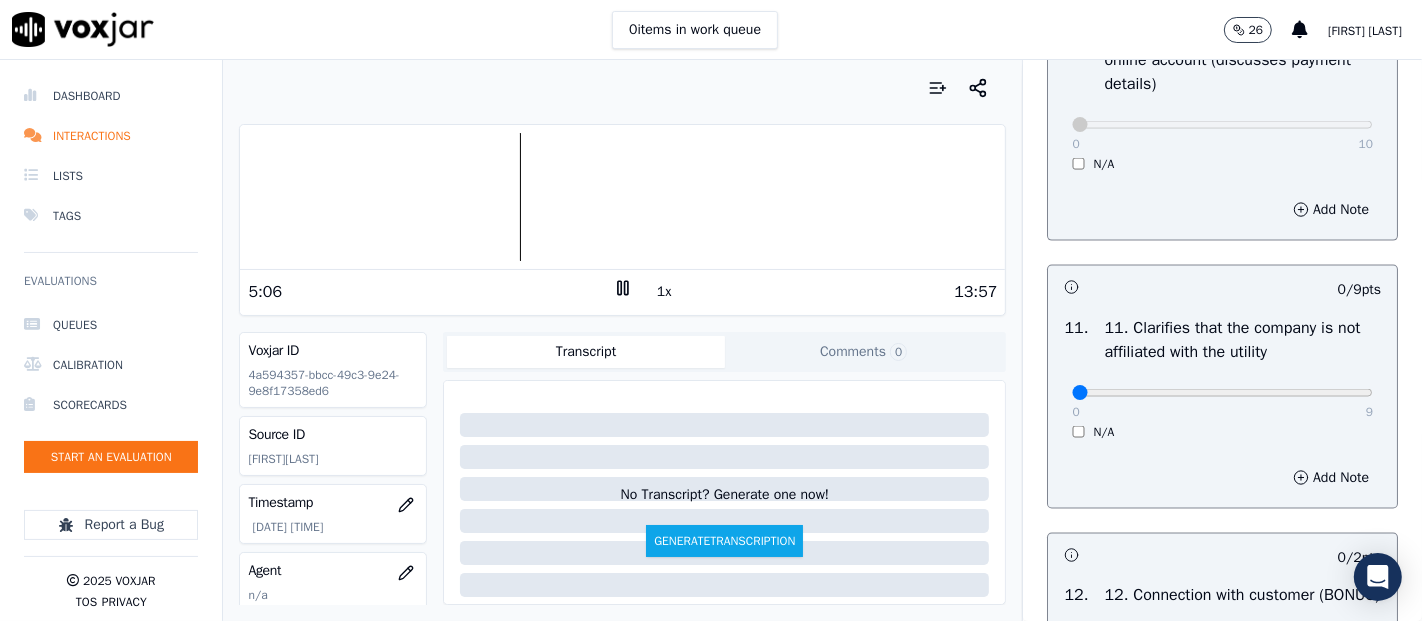 scroll, scrollTop: 2777, scrollLeft: 0, axis: vertical 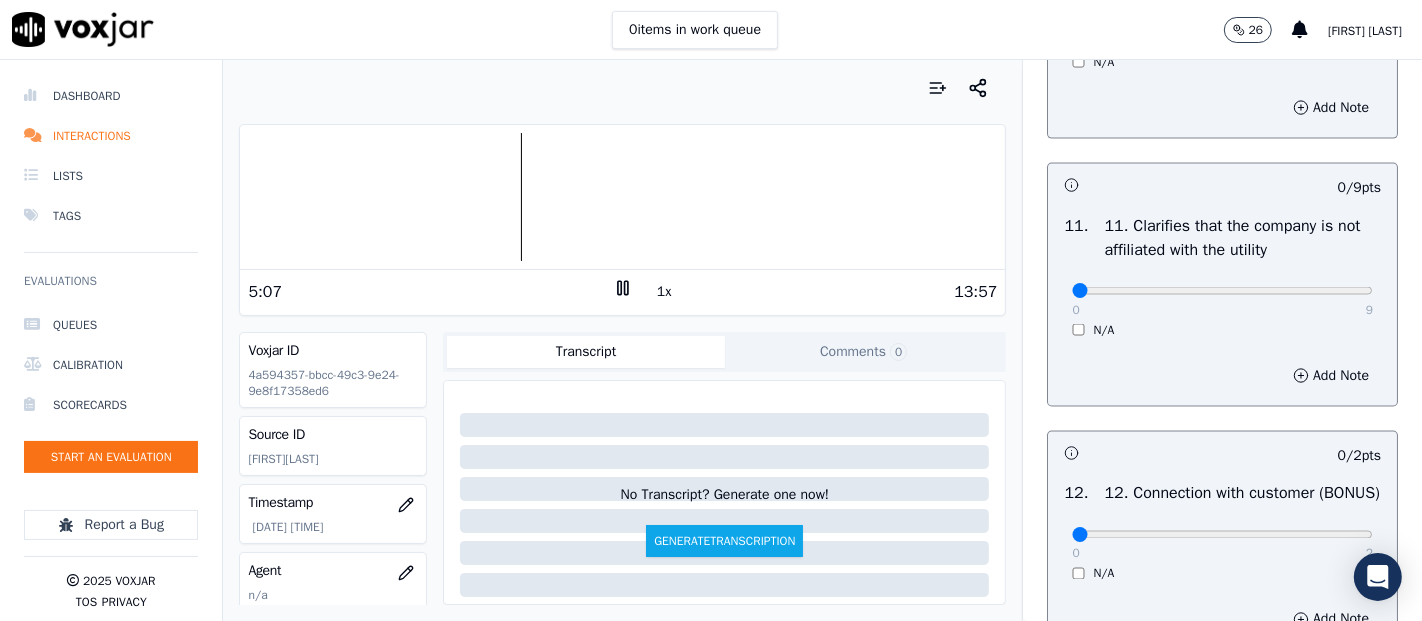 click on "0   9     N/A" at bounding box center [1222, 300] 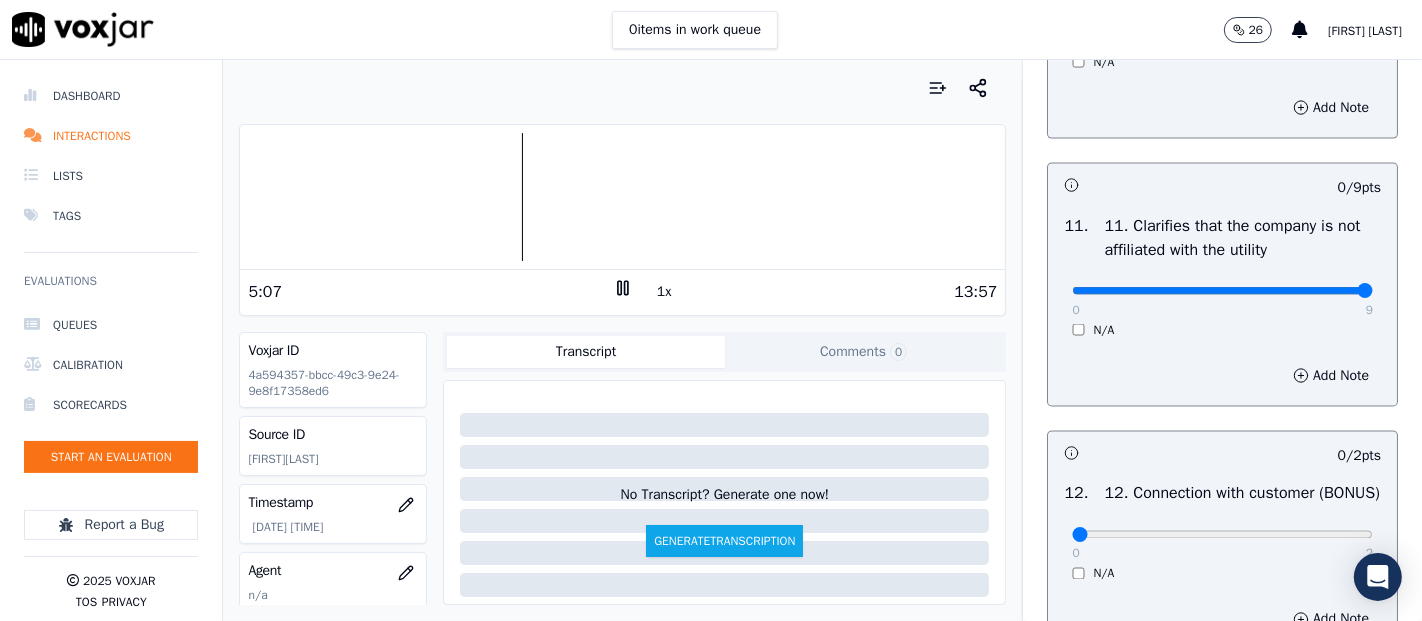 type on "9" 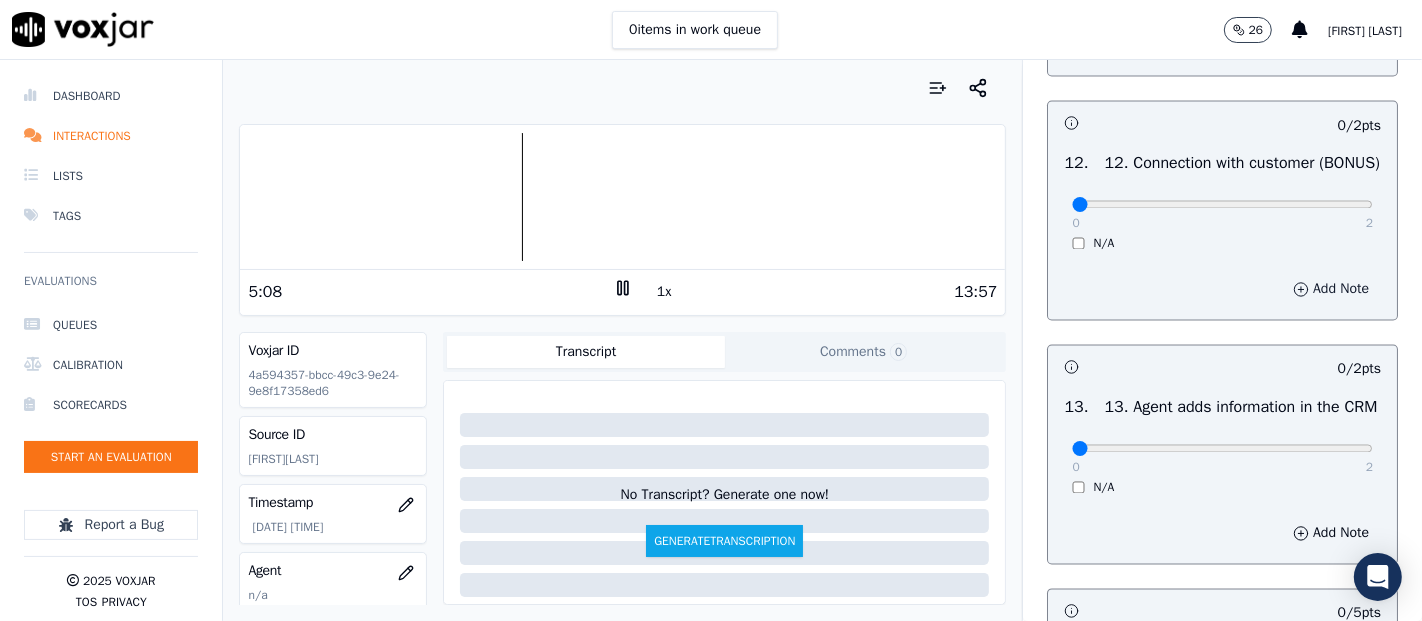 scroll, scrollTop: 3111, scrollLeft: 0, axis: vertical 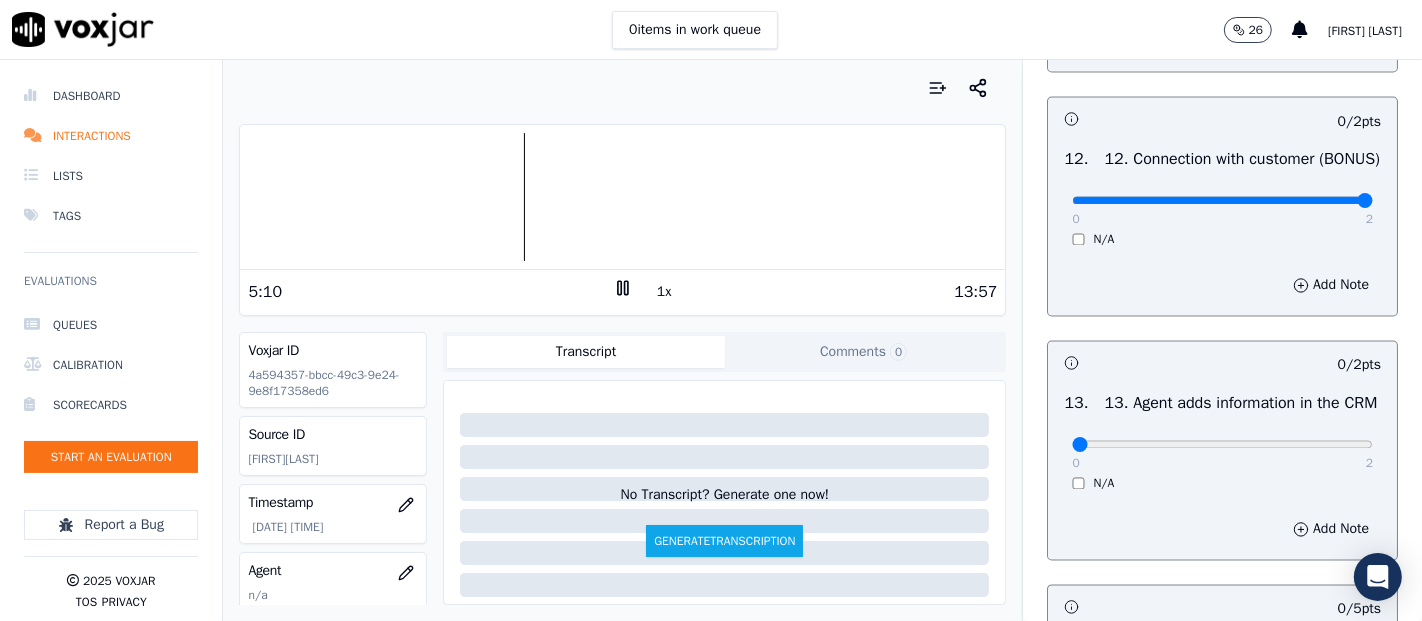 type on "2" 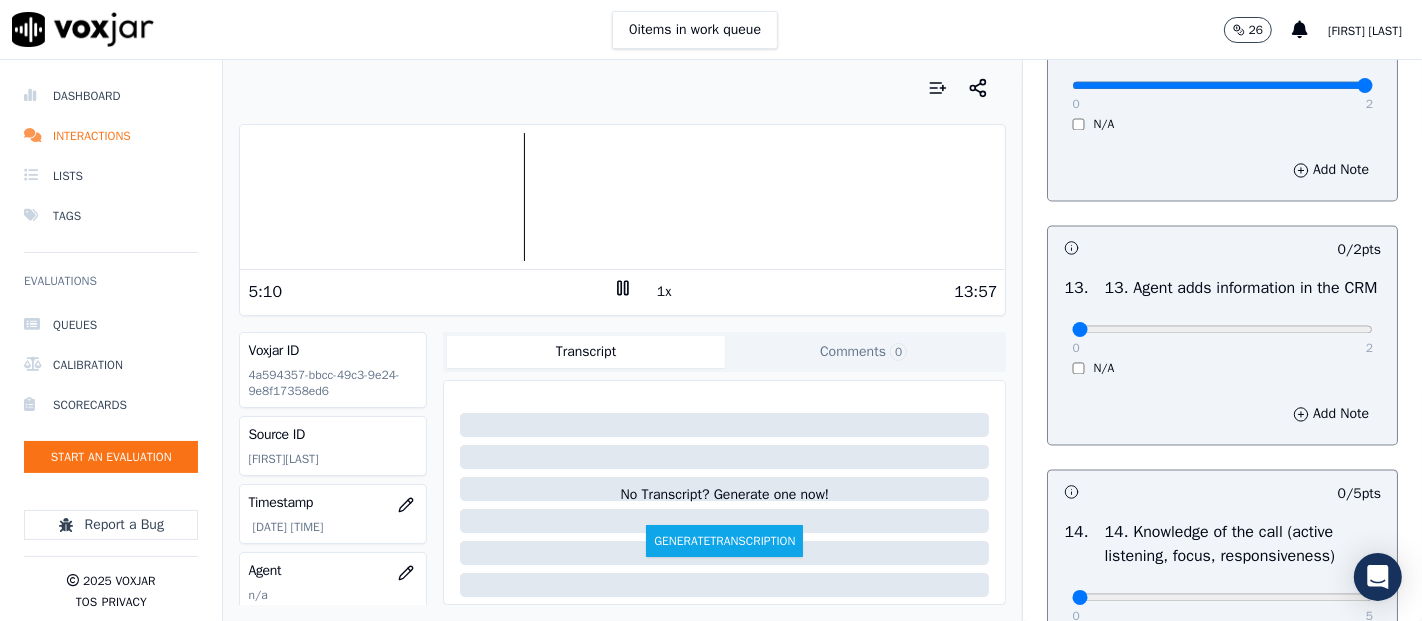 scroll, scrollTop: 3333, scrollLeft: 0, axis: vertical 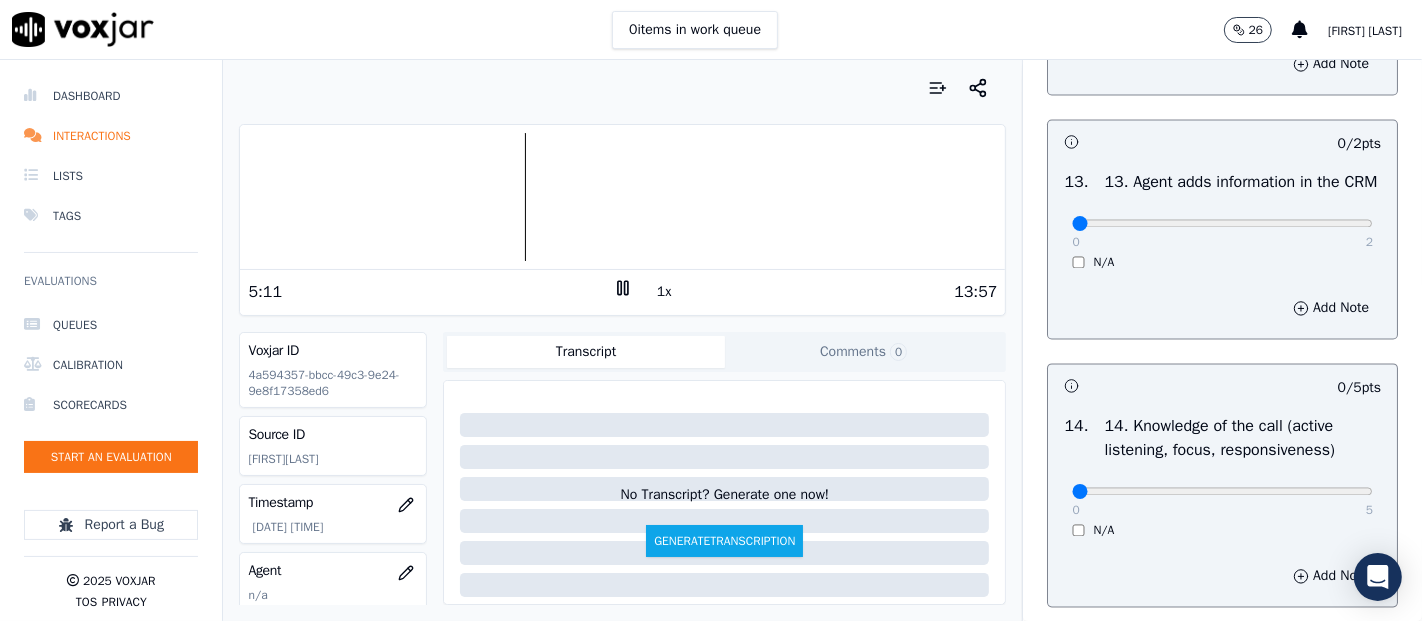 click on "0   2" at bounding box center (1222, 222) 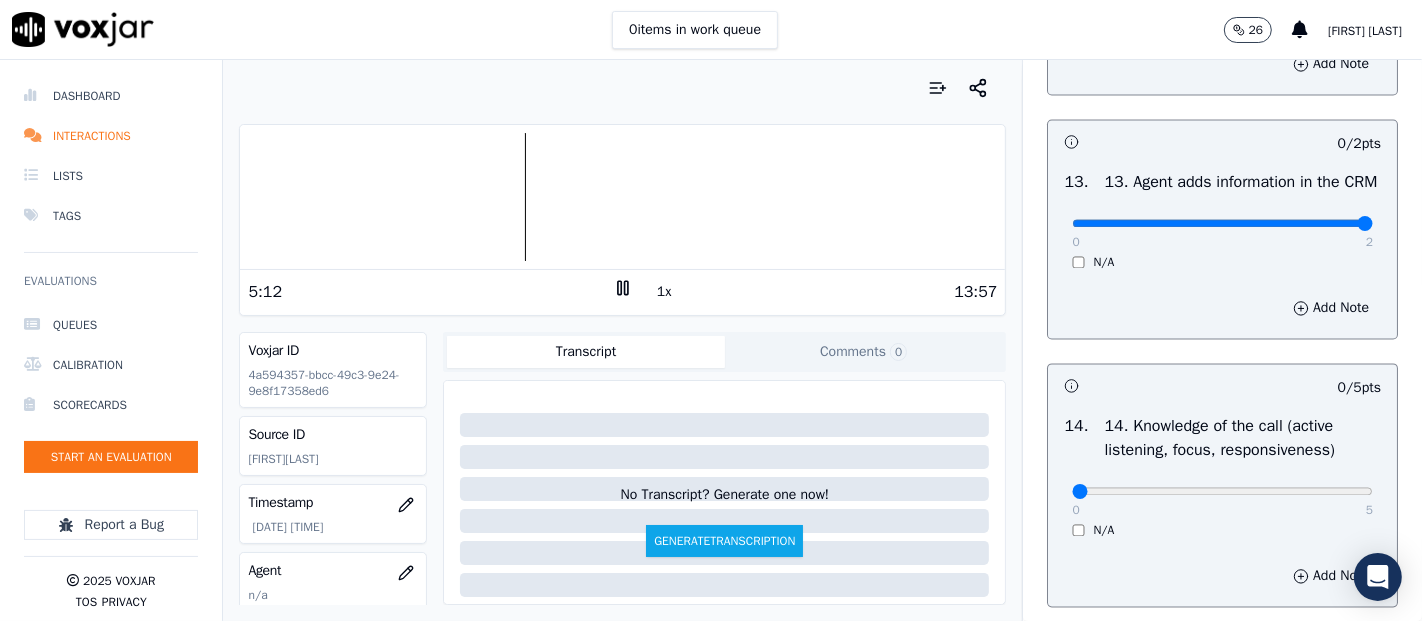 type on "2" 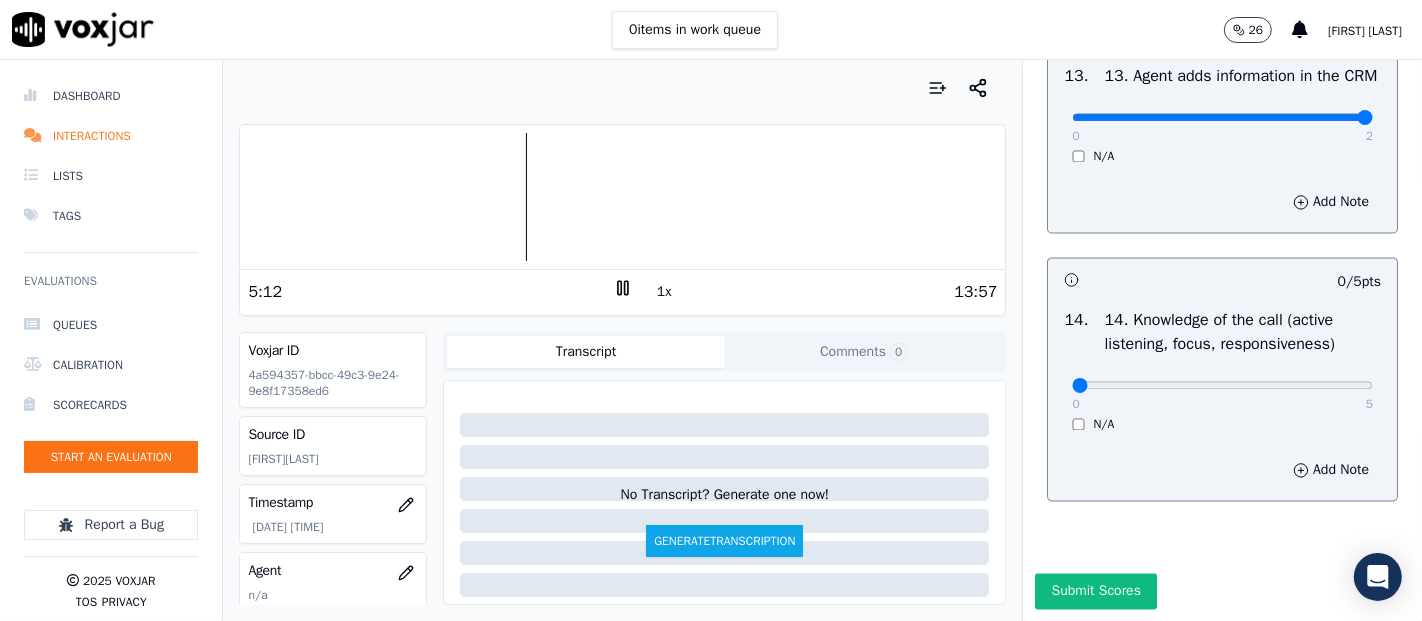 scroll, scrollTop: 3644, scrollLeft: 0, axis: vertical 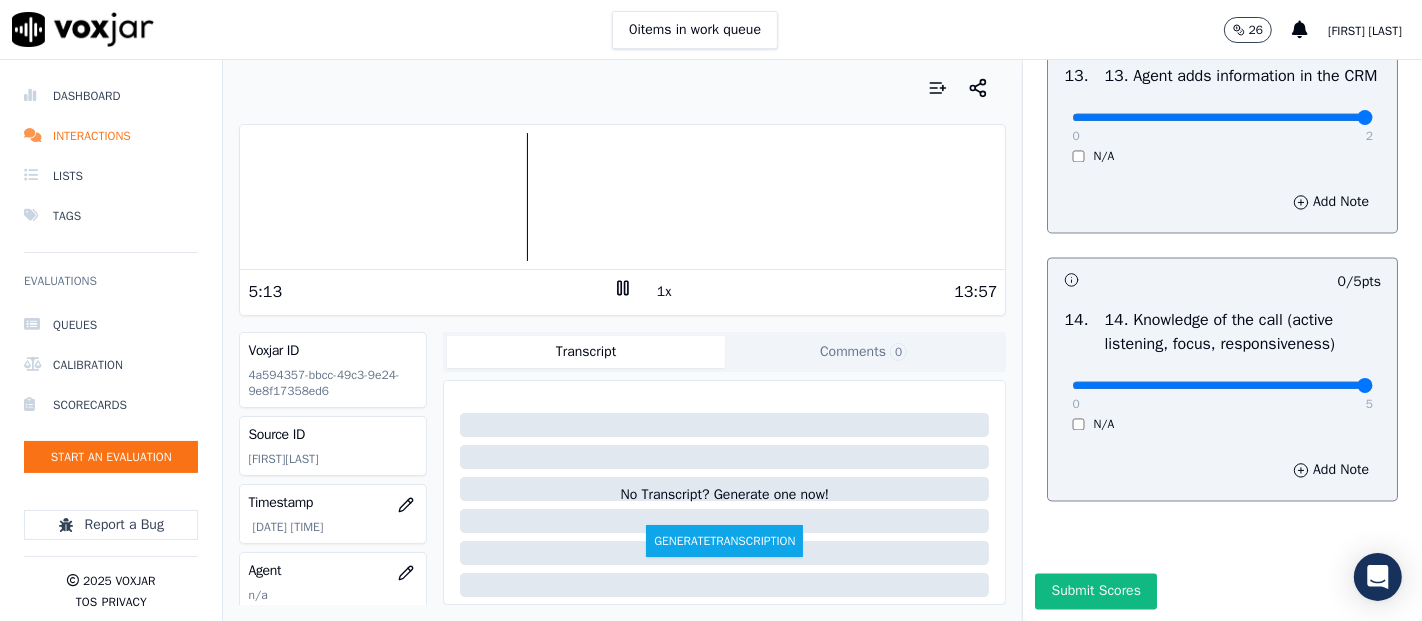 type on "5" 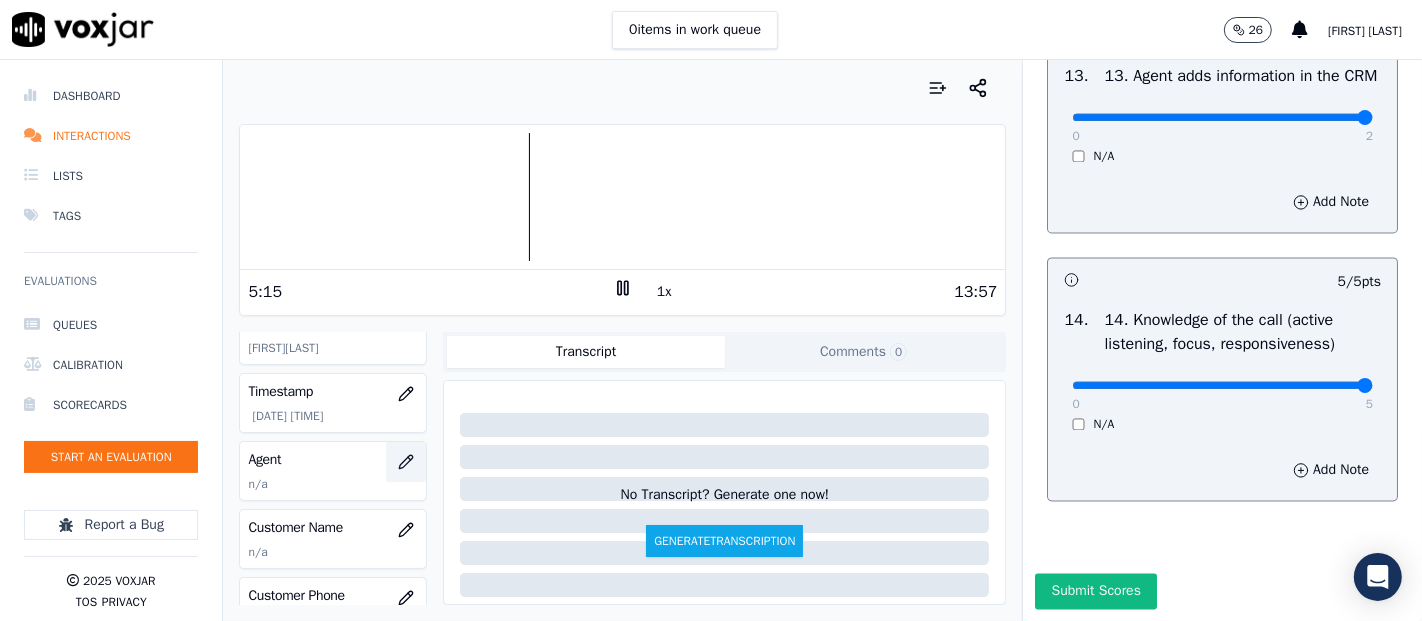 scroll, scrollTop: 222, scrollLeft: 0, axis: vertical 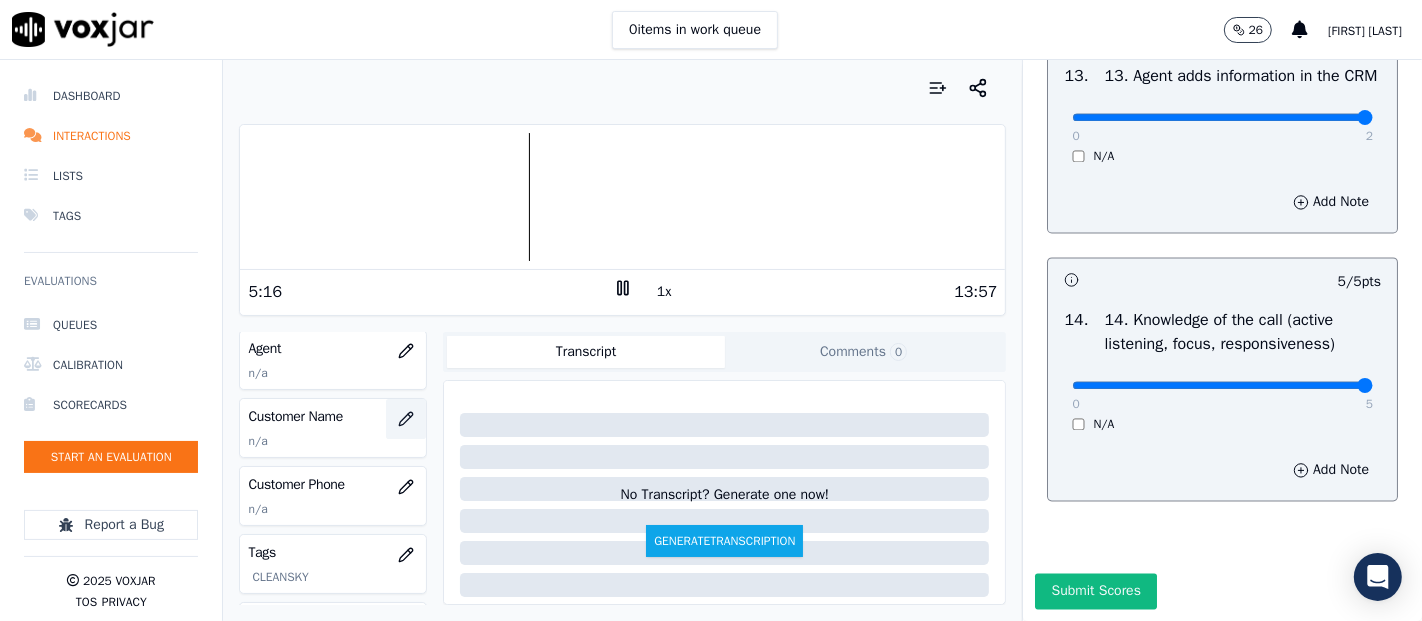 click 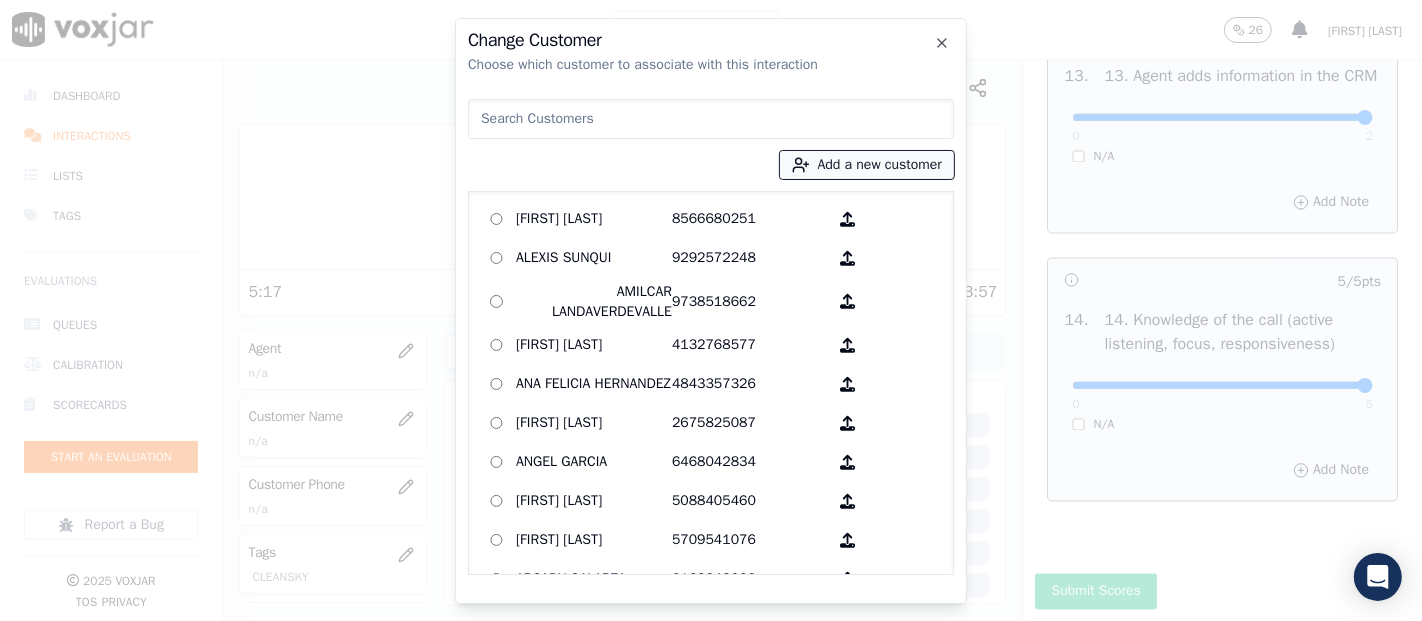 click on "Add a new customer" at bounding box center [867, 165] 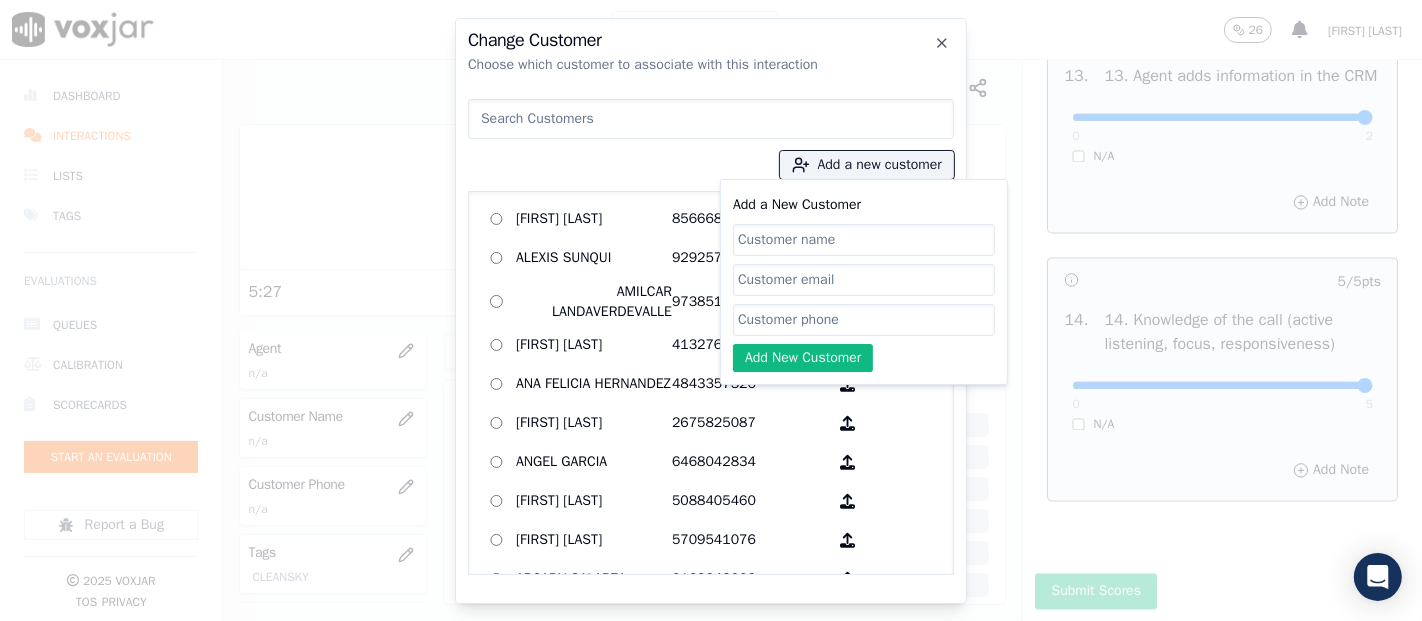 paste on "[FIRST] [LAST]" 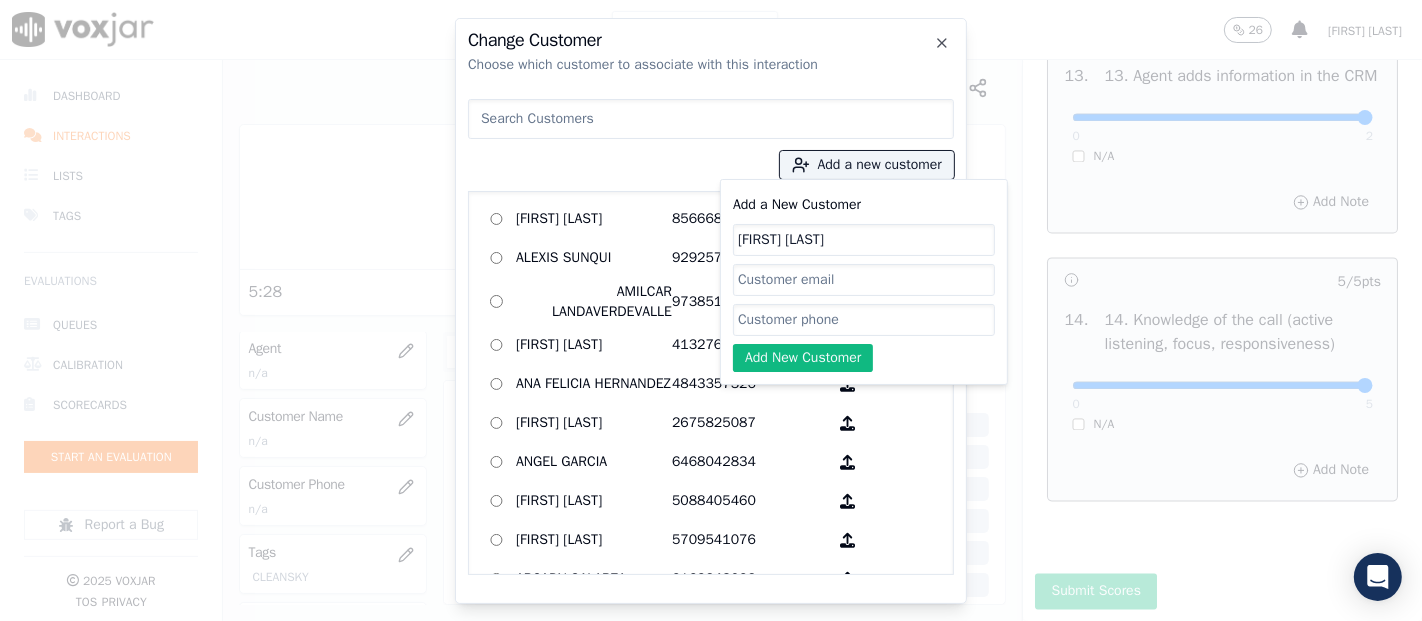 type on "[FIRST] [LAST]" 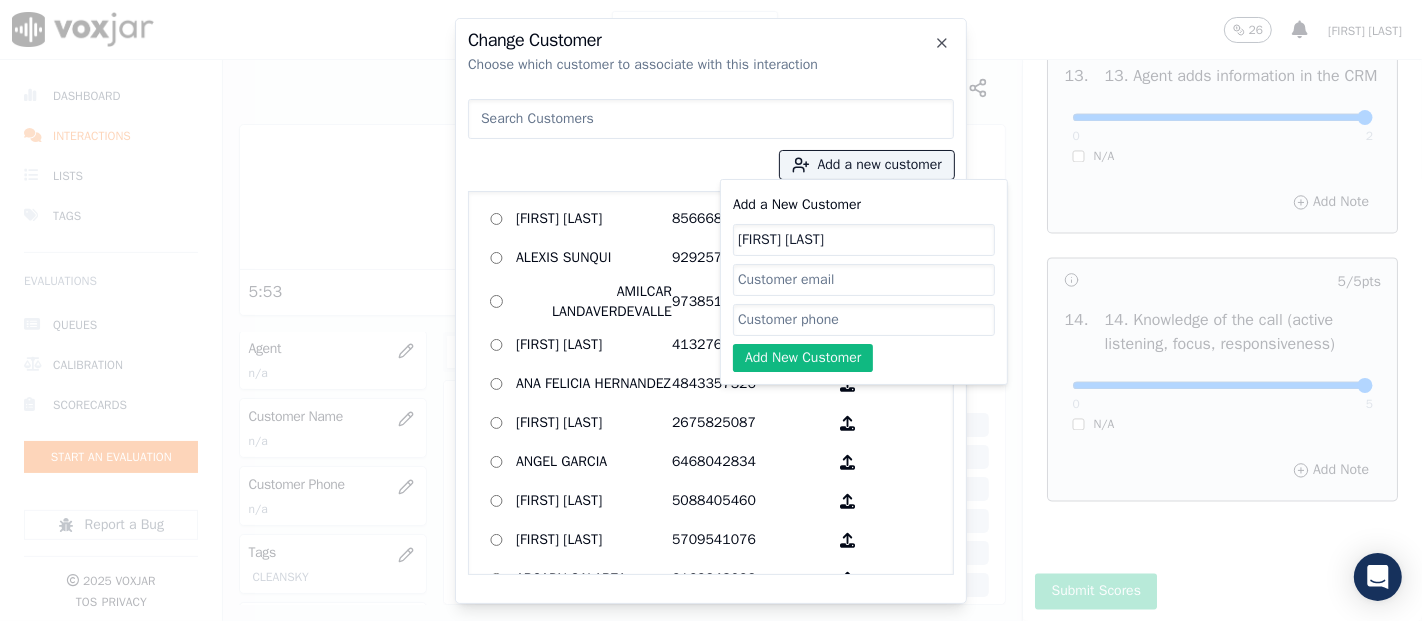 paste on "6143028803" 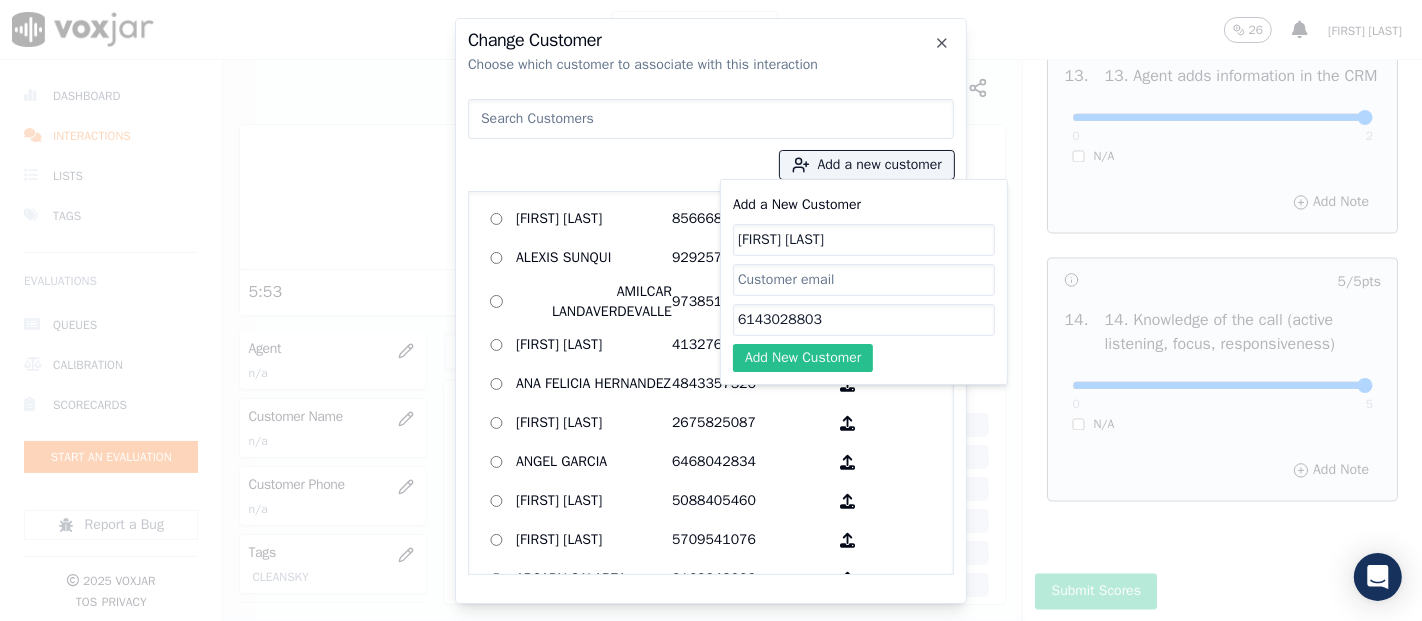 type on "6143028803" 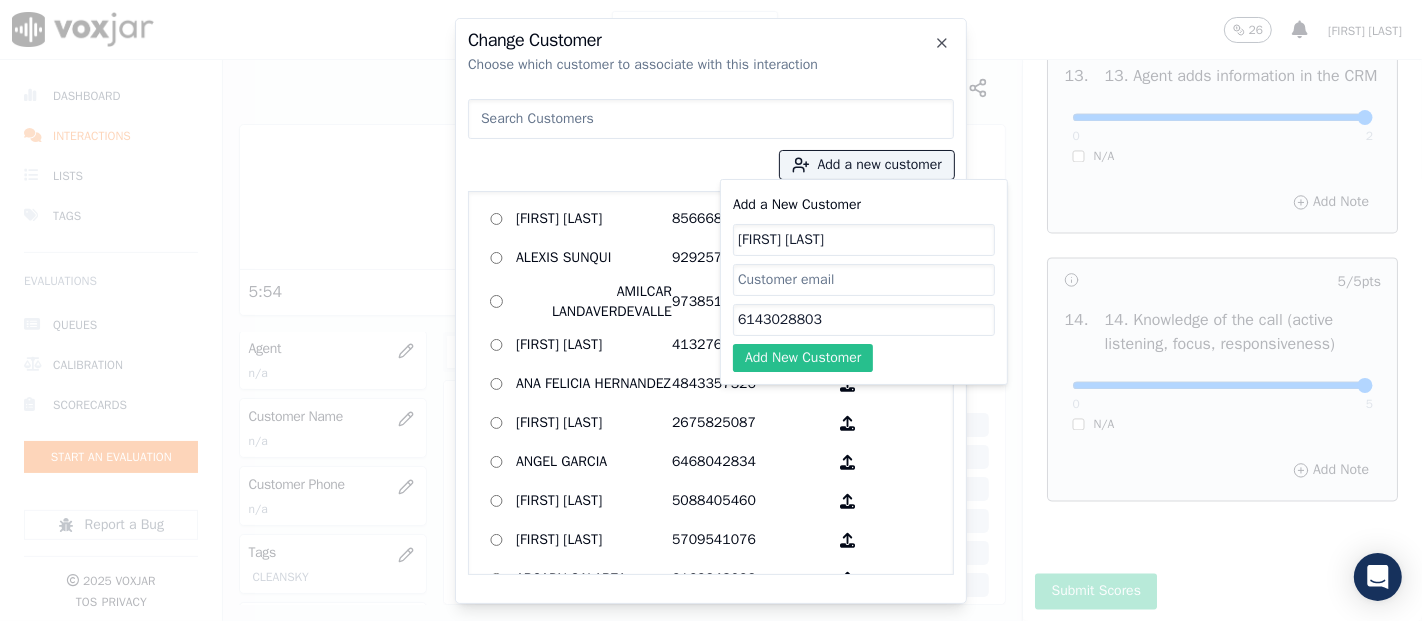 click on "Add New Customer" 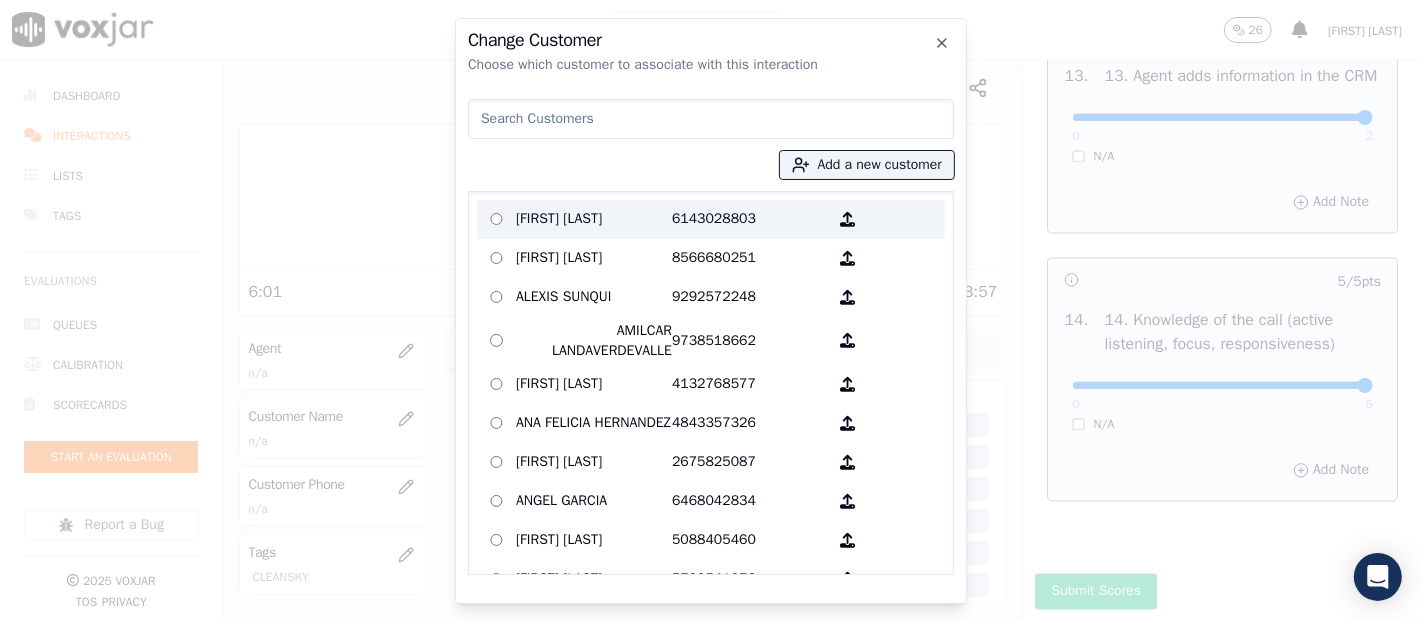 click on "6143028803" at bounding box center (750, 219) 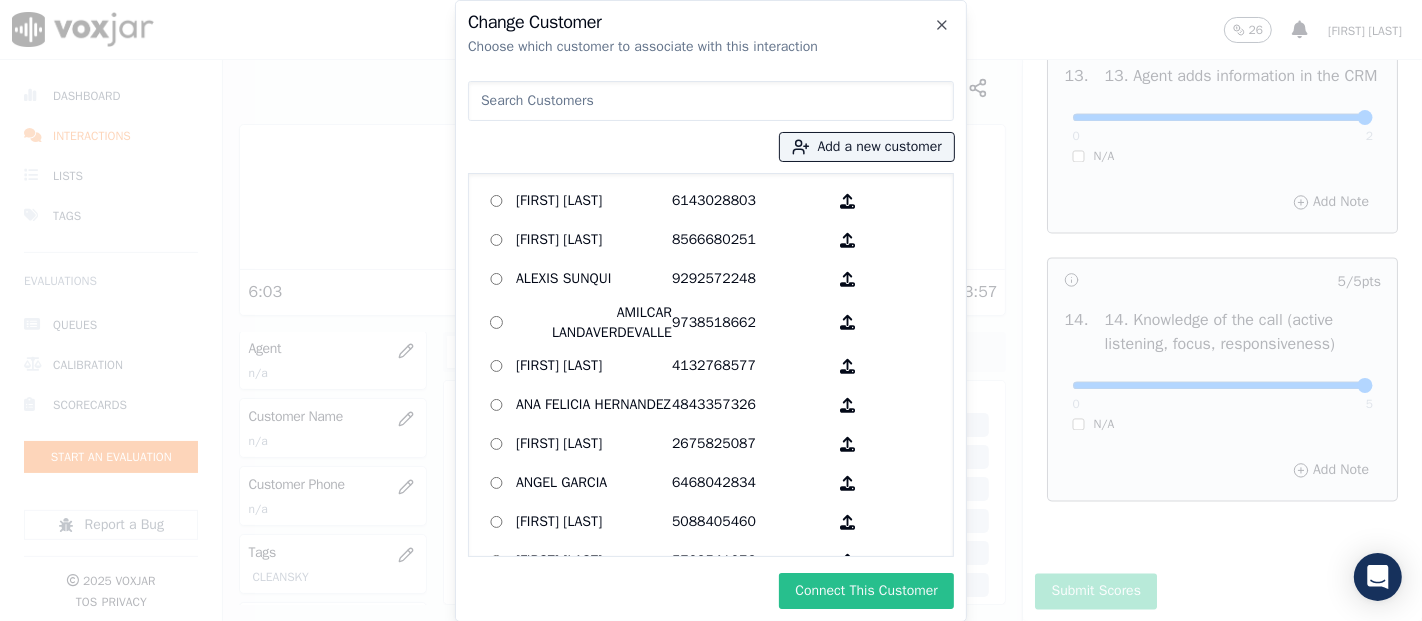 click on "Connect This Customer" at bounding box center [866, 591] 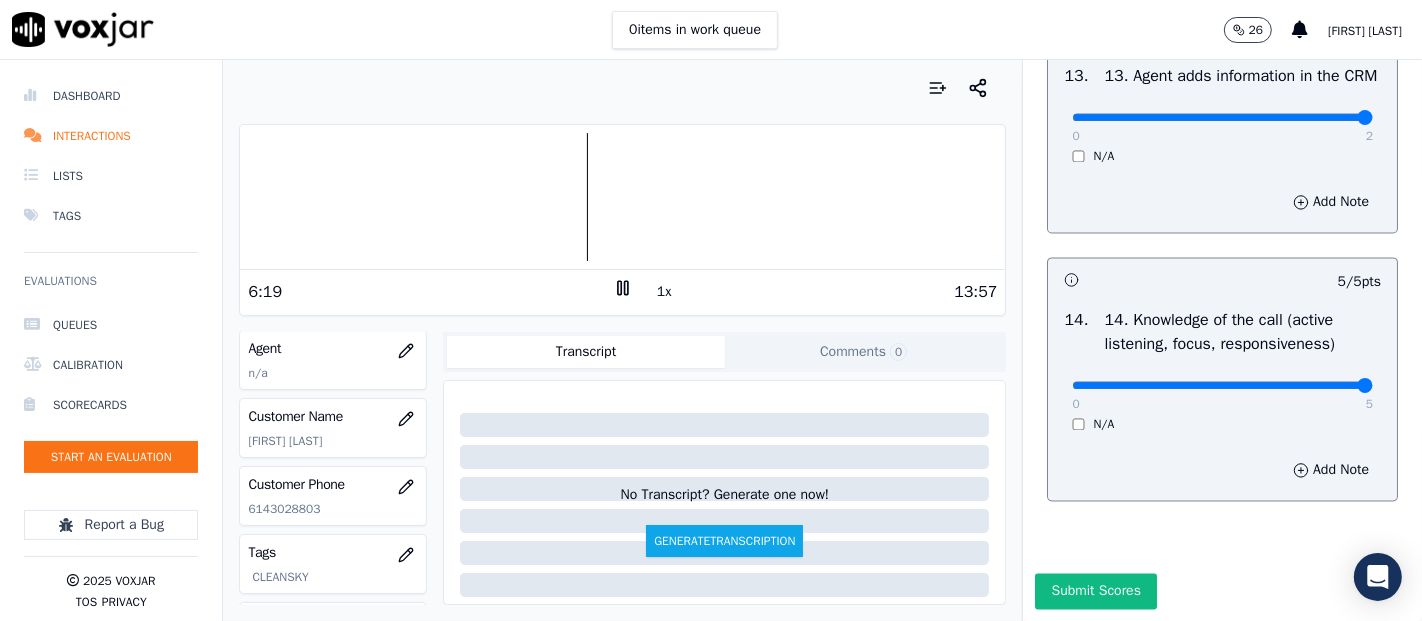 click 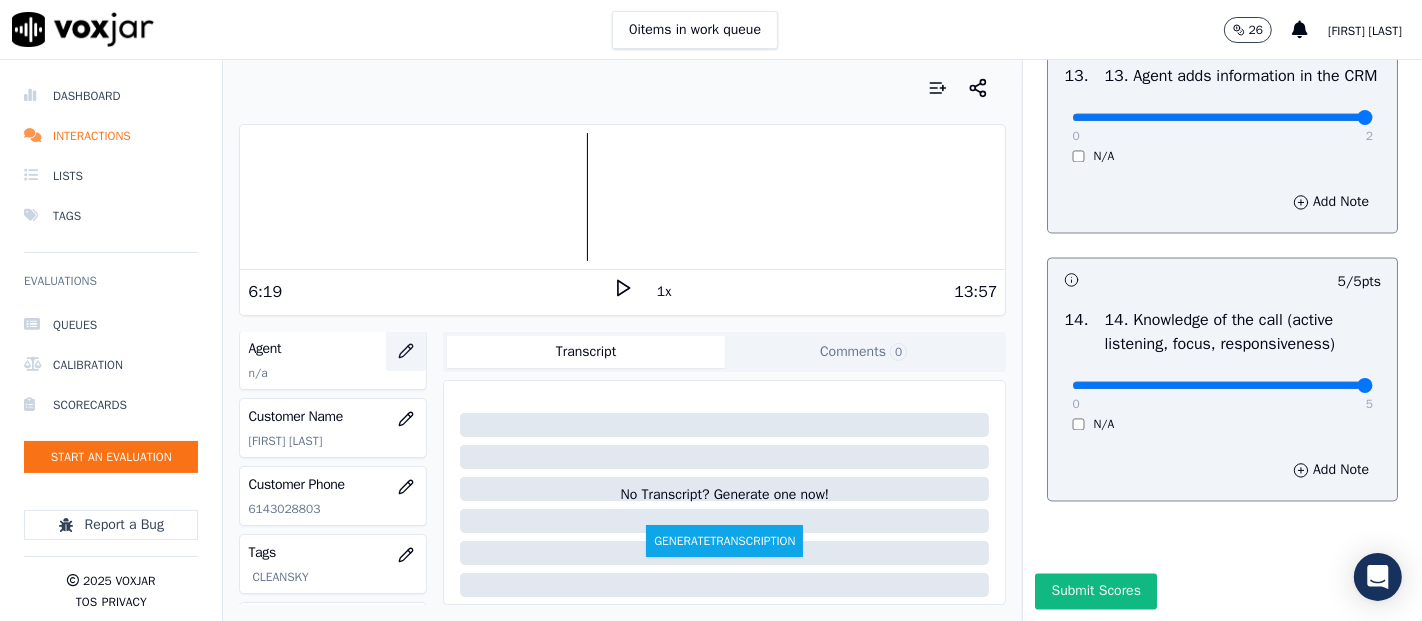 click at bounding box center (406, 351) 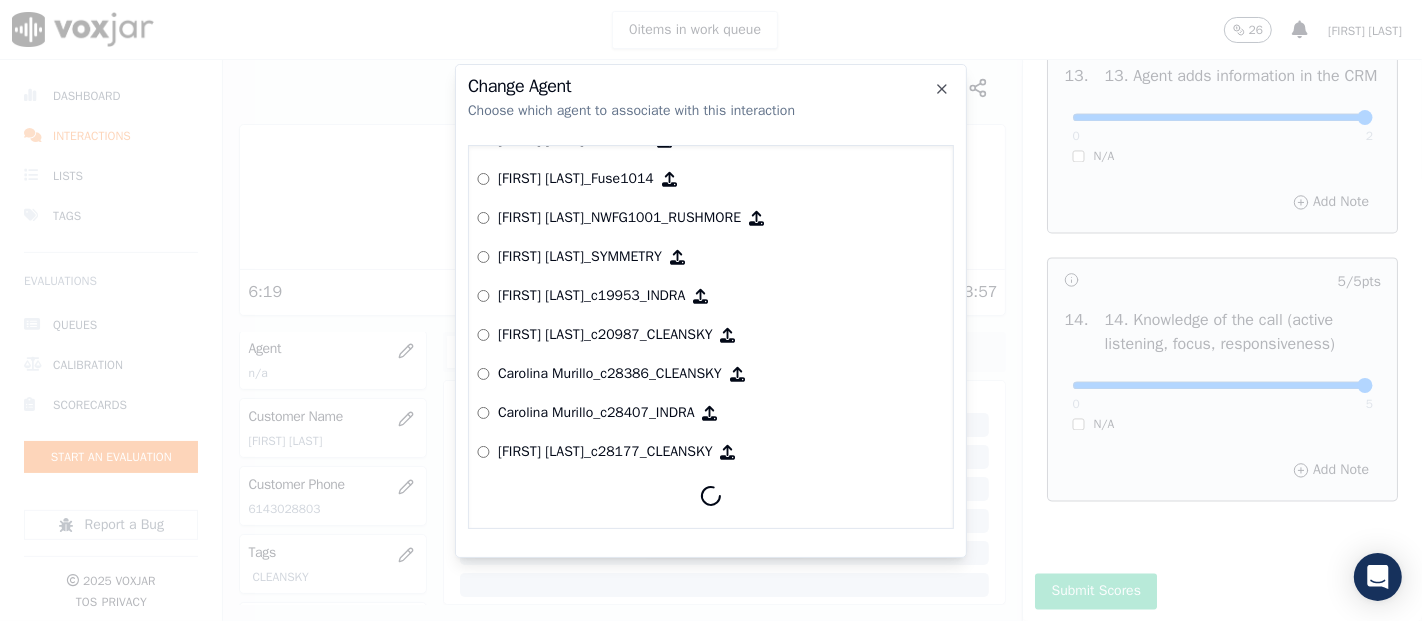scroll, scrollTop: 1647, scrollLeft: 0, axis: vertical 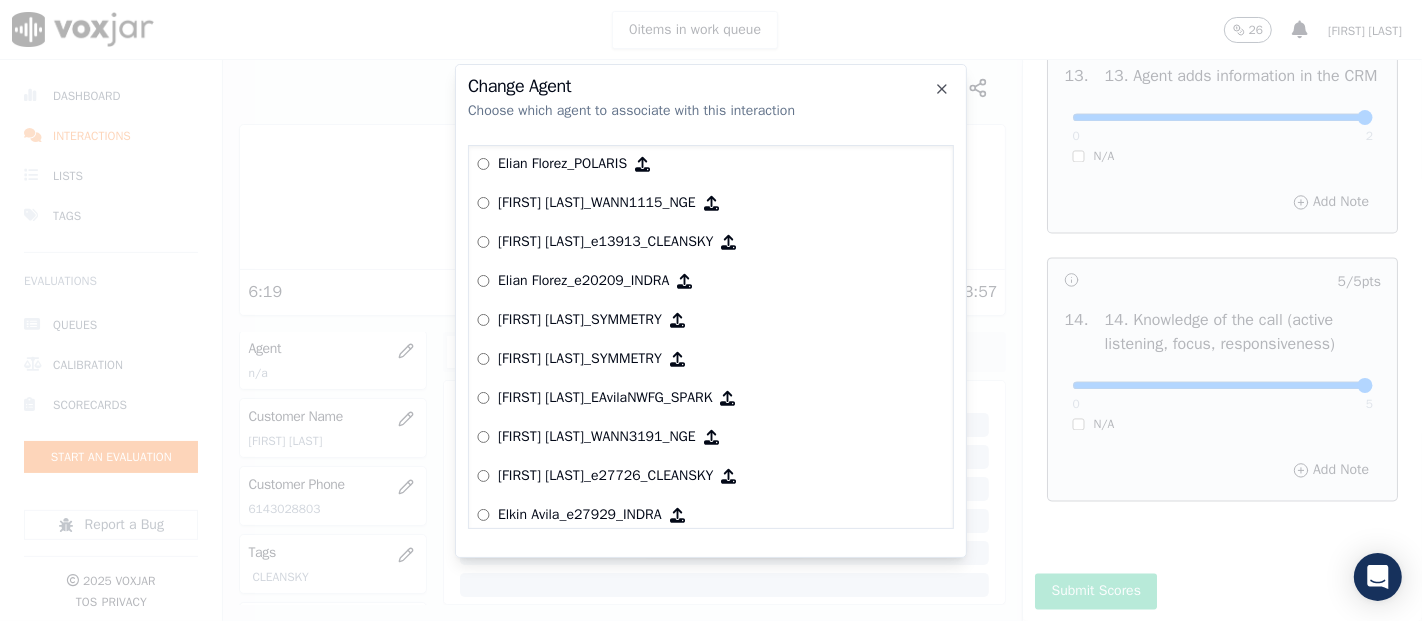 click at bounding box center (711, 310) 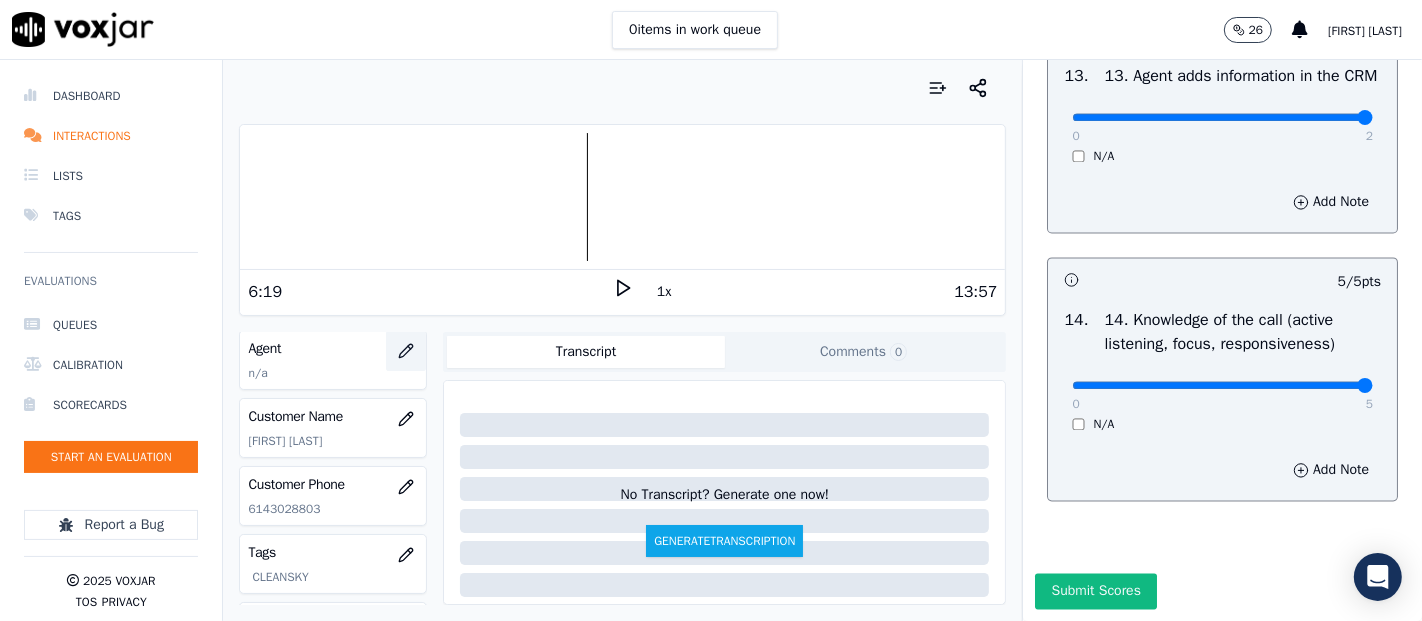 click 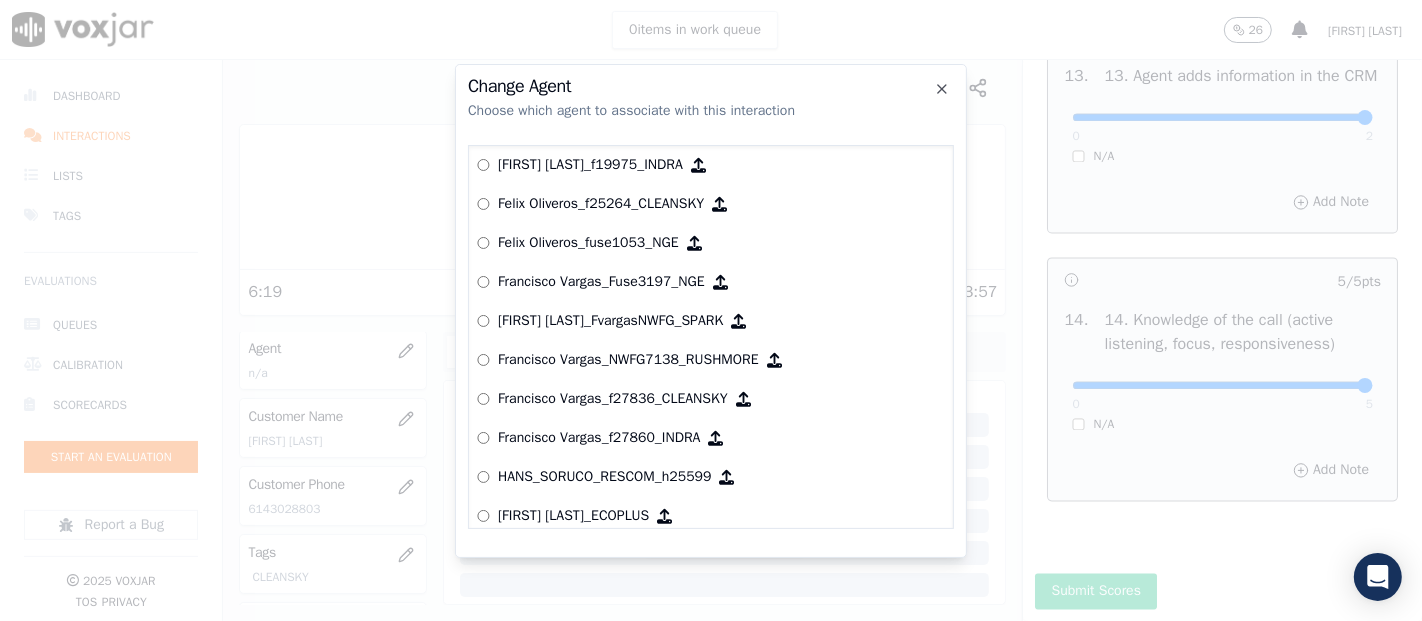 scroll, scrollTop: 3707, scrollLeft: 0, axis: vertical 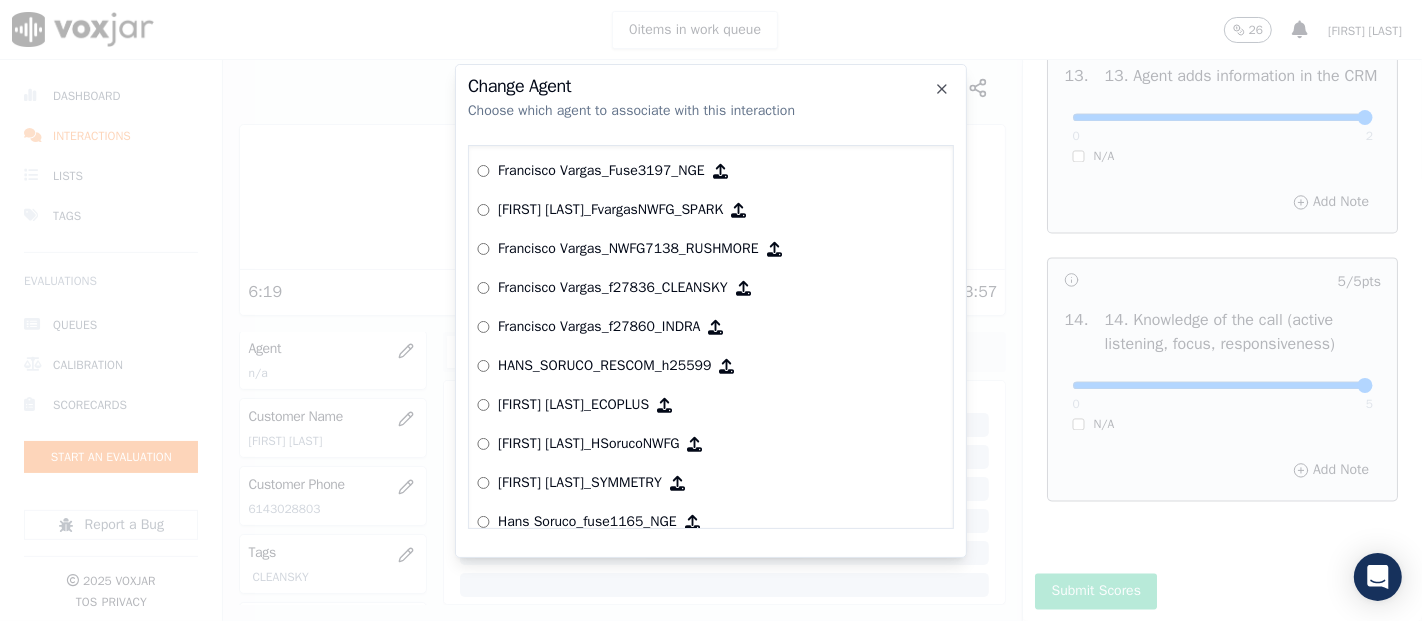 click on "Francisco Vargas_f27836_CLEANSKY" at bounding box center [613, 288] 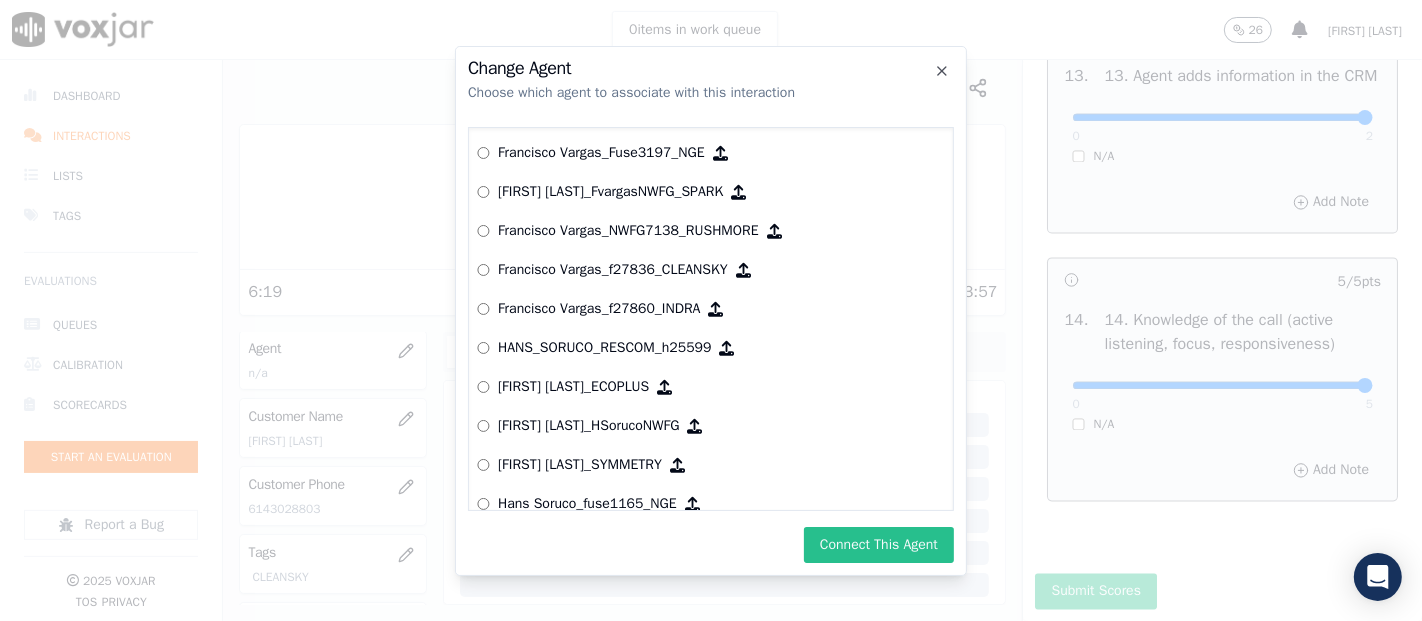 click on "Connect This Agent" at bounding box center (879, 545) 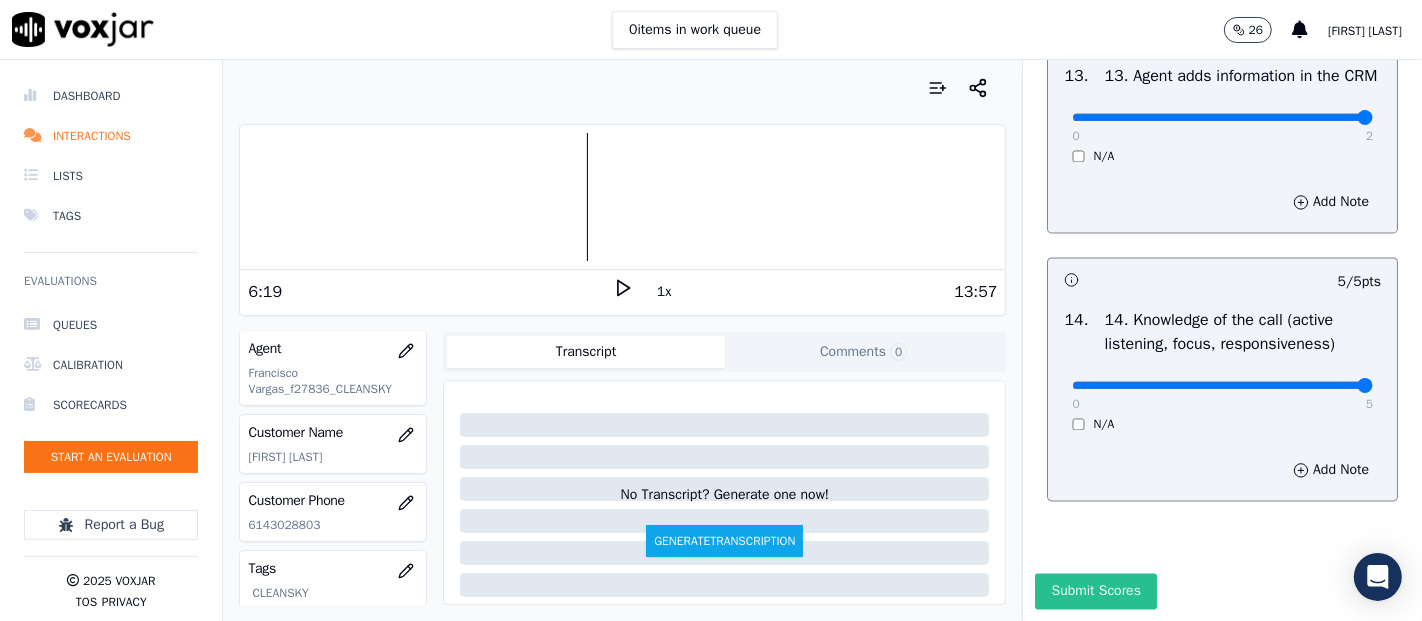 click on "Submit Scores" at bounding box center (1095, 591) 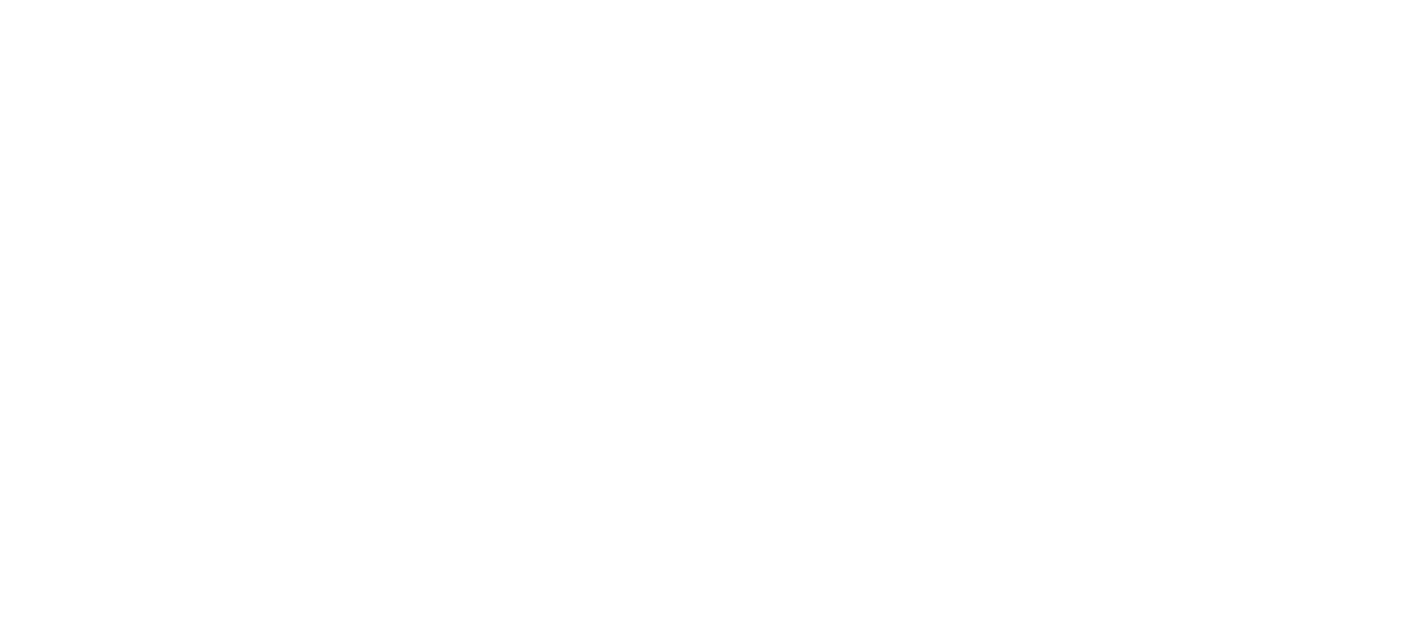 scroll, scrollTop: 0, scrollLeft: 0, axis: both 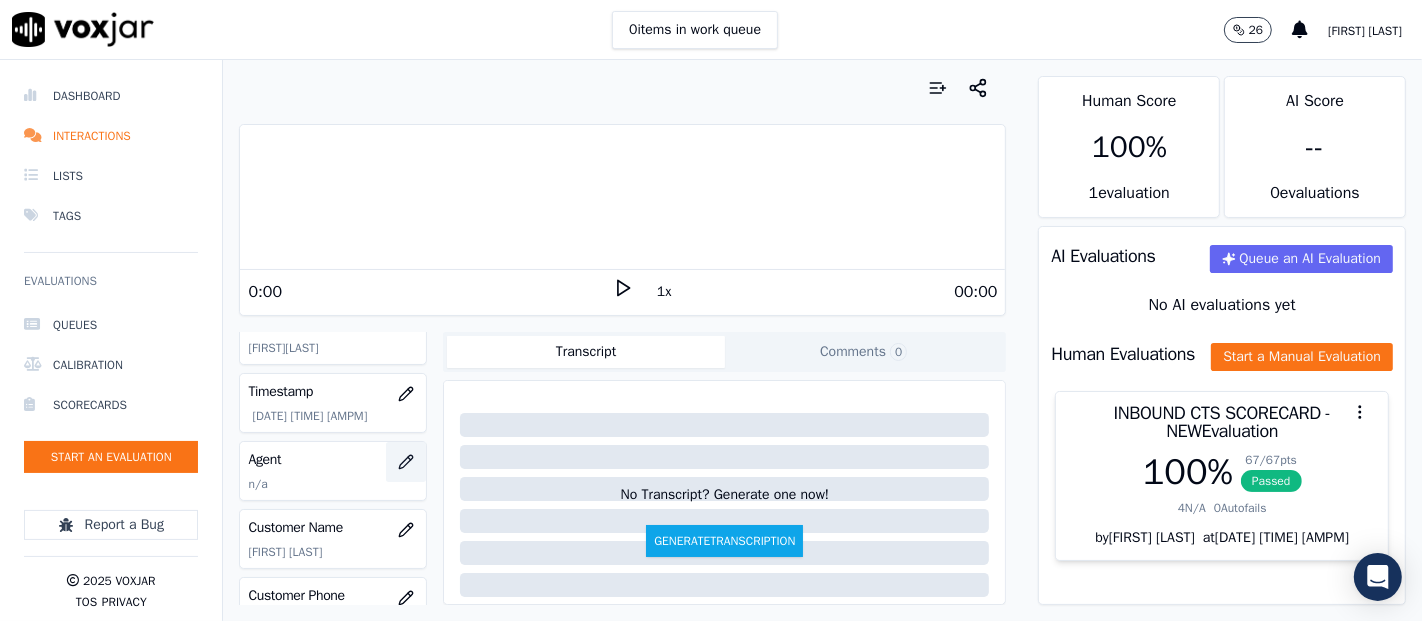click 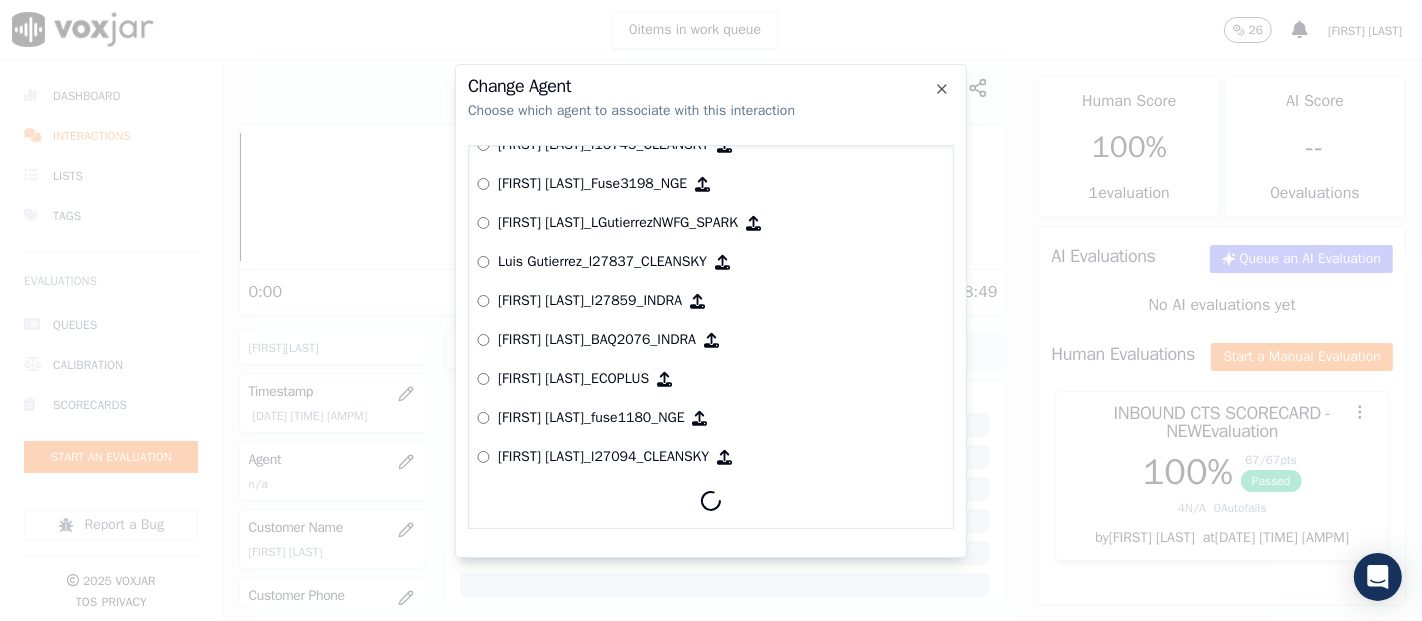 scroll, scrollTop: 6520, scrollLeft: 0, axis: vertical 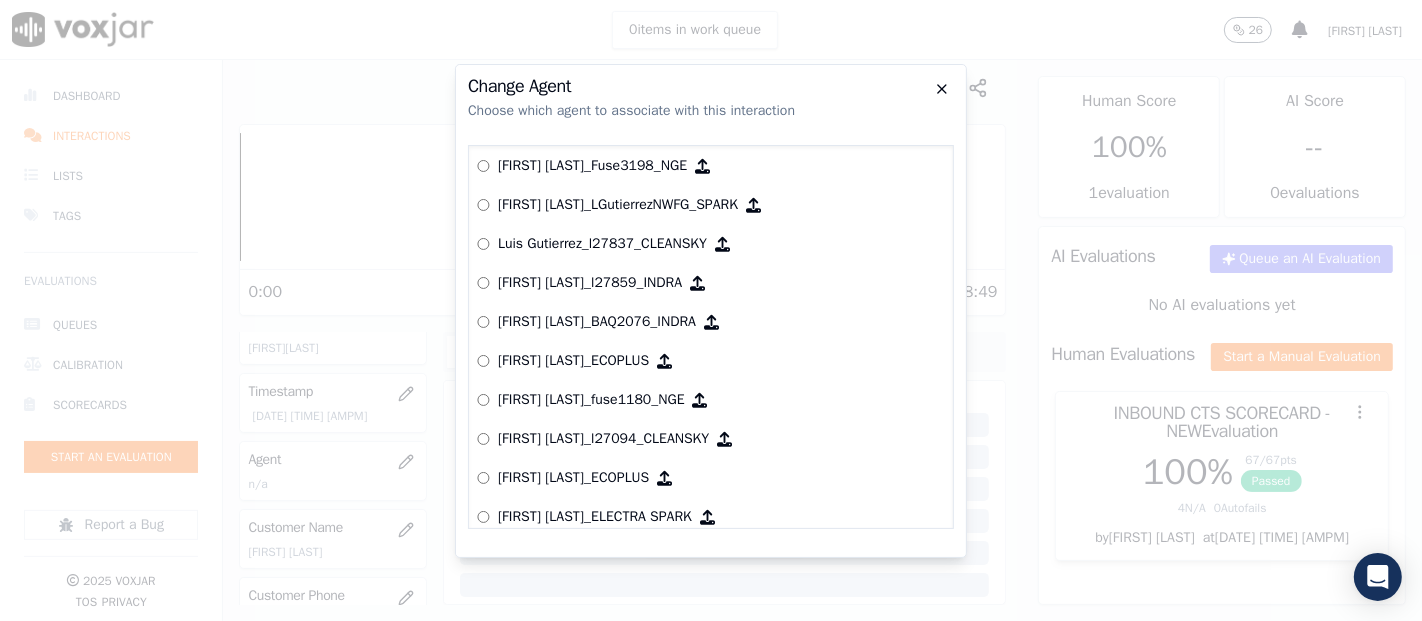 click 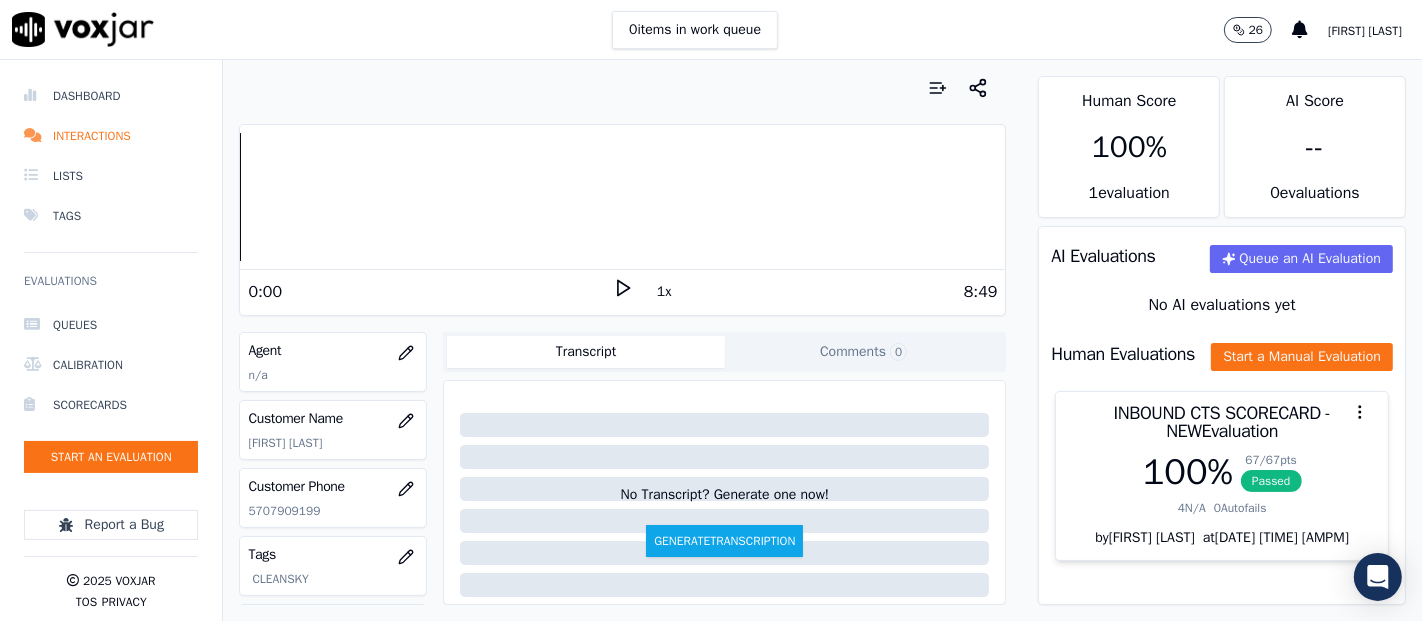 scroll, scrollTop: 392, scrollLeft: 0, axis: vertical 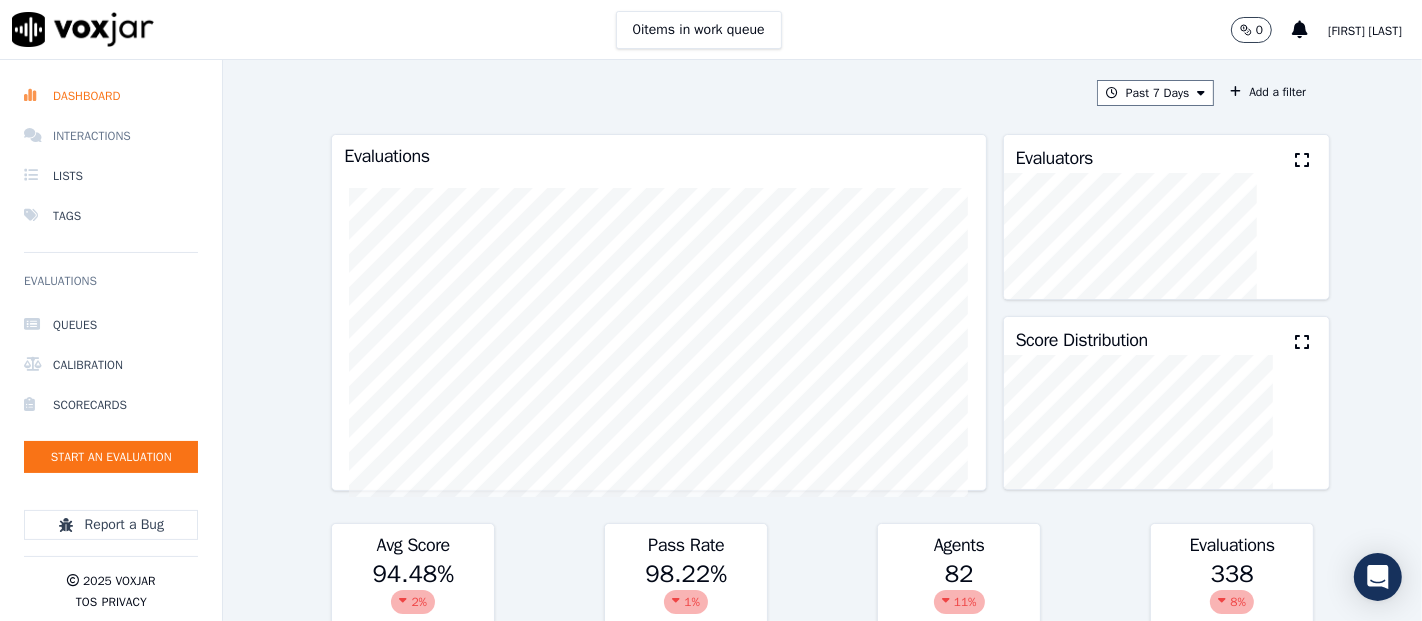 click on "Interactions" at bounding box center [111, 136] 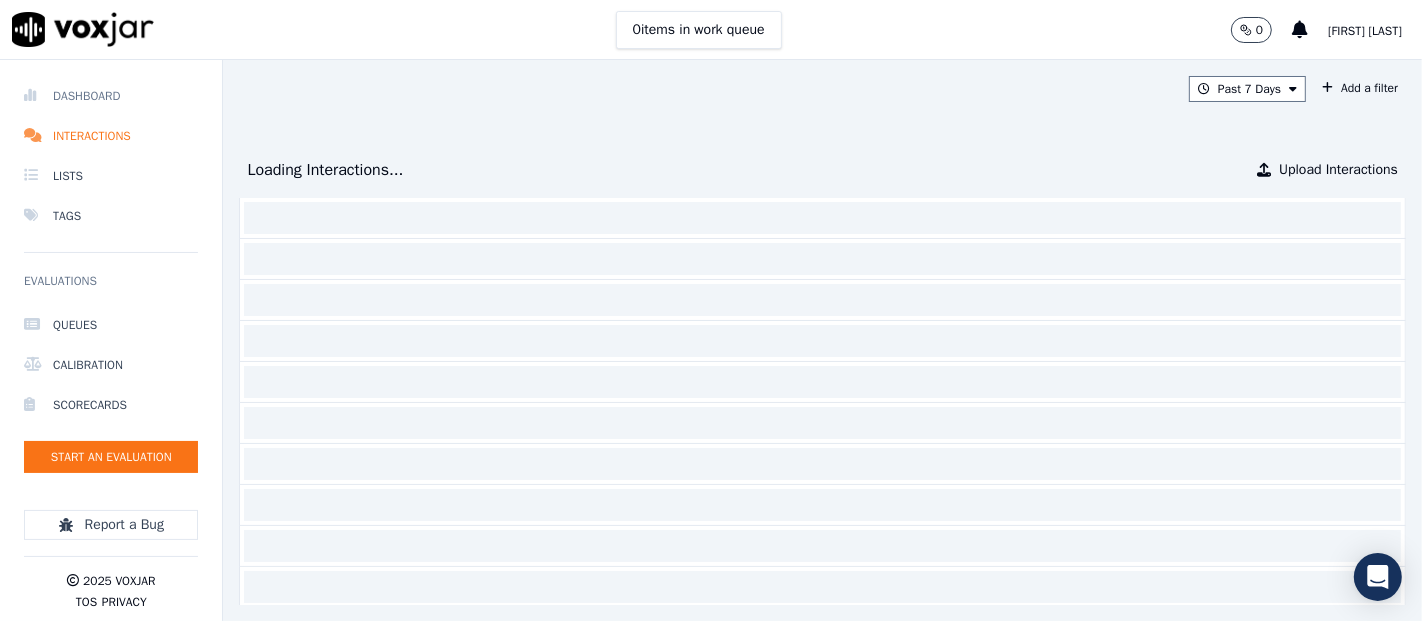click on "Dashboard" at bounding box center [111, 96] 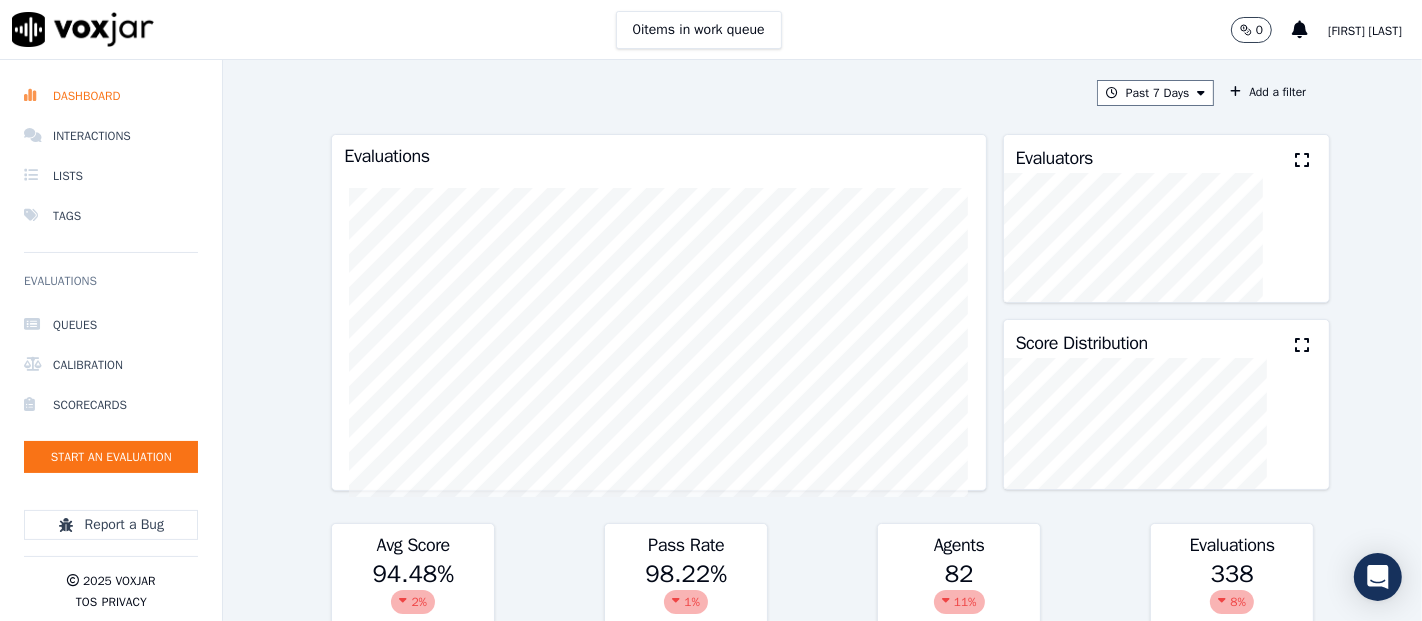 click at bounding box center [1302, 160] 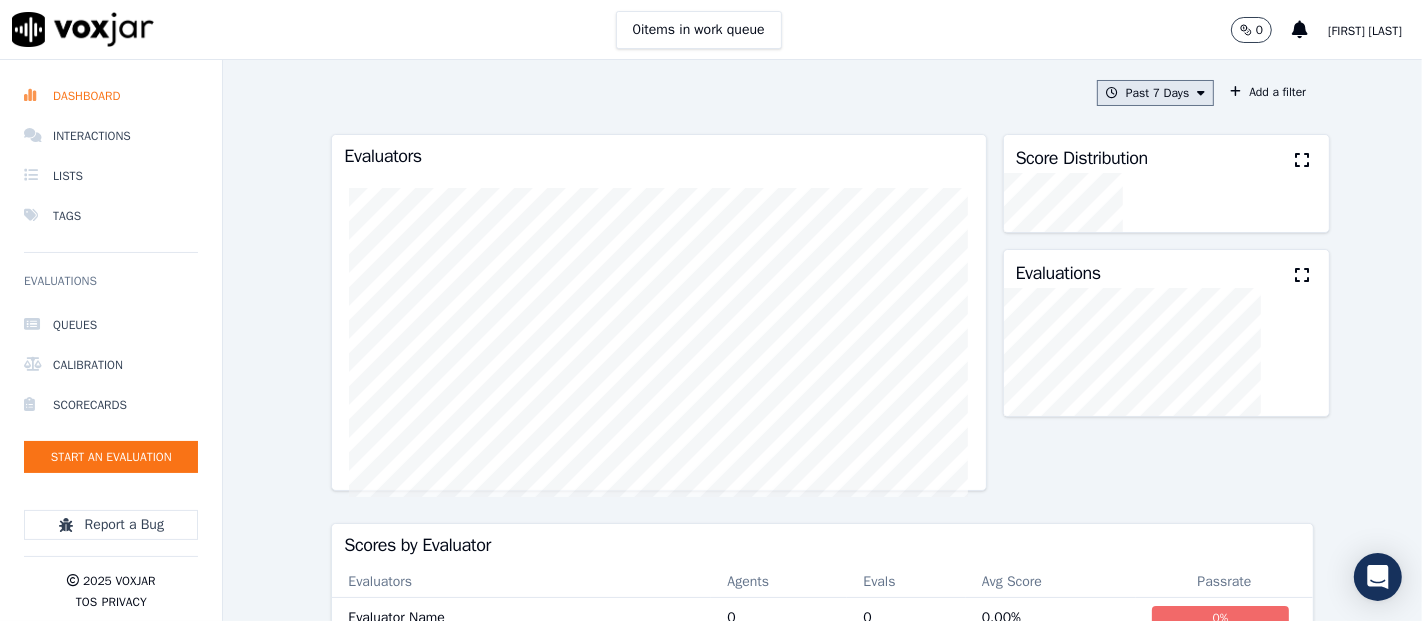 click on "Past 7 Days" at bounding box center (1155, 93) 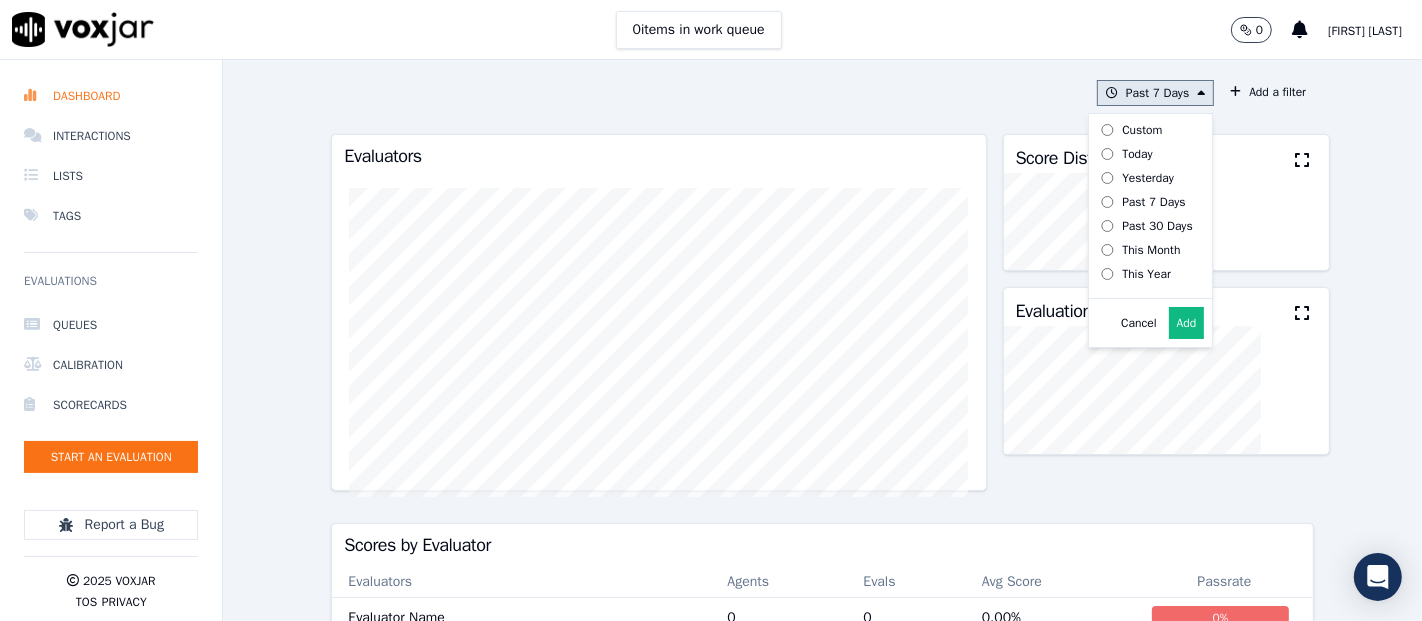 click on "Add" at bounding box center [1187, 323] 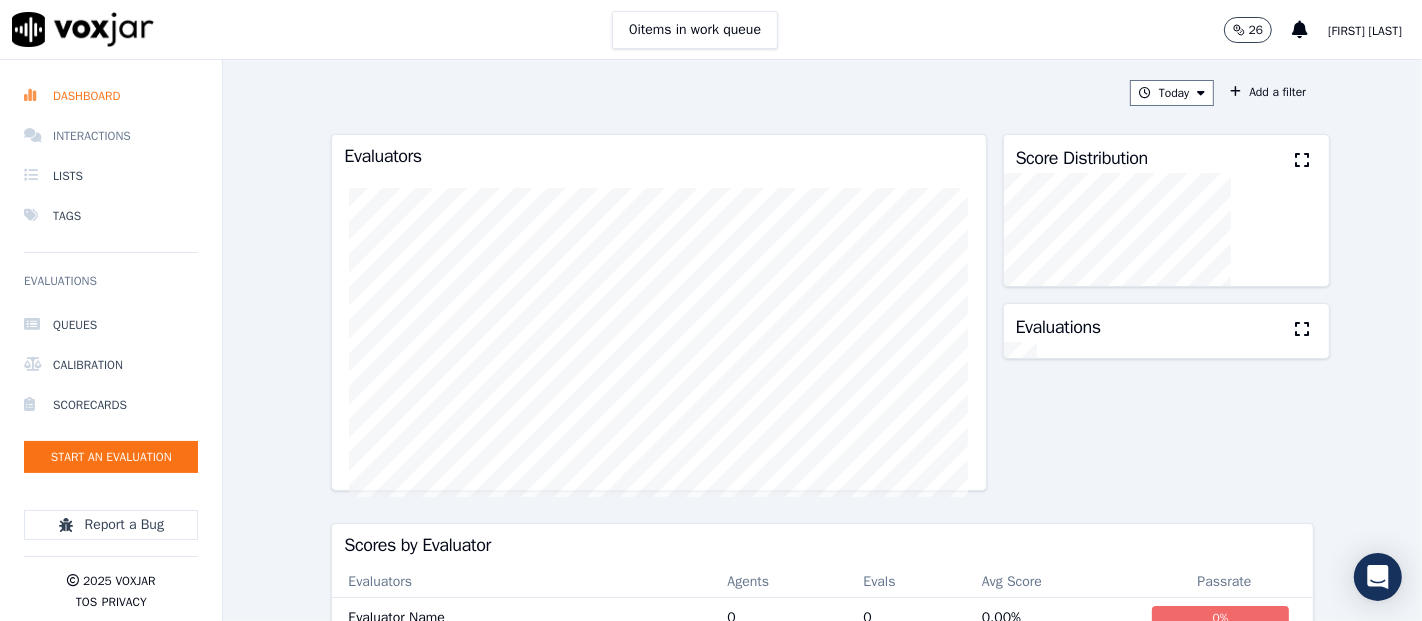 click on "Interactions" at bounding box center [111, 136] 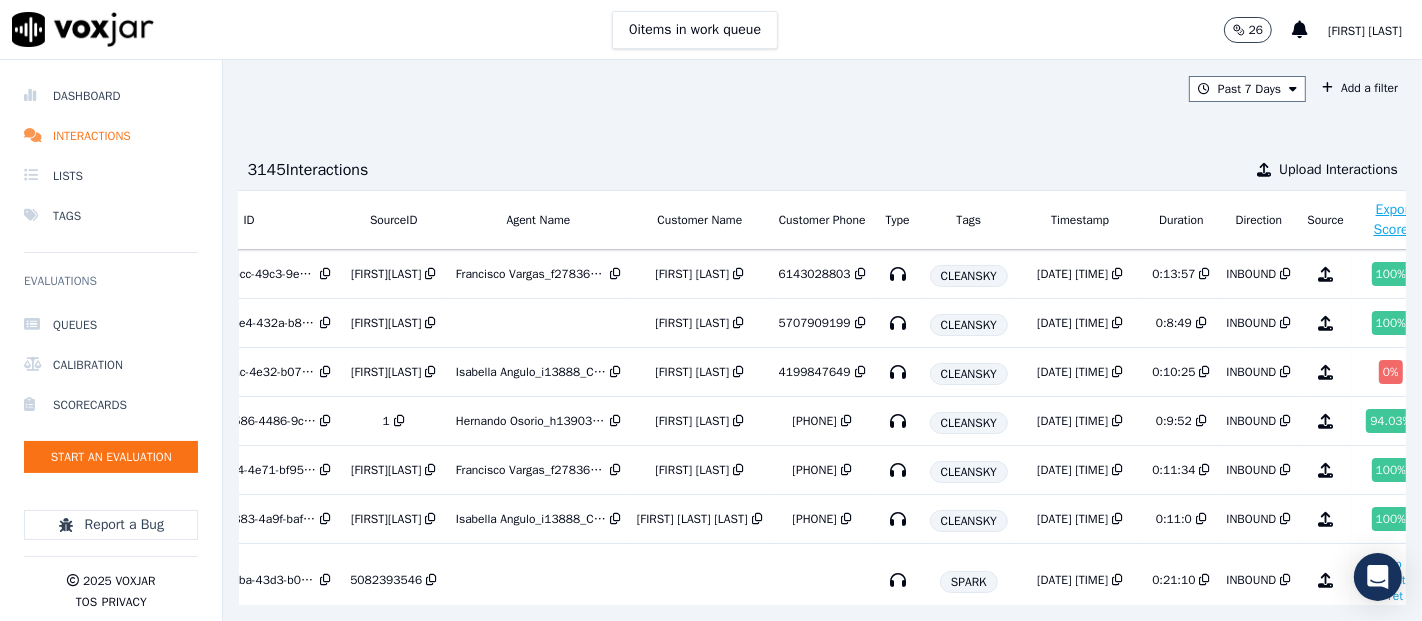 scroll, scrollTop: 0, scrollLeft: 201, axis: horizontal 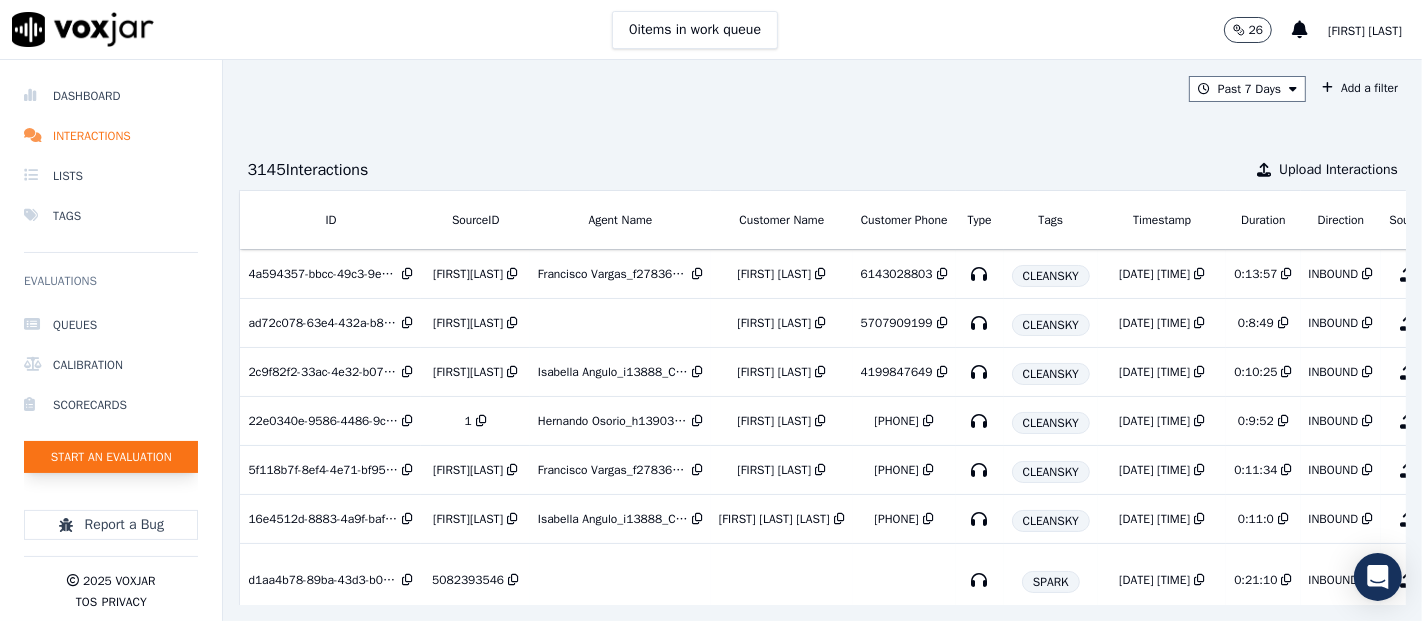 click on "Start an Evaluation" 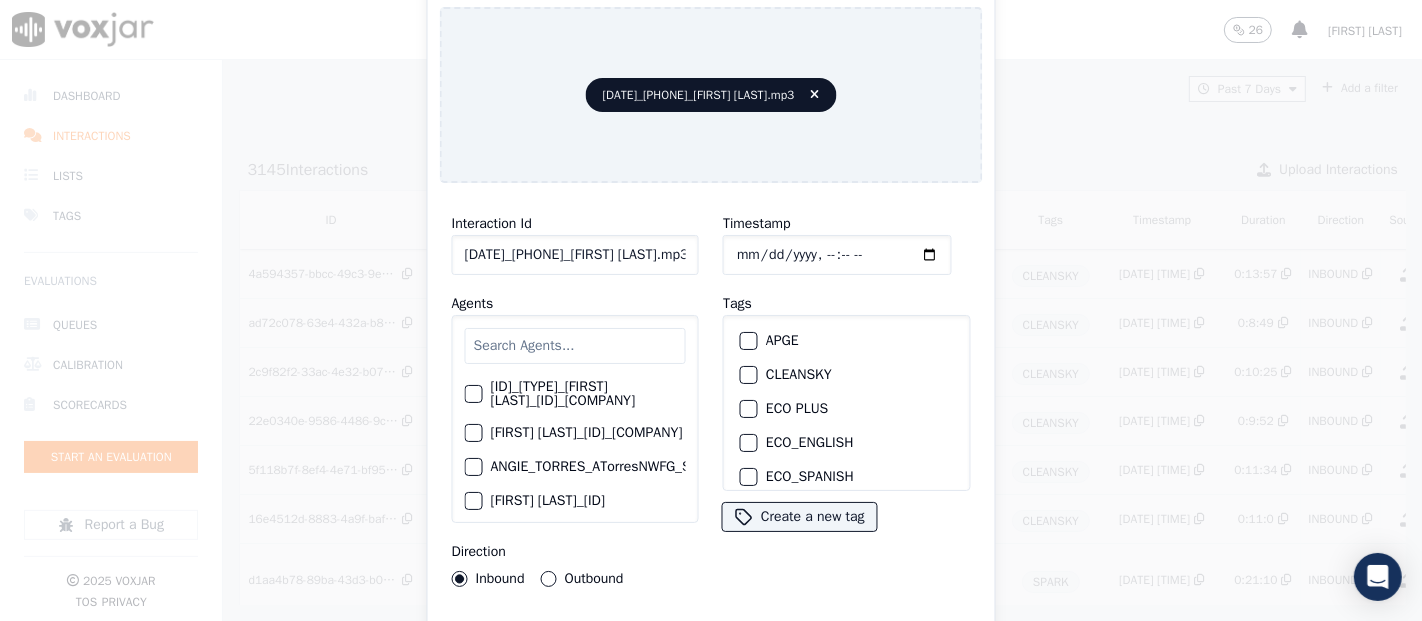 click on "[DATE]_[PHONE]_[FIRST] [LAST].mp3" 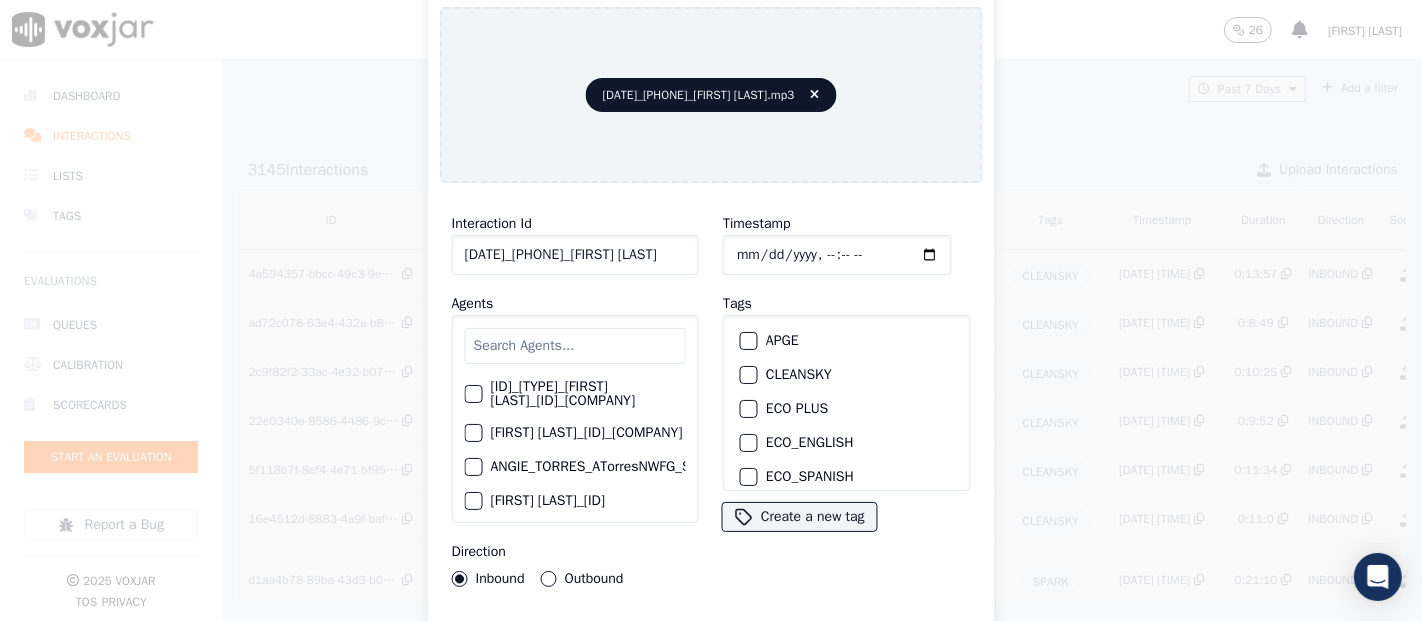 scroll, scrollTop: 0, scrollLeft: 31, axis: horizontal 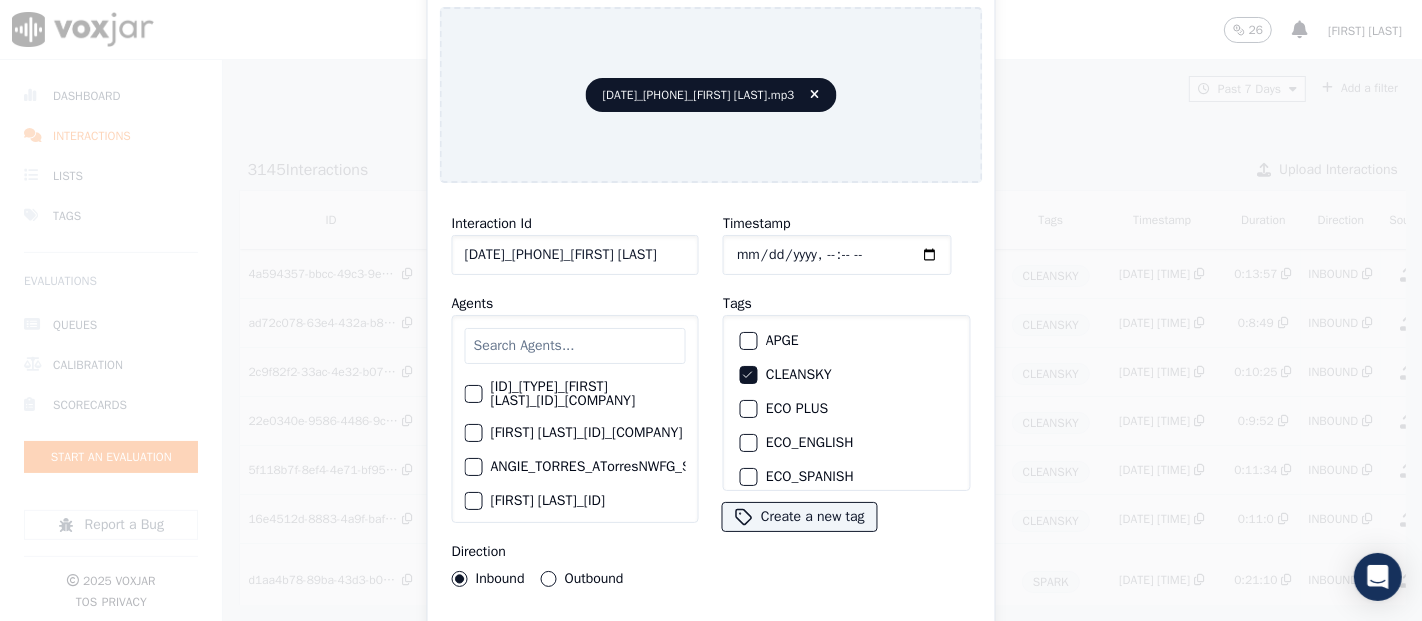 click on "Upload interaction to start evaluation" at bounding box center (711, 641) 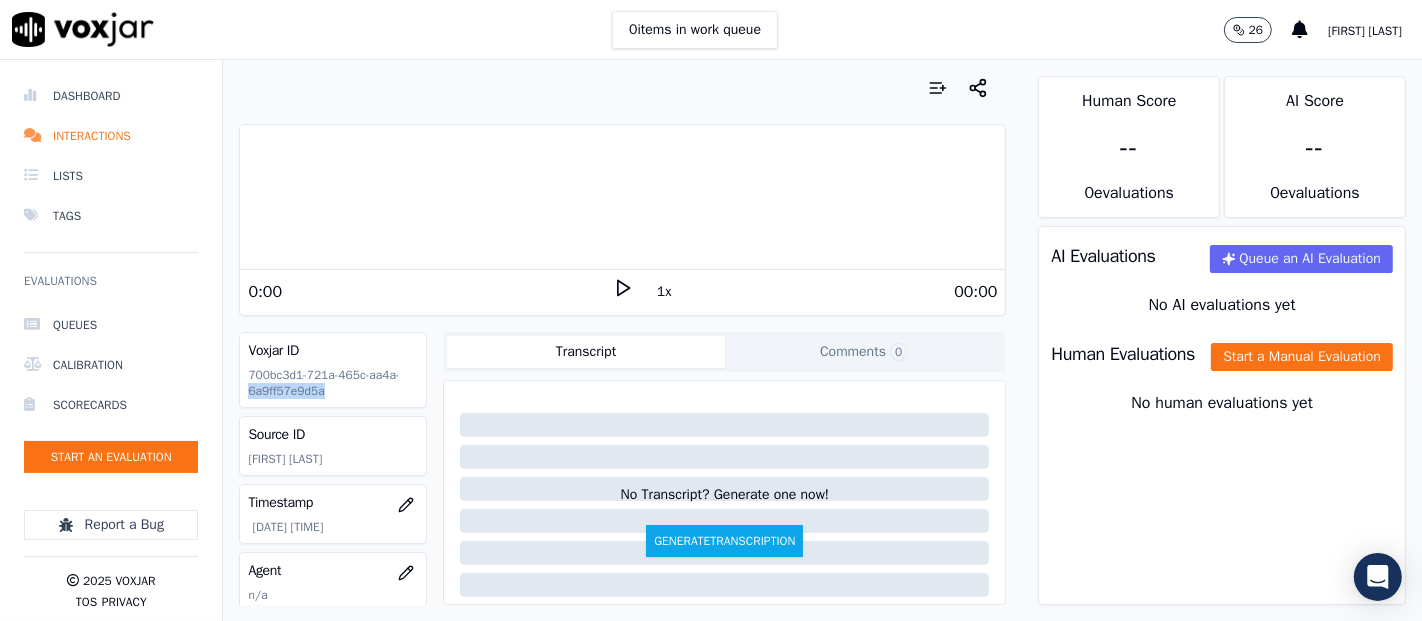 drag, startPoint x: 421, startPoint y: 389, endPoint x: 415, endPoint y: 371, distance: 18.973665 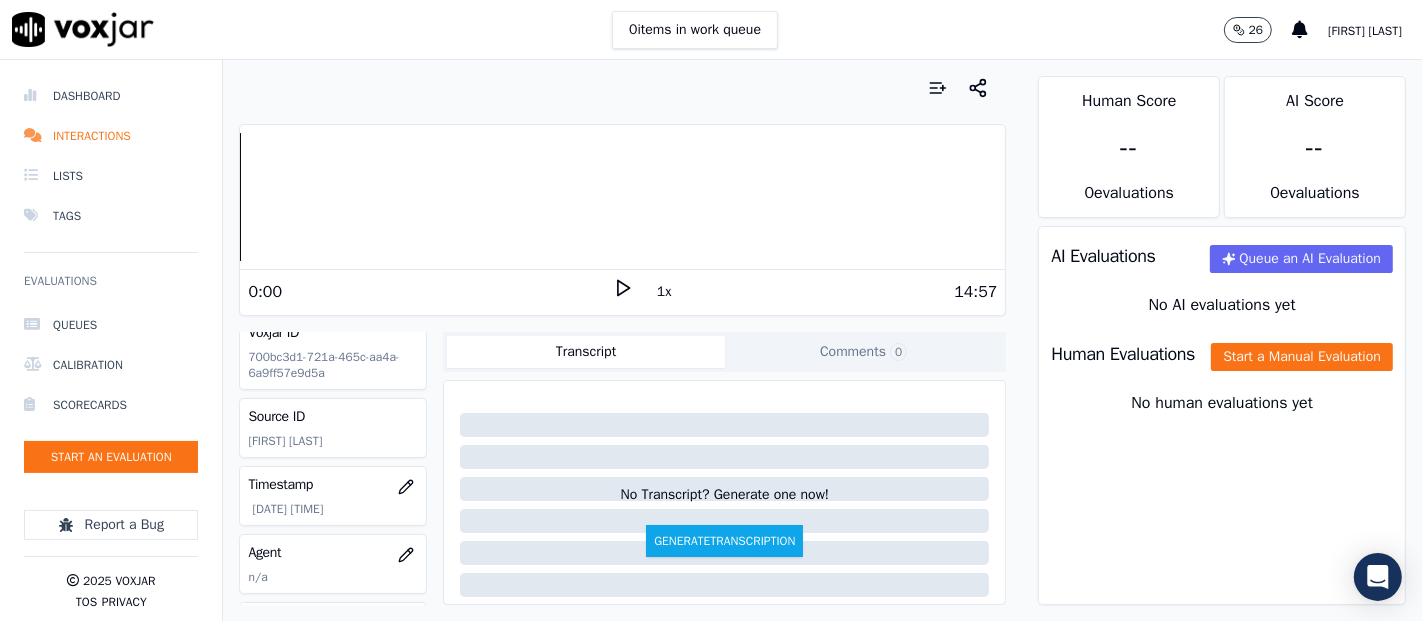 click on "Source ID   [FIRST] [LAST]" at bounding box center [333, 428] 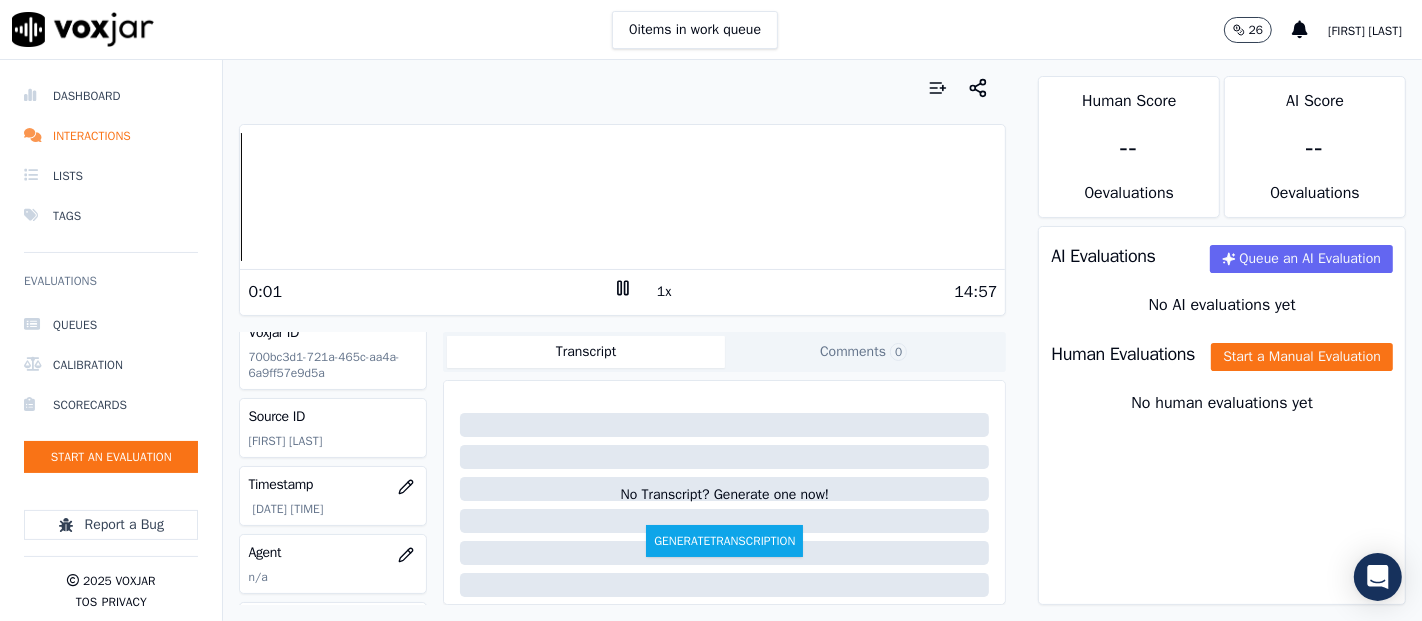 scroll, scrollTop: 0, scrollLeft: 0, axis: both 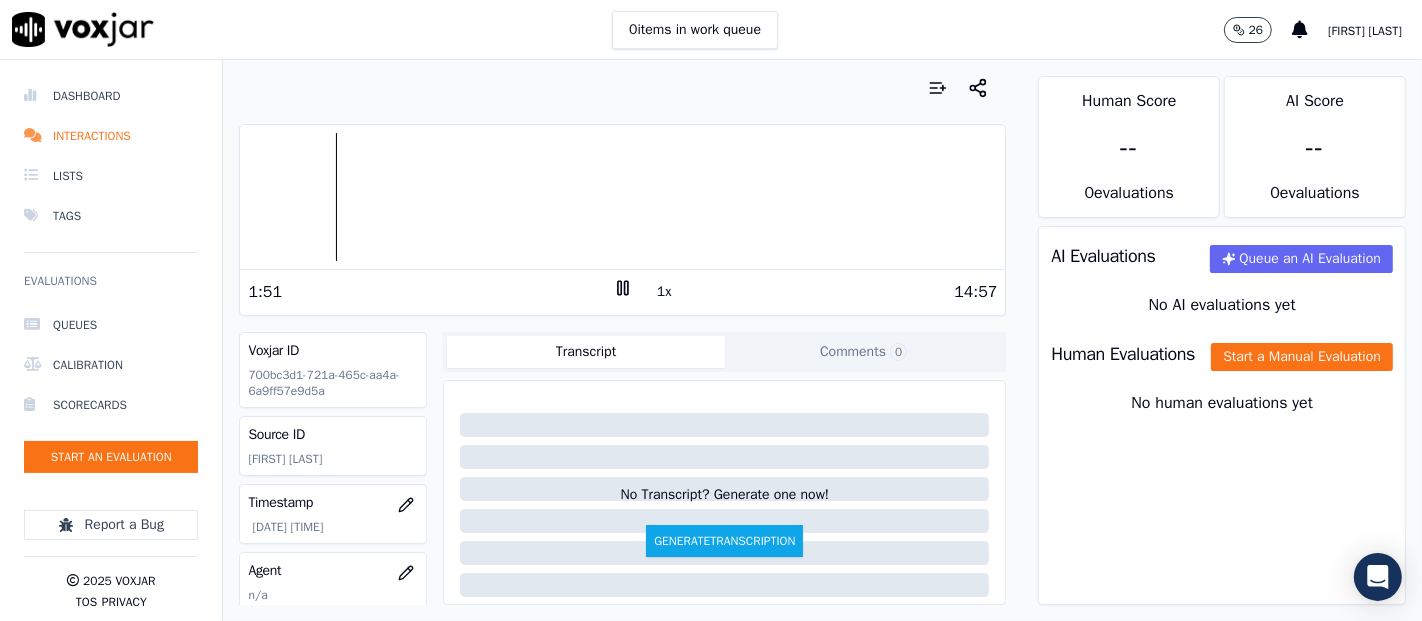 click at bounding box center [622, 197] 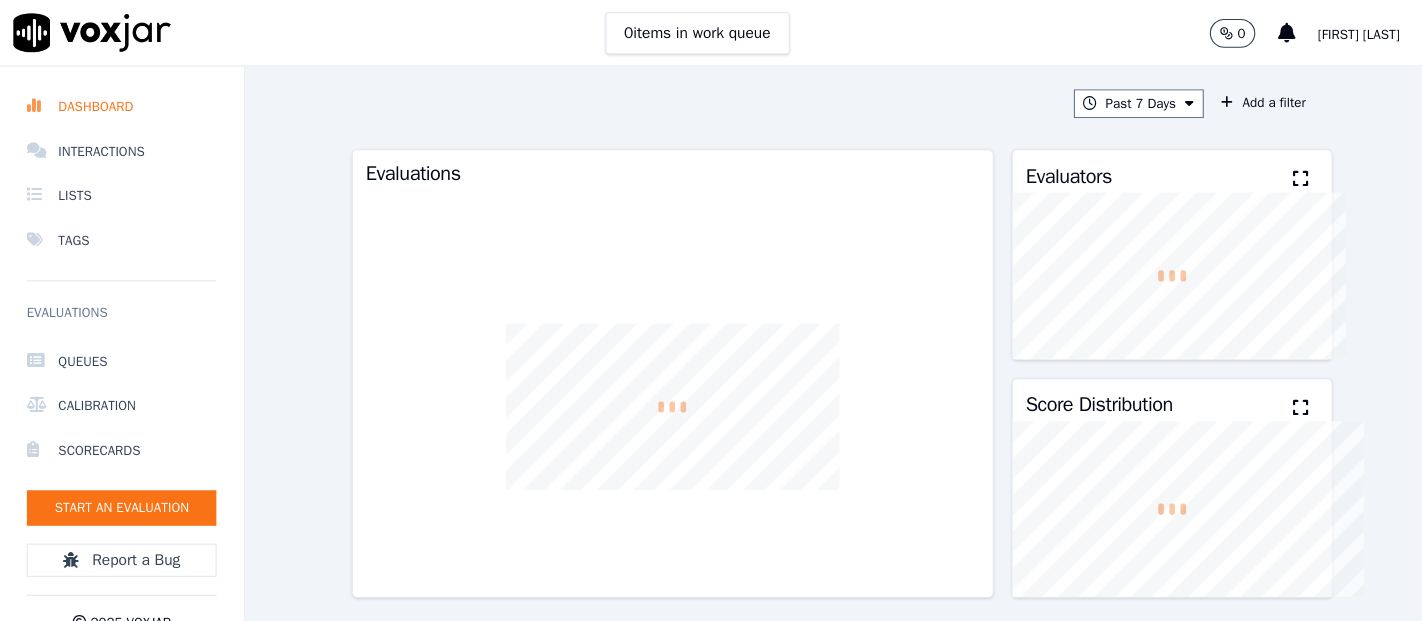 scroll, scrollTop: 0, scrollLeft: 0, axis: both 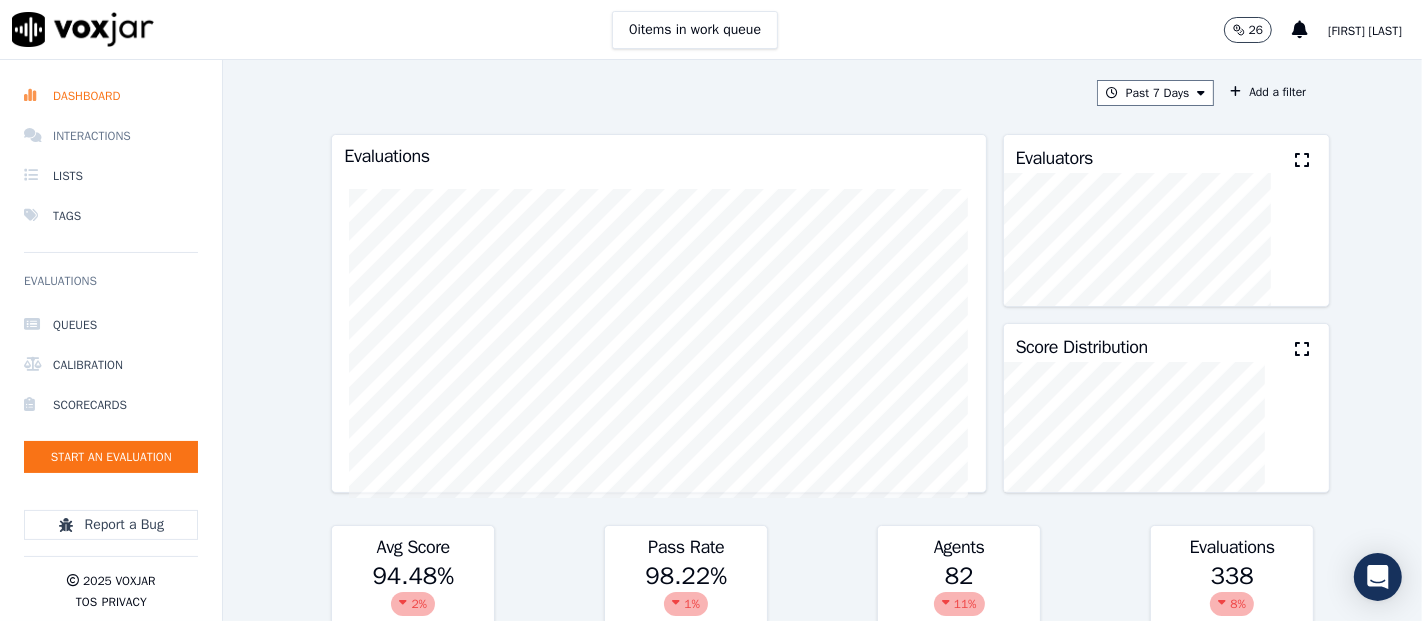 click on "Interactions" at bounding box center (111, 136) 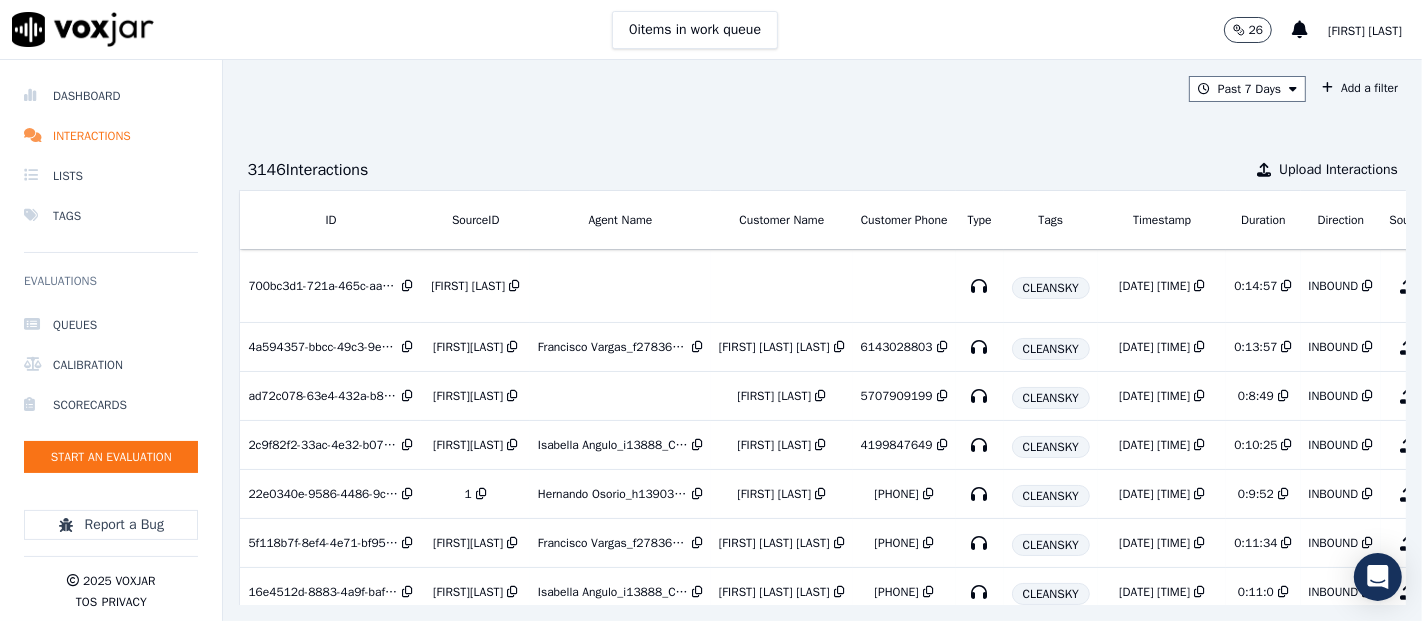 click on "Past 7 Days
Add a filter
3146  Interaction s       Upload Interactions     ID   SourceID   Agent Name   Customer Name   Customer Phone   Type   Tags   Timestamp   Duration   Direction   Source     Export Scores         700bc3d1-721a-465c-aa4a-6a9ff57e9d5a     WilferRodriguez             CLEANSKY 8/7/25 05:14 PM     0:14:57     INBOUND         No Evaluation Yet     4a594357-bbcc-49c3-9e24-9e8f17358ed6     FranciscoVargas     Francisco Vargas_f27836_CLEANSKY     LEONYLA ADELAIDA     6143028803       CLEANSKY 8/7/25 04:43 PM     0:13:57     INBOUND           100 %
ad72c078-63e4-432a-b8ab-e57c3fa1c45a     JulianaMolina       LISMARLY ARIAS     5707909199       CLEANSKY 8/7/25 04:29 PM     0:8:49     INBOUND           100 %
2c9f82f2-33ac-4e32-b07d-ee3967482039     IsabellaAngulo     Isabella Angulo_i13888_CLEANSKY     Auribel Parra     4199847649       CLEANSKY 8/7/25 04:13 PM     0:10:25     INBOUND           0 %
1" at bounding box center (822, 340) 